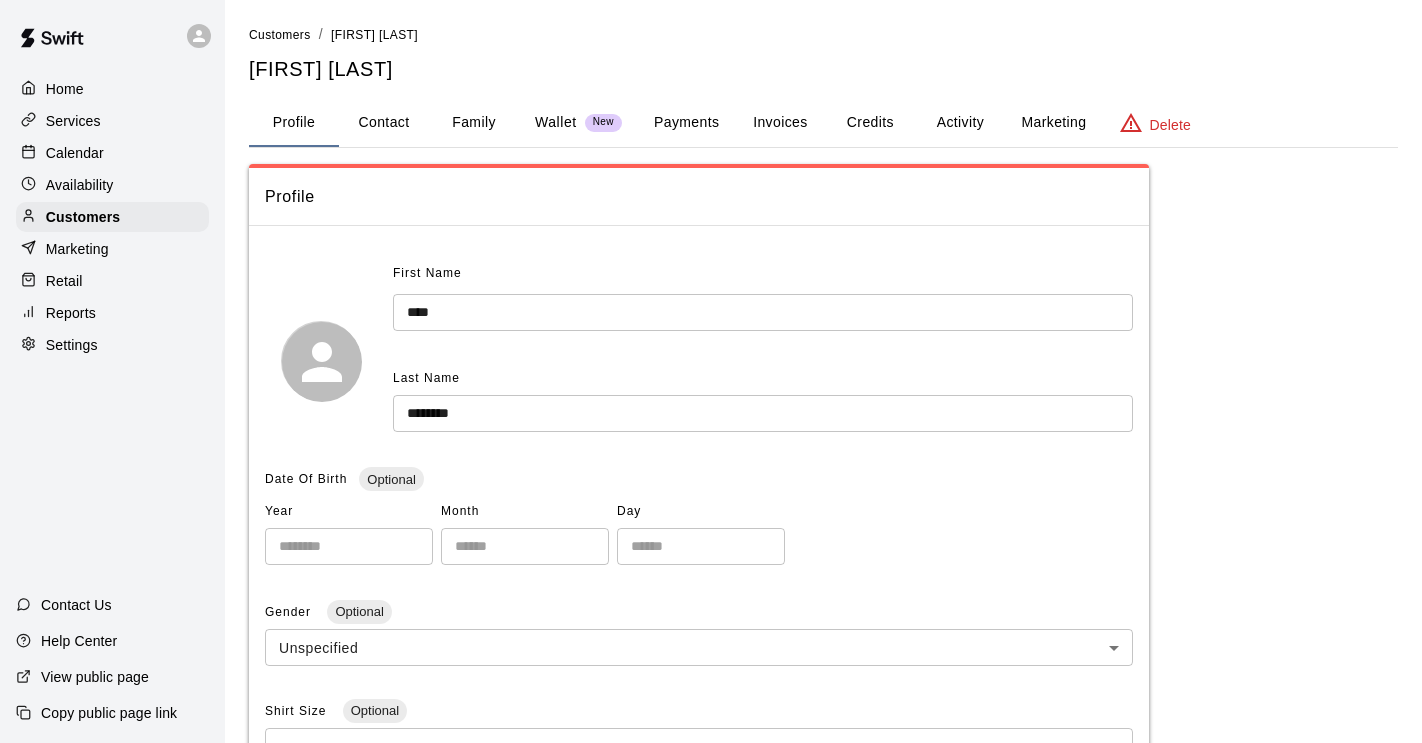 scroll, scrollTop: 0, scrollLeft: 0, axis: both 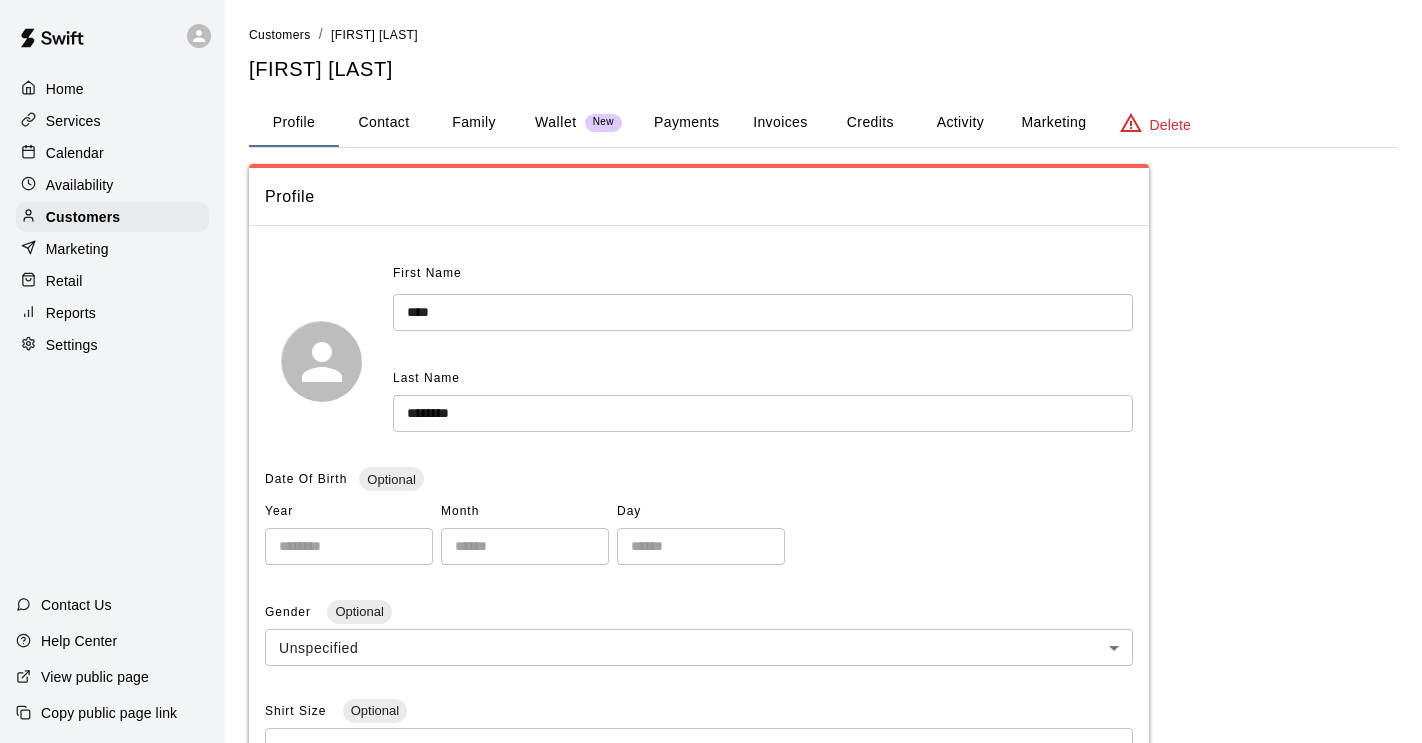 click on "Reports" at bounding box center [71, 313] 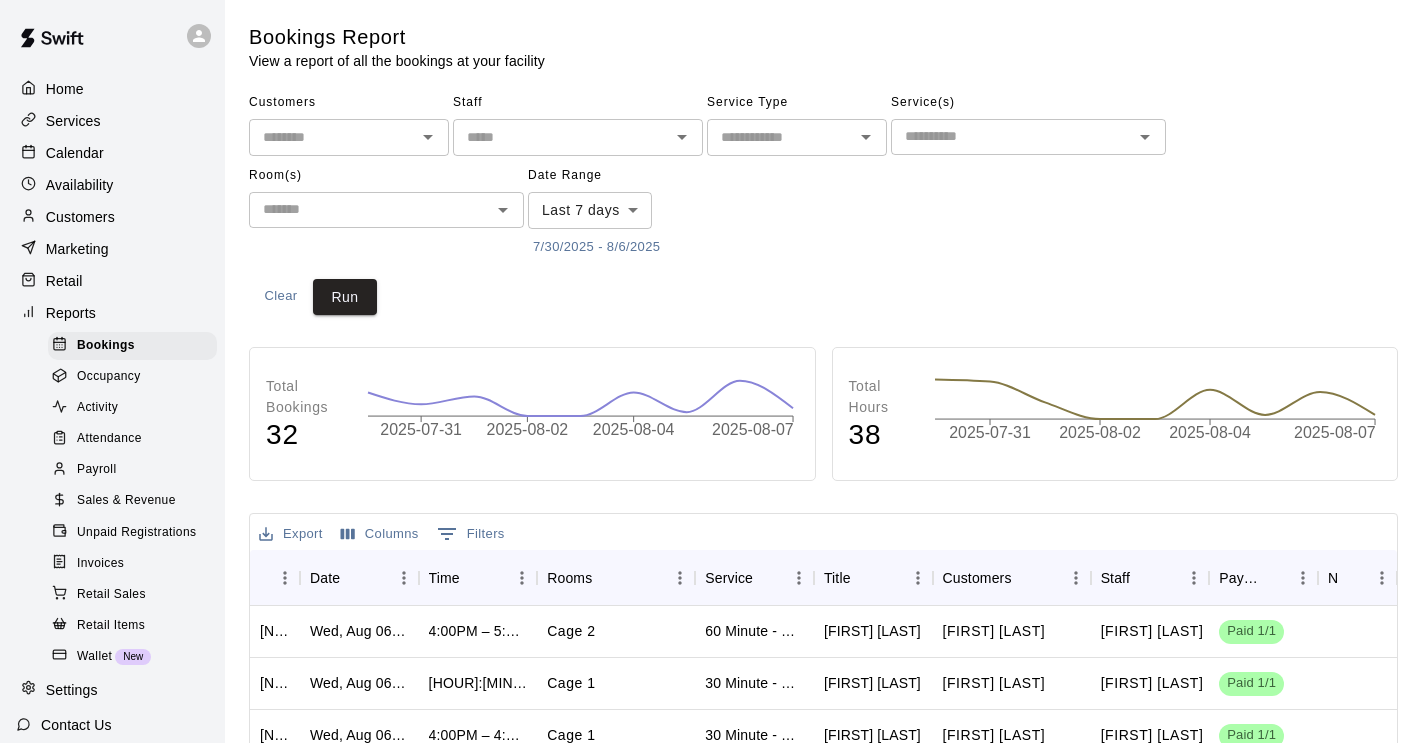 click on "Sales & Revenue" at bounding box center [126, 501] 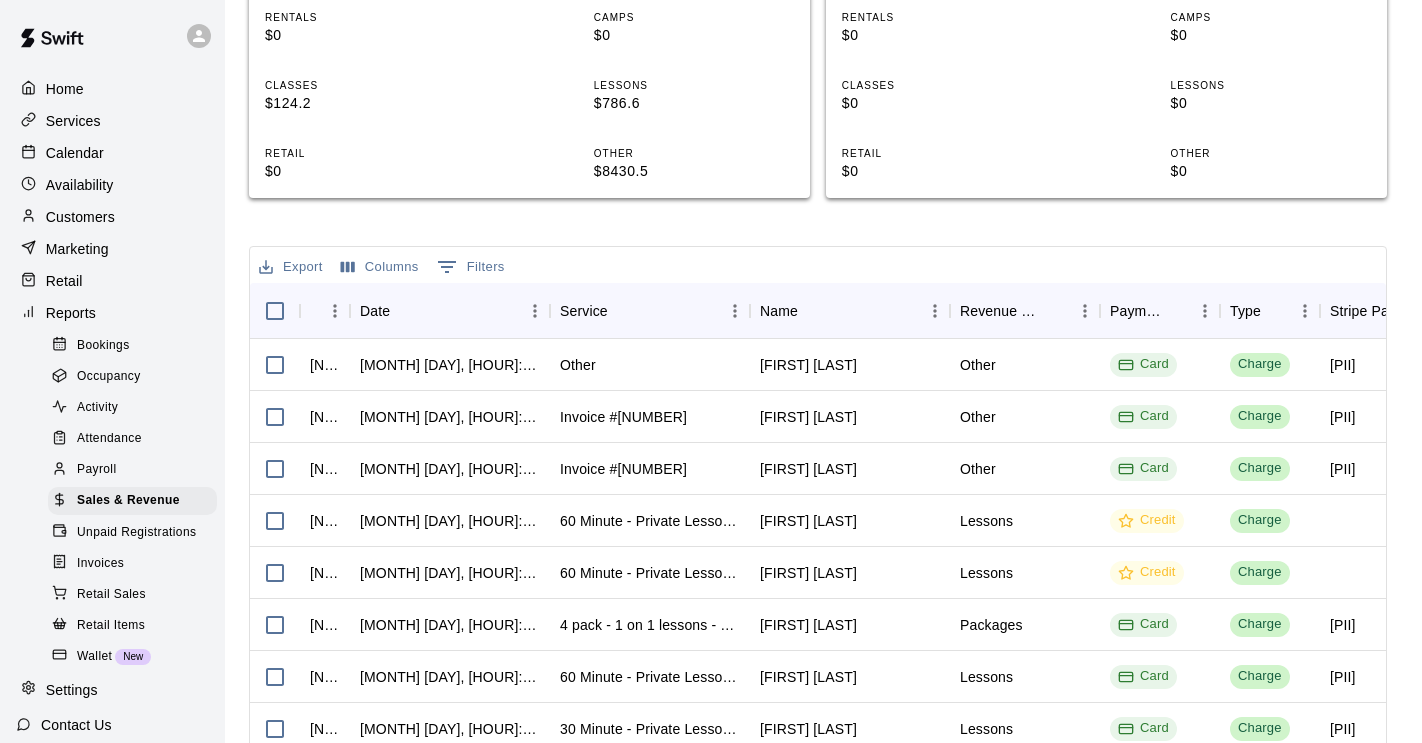 scroll, scrollTop: 542, scrollLeft: 0, axis: vertical 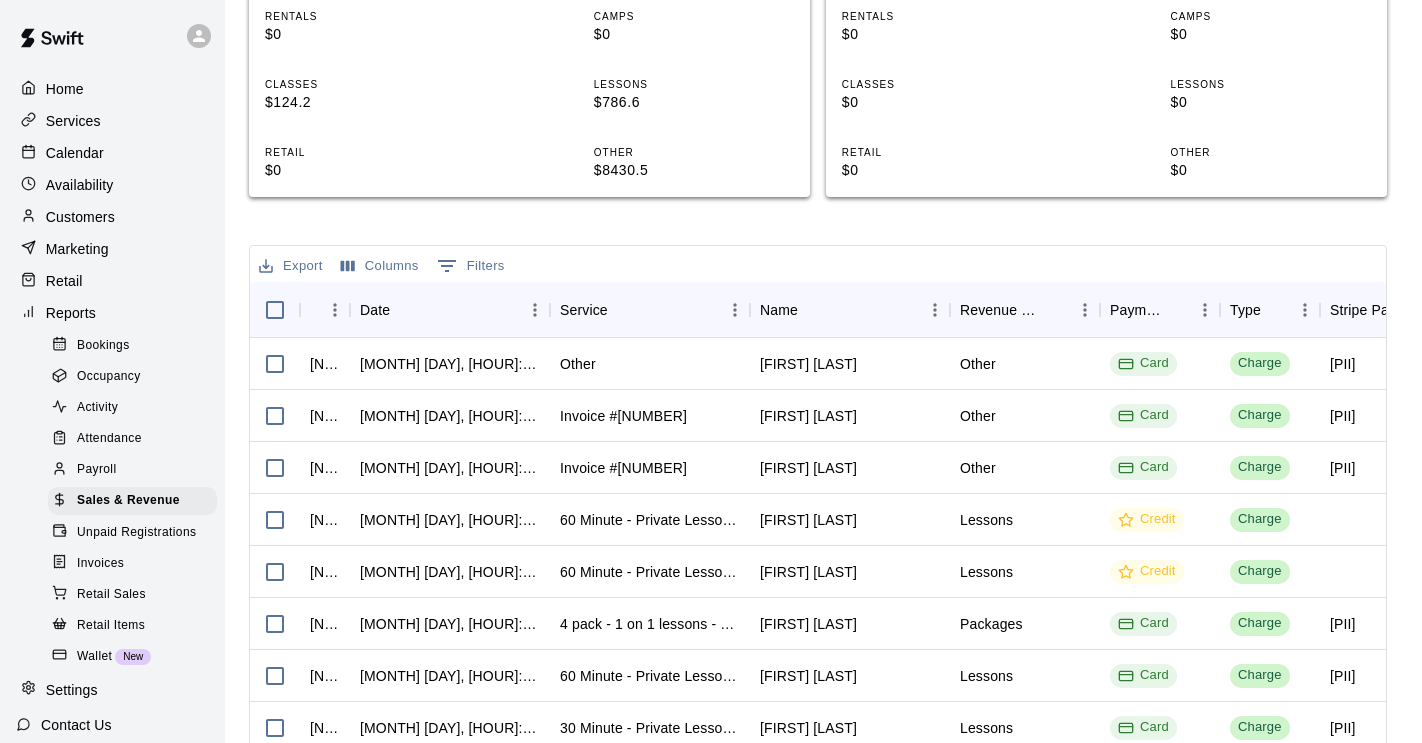 click on "Customers" at bounding box center (80, 217) 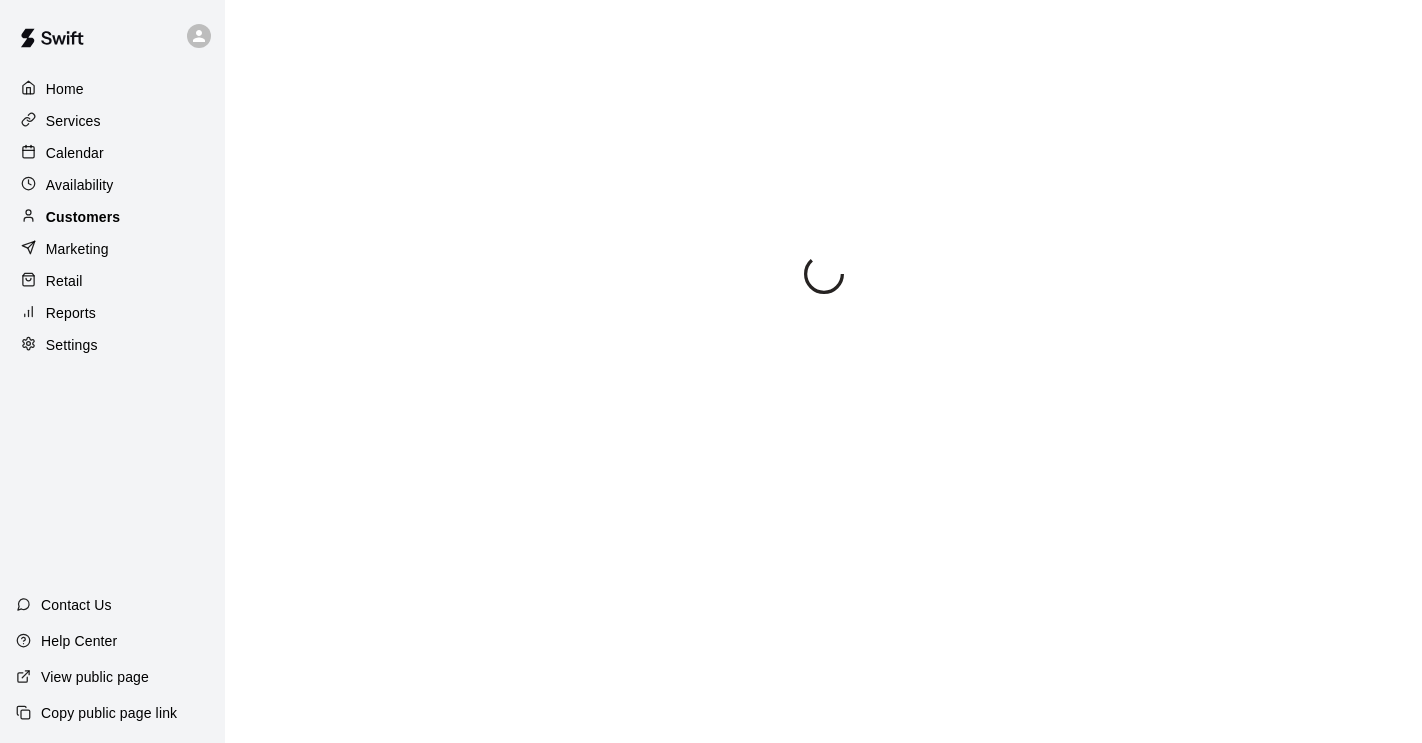 scroll, scrollTop: 0, scrollLeft: 0, axis: both 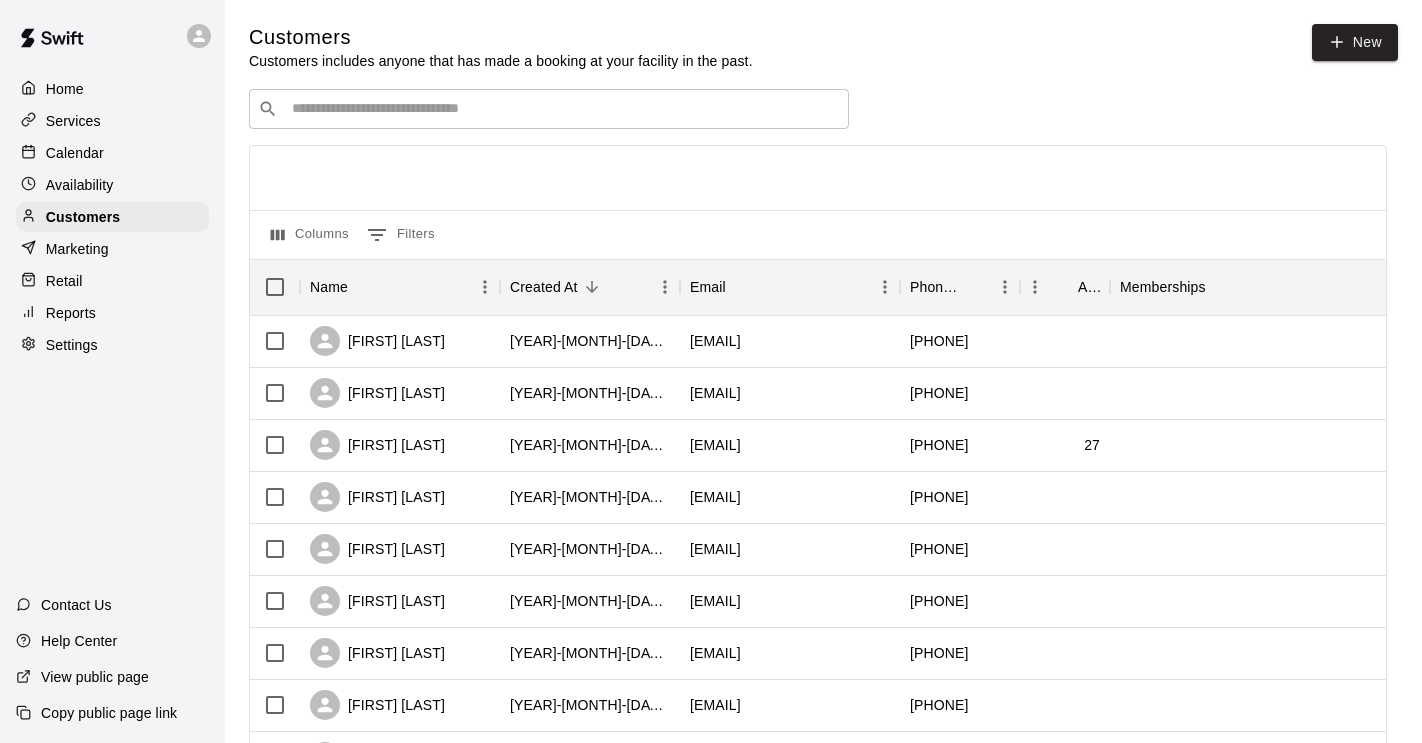 click at bounding box center [563, 109] 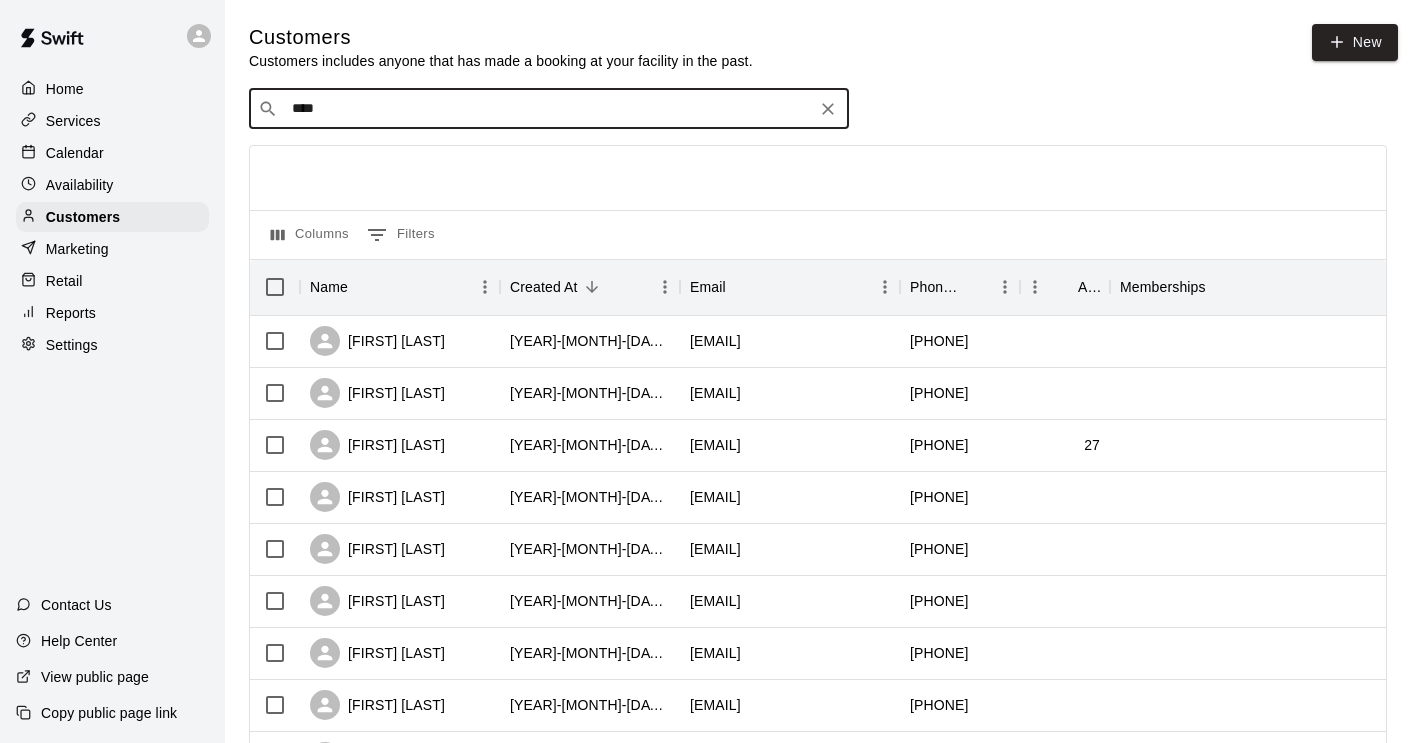 type on "****" 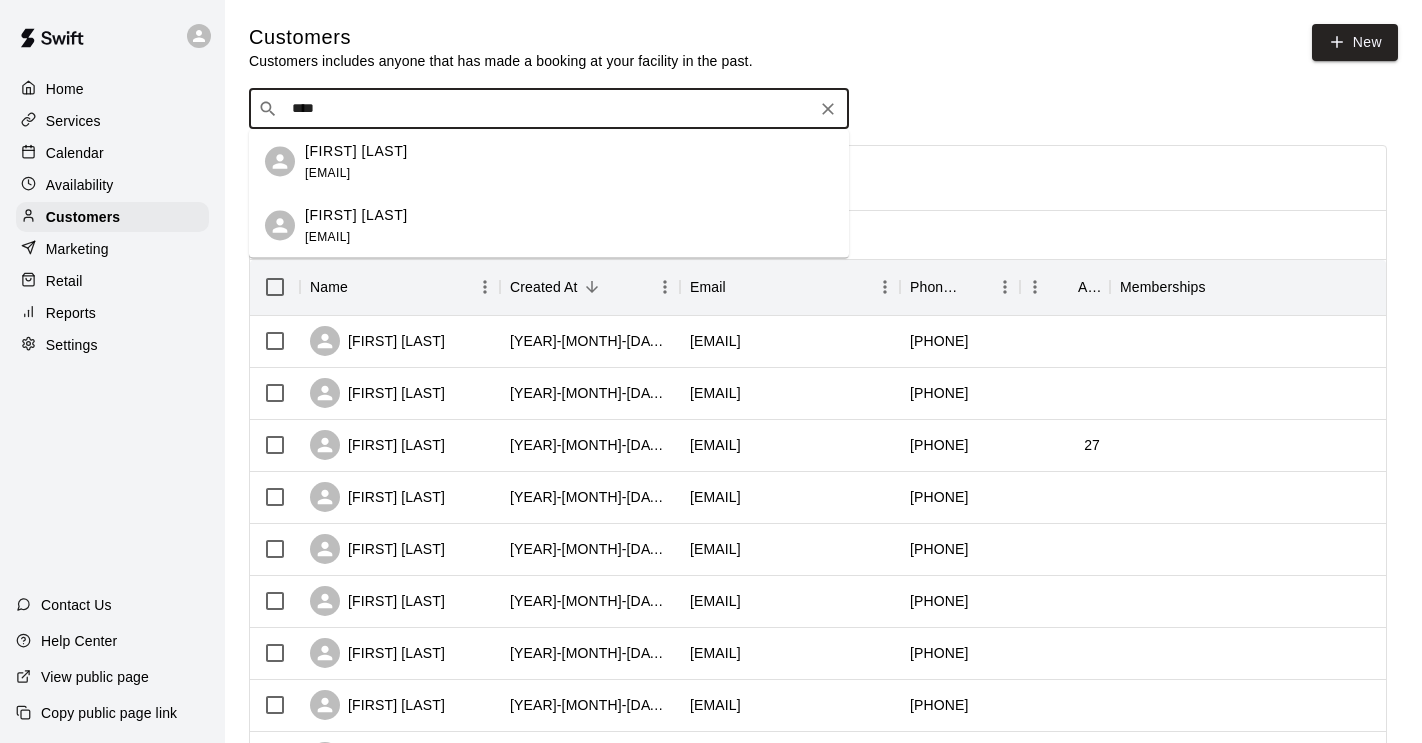 click on "dhull2860@yahoo.com" at bounding box center (327, 172) 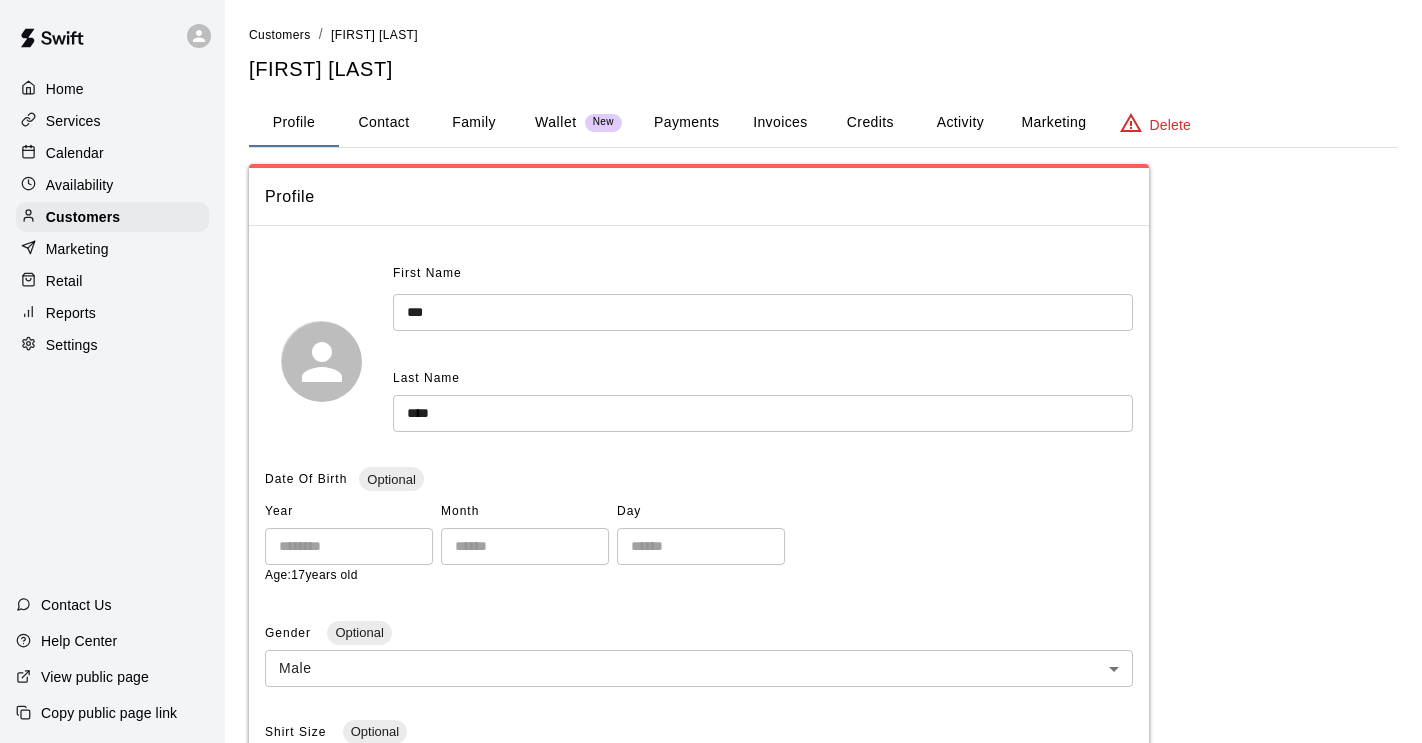 click on "Invoices" at bounding box center (780, 123) 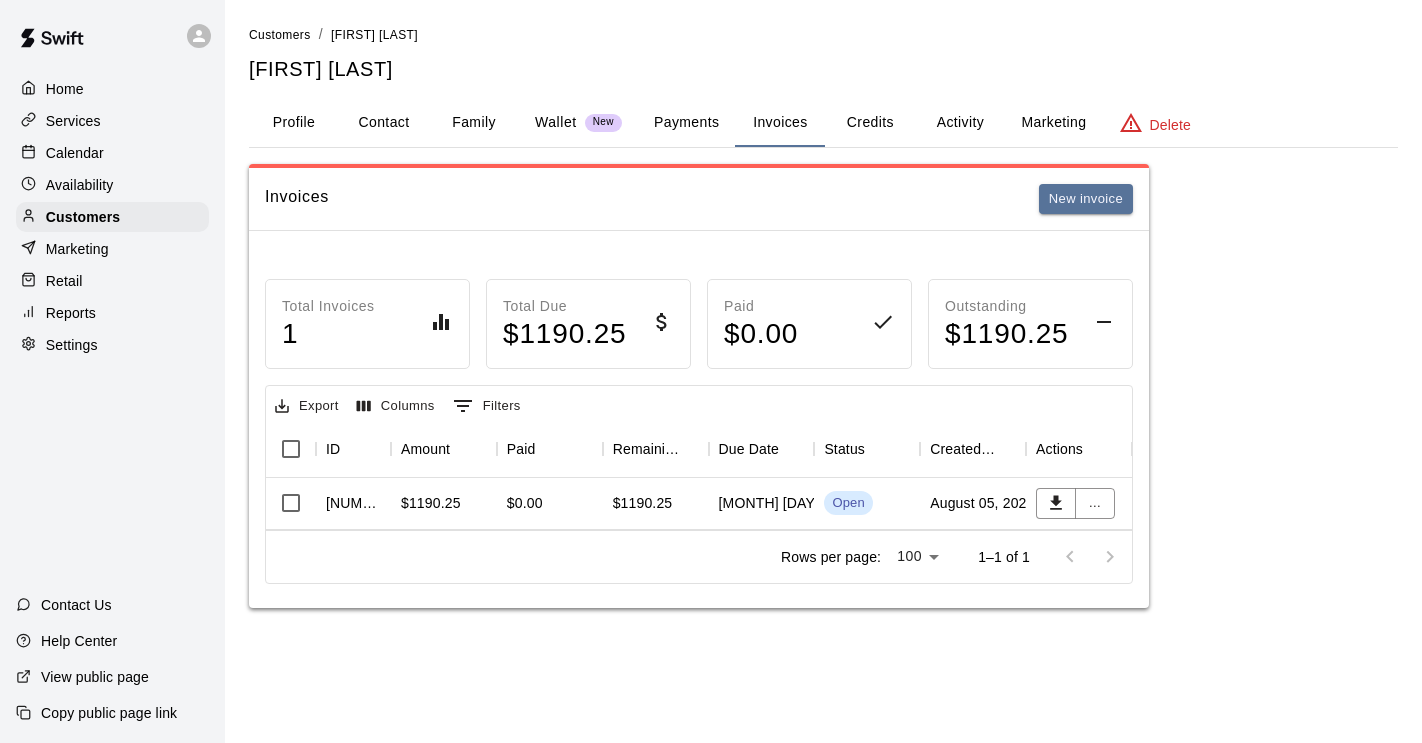click on "Payments" at bounding box center [686, 123] 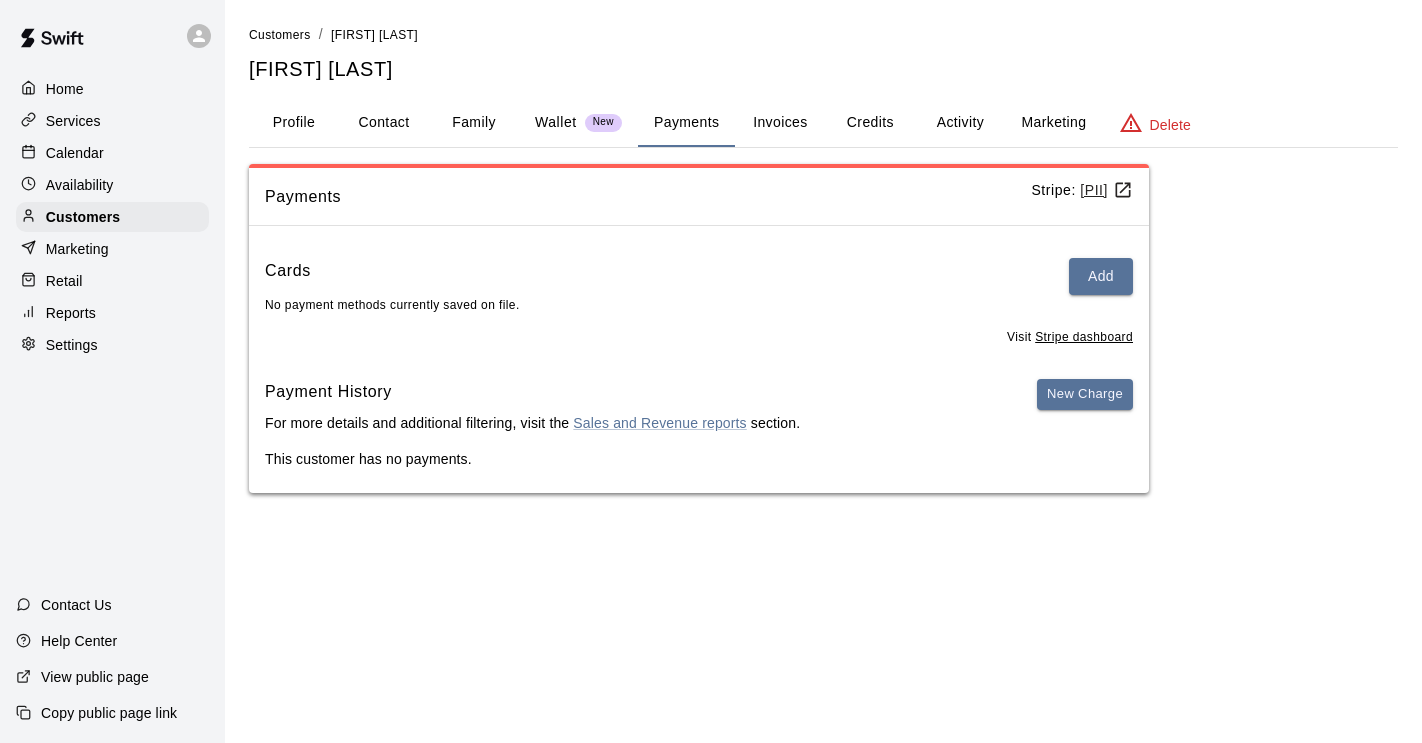 type 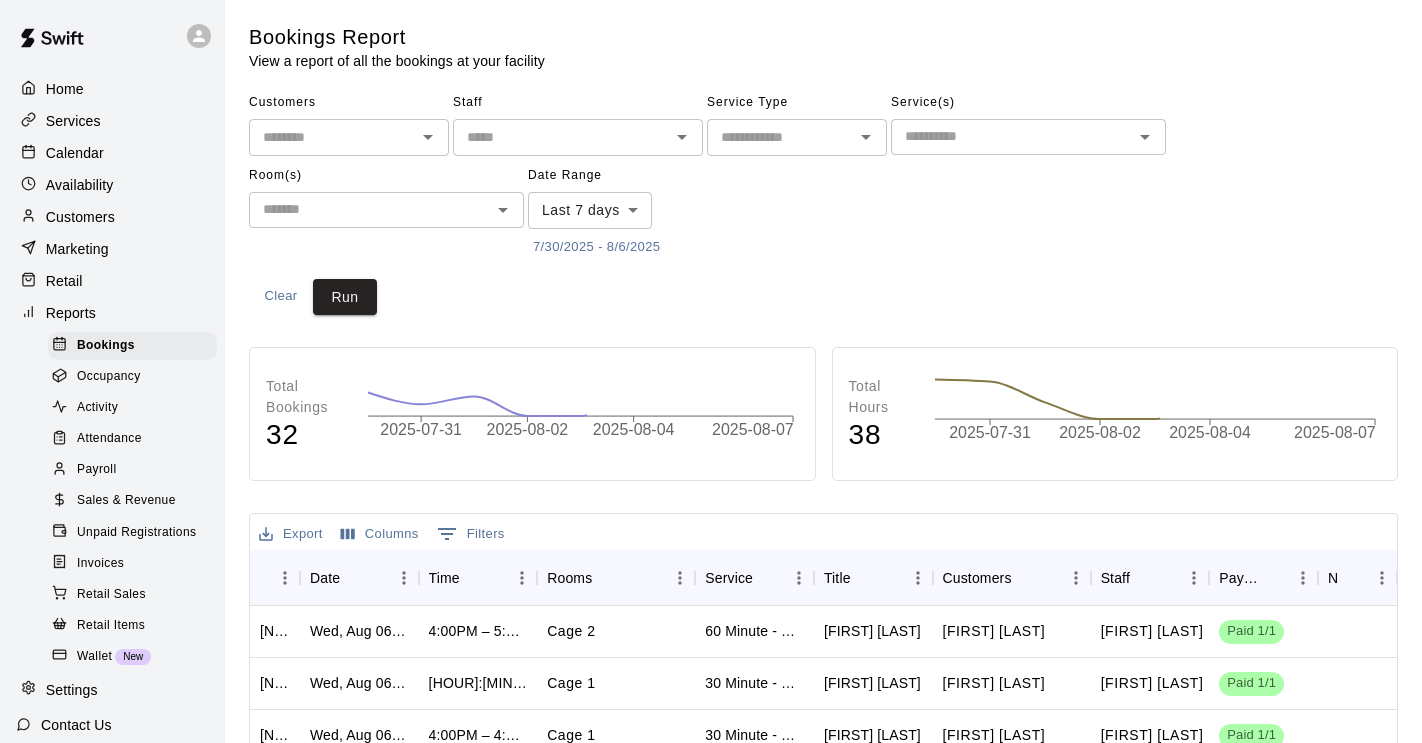 click on "Sales & Revenue" at bounding box center [126, 501] 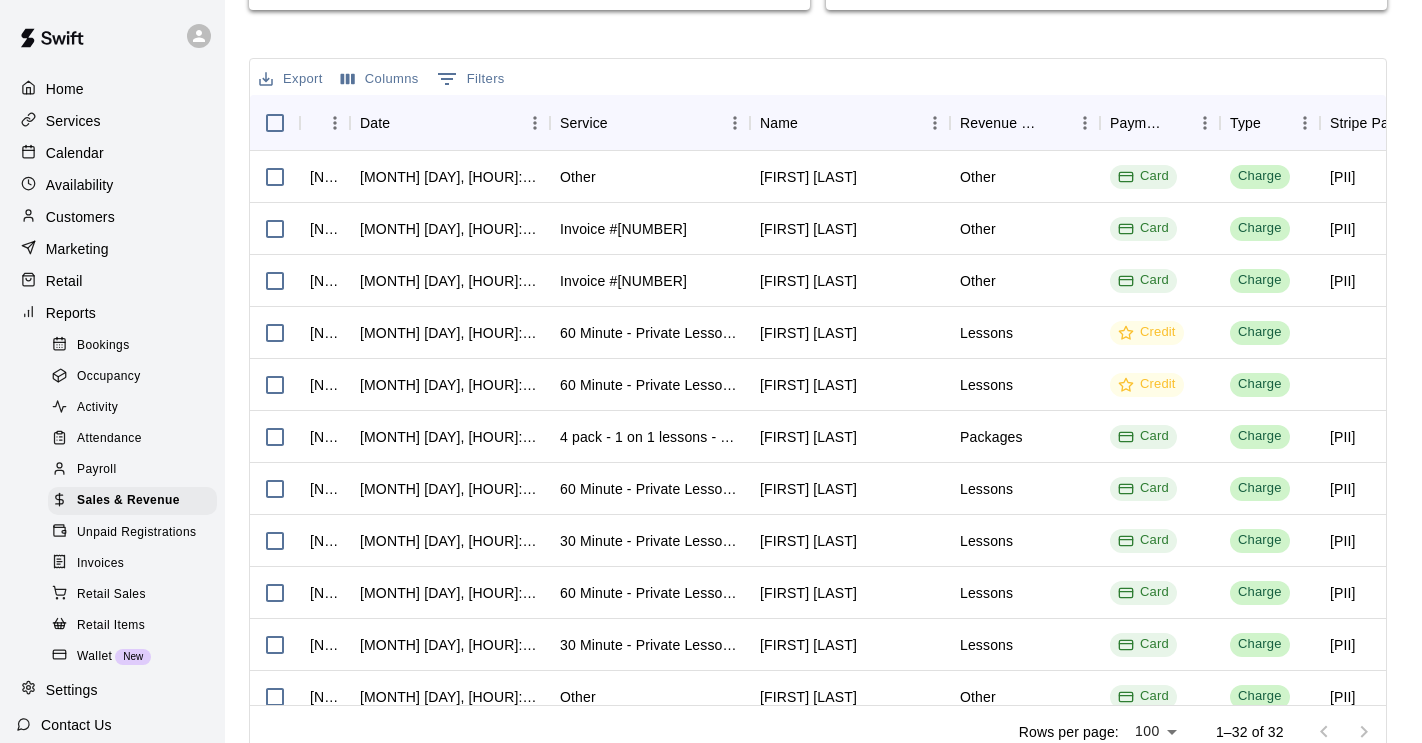 scroll, scrollTop: 752, scrollLeft: 0, axis: vertical 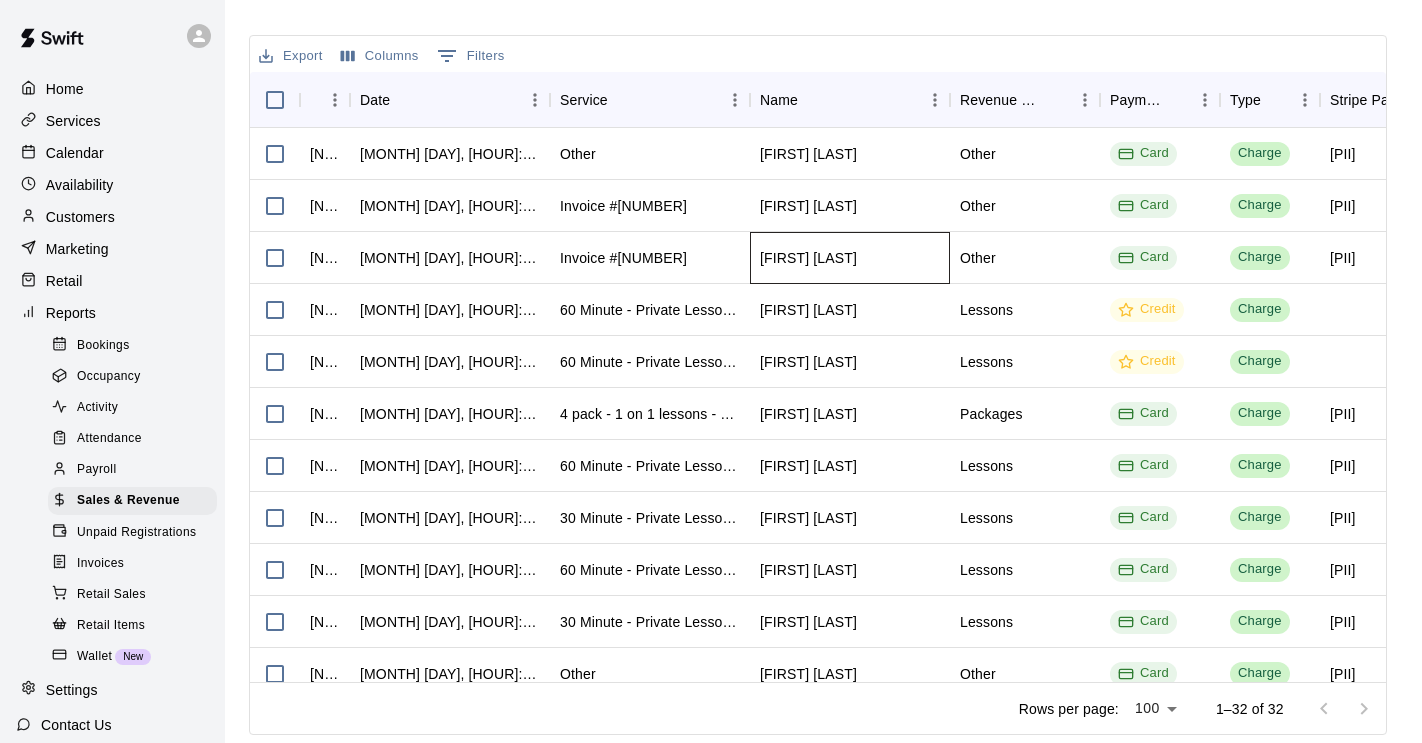 click on "Jeff Conly" at bounding box center [808, 258] 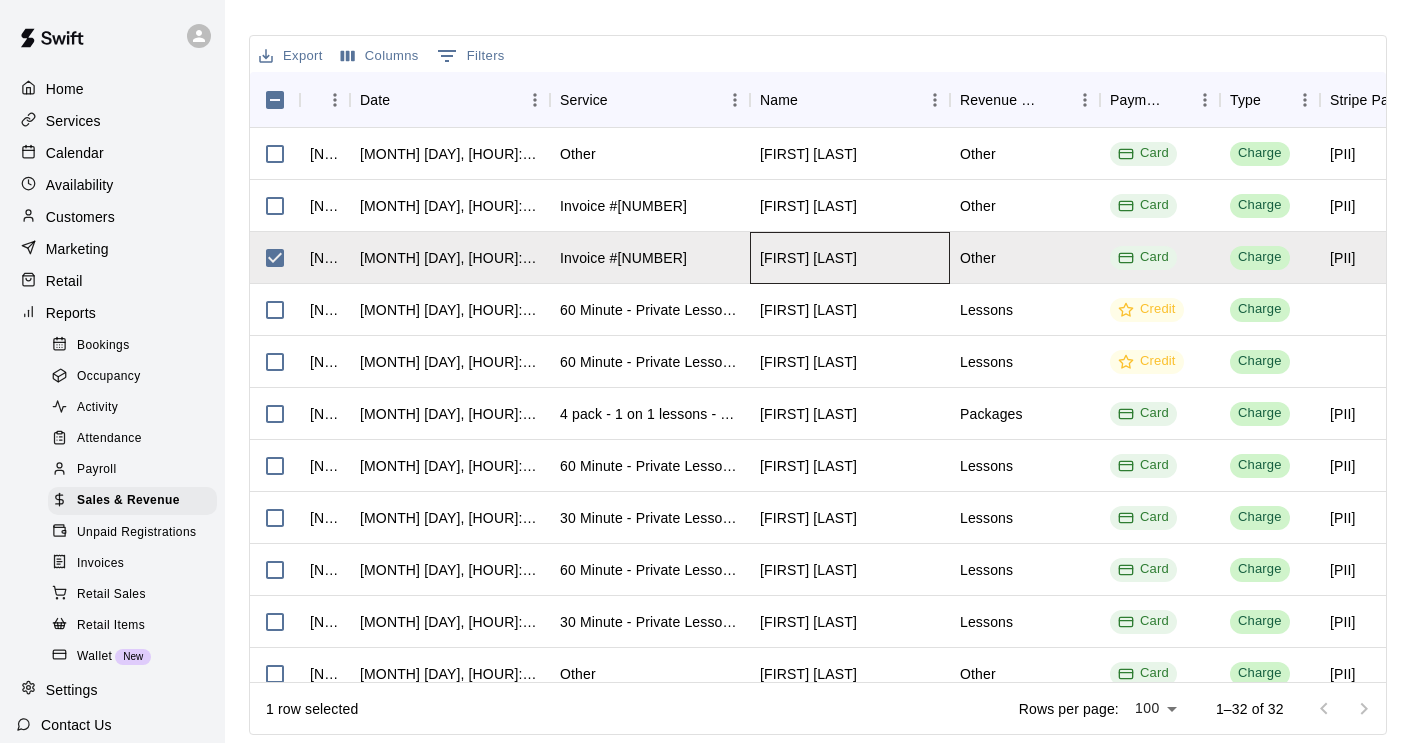 click on "Jeff Conly" at bounding box center (808, 258) 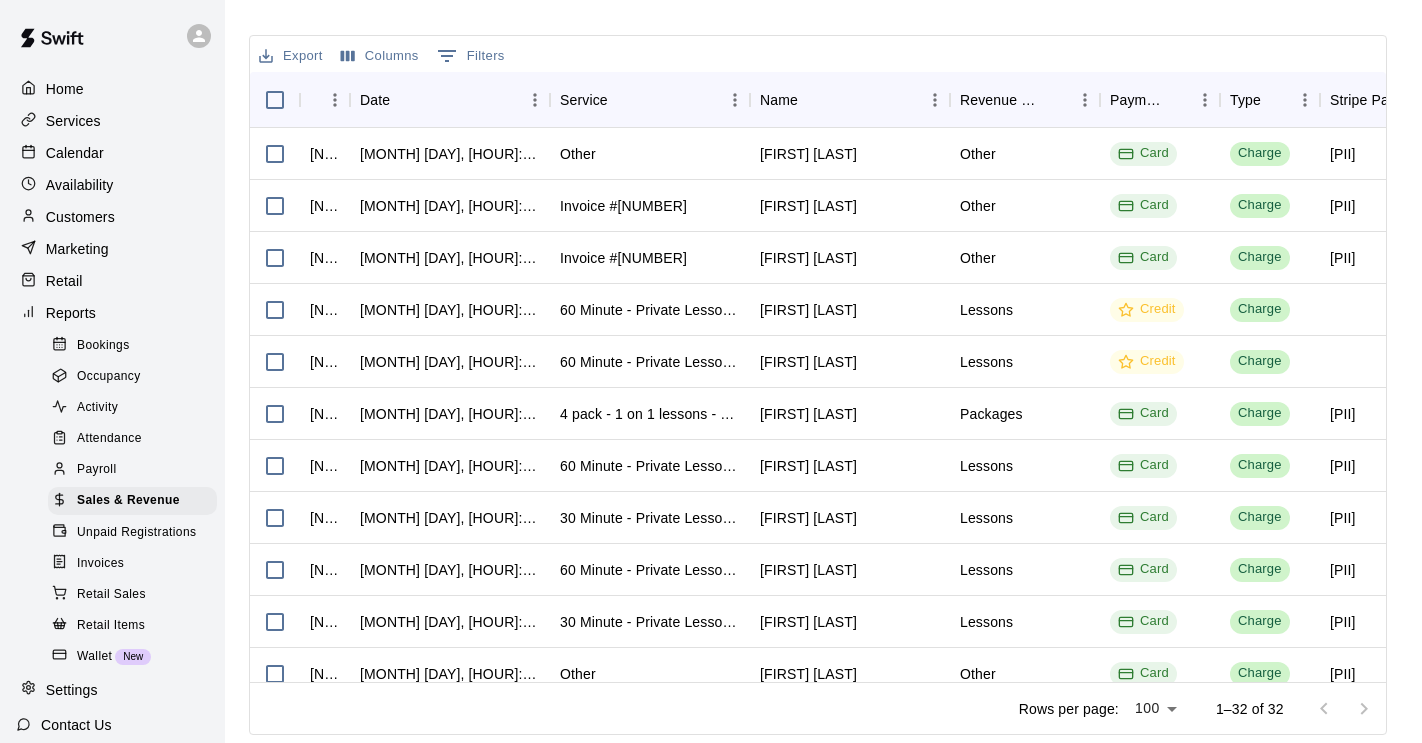 click on "Customers" at bounding box center (80, 217) 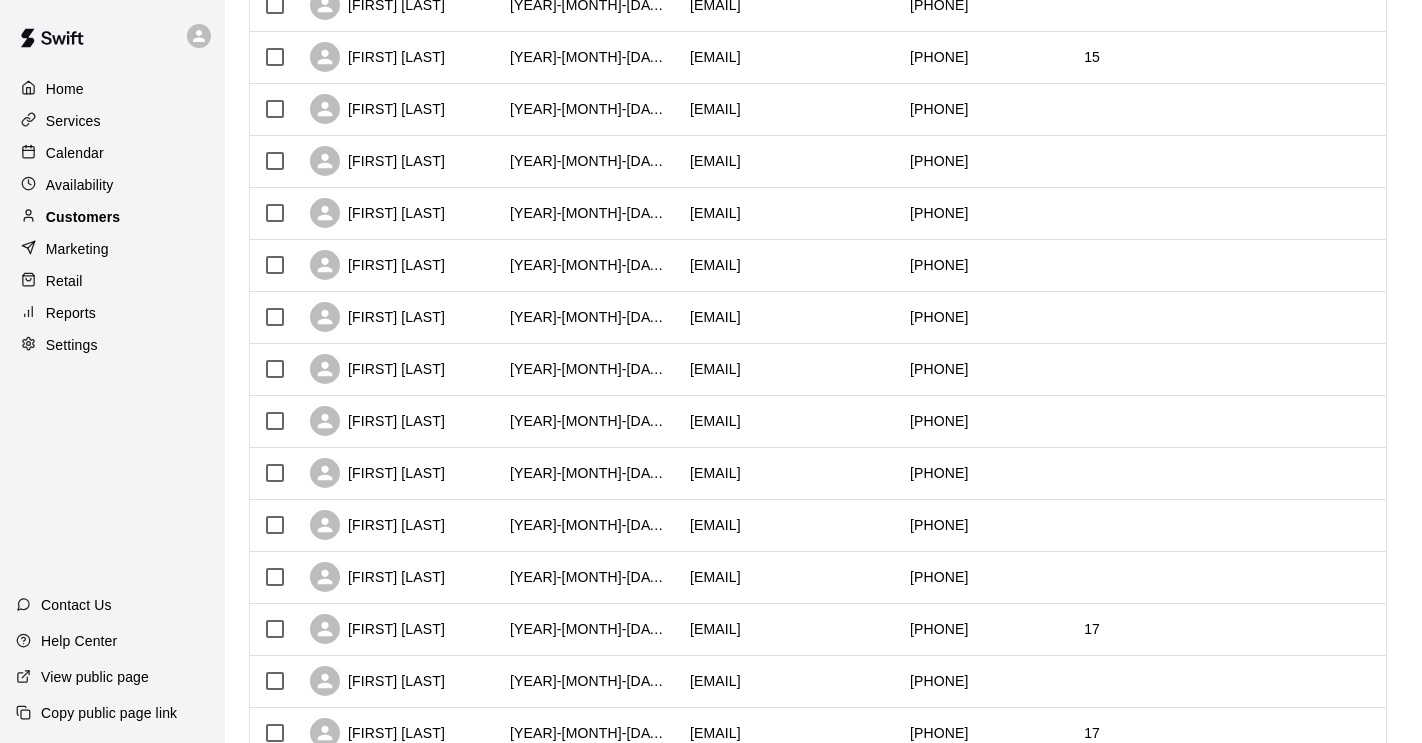 scroll, scrollTop: 0, scrollLeft: 0, axis: both 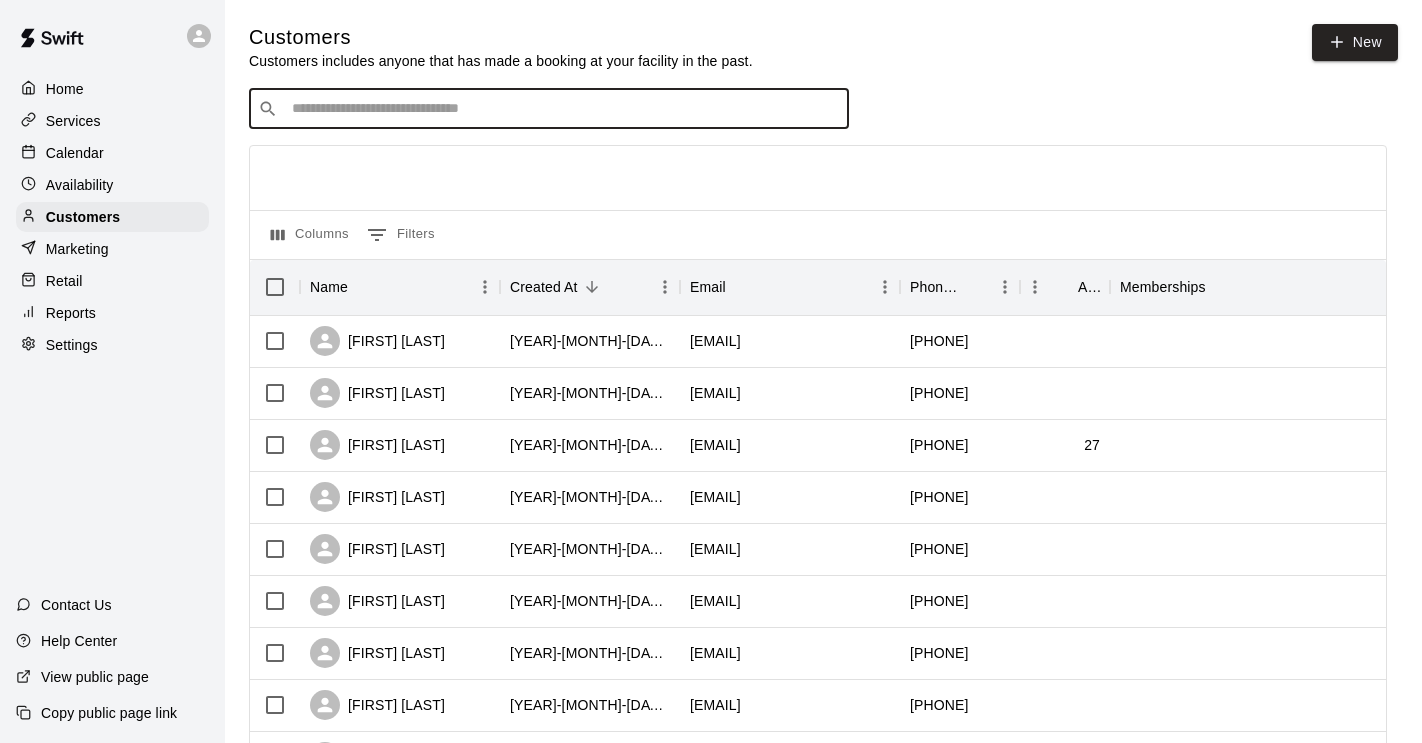 click at bounding box center [563, 109] 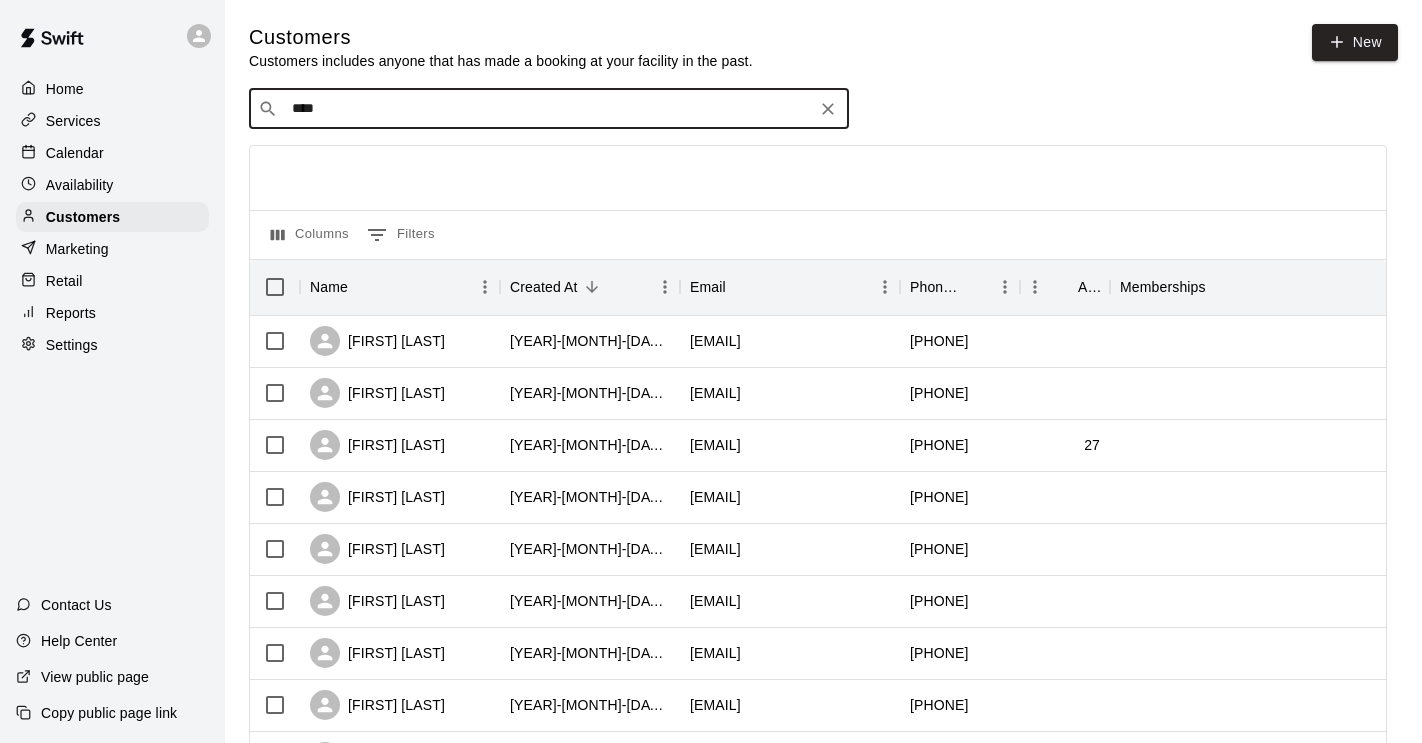 type on "*****" 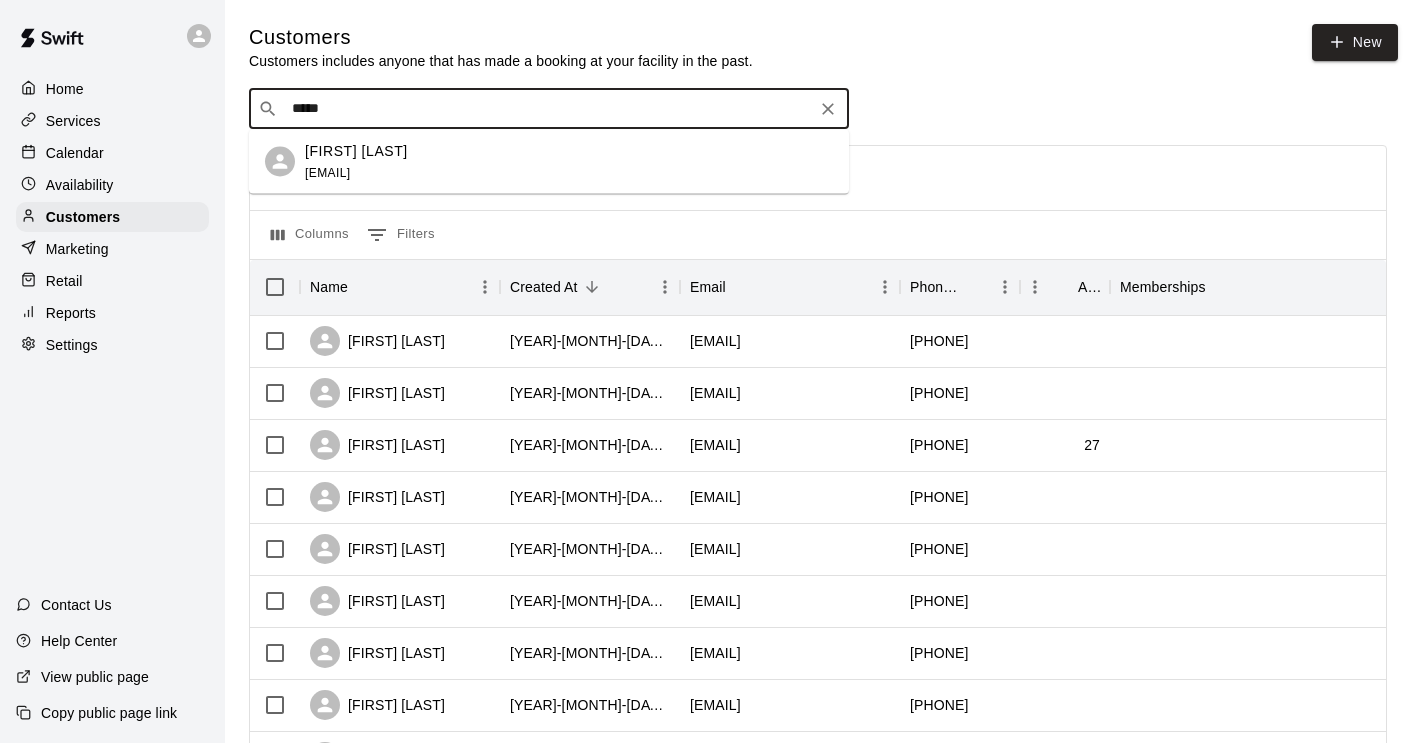 click on "Aiden Stromberger mstroms11@yahoo.com" at bounding box center (549, 162) 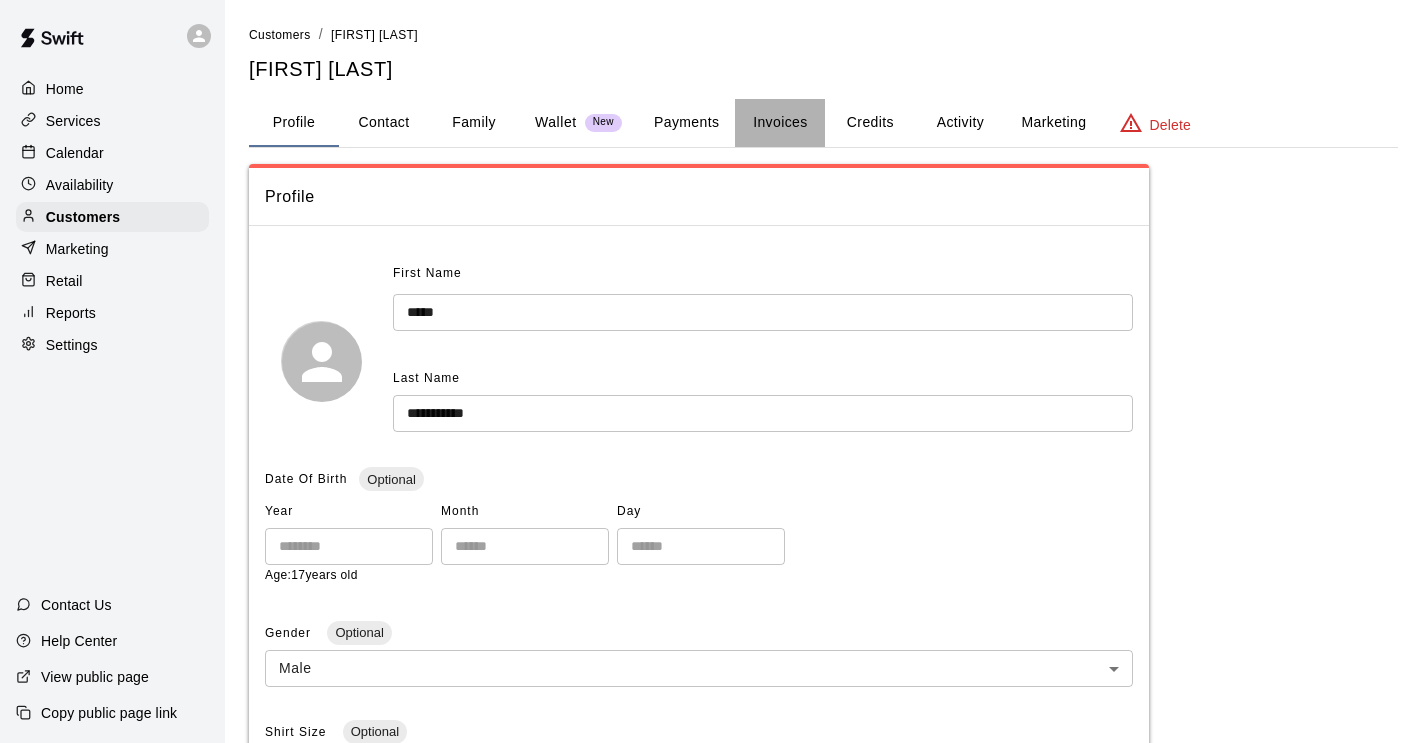 click on "Invoices" at bounding box center (780, 123) 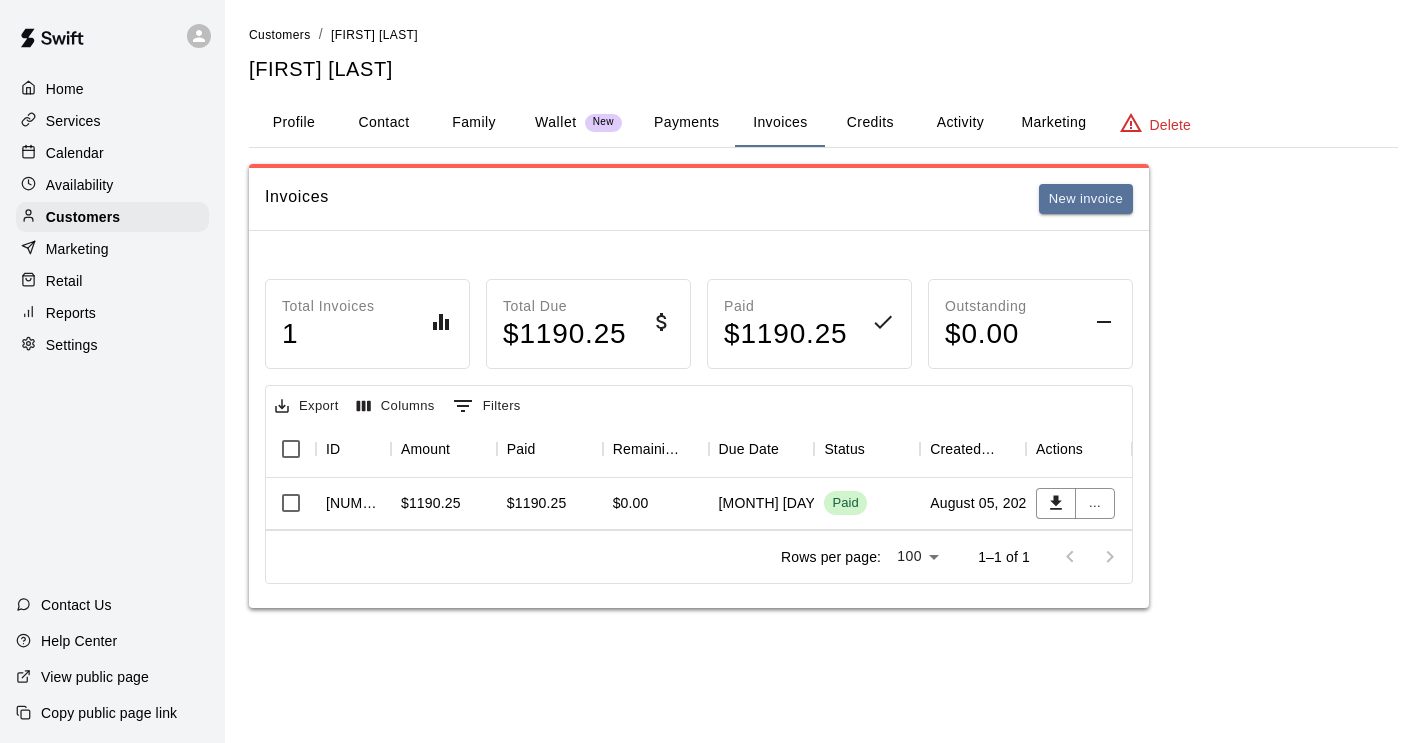 click on "Payments" at bounding box center (686, 123) 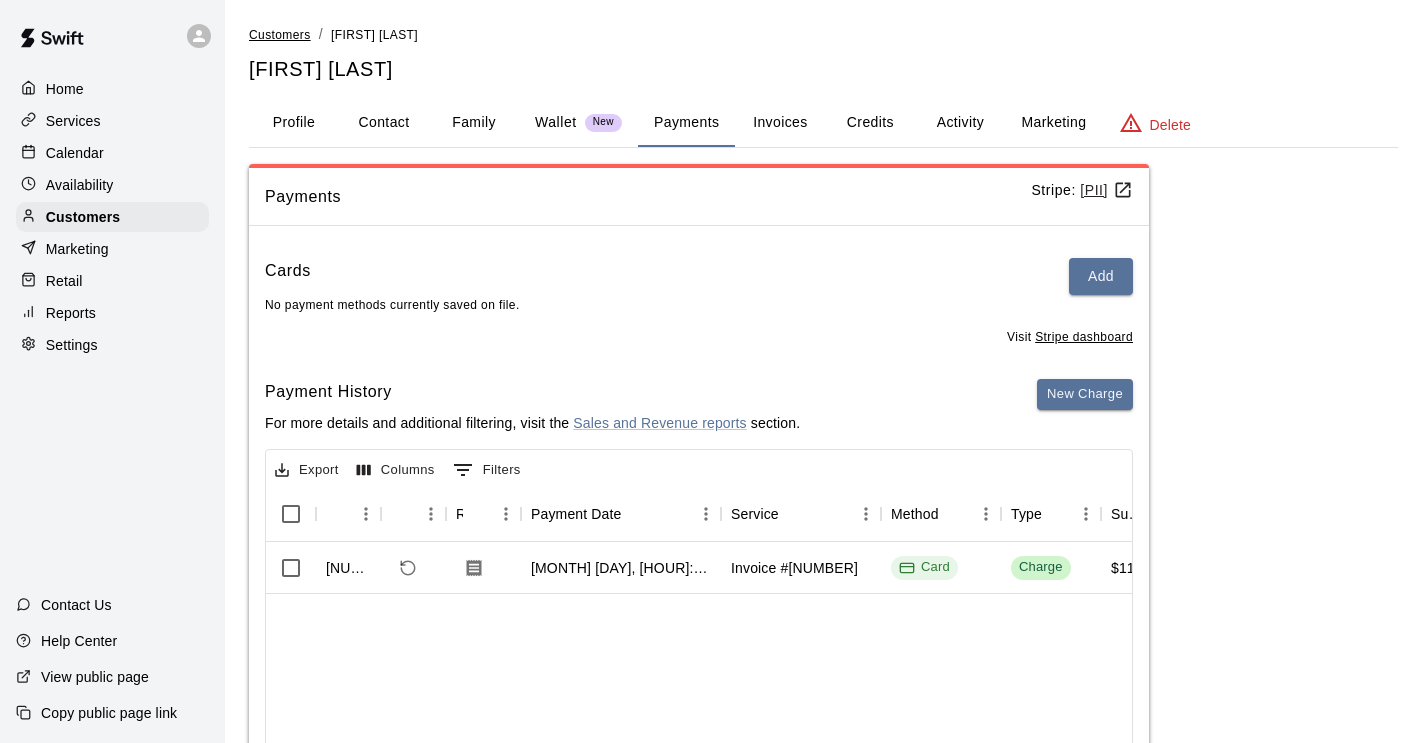 click on "Customers" at bounding box center (280, 35) 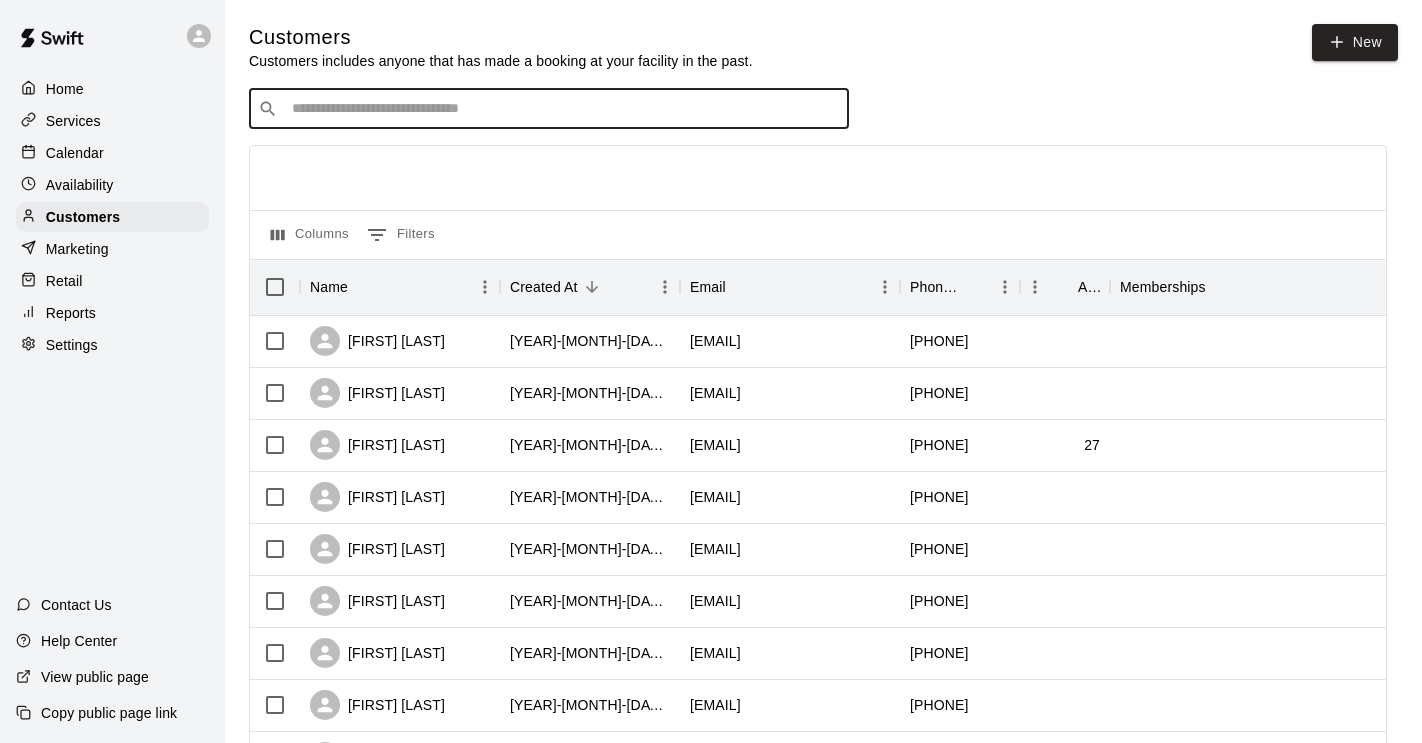 click at bounding box center (563, 109) 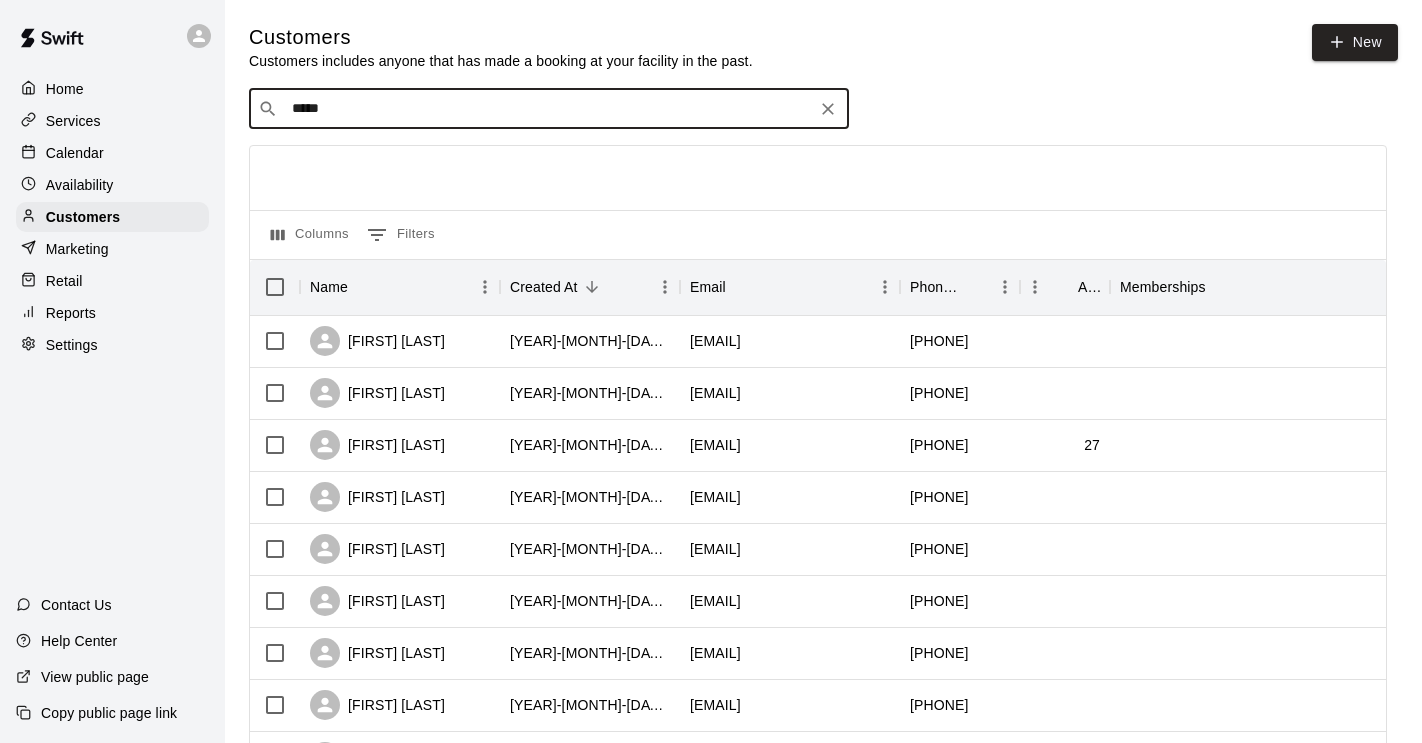 type on "*****" 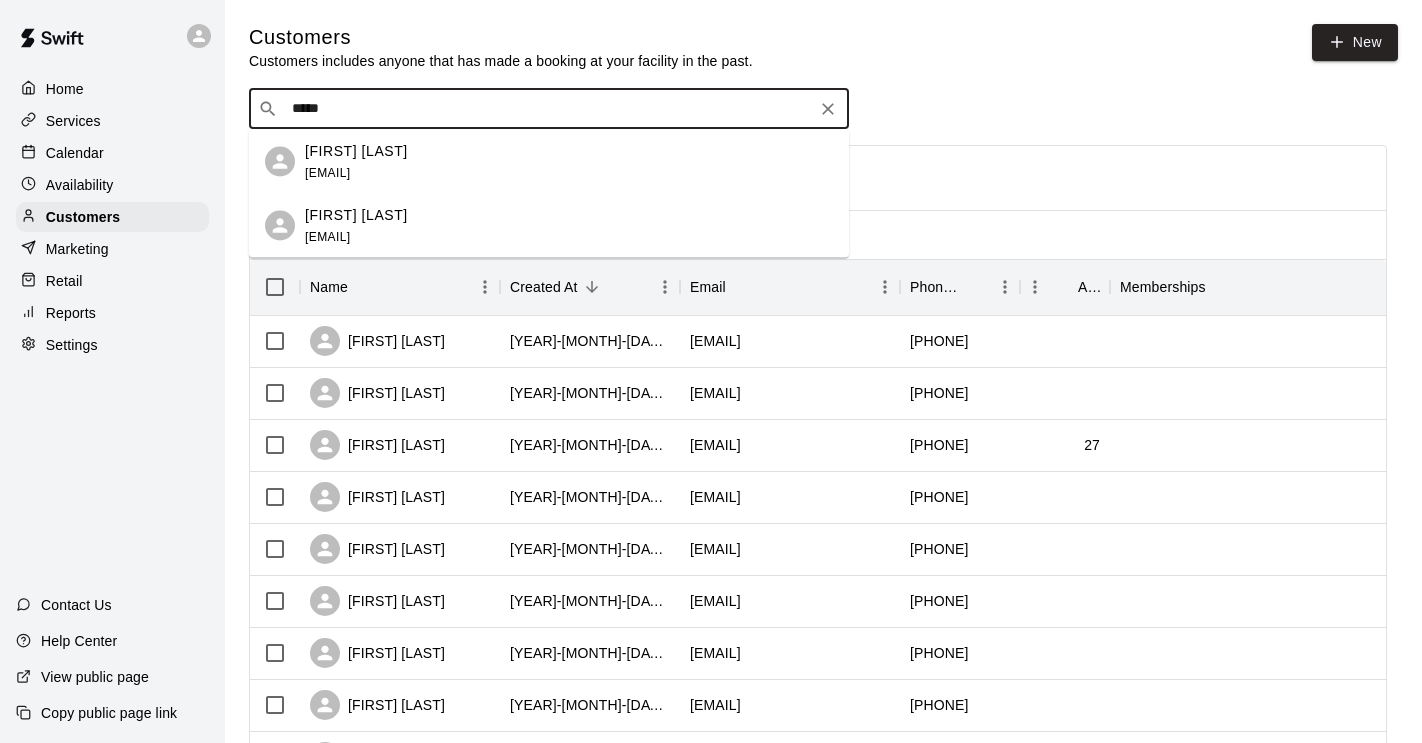 click on "Benjamin Roach bmore.roach@gmail.com" at bounding box center (356, 161) 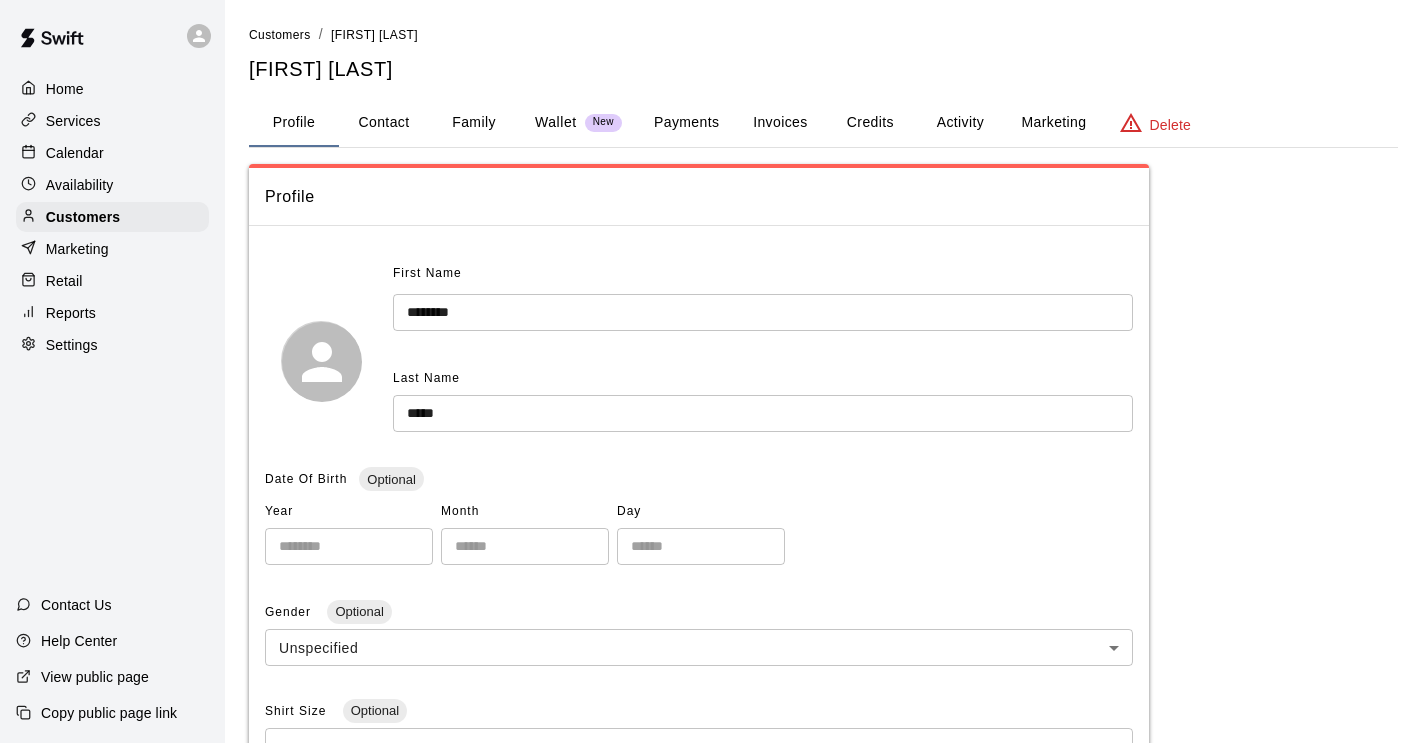 click on "Wallet" at bounding box center (556, 122) 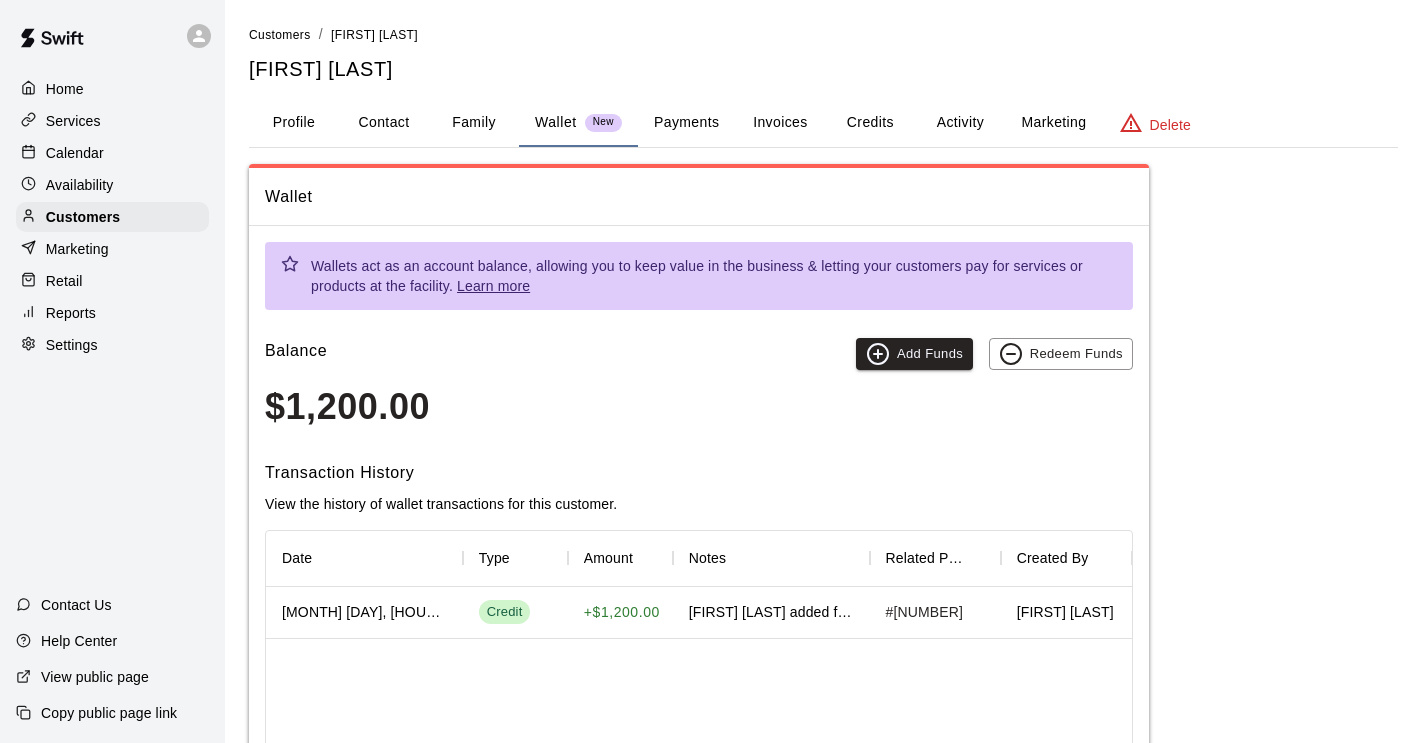 type 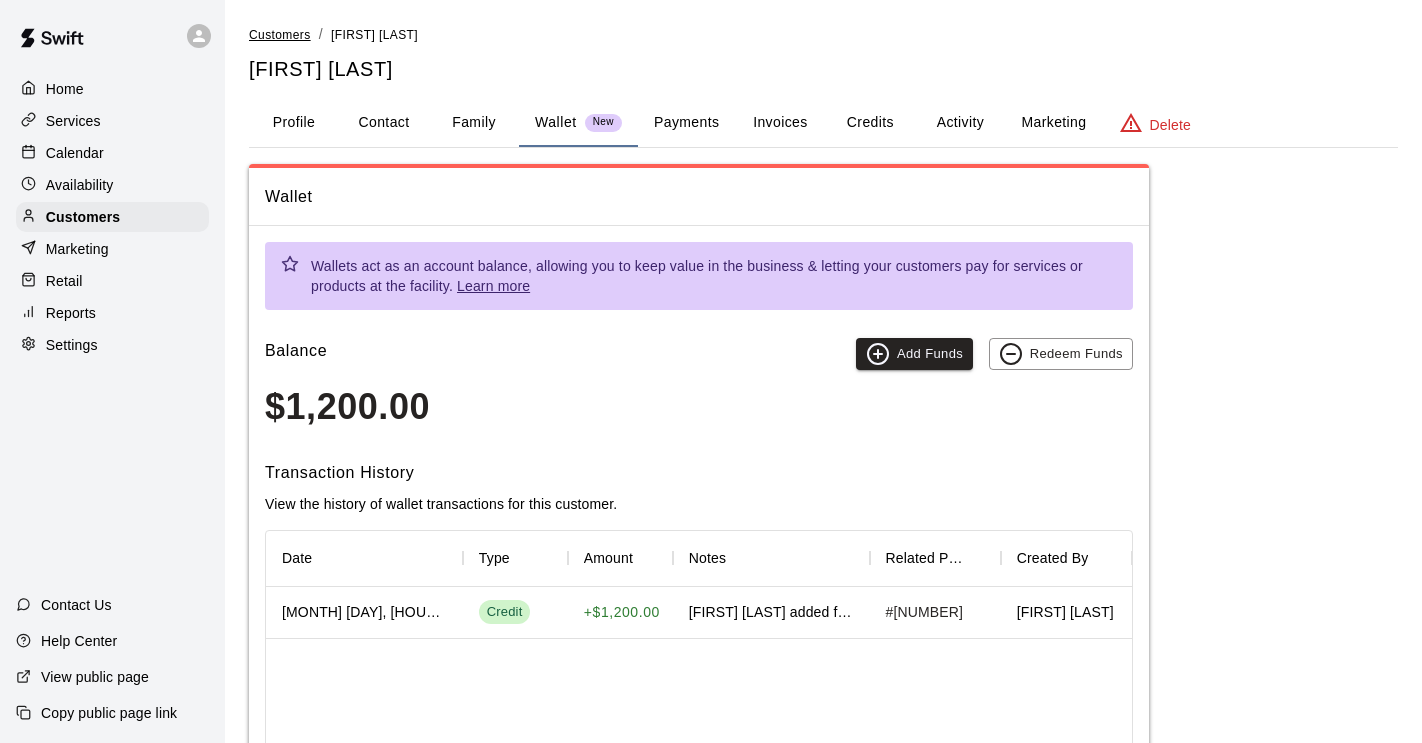 click on "Customers" at bounding box center (280, 35) 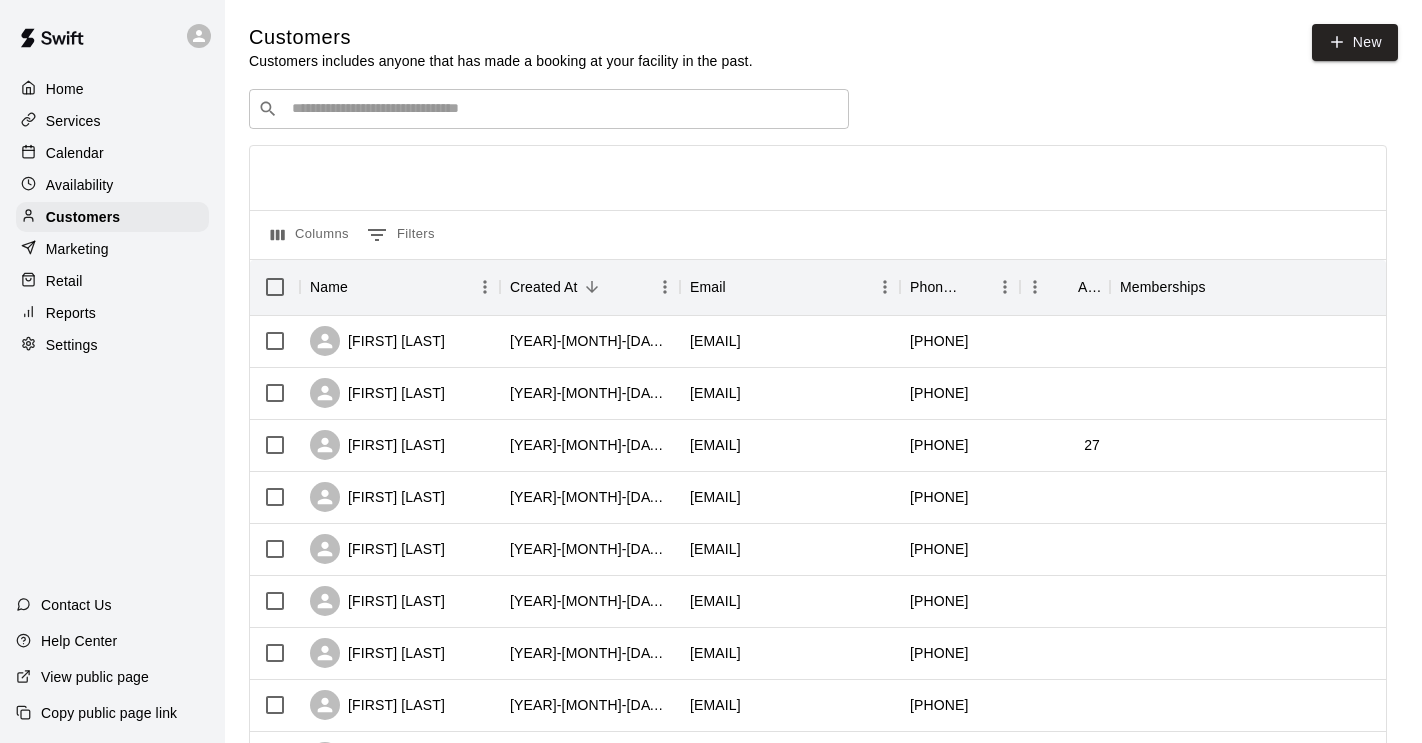 click at bounding box center [563, 109] 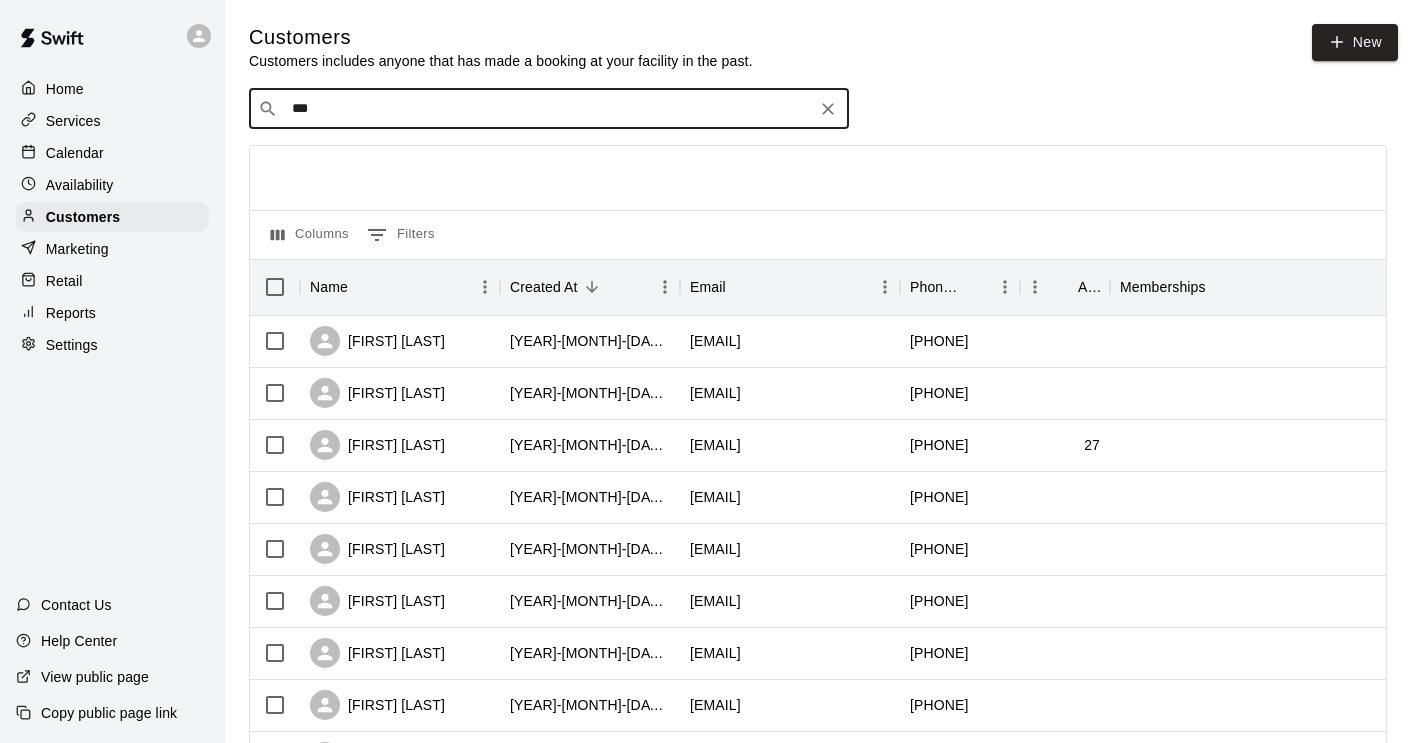 type on "****" 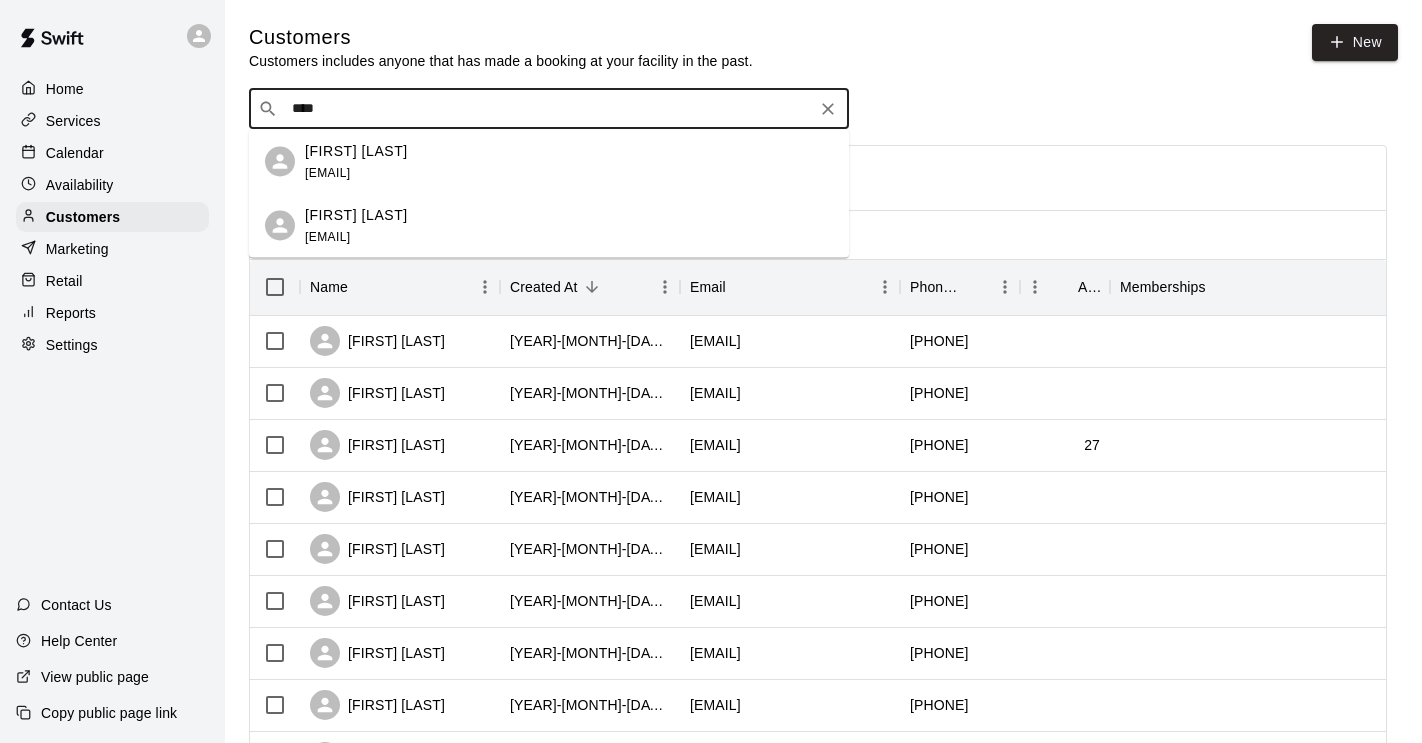 click on "dhull2860@yahoo.com" at bounding box center [327, 172] 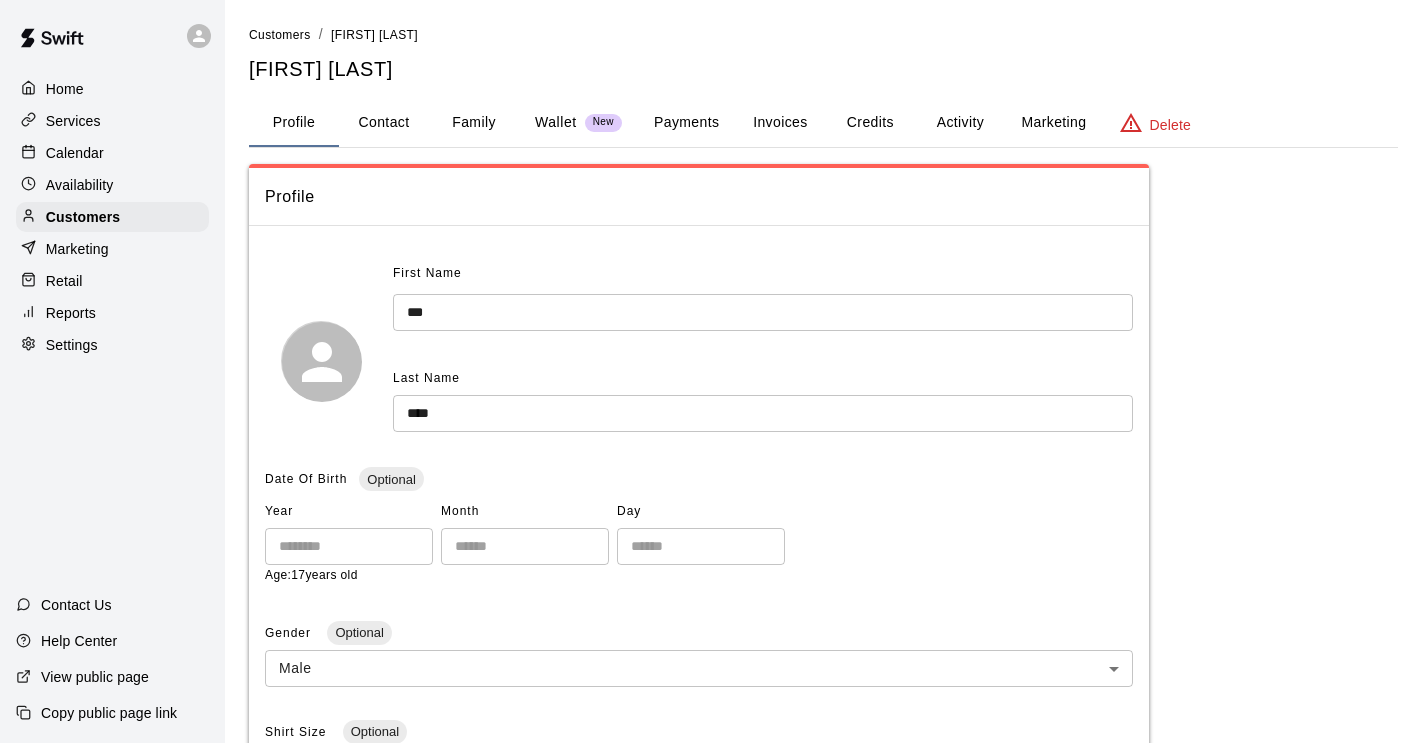 click on "Invoices" at bounding box center (780, 123) 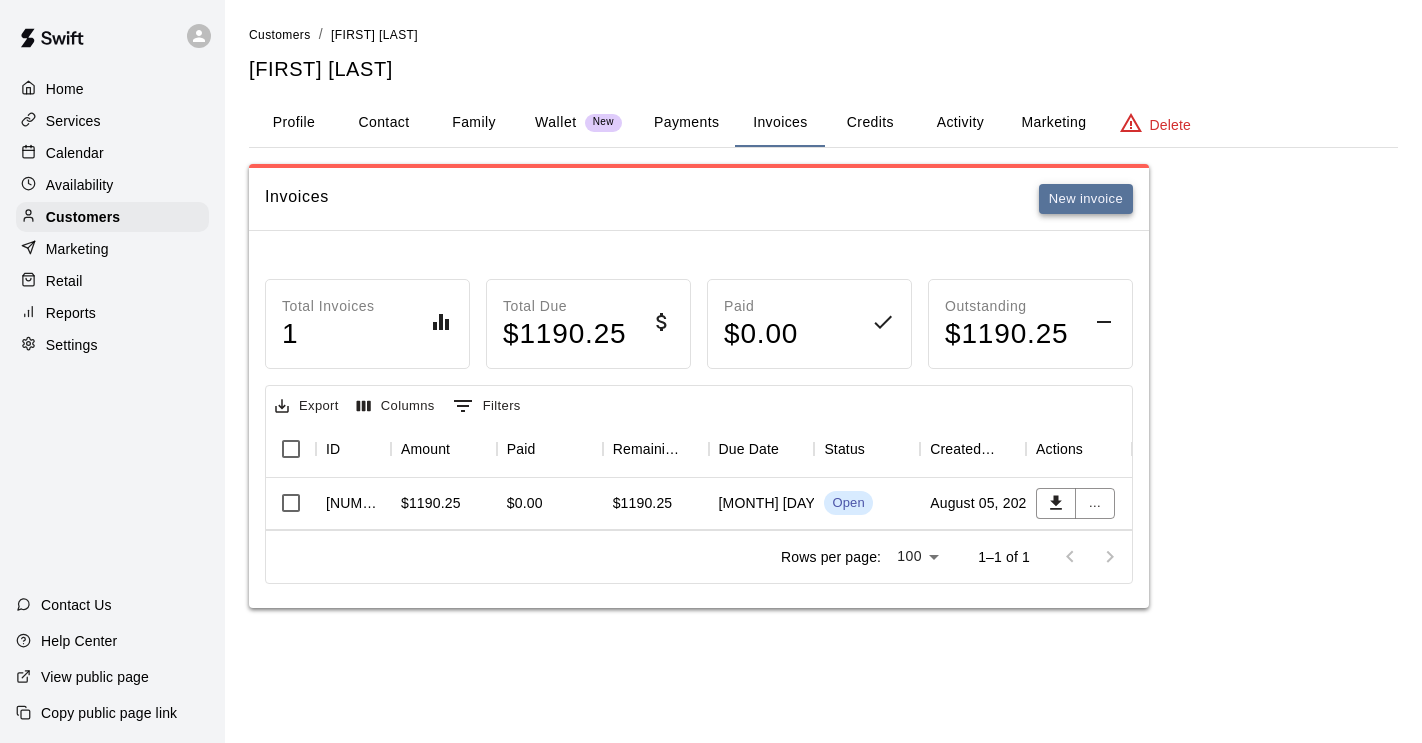 click on "New invoice" at bounding box center [1086, 199] 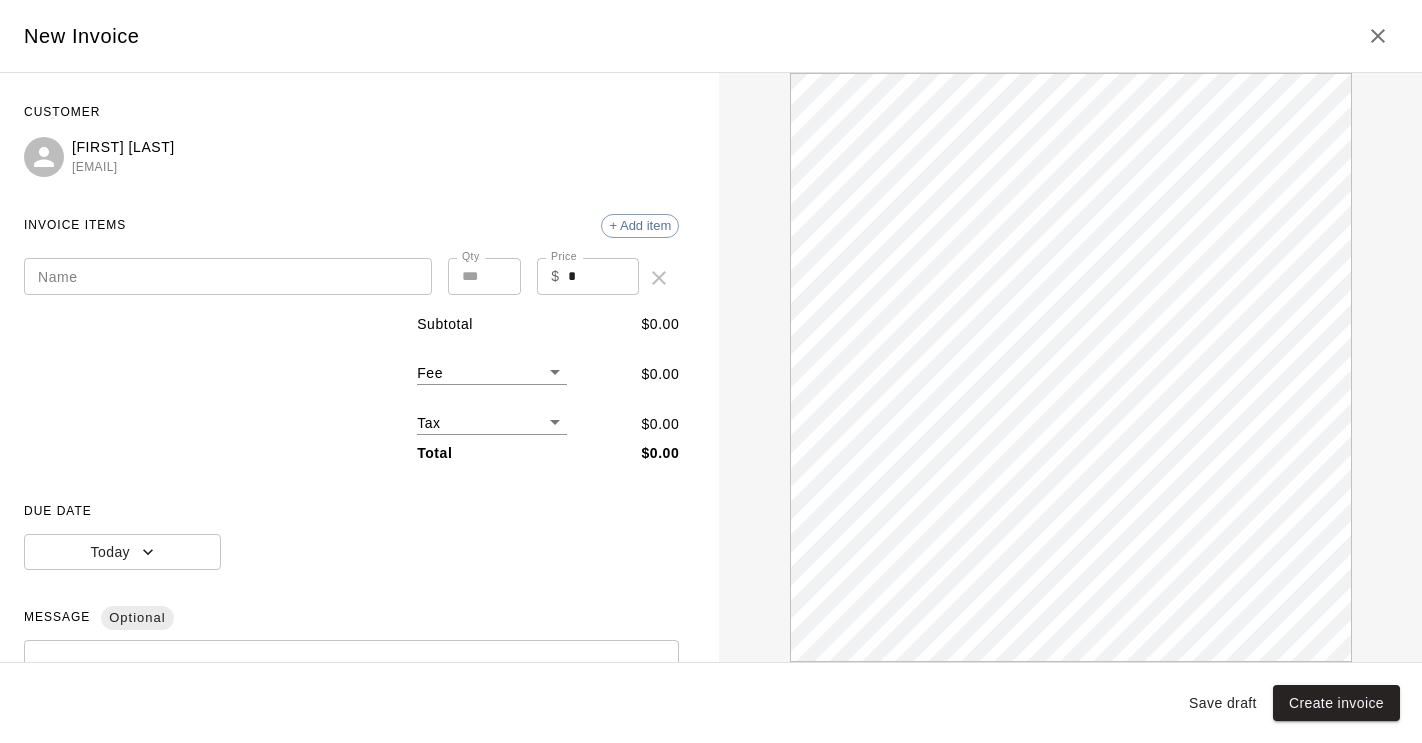 scroll, scrollTop: 0, scrollLeft: 0, axis: both 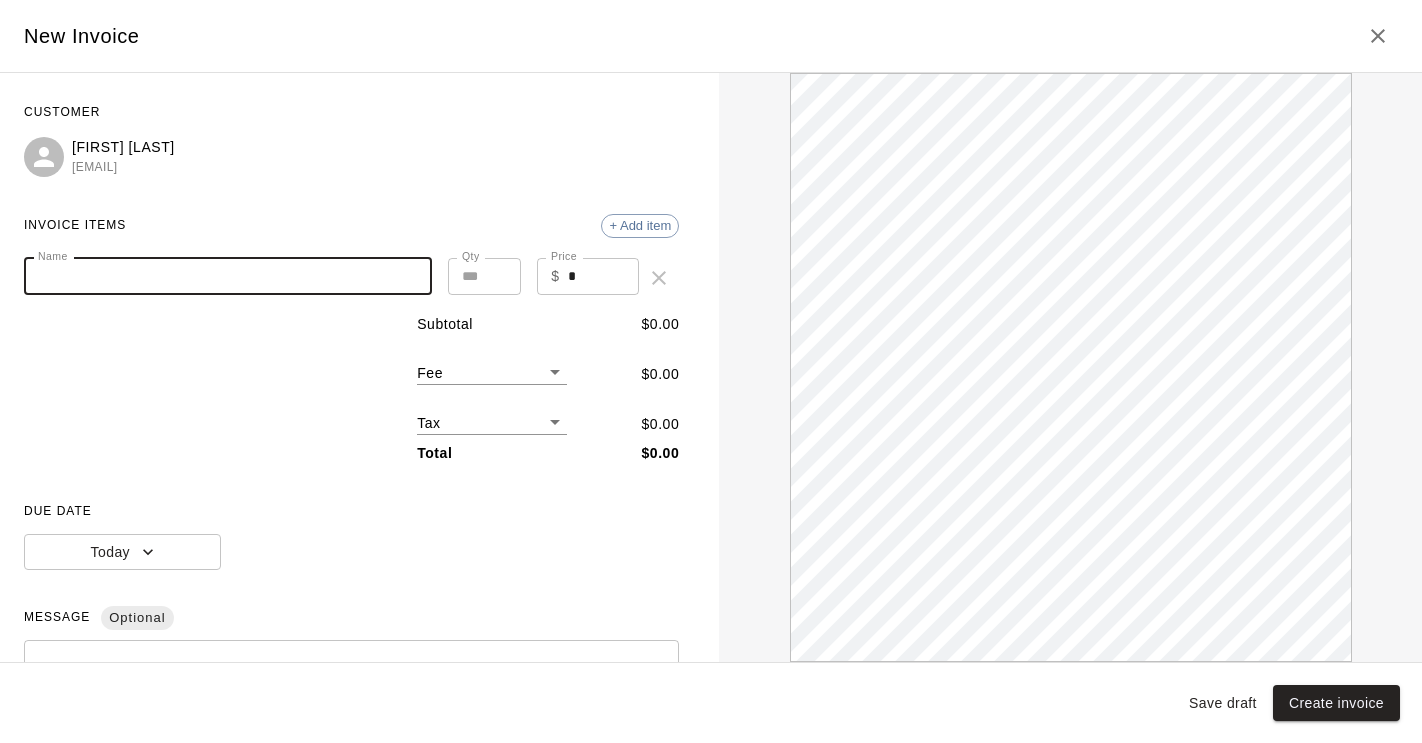 click on "Name" at bounding box center [228, 276] 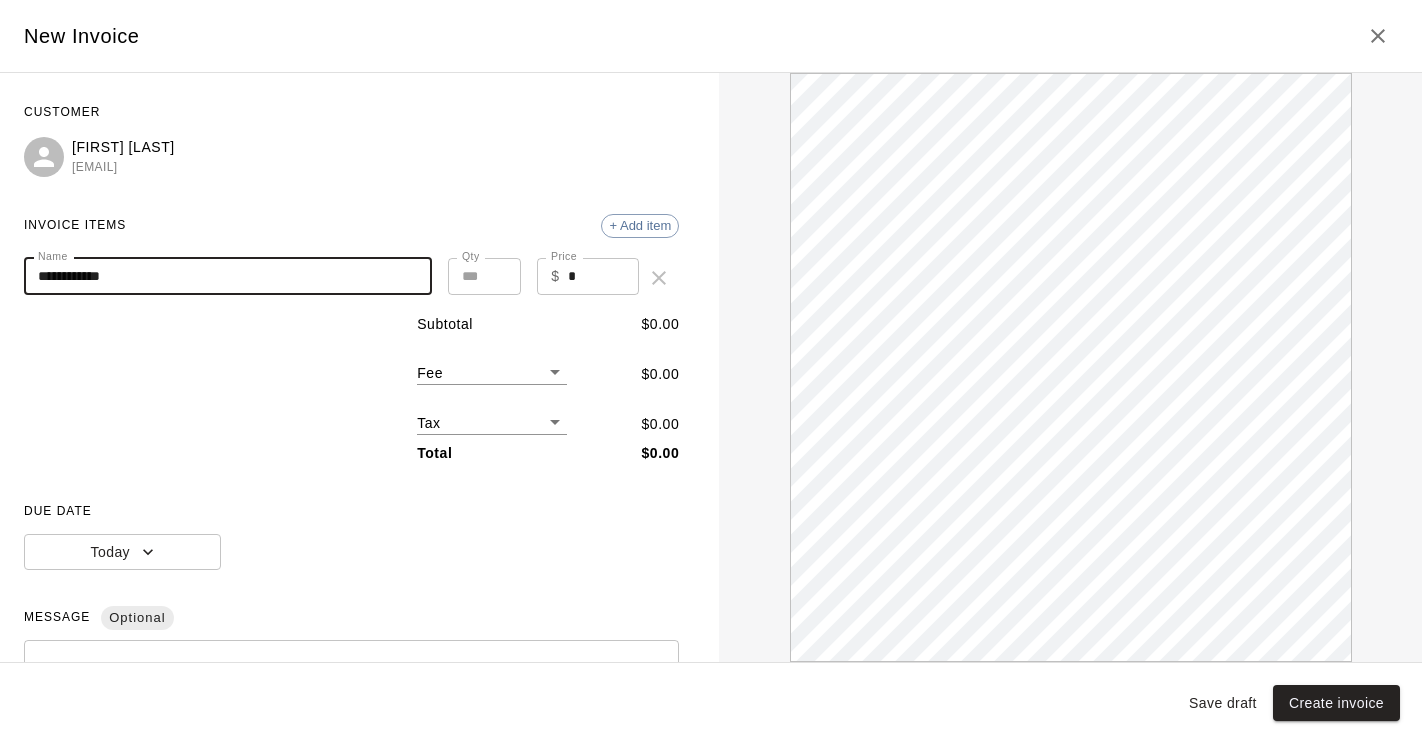 scroll, scrollTop: 0, scrollLeft: 0, axis: both 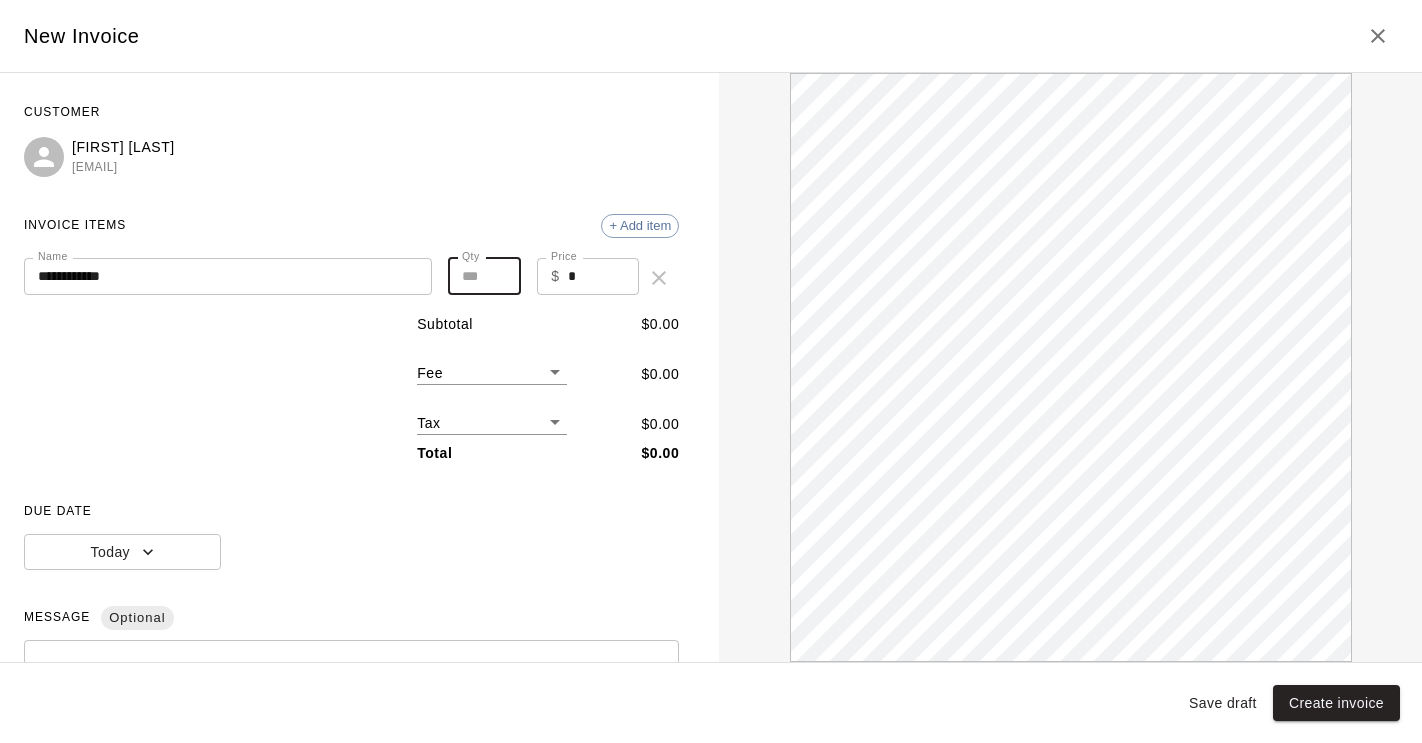 click on "*" at bounding box center [484, 276] 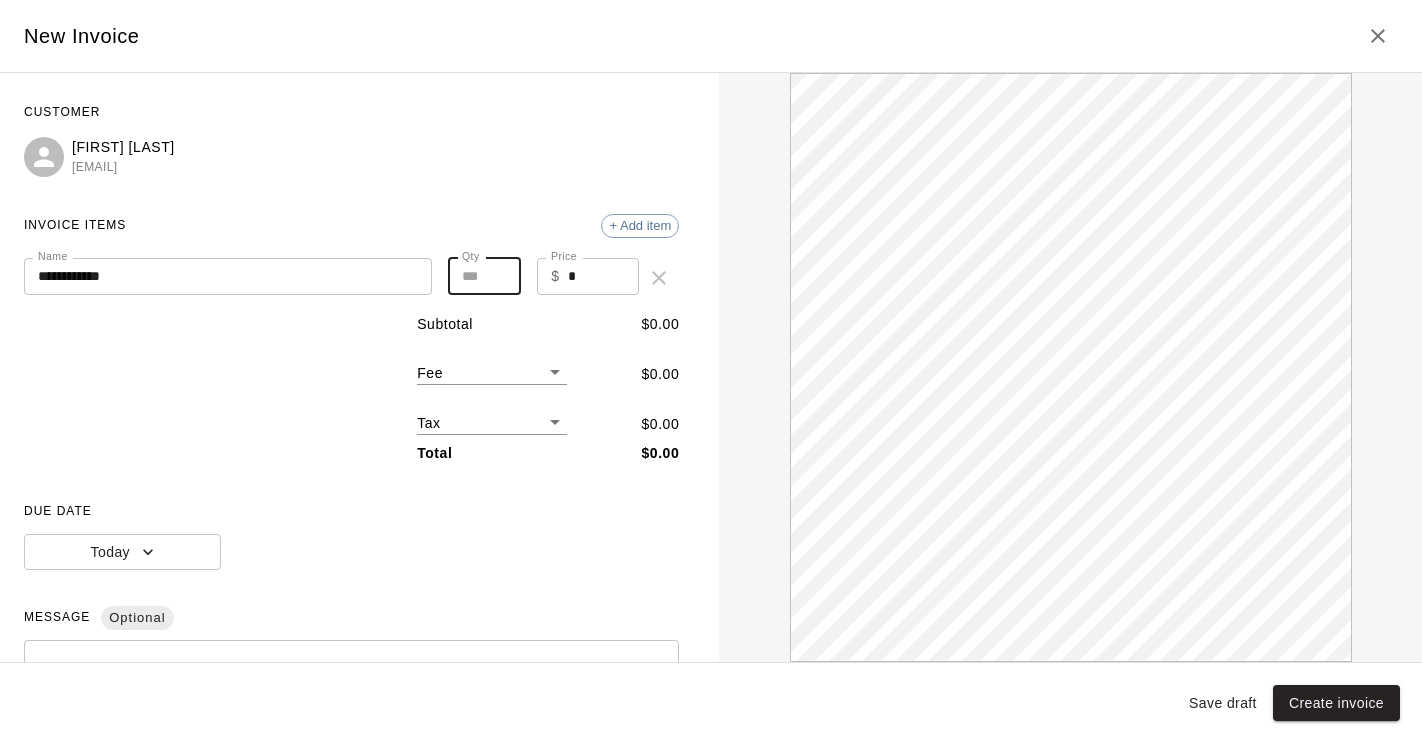 scroll, scrollTop: 0, scrollLeft: 0, axis: both 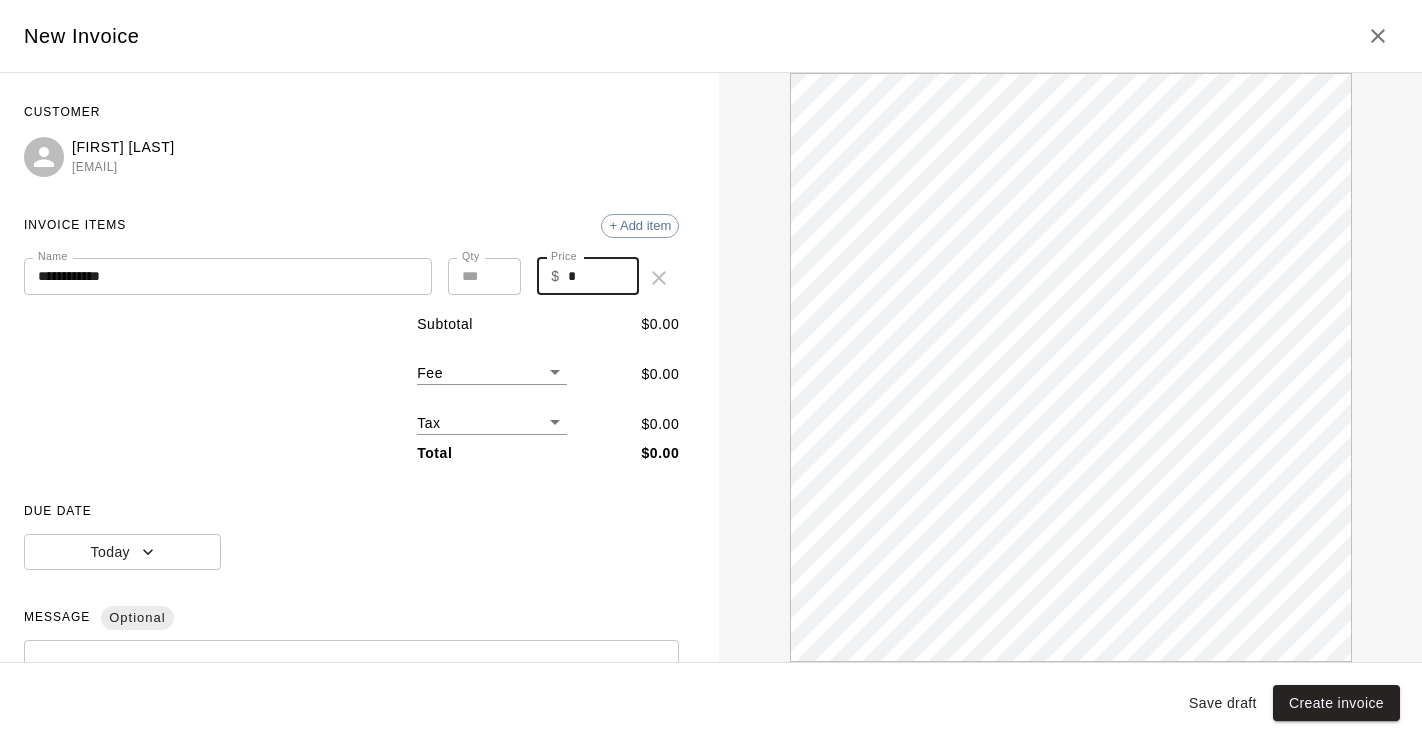 click on "*" at bounding box center (604, 276) 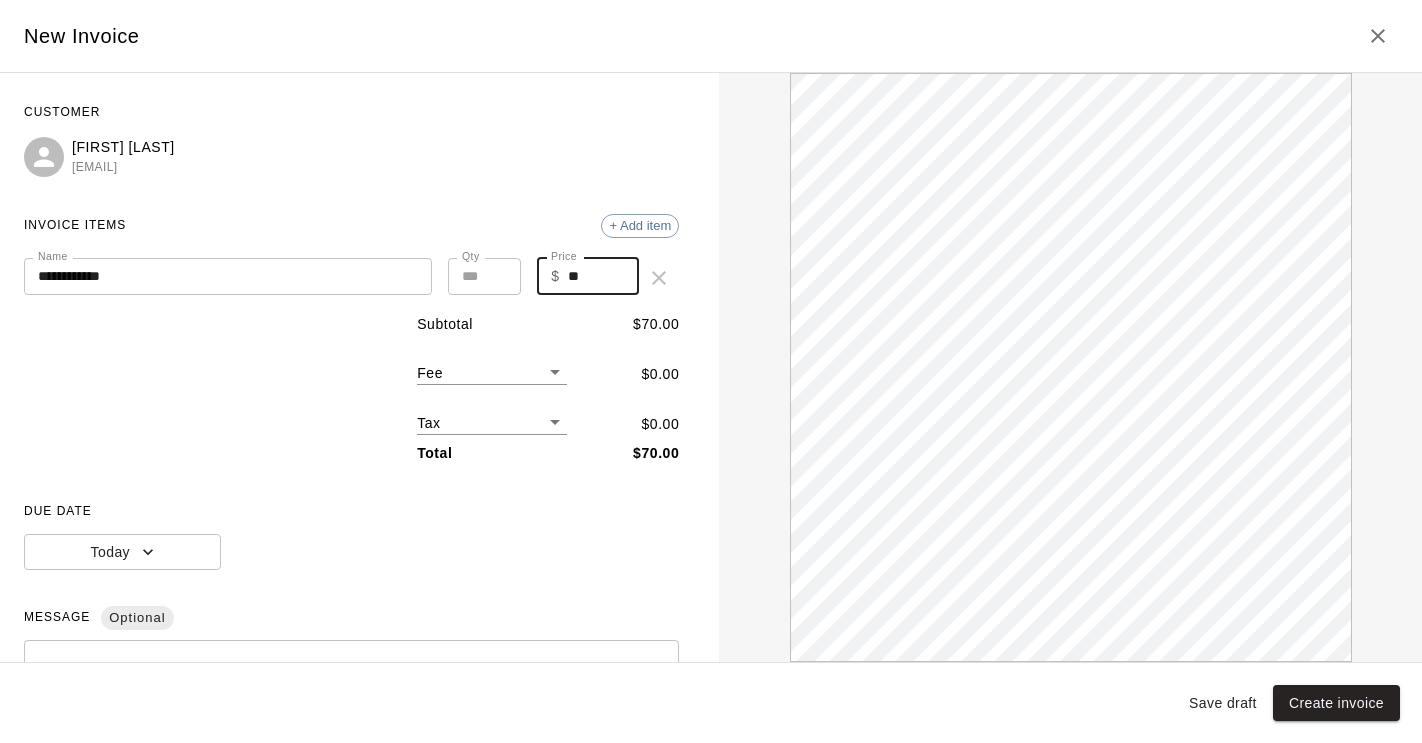 scroll, scrollTop: 0, scrollLeft: 0, axis: both 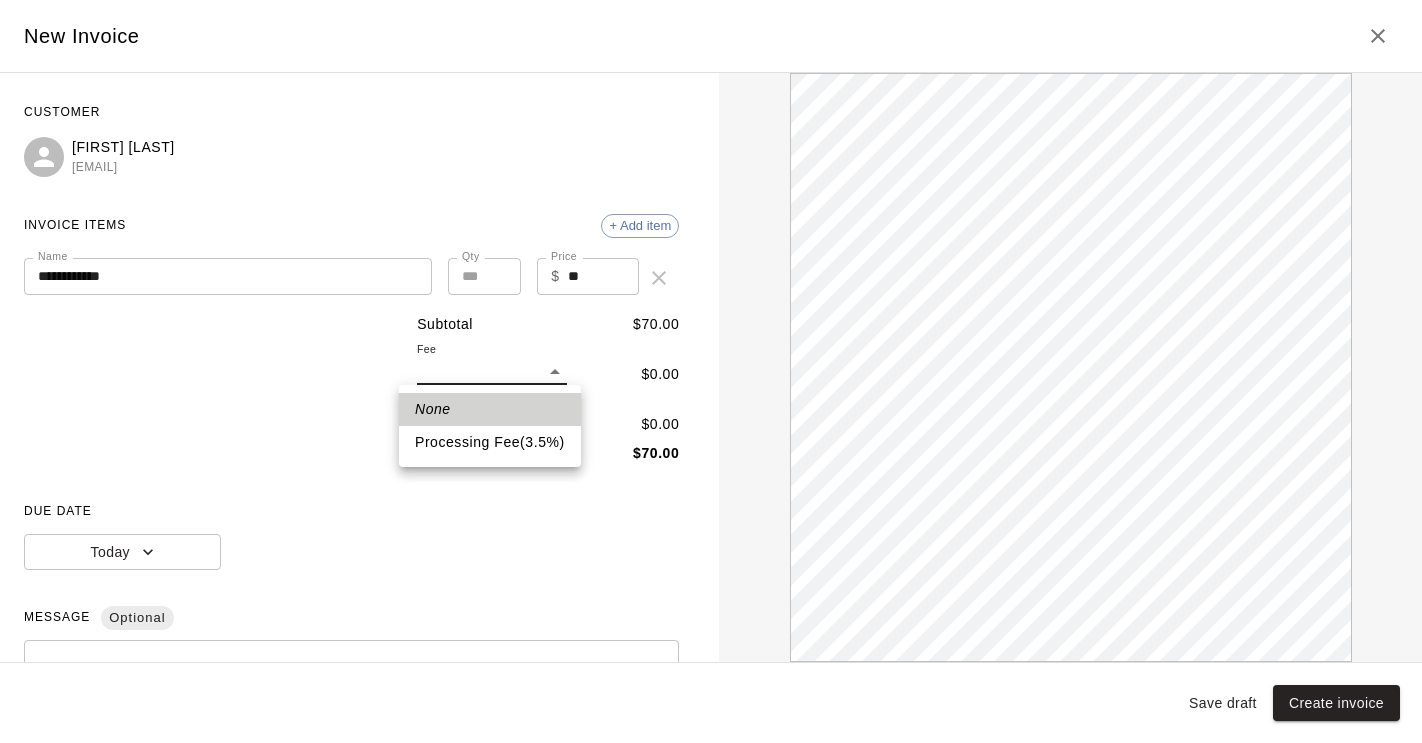 click on "Processing Fee  ( 3.5 % )" at bounding box center (490, 442) 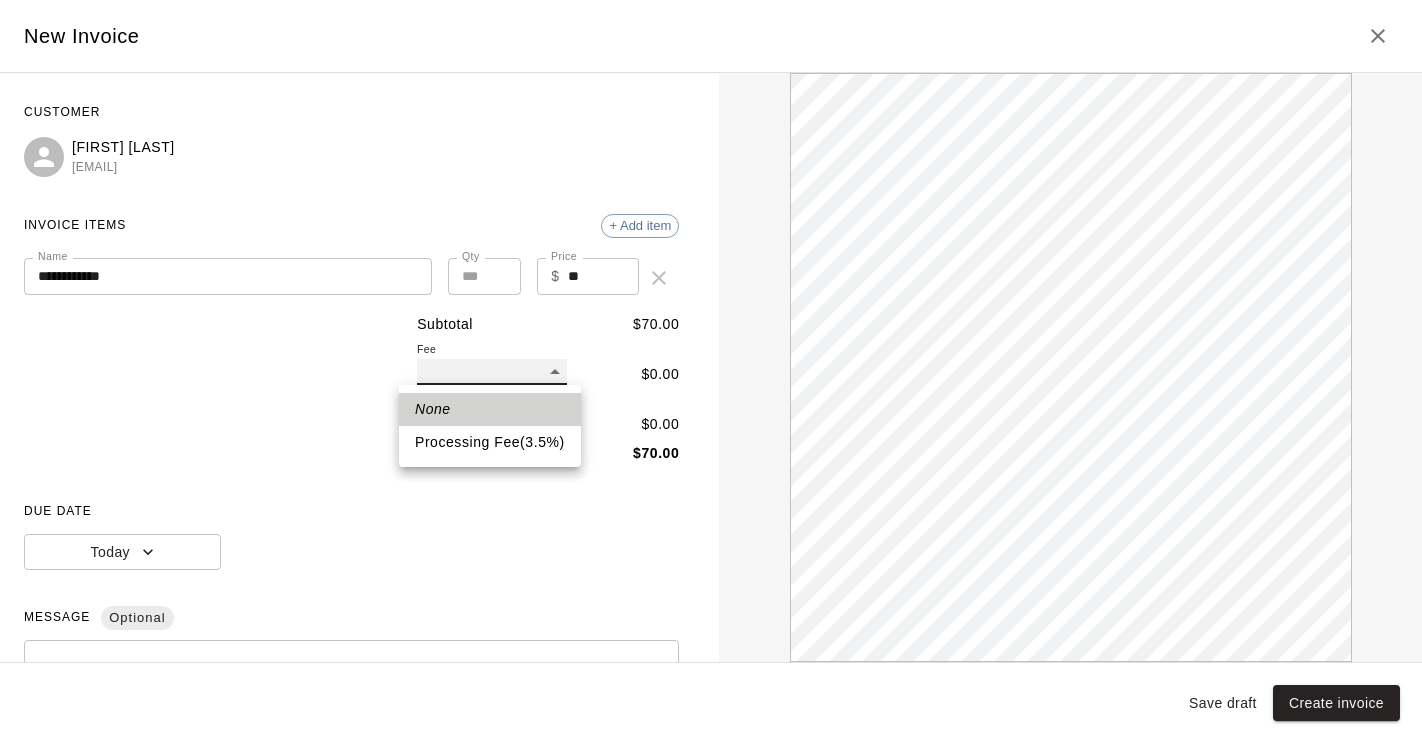 type on "**" 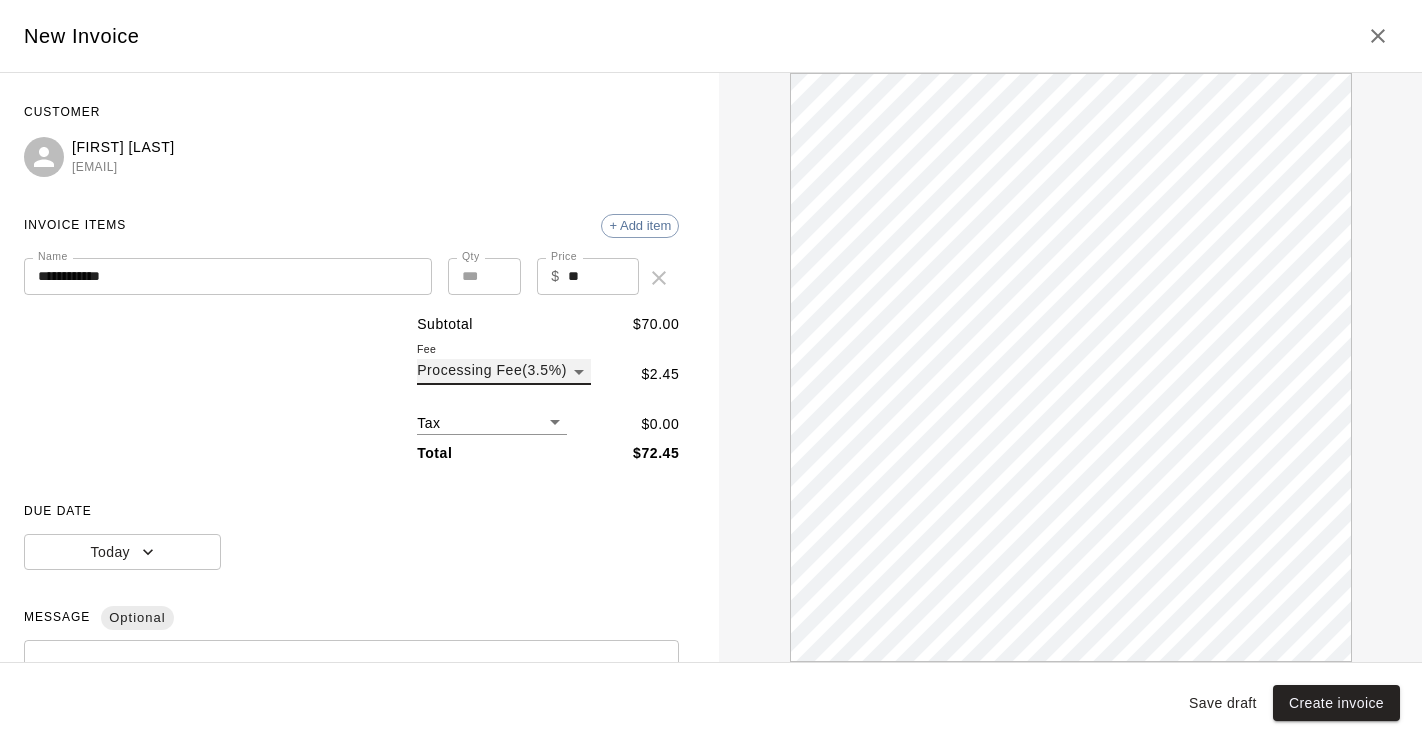scroll, scrollTop: 0, scrollLeft: 0, axis: both 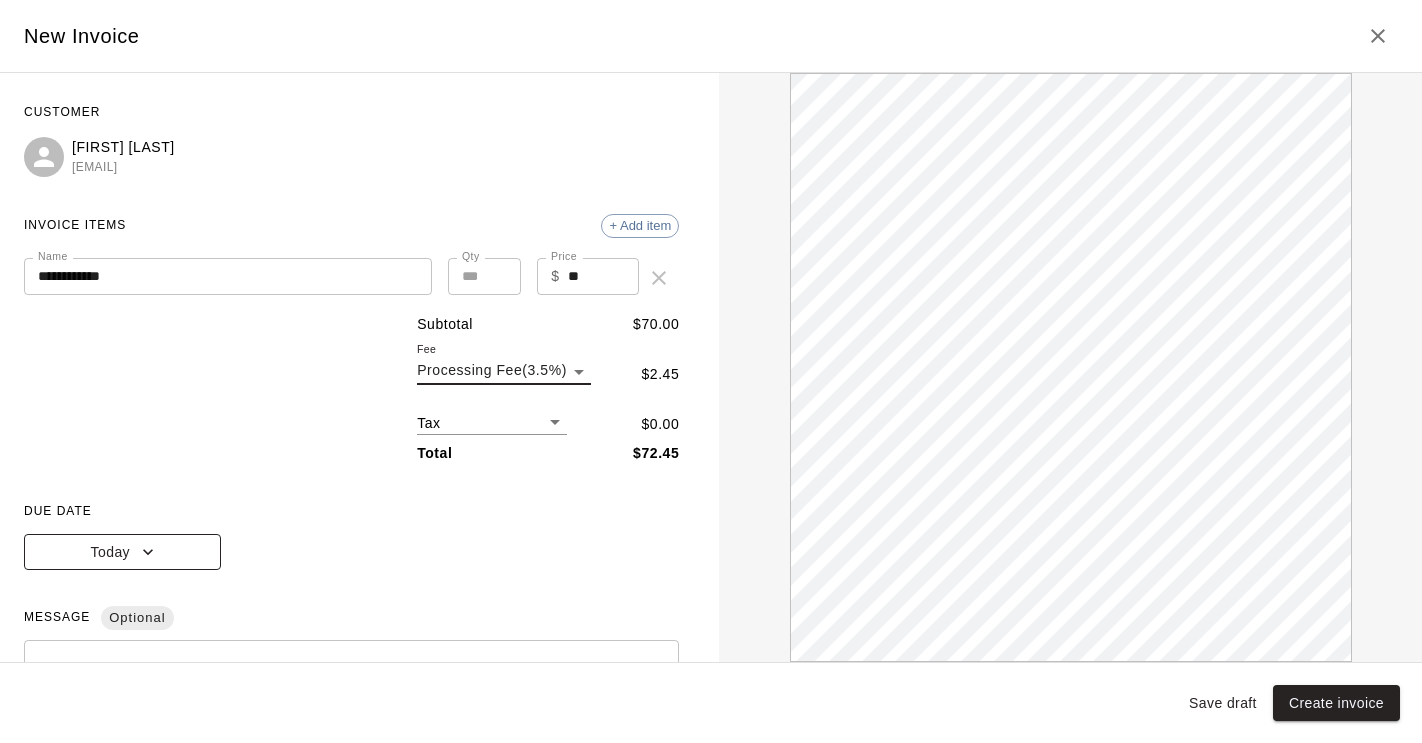 click on "Today" at bounding box center (122, 552) 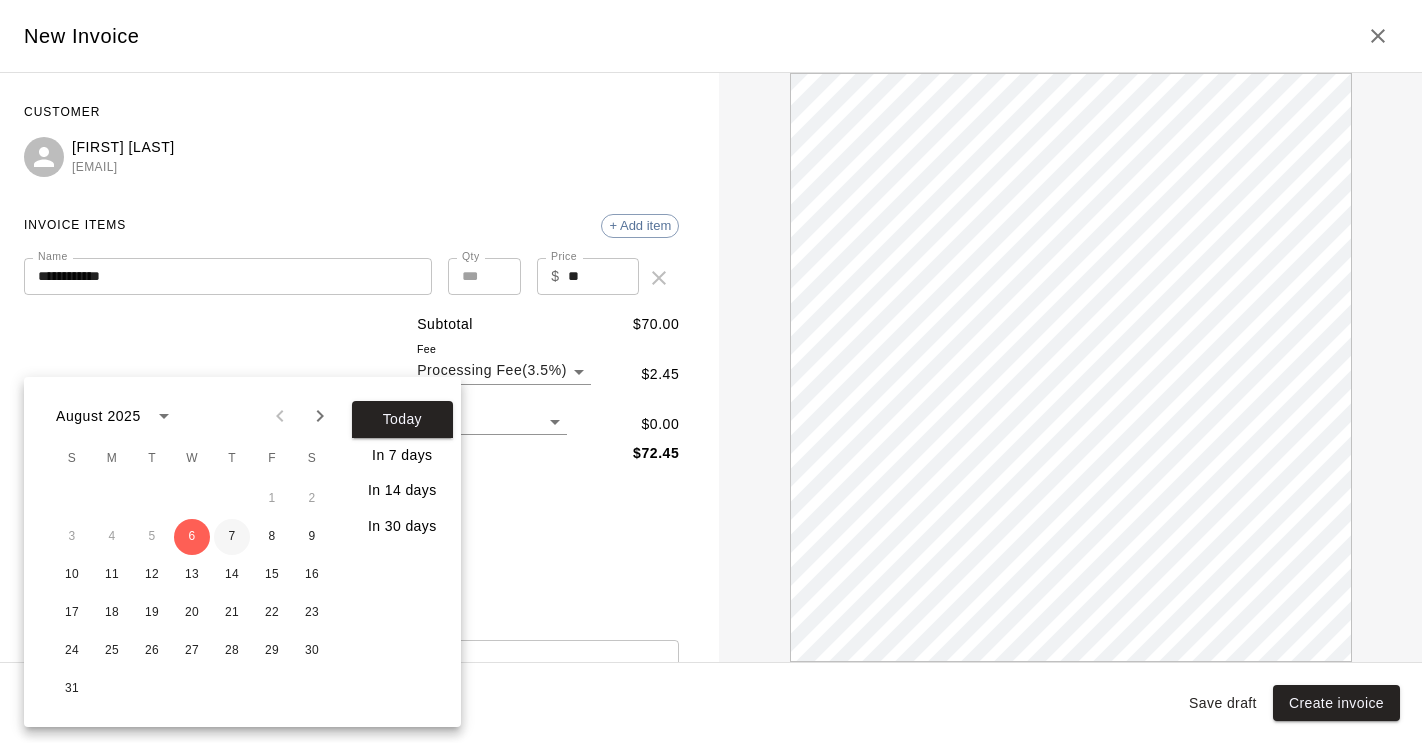 click on "7" at bounding box center [232, 537] 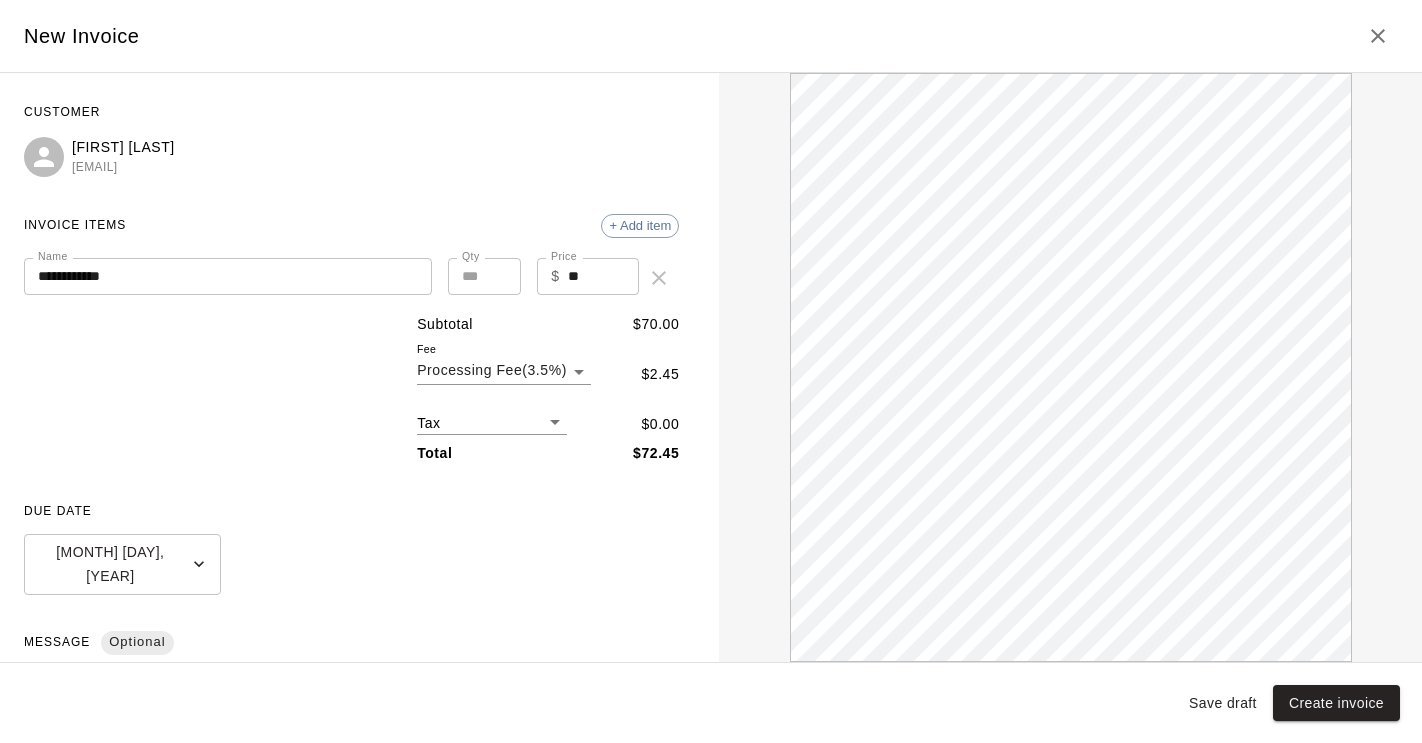 scroll, scrollTop: 0, scrollLeft: 0, axis: both 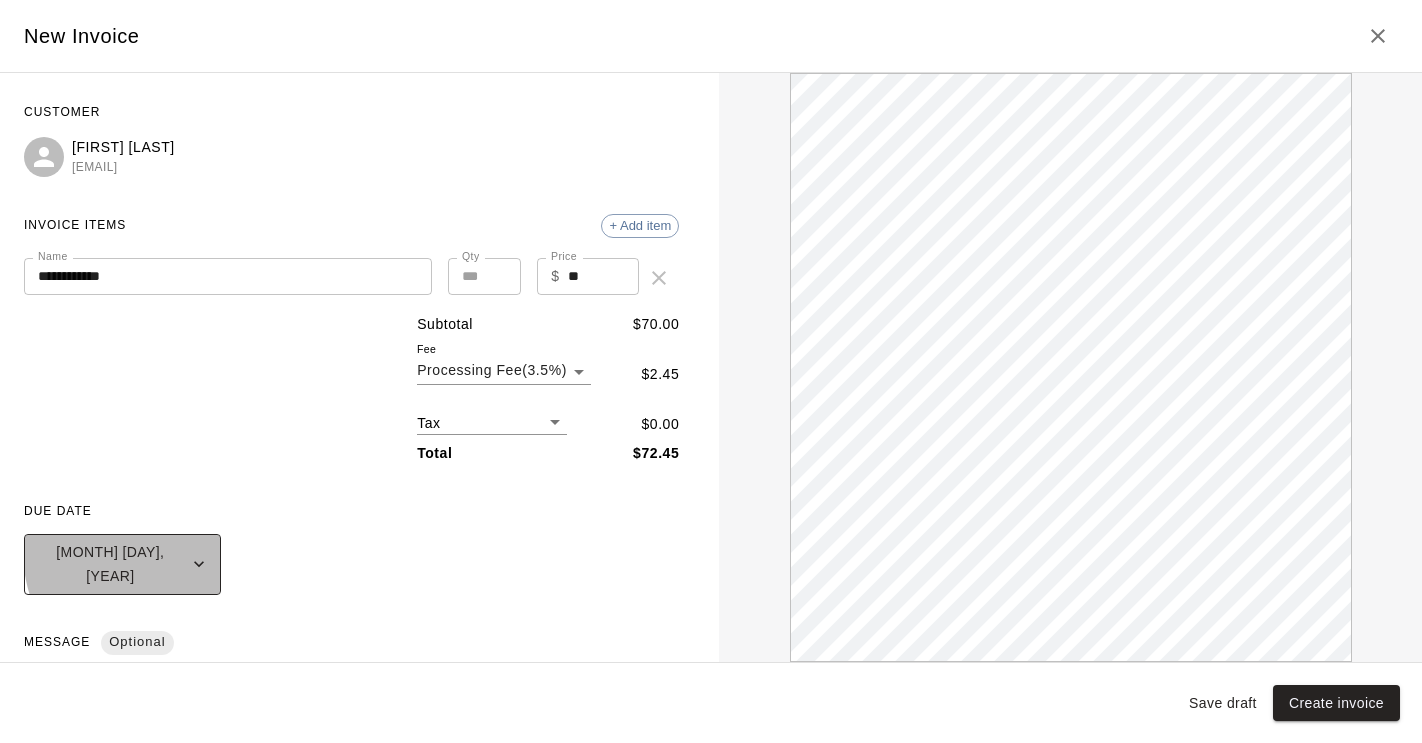 click 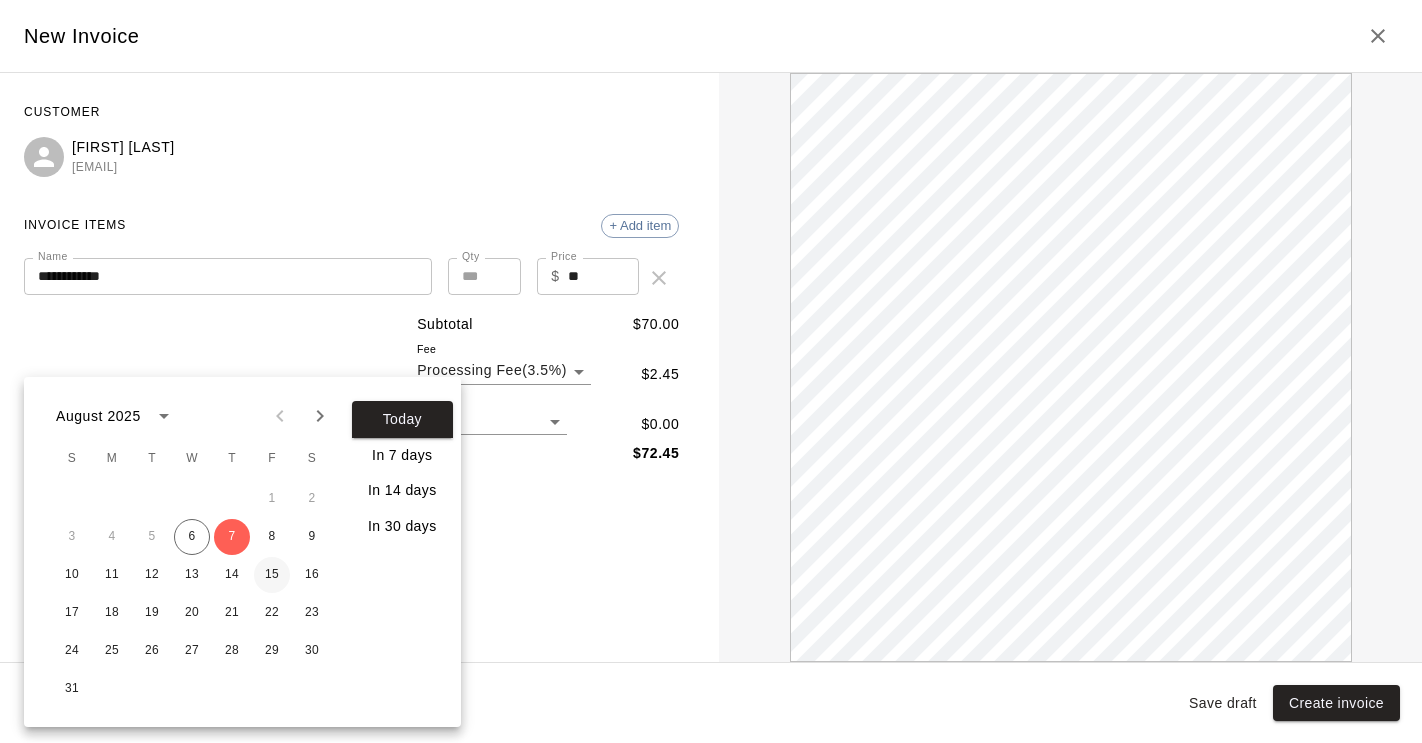 click on "15" at bounding box center (272, 575) 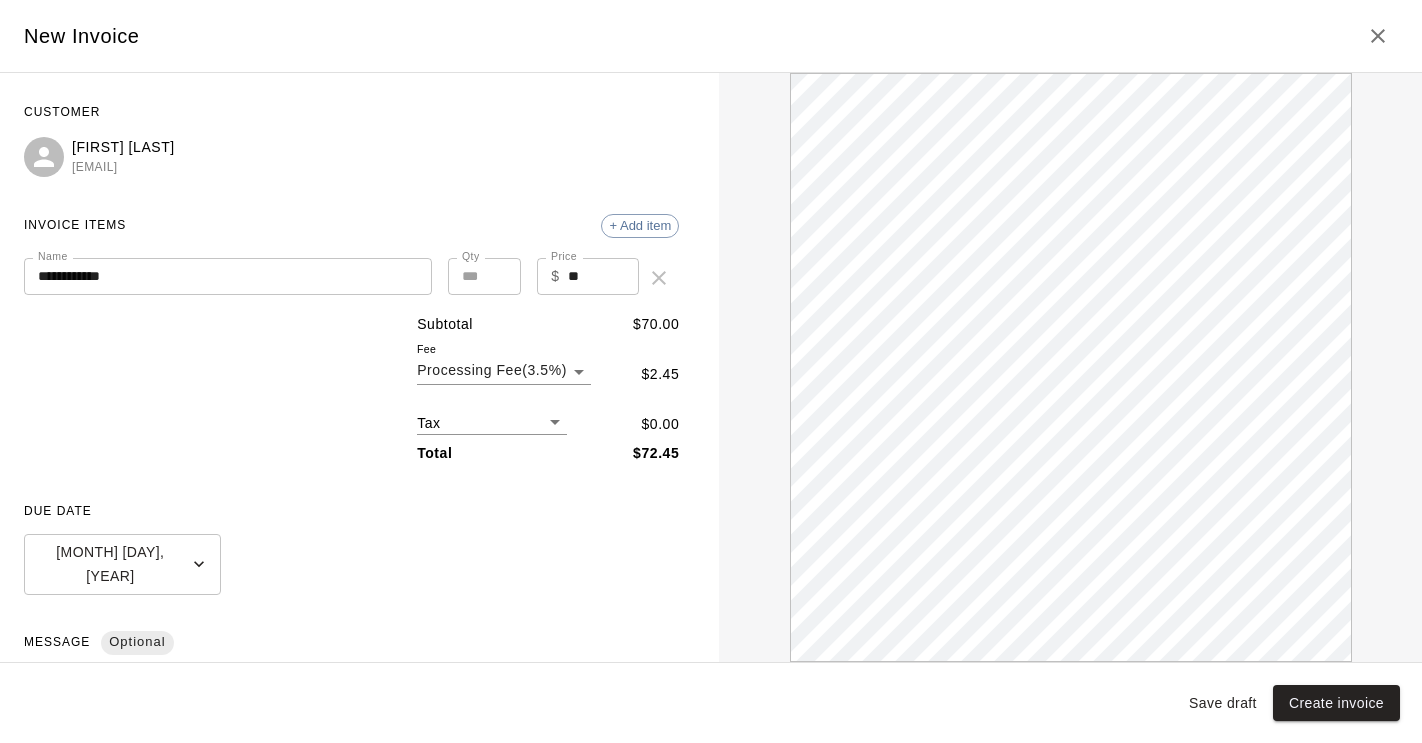 scroll, scrollTop: 0, scrollLeft: 0, axis: both 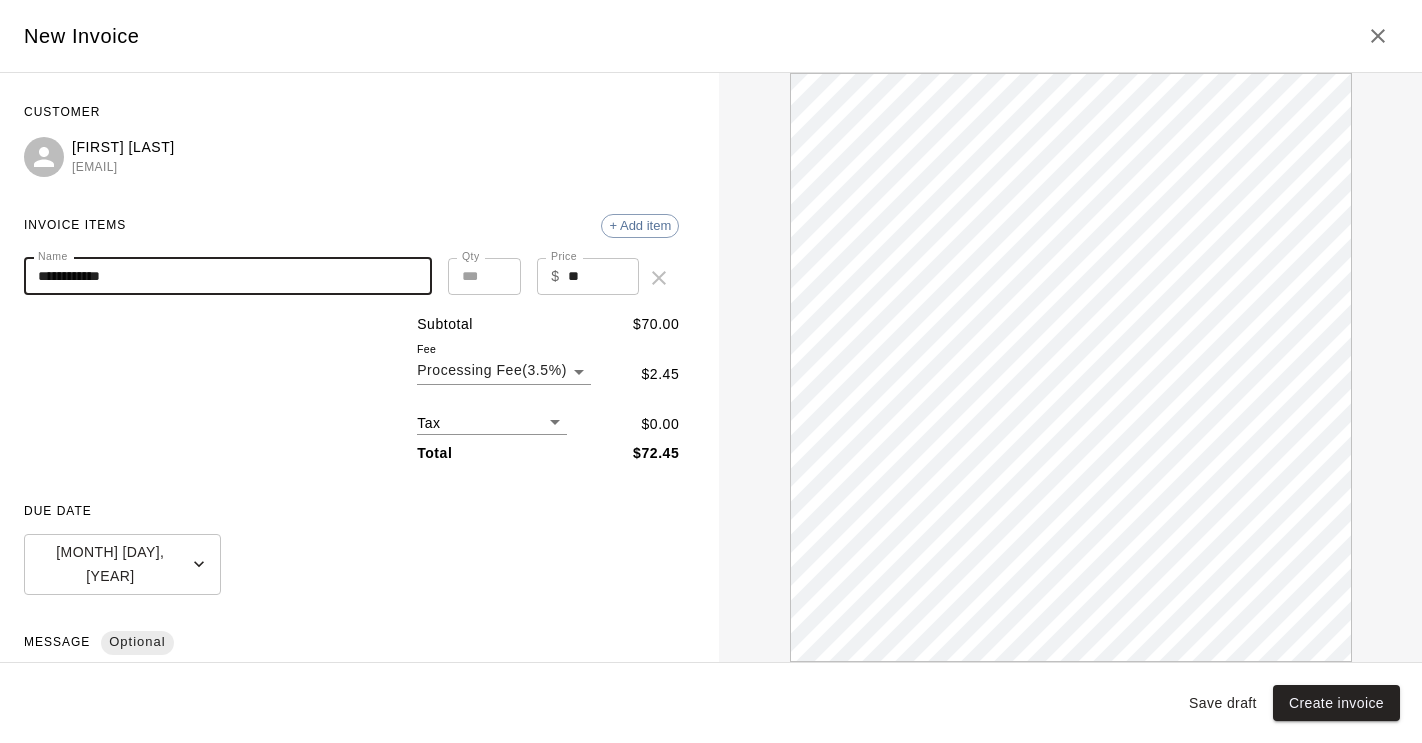 click on "**********" at bounding box center (228, 276) 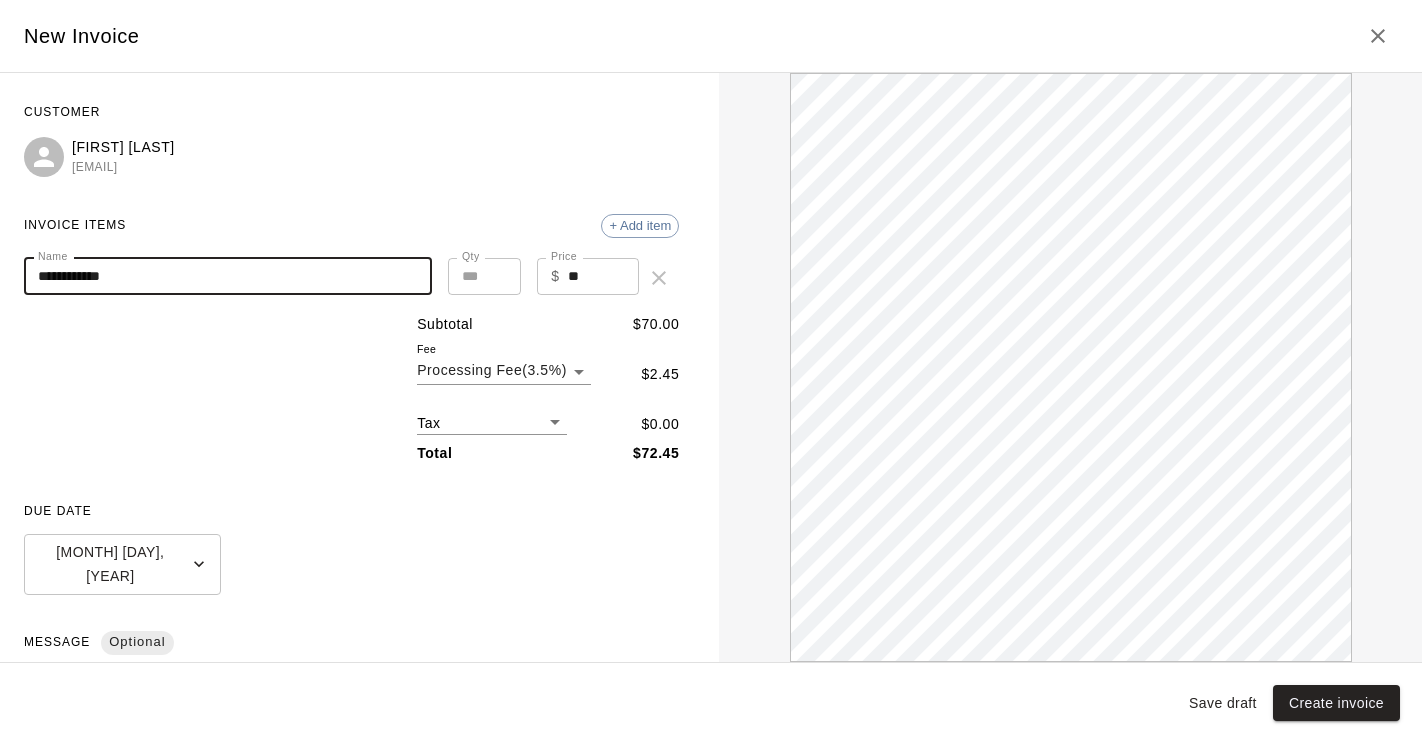 click on "**********" at bounding box center (228, 276) 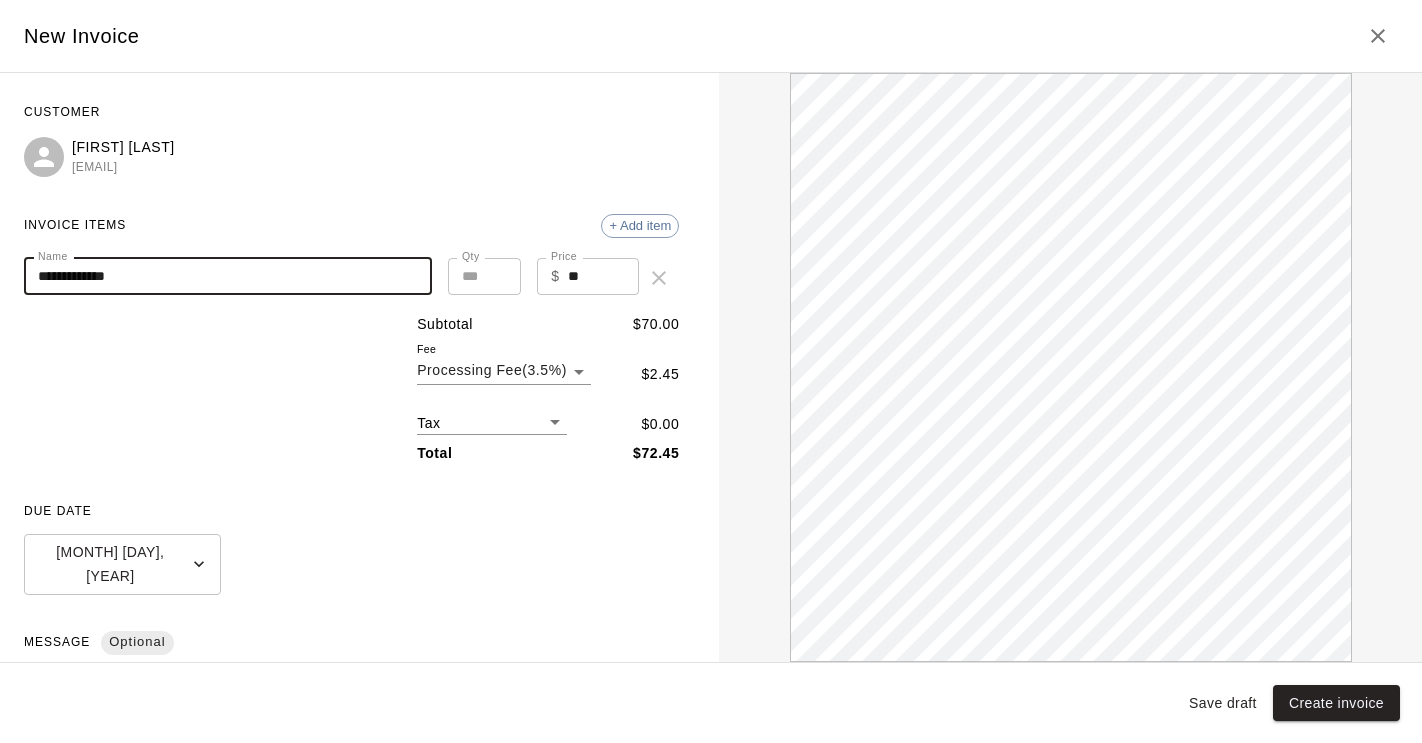 scroll, scrollTop: 0, scrollLeft: 0, axis: both 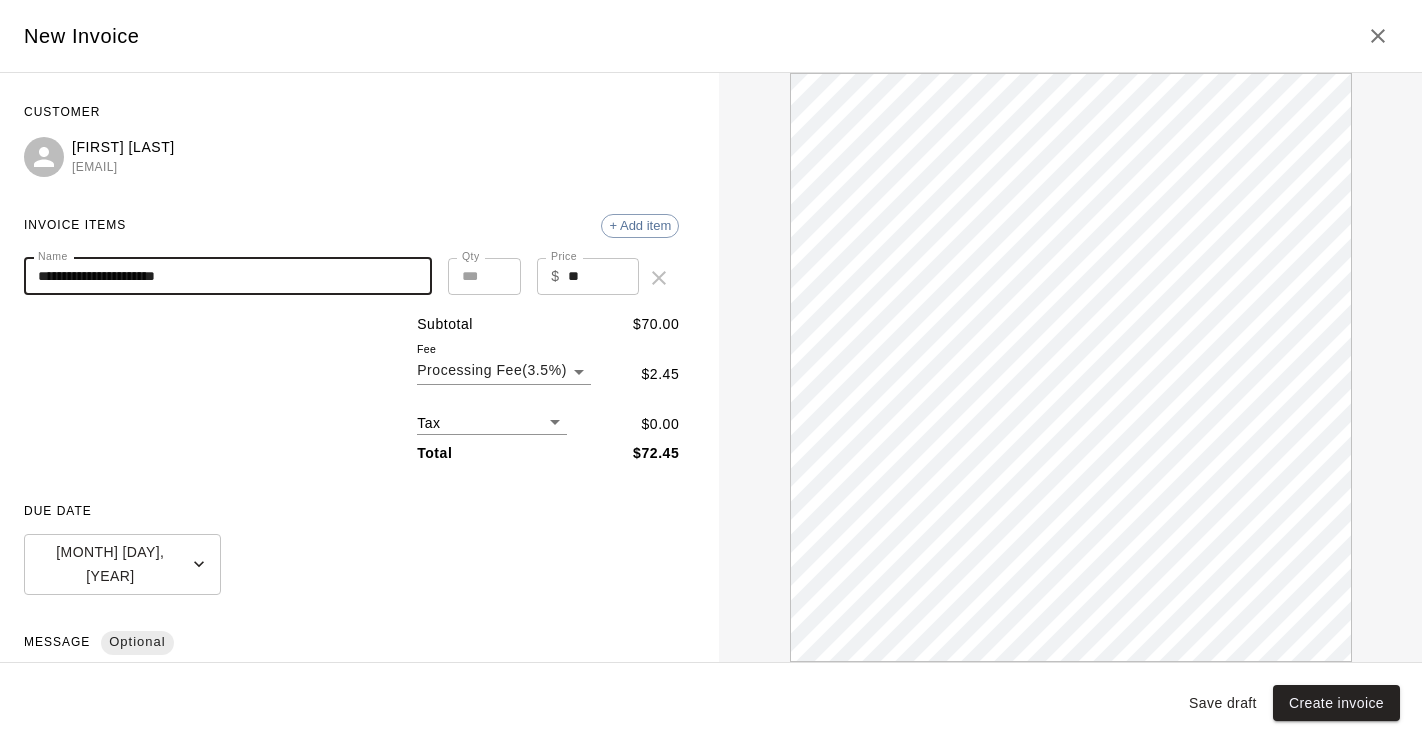 click on "**********" at bounding box center [228, 276] 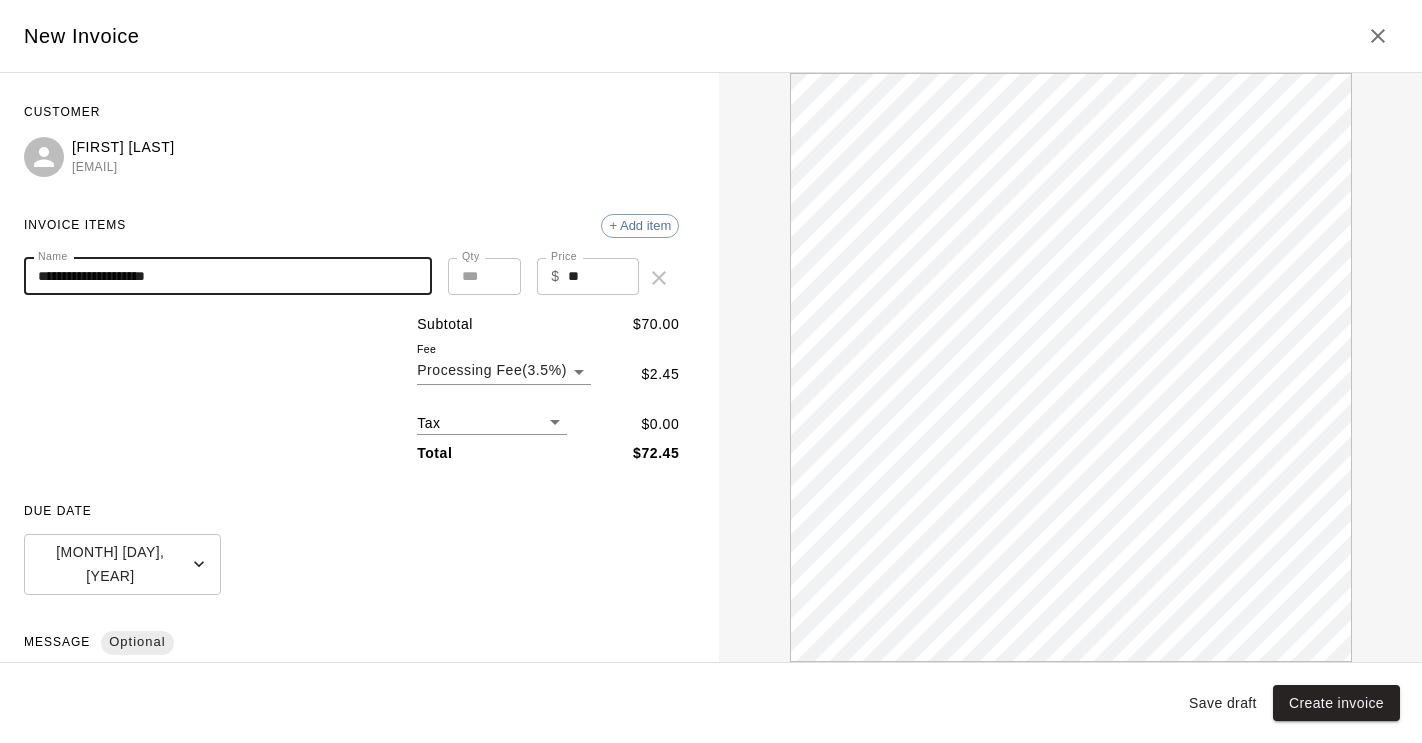 scroll, scrollTop: 0, scrollLeft: 0, axis: both 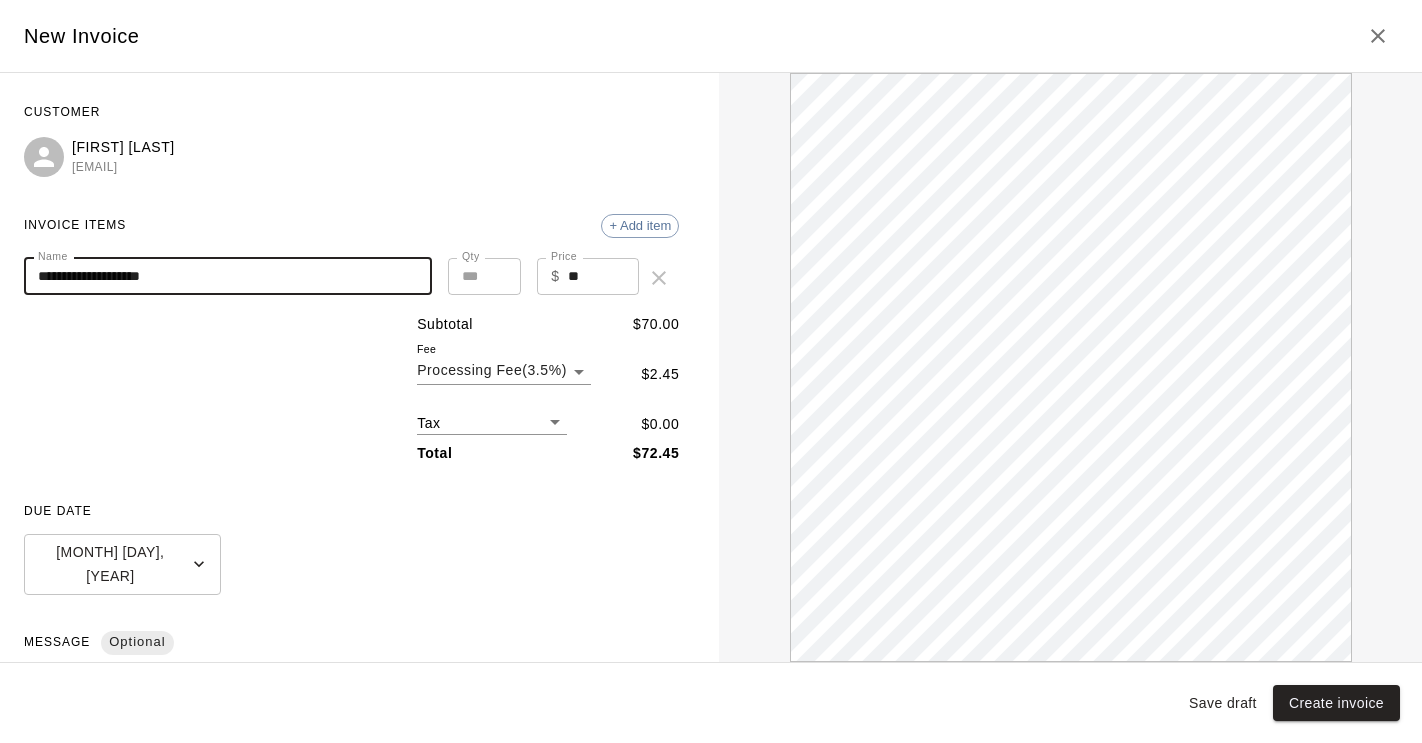 drag, startPoint x: 162, startPoint y: 276, endPoint x: 108, endPoint y: 272, distance: 54.147945 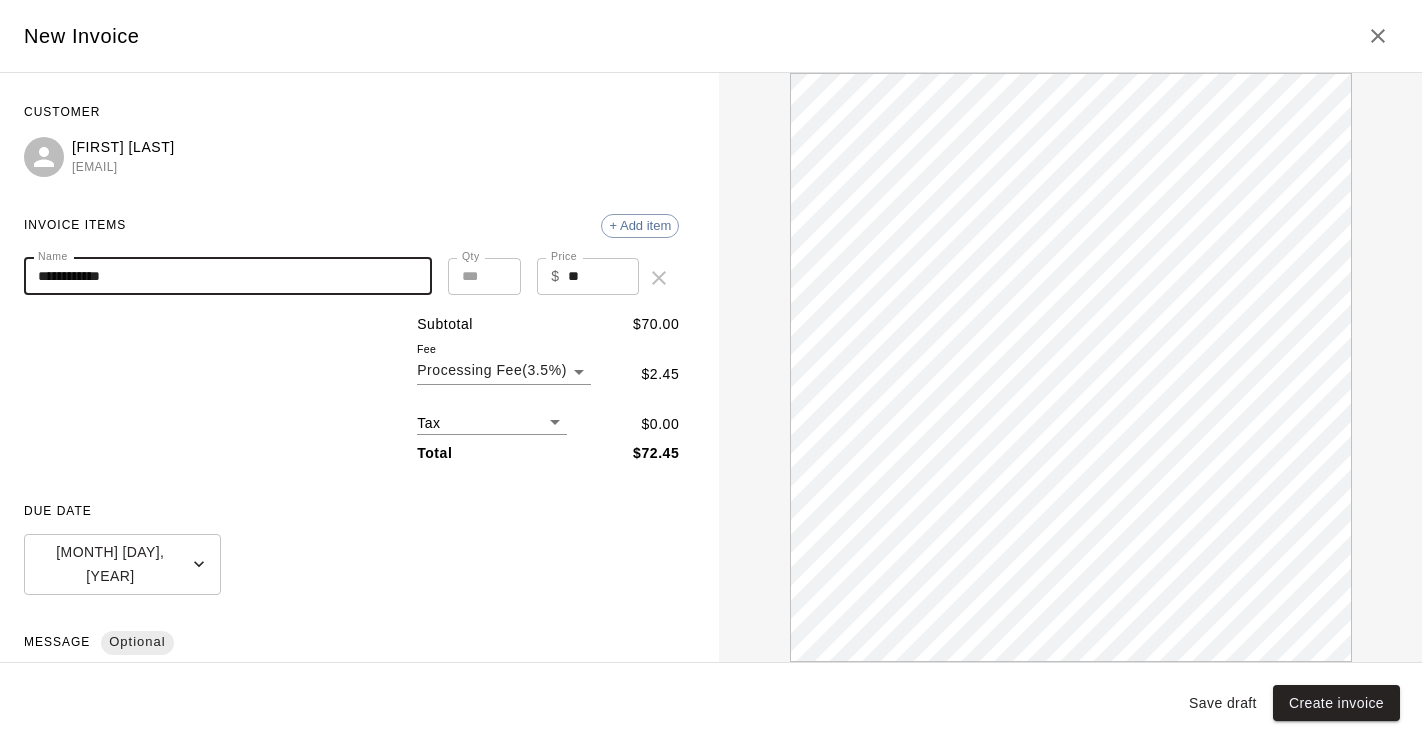 scroll, scrollTop: 0, scrollLeft: 0, axis: both 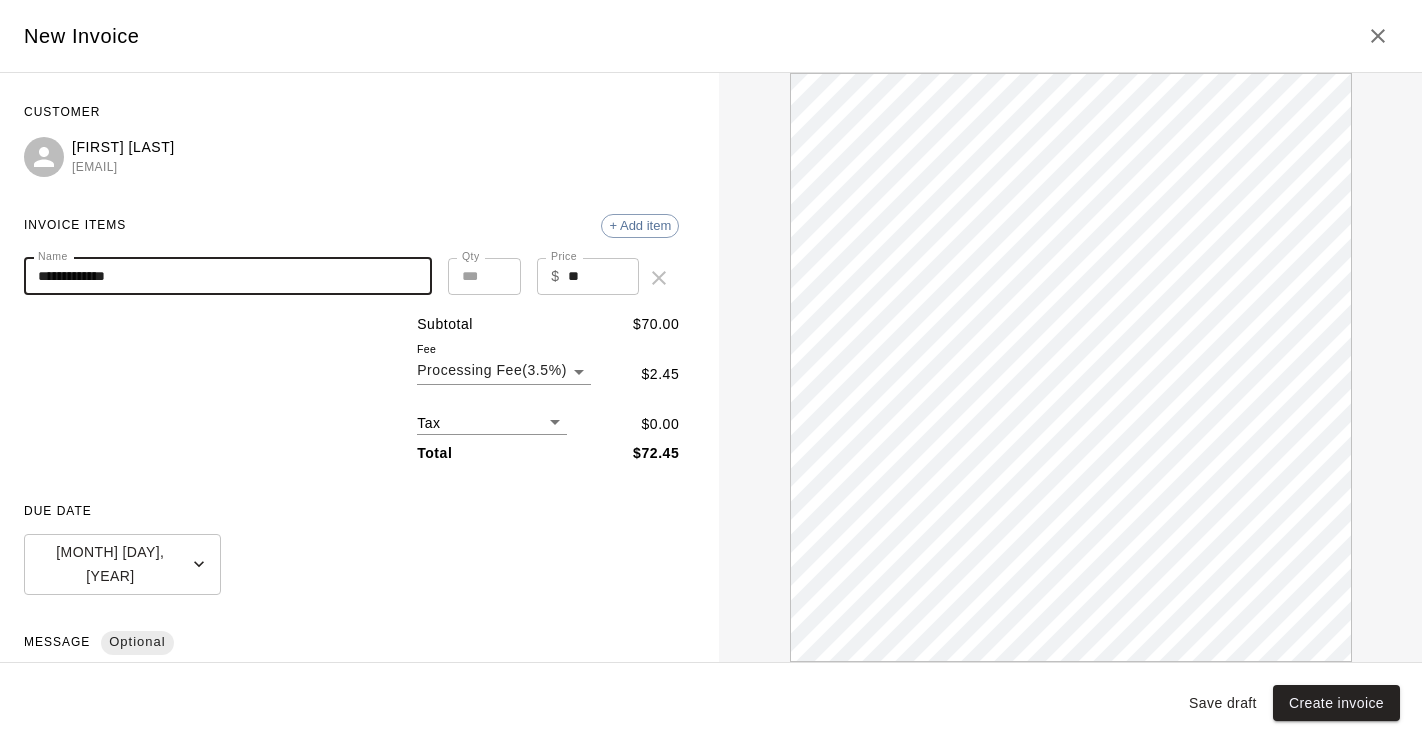 click on "**********" at bounding box center [228, 276] 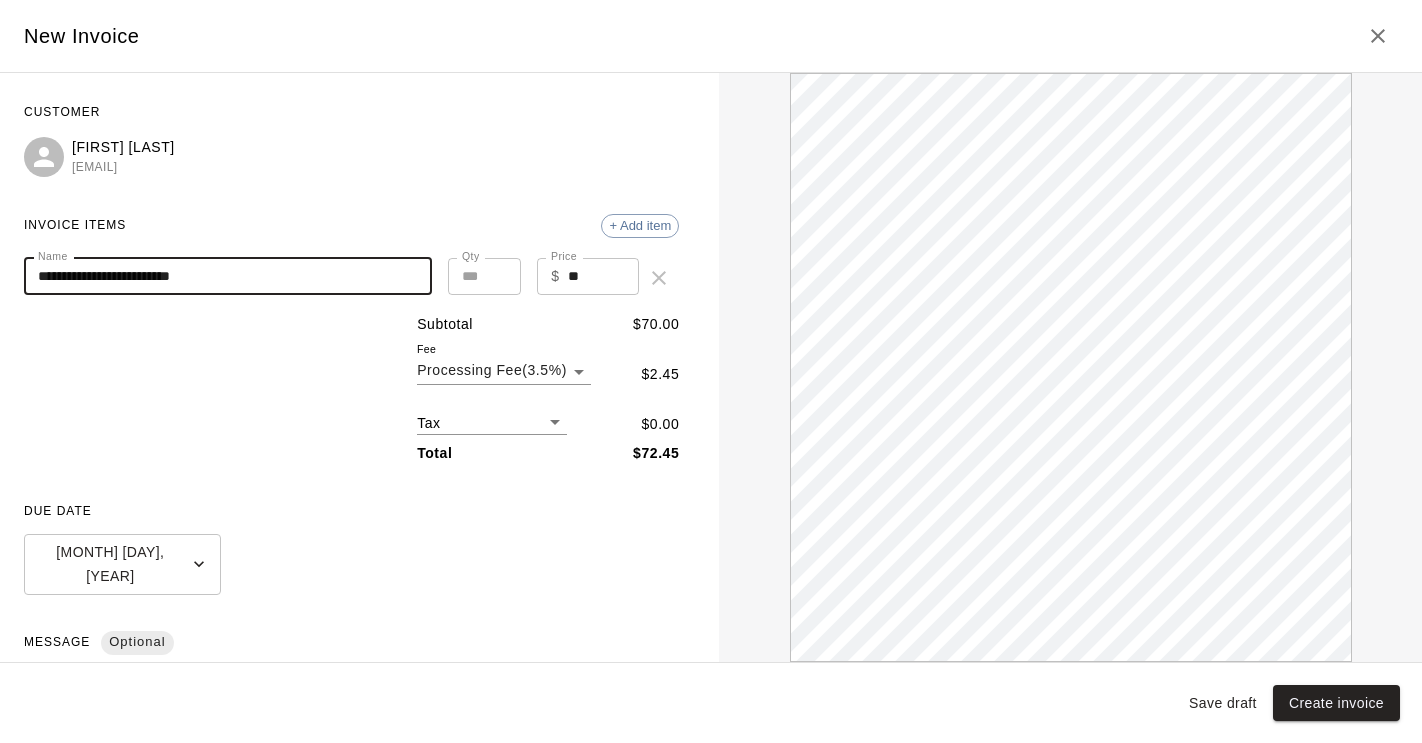 scroll, scrollTop: 0, scrollLeft: 0, axis: both 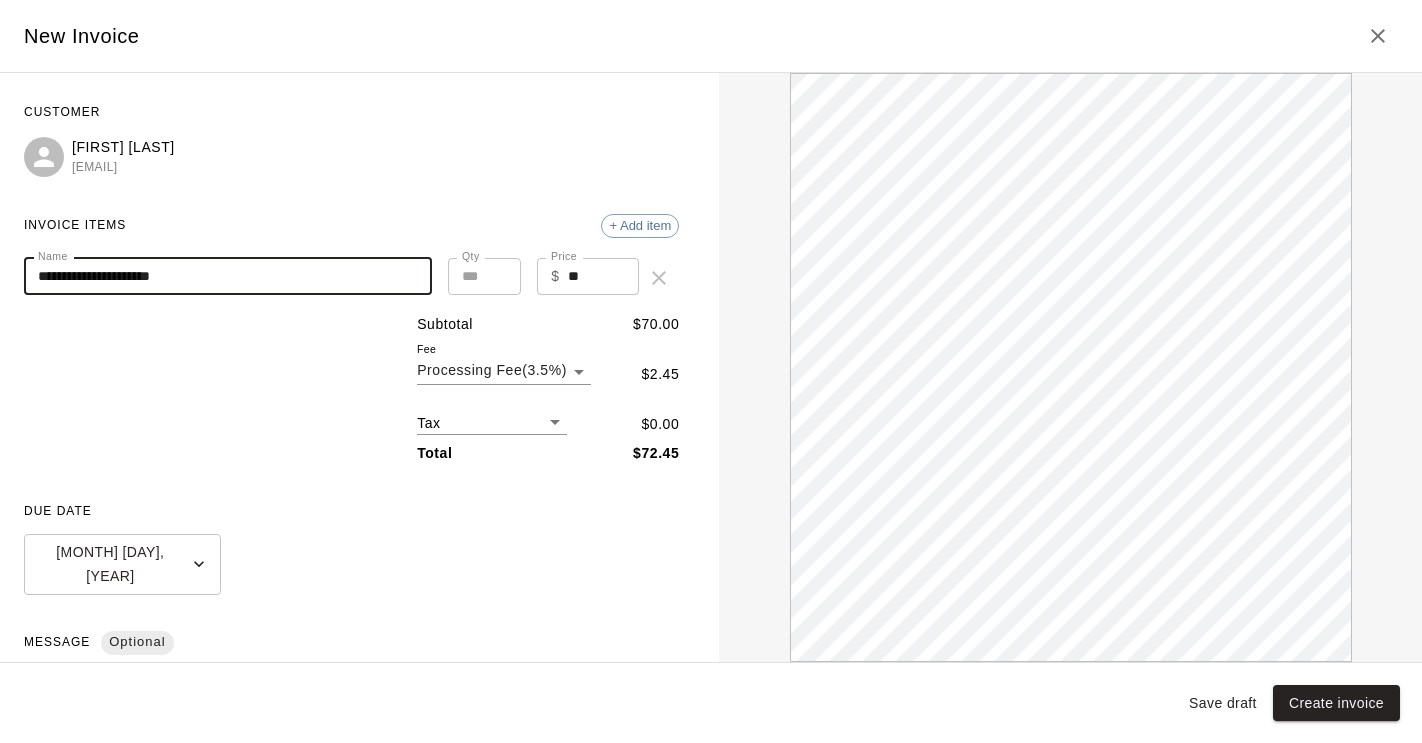 drag, startPoint x: 213, startPoint y: 278, endPoint x: 0, endPoint y: 276, distance: 213.00938 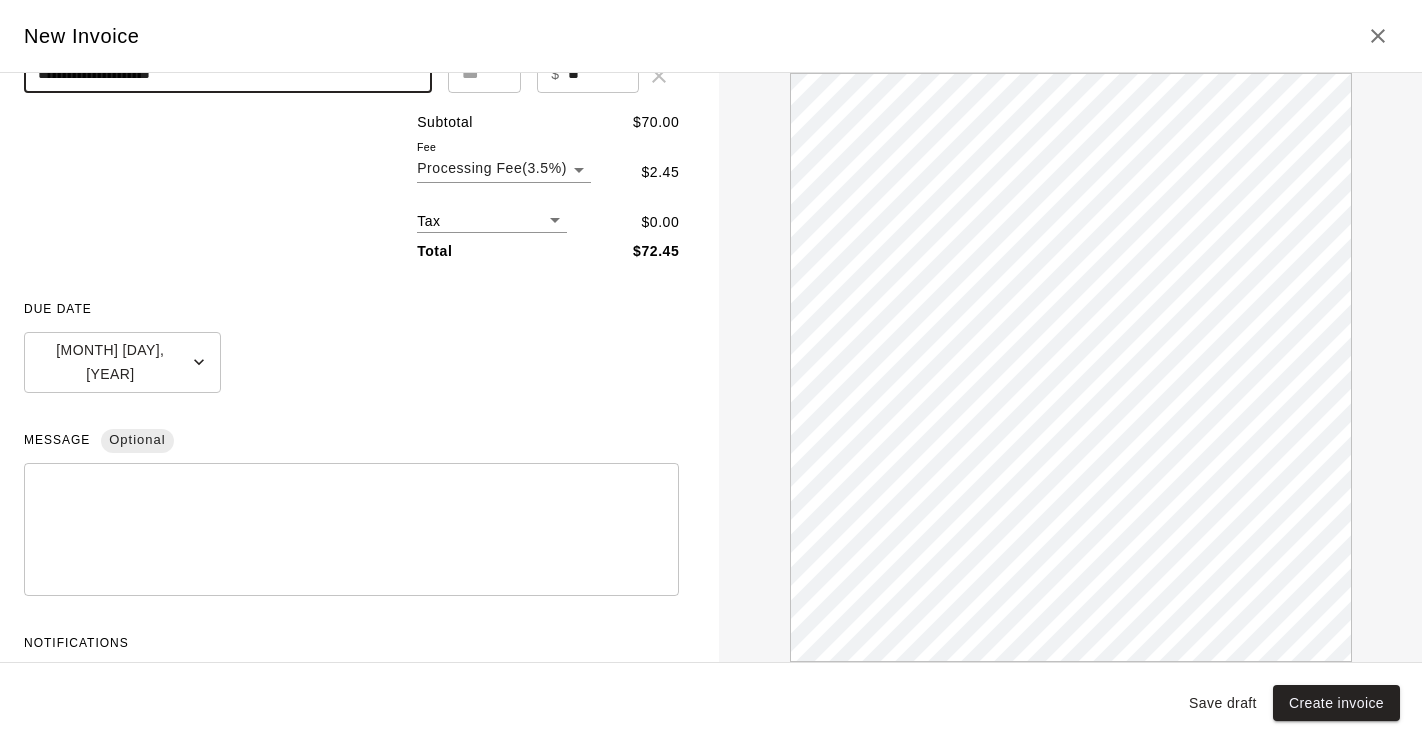 scroll, scrollTop: 243, scrollLeft: 0, axis: vertical 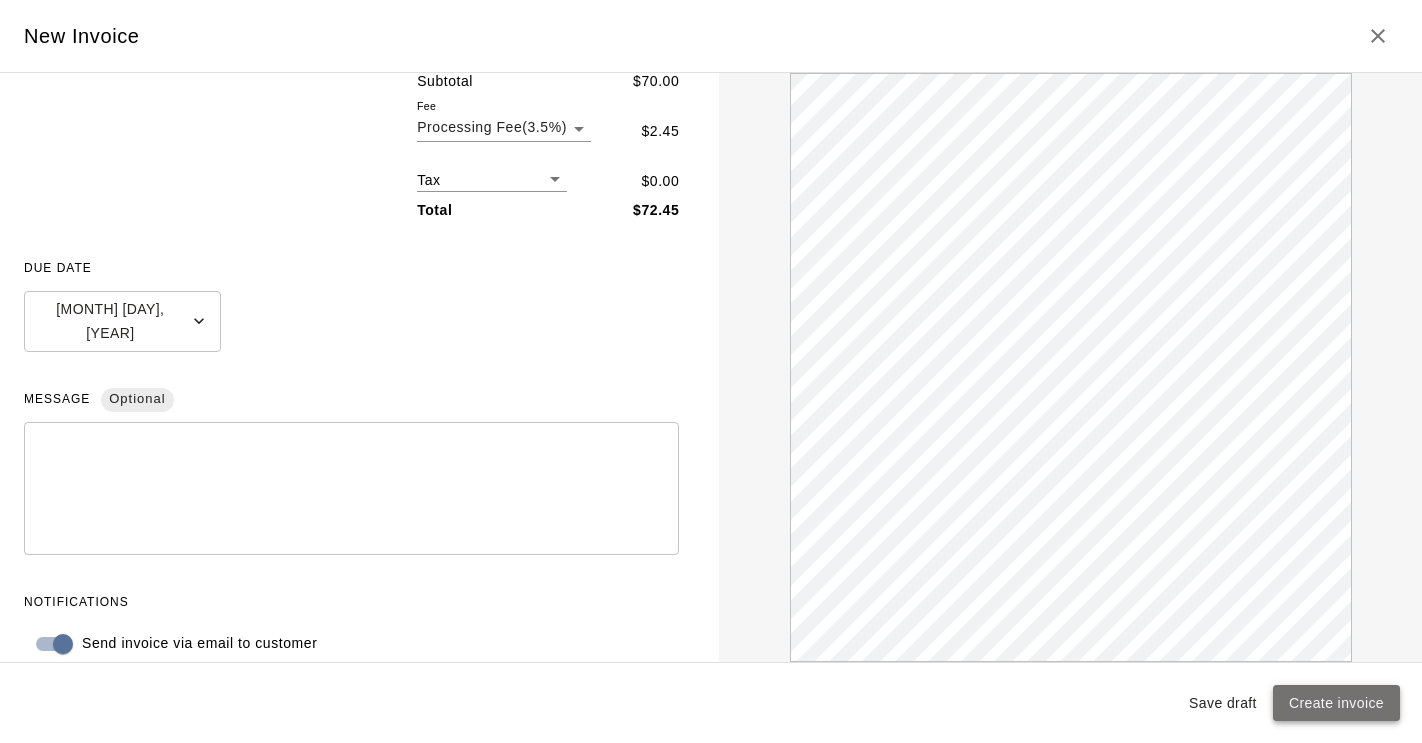 click on "Create invoice" at bounding box center [1336, 703] 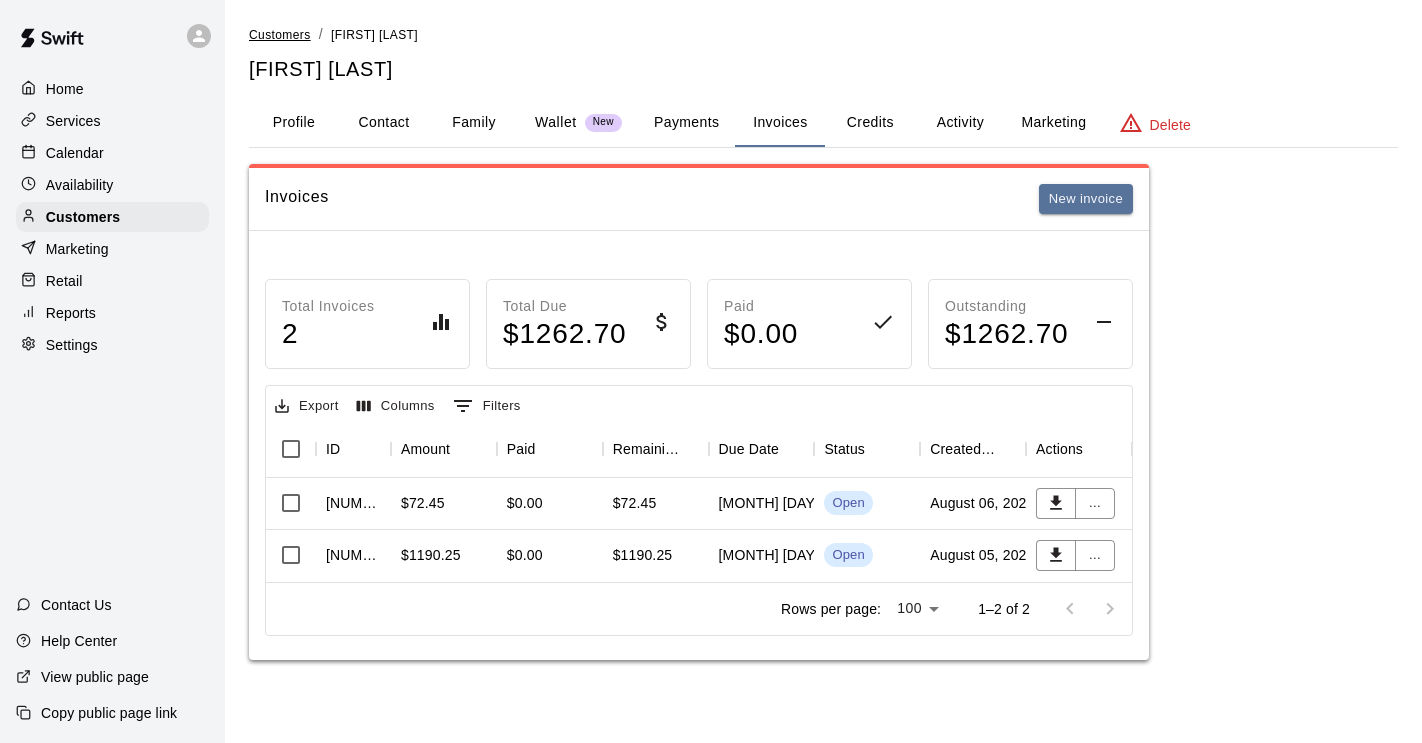 click on "Customers" at bounding box center [280, 35] 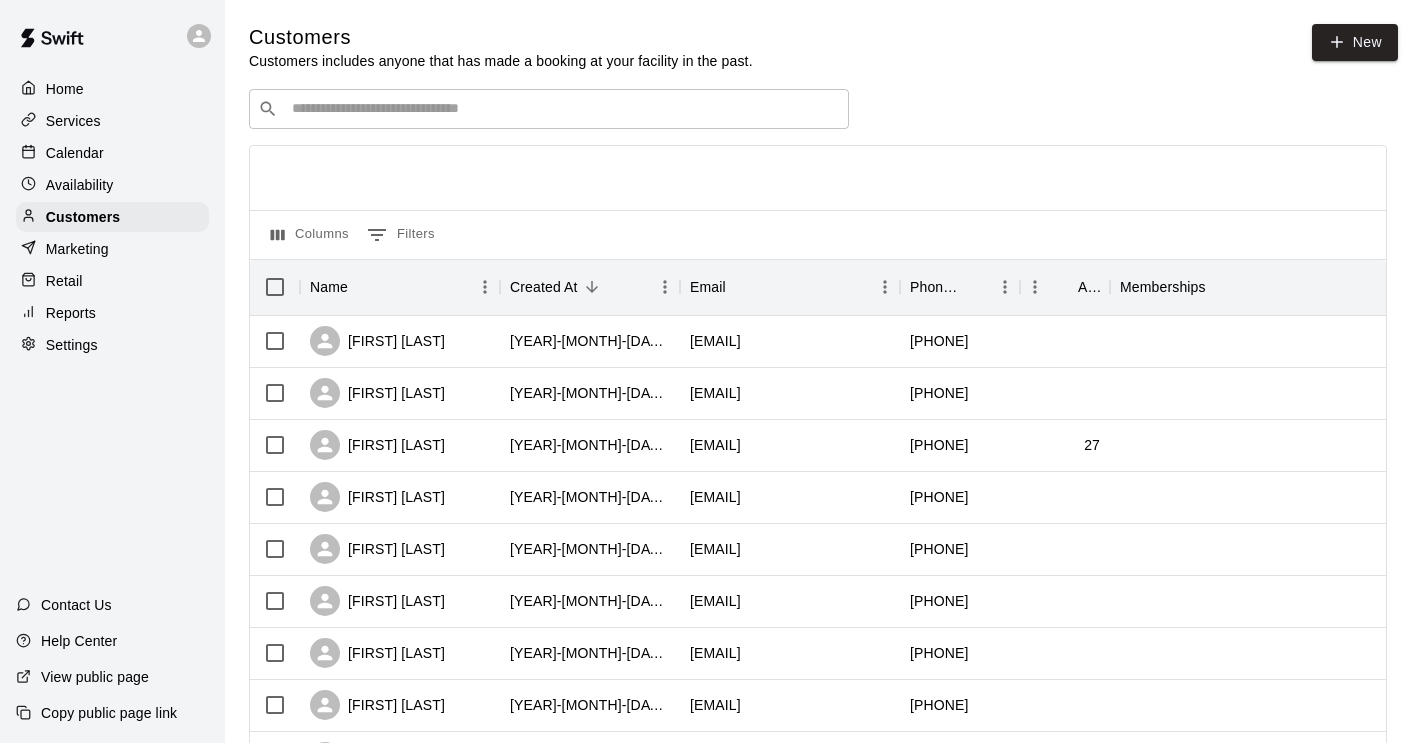 click at bounding box center (563, 109) 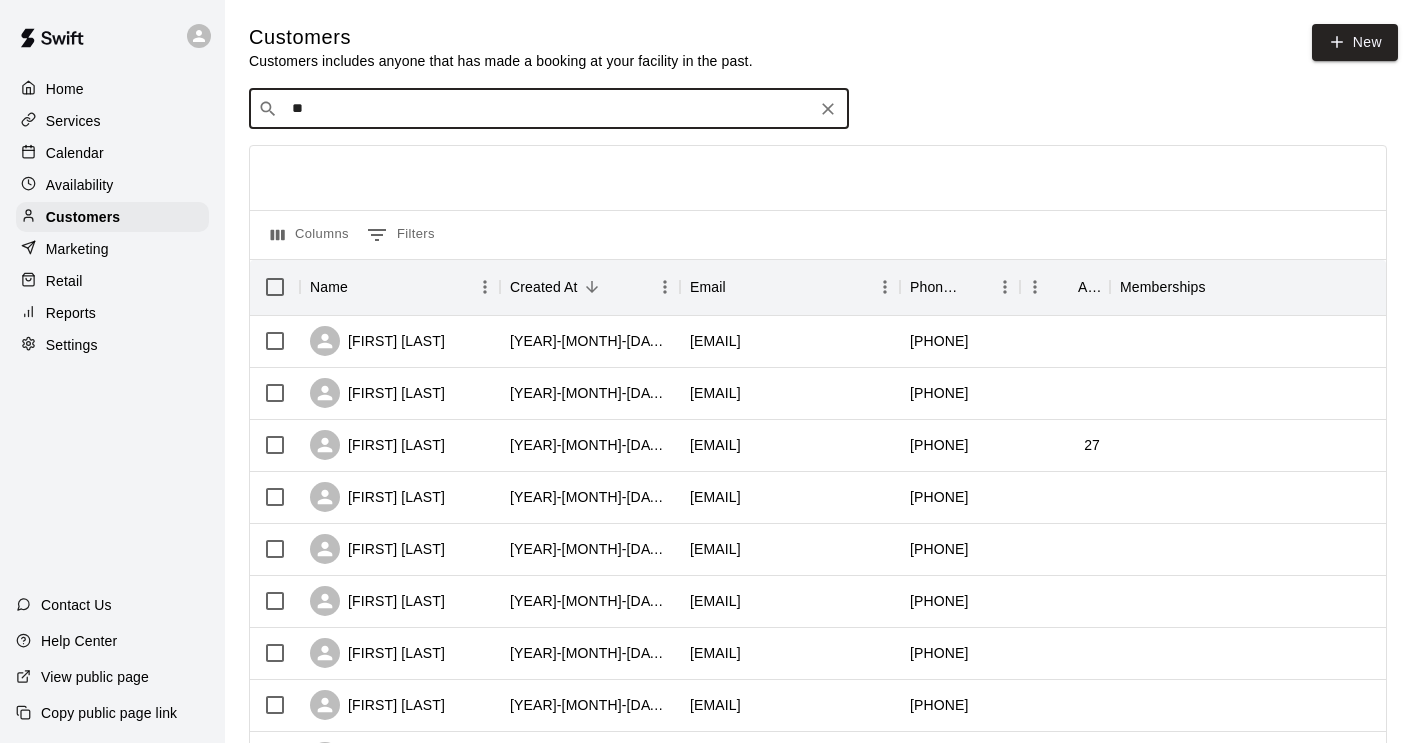type on "***" 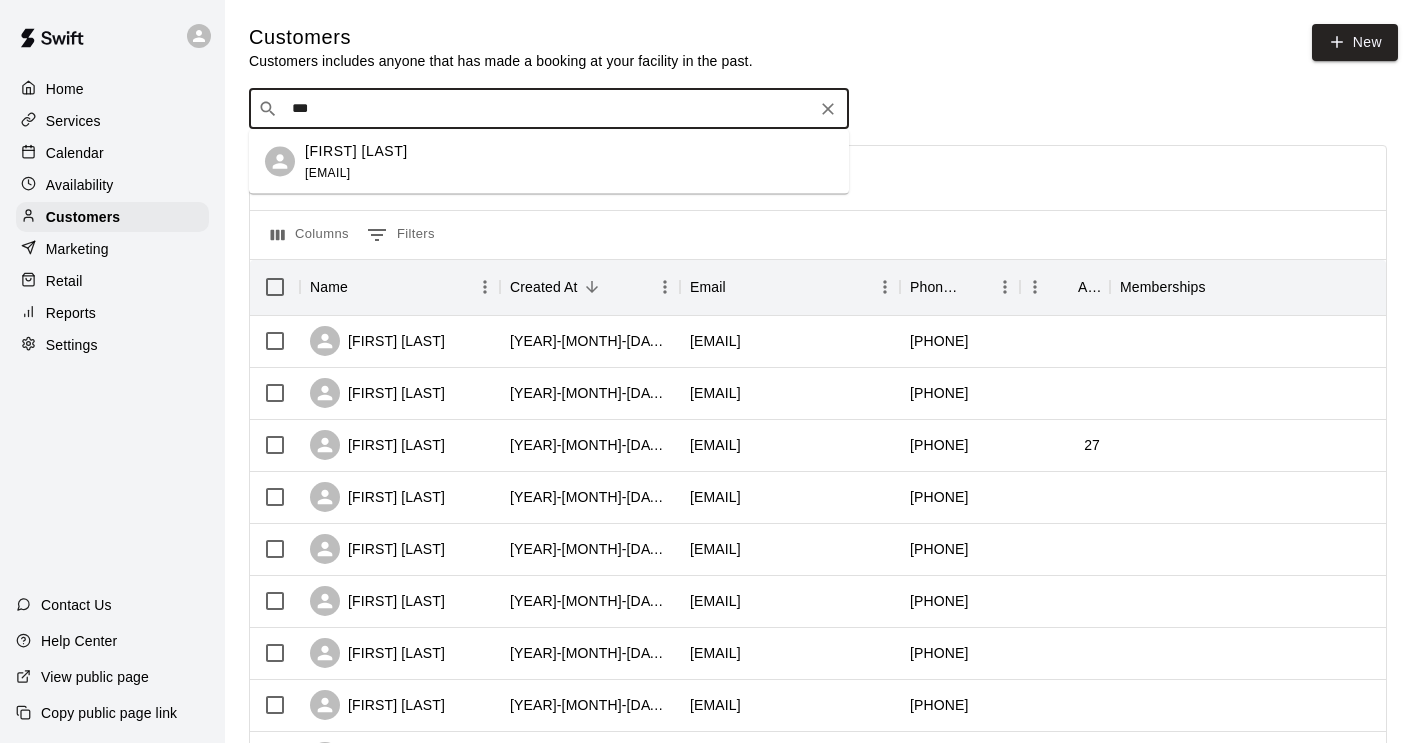 click on "chrispotler@hotmail.com" at bounding box center (327, 172) 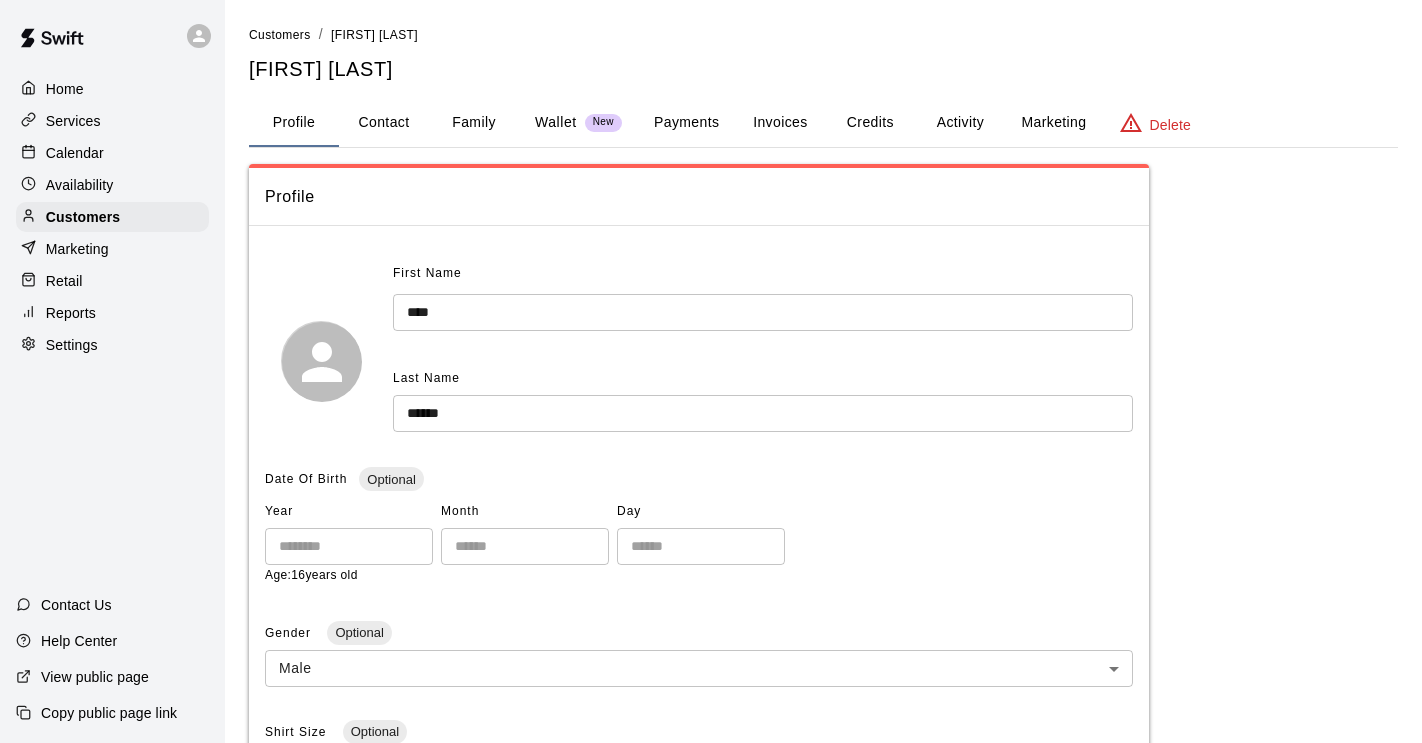 click on "Wallet" at bounding box center (556, 122) 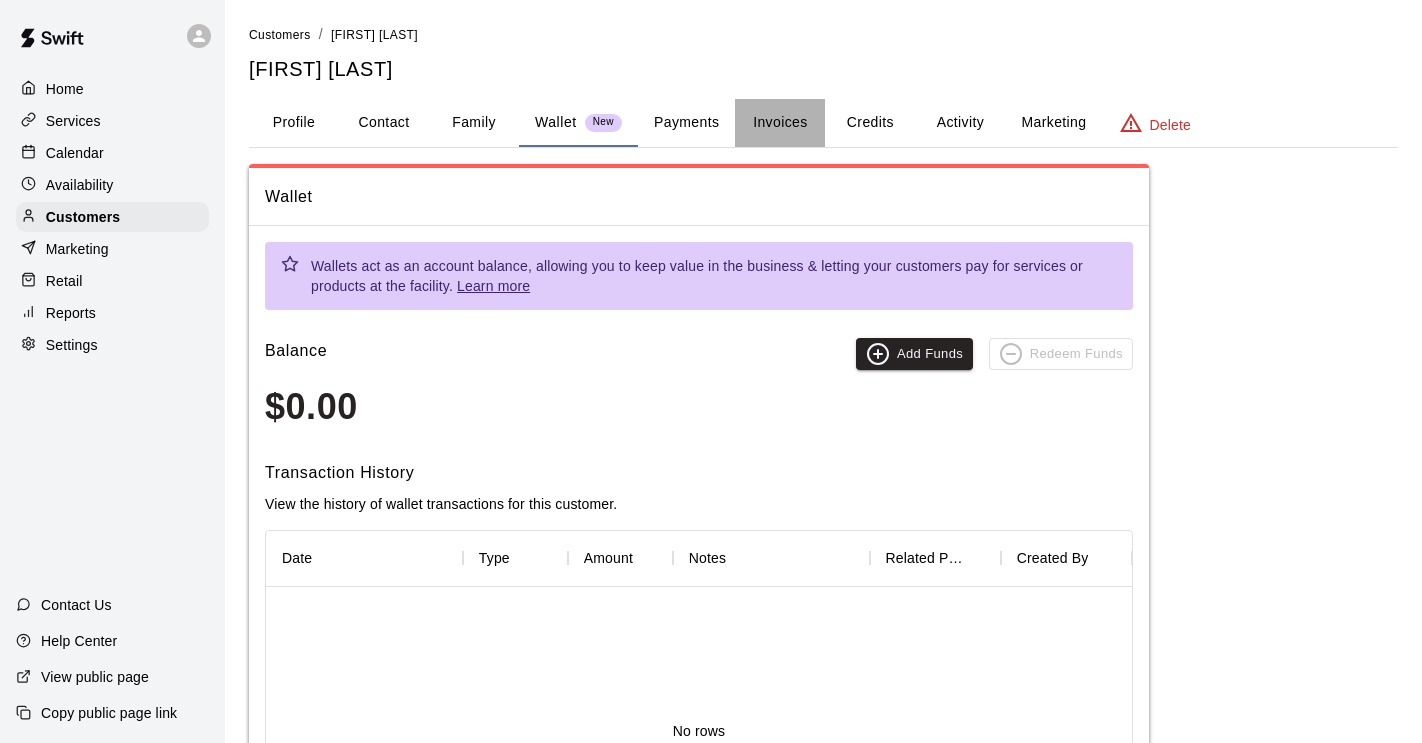 click on "Invoices" at bounding box center (780, 123) 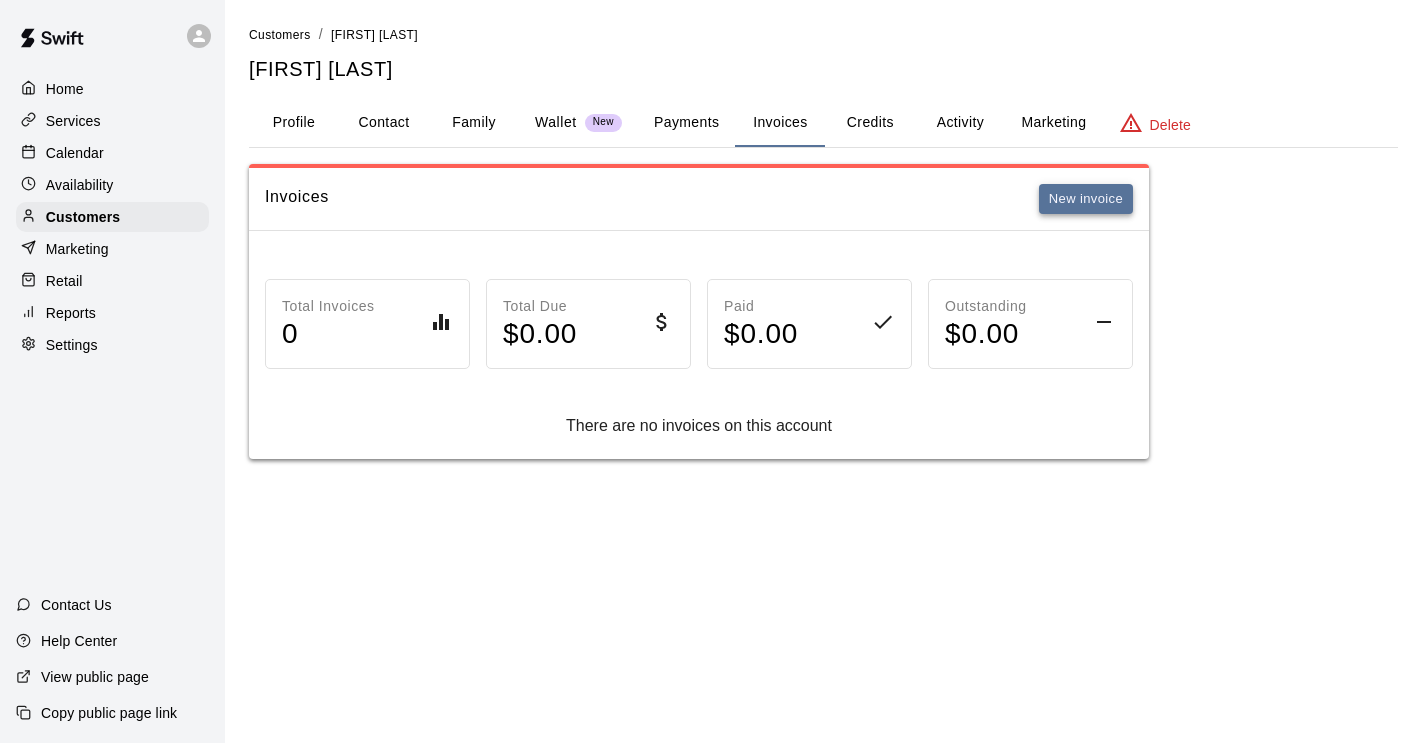 click on "New invoice" at bounding box center [1086, 199] 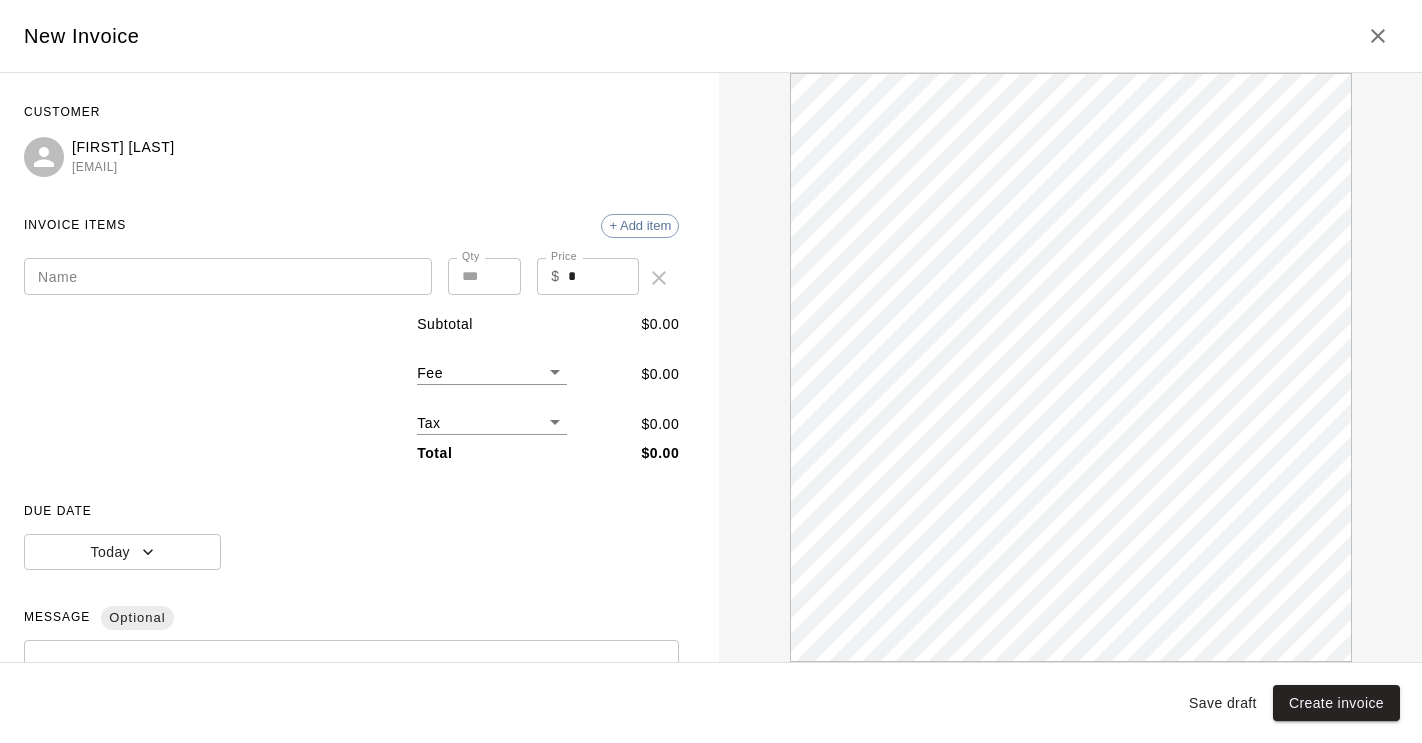 scroll, scrollTop: 0, scrollLeft: 0, axis: both 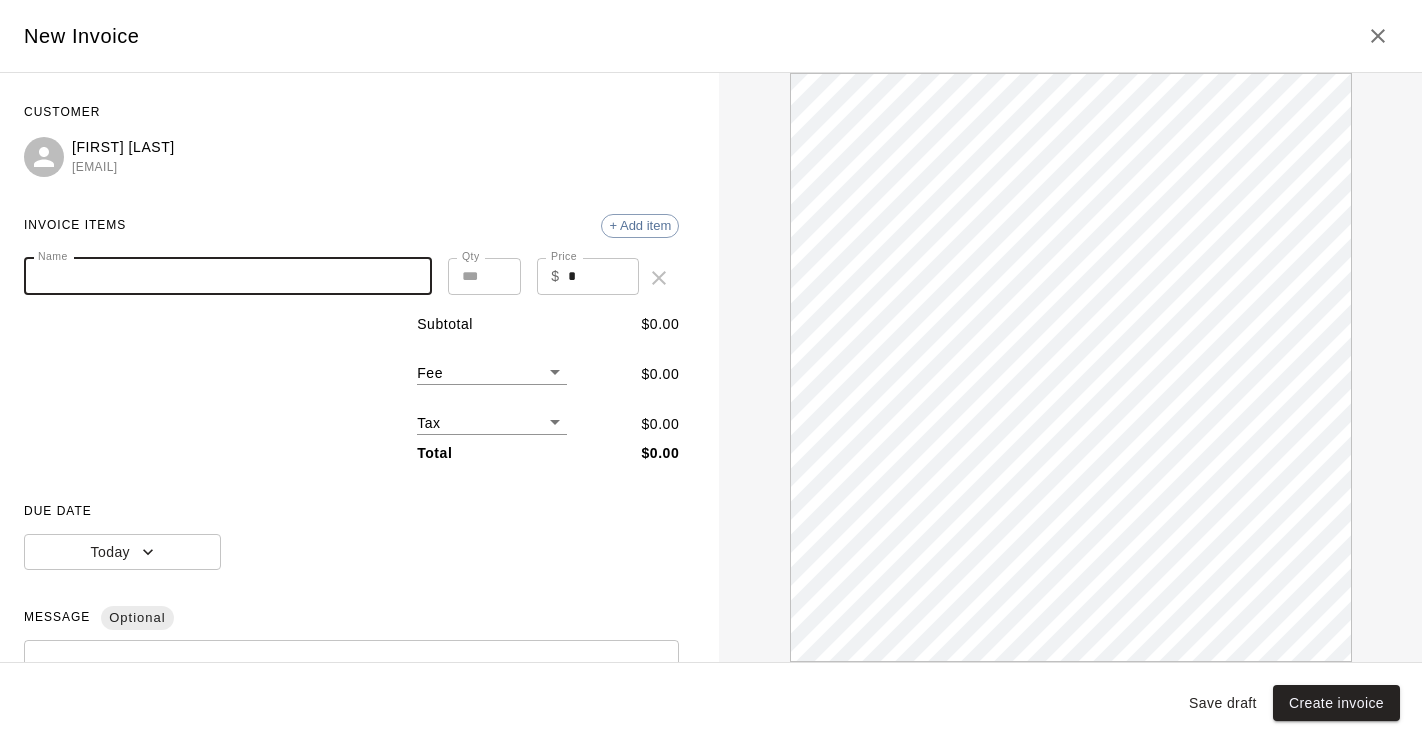 paste on "**********" 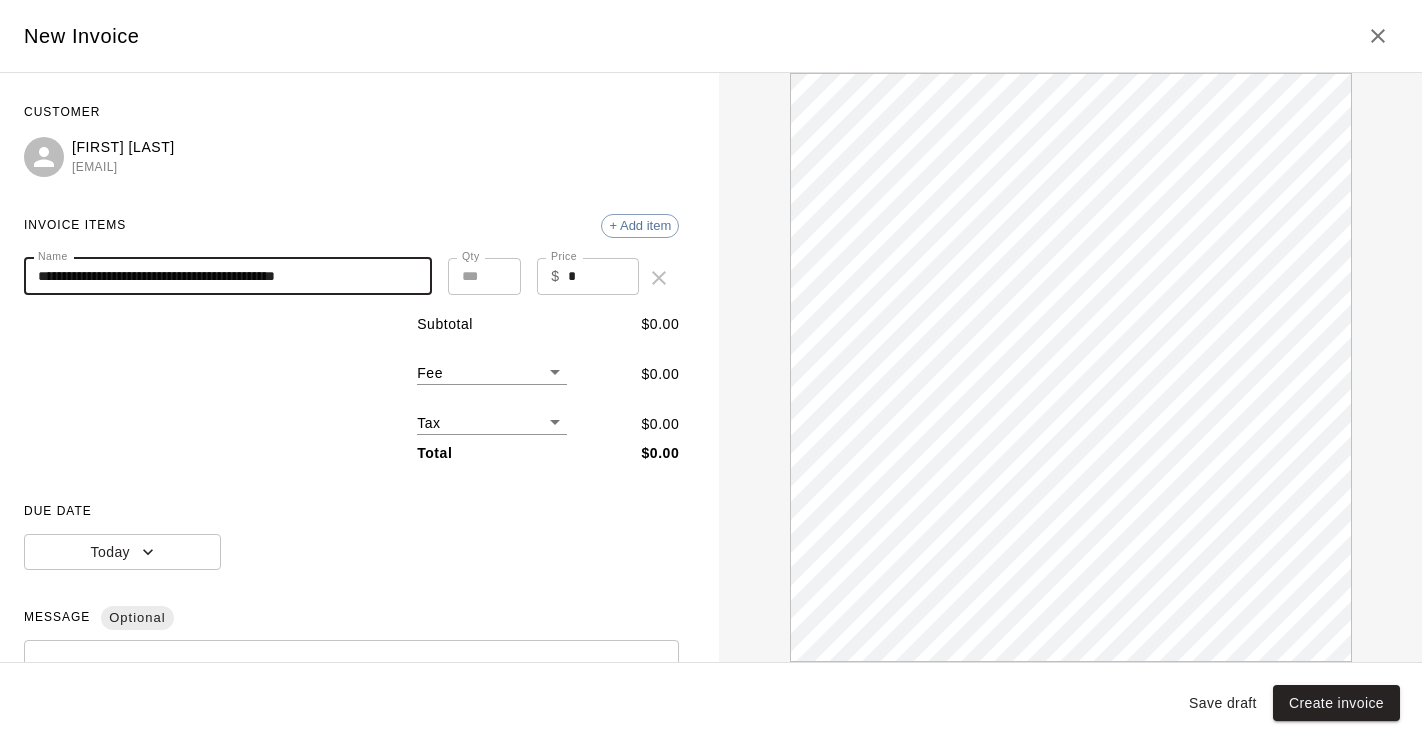 scroll, scrollTop: 0, scrollLeft: 0, axis: both 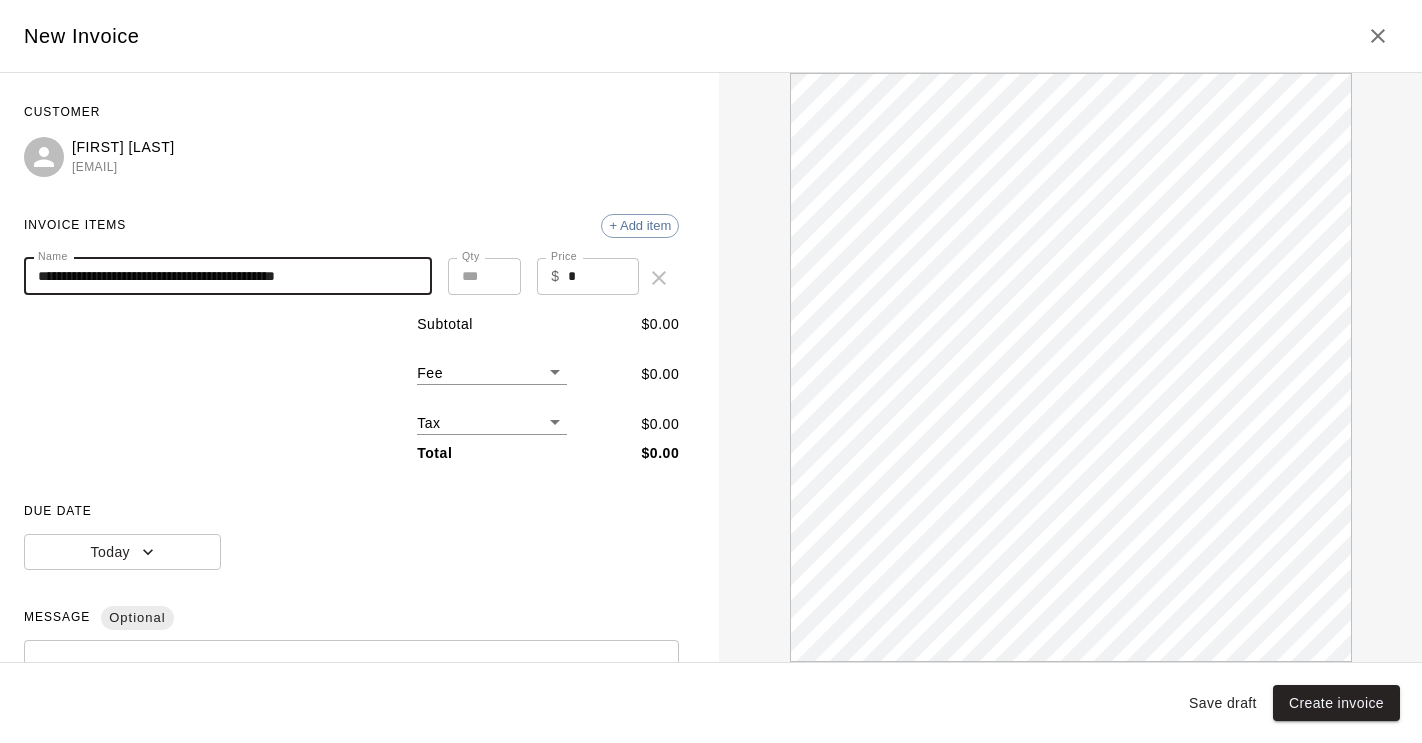 type on "**********" 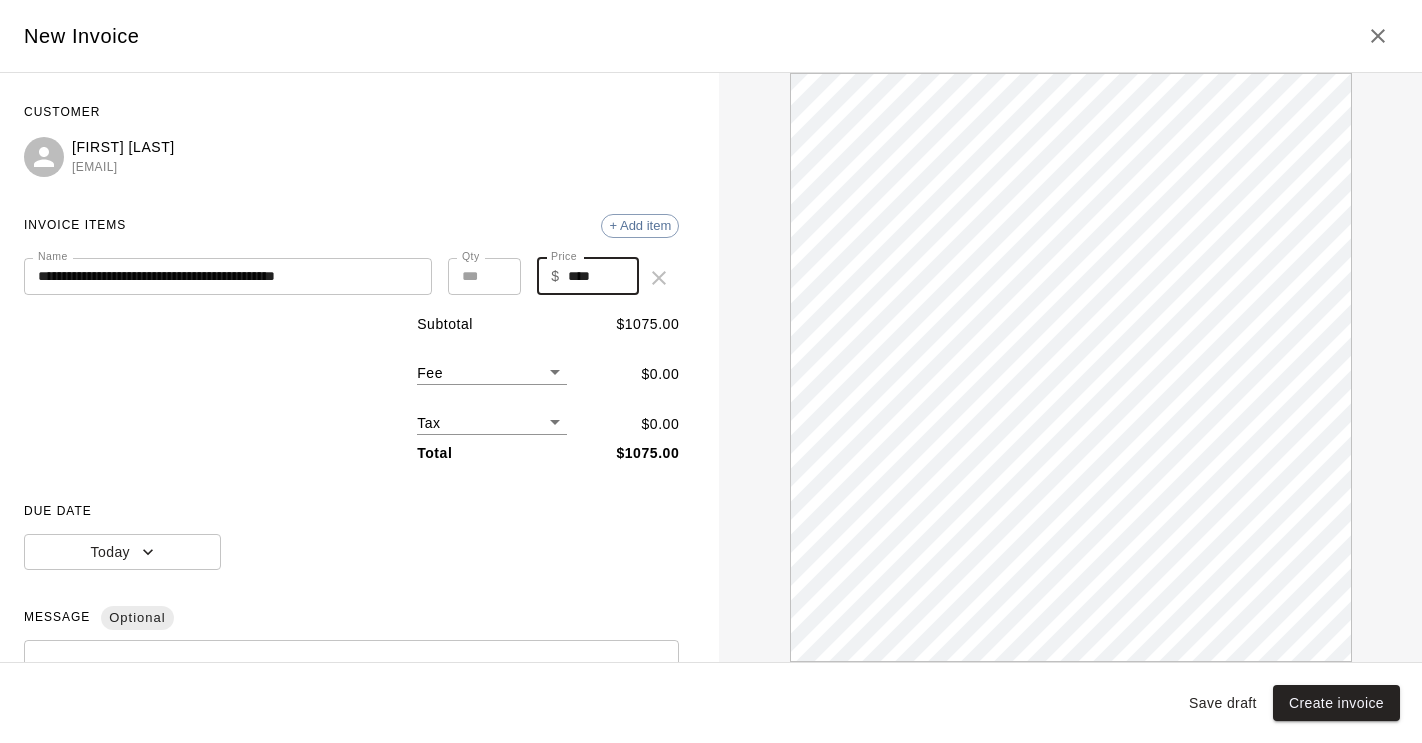 scroll, scrollTop: 0, scrollLeft: 0, axis: both 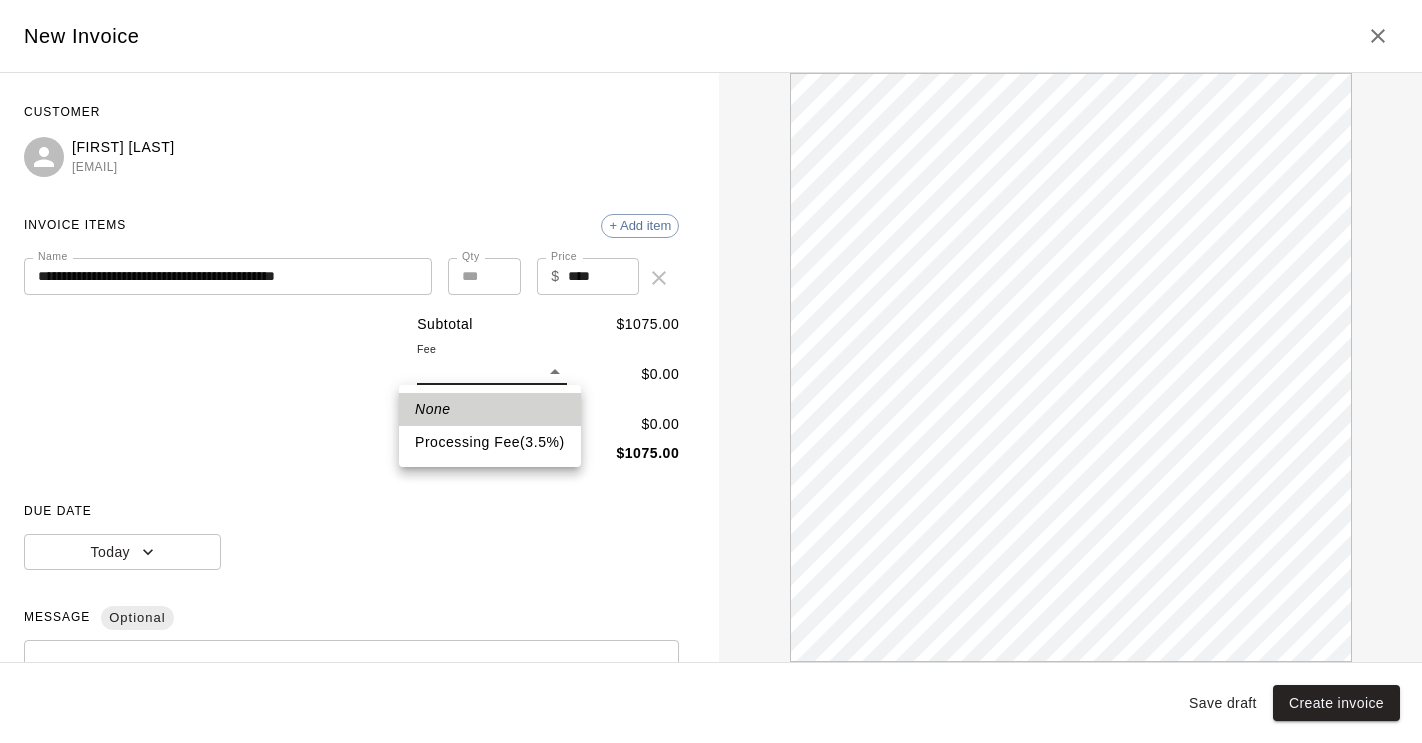 click on "Processing Fee  ( 3.5 % )" at bounding box center (490, 442) 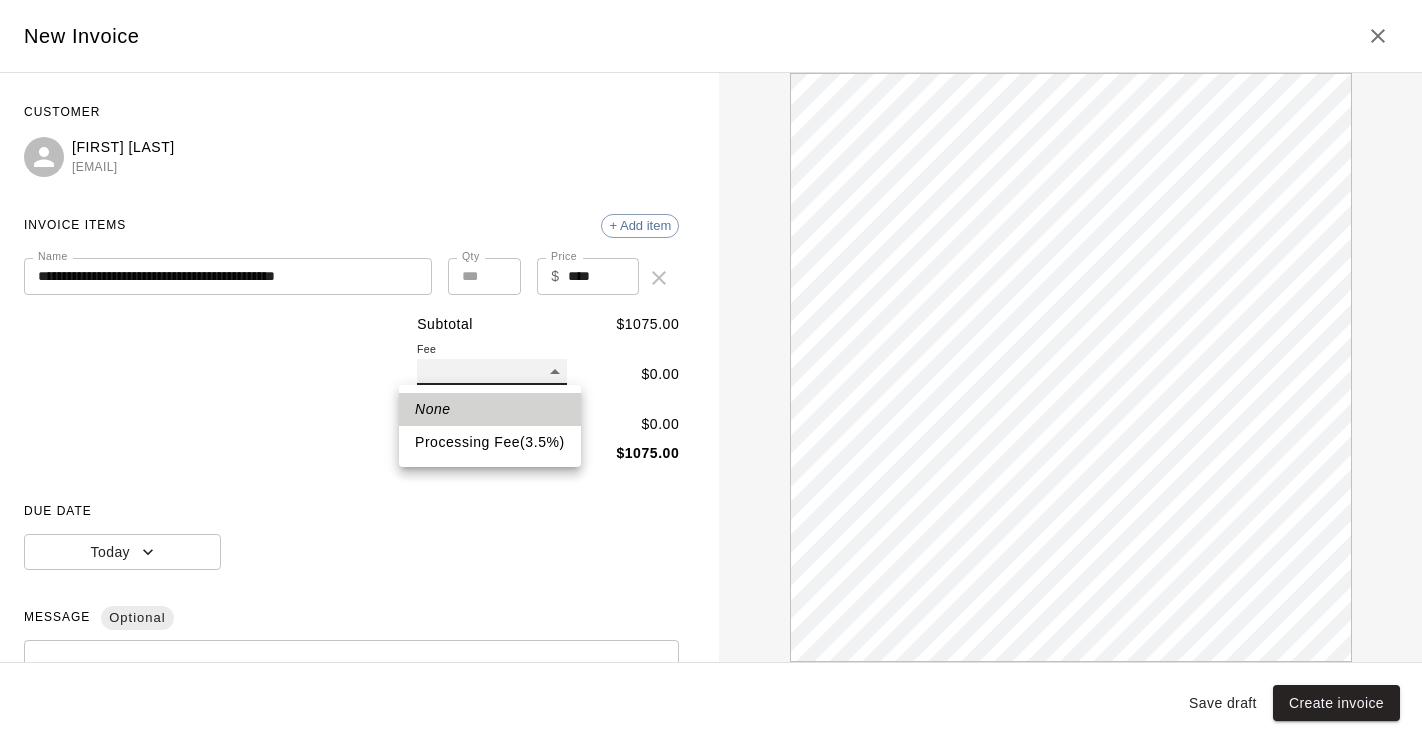 type on "**" 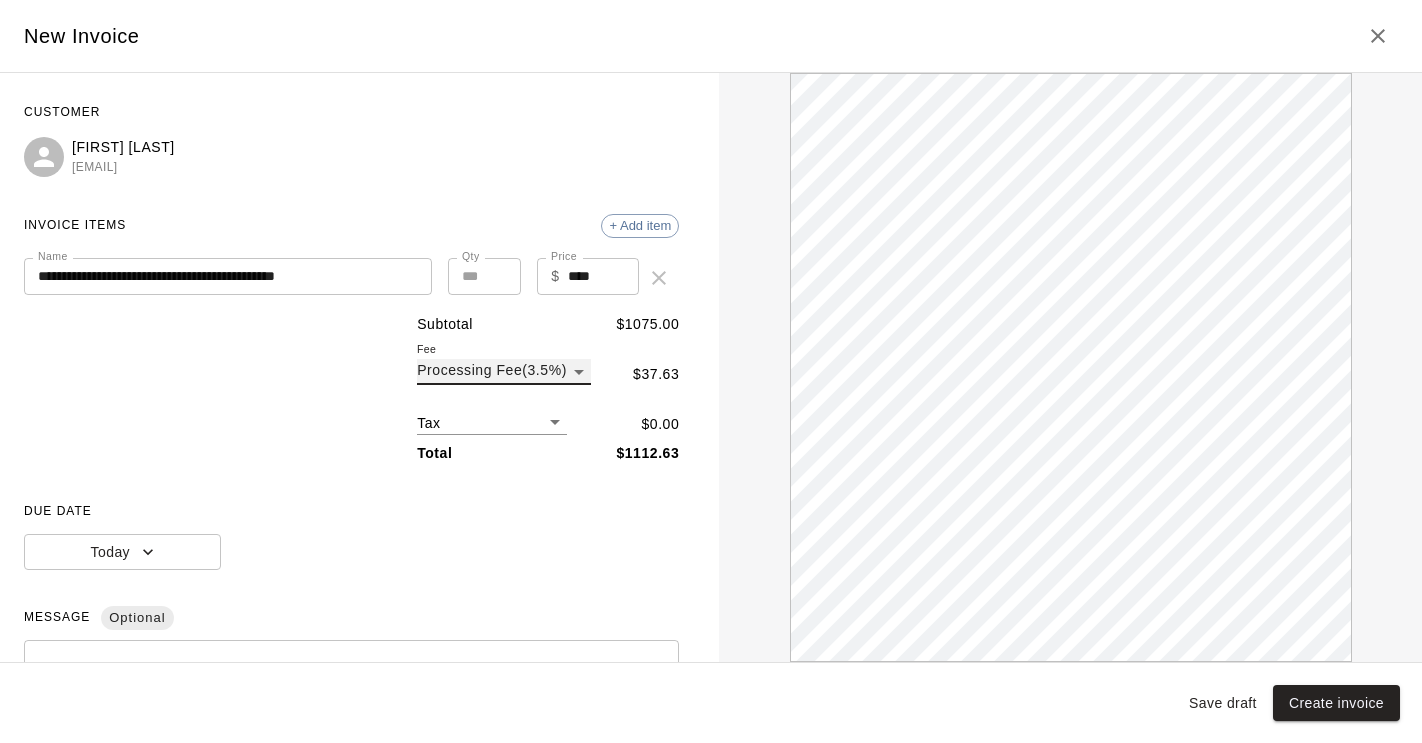 scroll, scrollTop: 0, scrollLeft: 0, axis: both 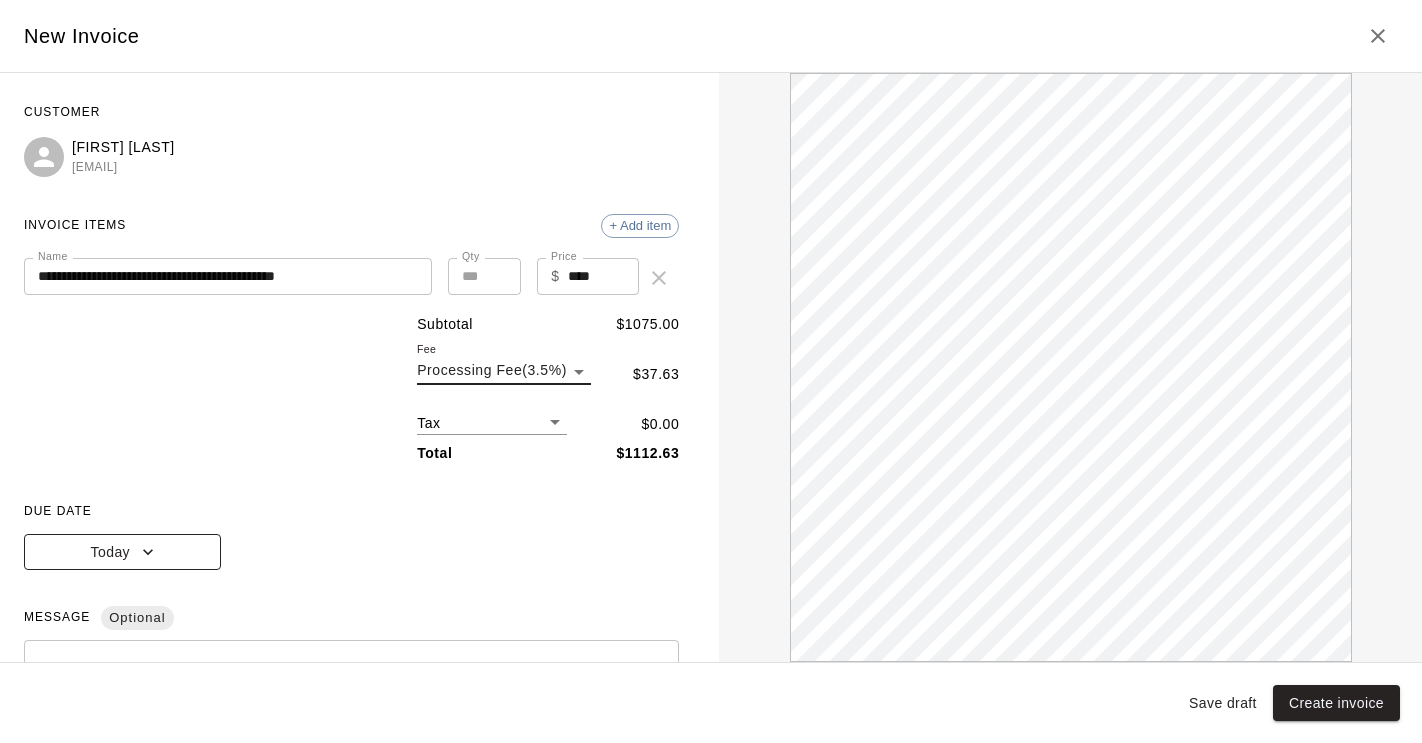 click on "Today" at bounding box center (122, 552) 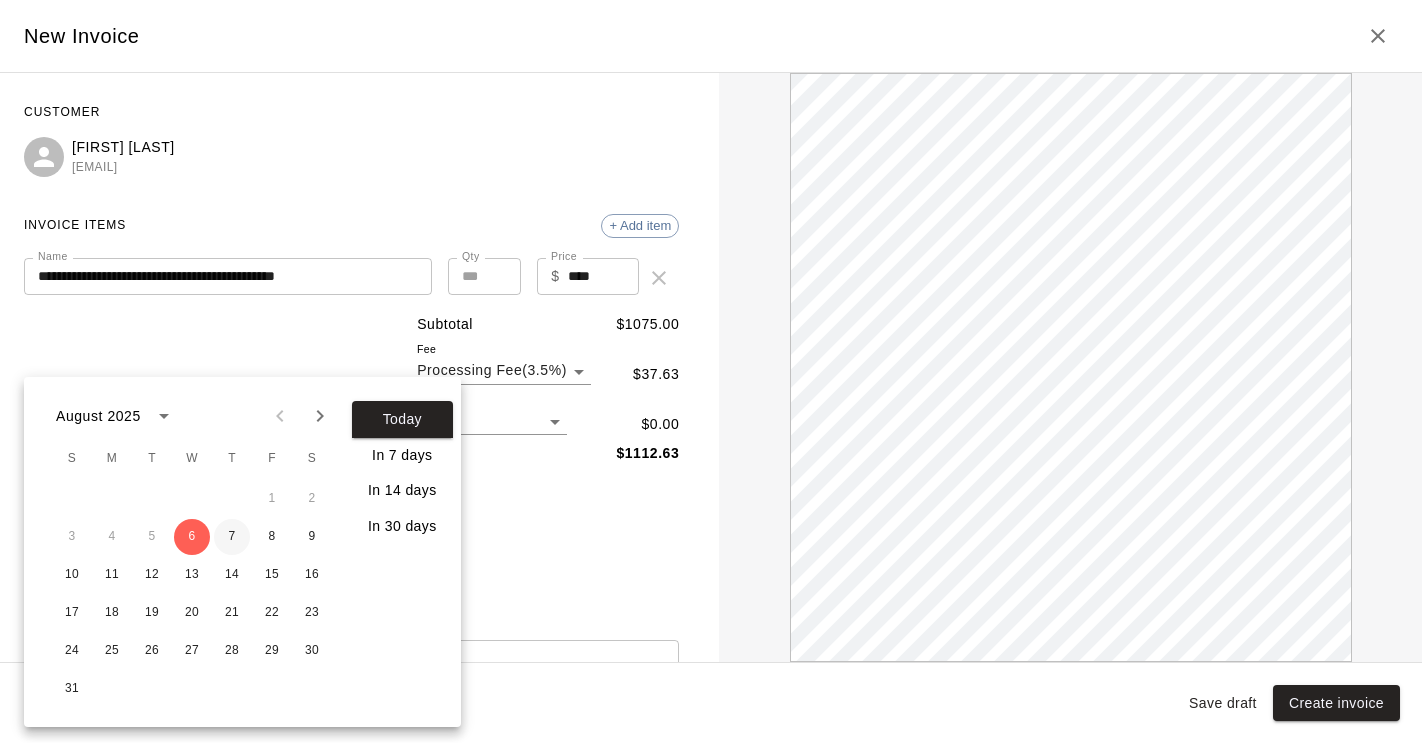 click on "7" at bounding box center (232, 537) 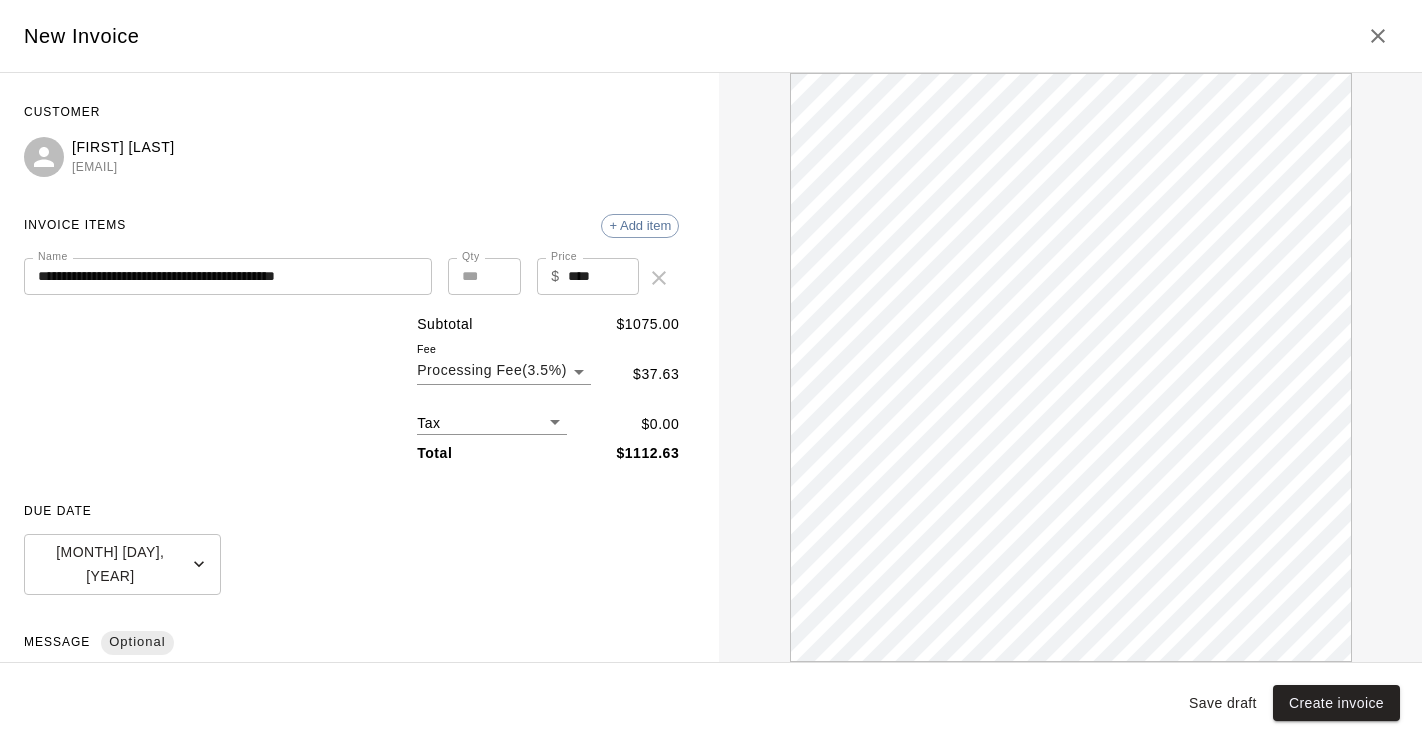 scroll, scrollTop: 0, scrollLeft: 0, axis: both 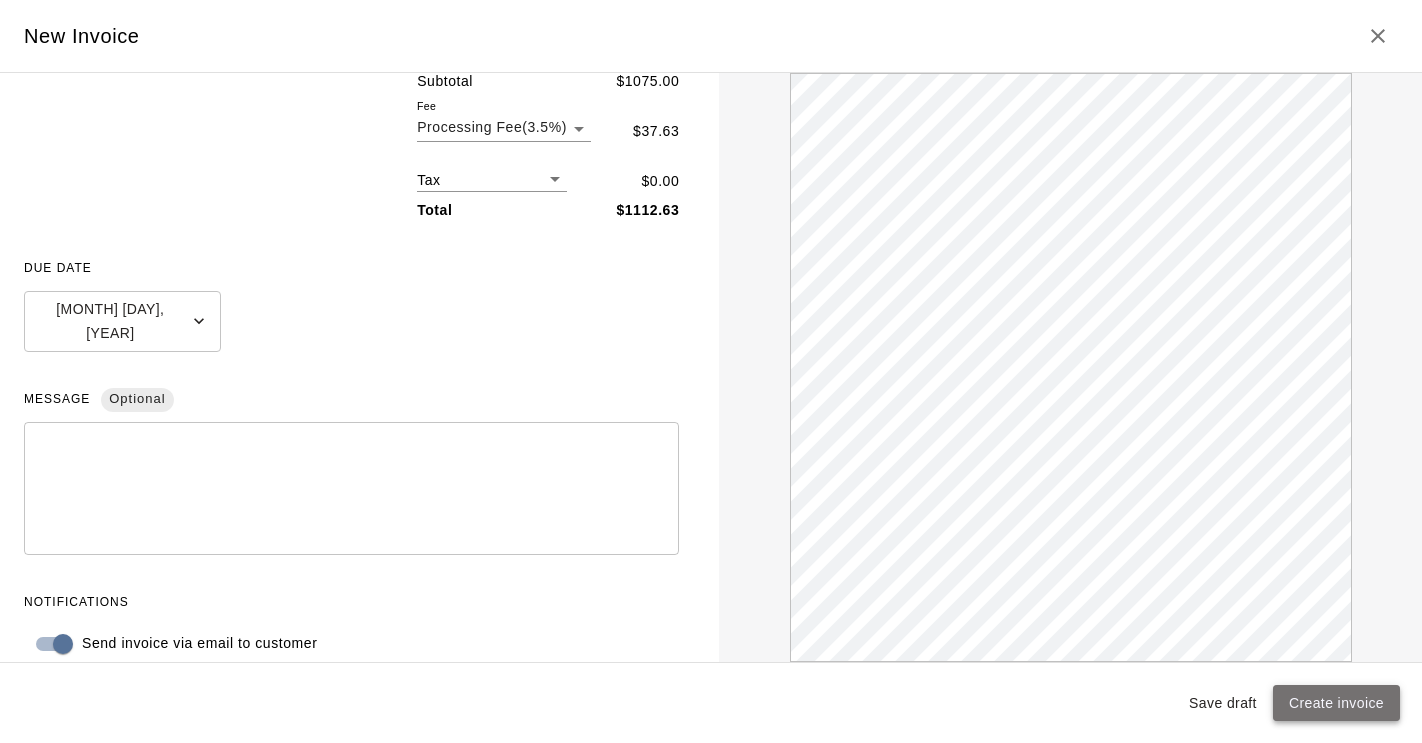 click on "Create invoice" at bounding box center [1336, 703] 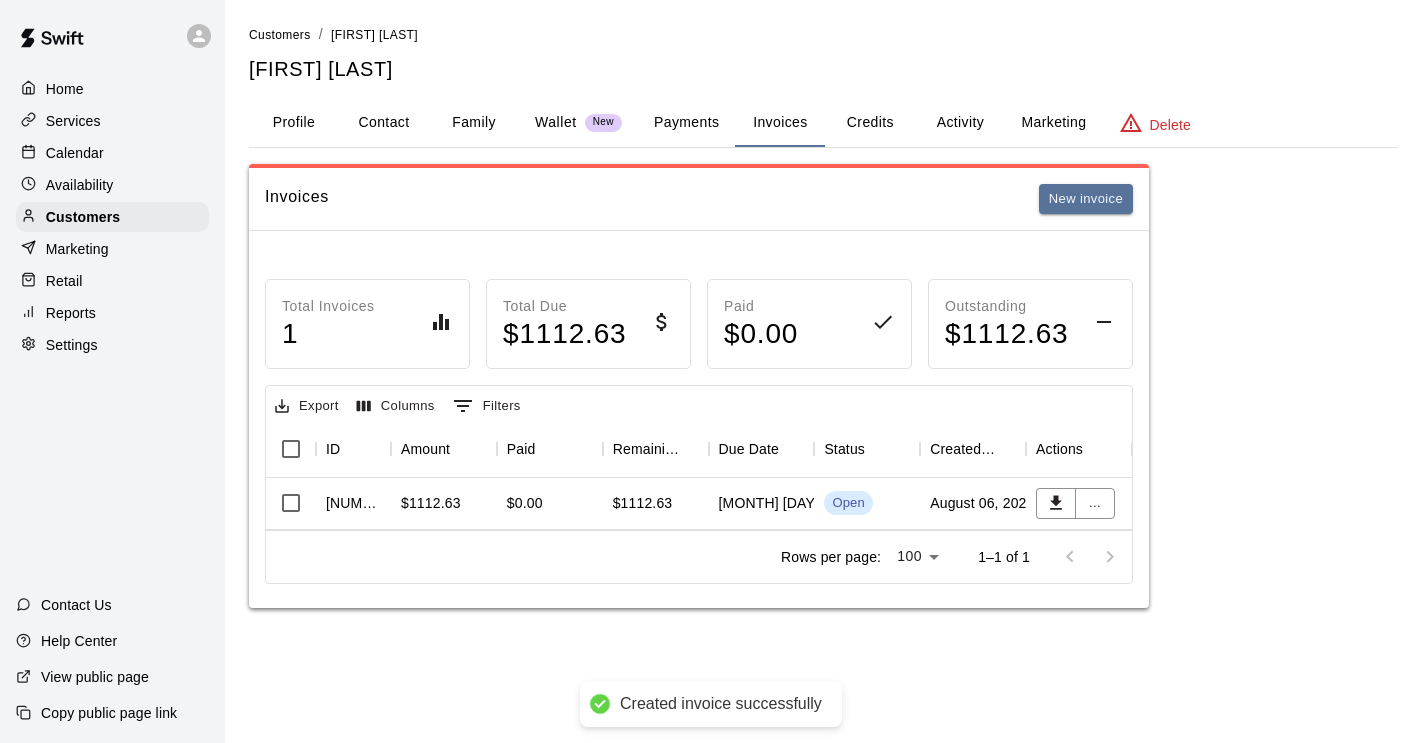 type 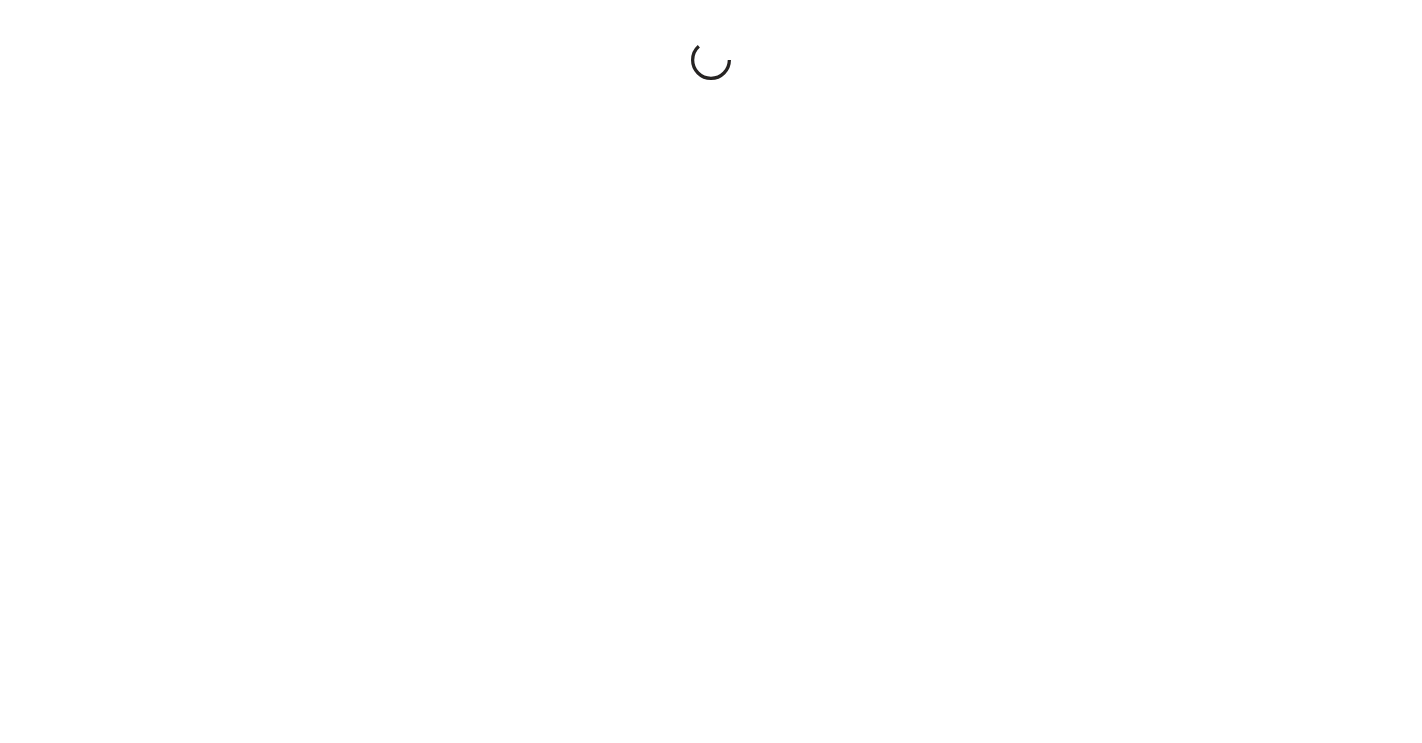 scroll, scrollTop: 0, scrollLeft: 0, axis: both 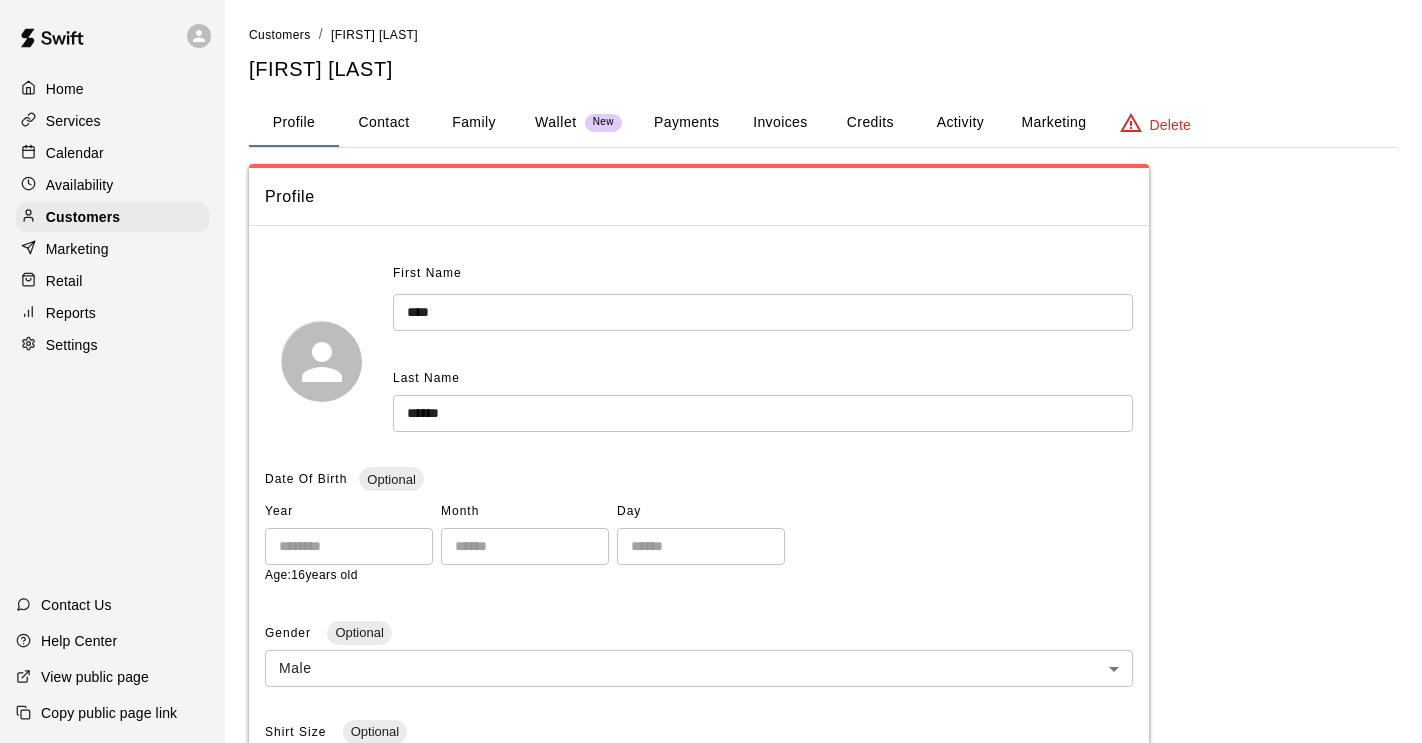 click on "Invoices" at bounding box center (780, 123) 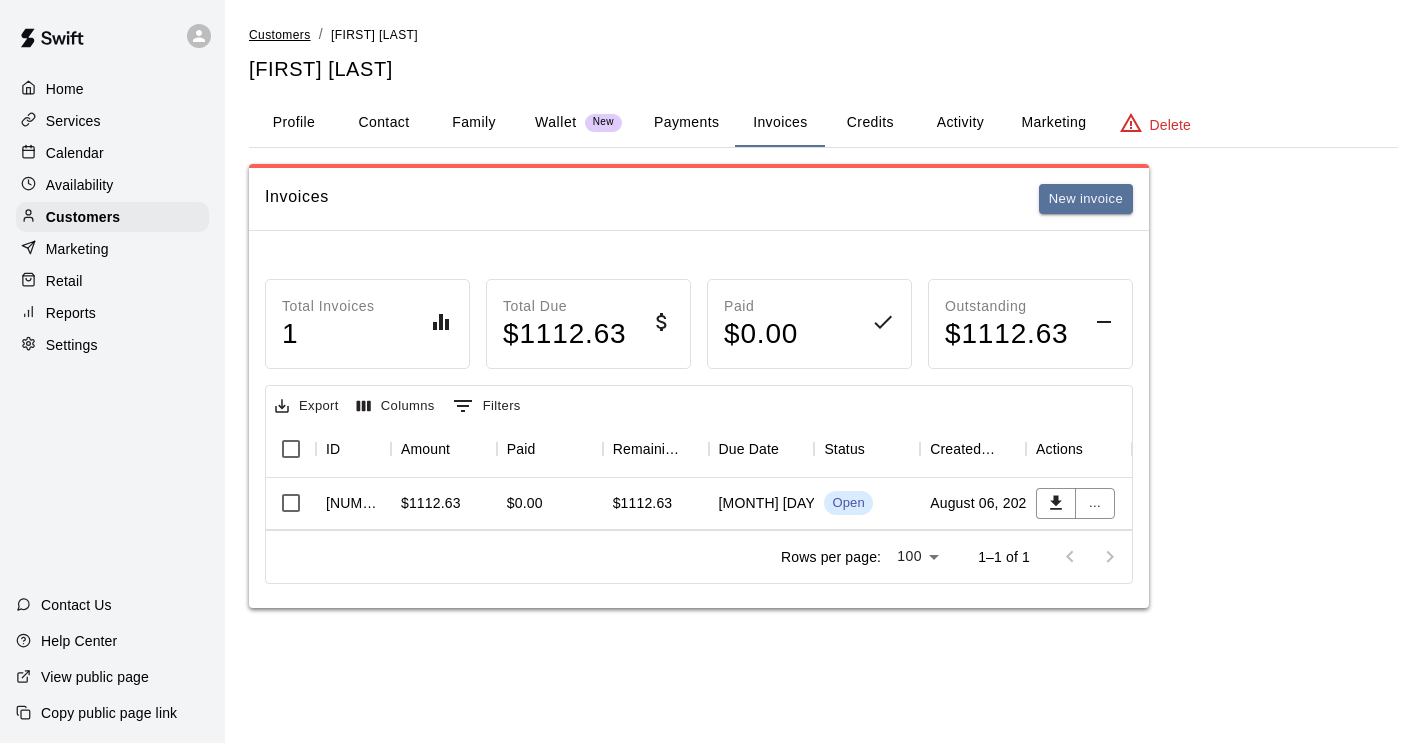 click on "Customers" at bounding box center (280, 35) 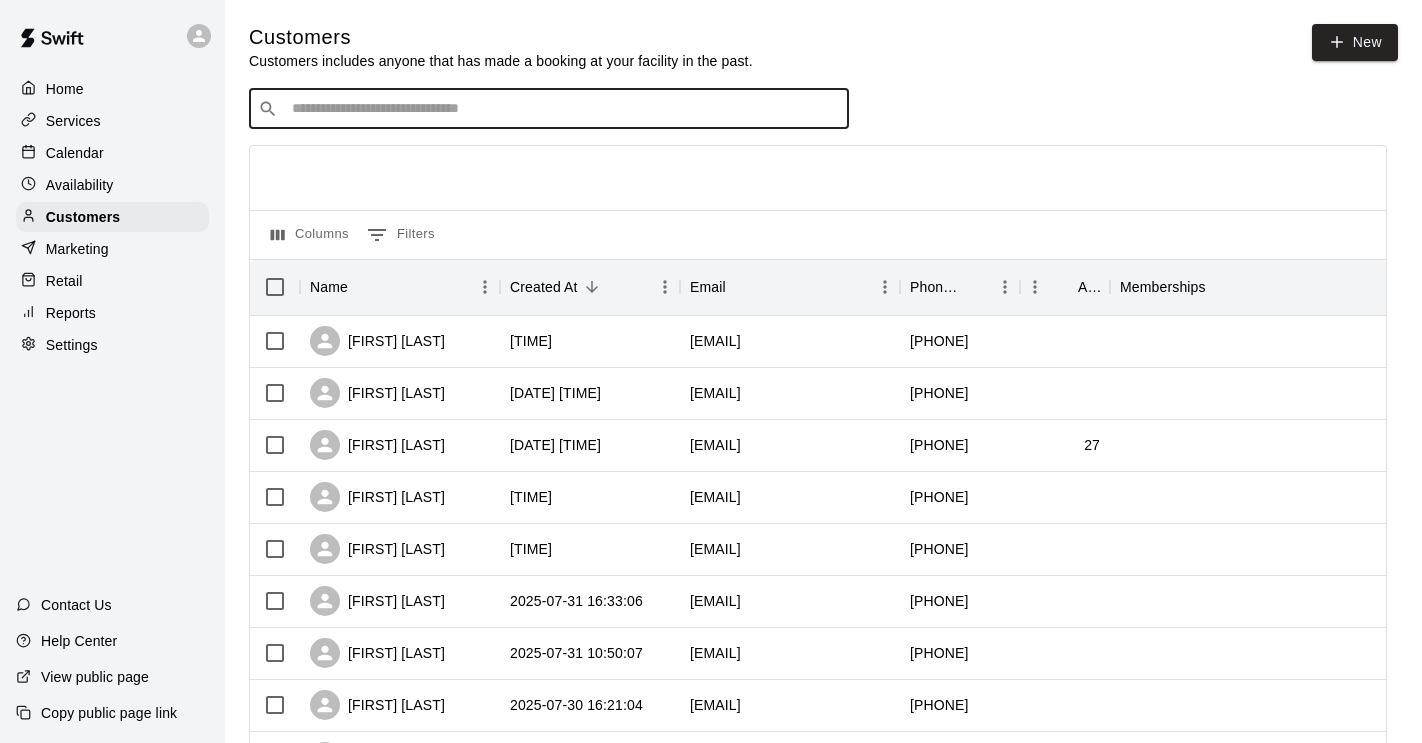 click at bounding box center (563, 109) 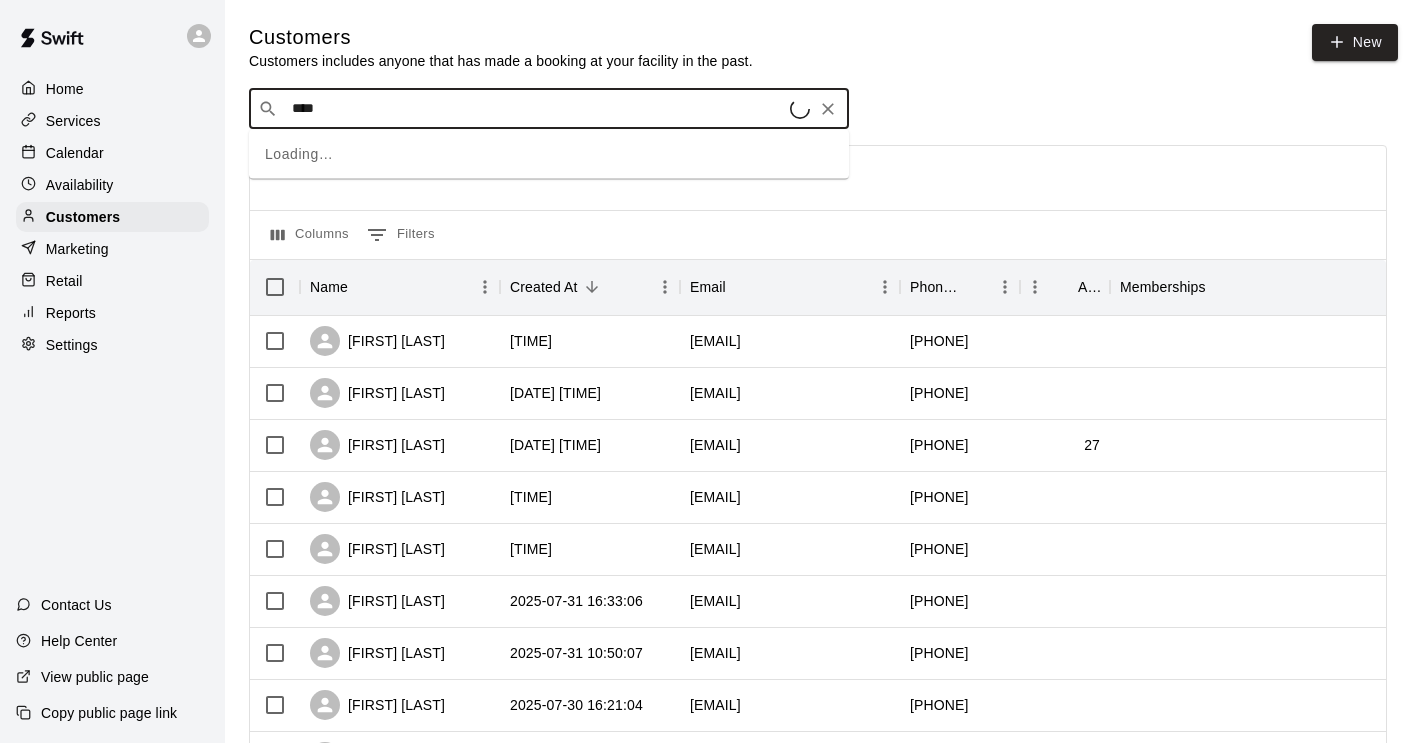 type on "*****" 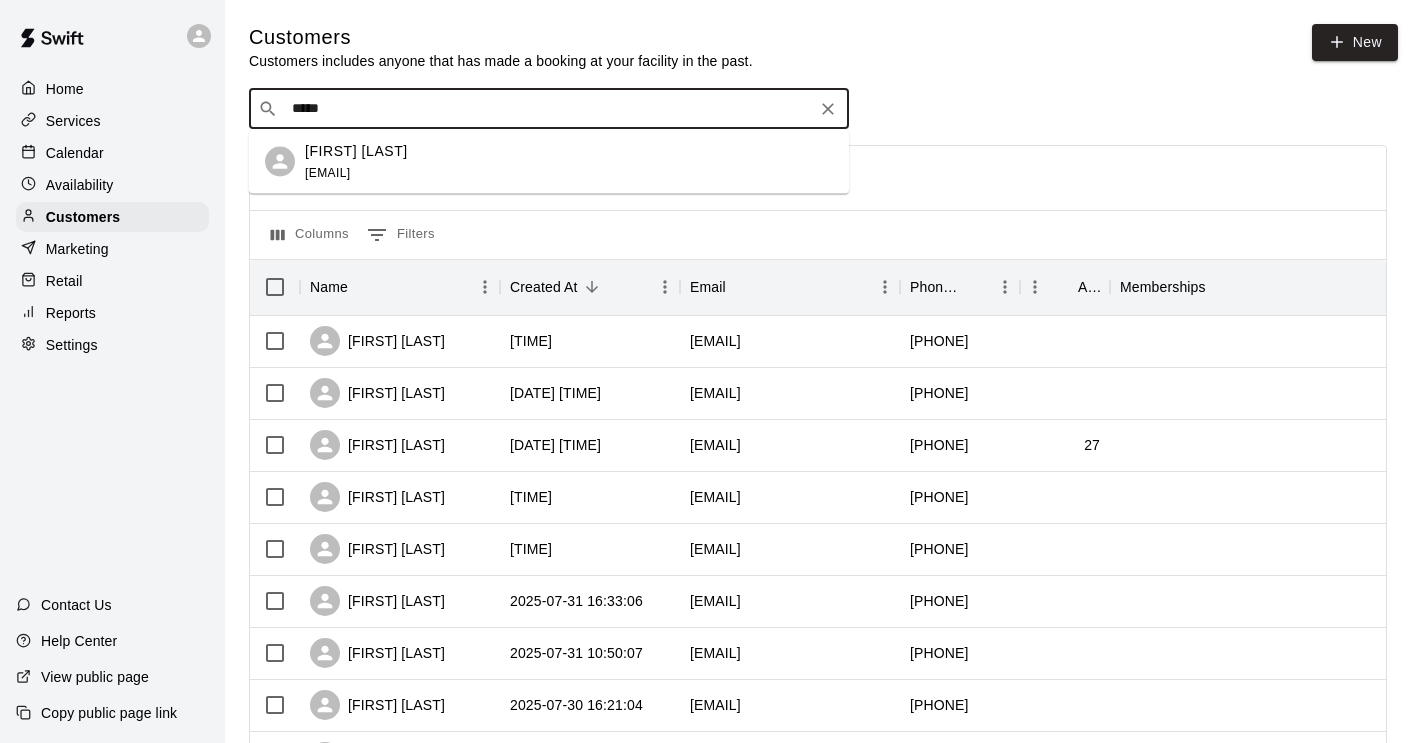 click on "Ethan Noyes" at bounding box center [356, 150] 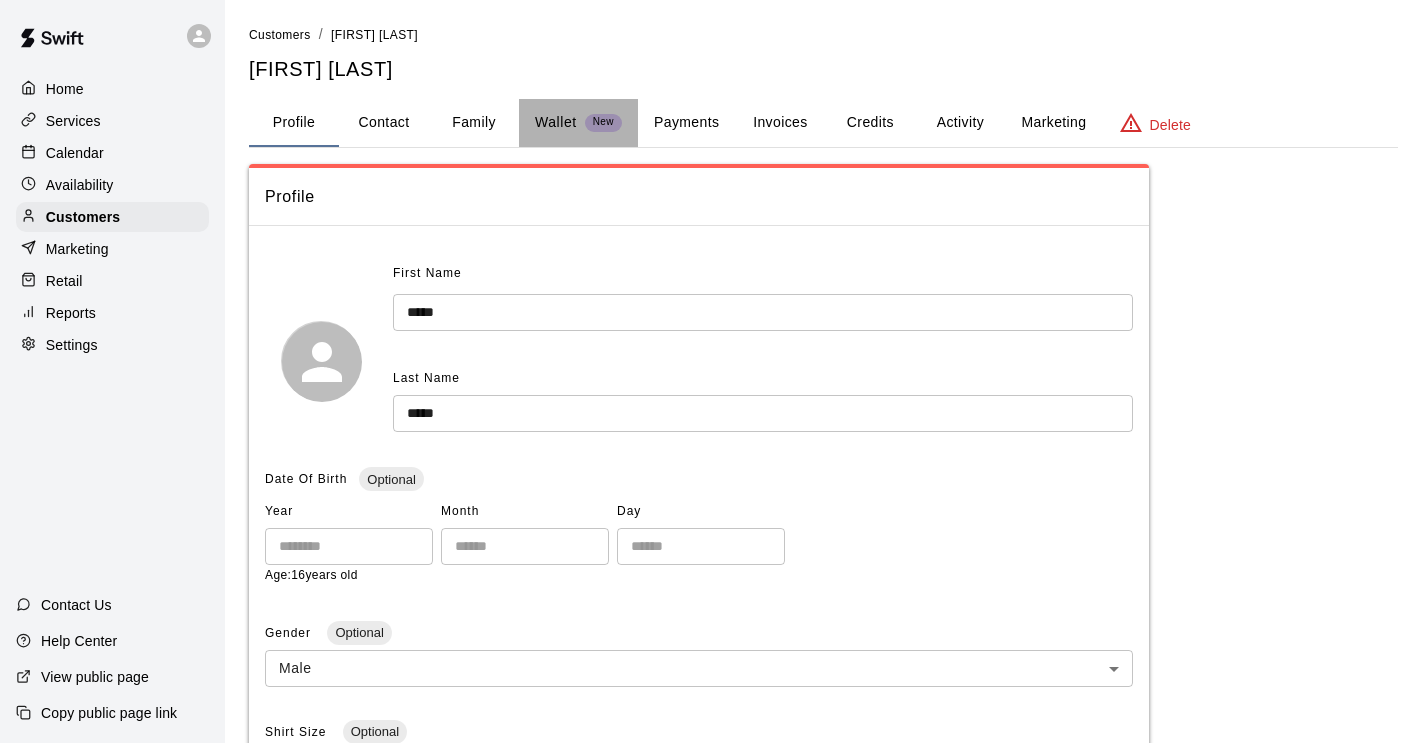 click on "Wallet" at bounding box center [556, 122] 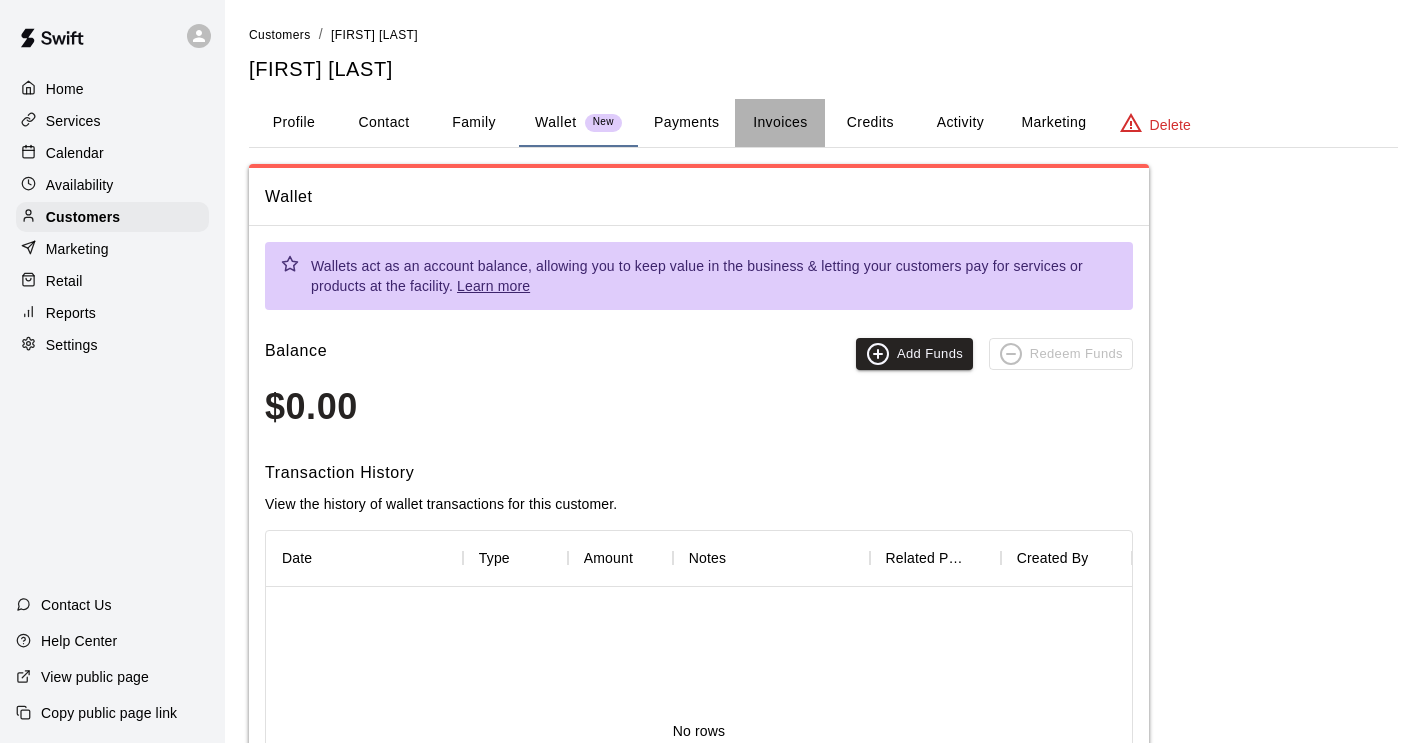 click on "Invoices" at bounding box center (780, 123) 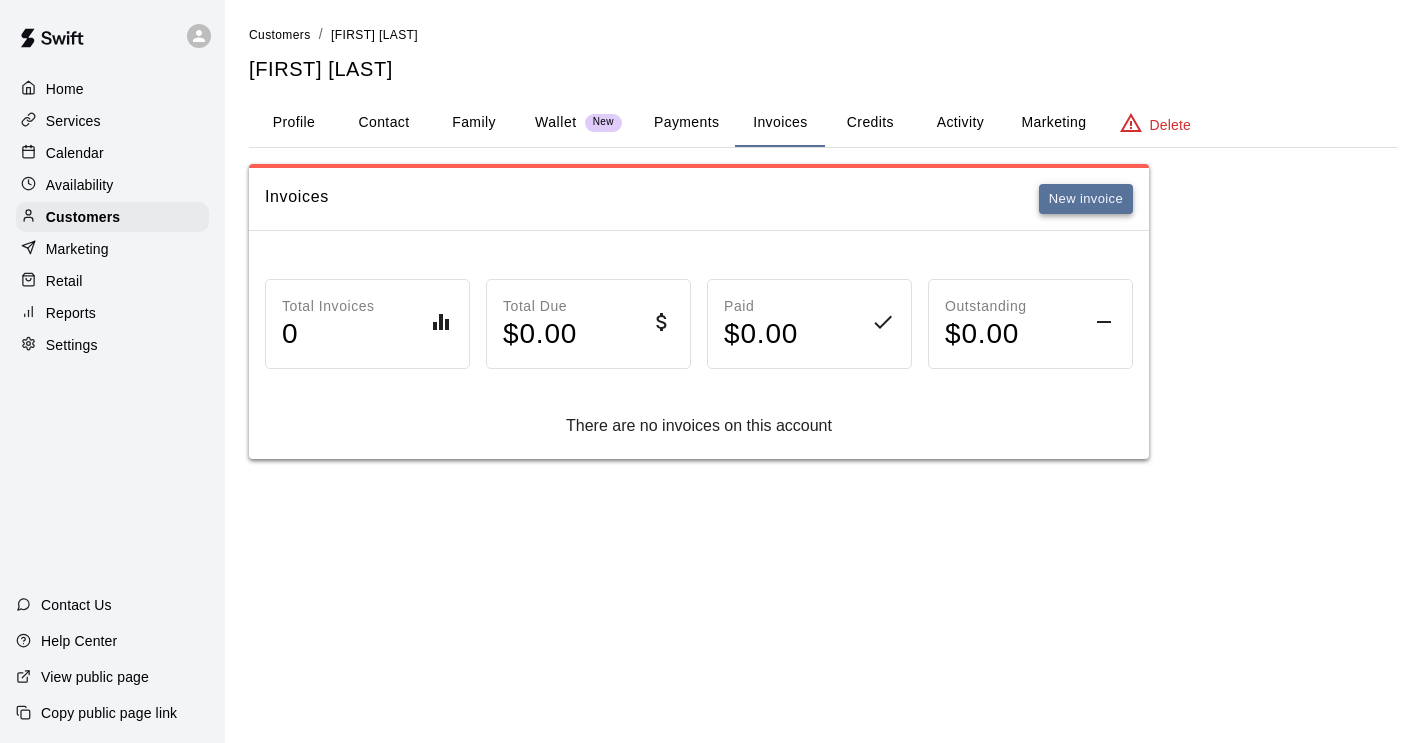 click on "New invoice" at bounding box center (1086, 199) 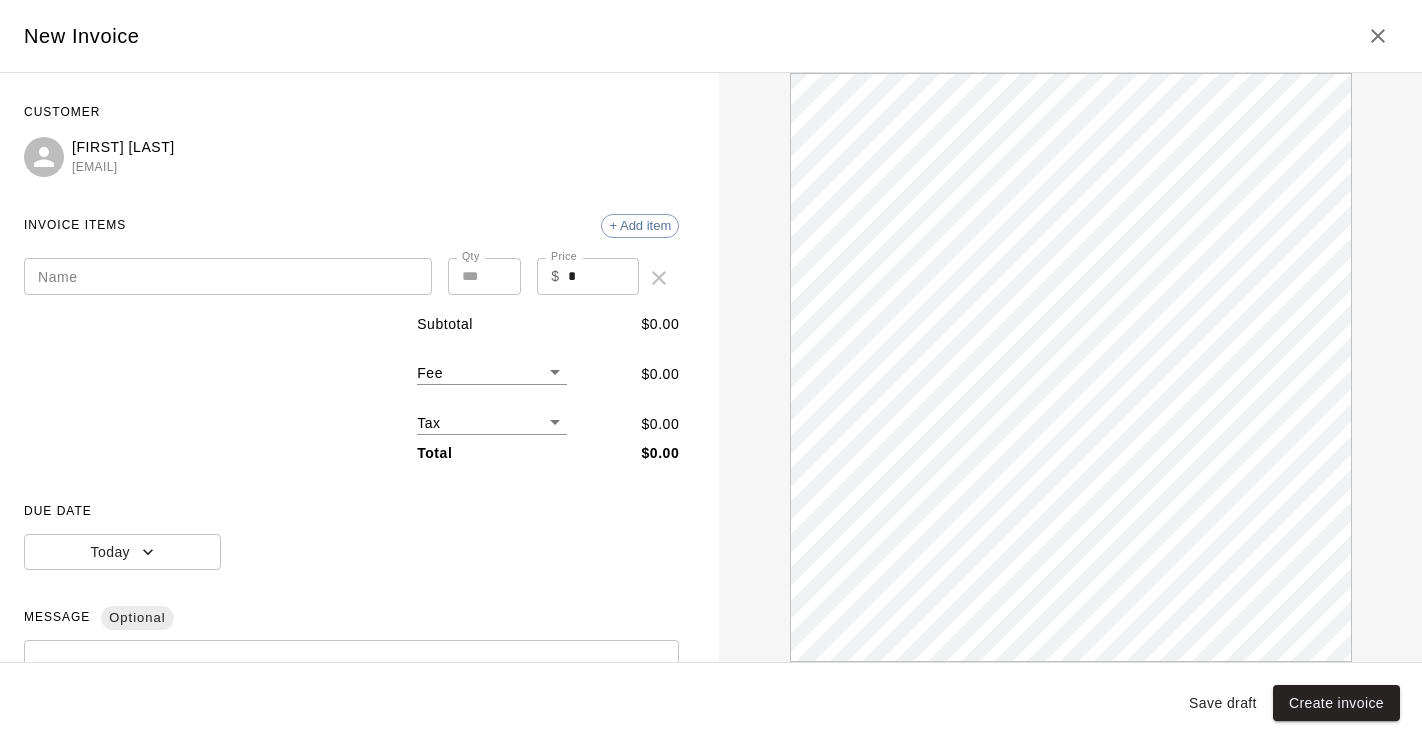 scroll, scrollTop: 0, scrollLeft: 0, axis: both 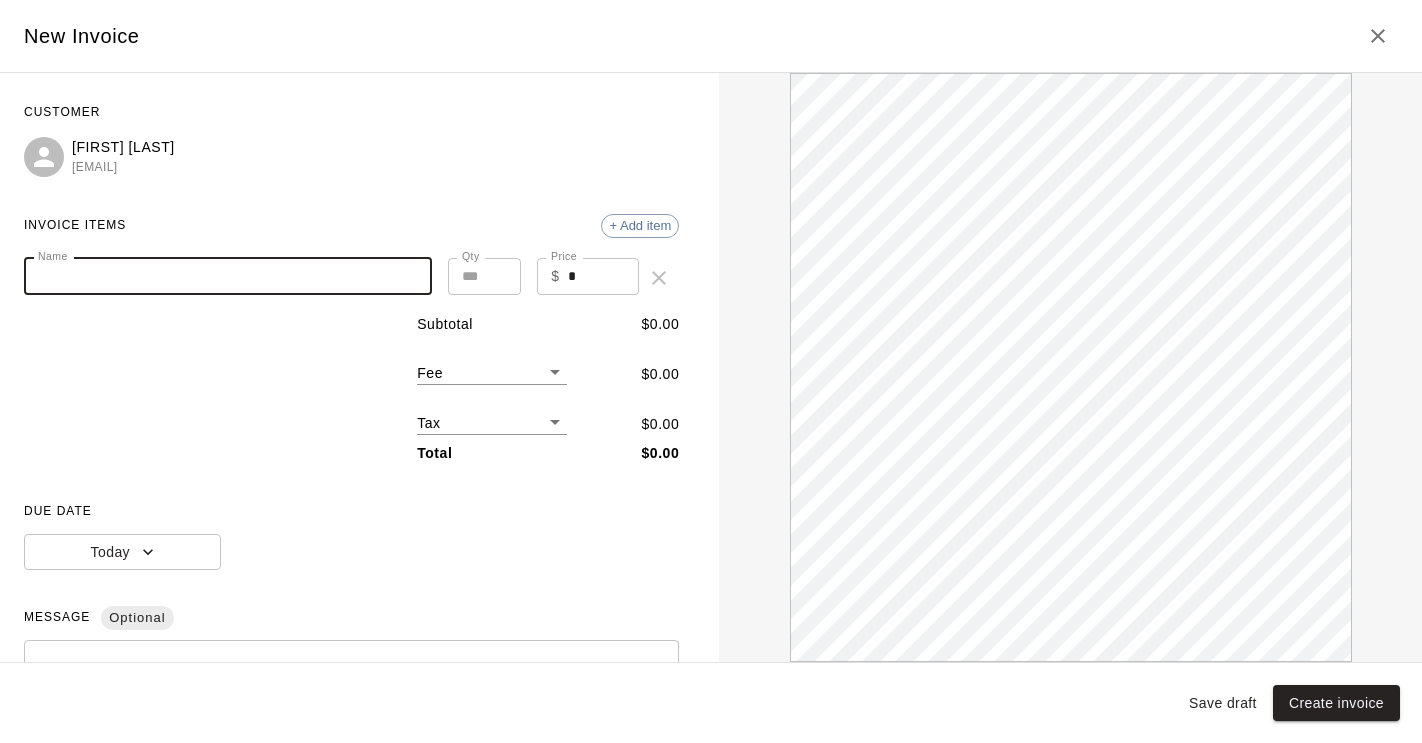 paste on "**********" 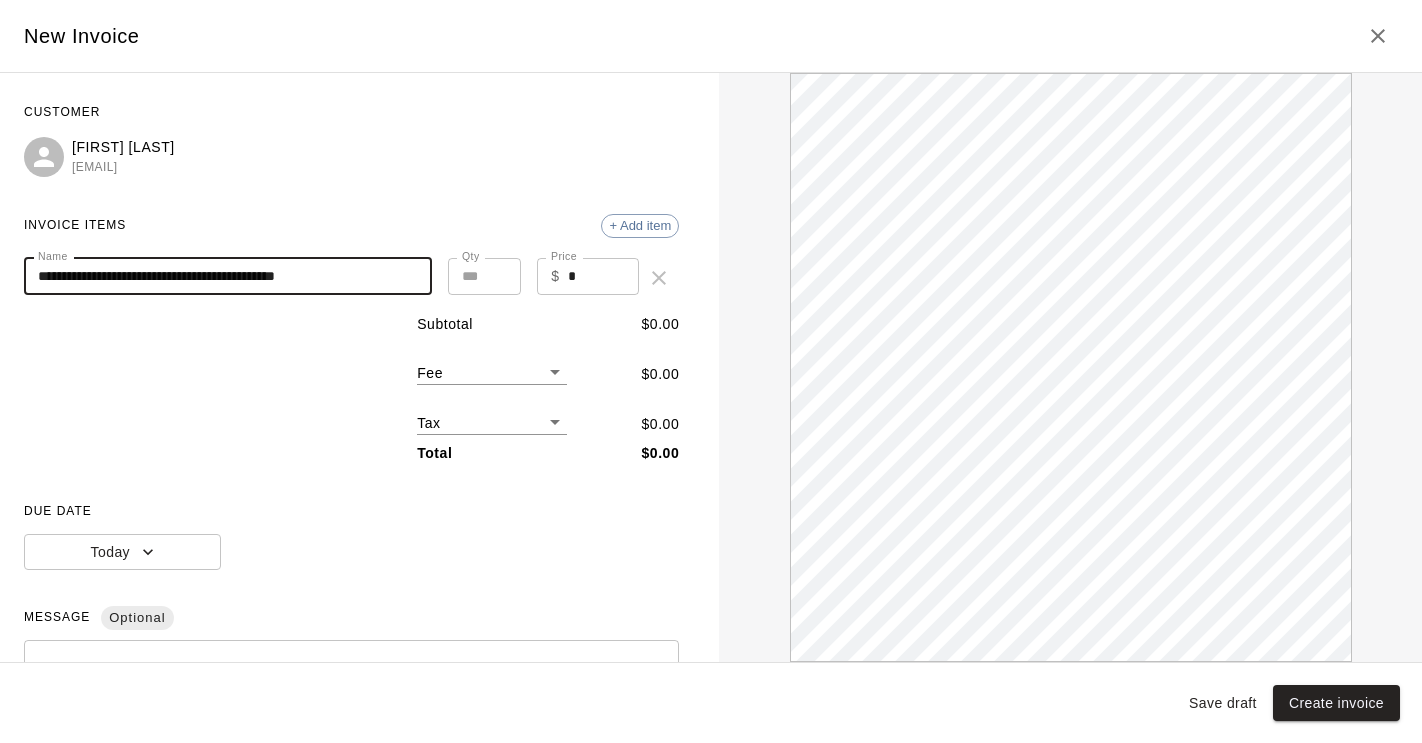 scroll, scrollTop: 0, scrollLeft: 0, axis: both 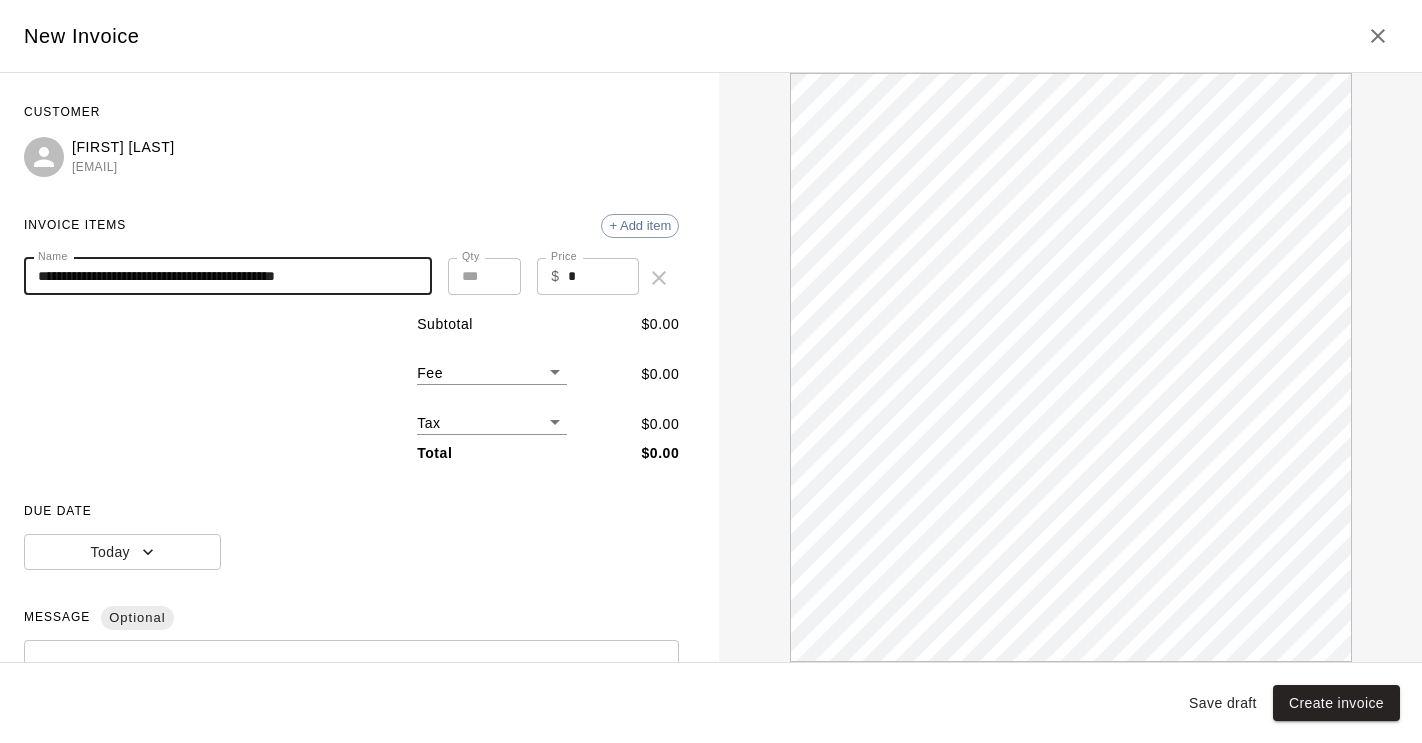 type on "**********" 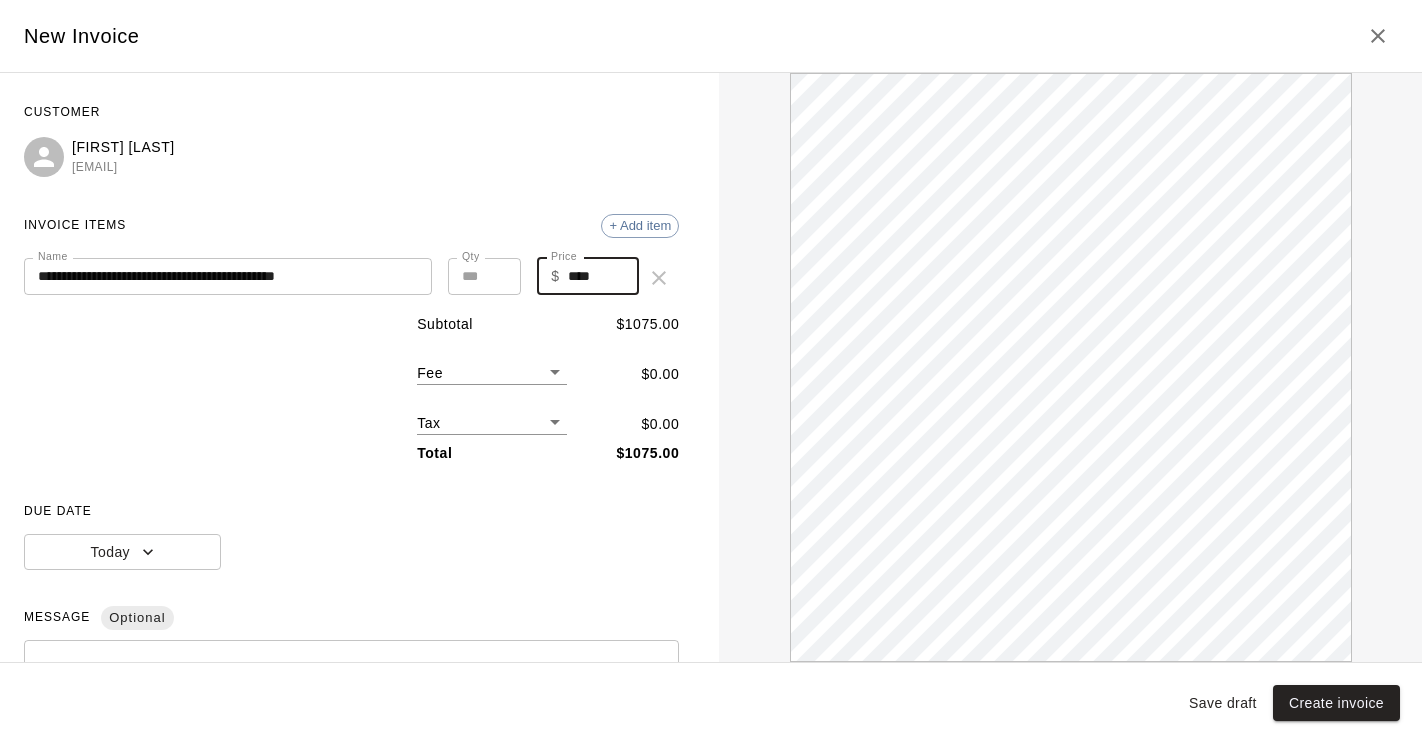 scroll, scrollTop: 0, scrollLeft: 0, axis: both 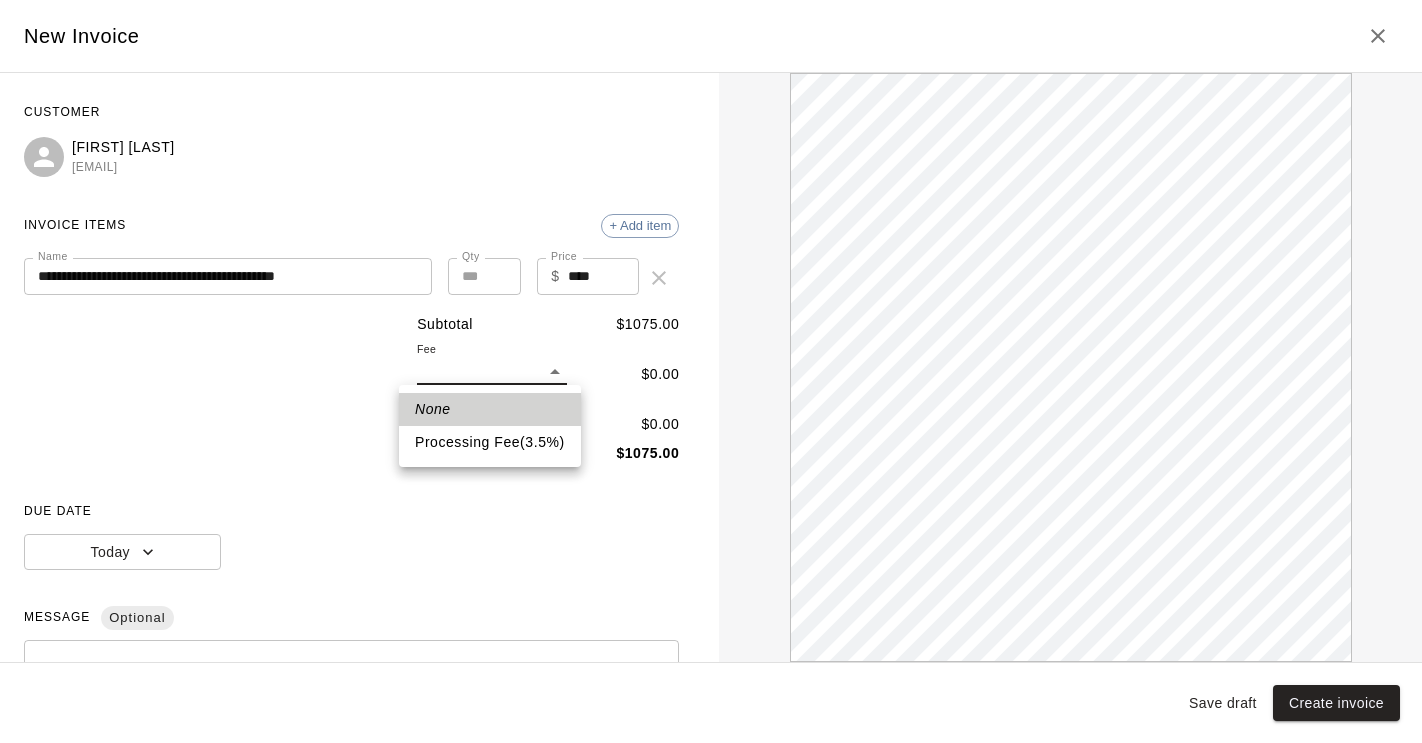click on "Processing Fee  ( 3.5 % )" at bounding box center [490, 442] 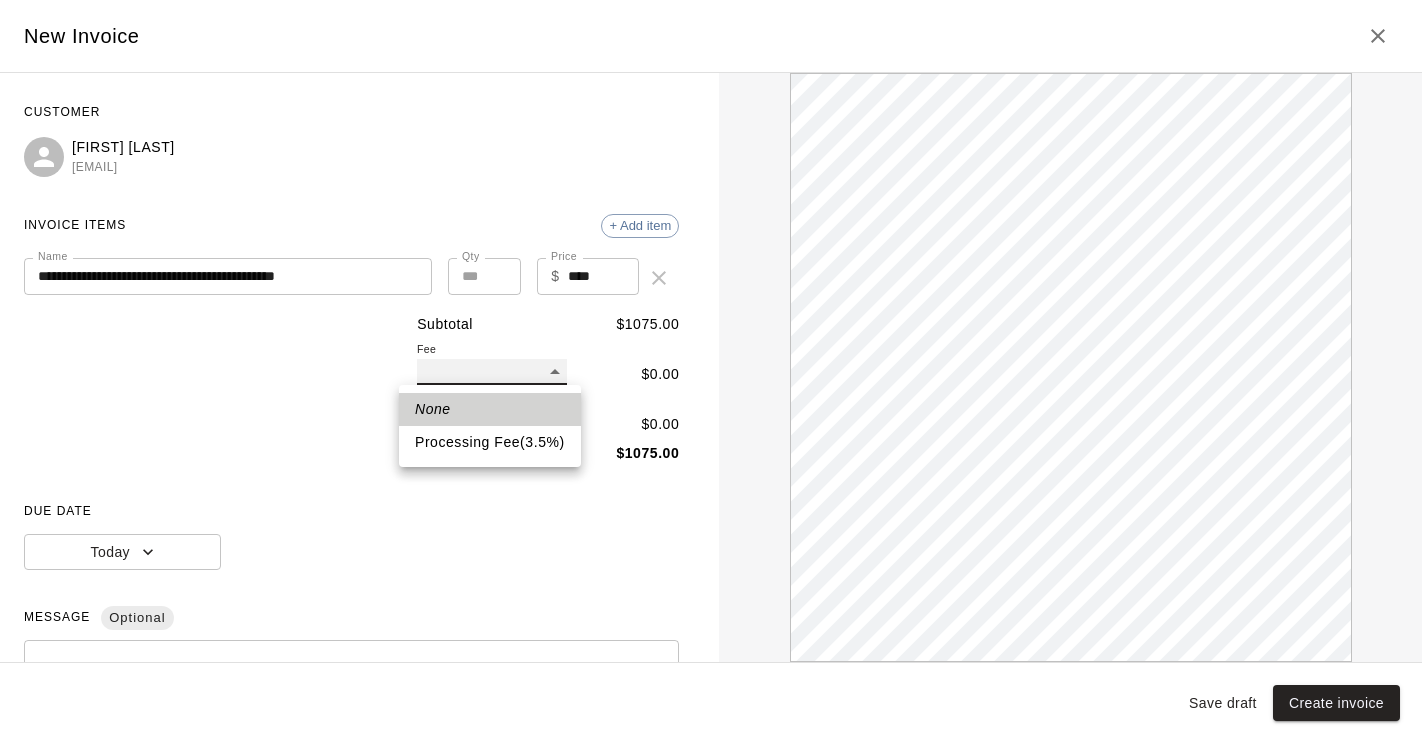 type on "**" 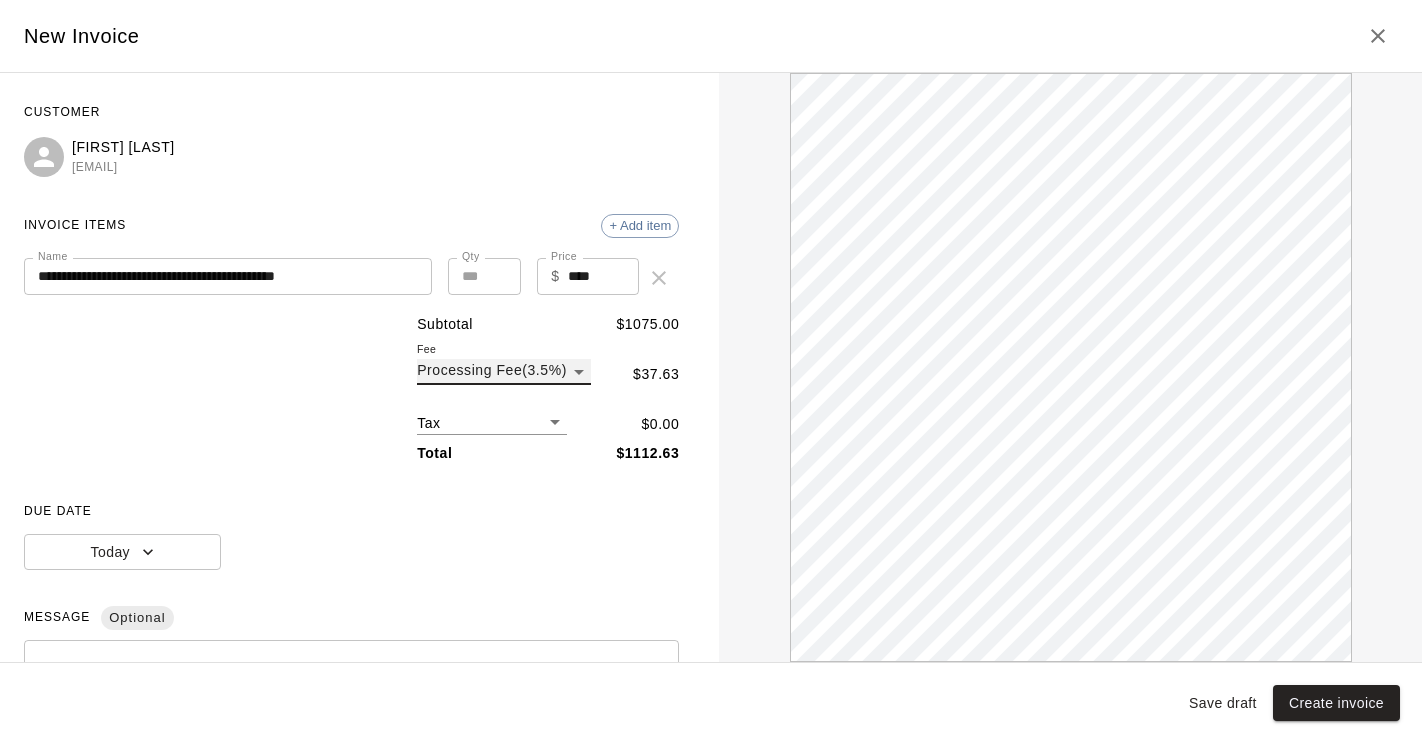 scroll, scrollTop: 0, scrollLeft: 0, axis: both 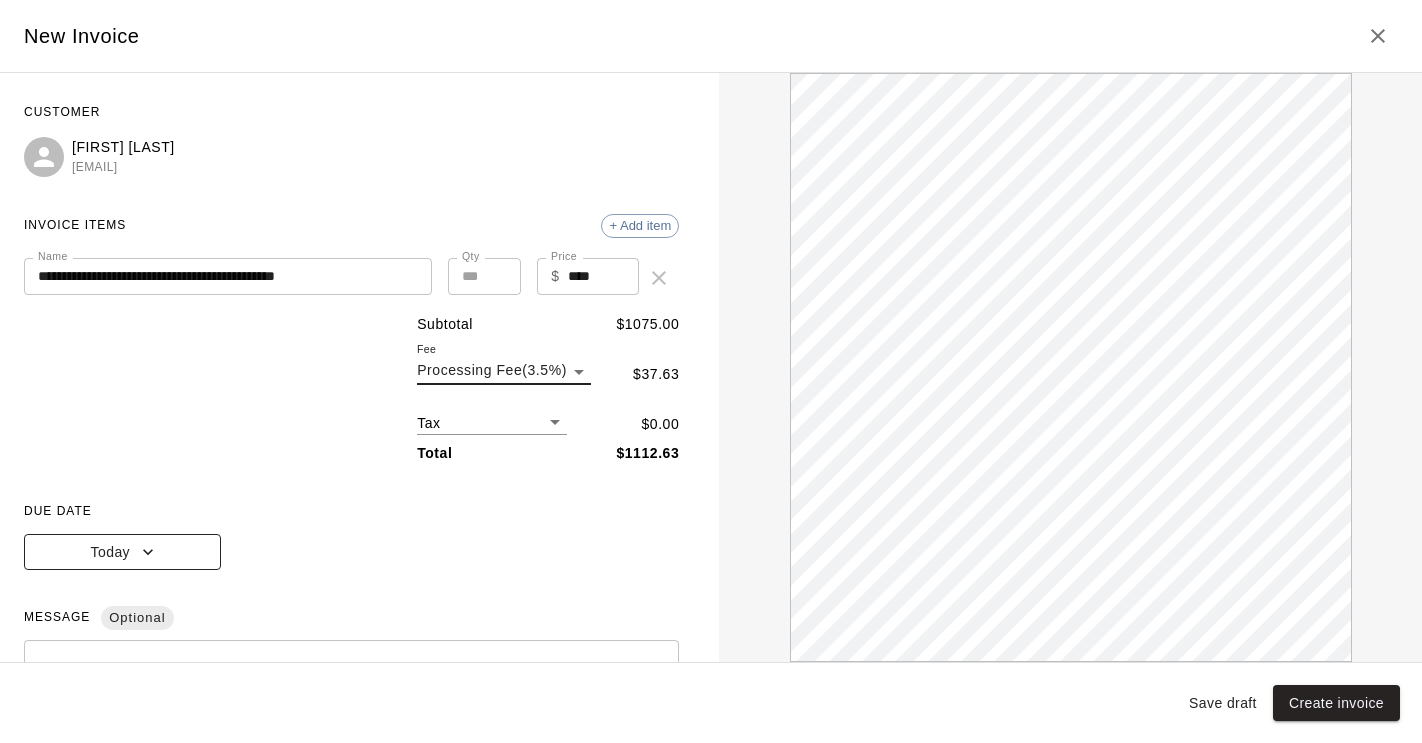 click on "Today" at bounding box center (122, 552) 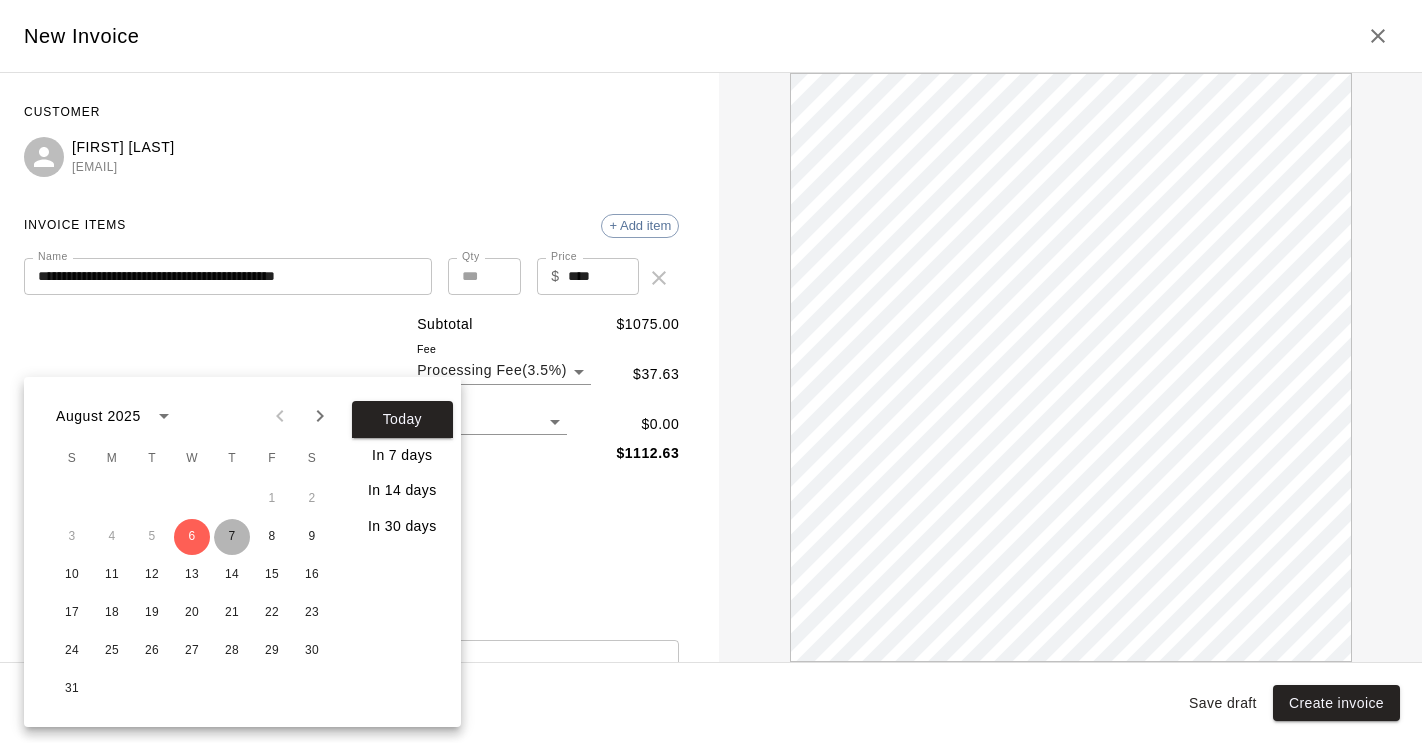 click on "7" at bounding box center [232, 537] 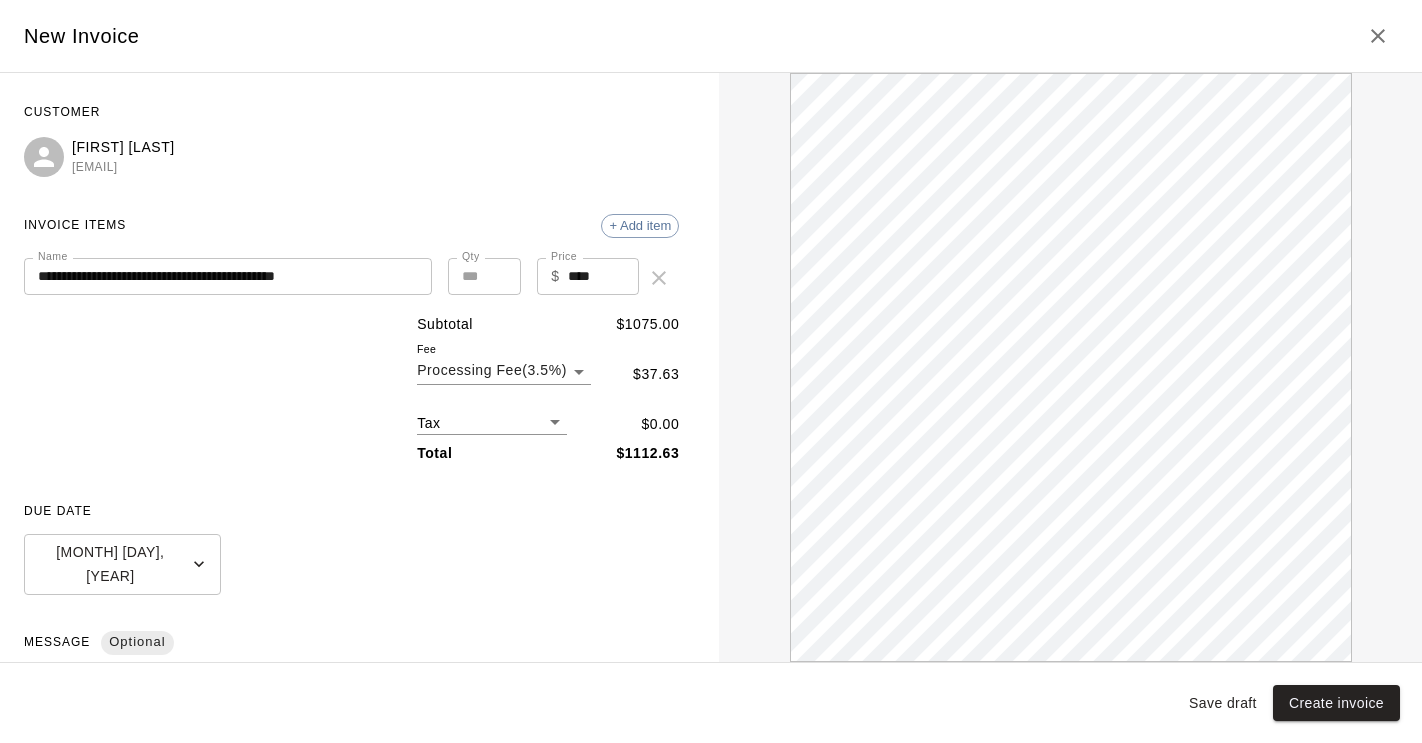 scroll, scrollTop: 0, scrollLeft: 0, axis: both 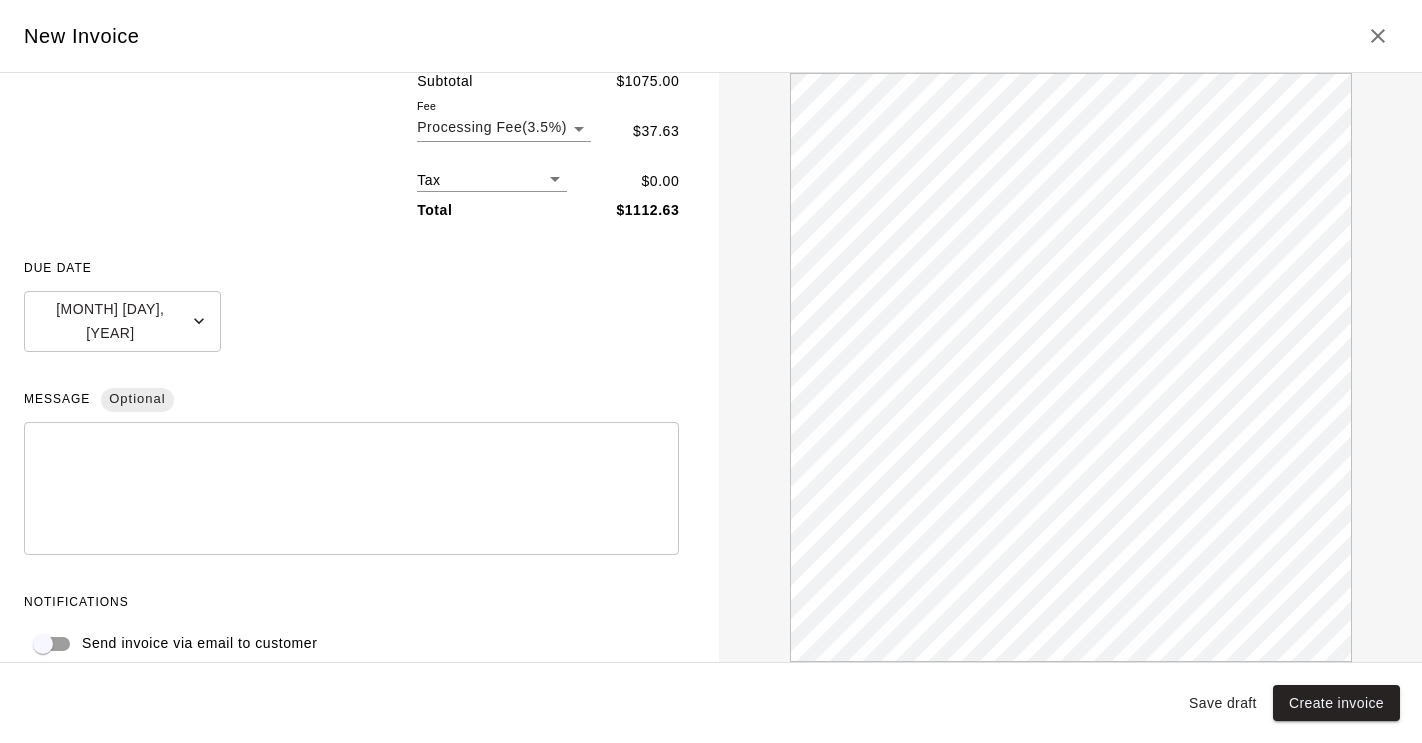 click on "Send invoice via email to customer" at bounding box center [199, 643] 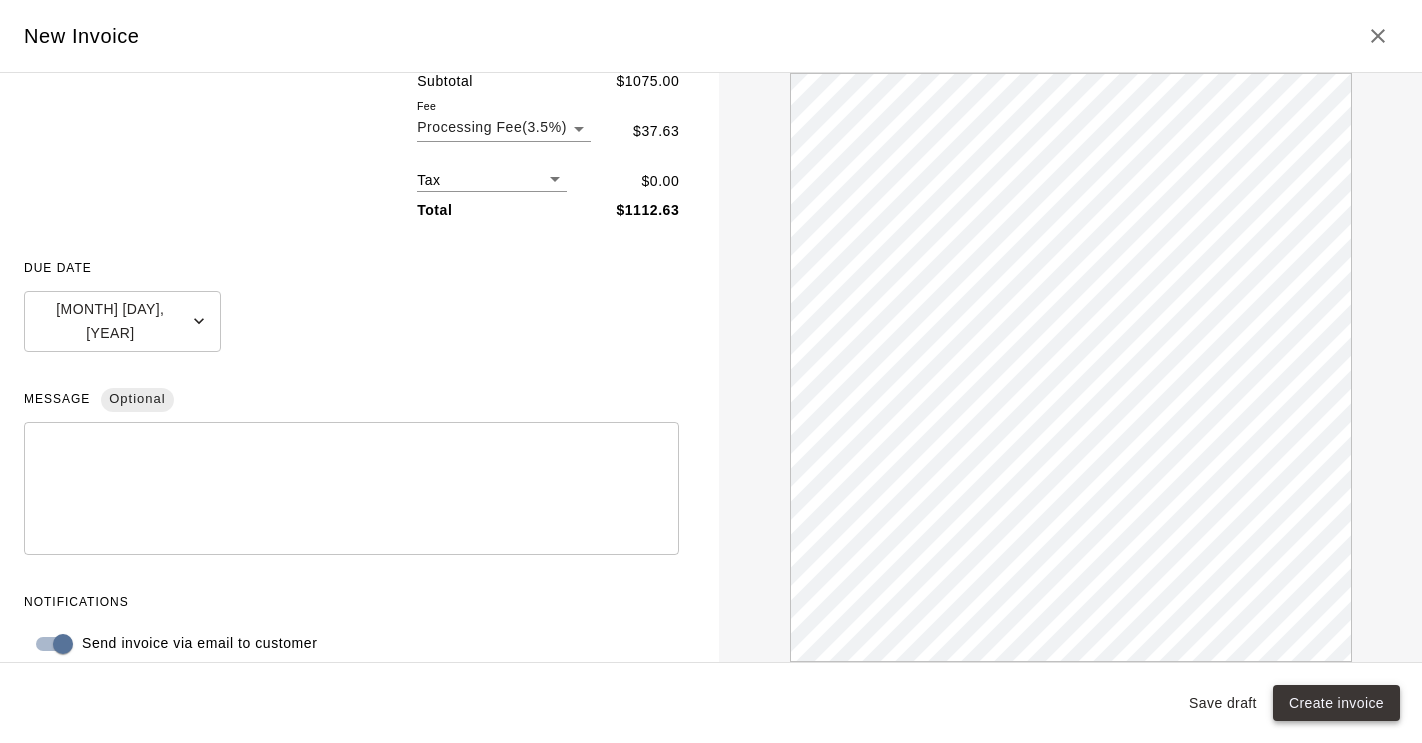click on "Create invoice" at bounding box center [1336, 703] 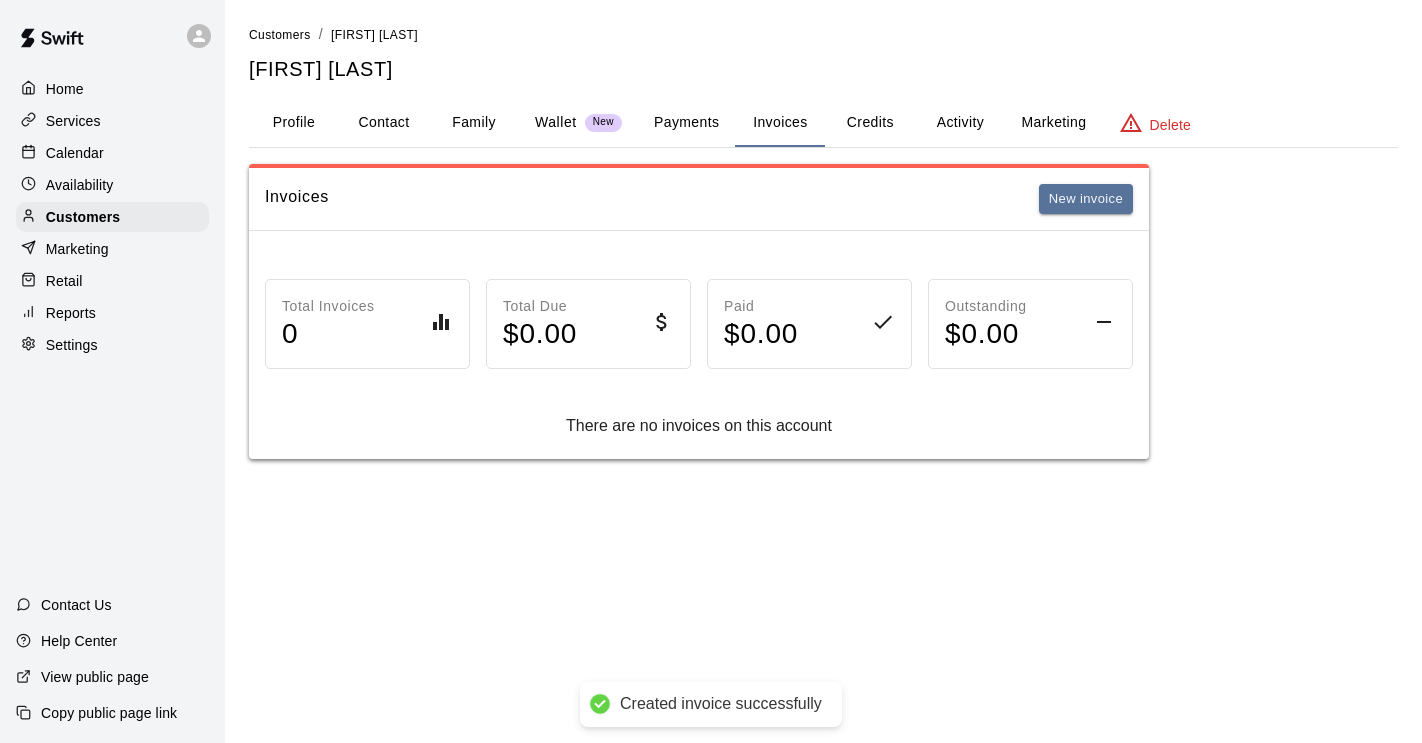 scroll, scrollTop: 0, scrollLeft: 0, axis: both 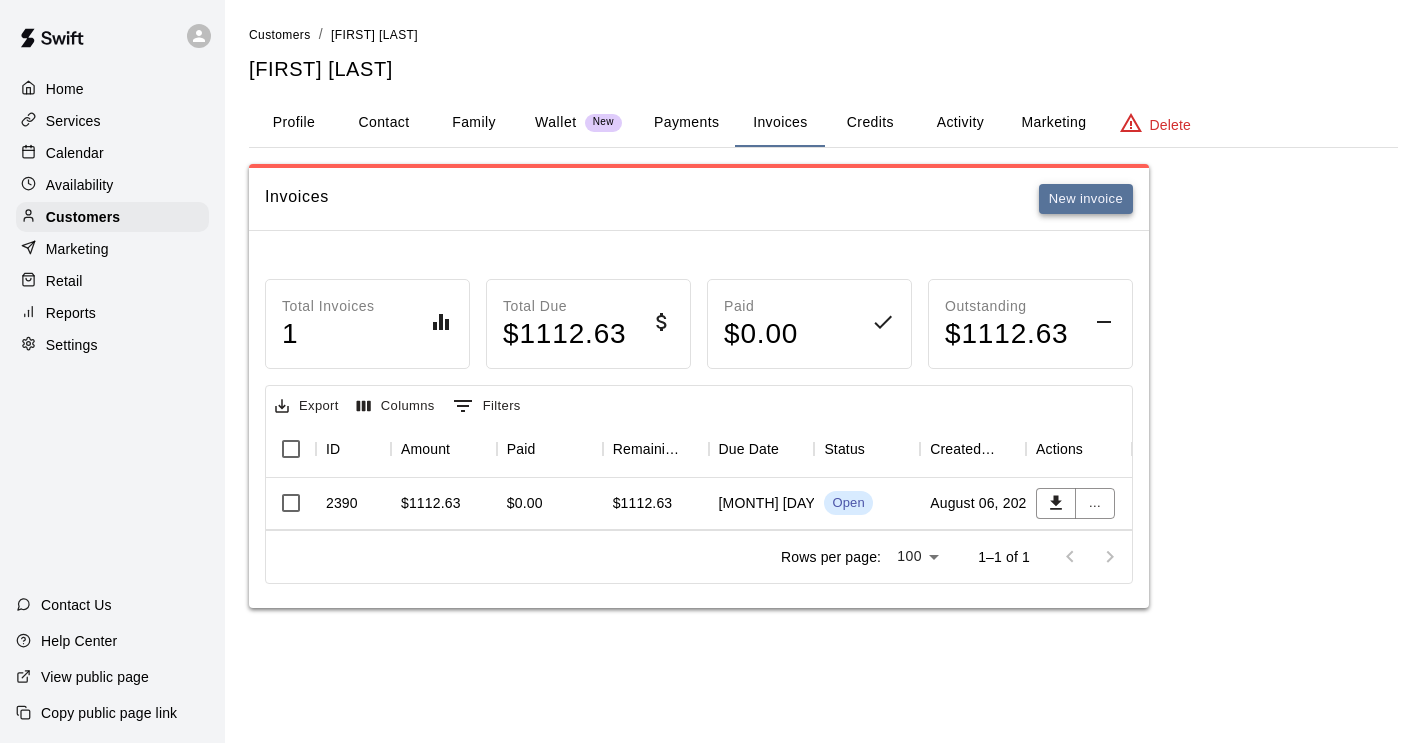 click on "New invoice" at bounding box center [1086, 199] 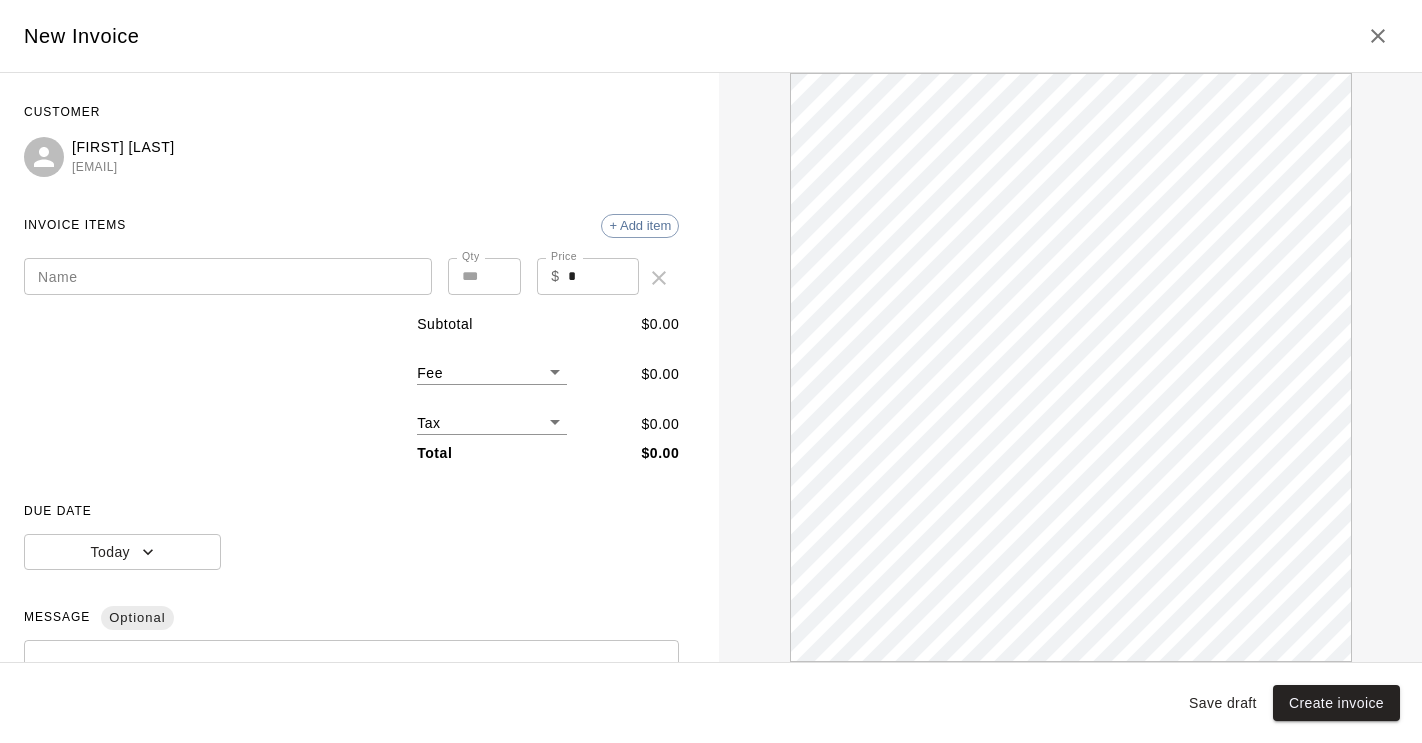 scroll, scrollTop: 0, scrollLeft: 0, axis: both 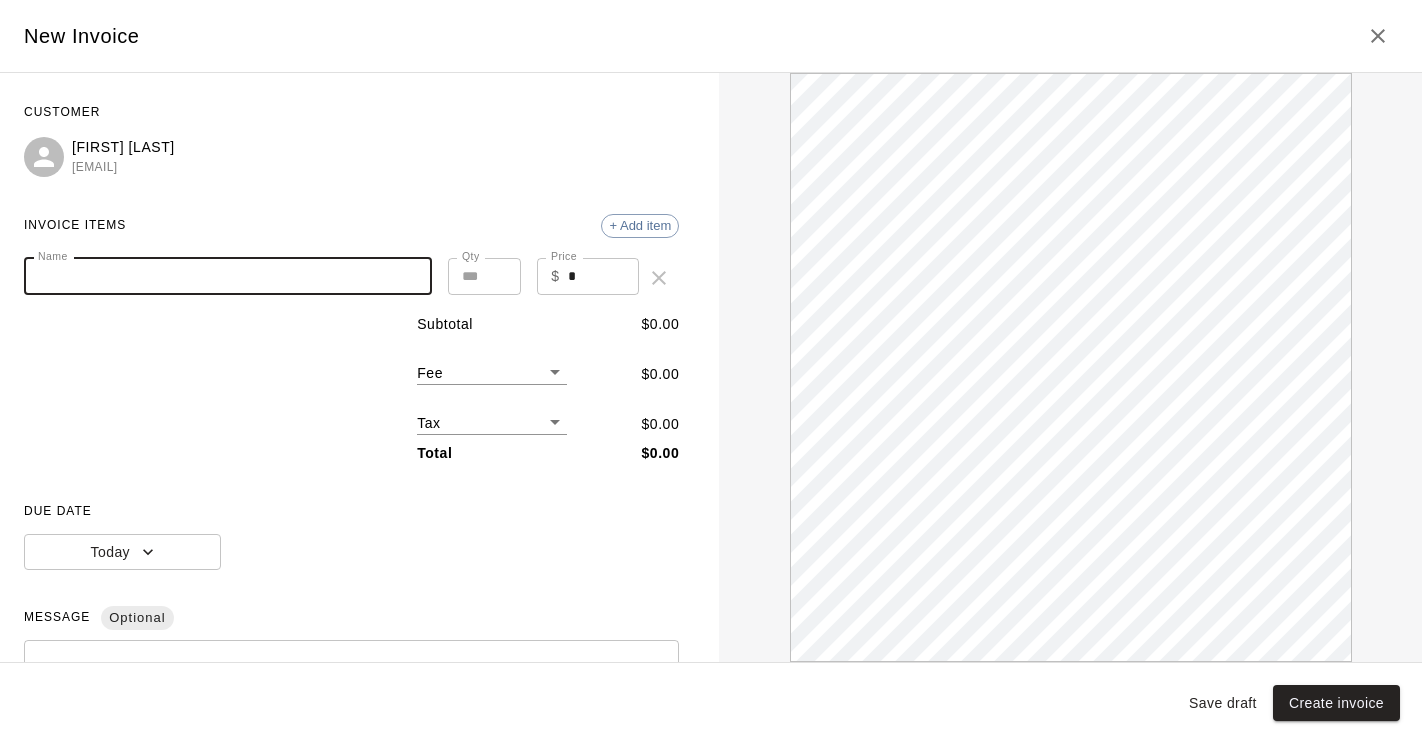 click on "Name" at bounding box center [228, 276] 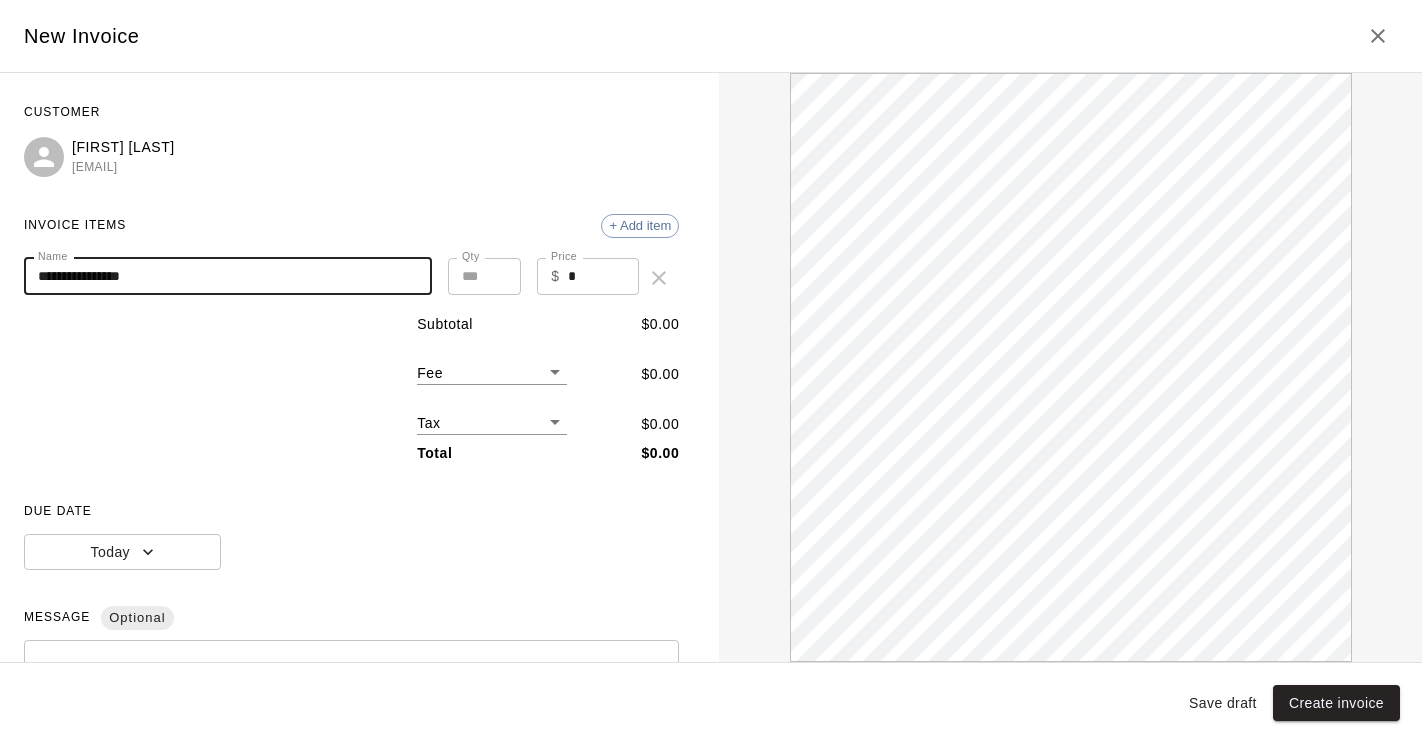 type on "**********" 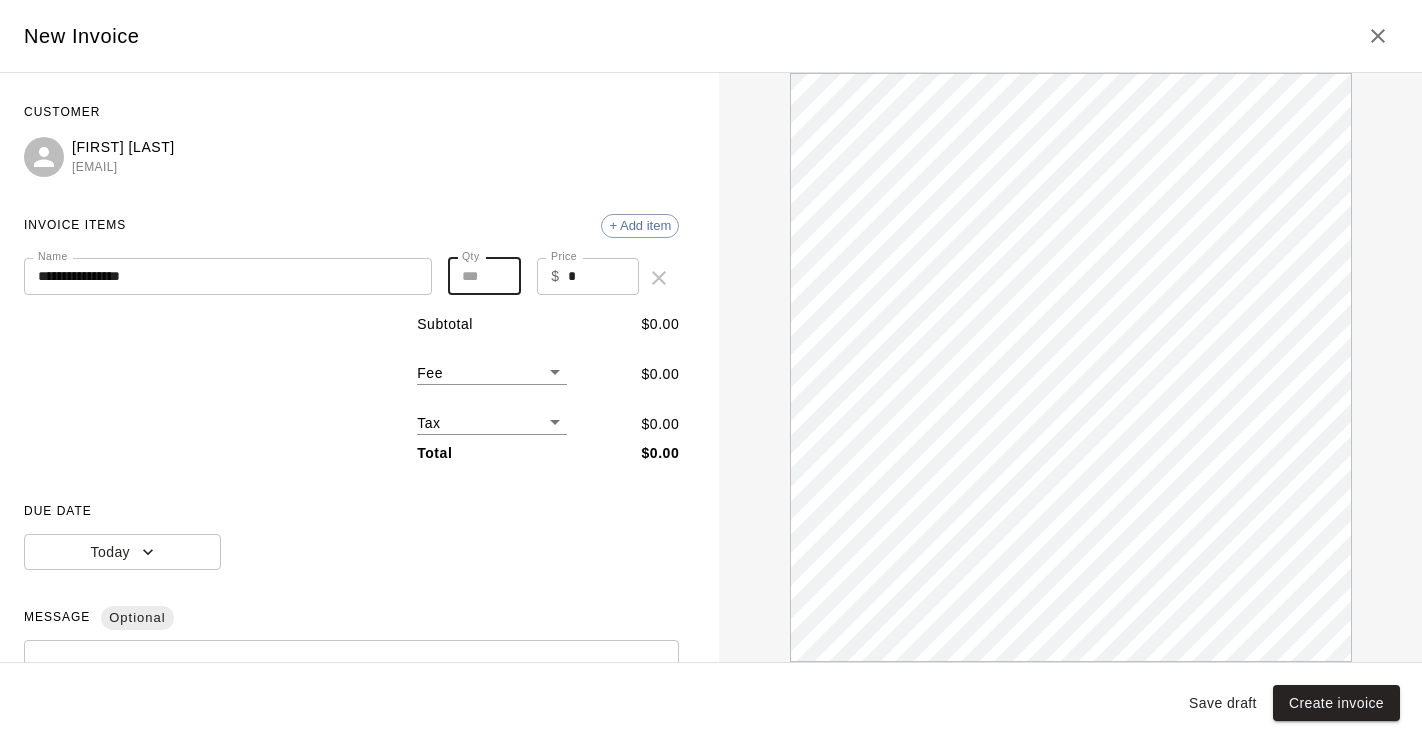 scroll, scrollTop: 0, scrollLeft: 0, axis: both 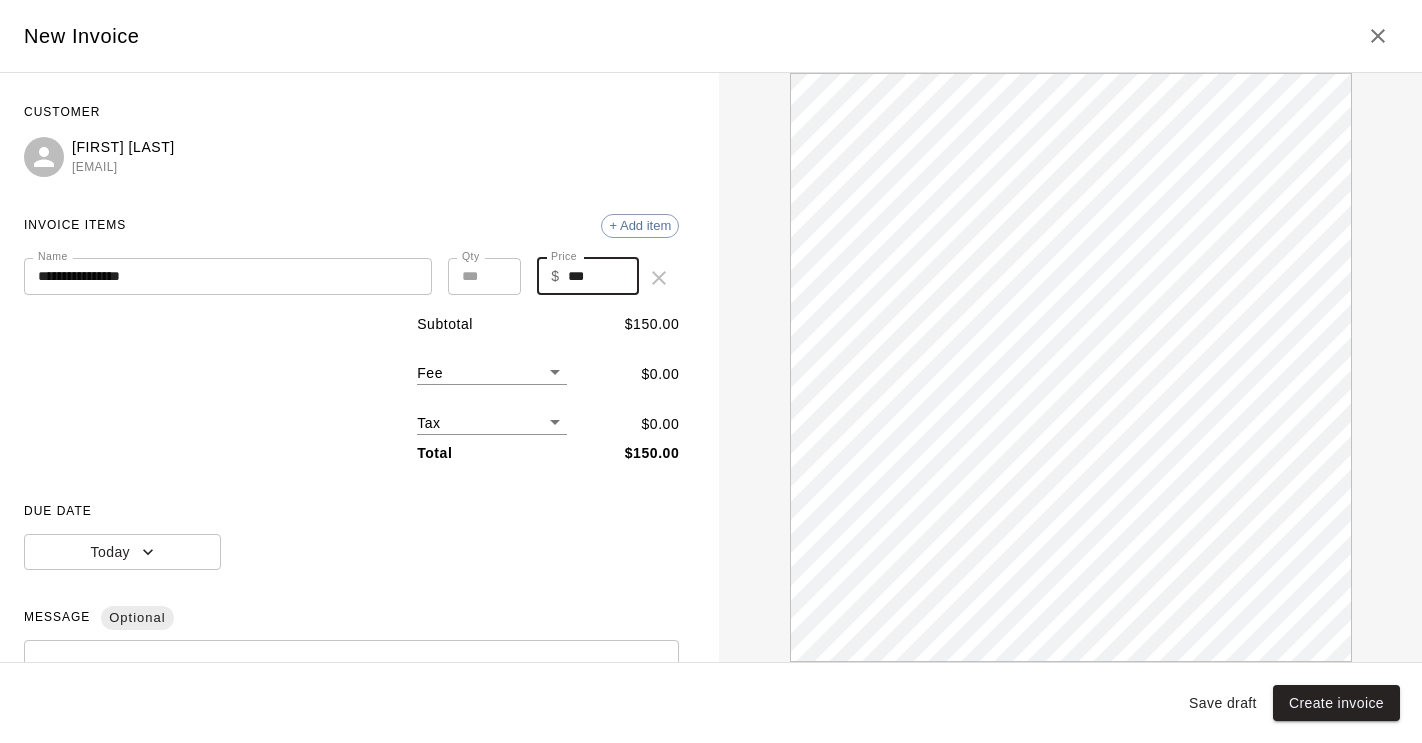 type on "***" 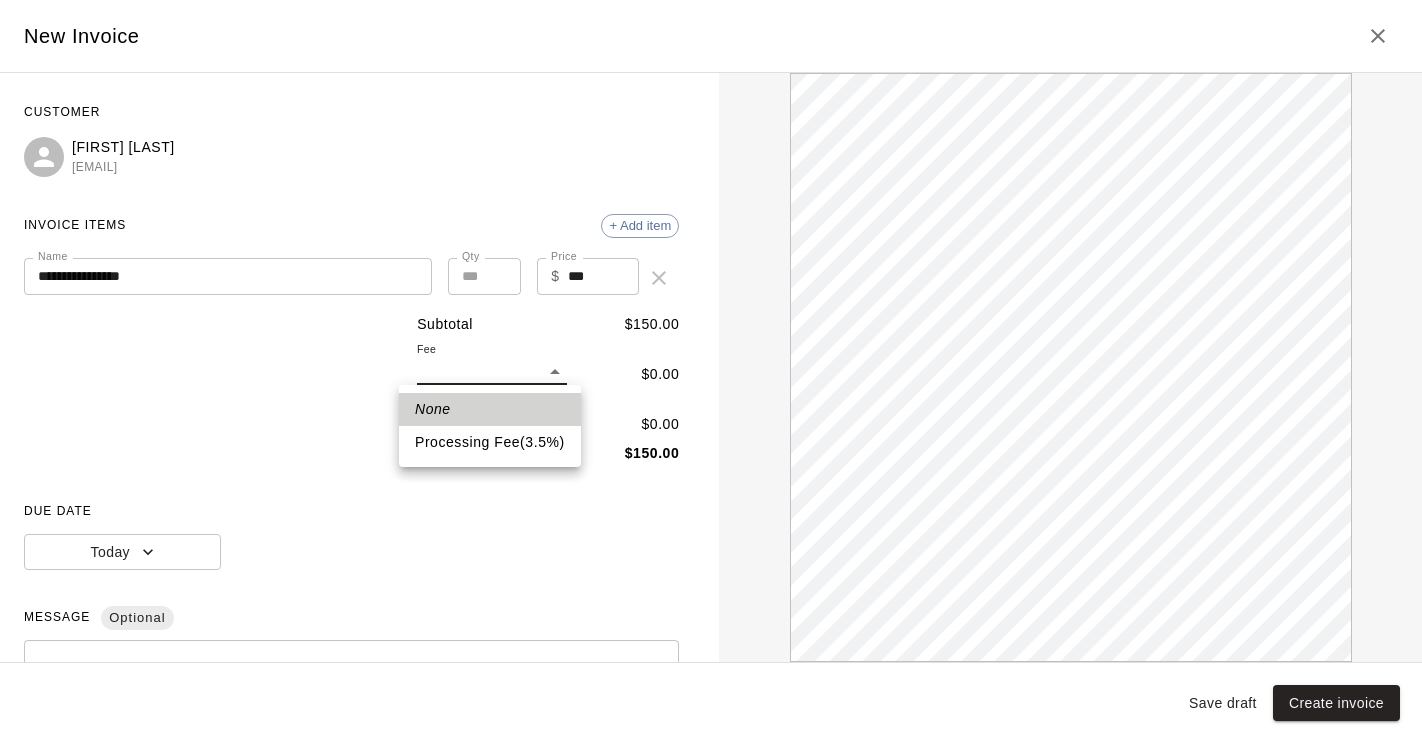 click on "**********" at bounding box center [711, 324] 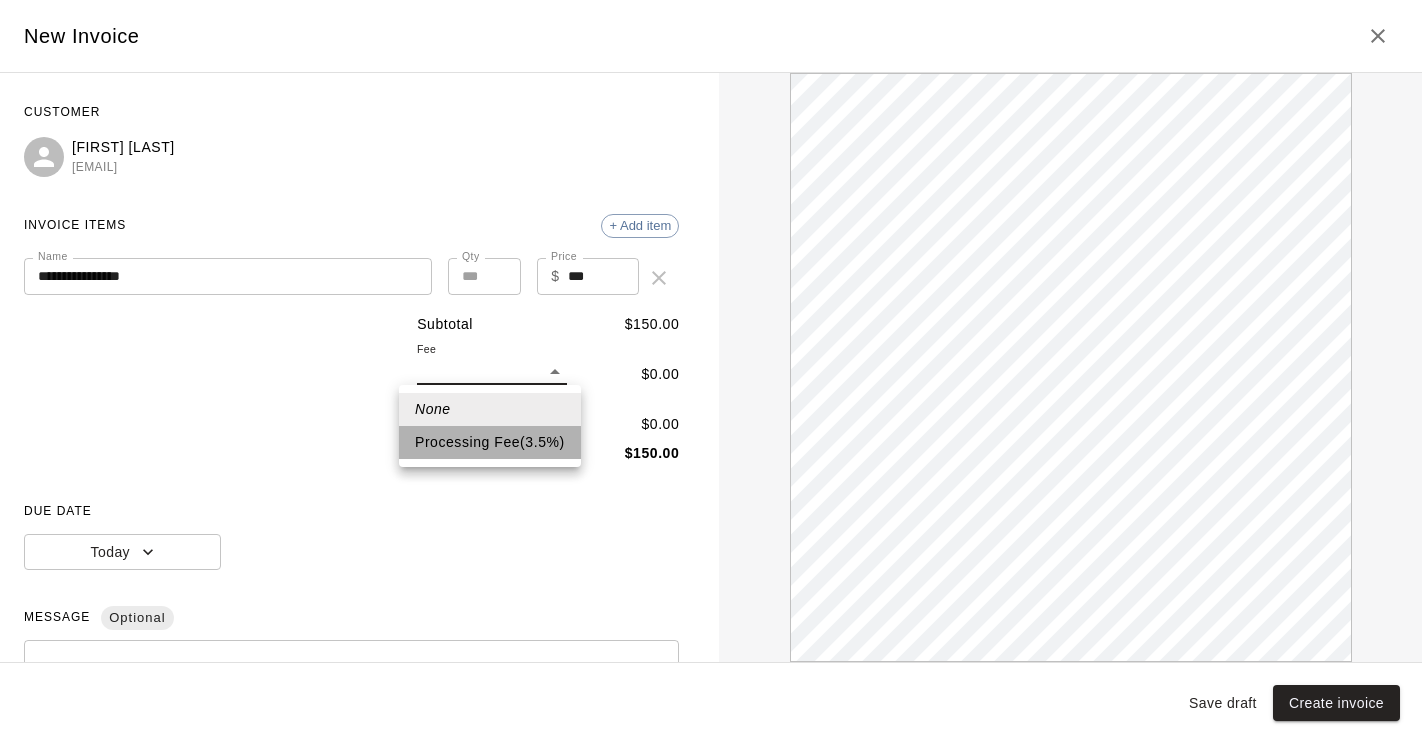 click on "Processing Fee  ( 3.5 % )" at bounding box center (490, 442) 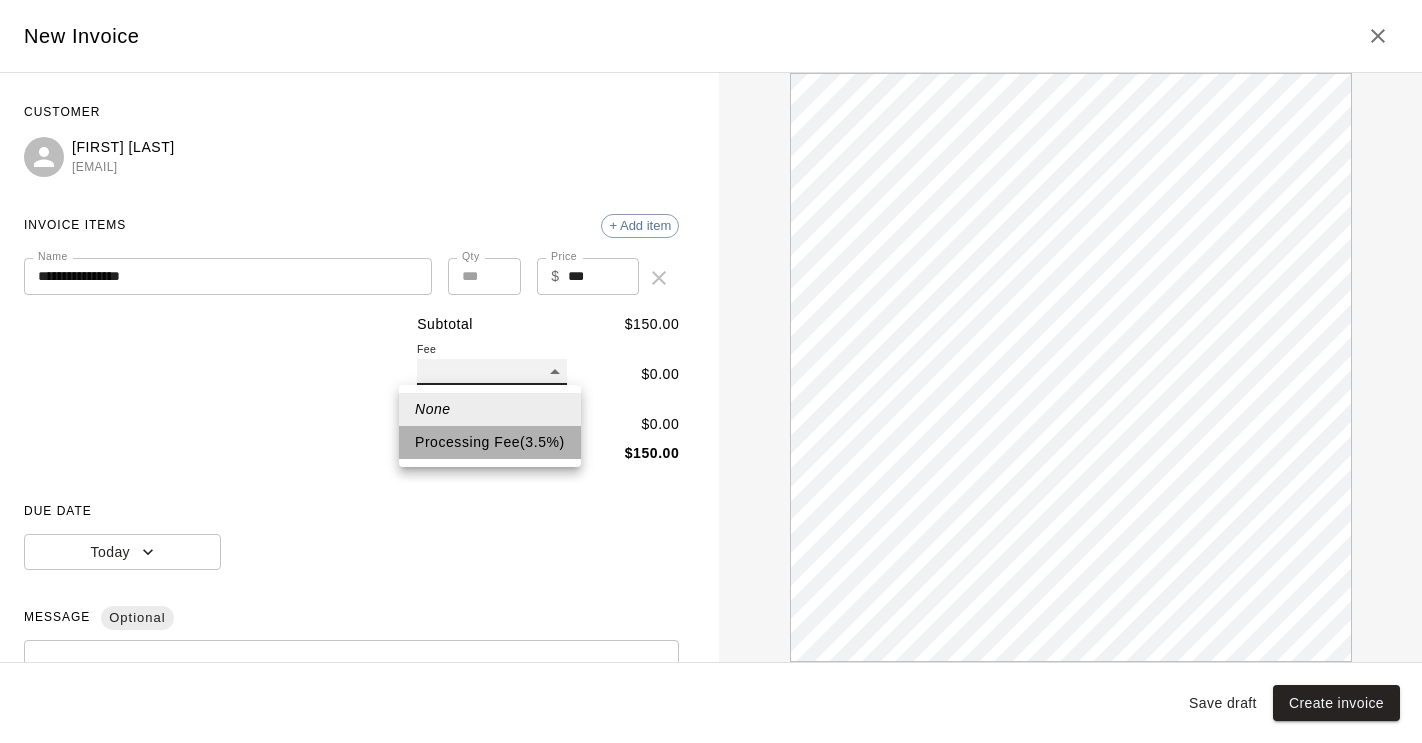 type on "**" 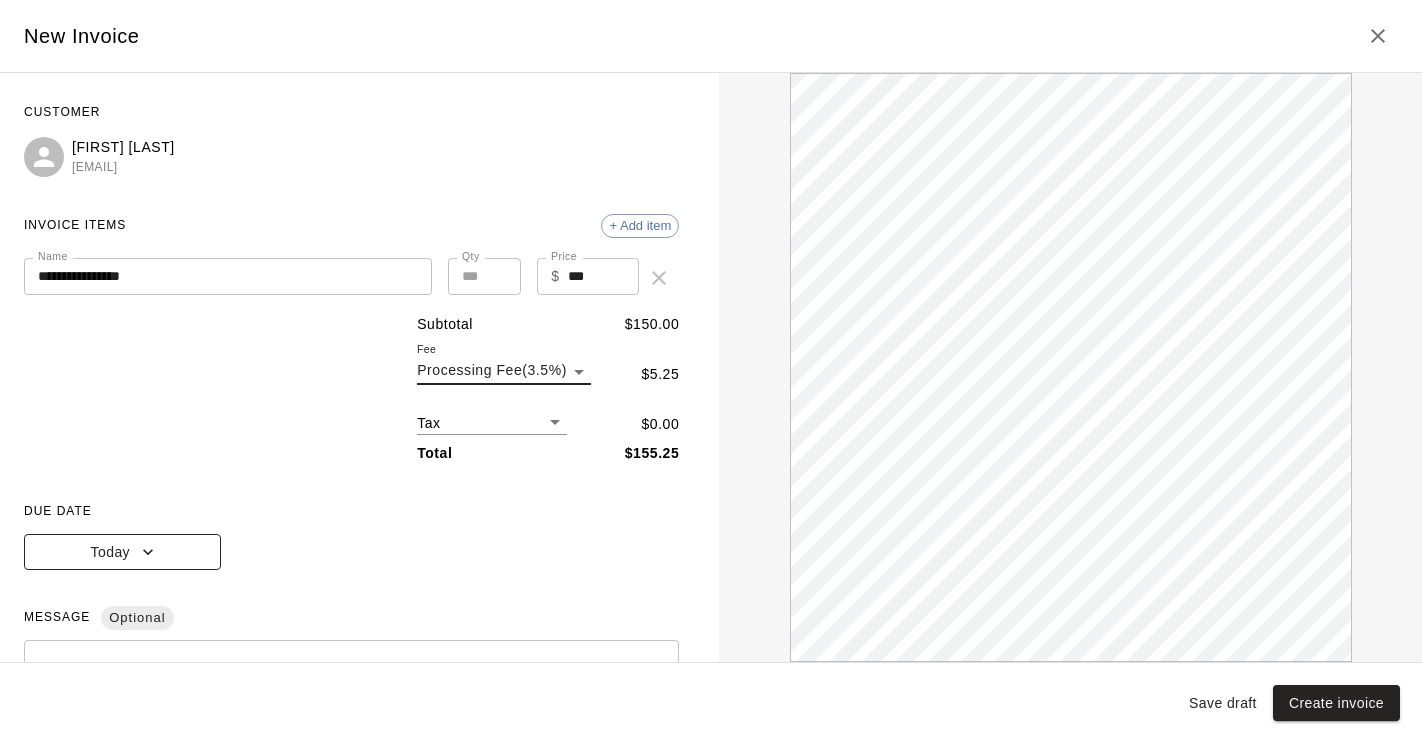 click 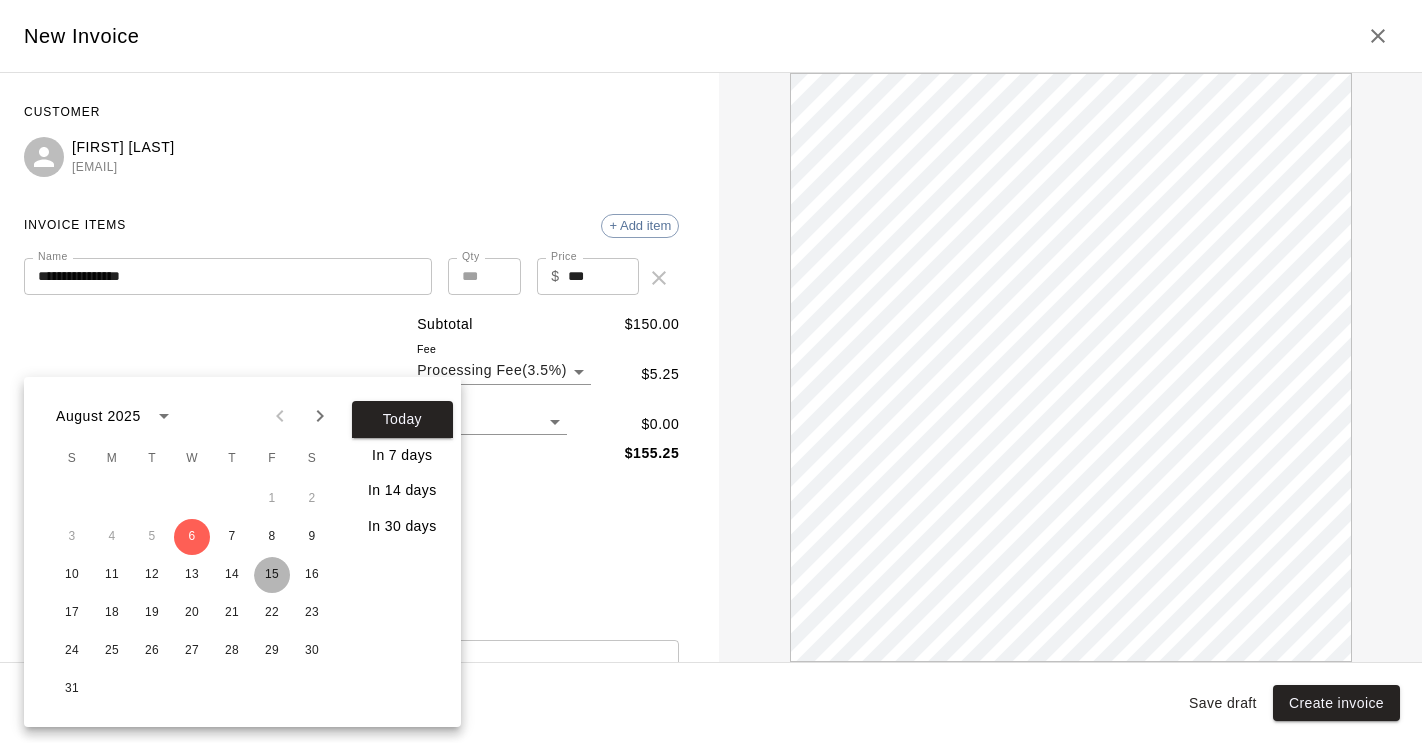 click on "15" at bounding box center [272, 575] 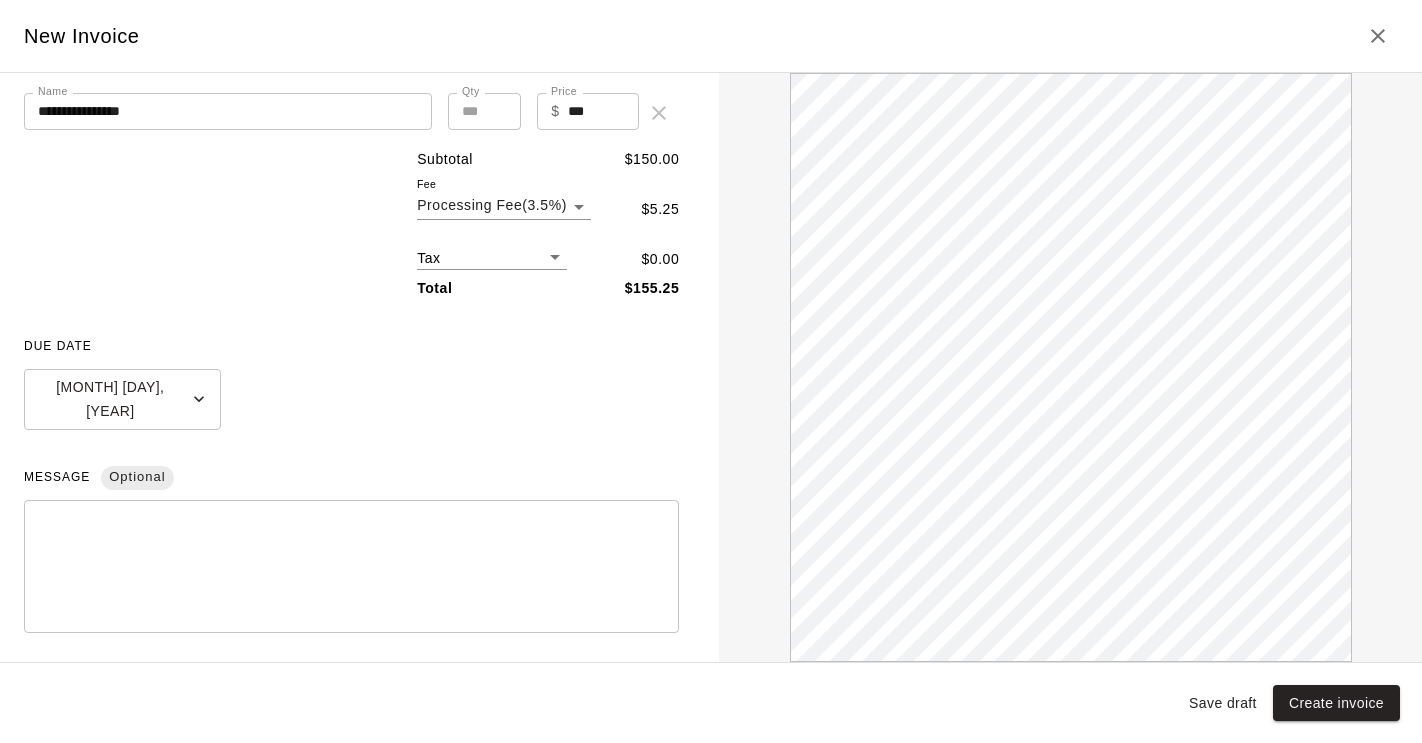 scroll, scrollTop: 243, scrollLeft: 0, axis: vertical 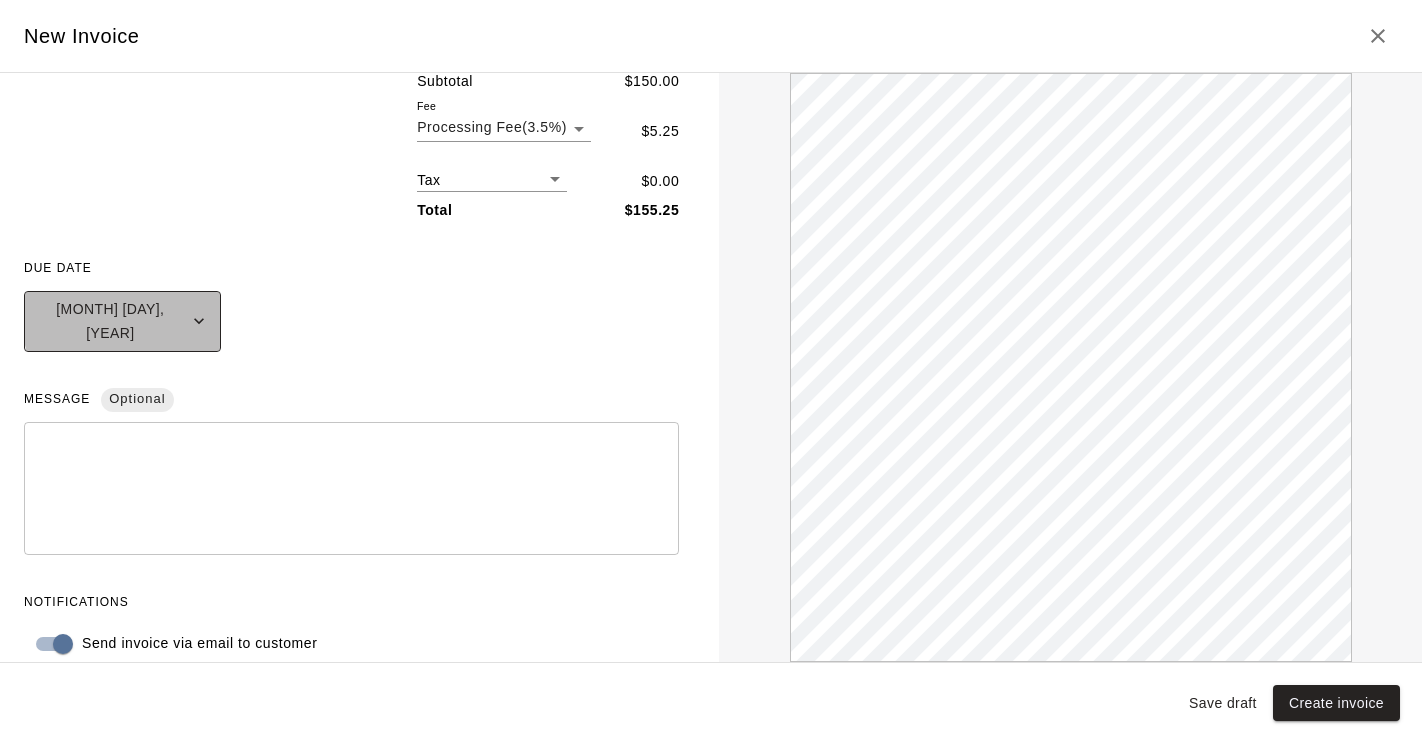 click 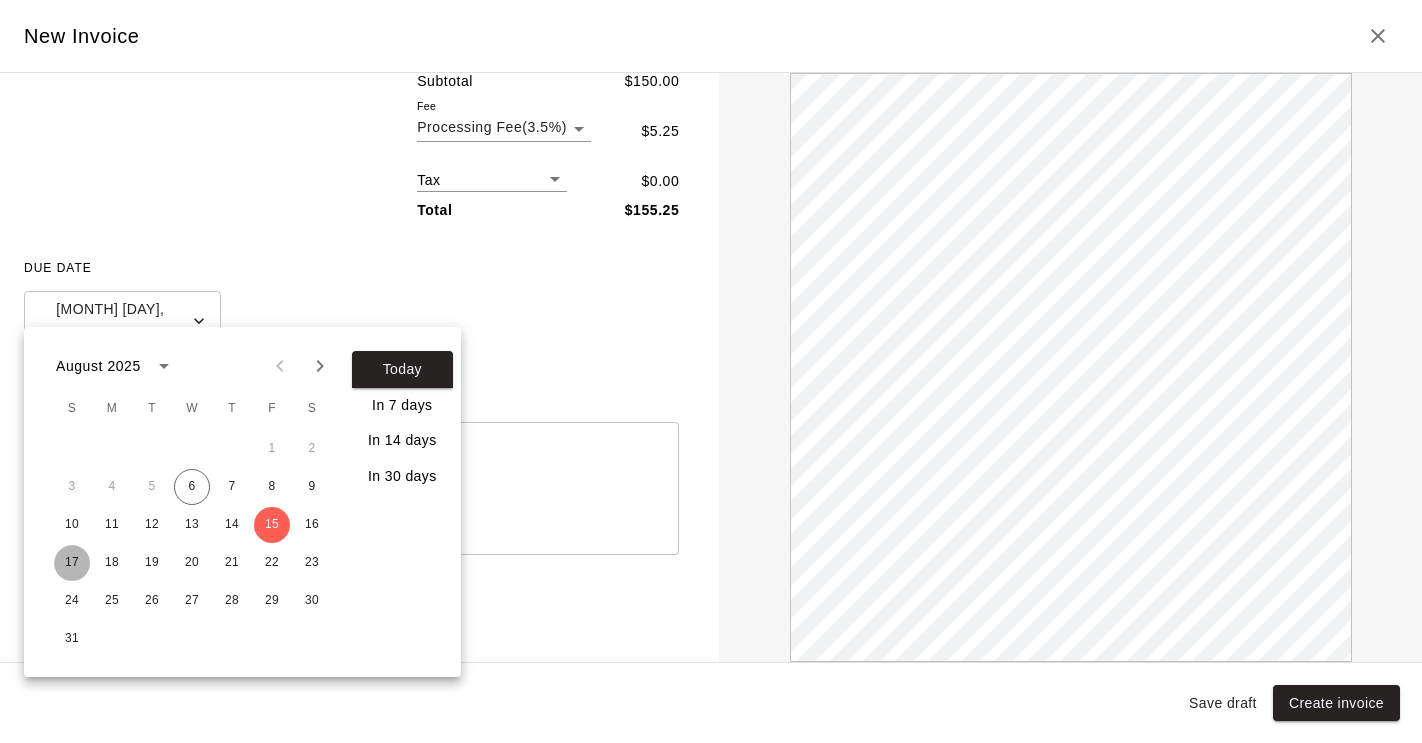 click on "17" at bounding box center [72, 563] 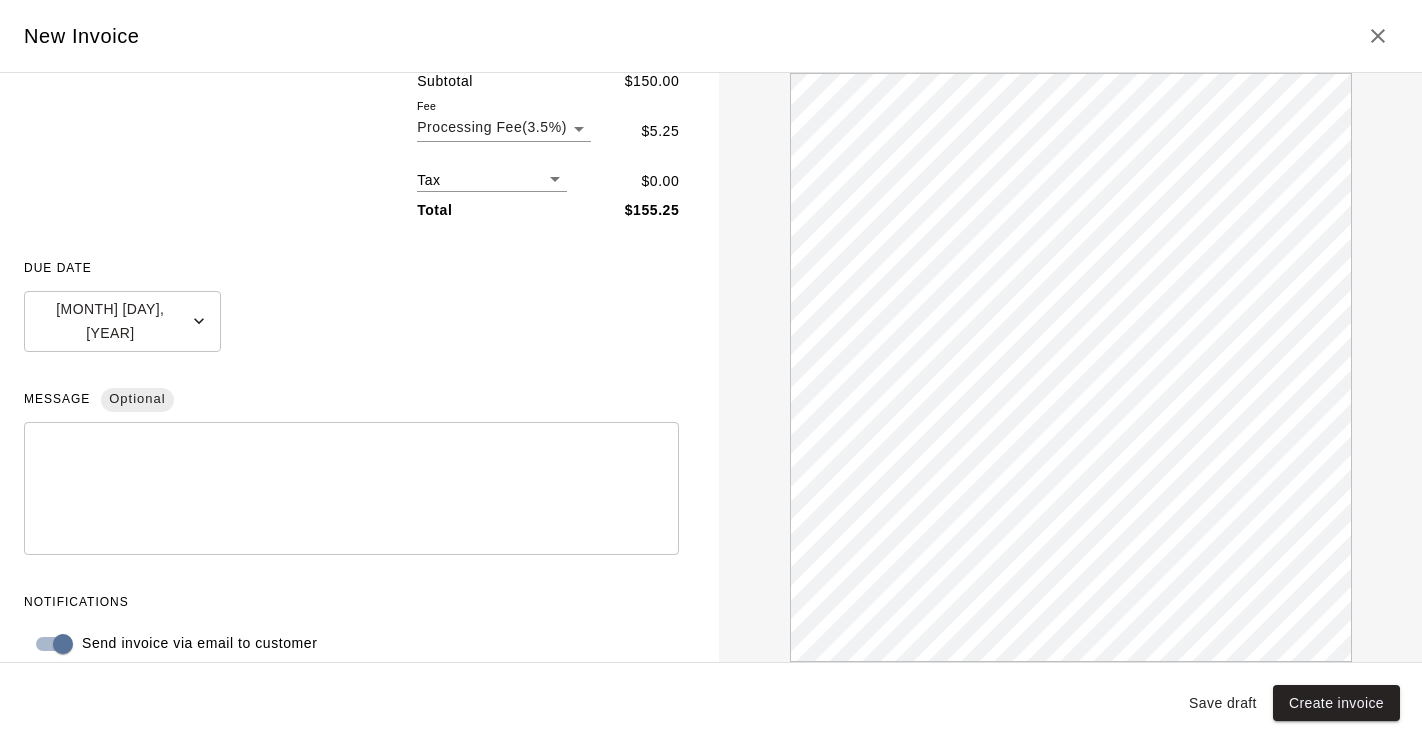 scroll, scrollTop: 0, scrollLeft: 0, axis: both 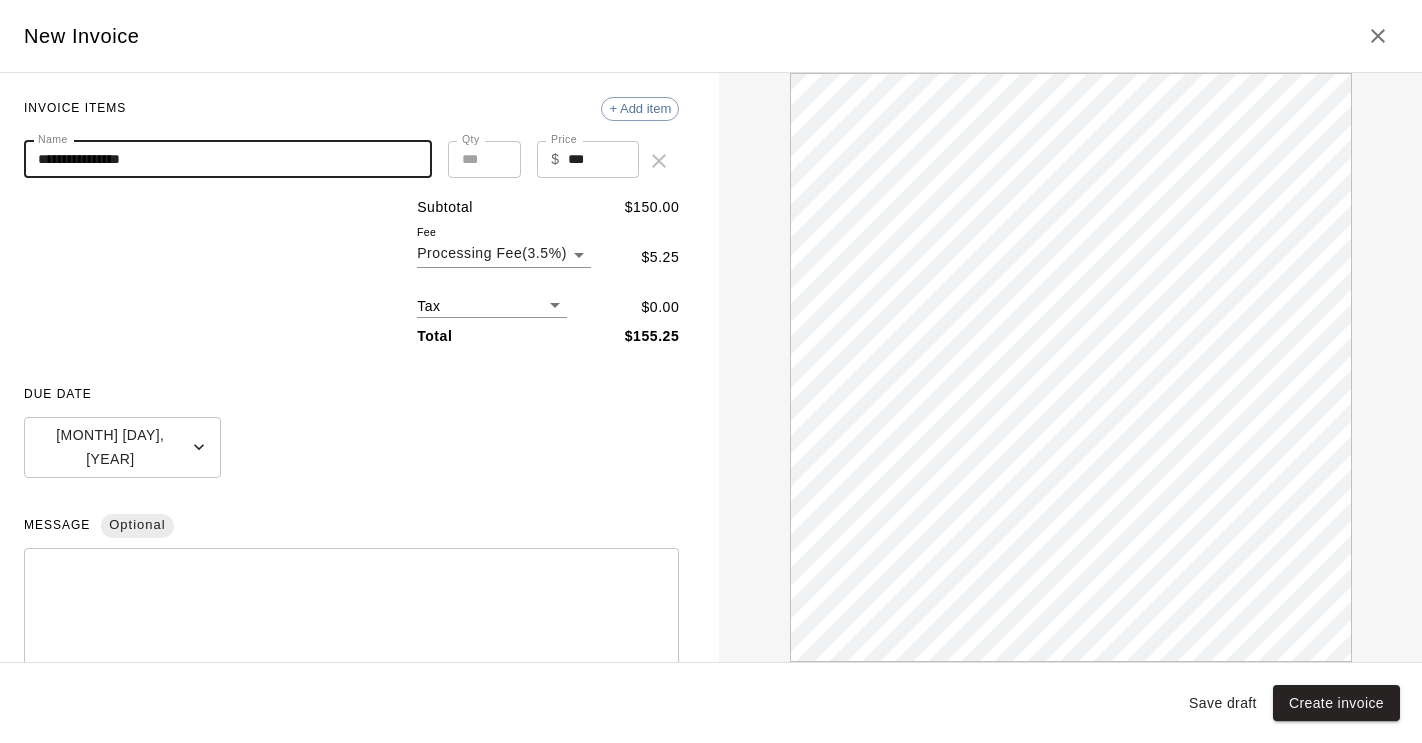 click on "**********" at bounding box center (228, 159) 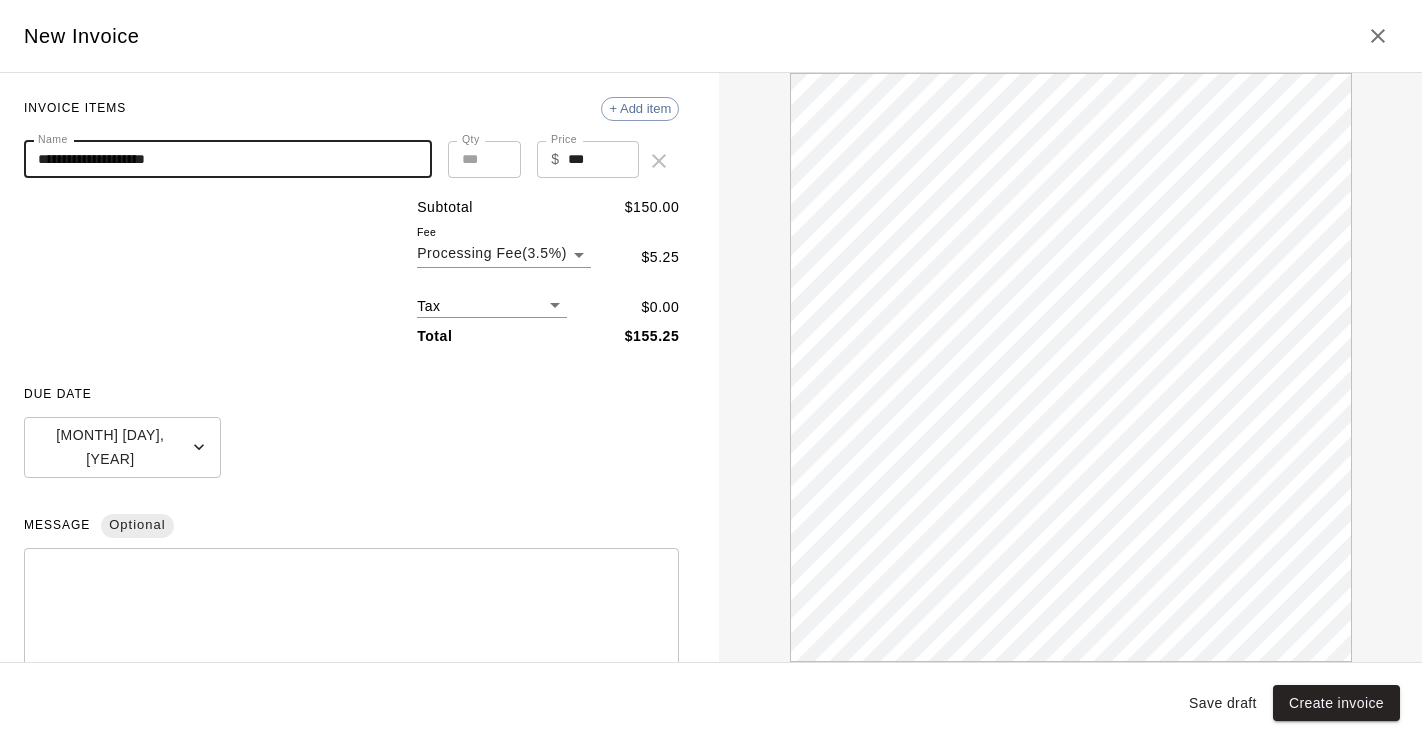 scroll, scrollTop: 0, scrollLeft: 0, axis: both 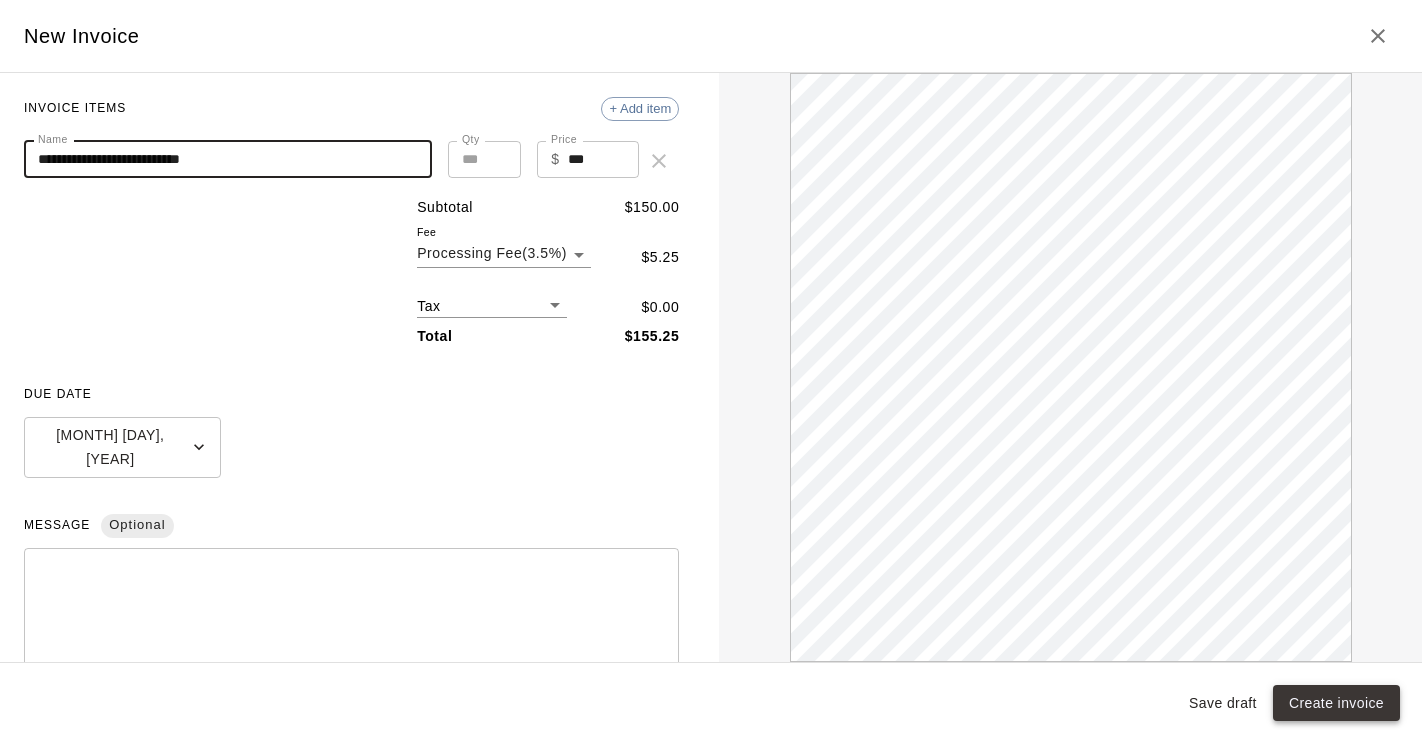 type on "**********" 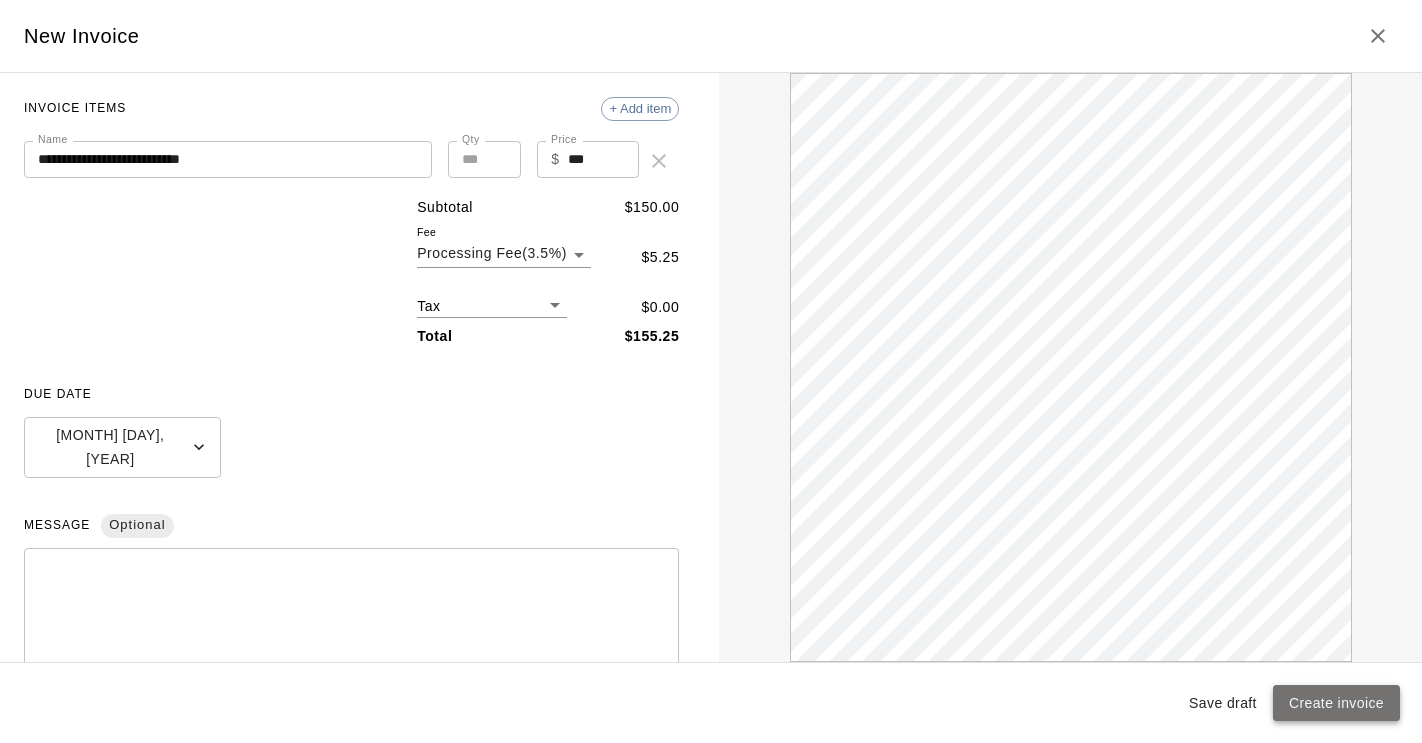 click on "Create invoice" at bounding box center (1336, 703) 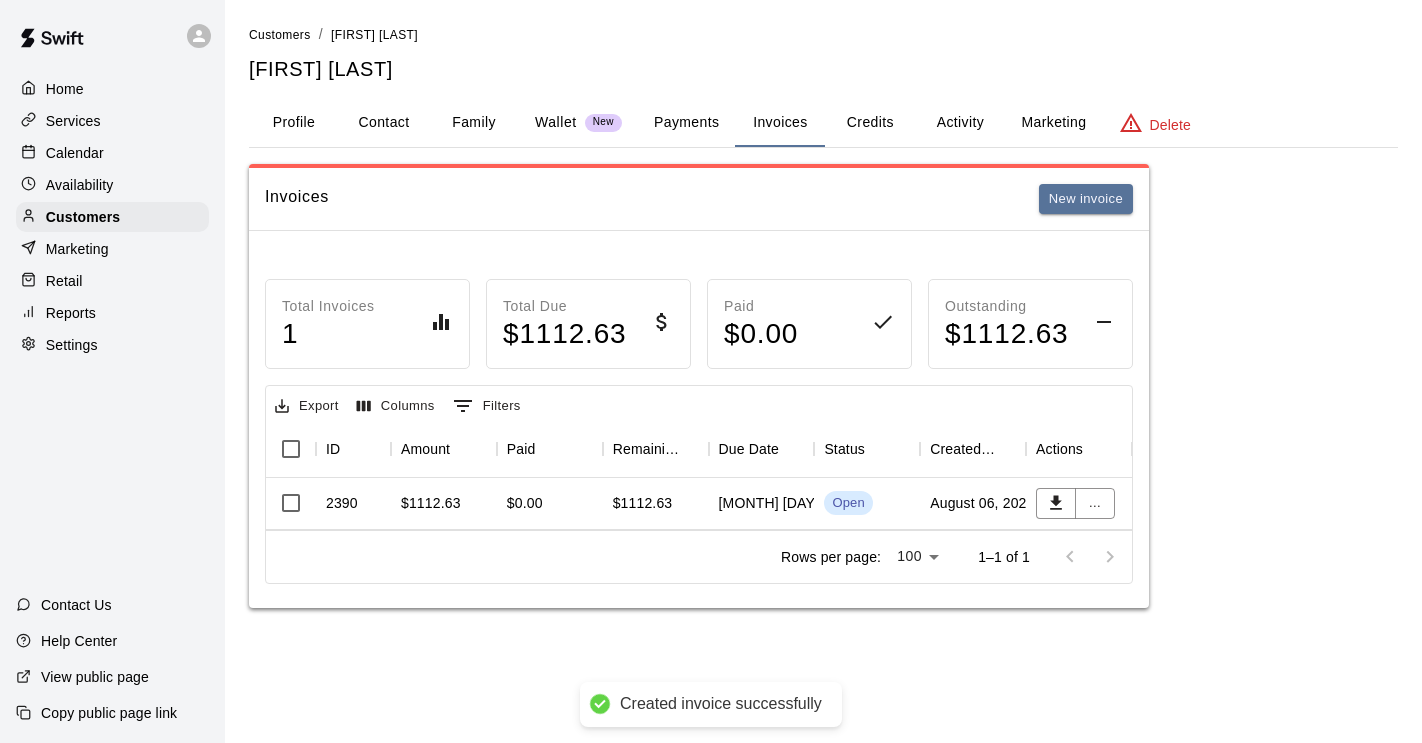 scroll, scrollTop: 0, scrollLeft: 0, axis: both 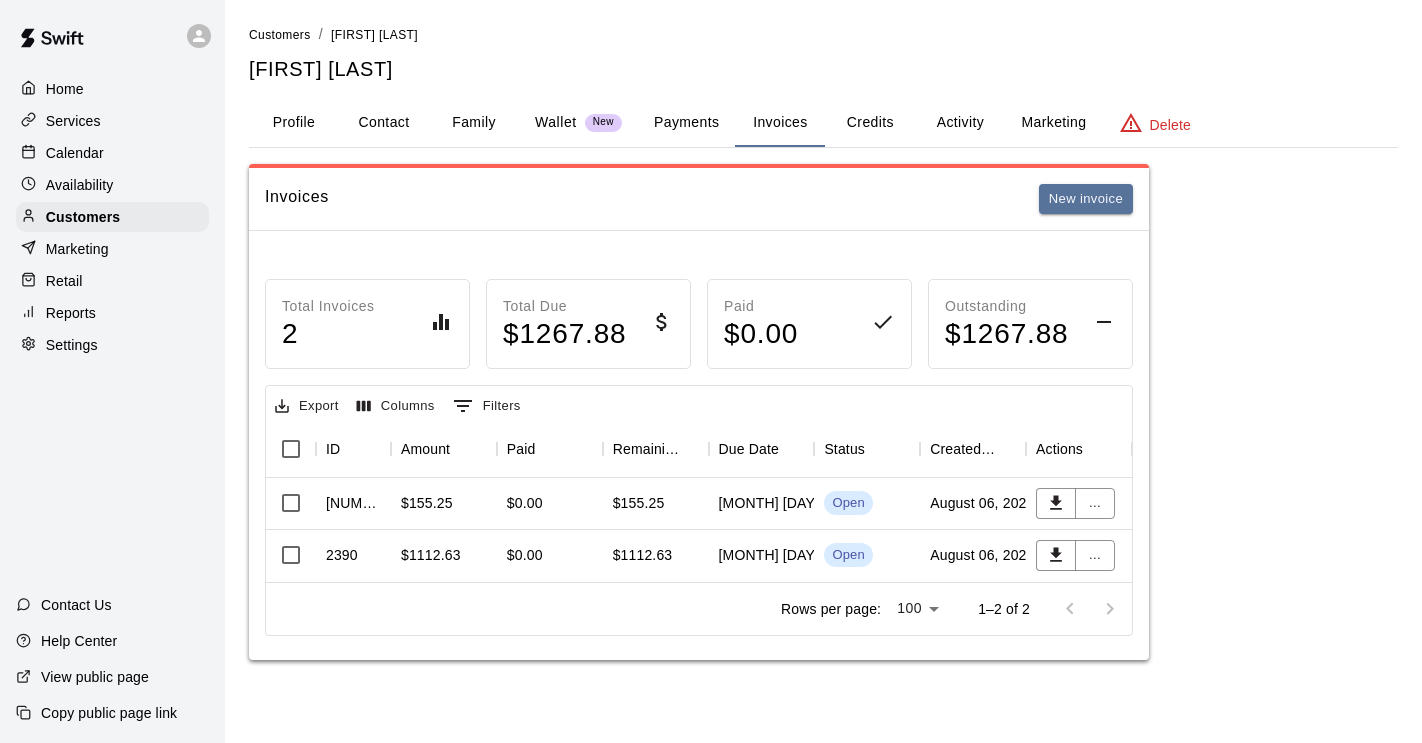 click on "Customers" at bounding box center (280, 34) 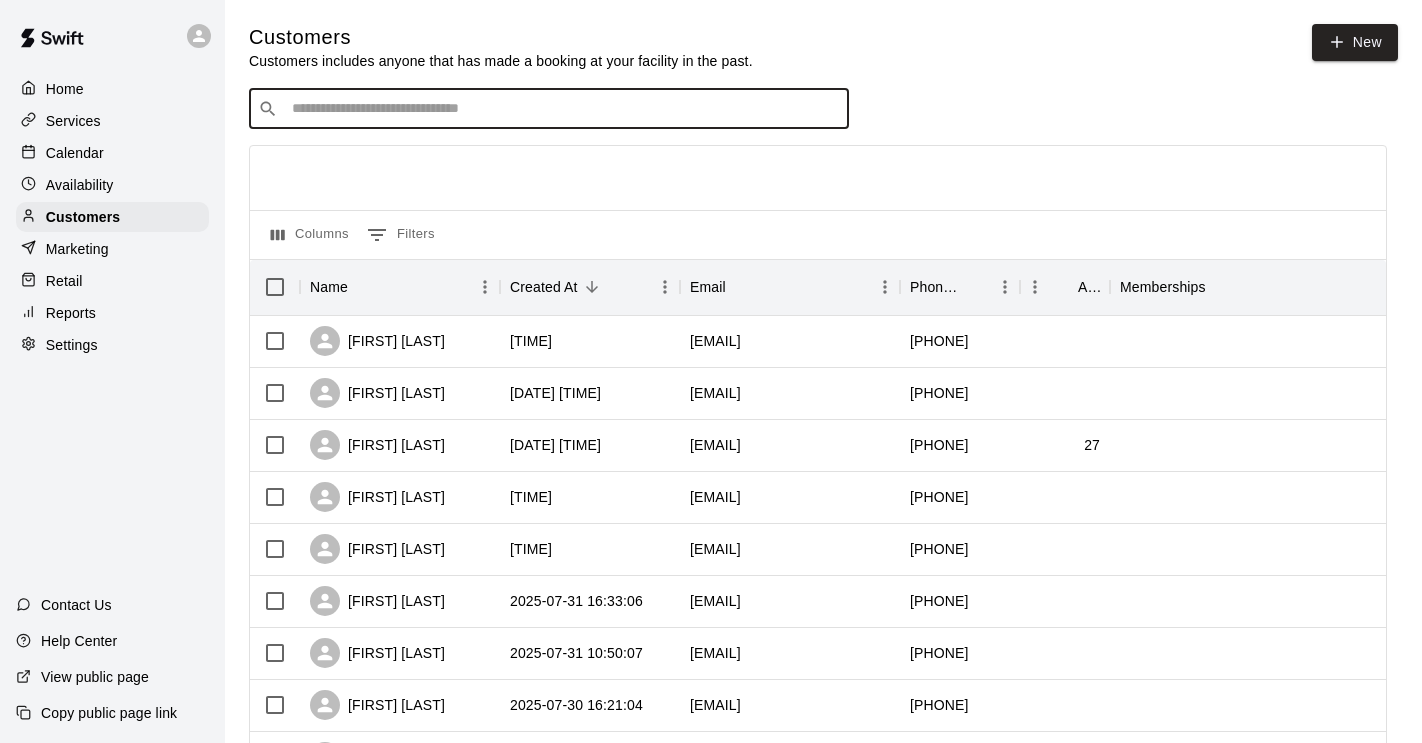 click at bounding box center [563, 109] 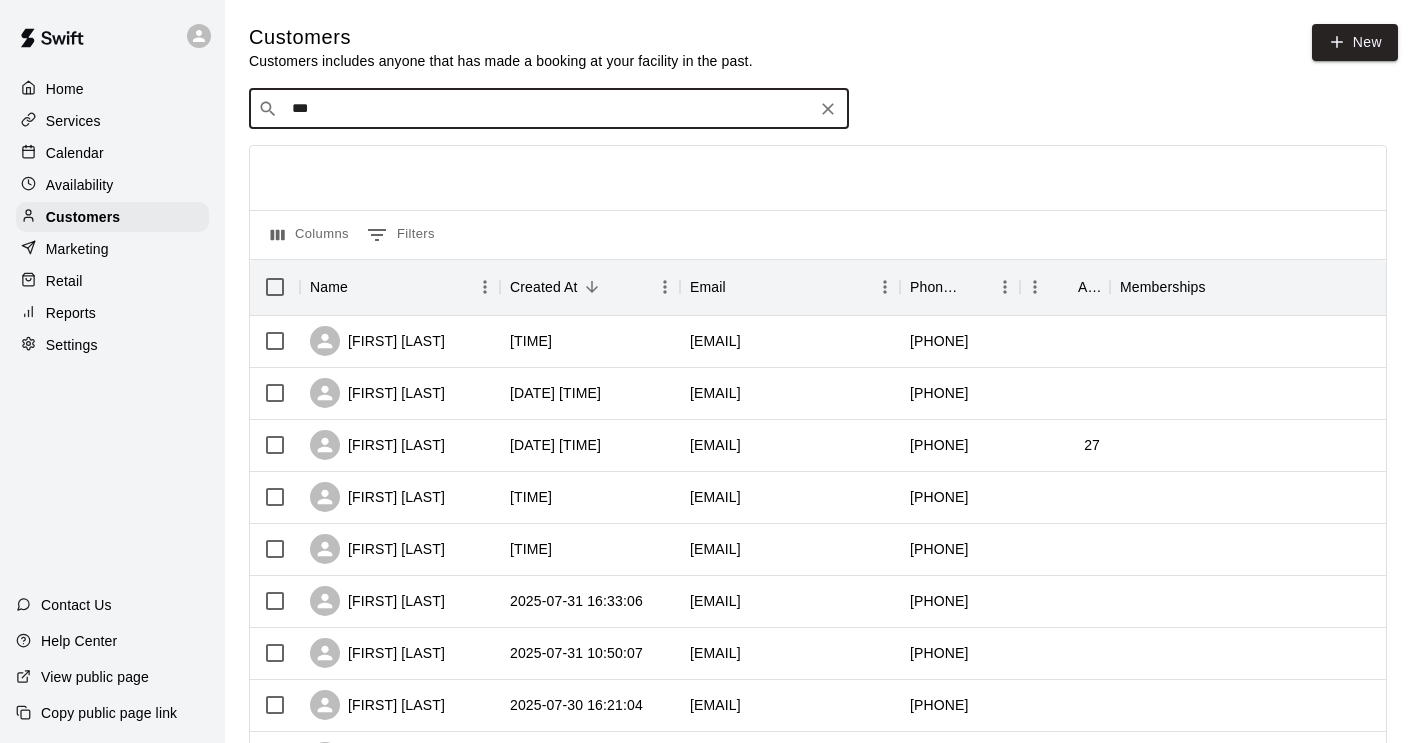 type on "****" 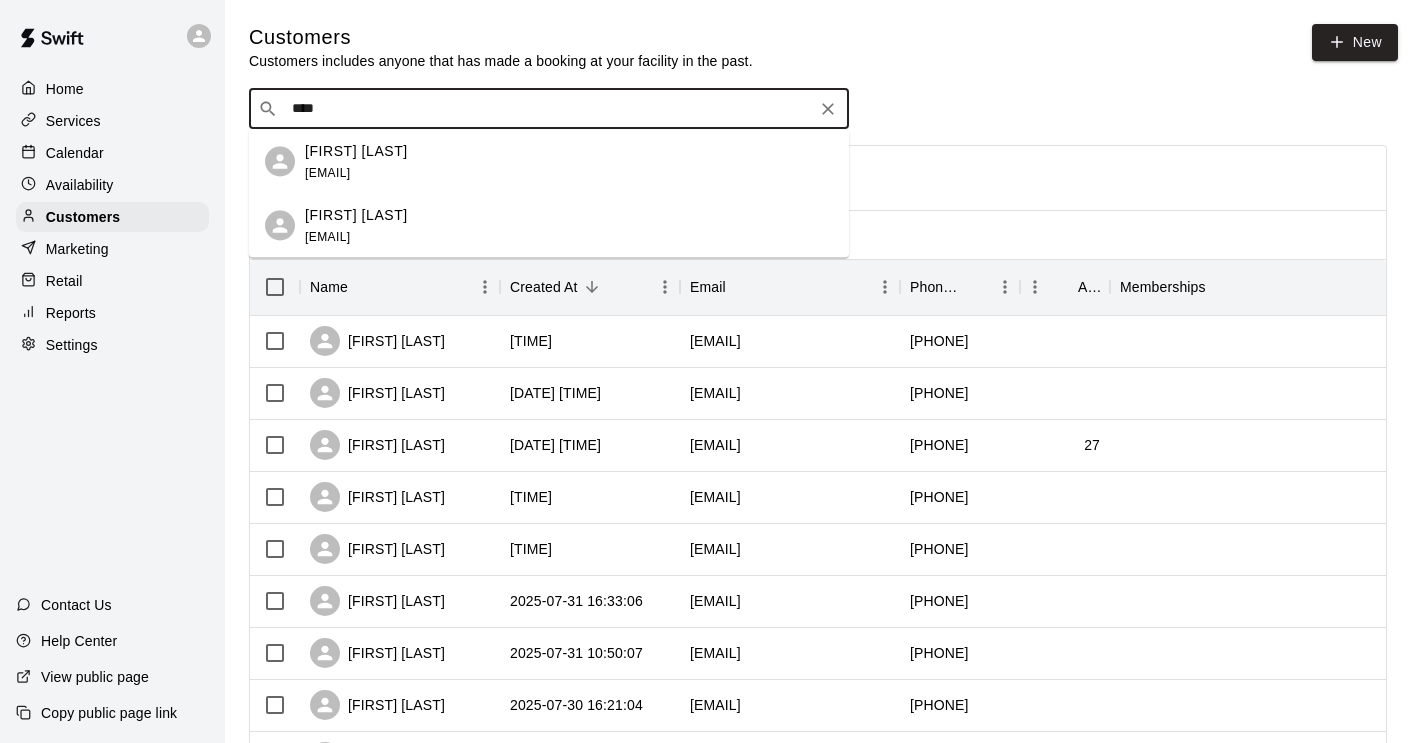 click on "Joseph Choe achoe1984@gmail.com" at bounding box center (356, 225) 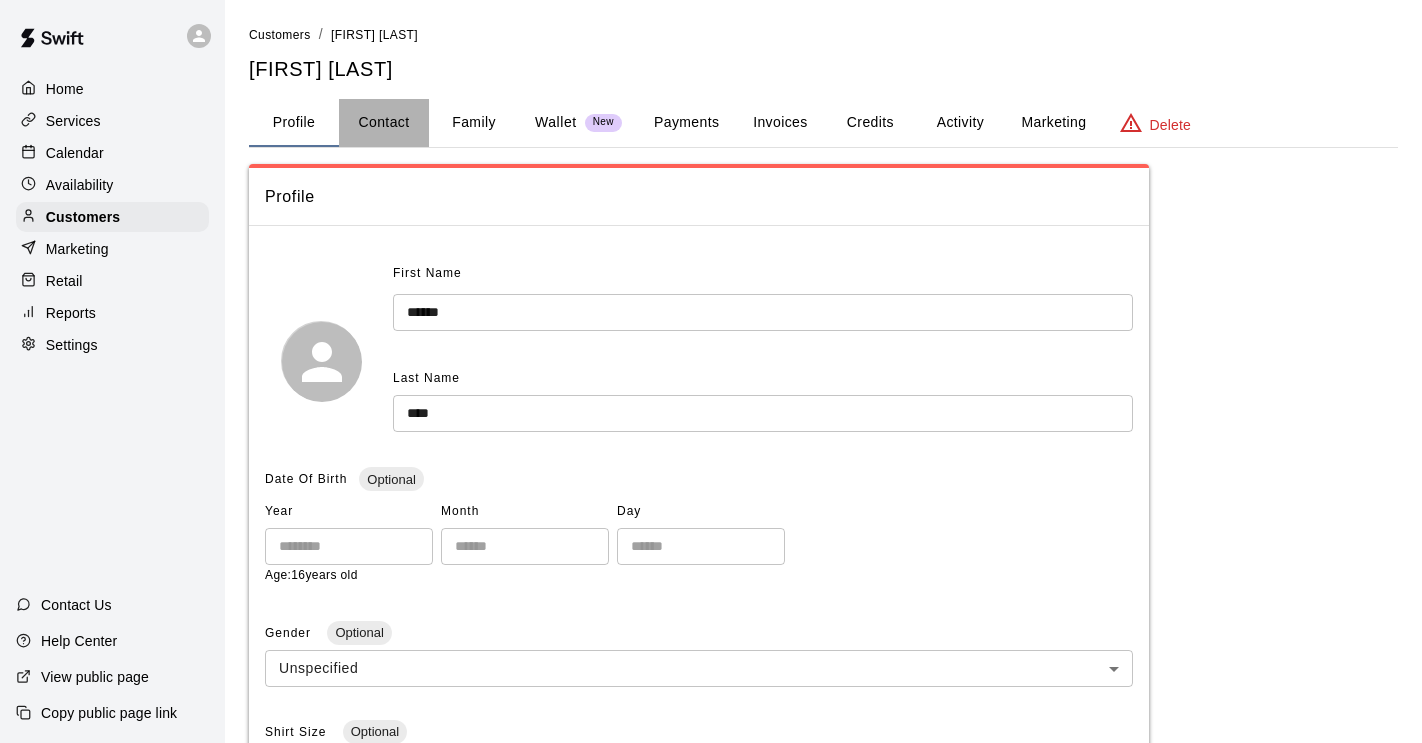 click on "Contact" at bounding box center (384, 123) 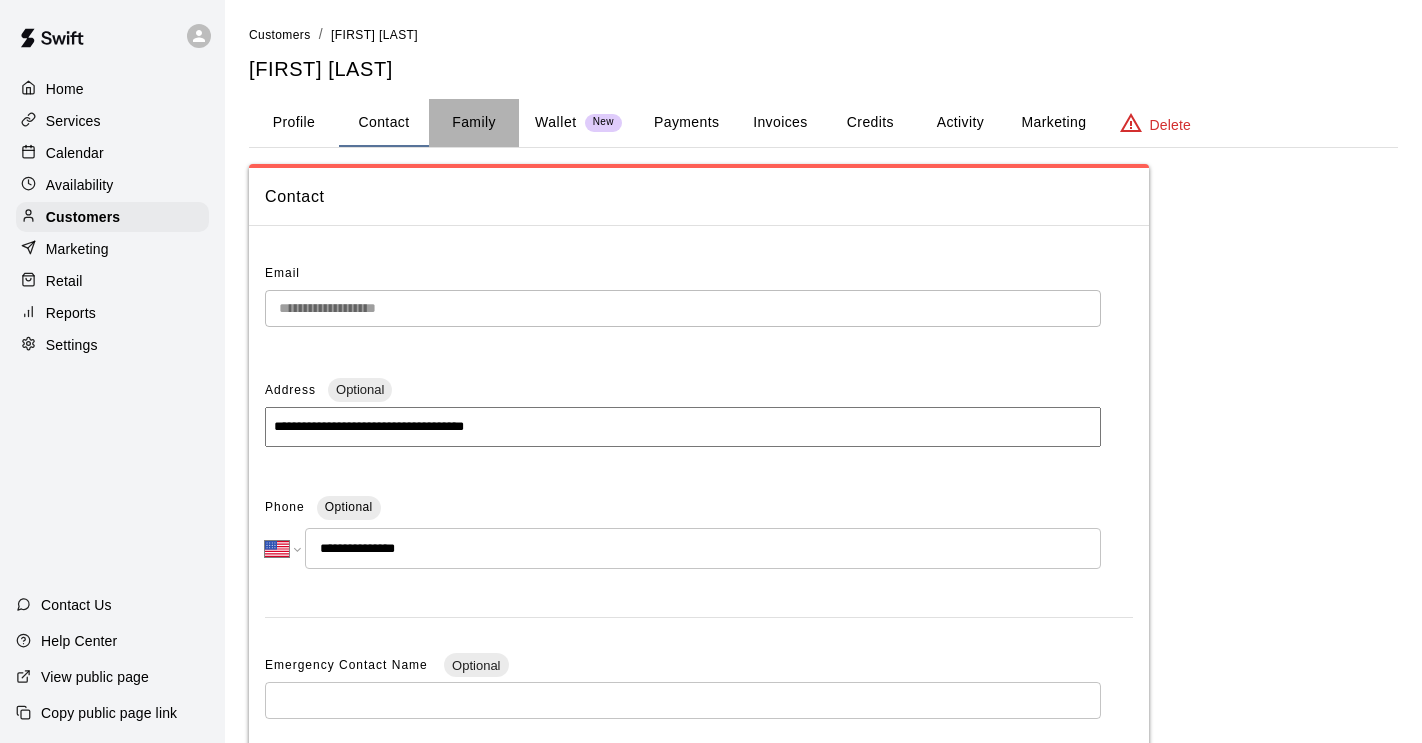 click on "Family" at bounding box center (474, 123) 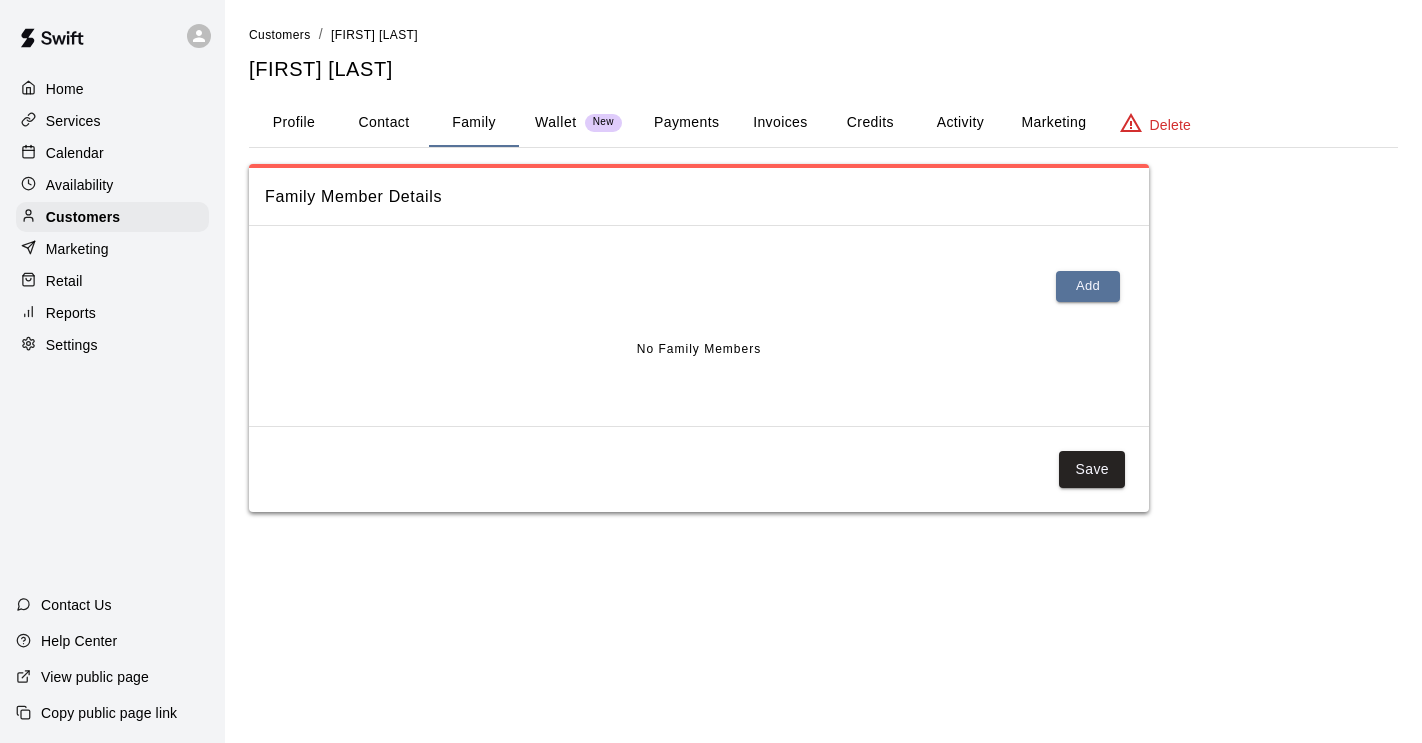 click on "Contact" at bounding box center (384, 123) 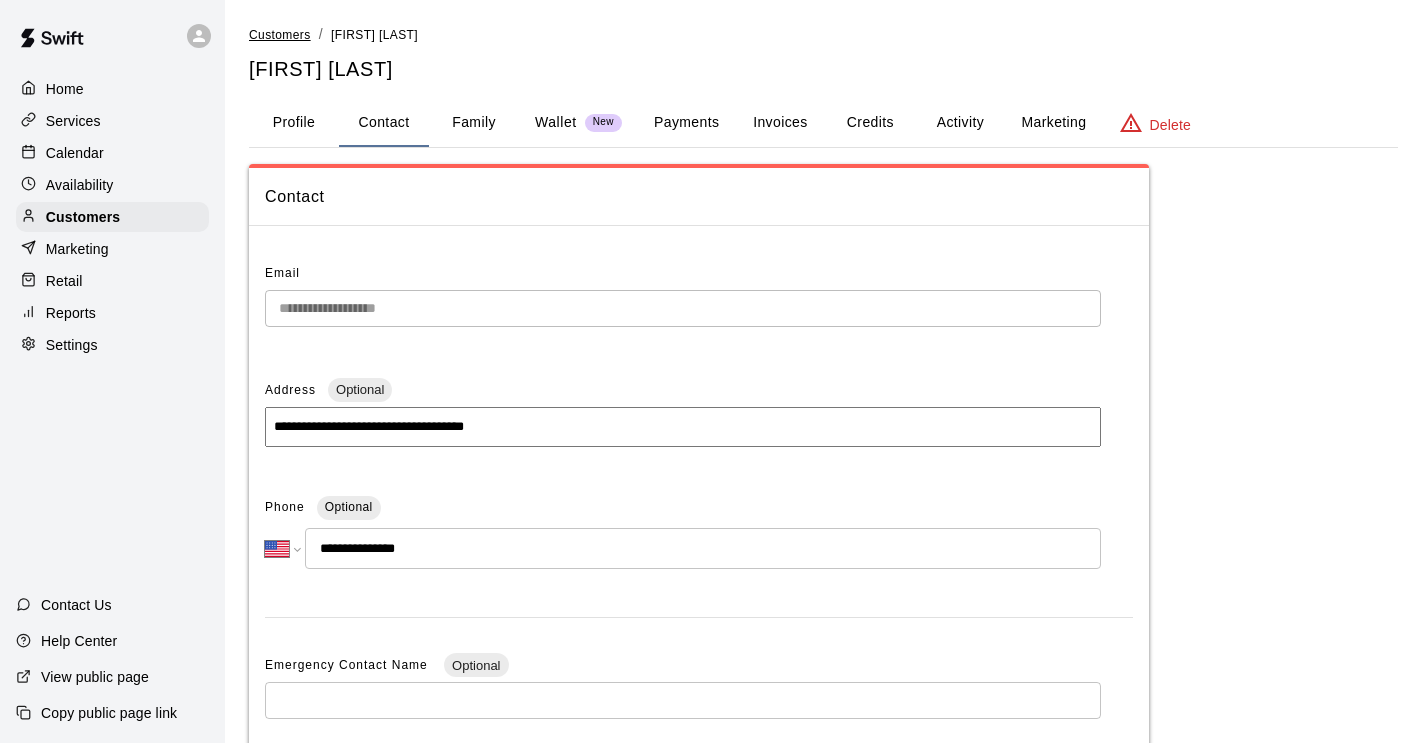 click on "Customers" at bounding box center [280, 35] 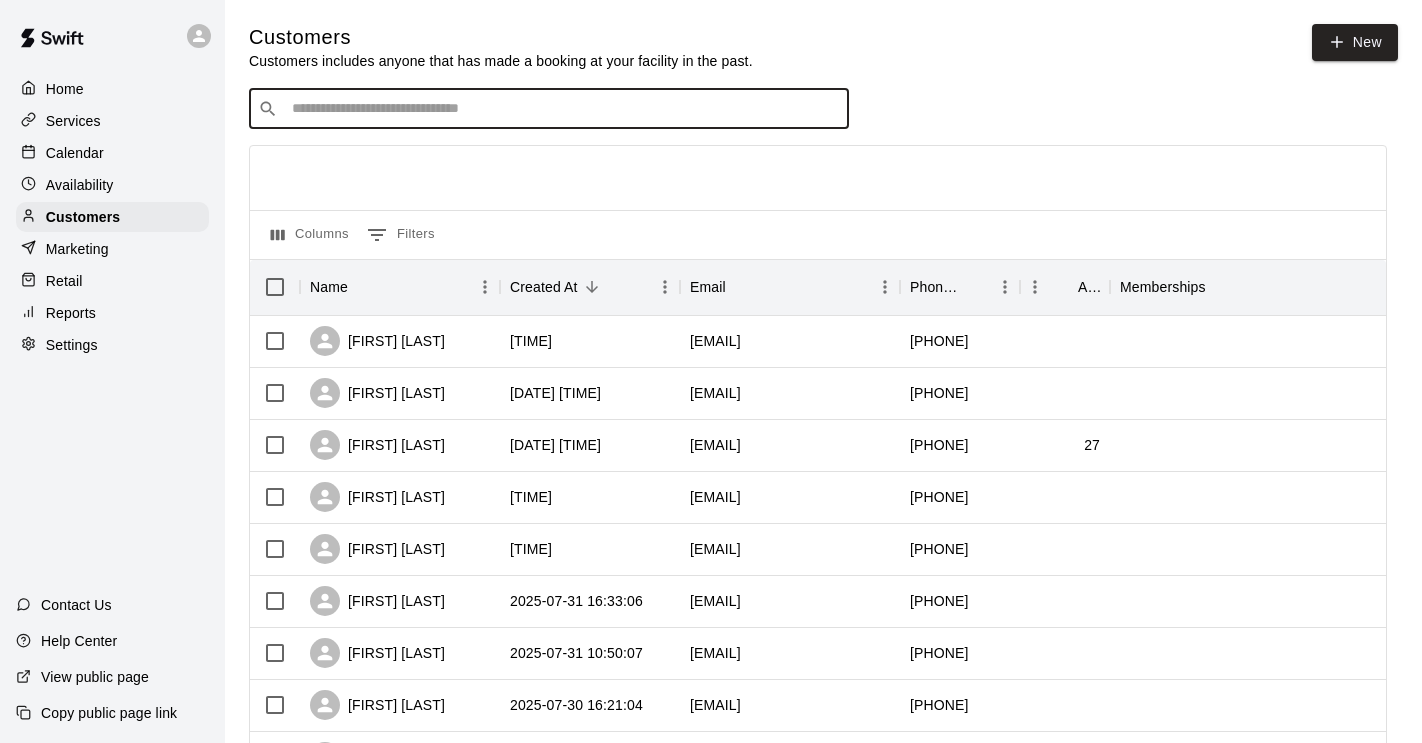 click at bounding box center [563, 109] 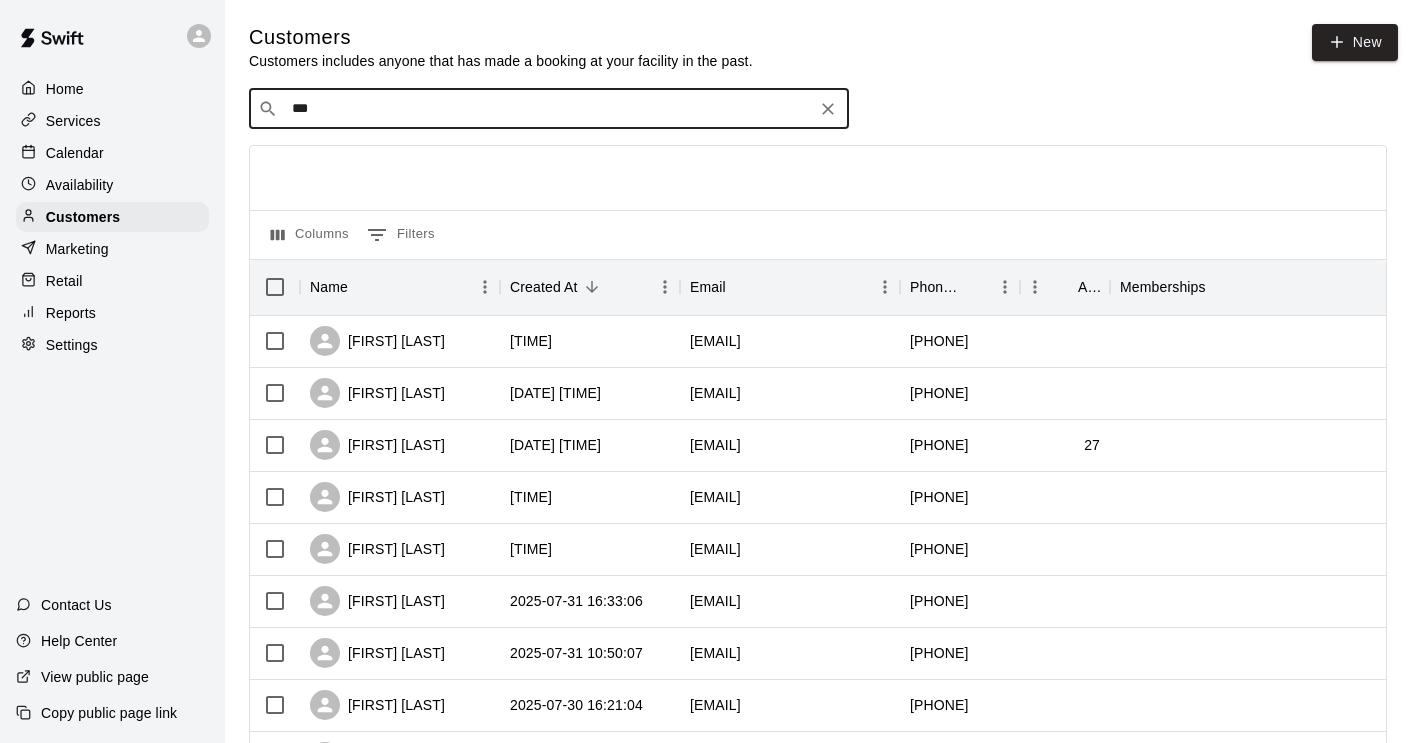 type on "****" 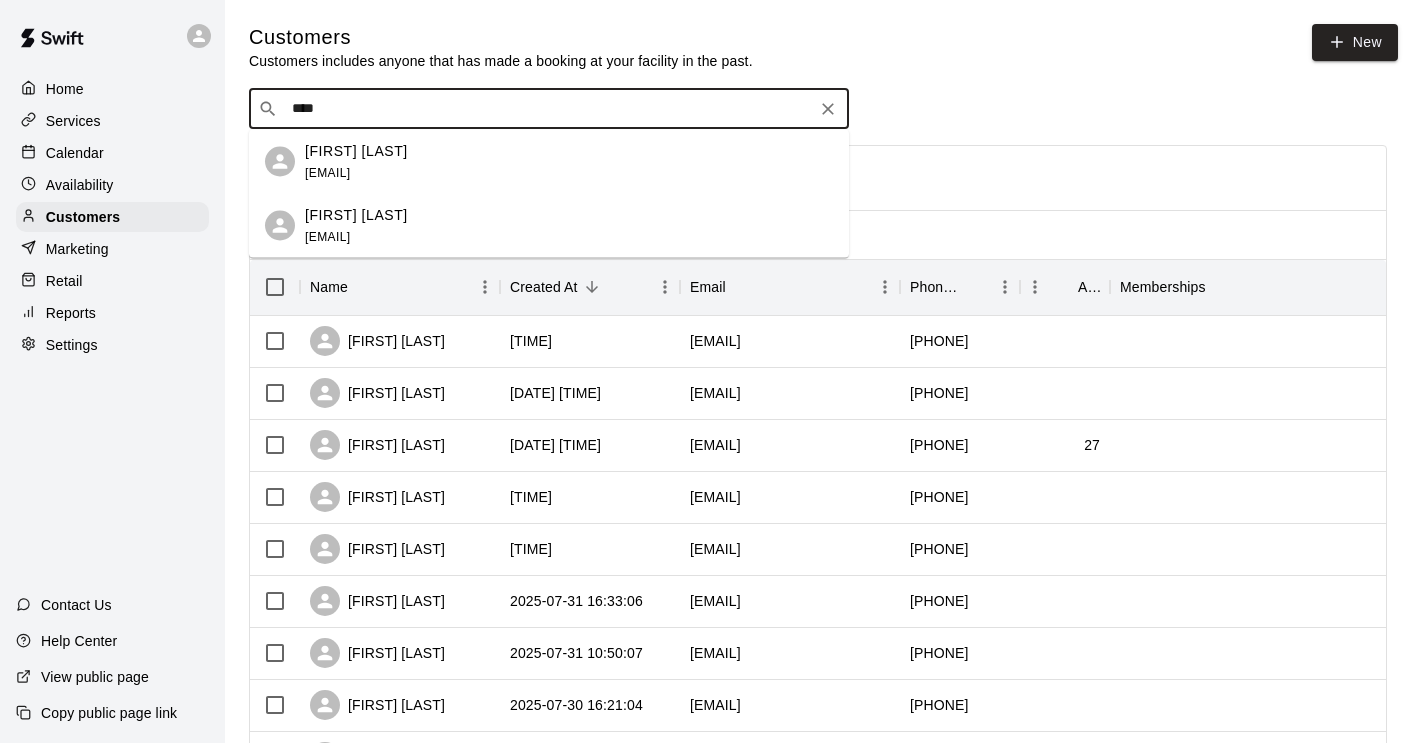 click on "[EMAIL]" at bounding box center (327, 172) 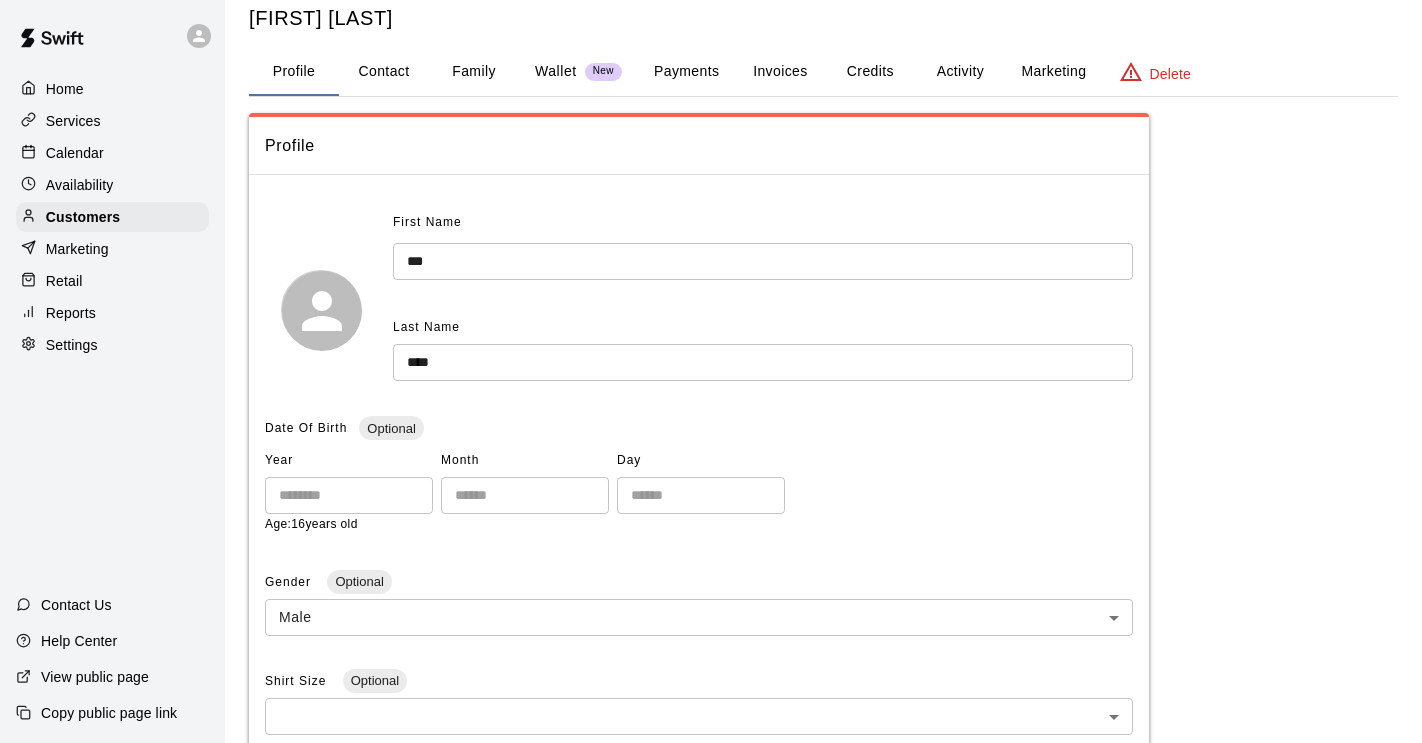 scroll, scrollTop: 0, scrollLeft: 0, axis: both 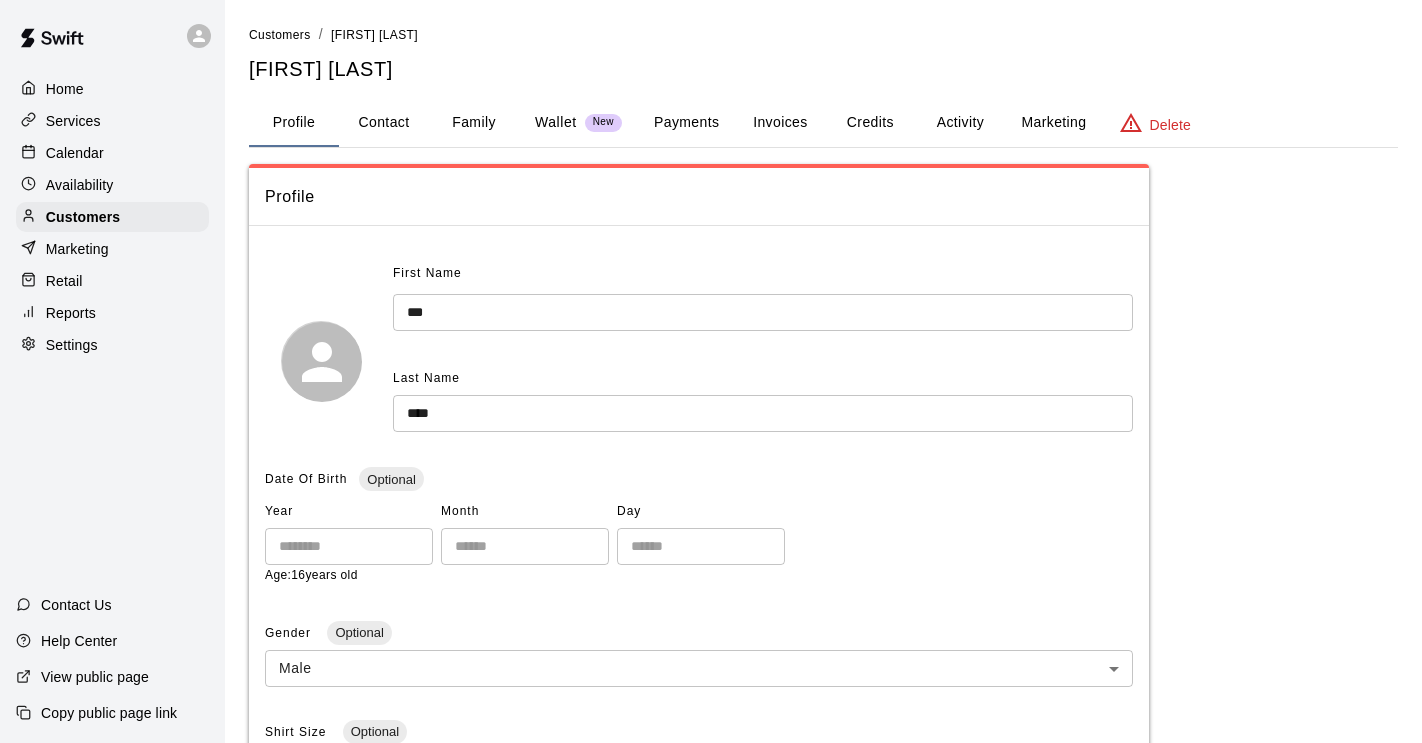 click on "Customers" at bounding box center (280, 35) 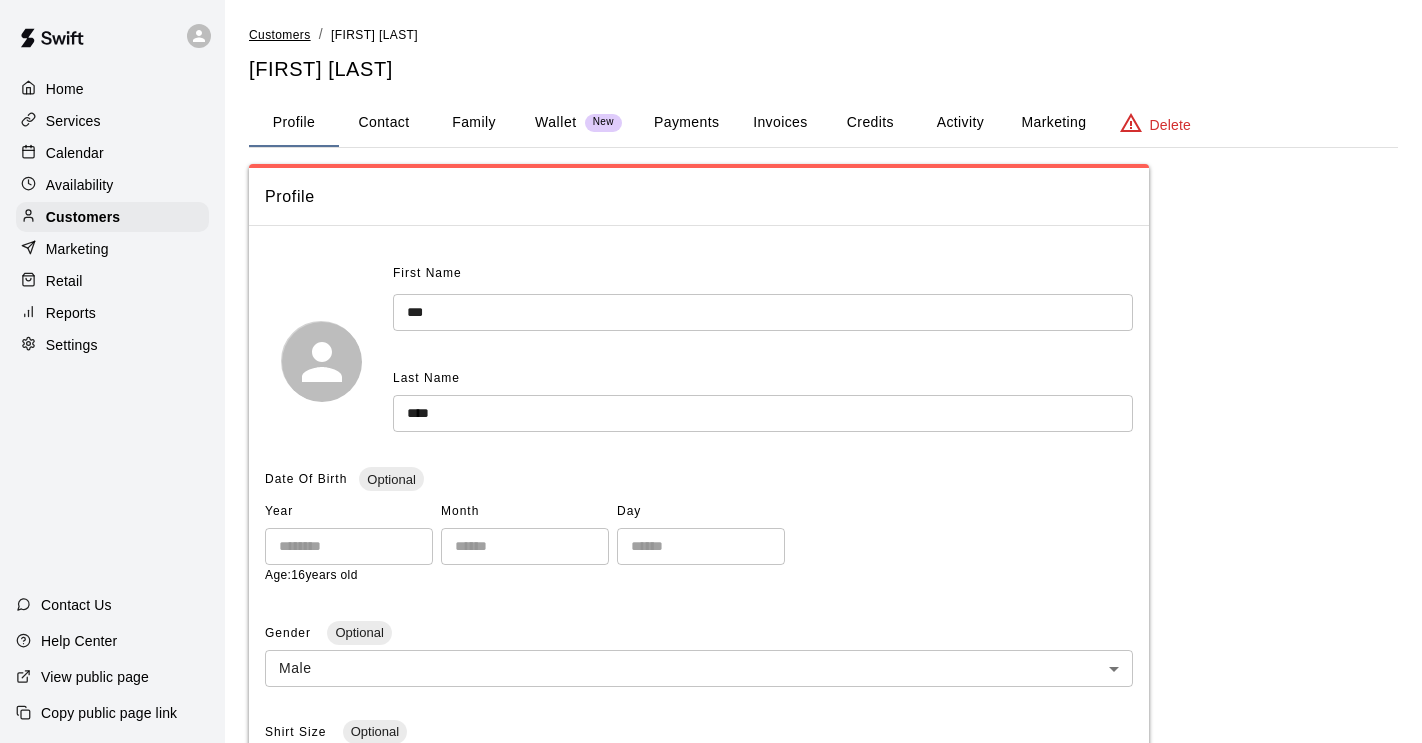 click on "Customers" at bounding box center (280, 35) 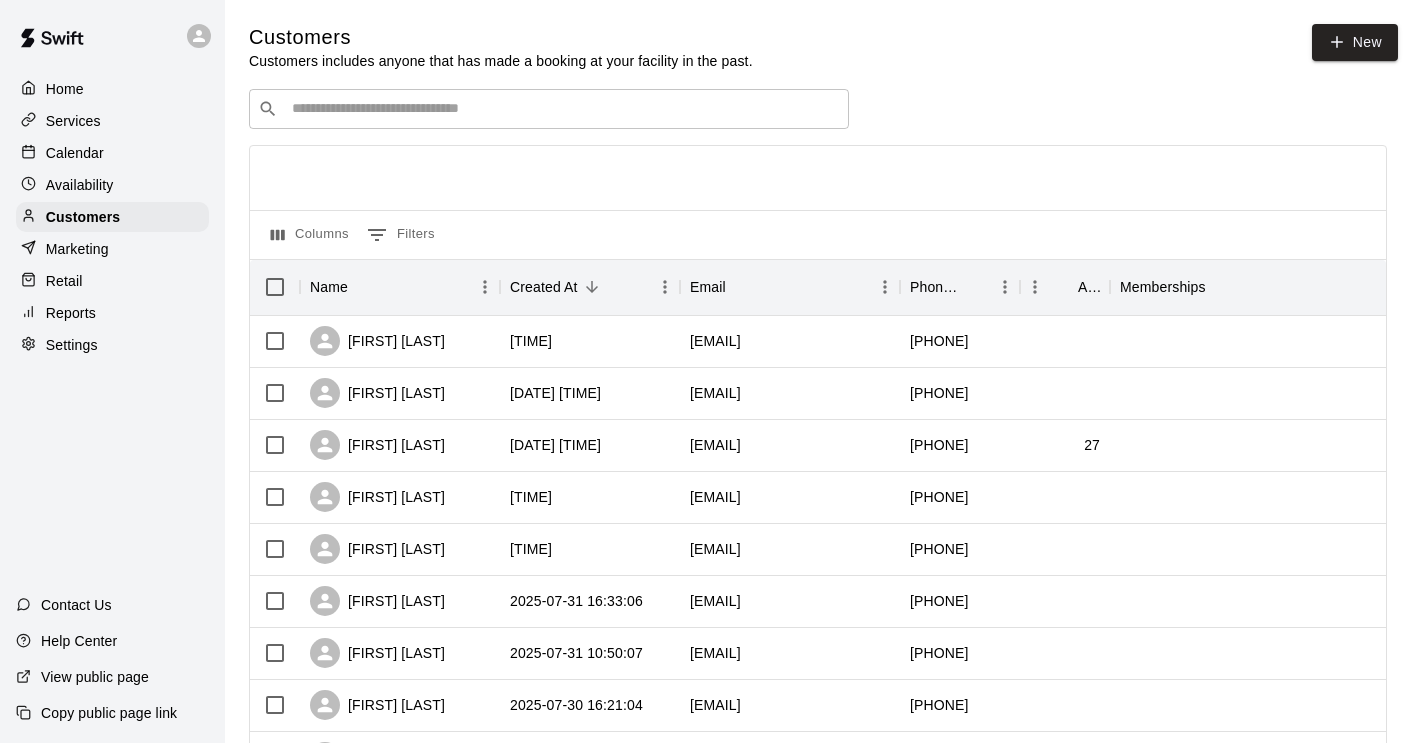click at bounding box center [563, 109] 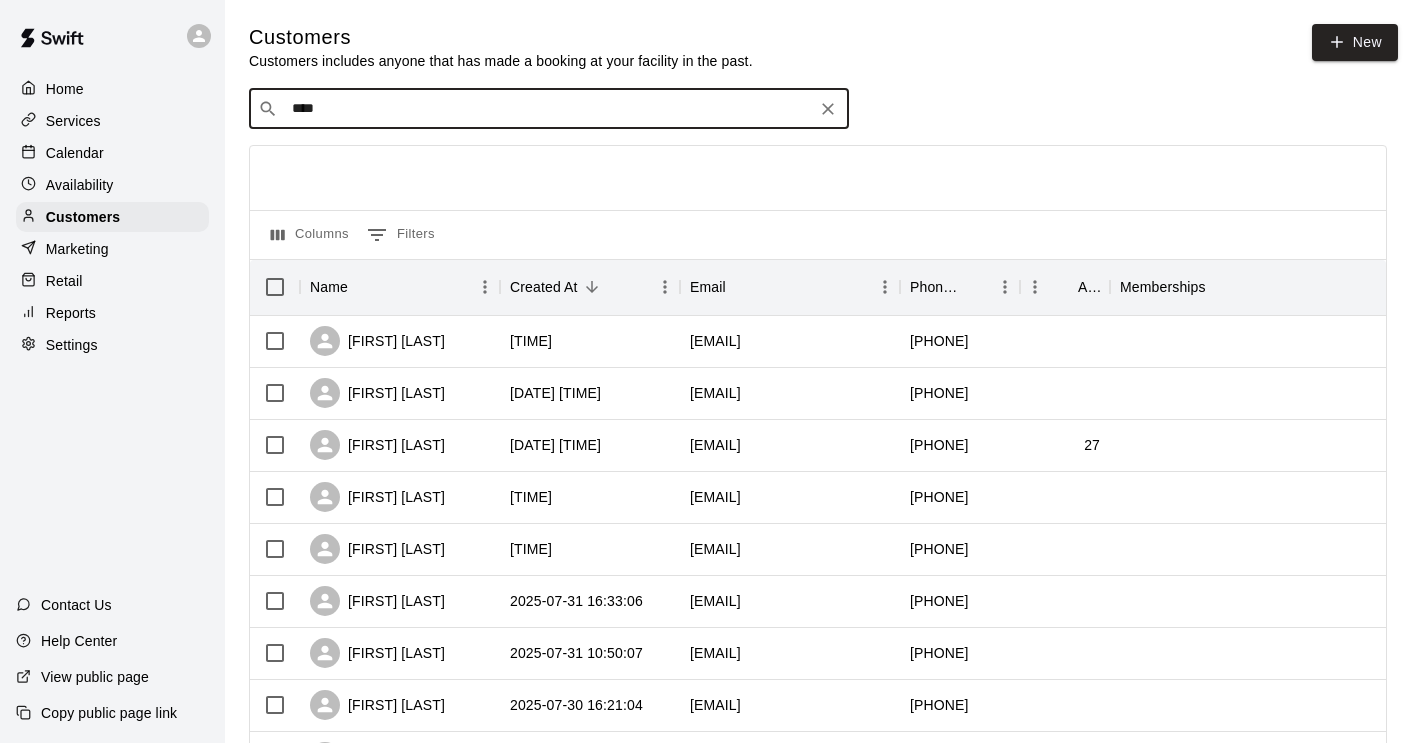 type on "****" 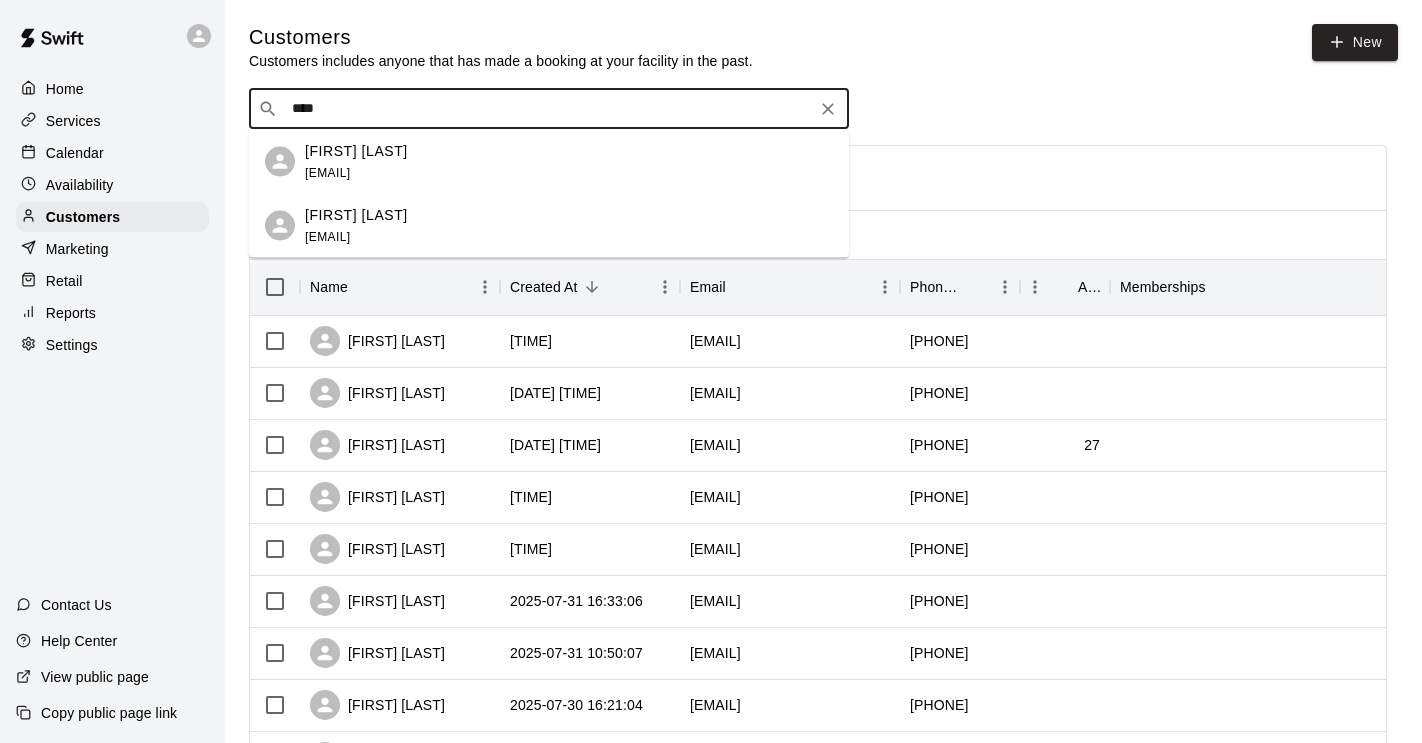 click on "Joe Choe joechoe2008@gmail.com" at bounding box center (569, 161) 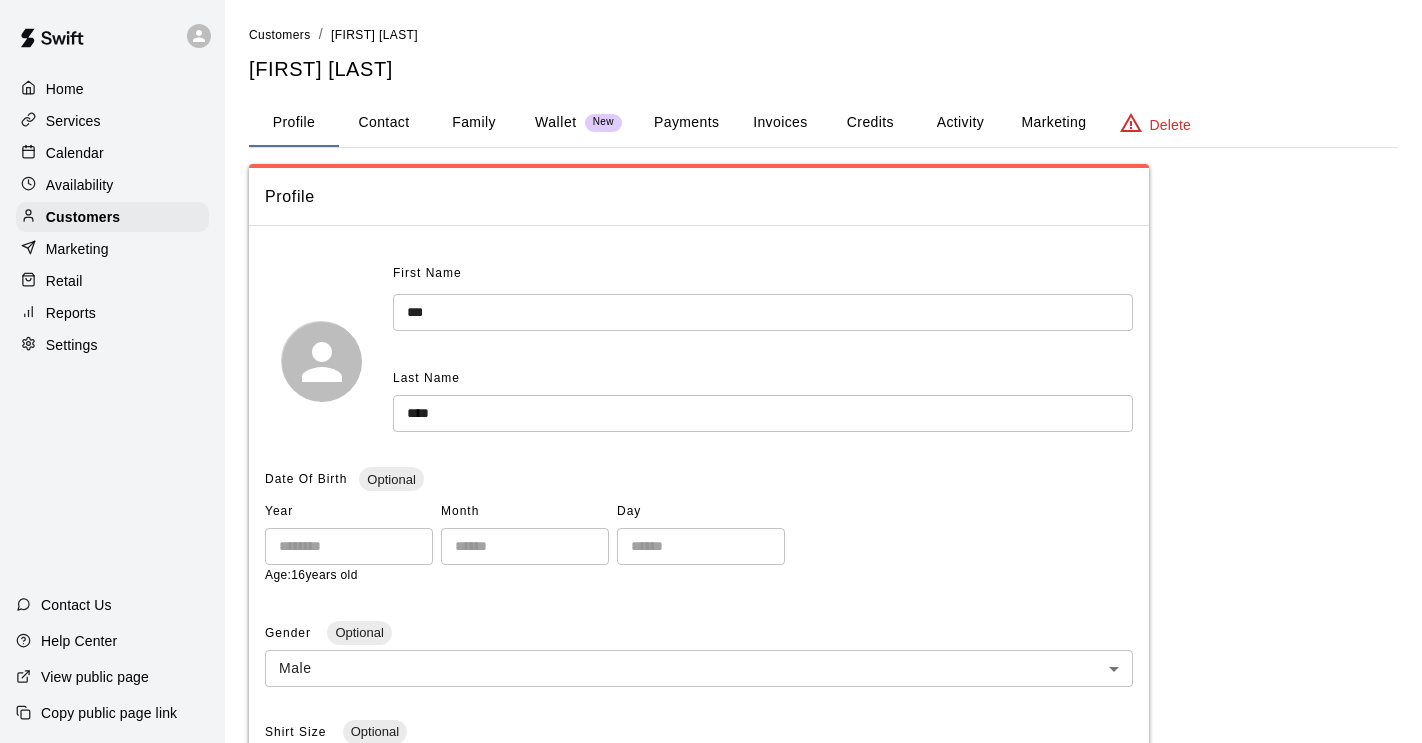 click on "Activity" at bounding box center [960, 123] 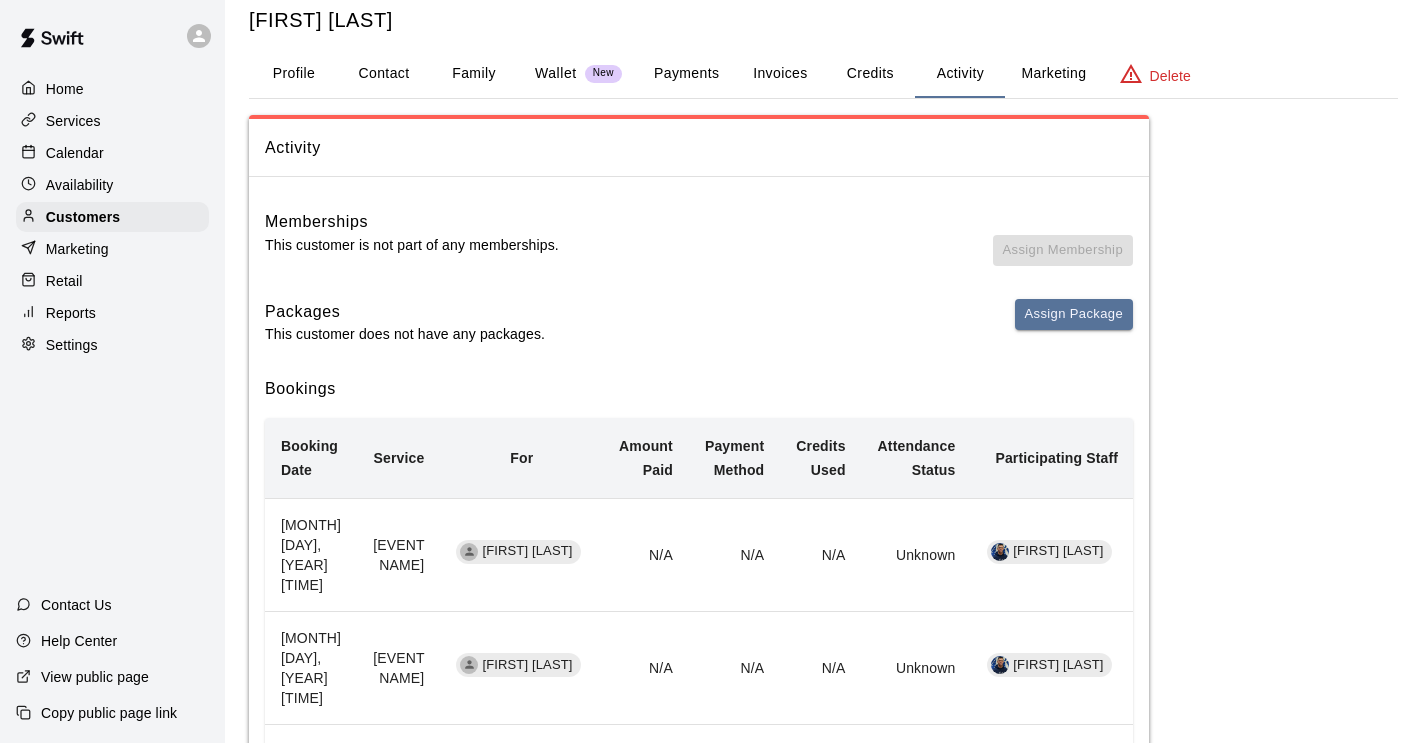 scroll, scrollTop: 0, scrollLeft: 0, axis: both 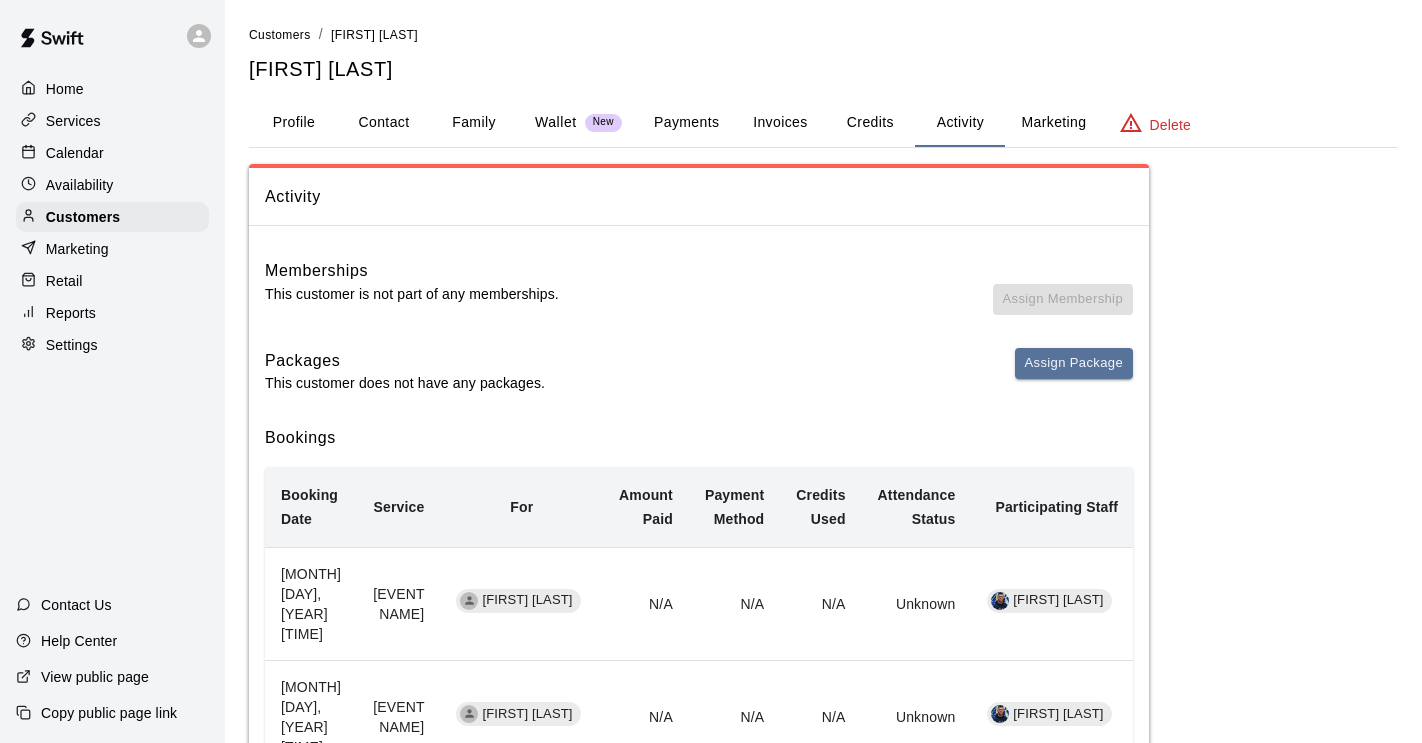 click on "Profile" at bounding box center (294, 123) 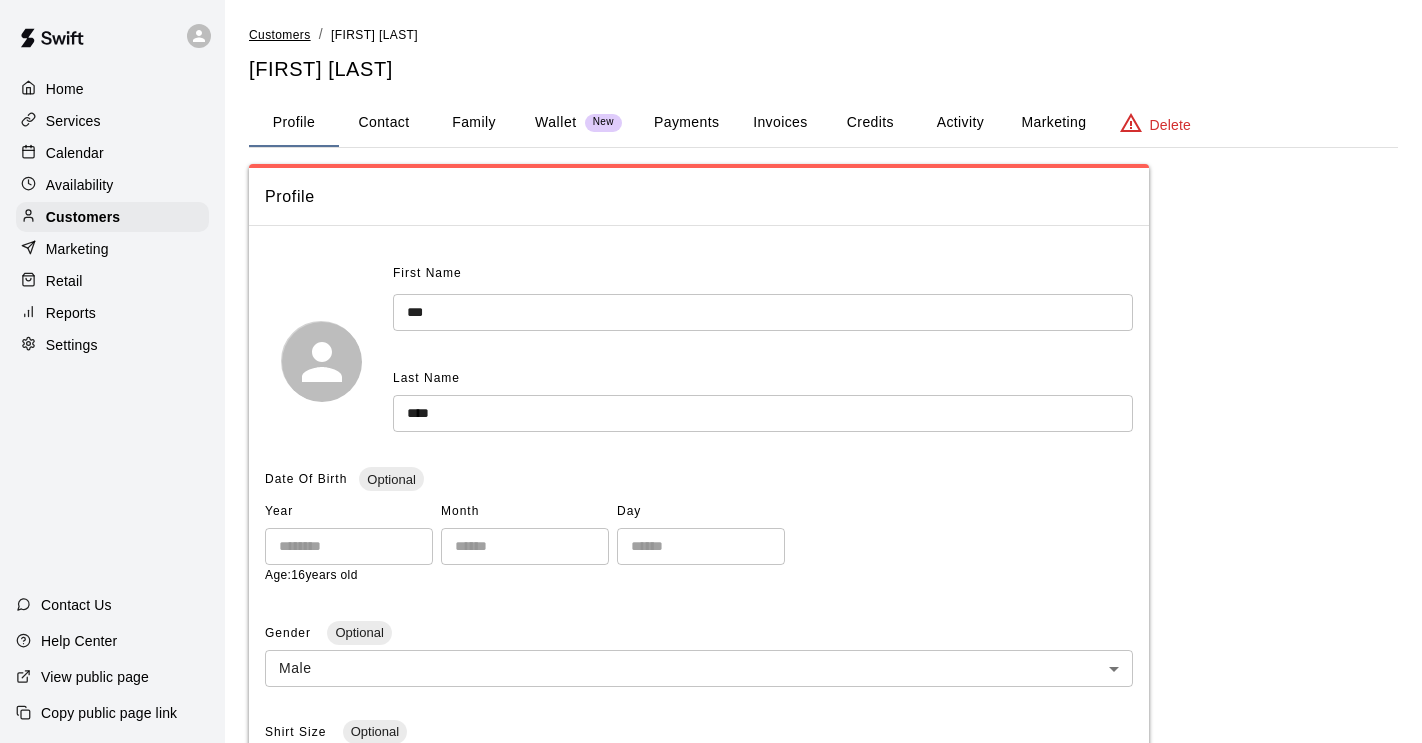 click on "Customers" at bounding box center [280, 35] 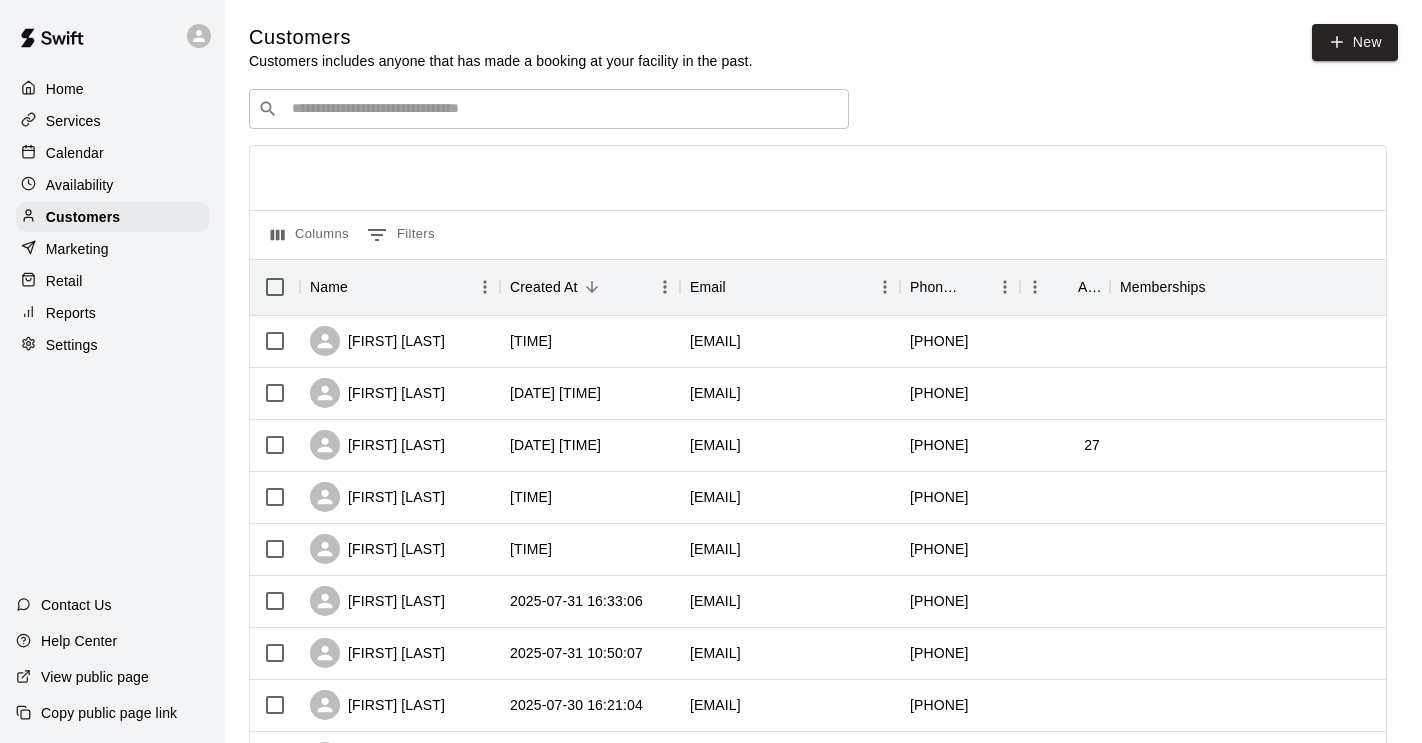 click at bounding box center [563, 109] 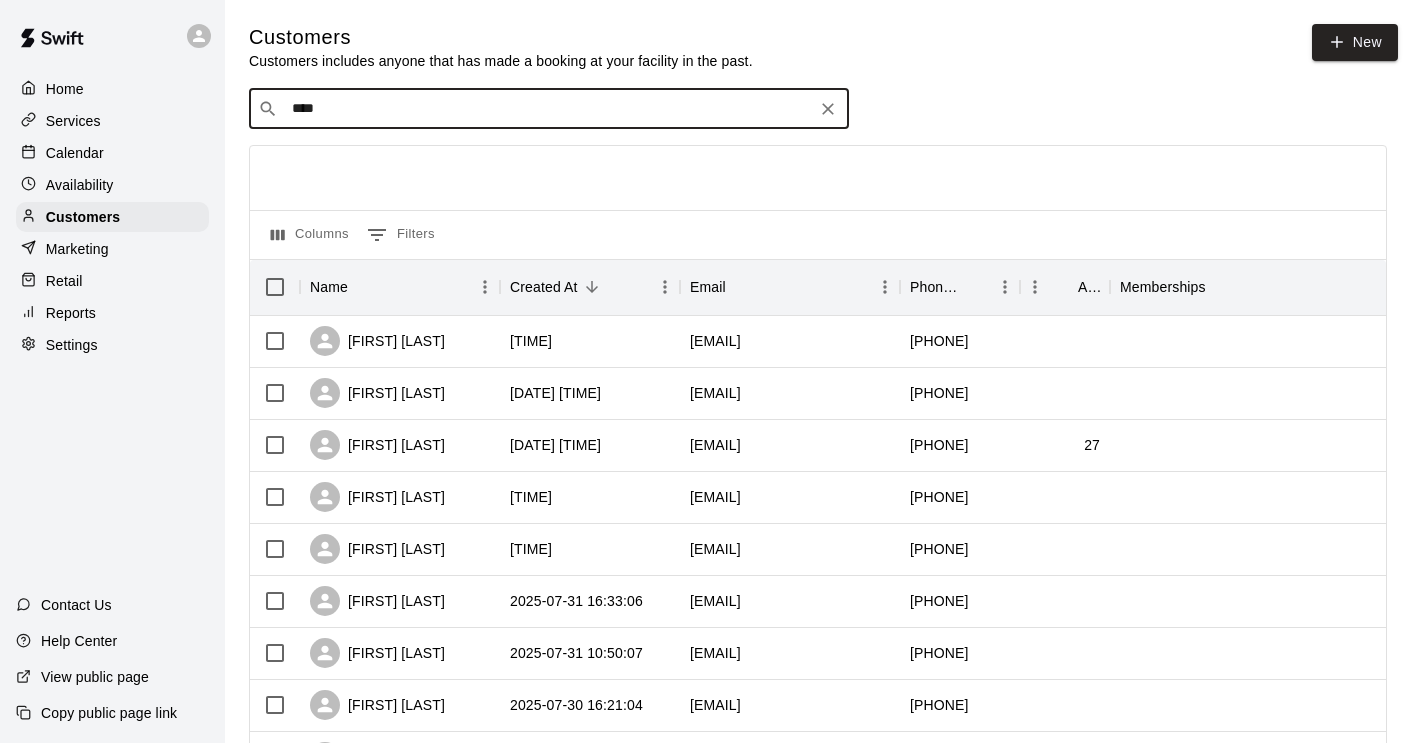type on "****" 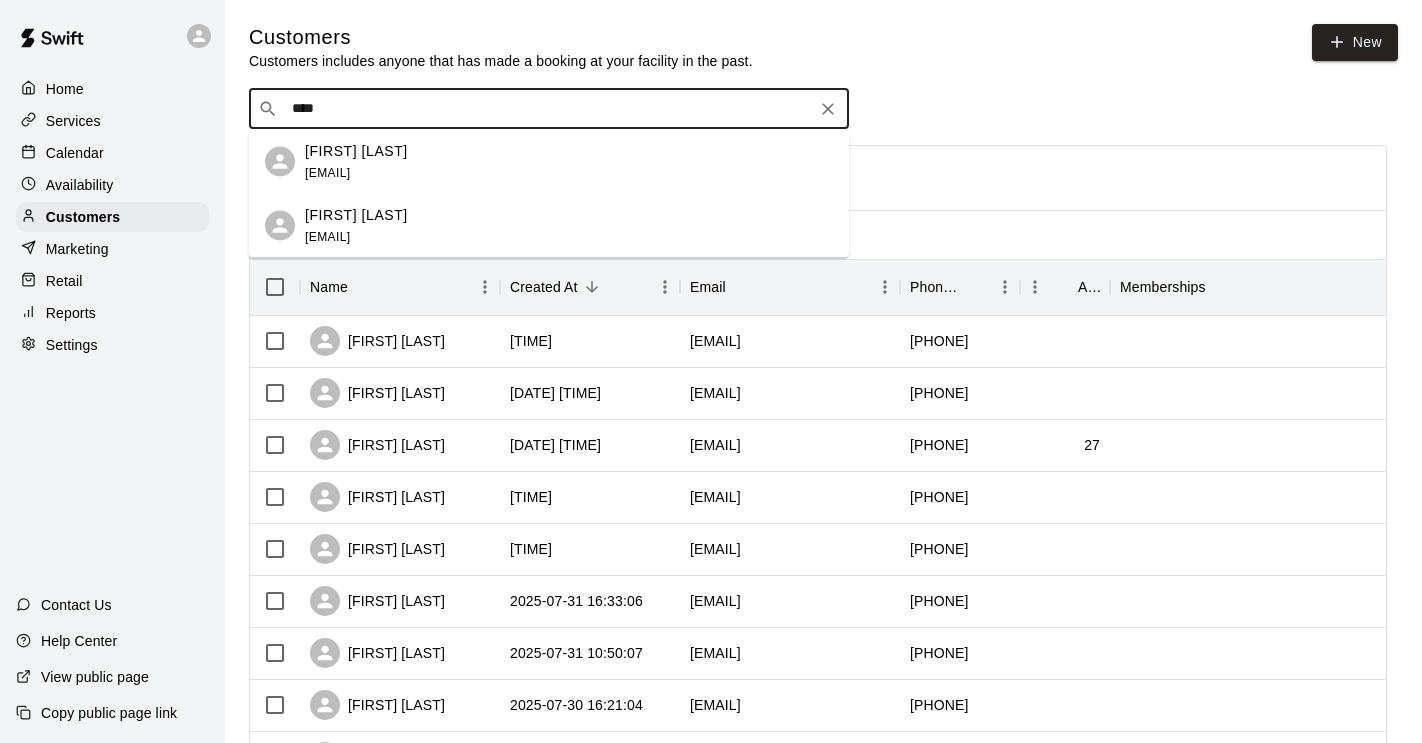 click on "[EMAIL]" at bounding box center (327, 236) 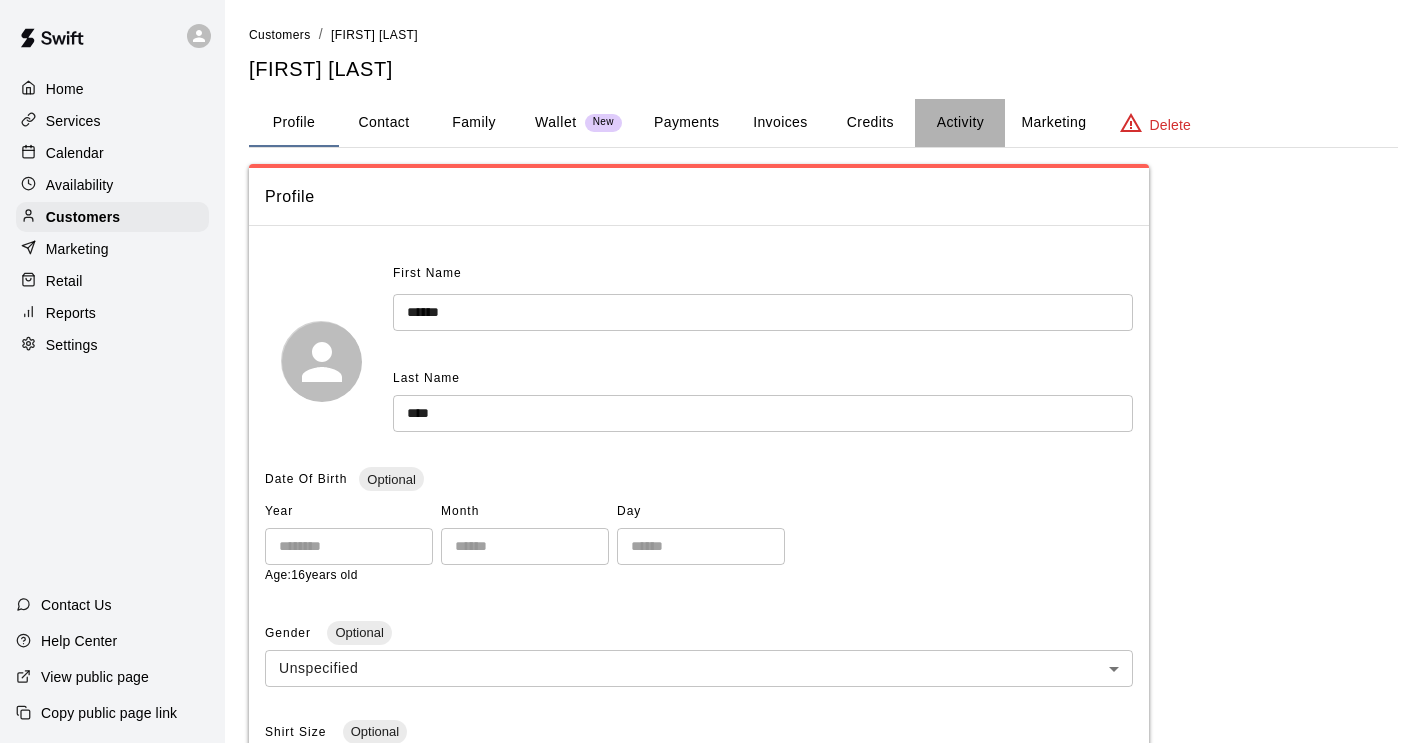 click on "Activity" at bounding box center (960, 123) 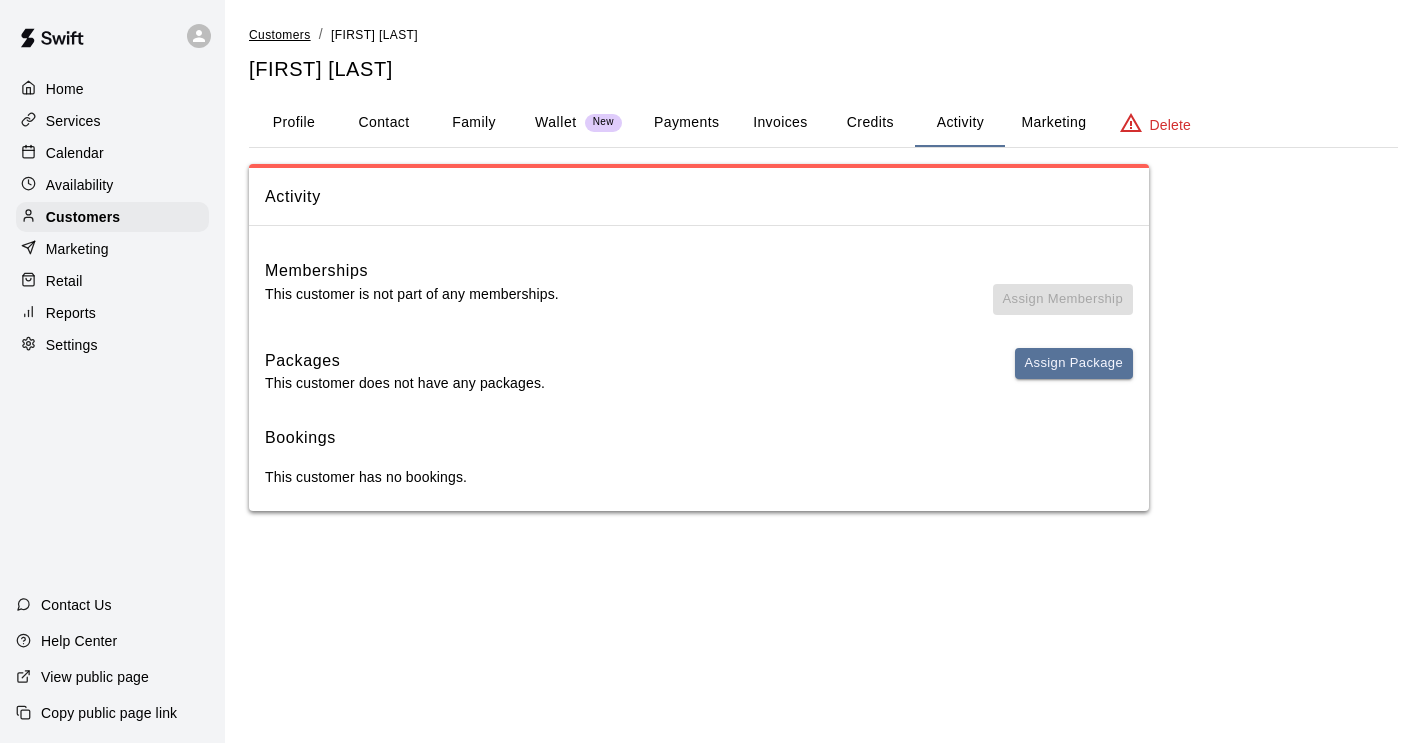 click on "Customers" at bounding box center [280, 35] 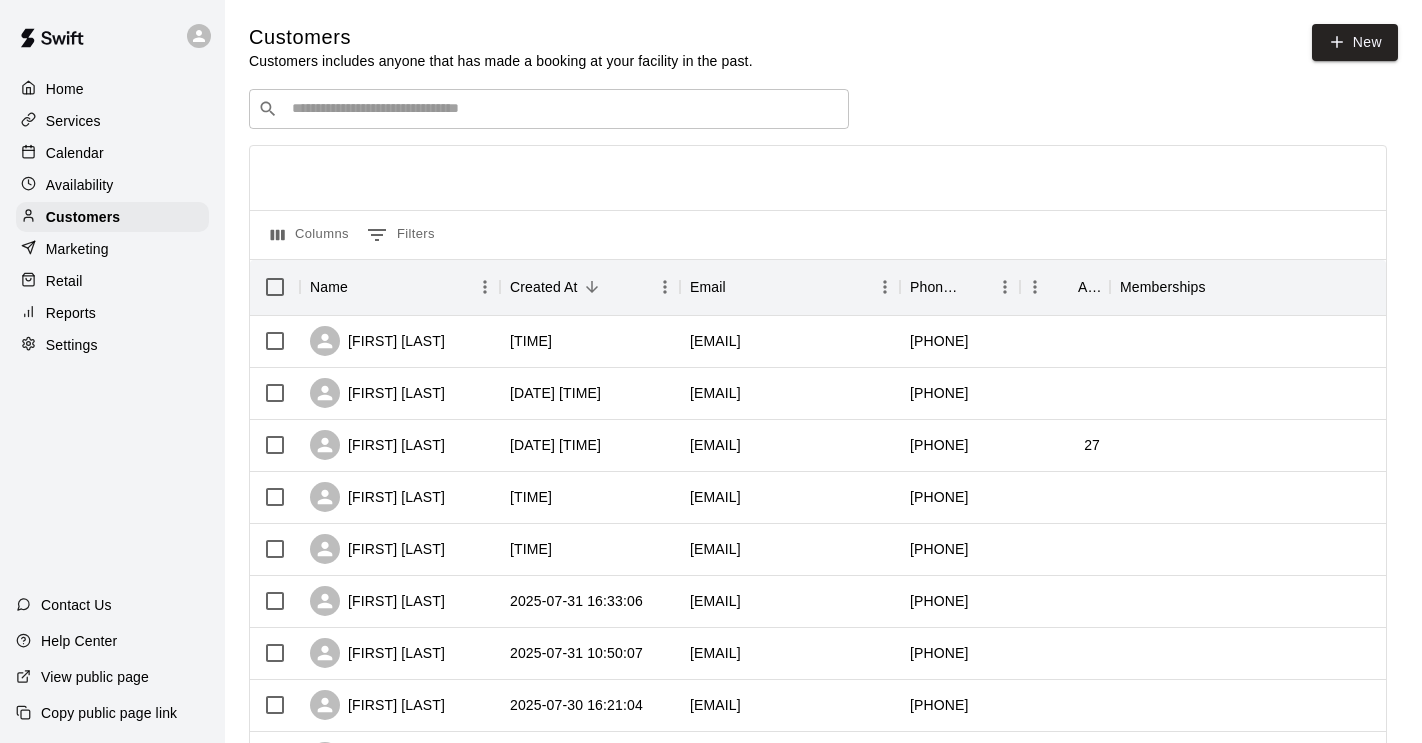 click on "​ ​" at bounding box center (549, 109) 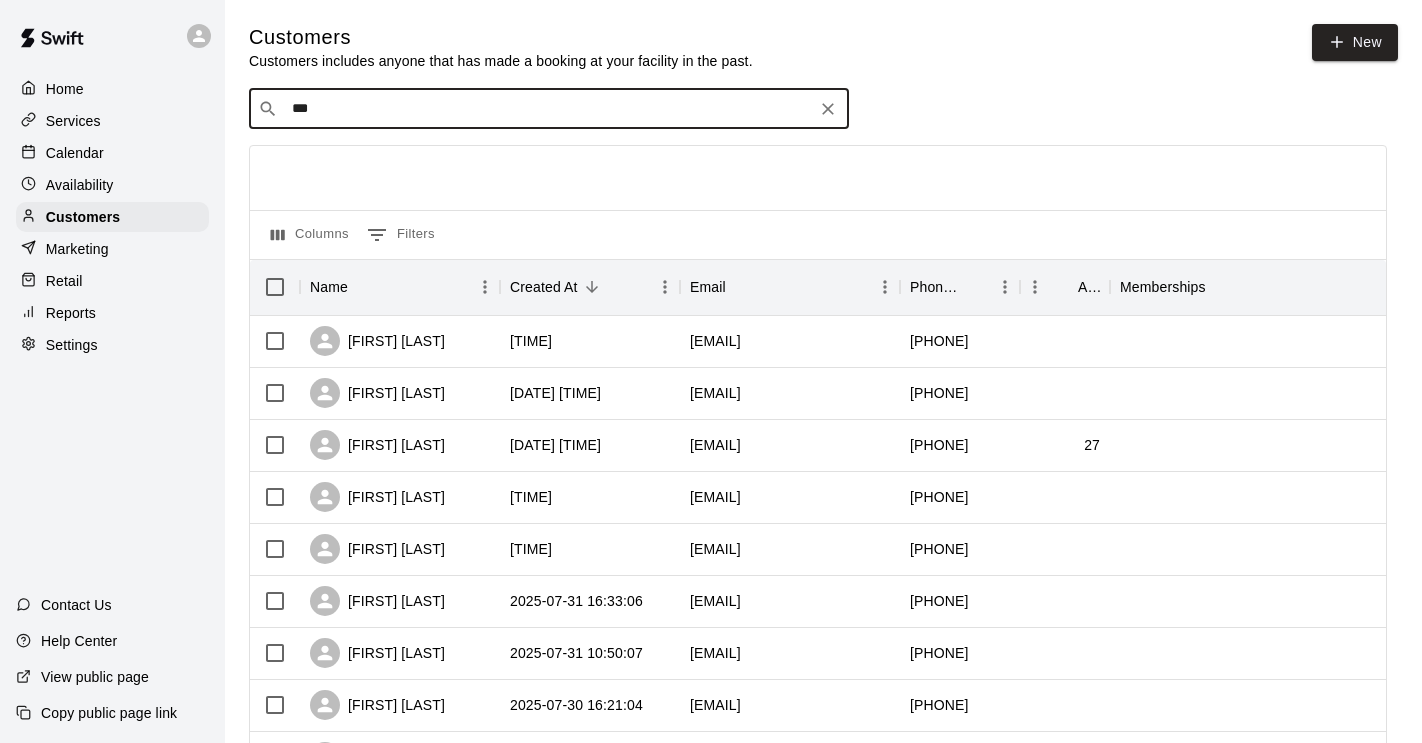 type on "****" 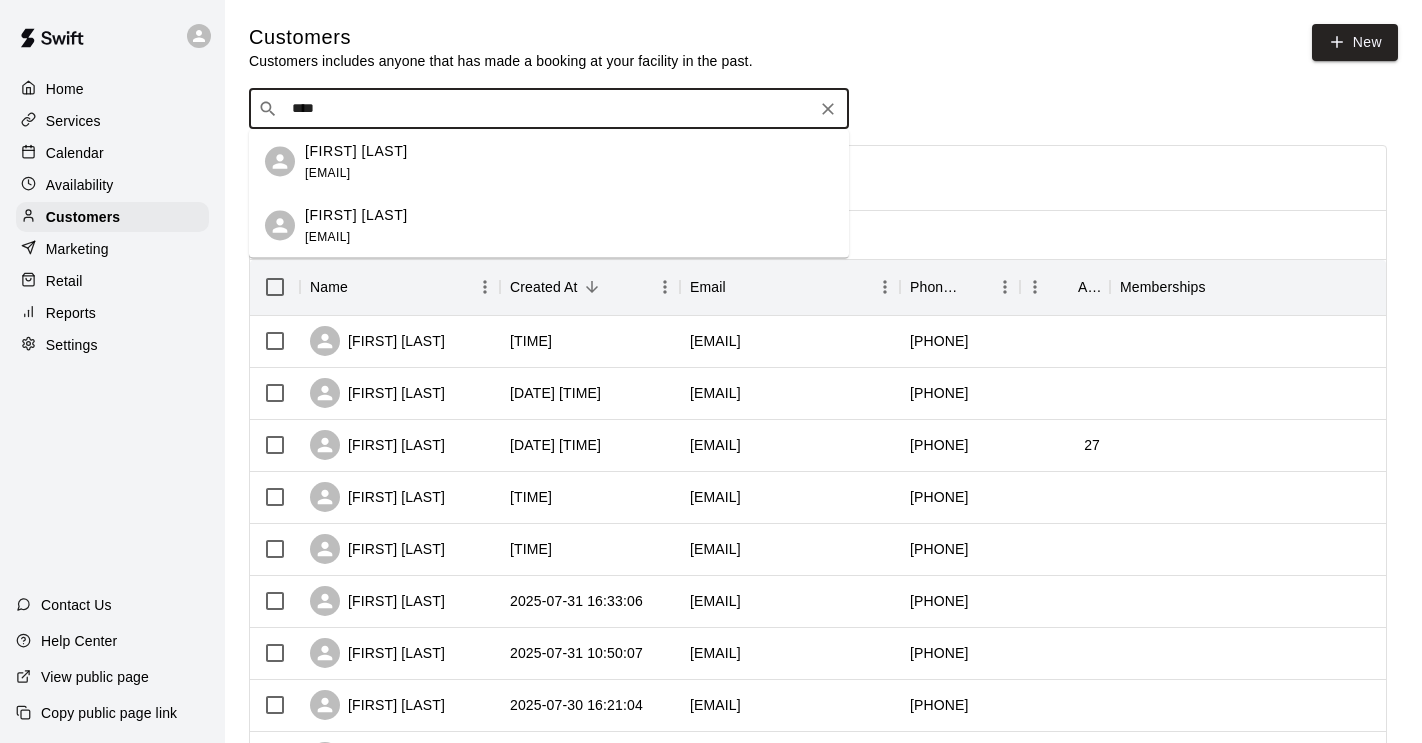 click on "[EMAIL]" at bounding box center [327, 172] 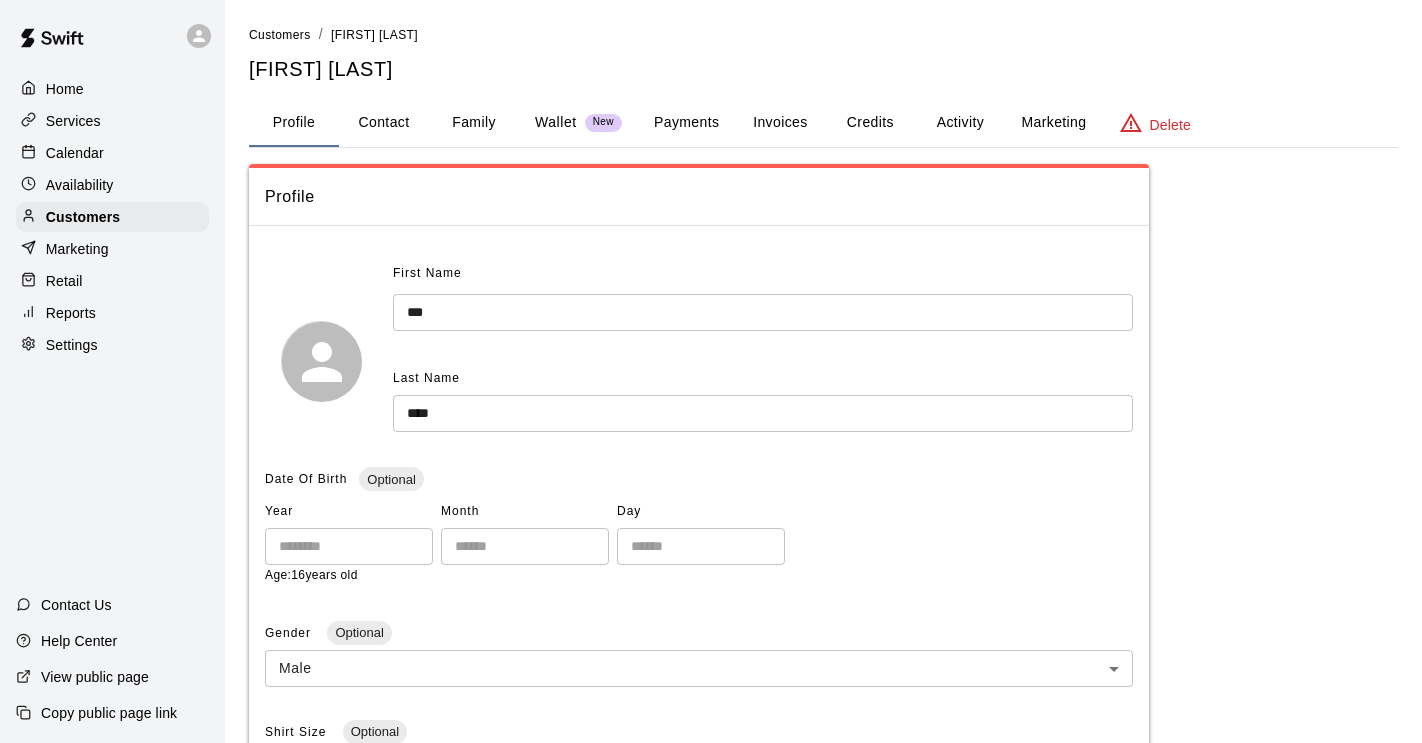 click on "Activity" at bounding box center [960, 123] 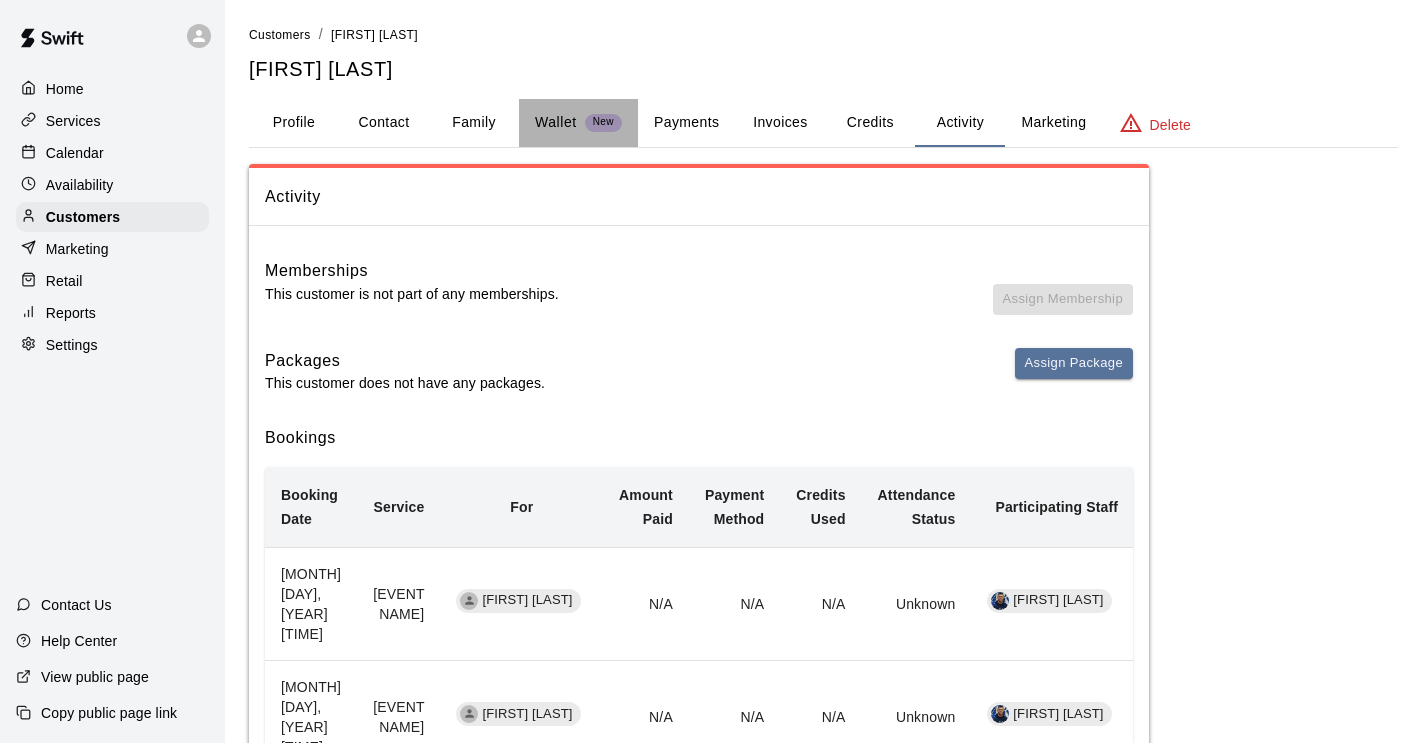 click on "Wallet" at bounding box center (556, 122) 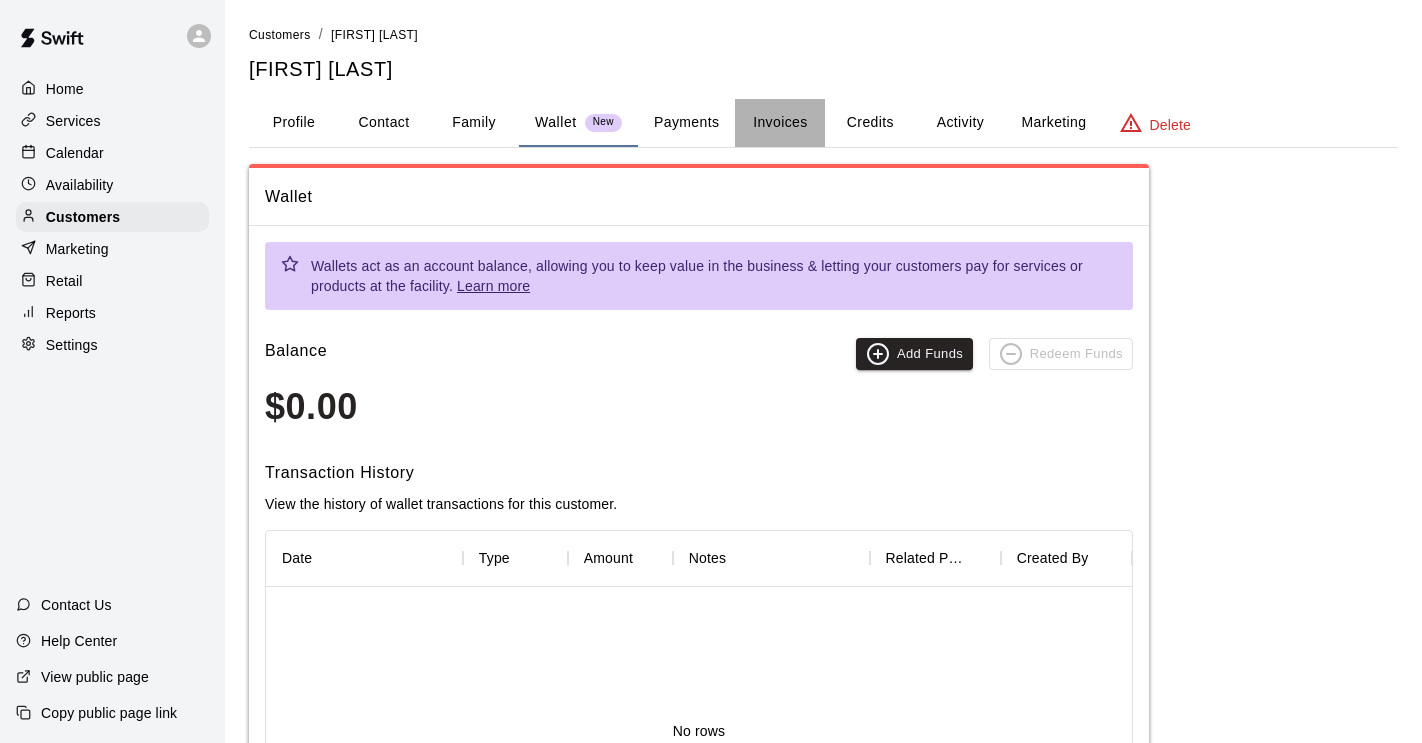 click on "Invoices" at bounding box center (780, 123) 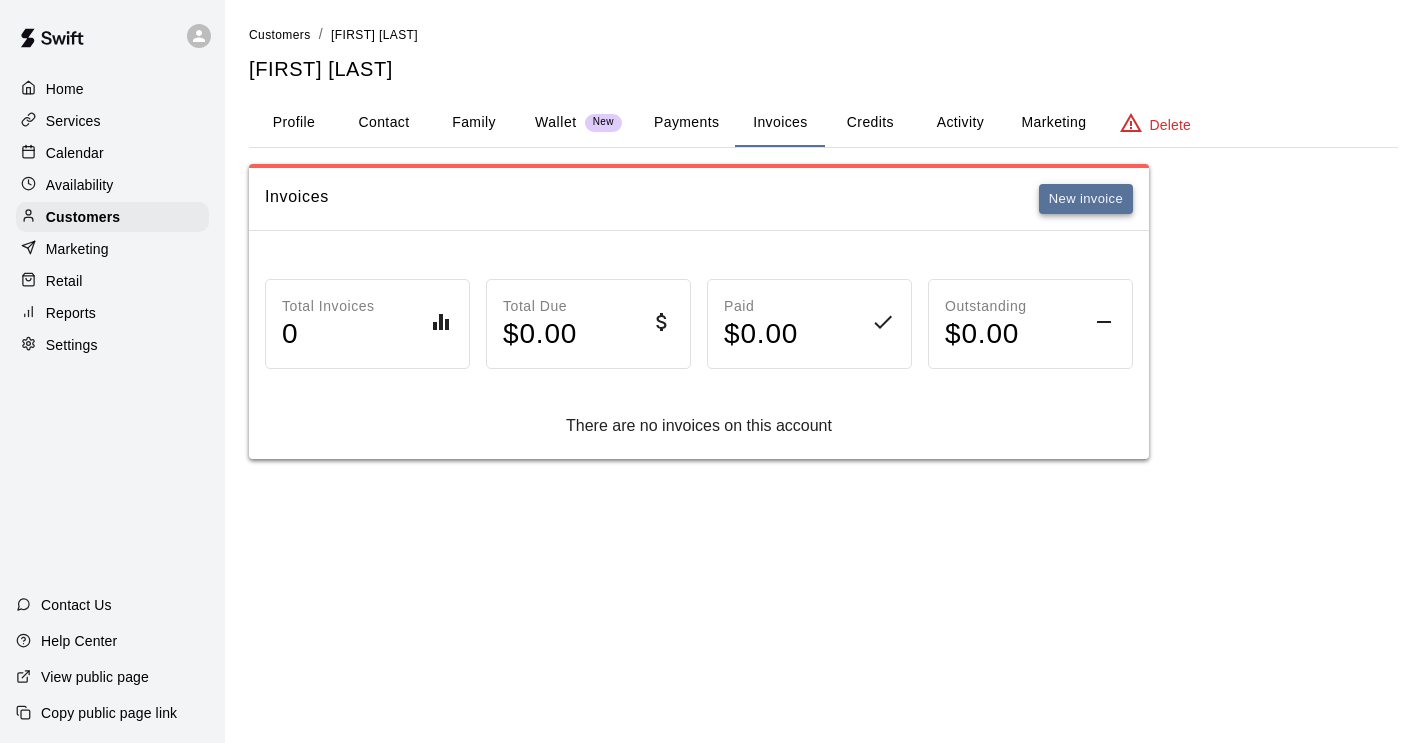 click on "New invoice" at bounding box center [1086, 199] 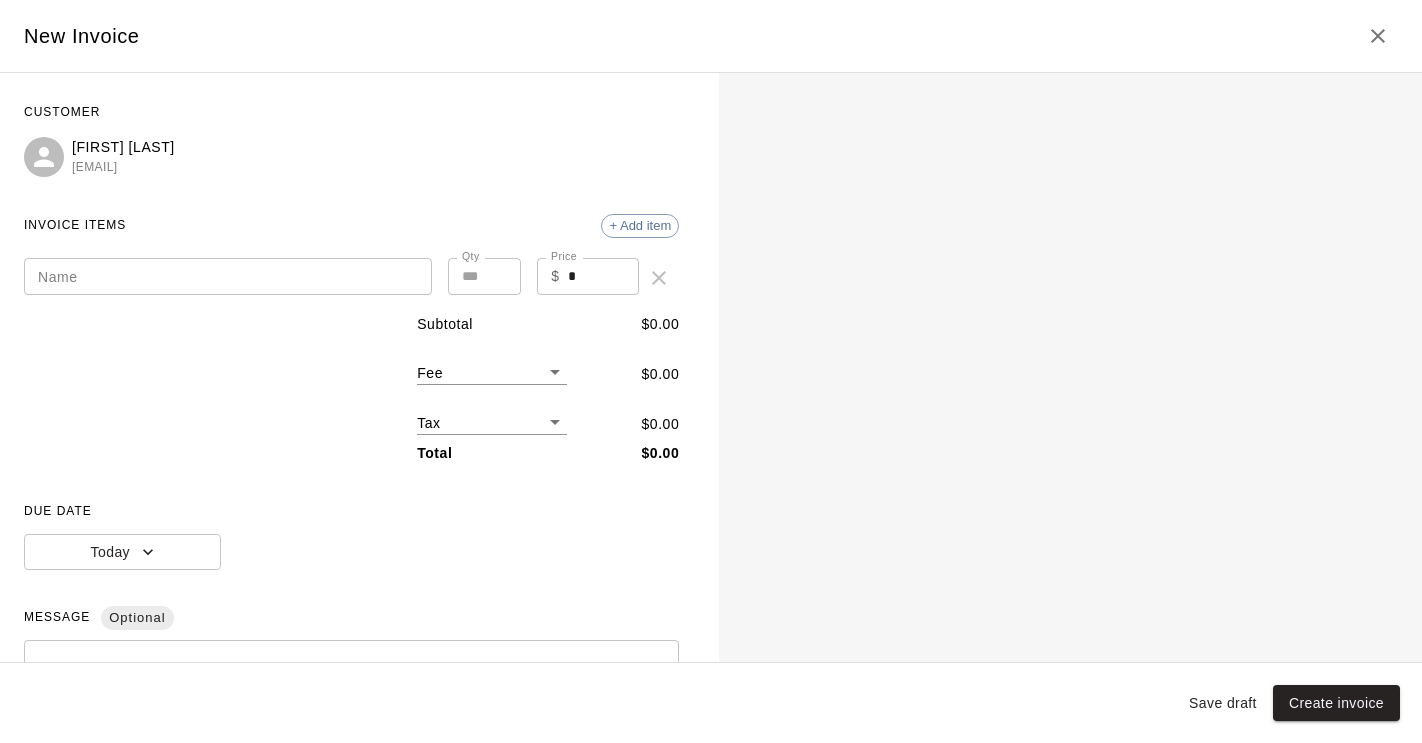 click on "Name" at bounding box center [228, 276] 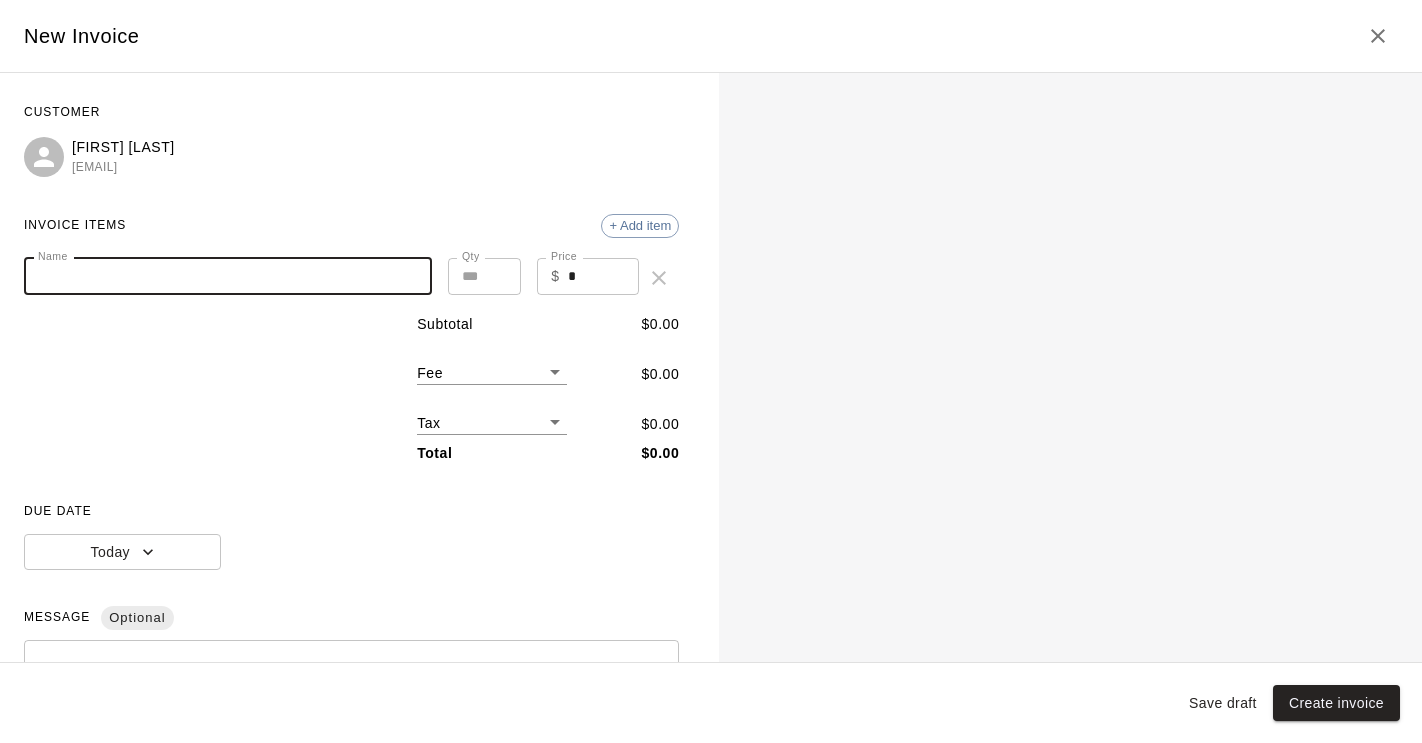 paste on "**********" 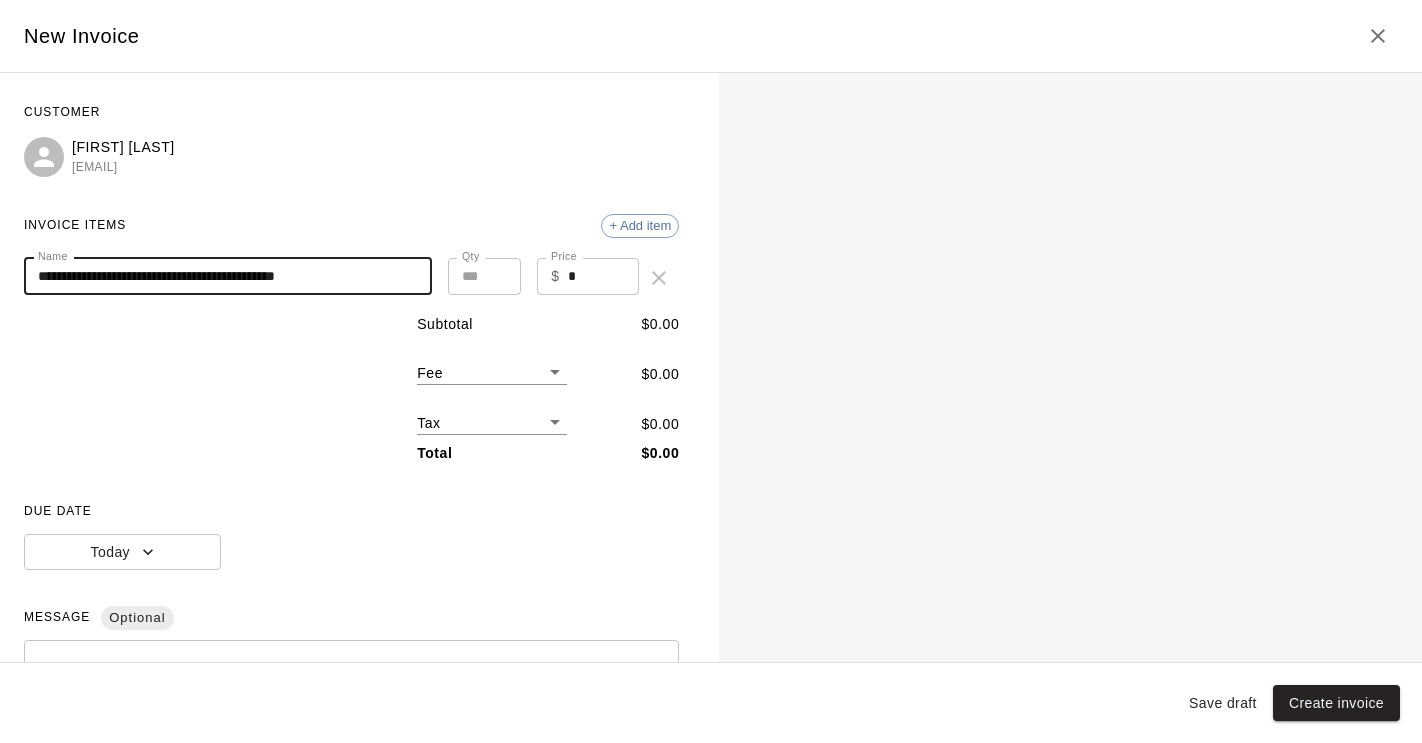 type on "**********" 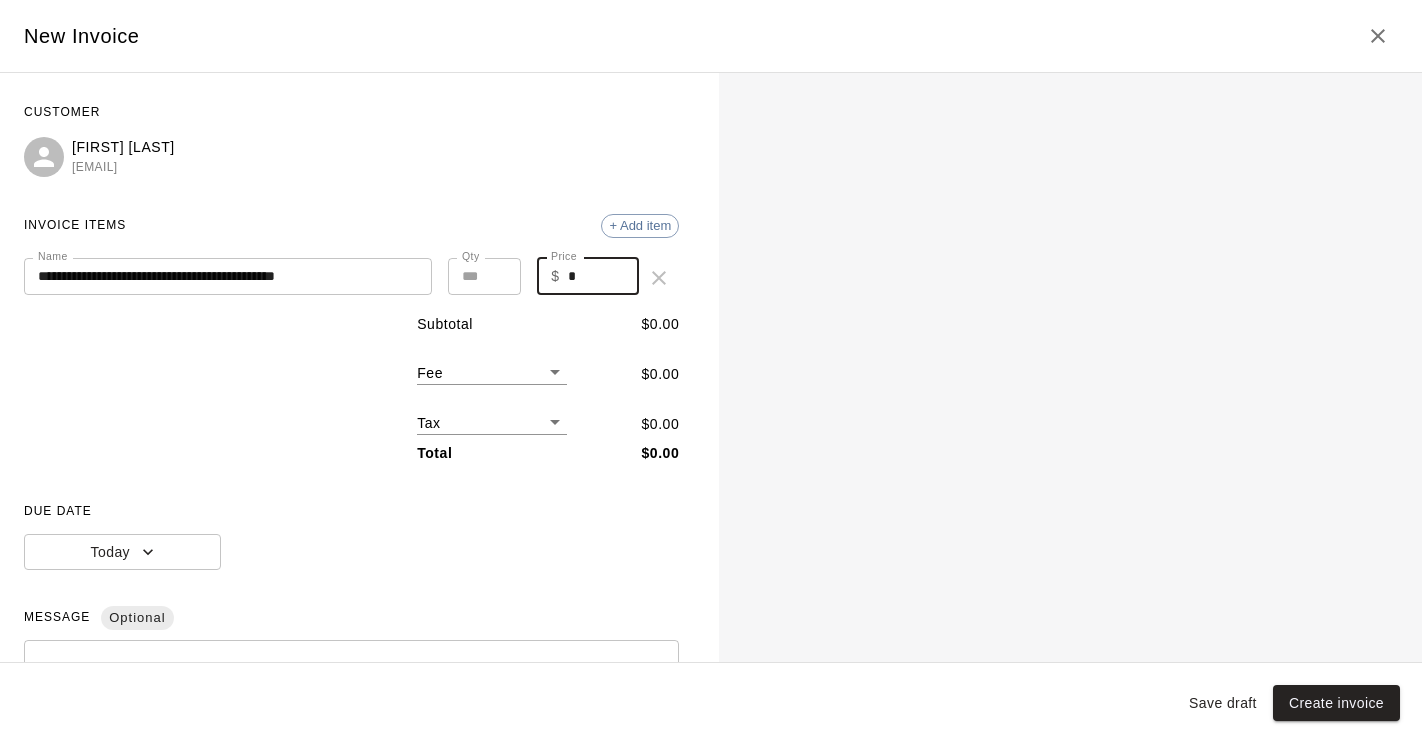 click on "*" at bounding box center (604, 276) 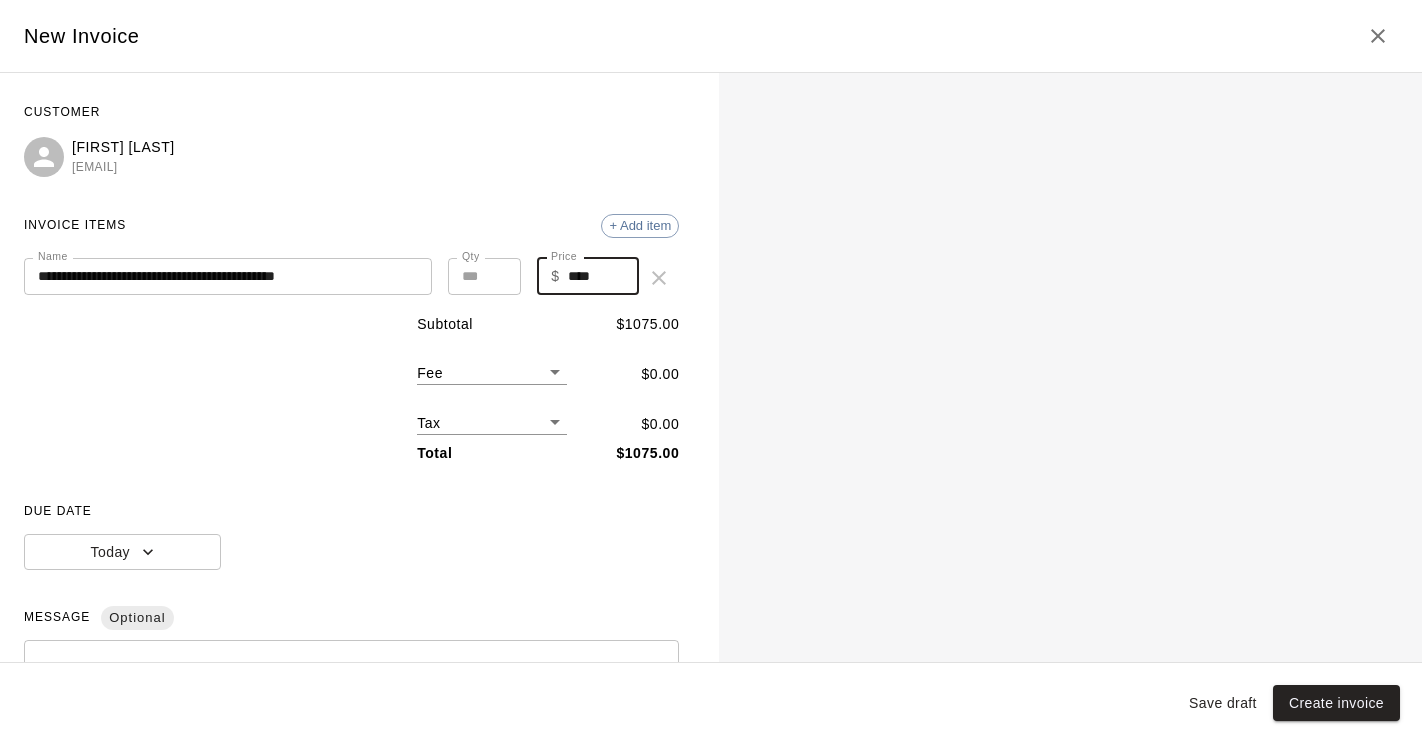 type on "****" 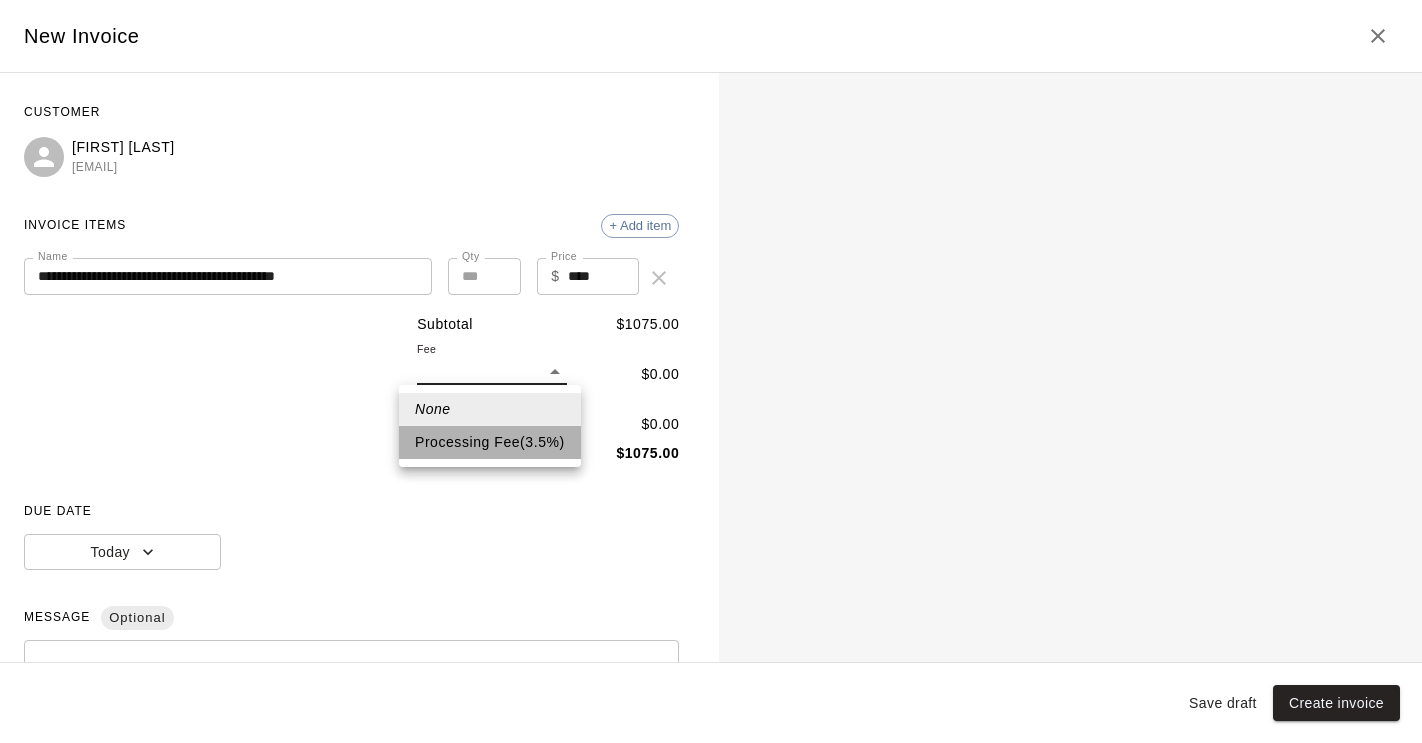 click on "Processing Fee  ( 3.5 % )" at bounding box center [490, 442] 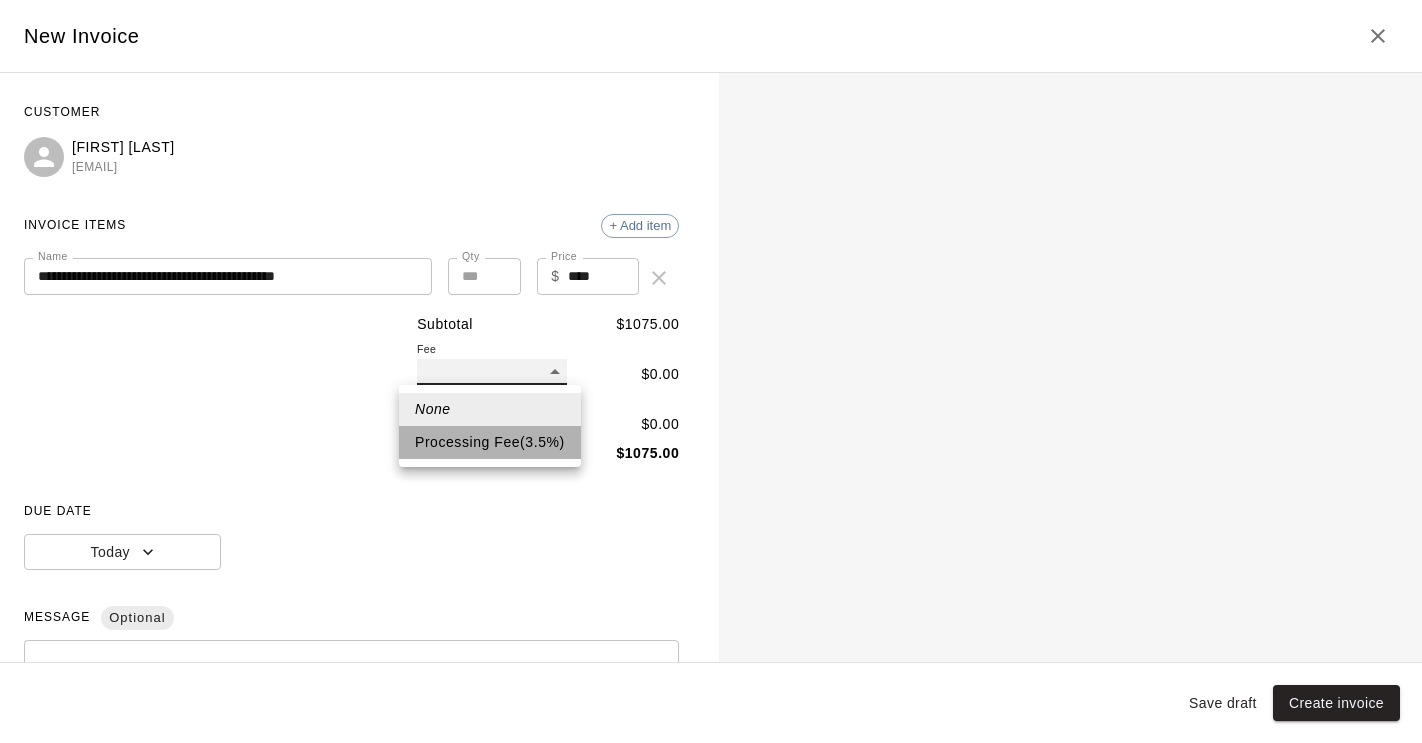 type on "**" 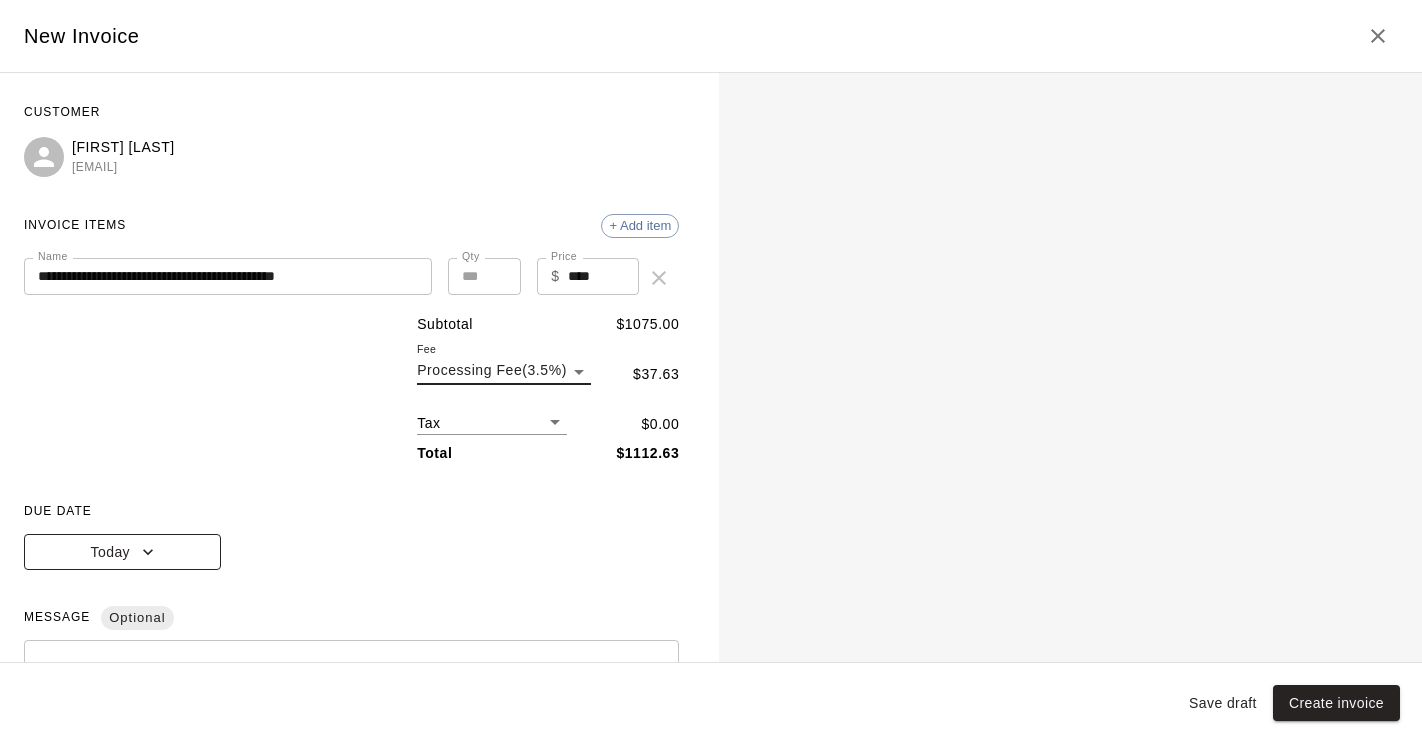 click on "Today" at bounding box center [122, 552] 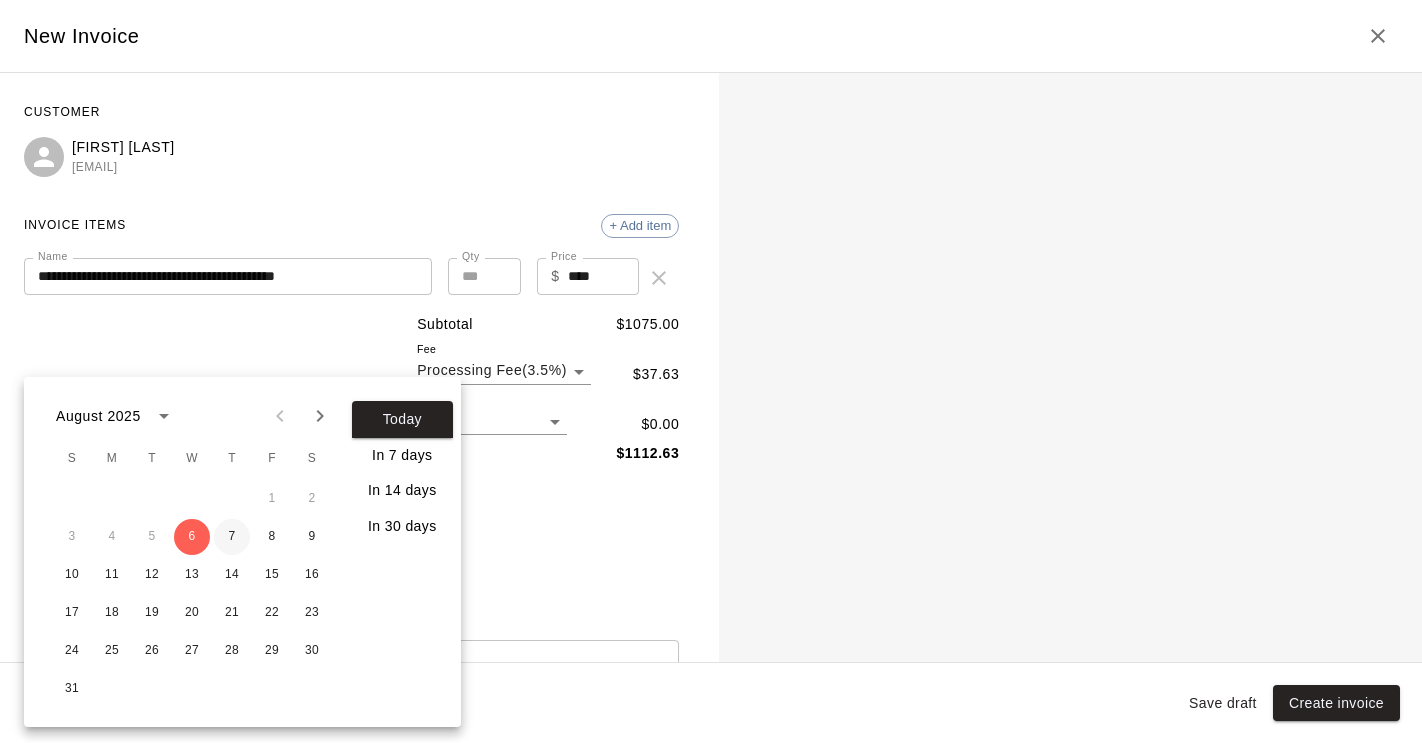 click on "7" at bounding box center (232, 537) 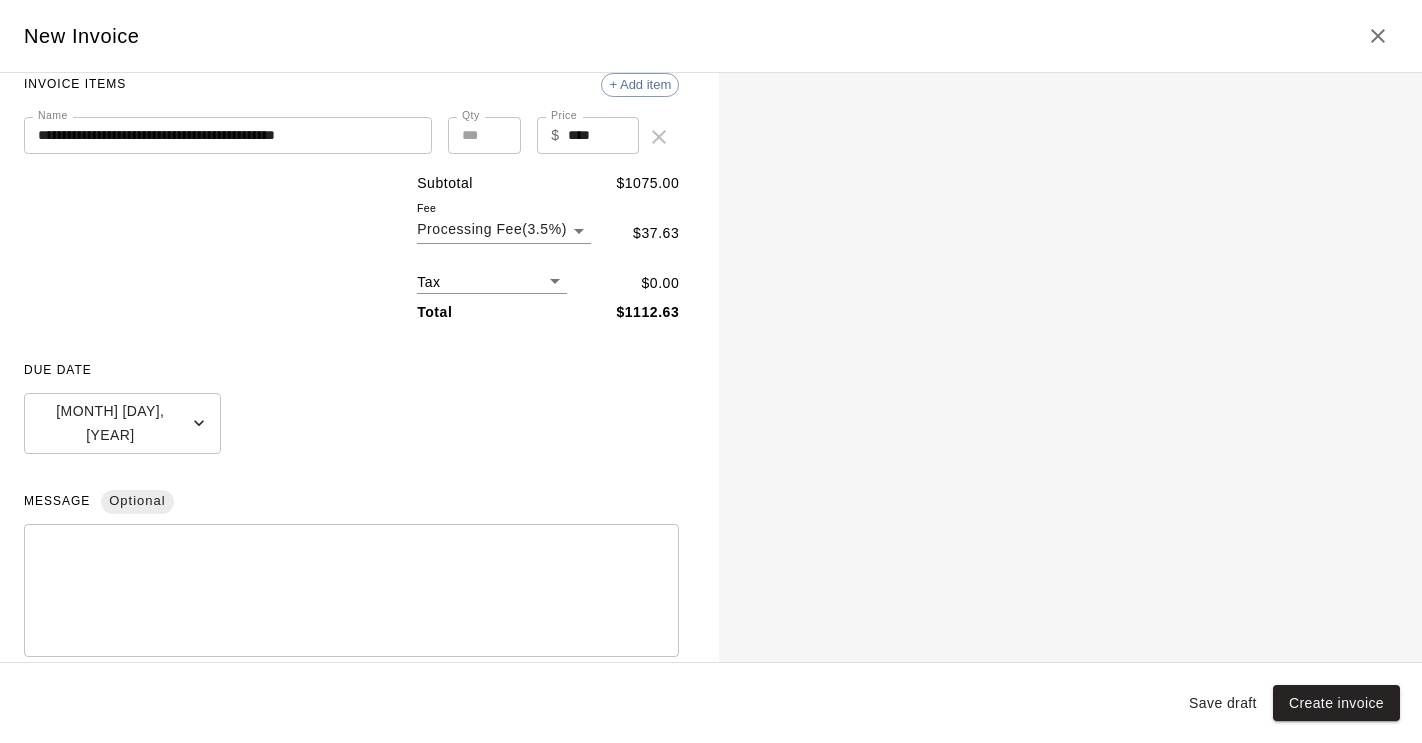 scroll, scrollTop: 243, scrollLeft: 0, axis: vertical 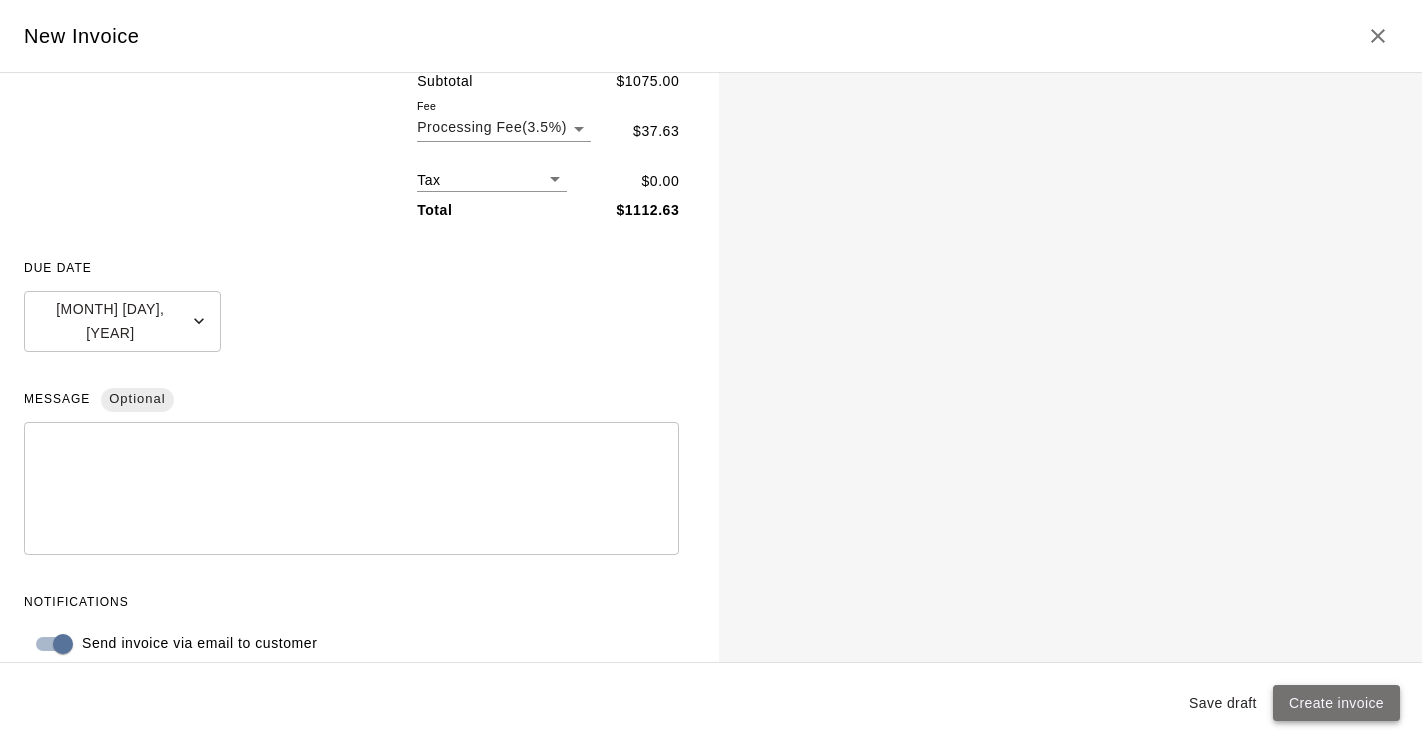 click on "Create invoice" at bounding box center (1336, 703) 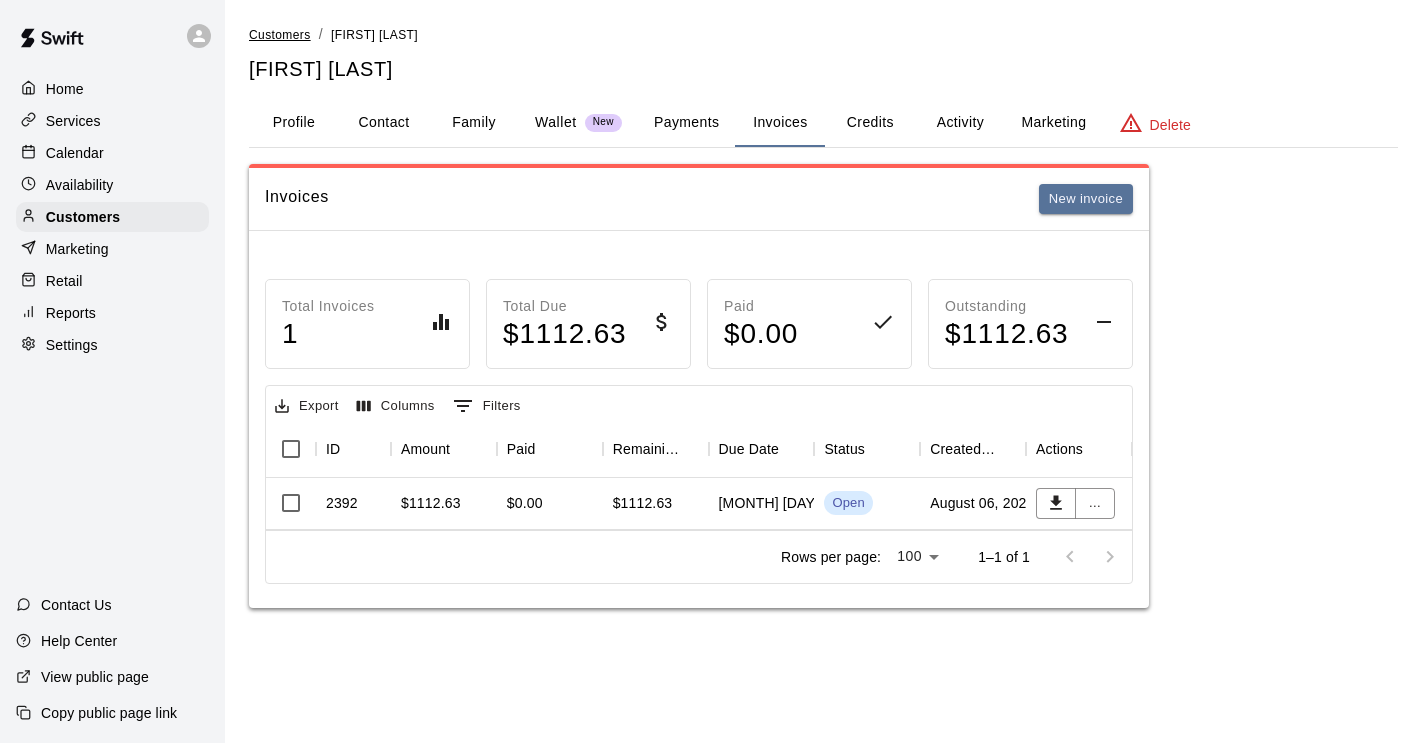 click on "Customers" at bounding box center [280, 35] 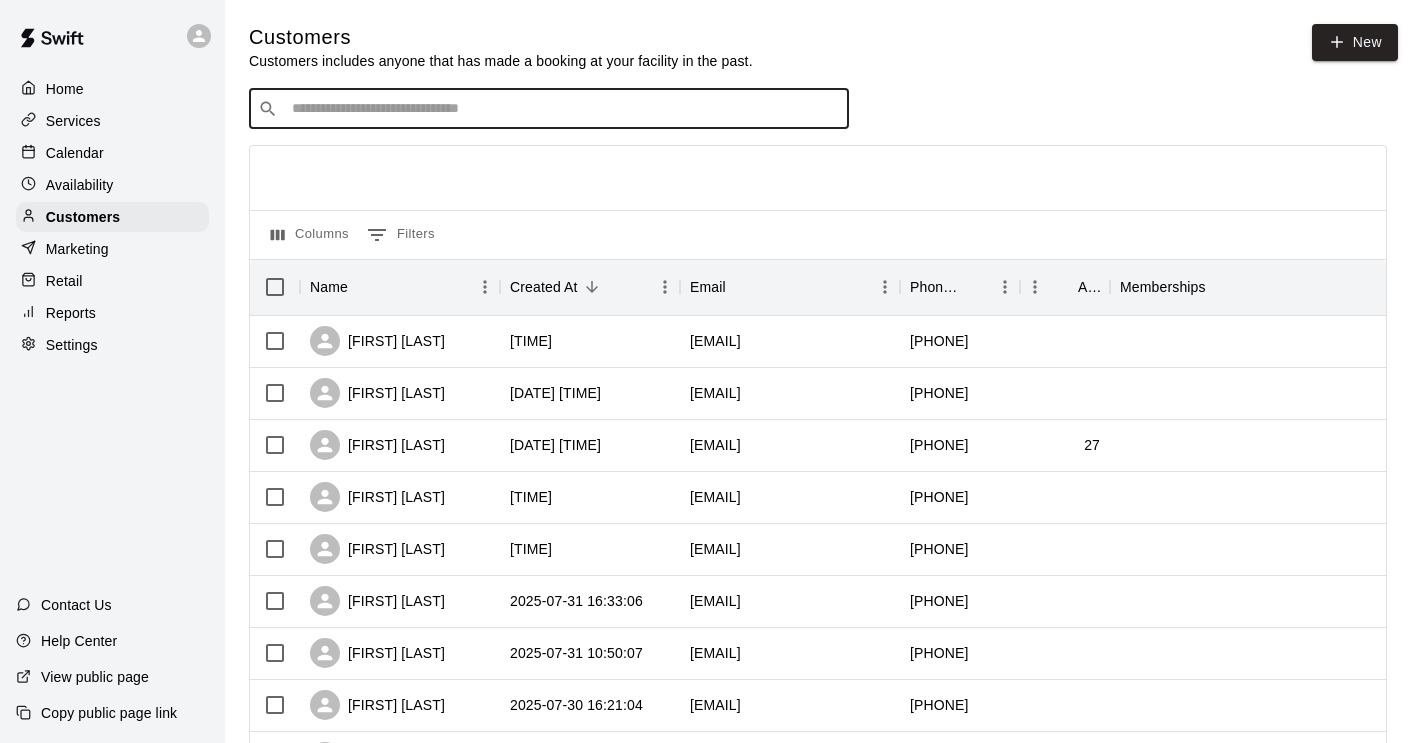 click at bounding box center (563, 109) 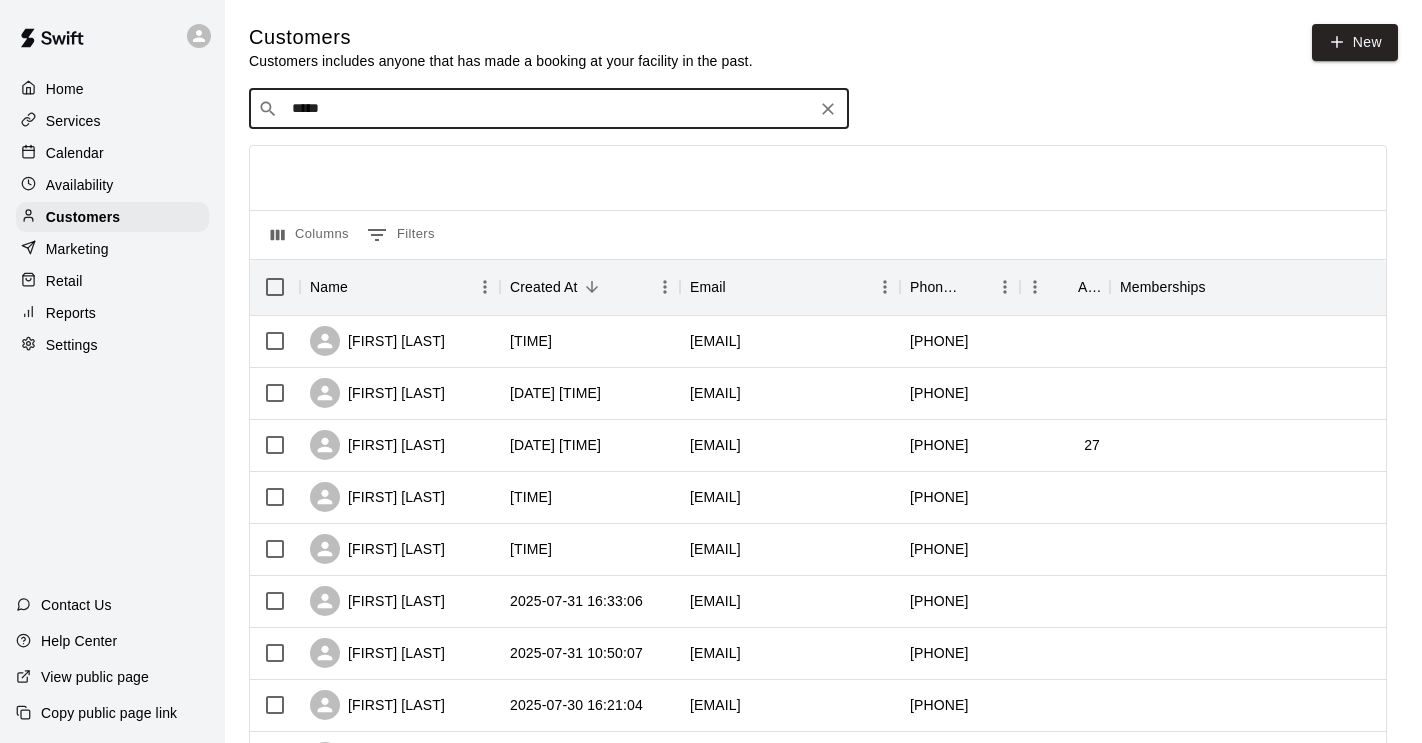 type on "******" 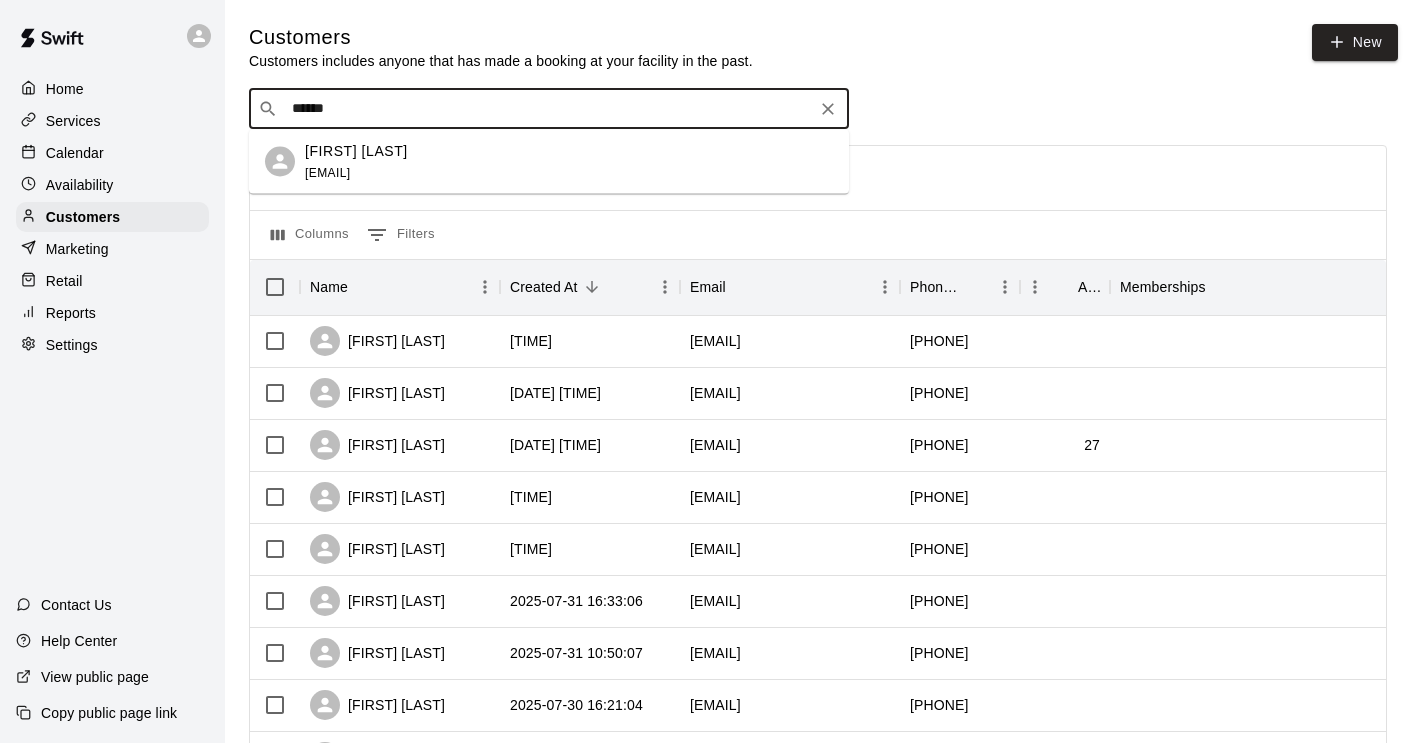 click on "[EMAIL]" at bounding box center (327, 172) 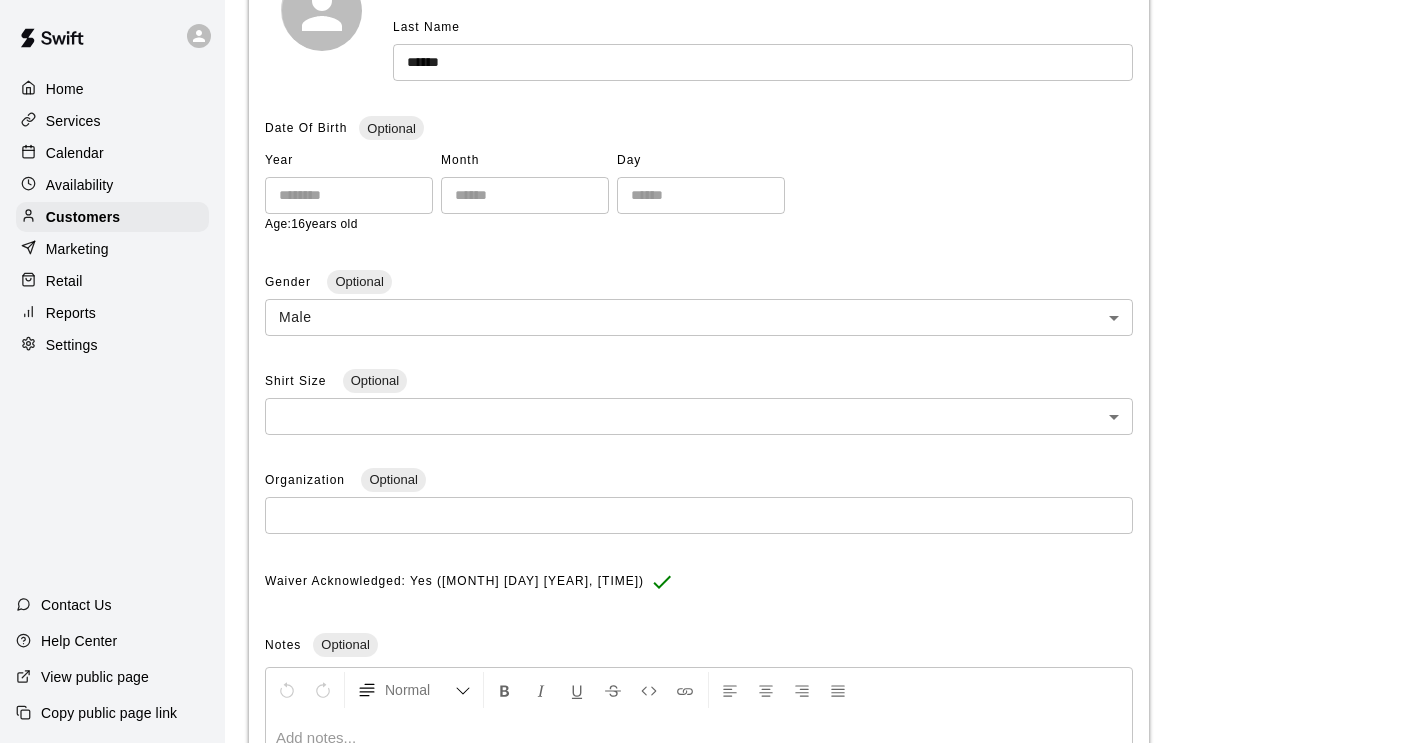 scroll, scrollTop: 0, scrollLeft: 0, axis: both 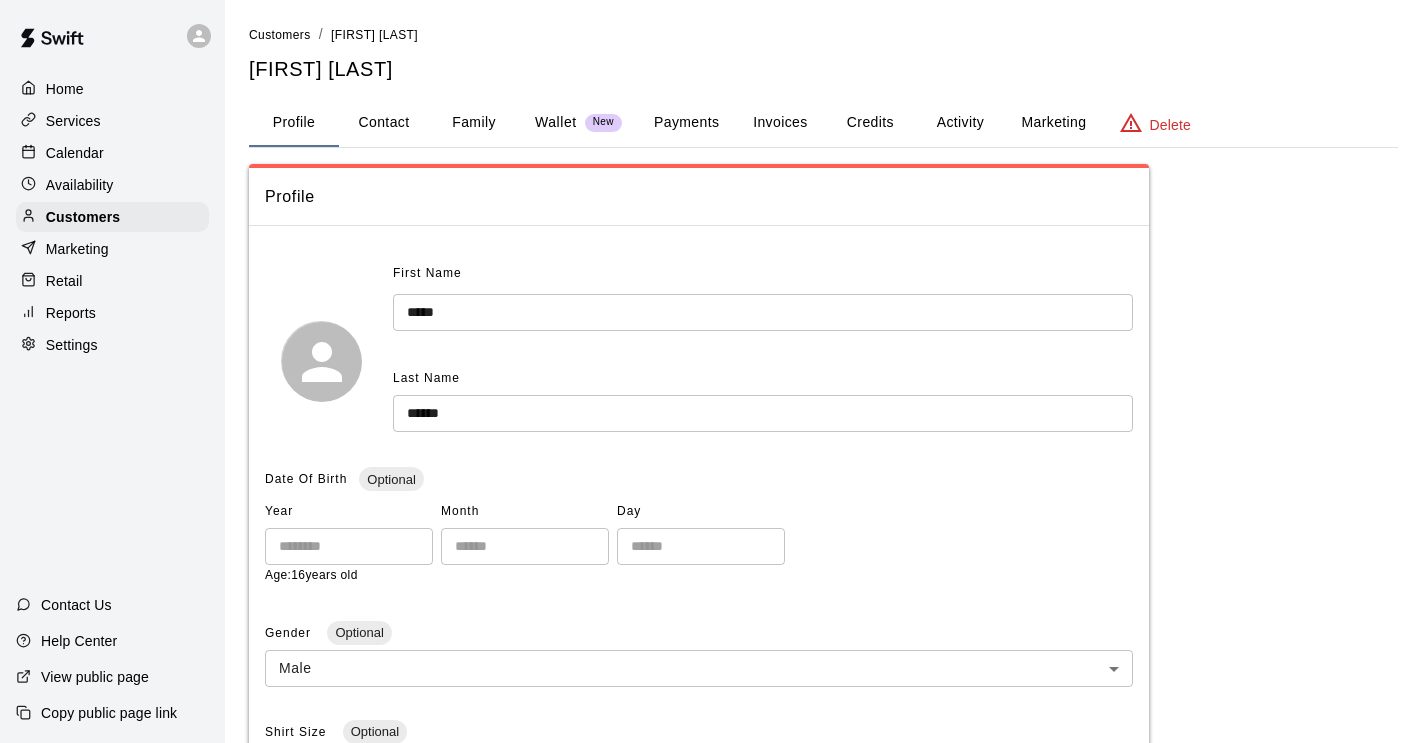 click on "Contact" at bounding box center [384, 123] 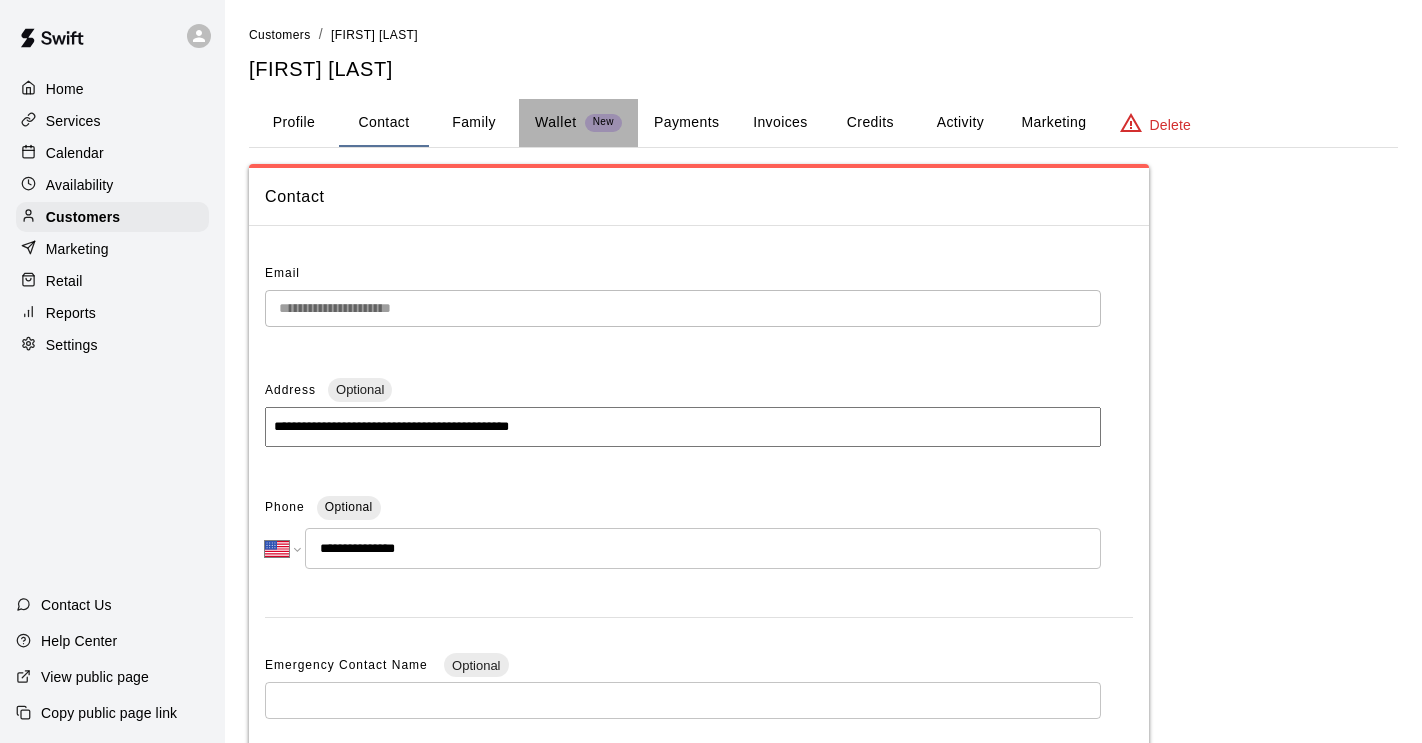 click on "Wallet" at bounding box center (556, 122) 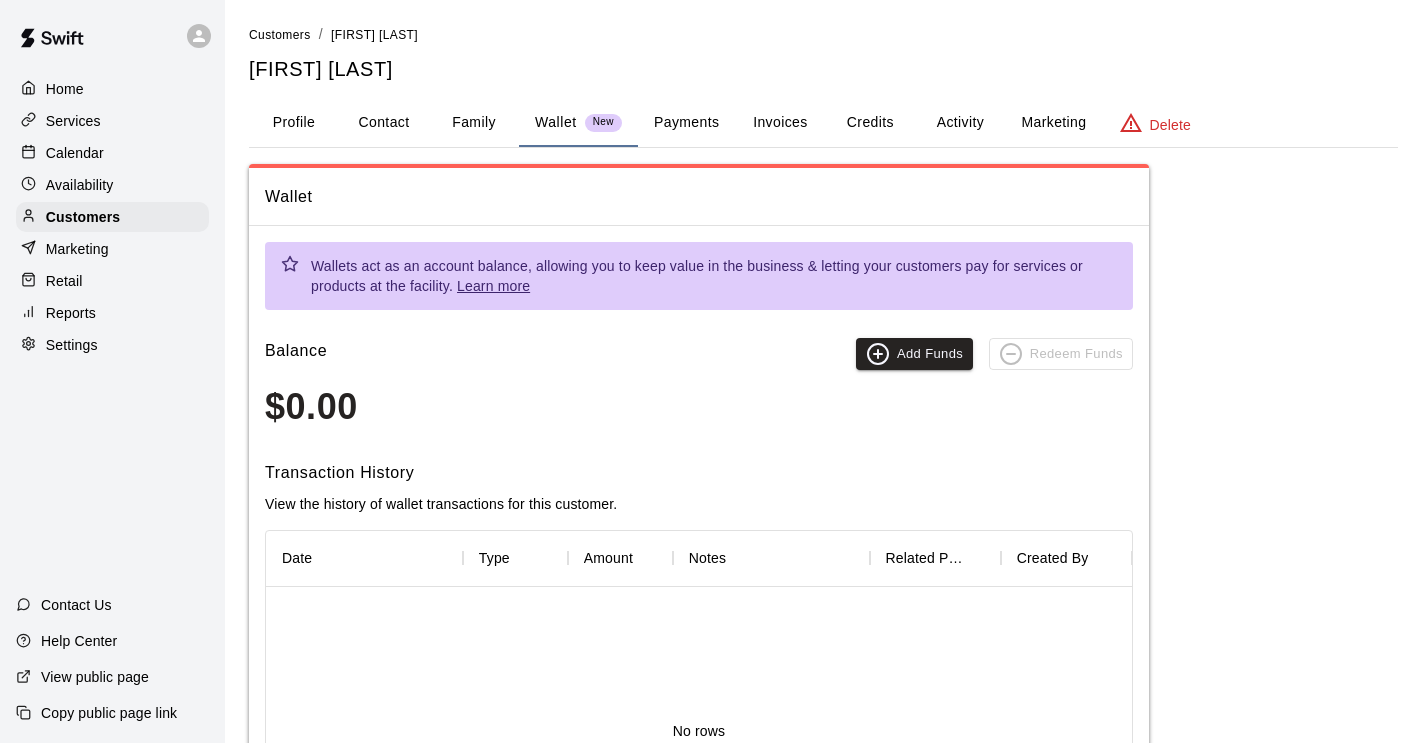 click on "Invoices" at bounding box center (780, 123) 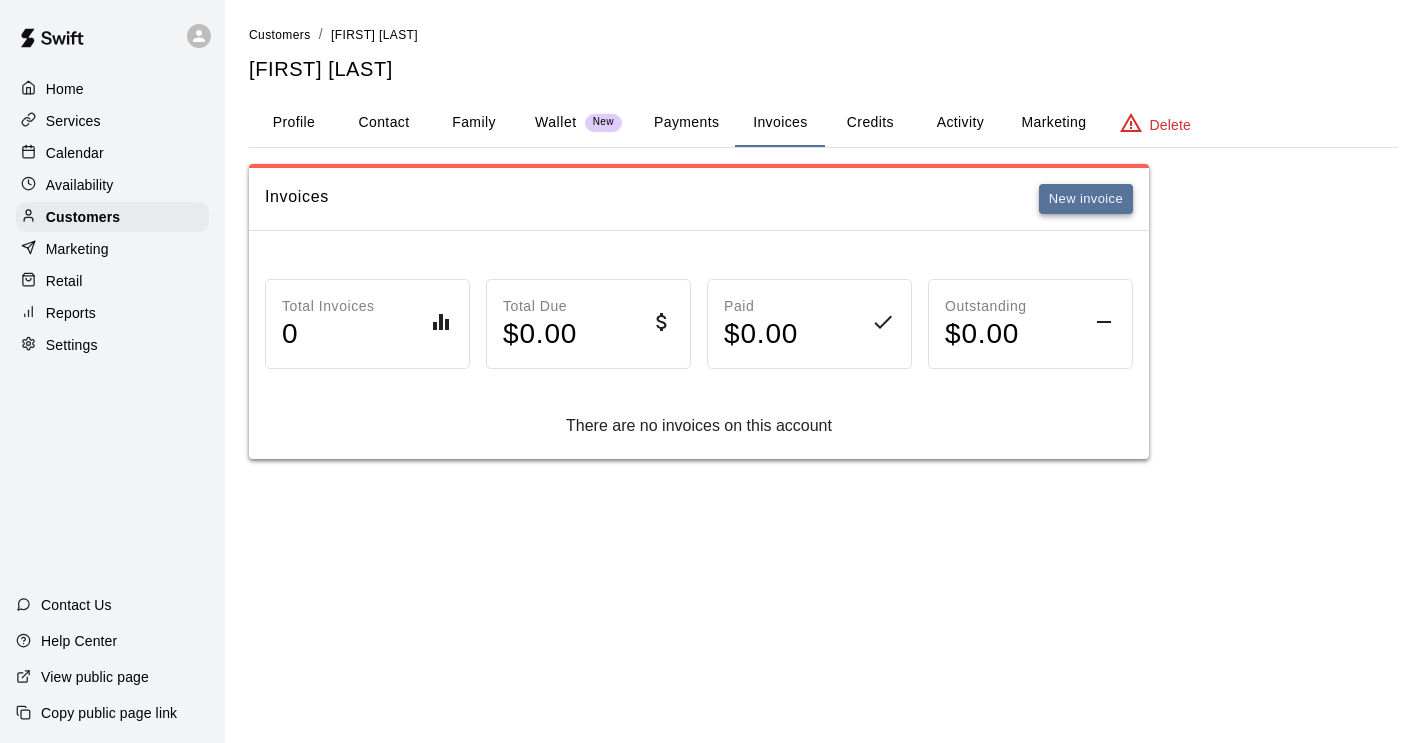 click on "New invoice" at bounding box center [1086, 199] 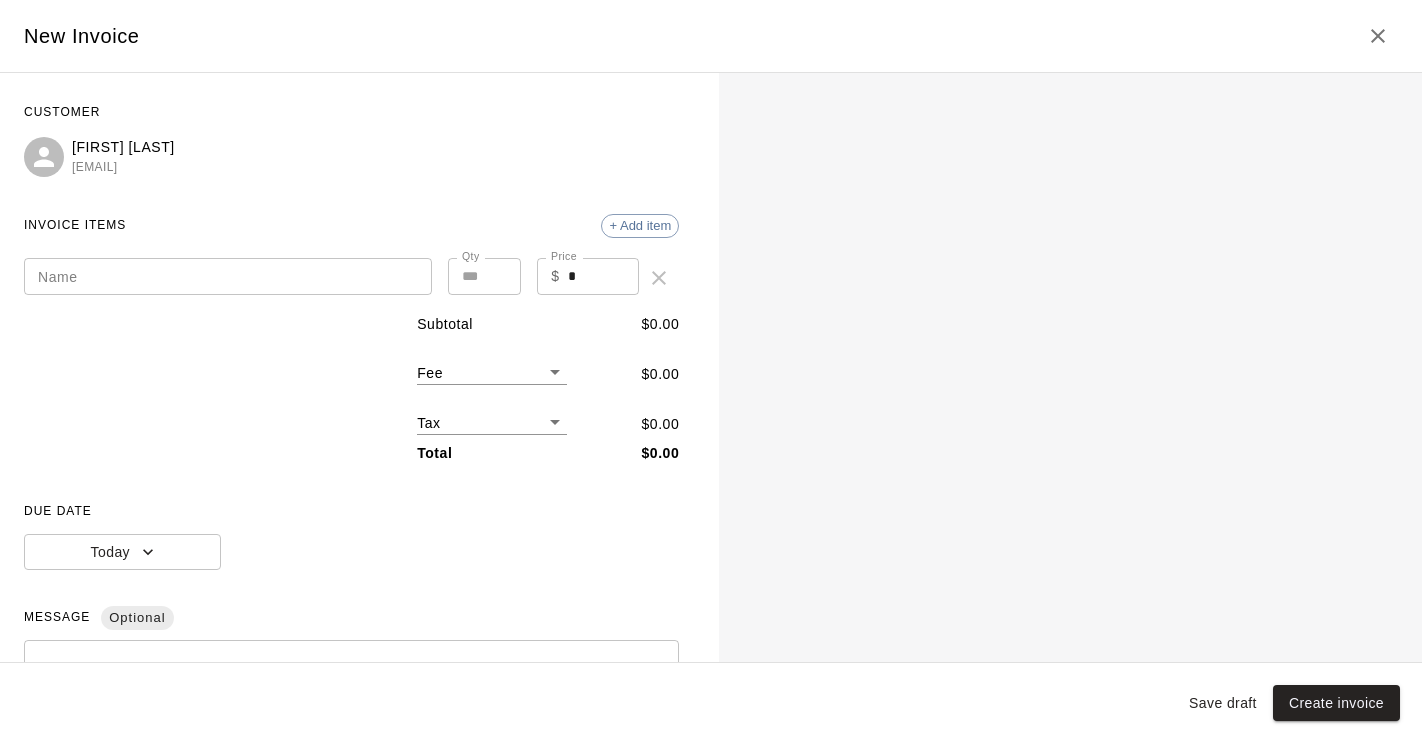 click on "Name" at bounding box center (228, 276) 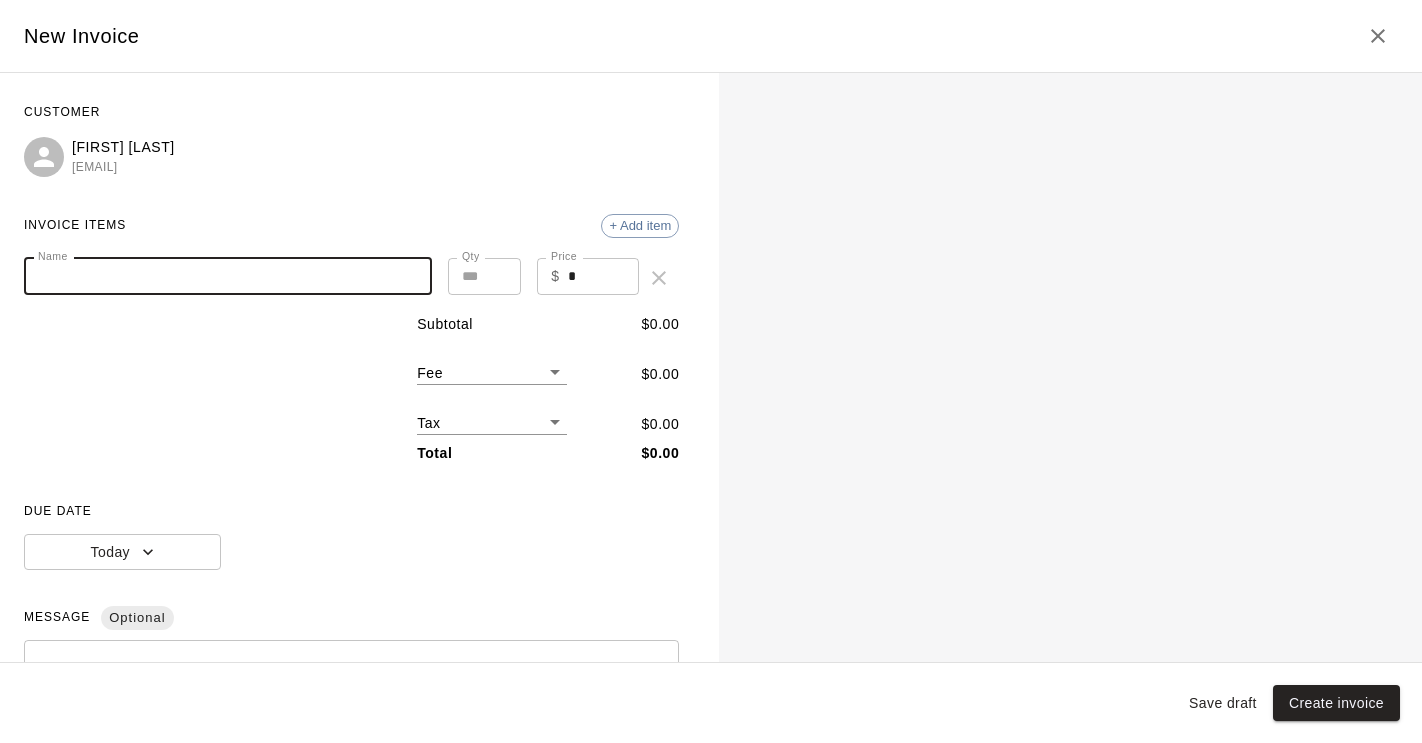paste on "**********" 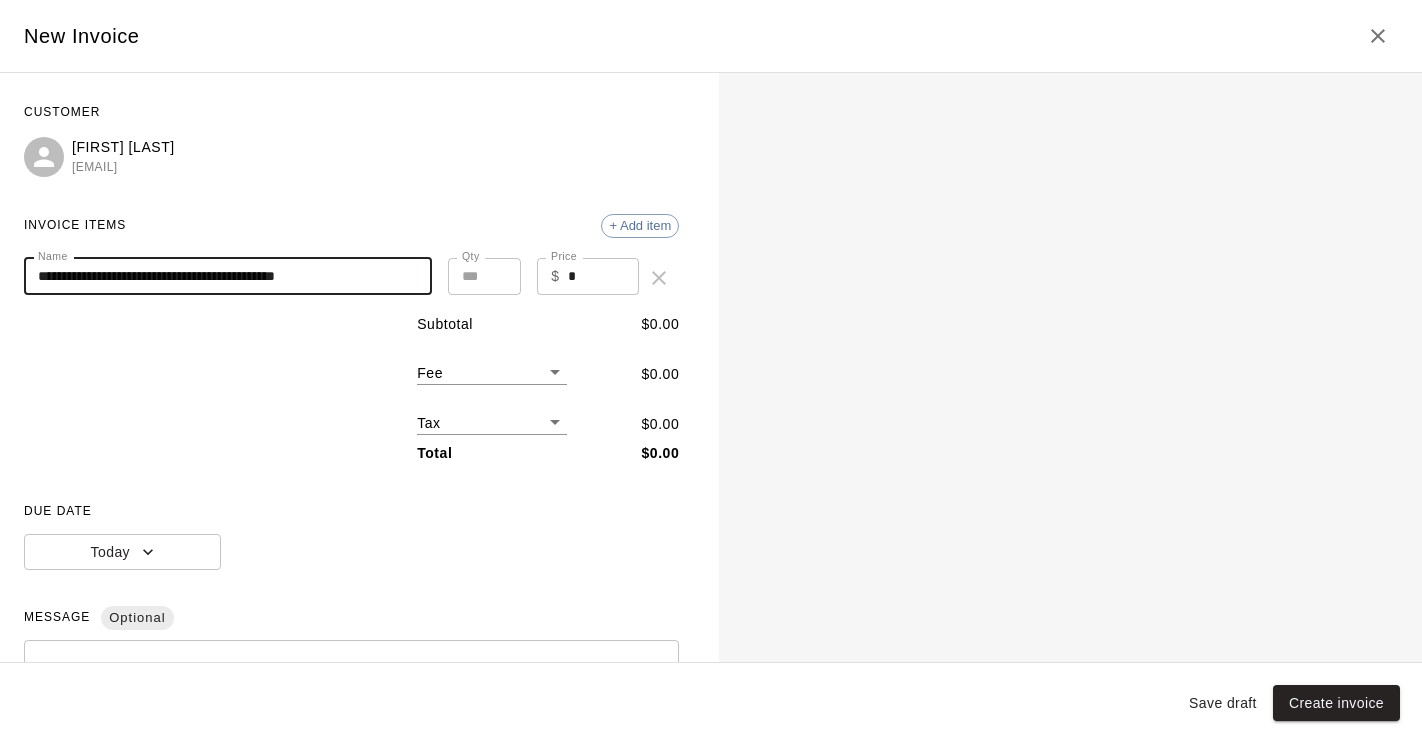 type on "**********" 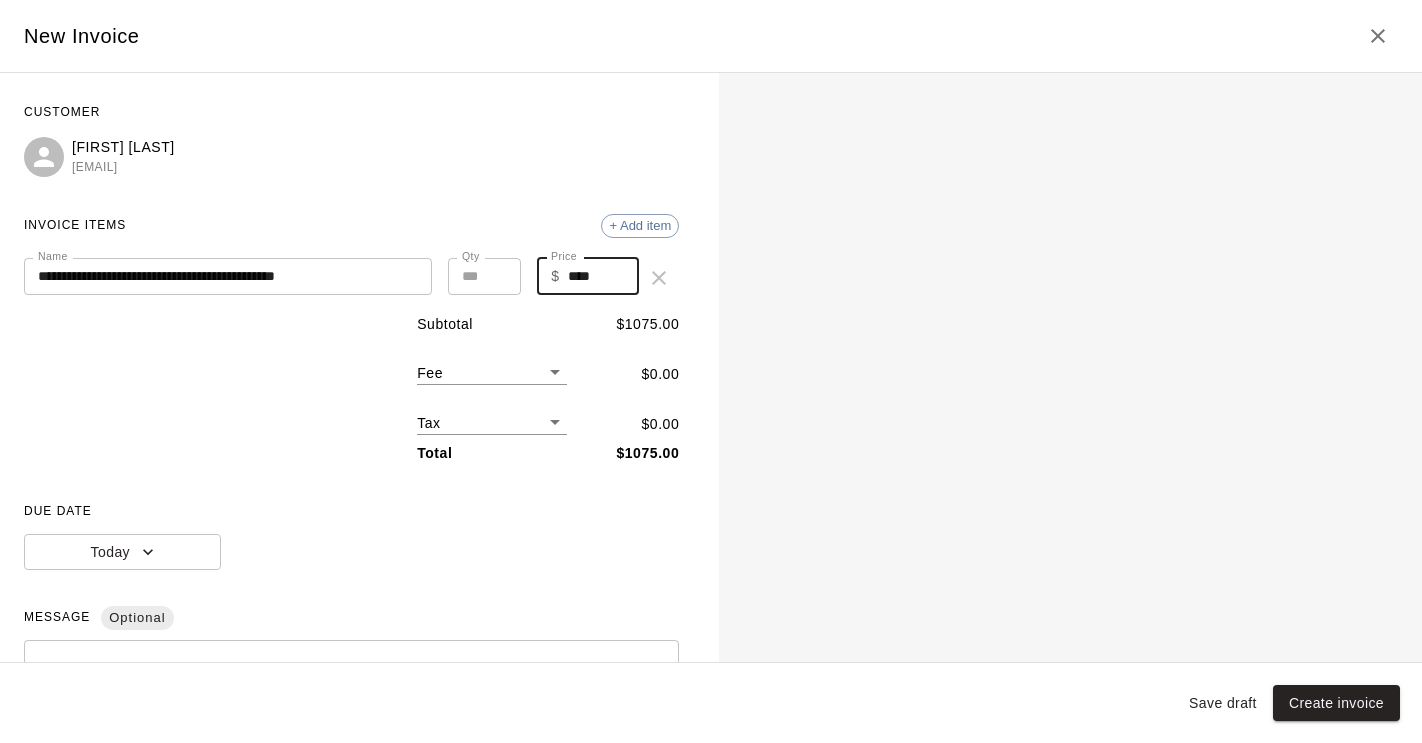 type on "****" 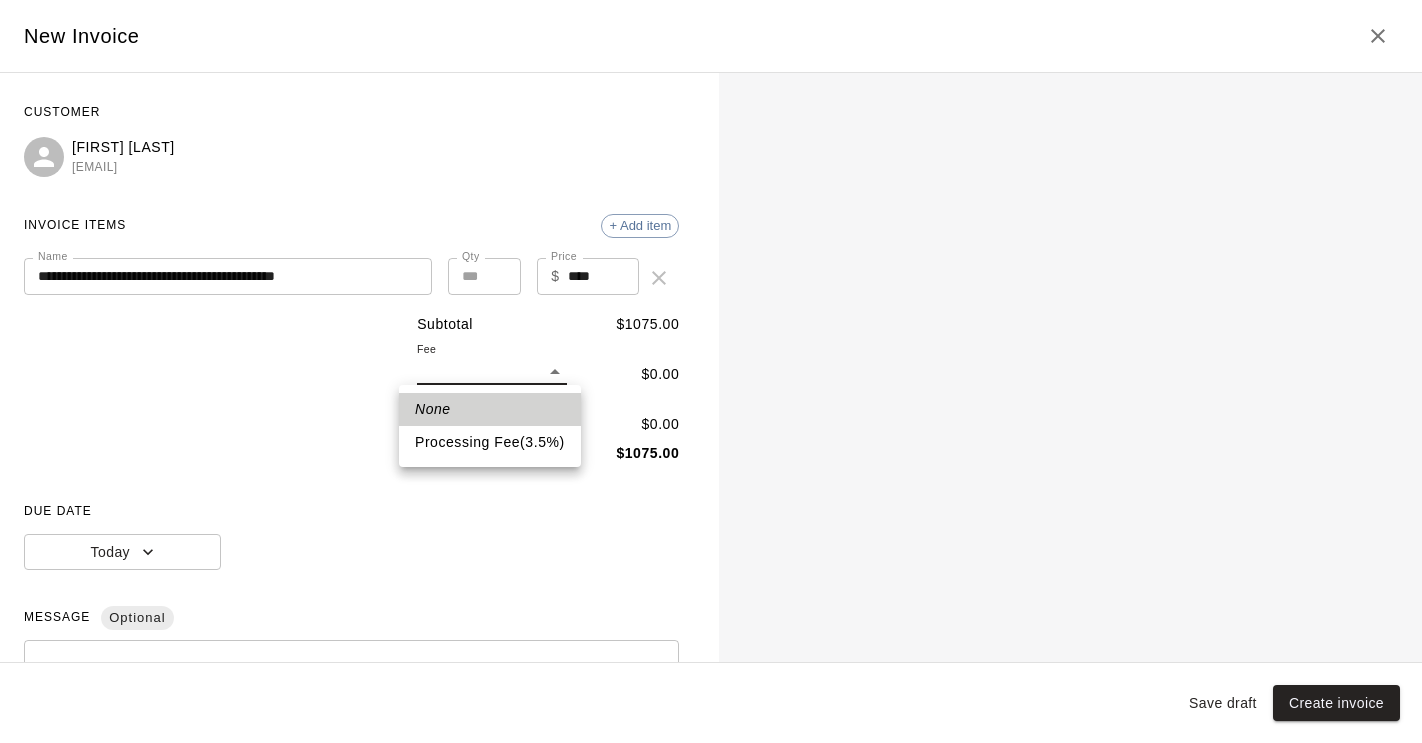 click on "Processing Fee  ( 3.5 % )" at bounding box center (490, 442) 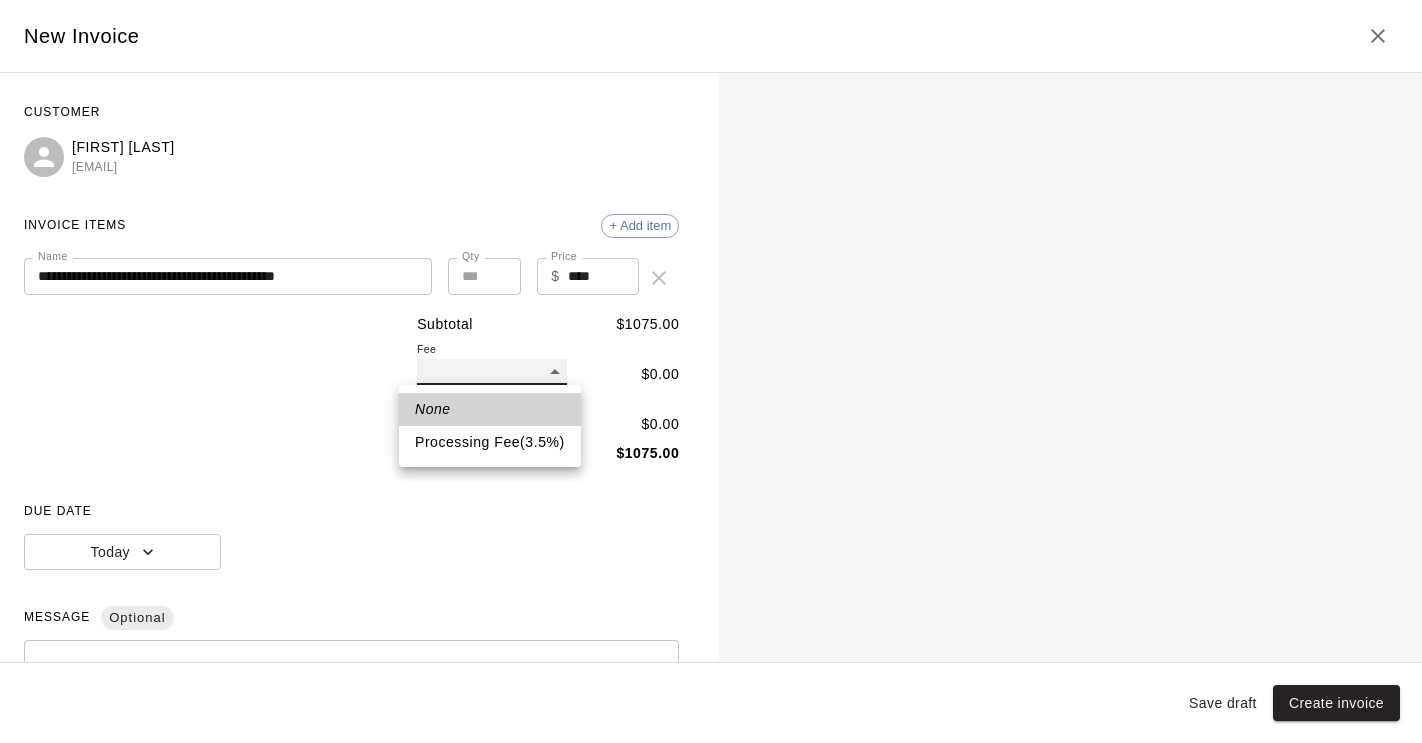 type on "**" 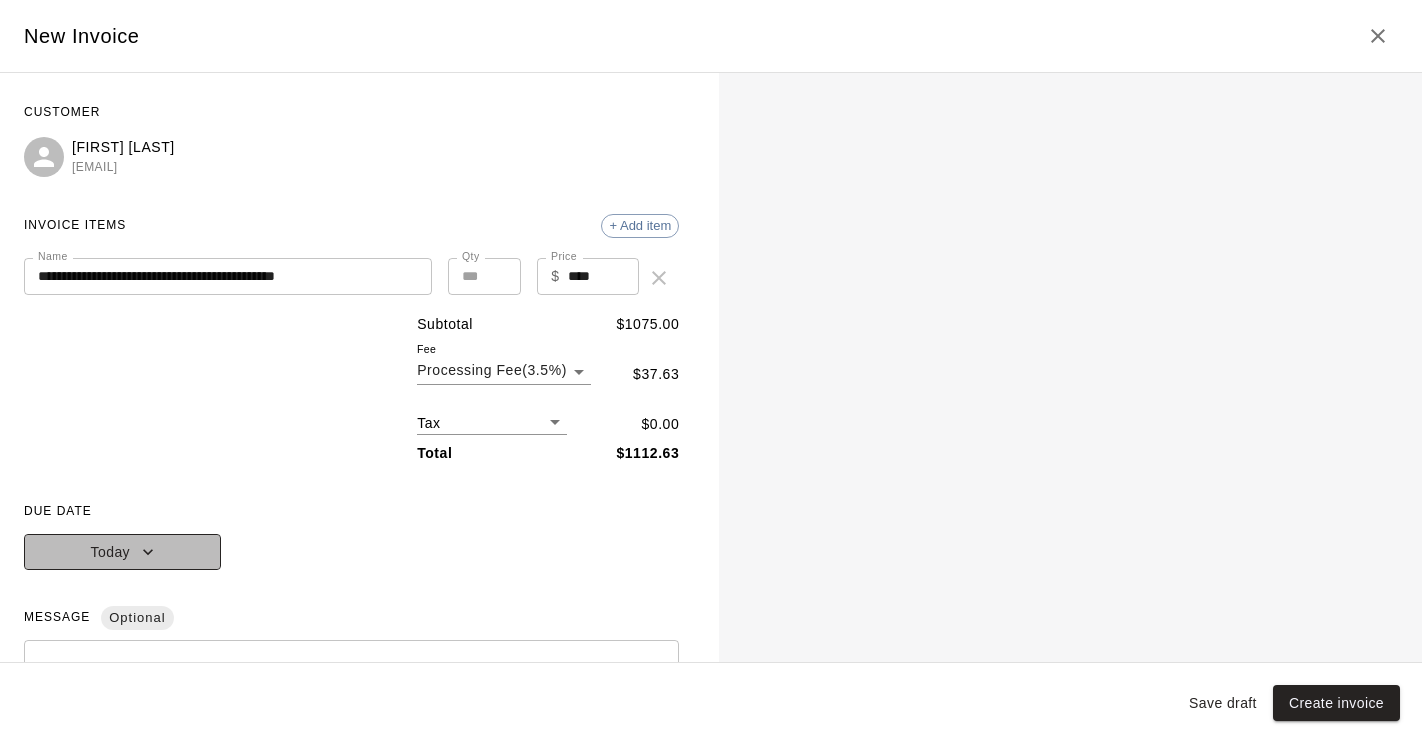 click on "Today" at bounding box center [122, 552] 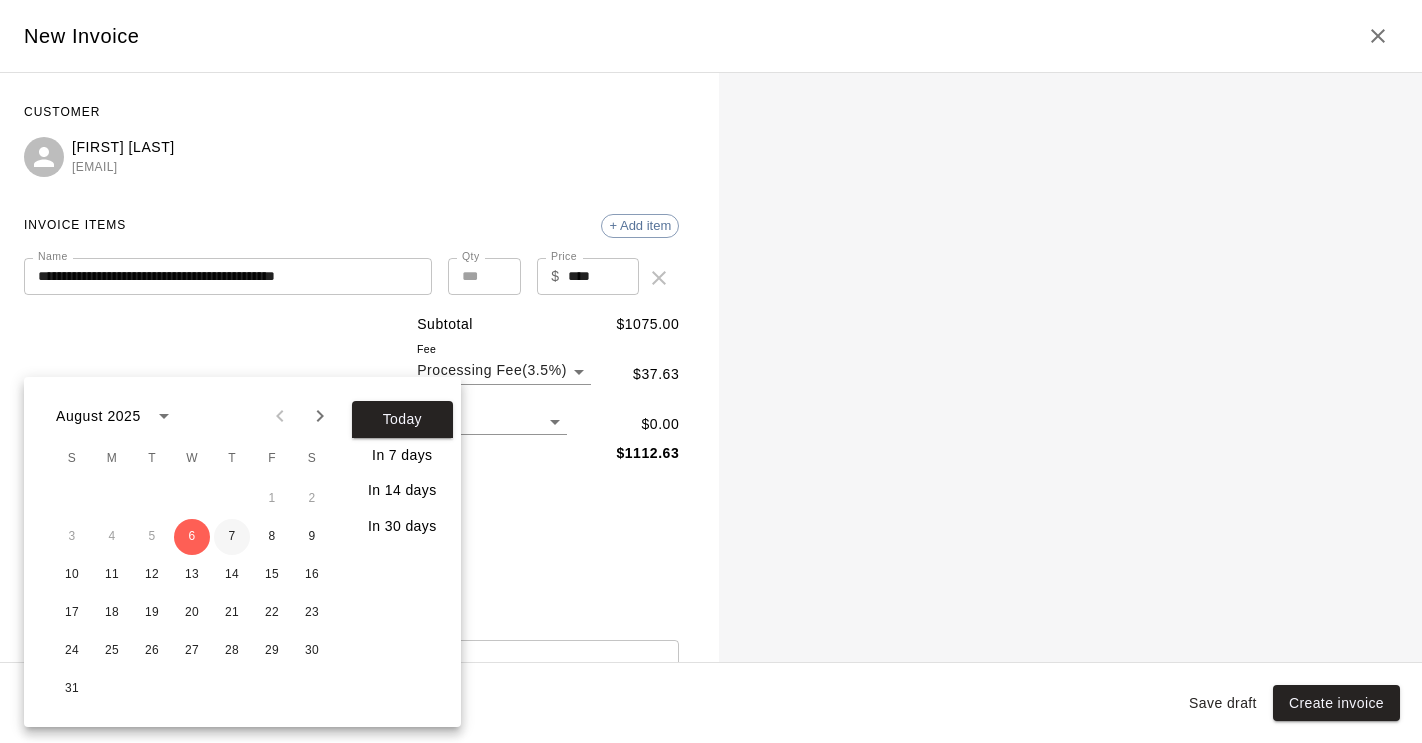 click on "7" at bounding box center (232, 537) 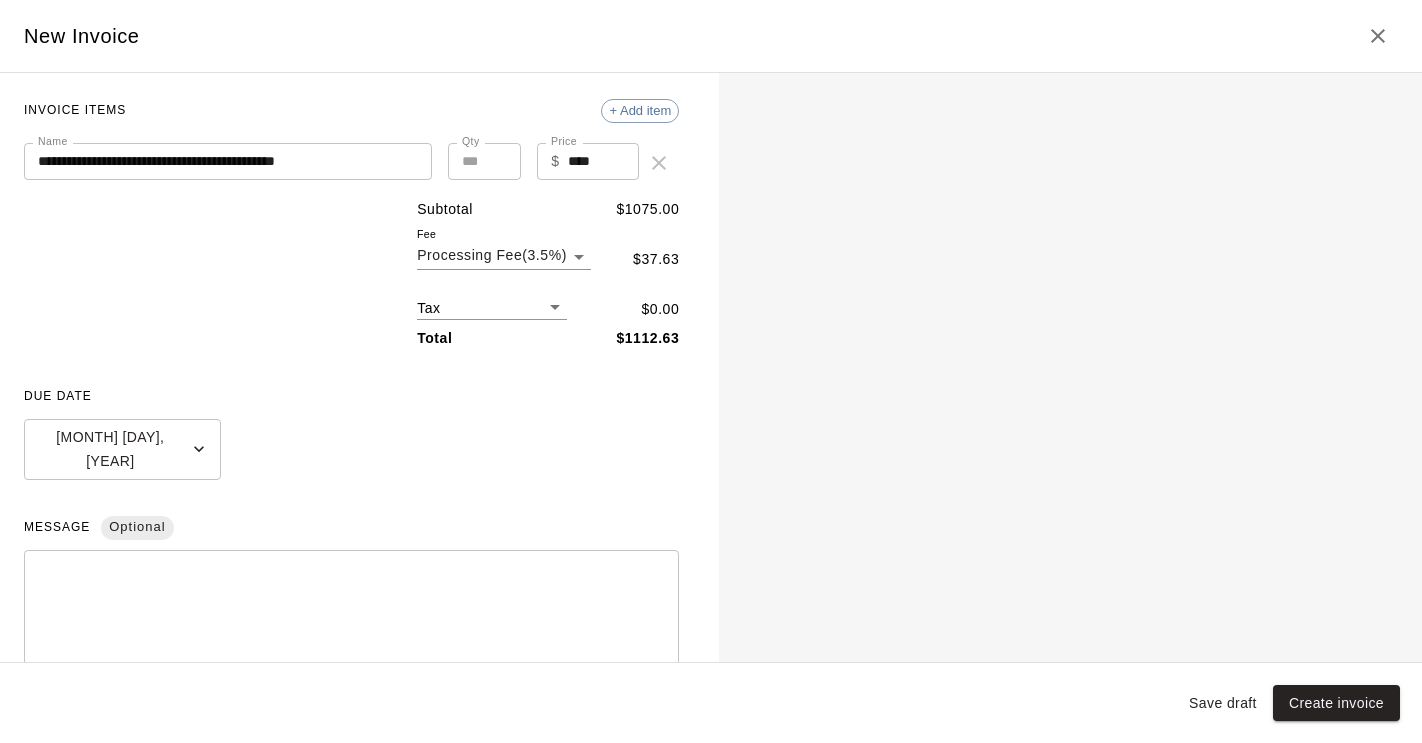 scroll, scrollTop: 243, scrollLeft: 0, axis: vertical 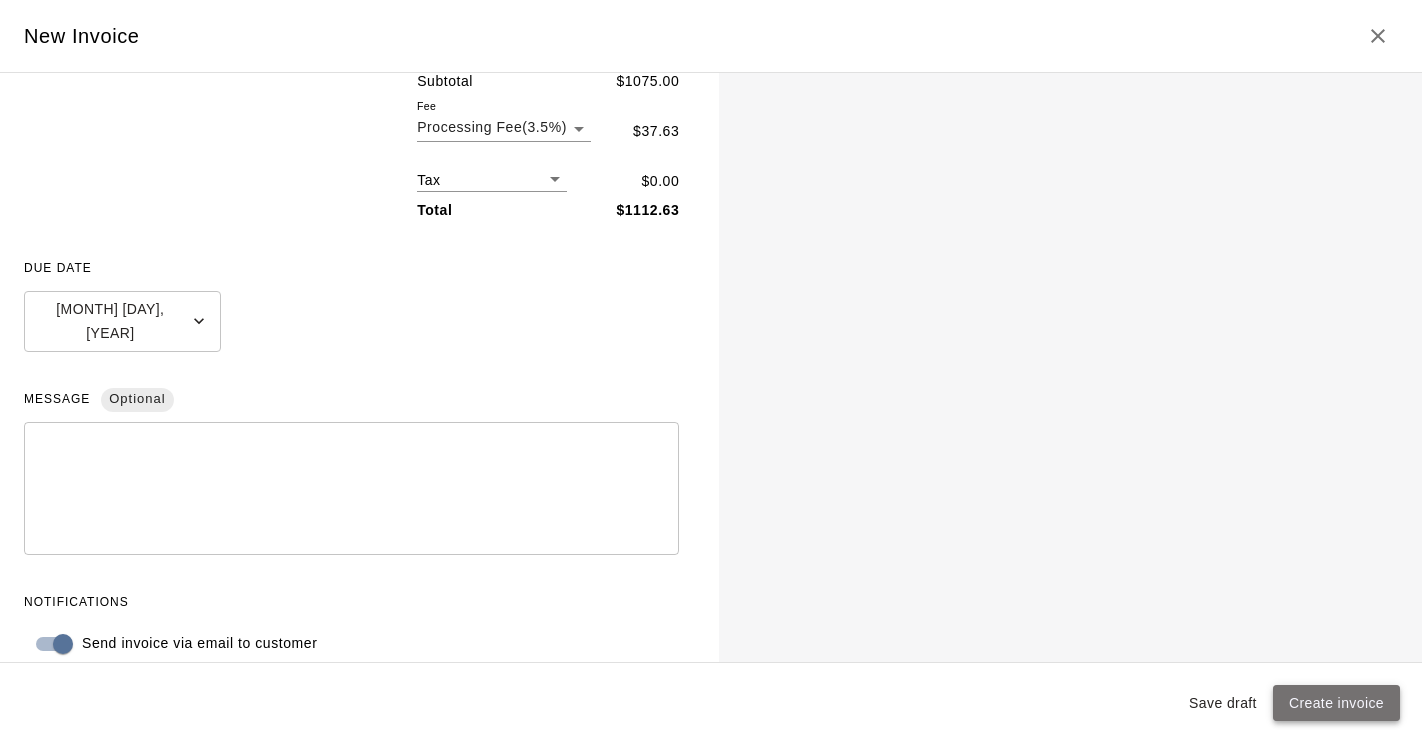 click on "Create invoice" at bounding box center [1336, 703] 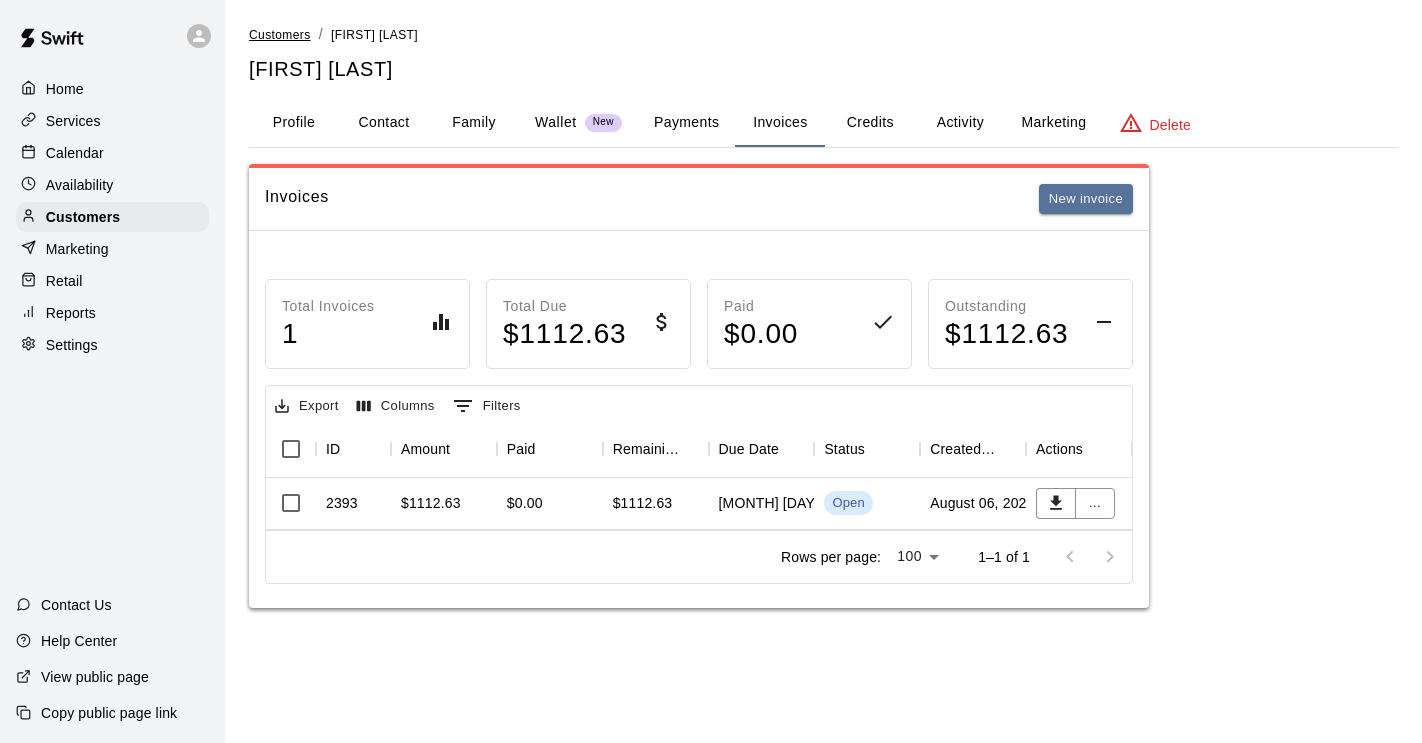 click on "Customers" at bounding box center [280, 35] 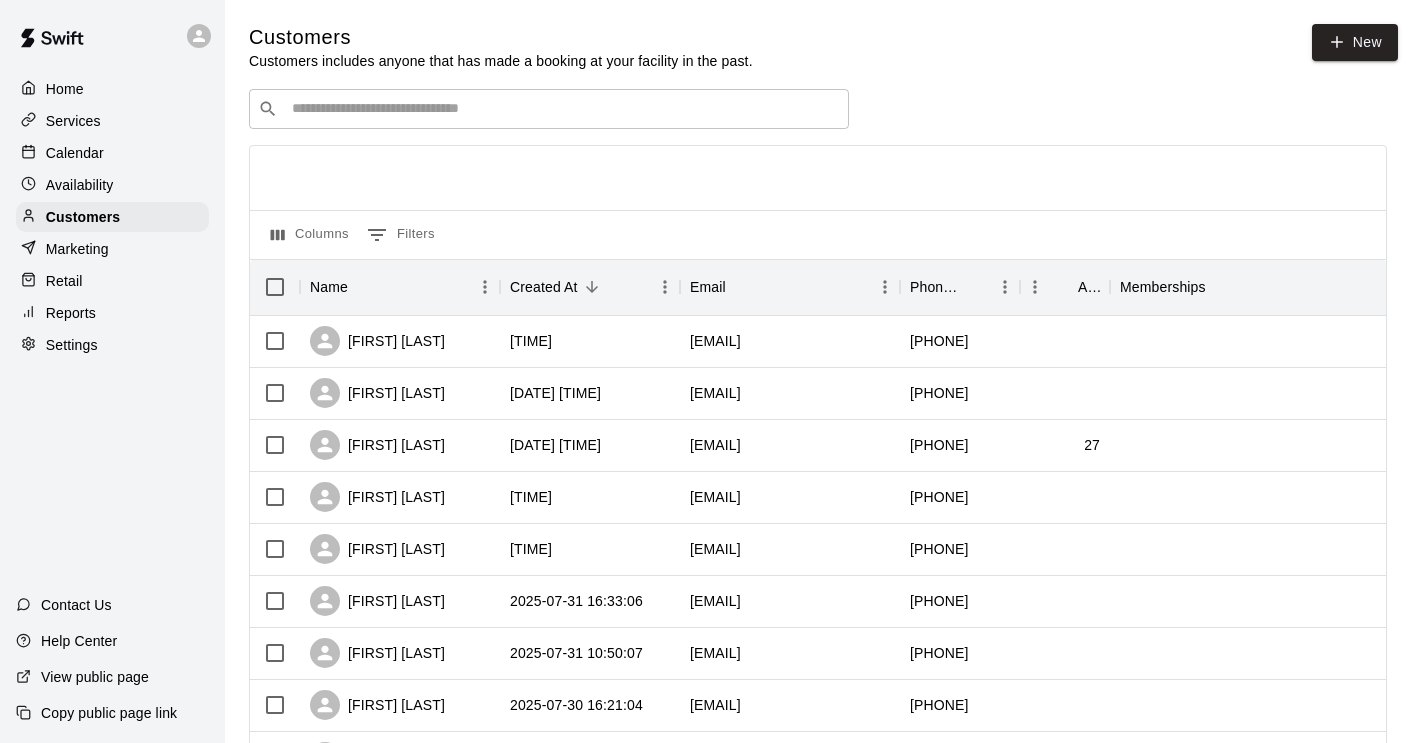 click at bounding box center [563, 109] 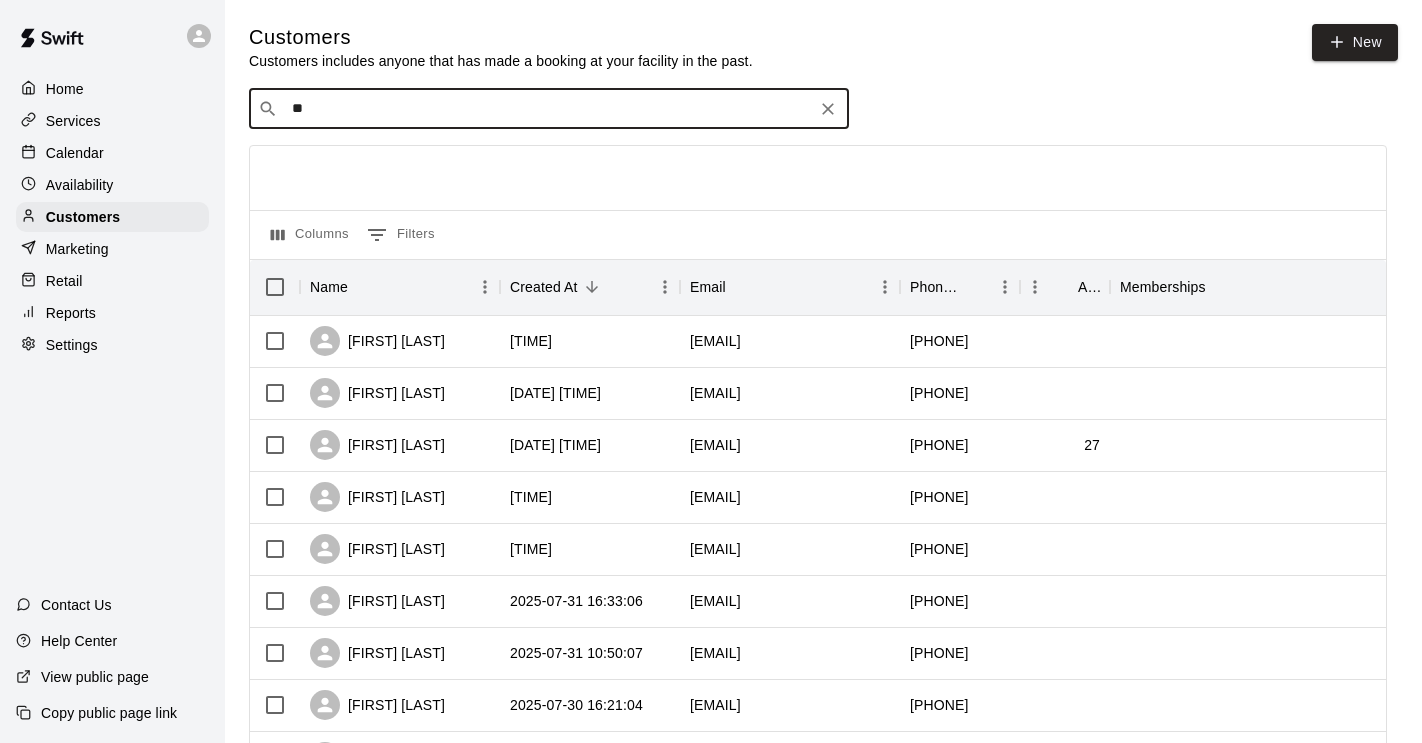 type on "***" 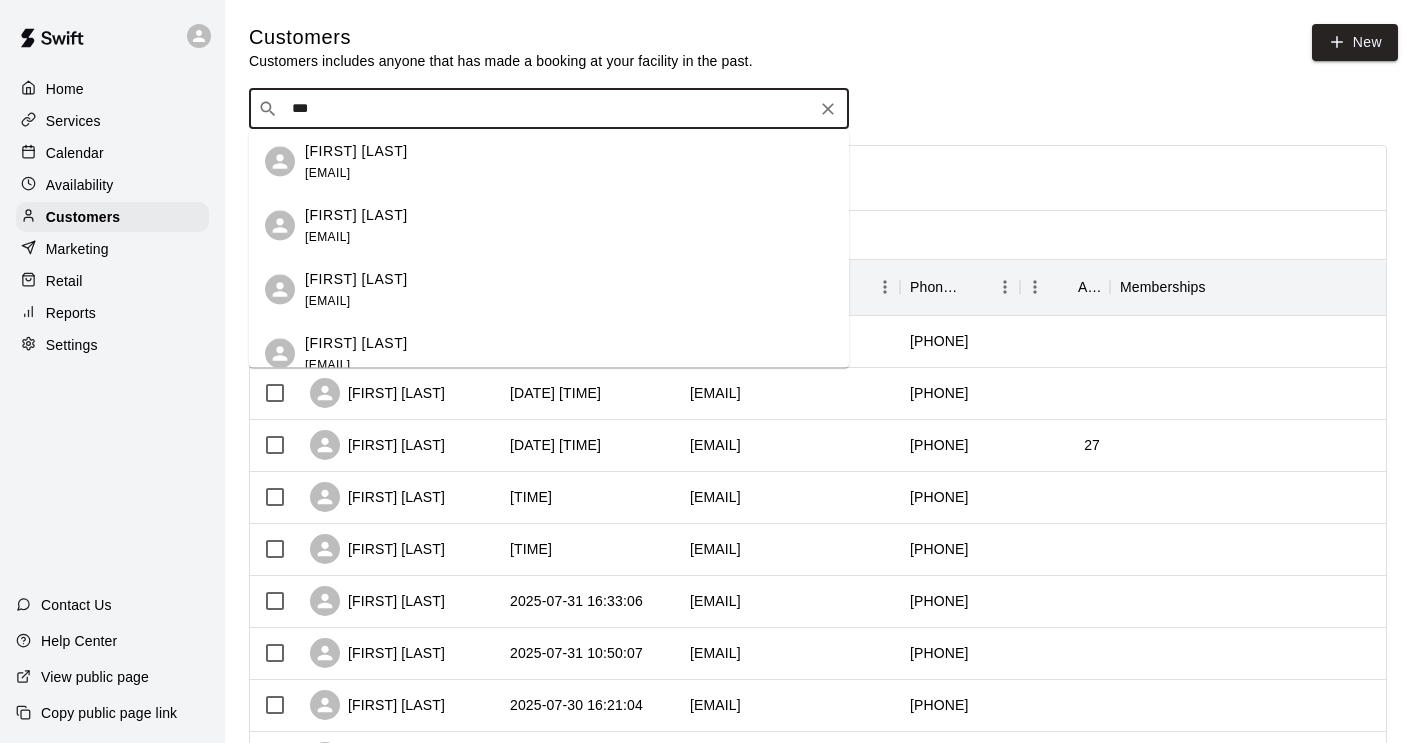 click on "[FIRST] [LAST]" at bounding box center (356, 150) 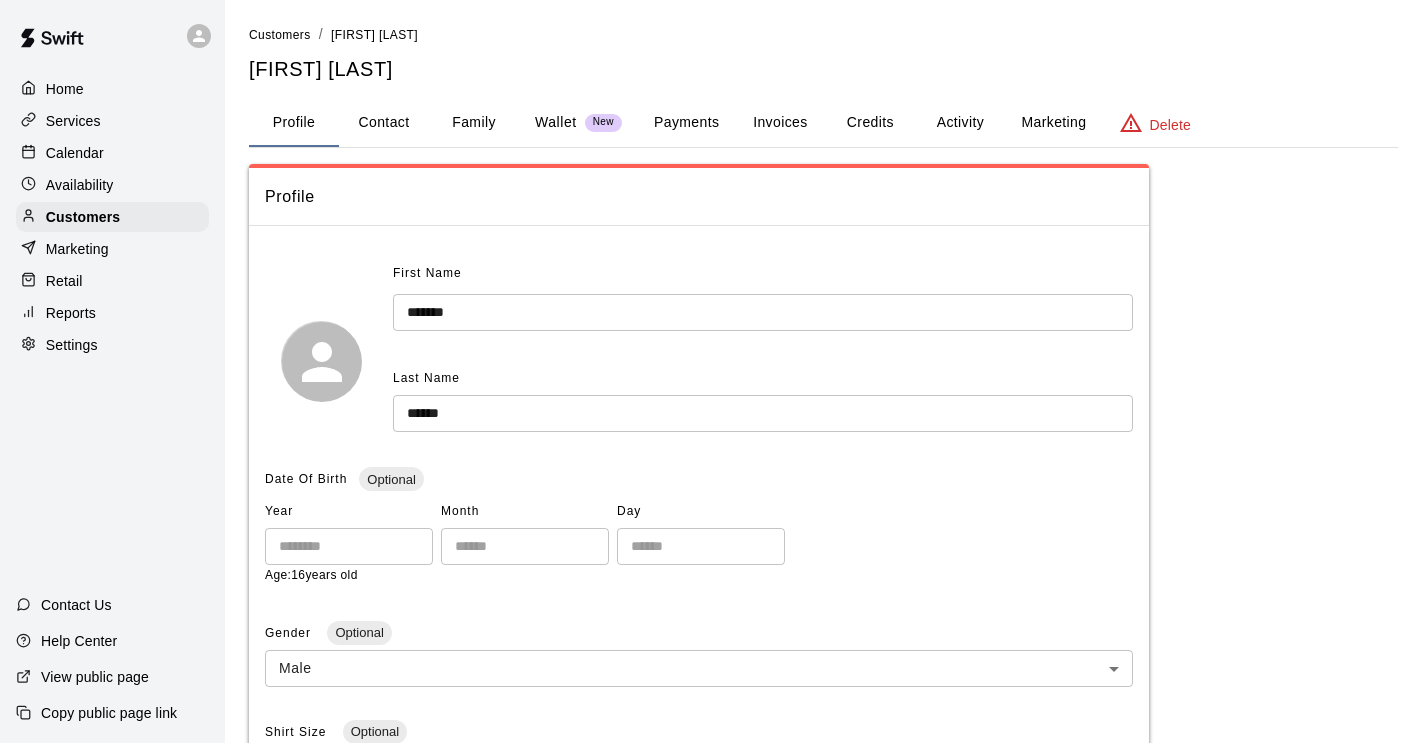 click on "Contact" at bounding box center (384, 123) 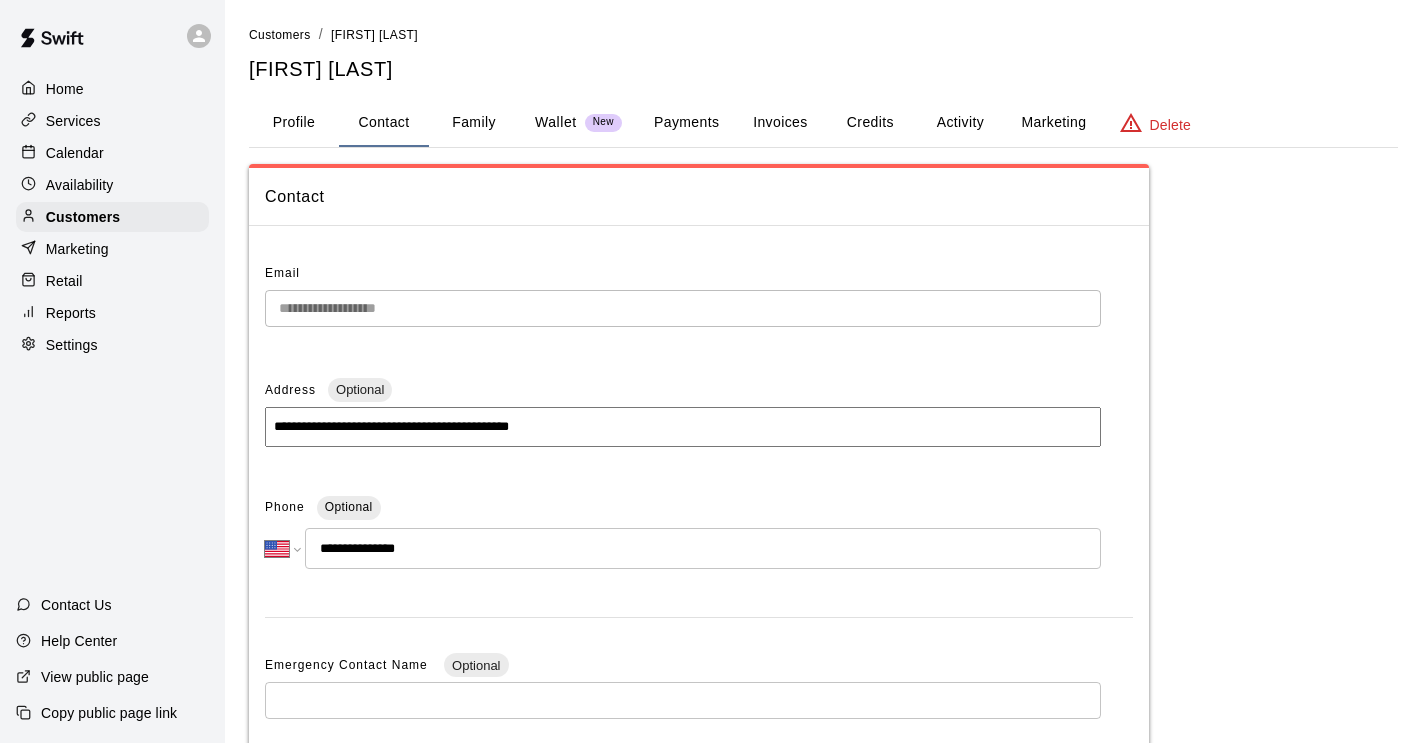 click on "Family" at bounding box center [474, 123] 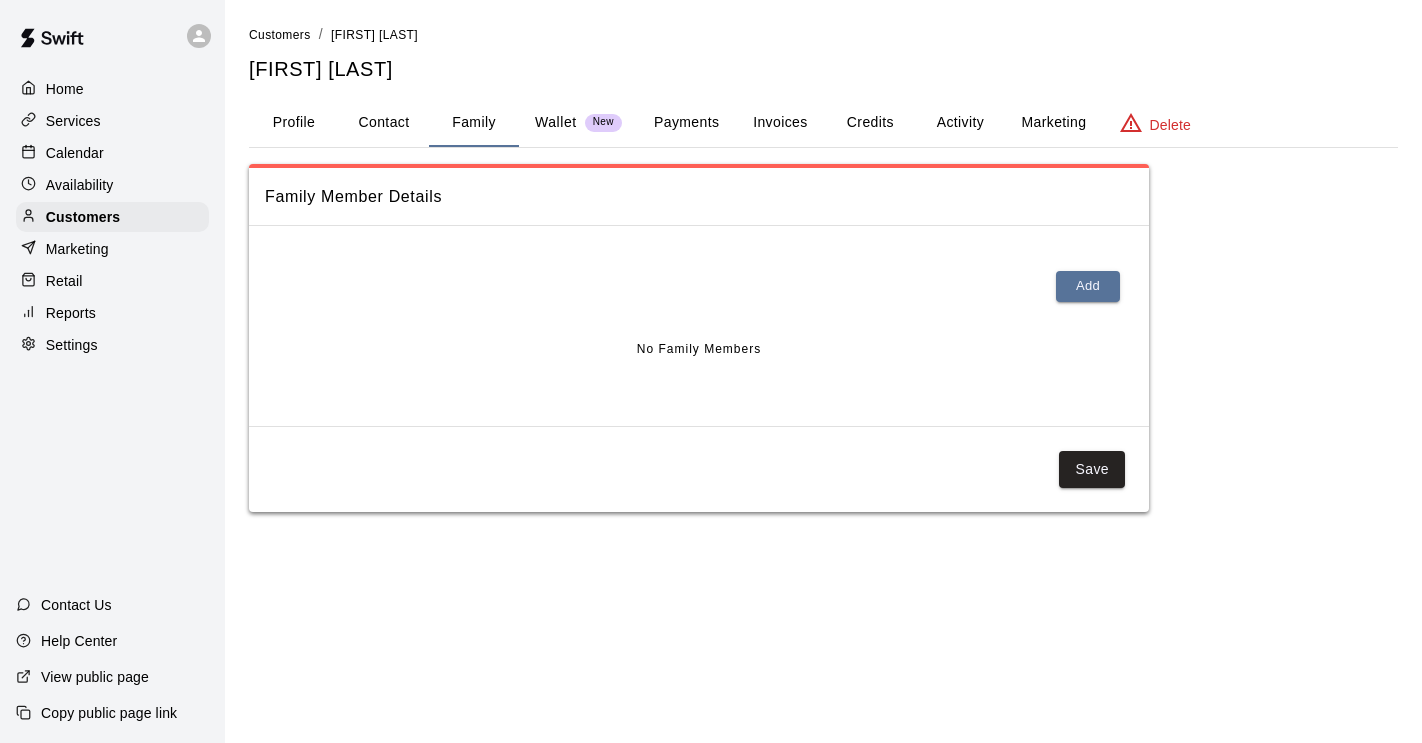 click on "Wallet" at bounding box center [556, 122] 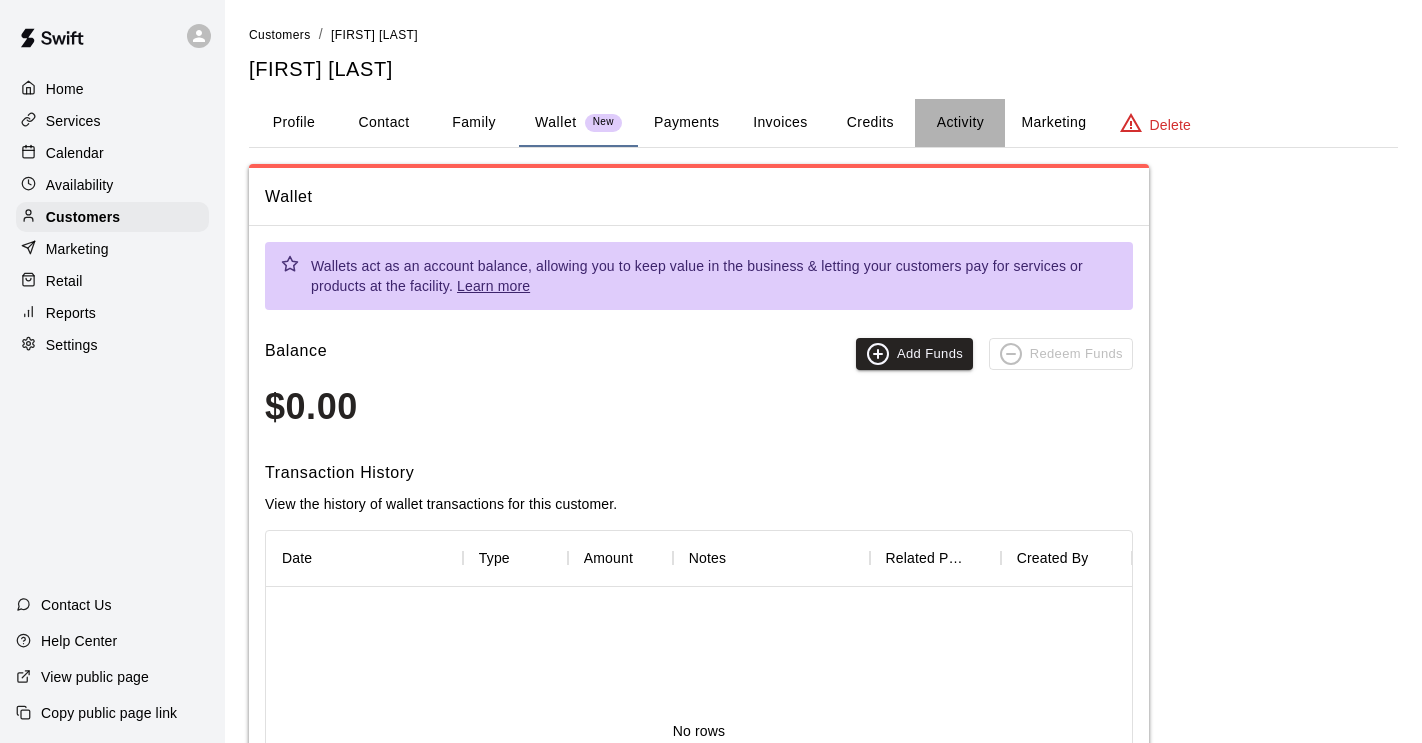 click on "Activity" at bounding box center [960, 123] 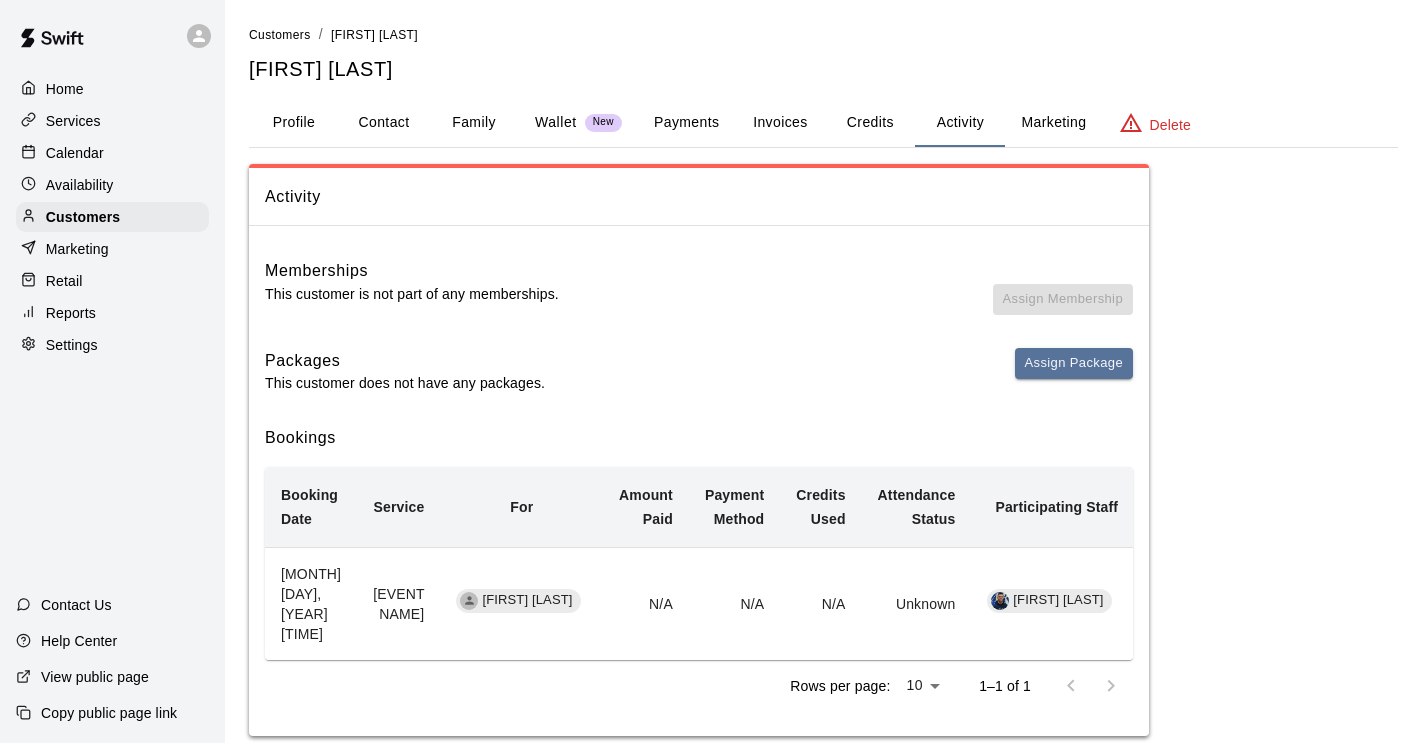 click on "Invoices" at bounding box center (780, 123) 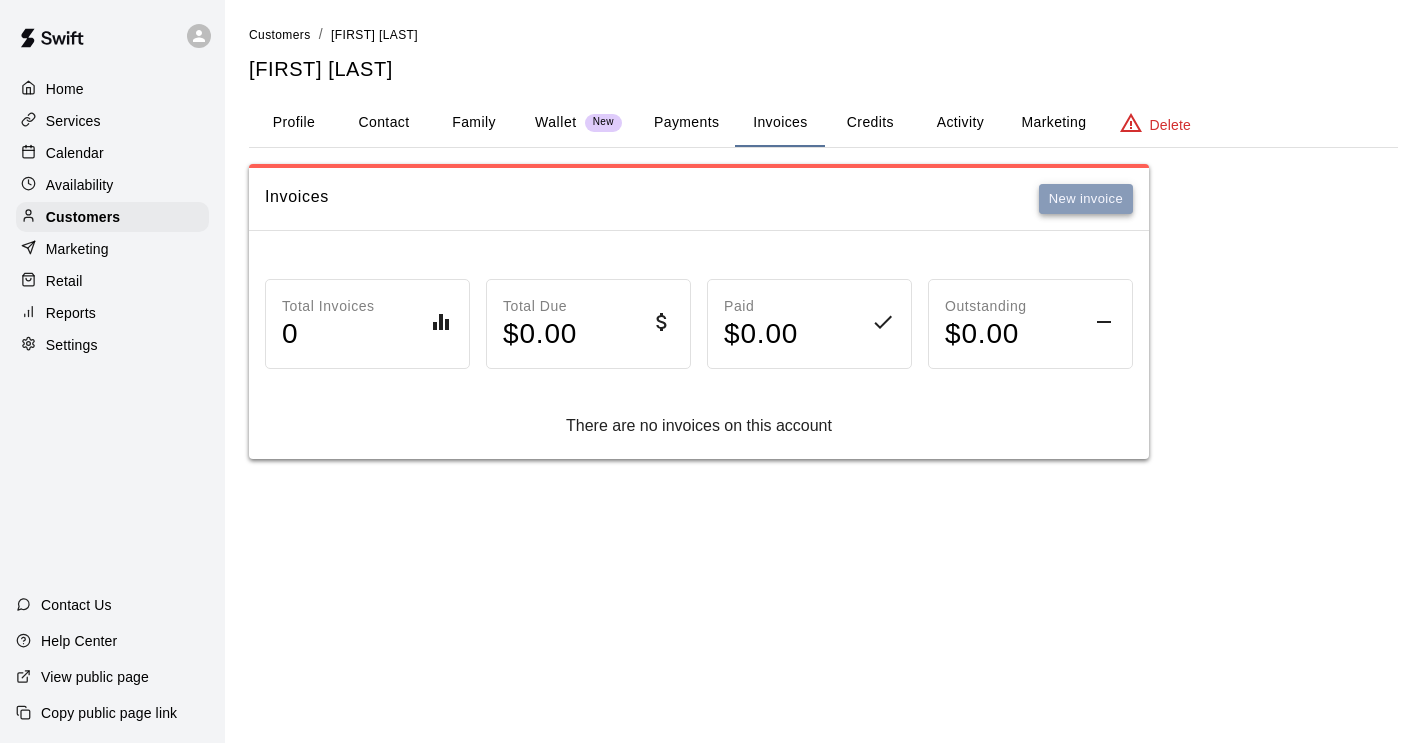 click on "New invoice" at bounding box center (1086, 199) 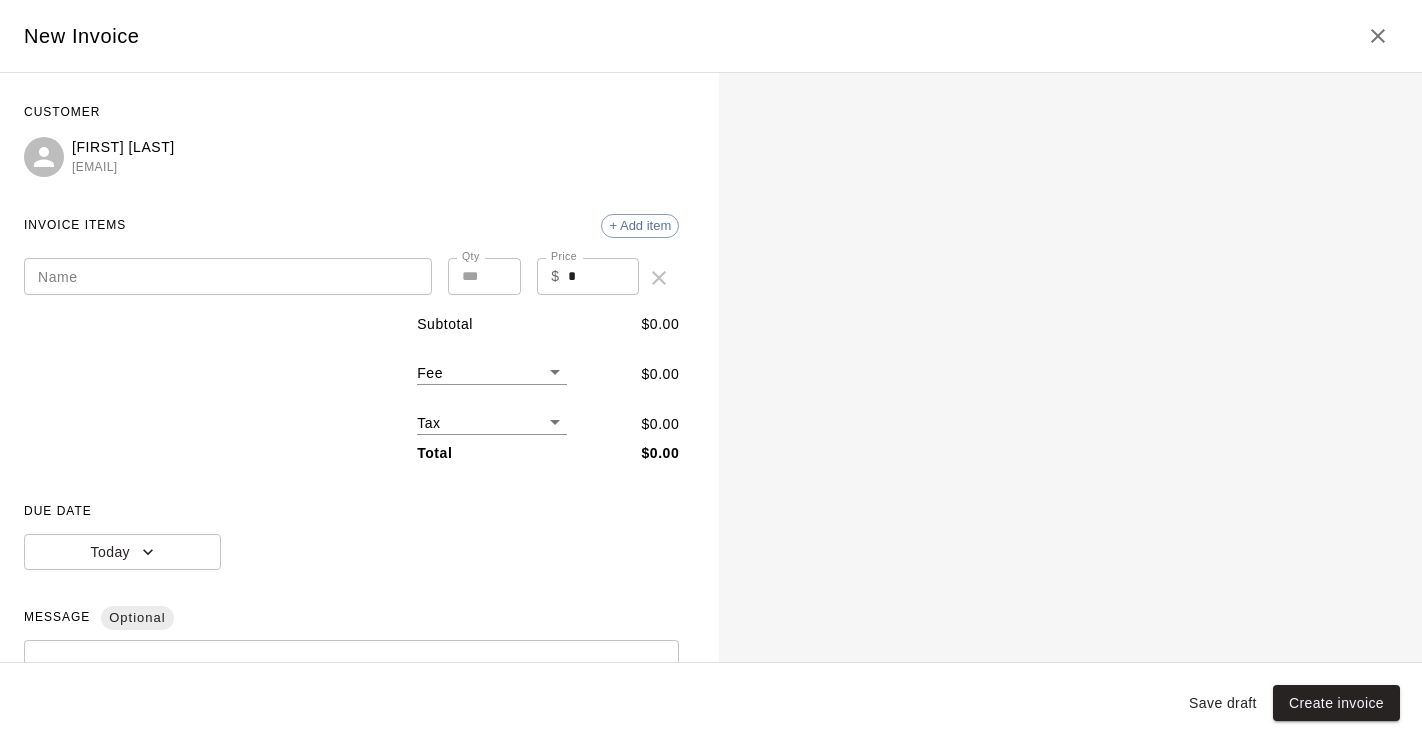 click on "Name" at bounding box center [228, 276] 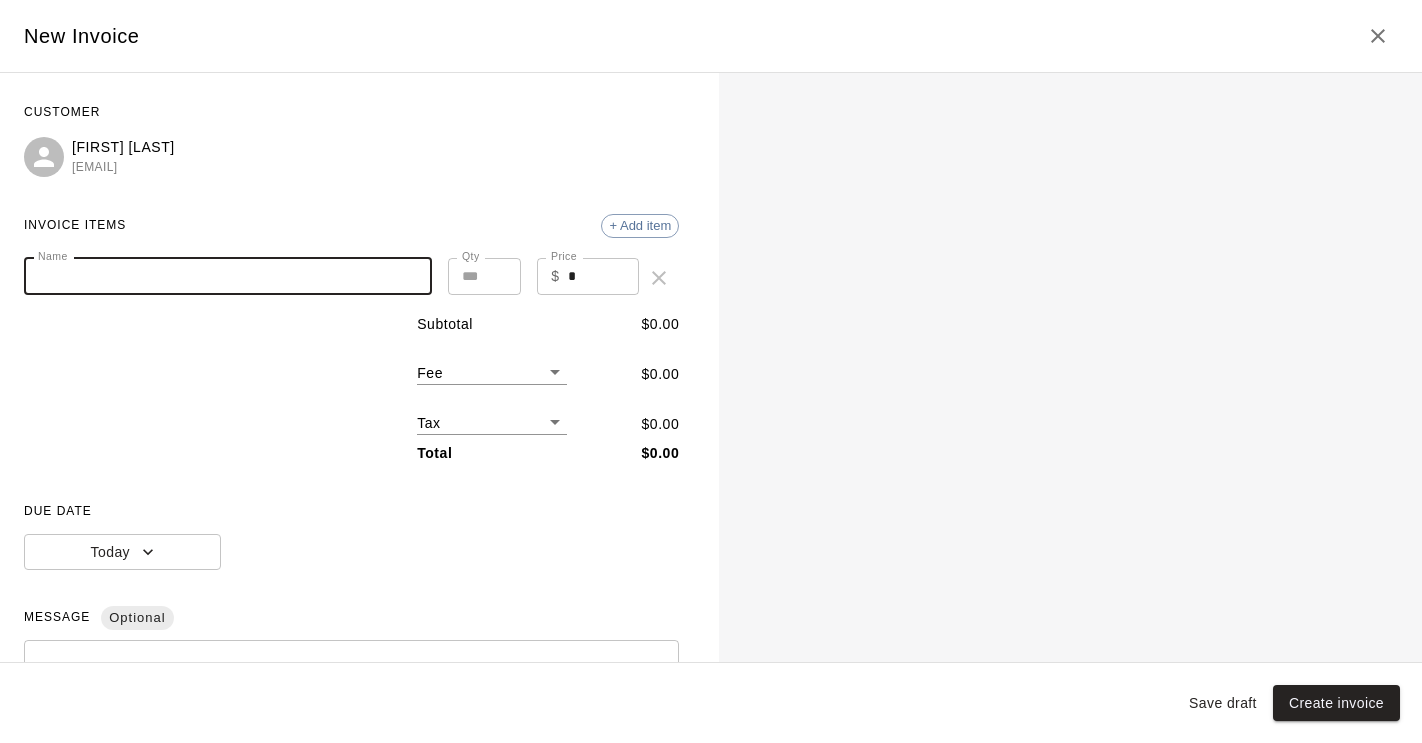paste on "**********" 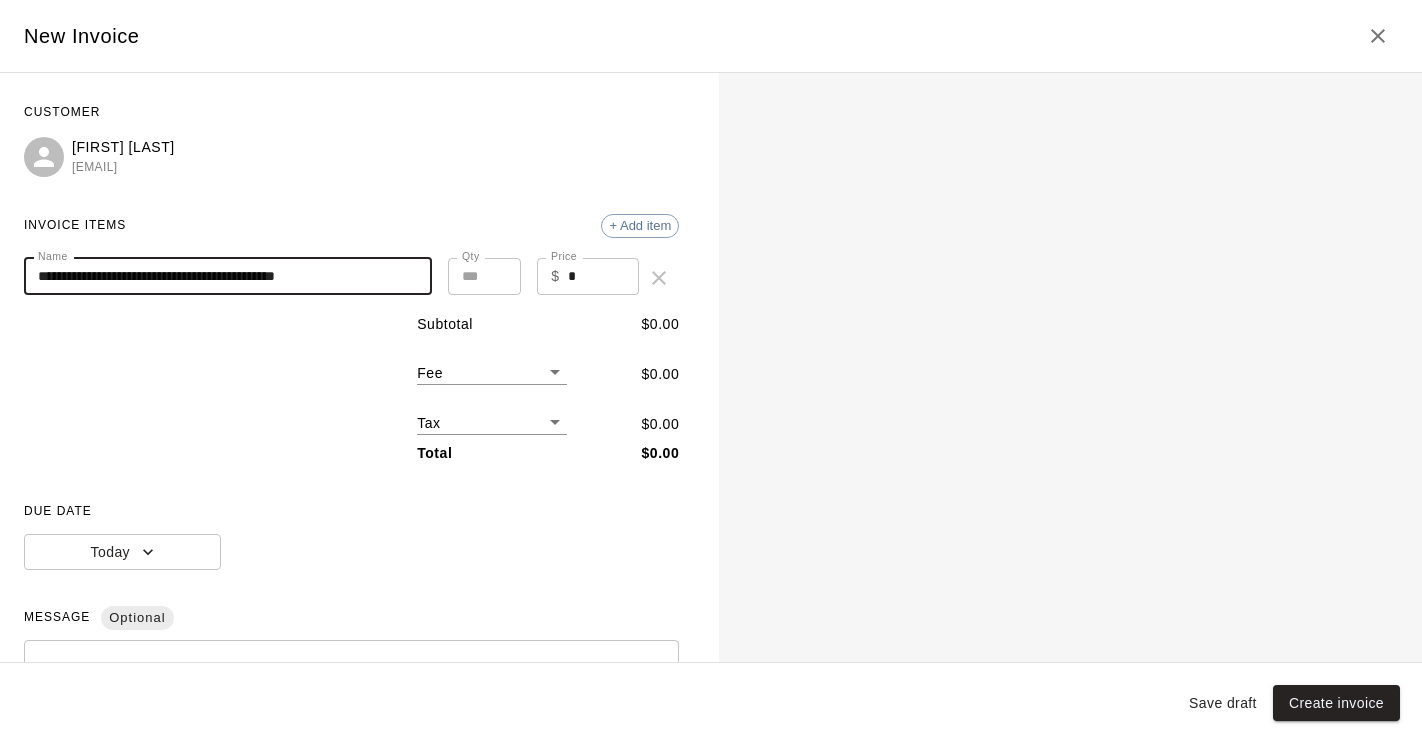 type on "**********" 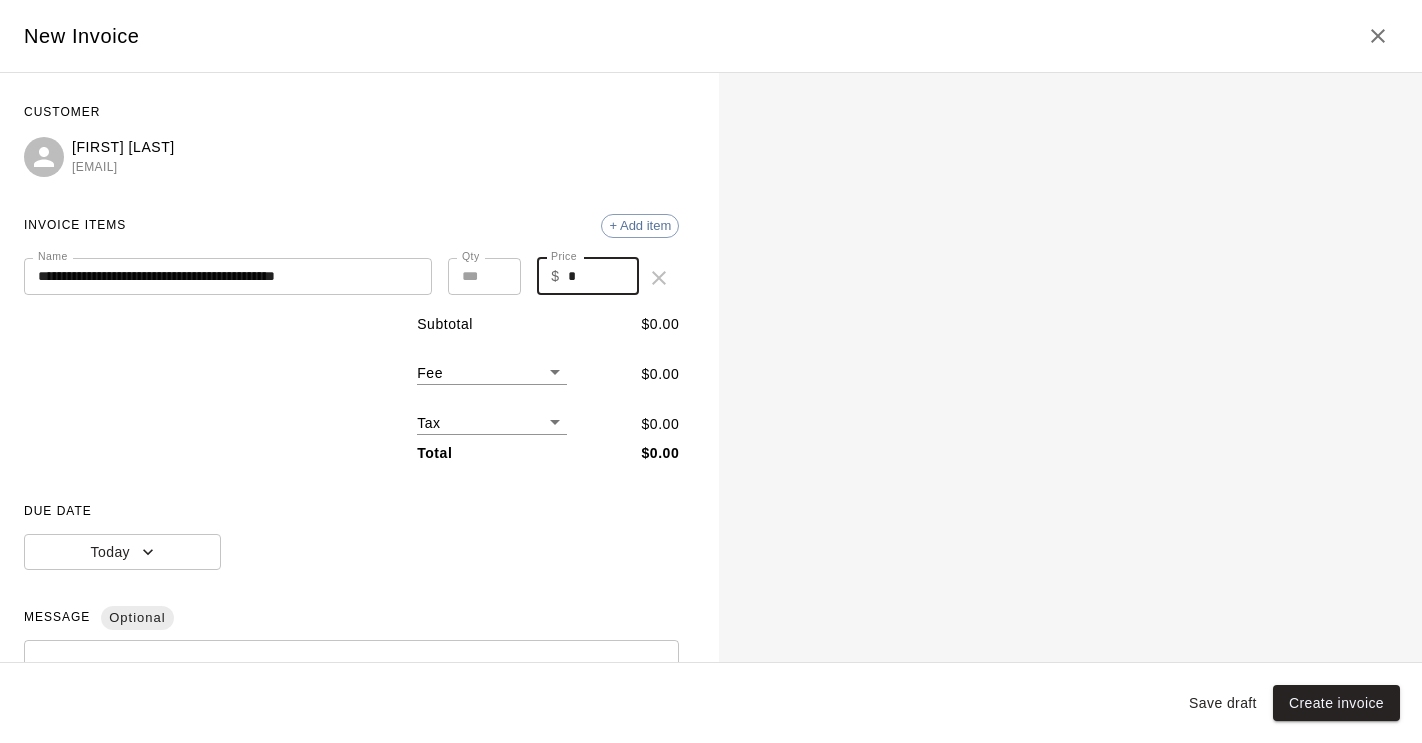 drag, startPoint x: 588, startPoint y: 274, endPoint x: 558, endPoint y: 273, distance: 30.016663 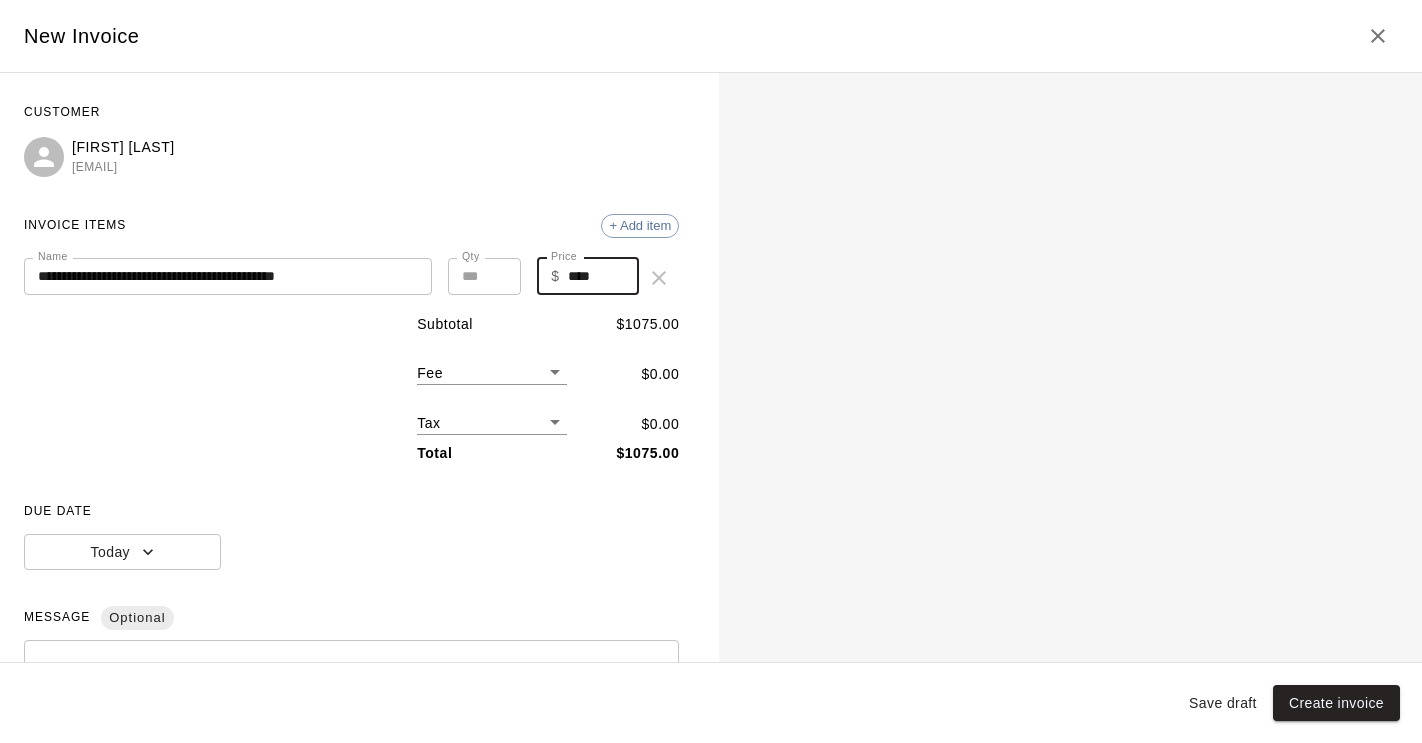 type on "****" 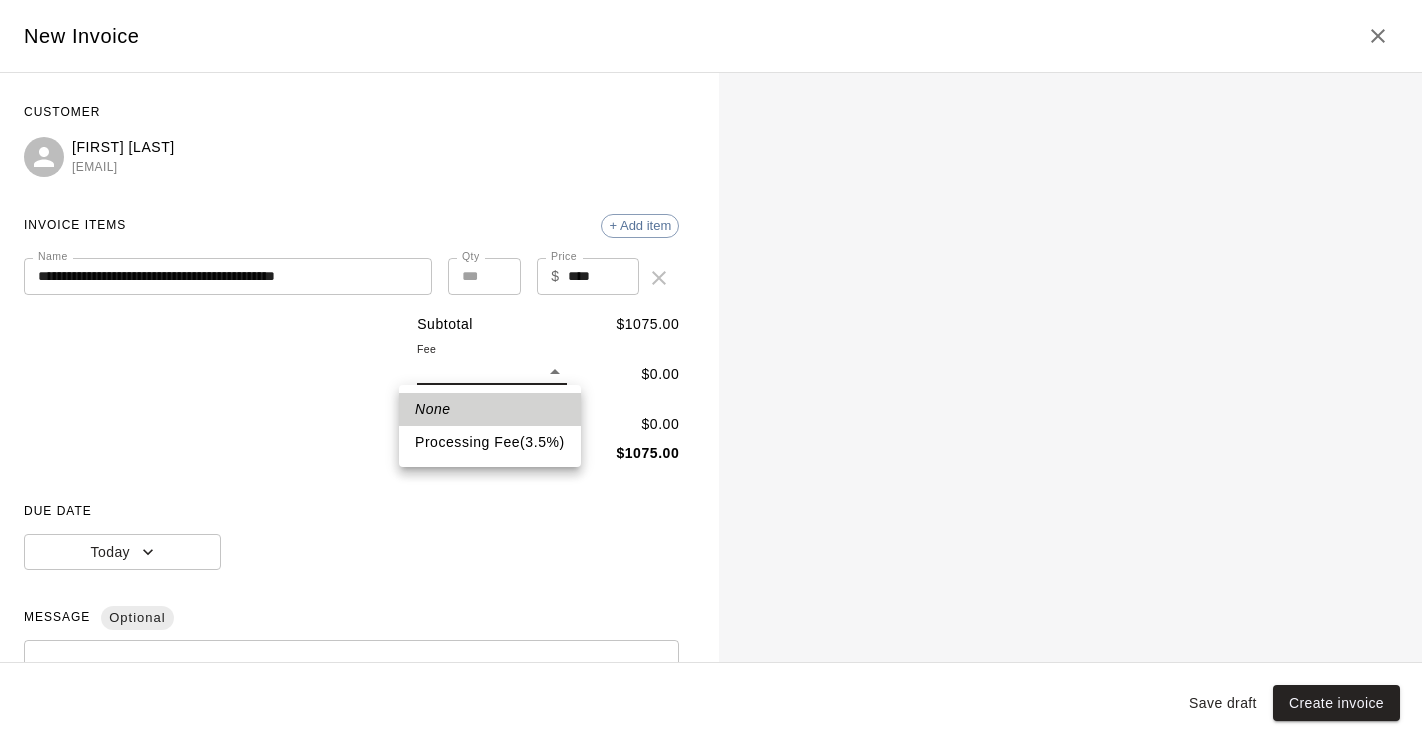 click on "**********" at bounding box center [711, 249] 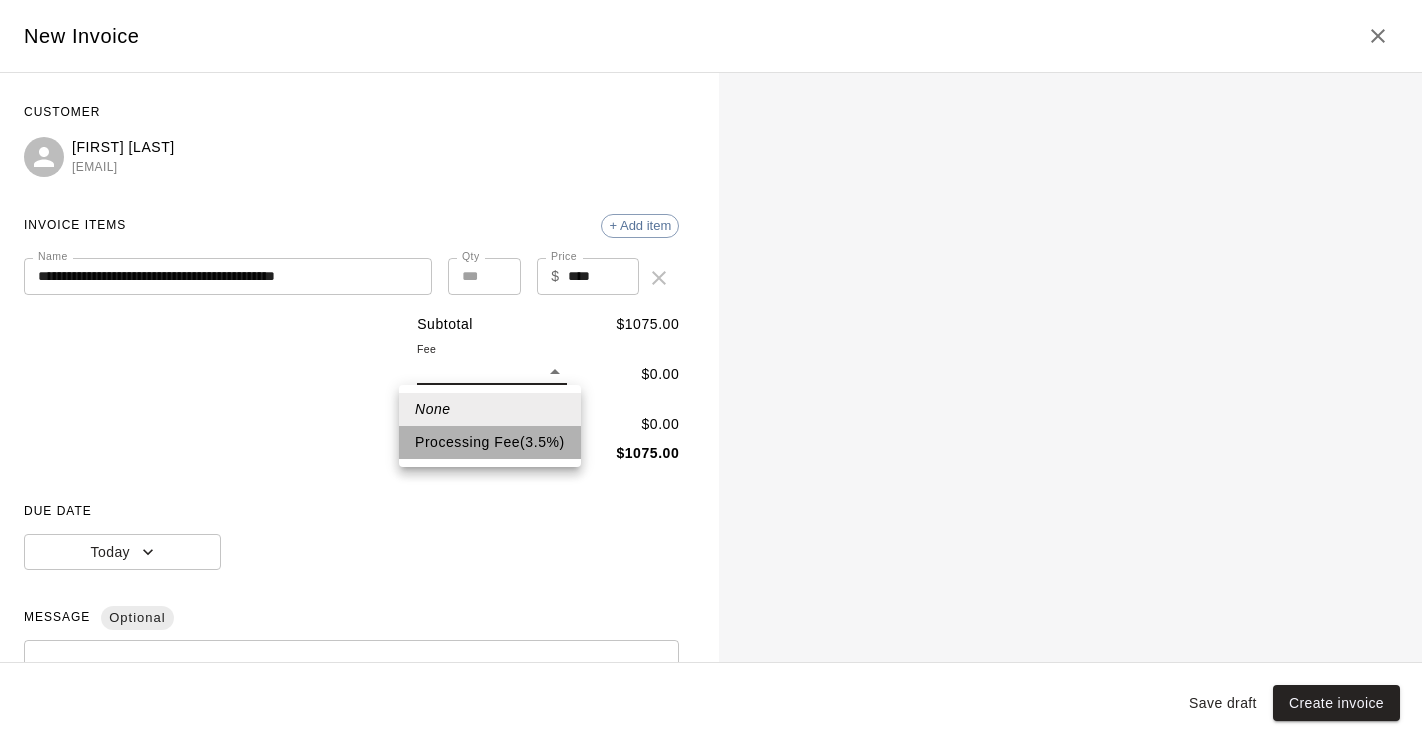 click on "Processing Fee  ( 3.5 % )" at bounding box center (490, 442) 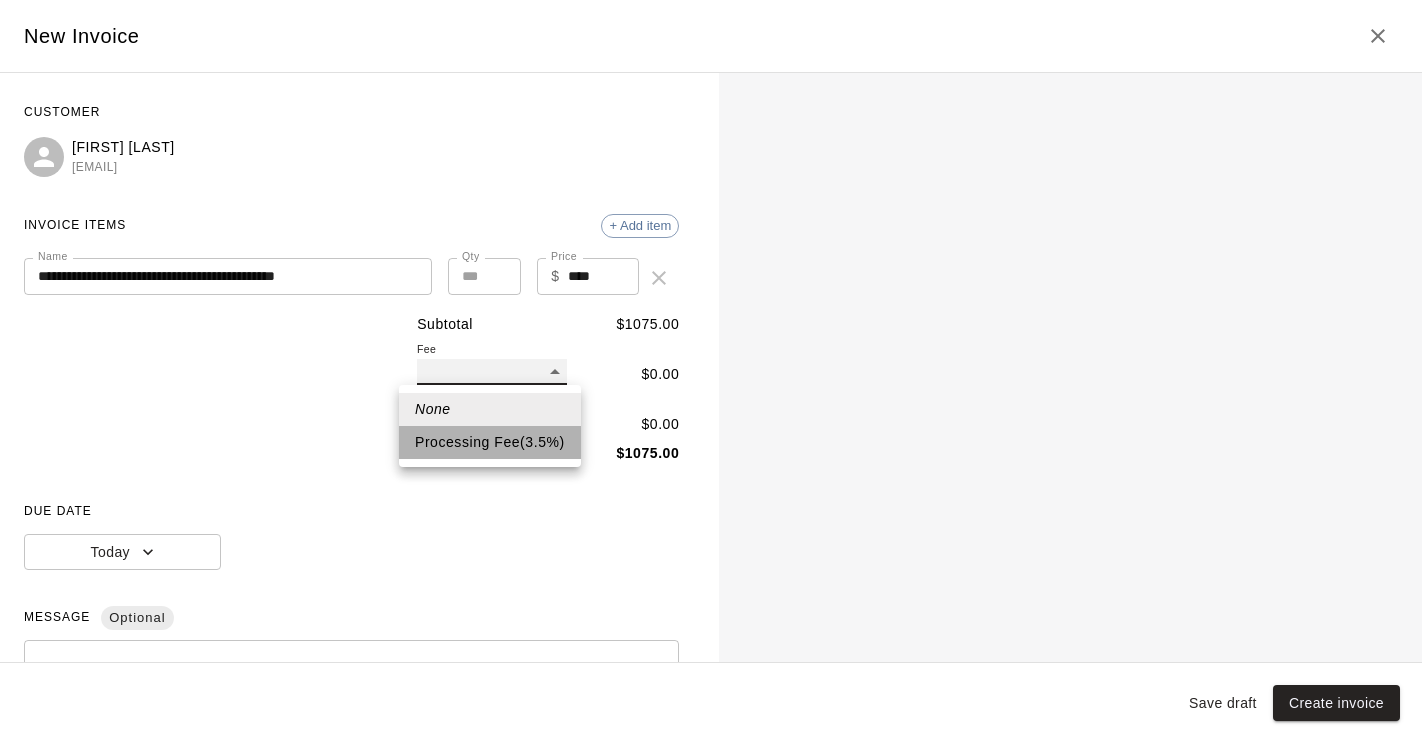 type on "**" 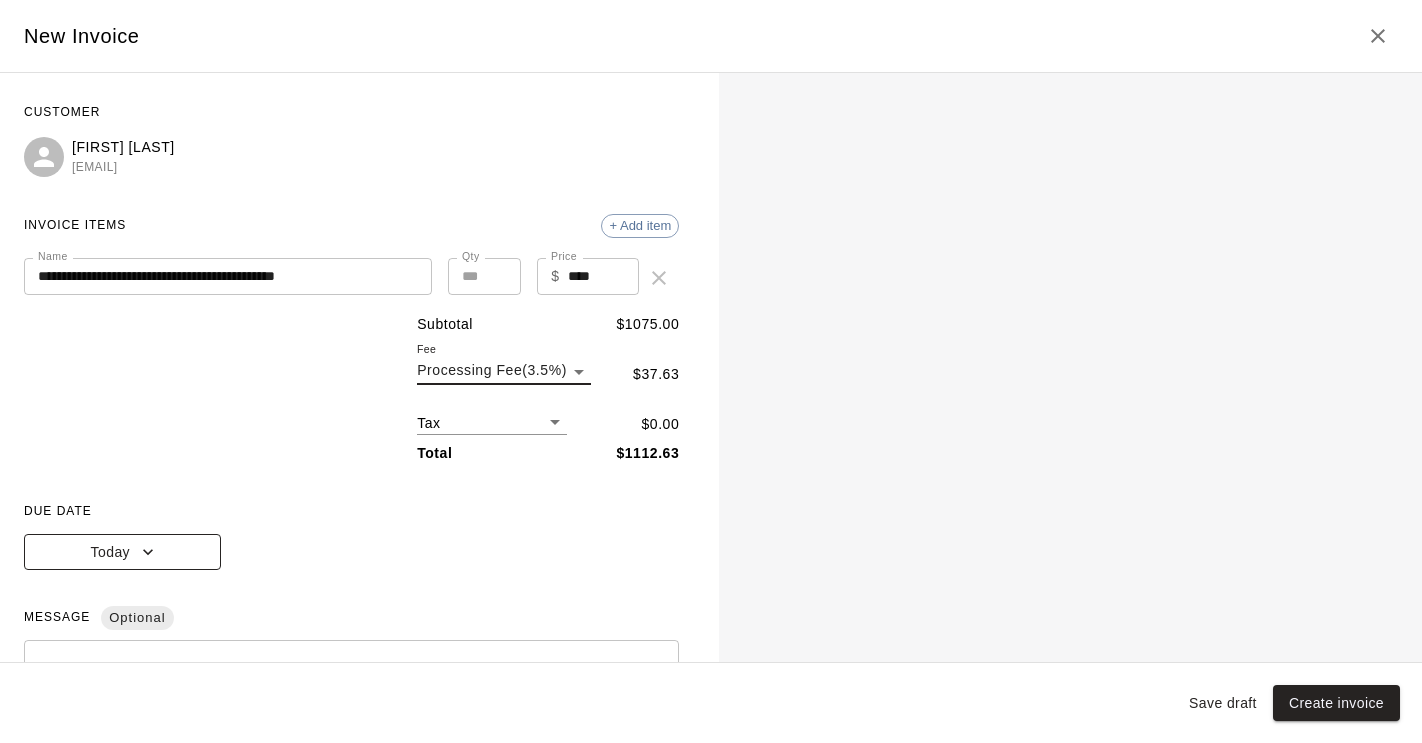 click on "Today" at bounding box center (122, 552) 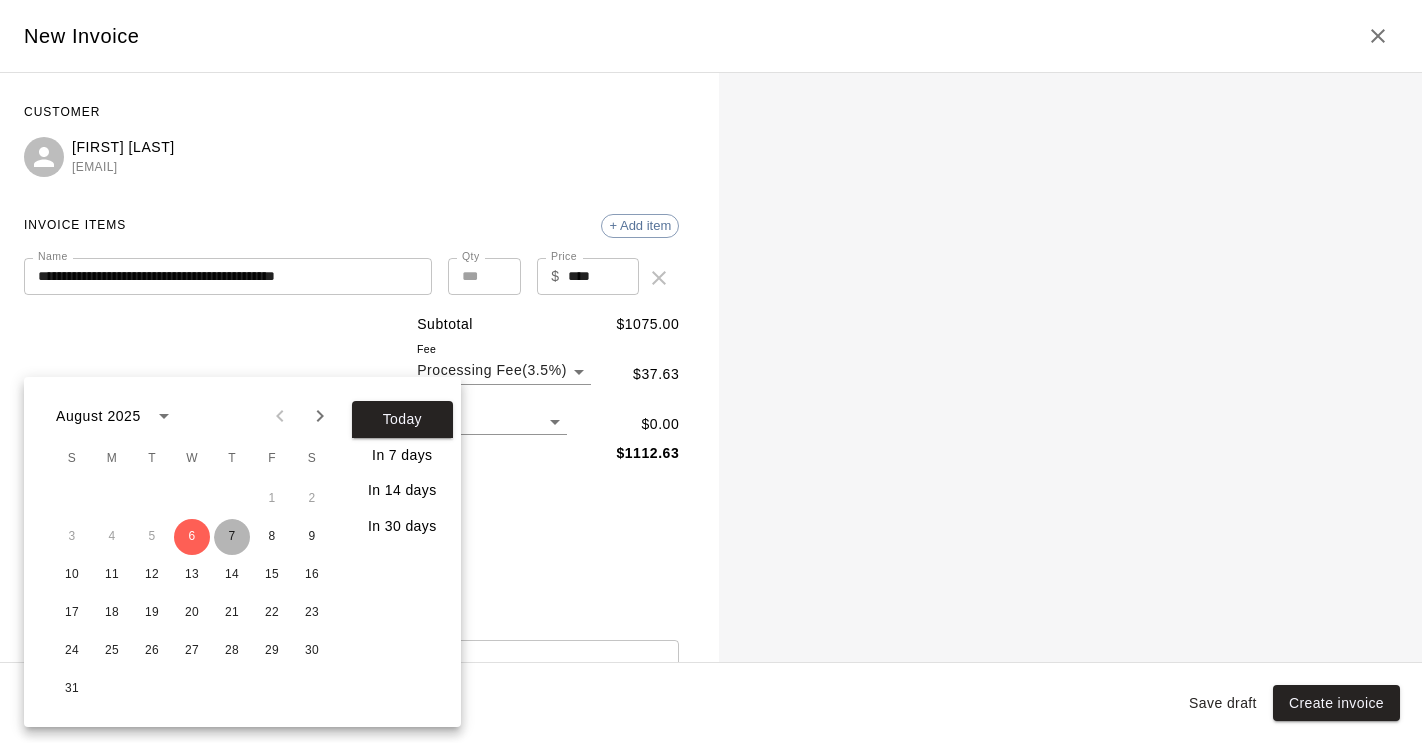 click on "7" at bounding box center [232, 537] 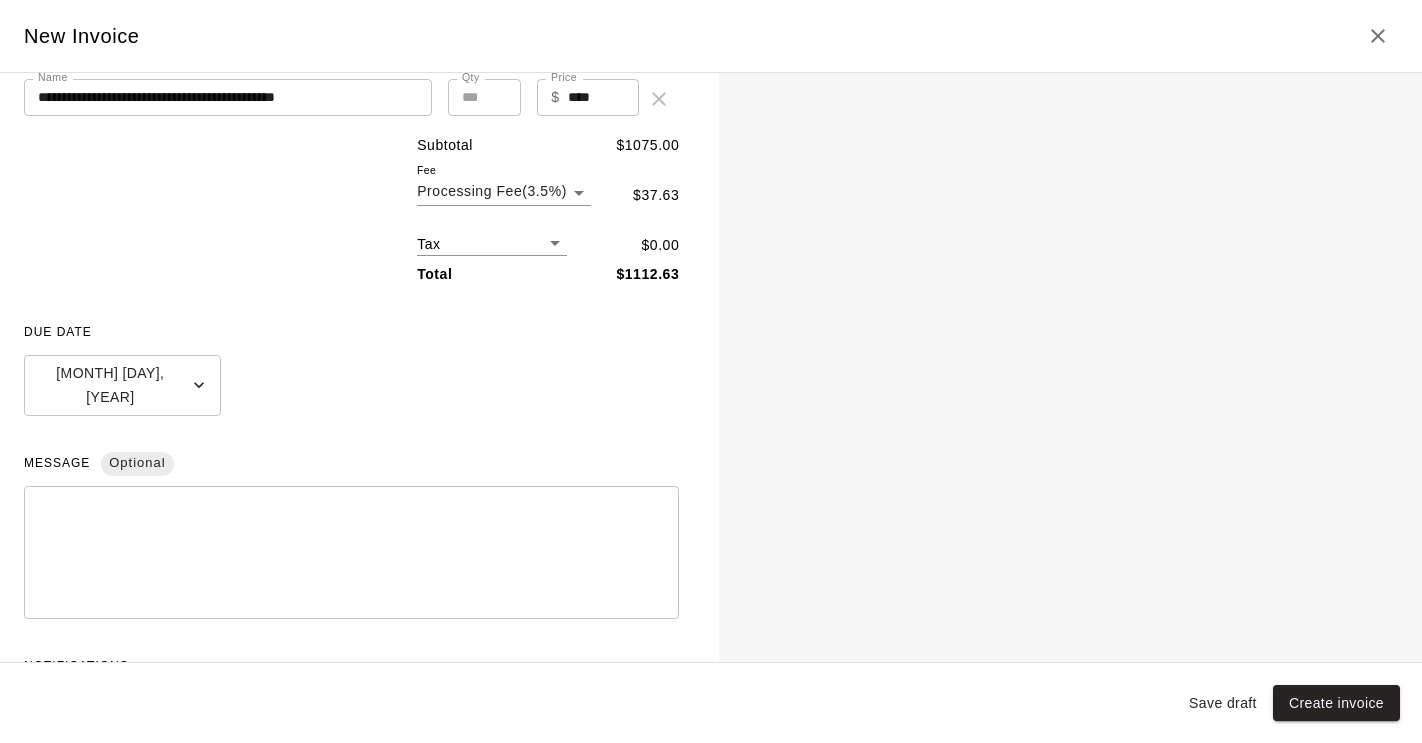 scroll, scrollTop: 243, scrollLeft: 0, axis: vertical 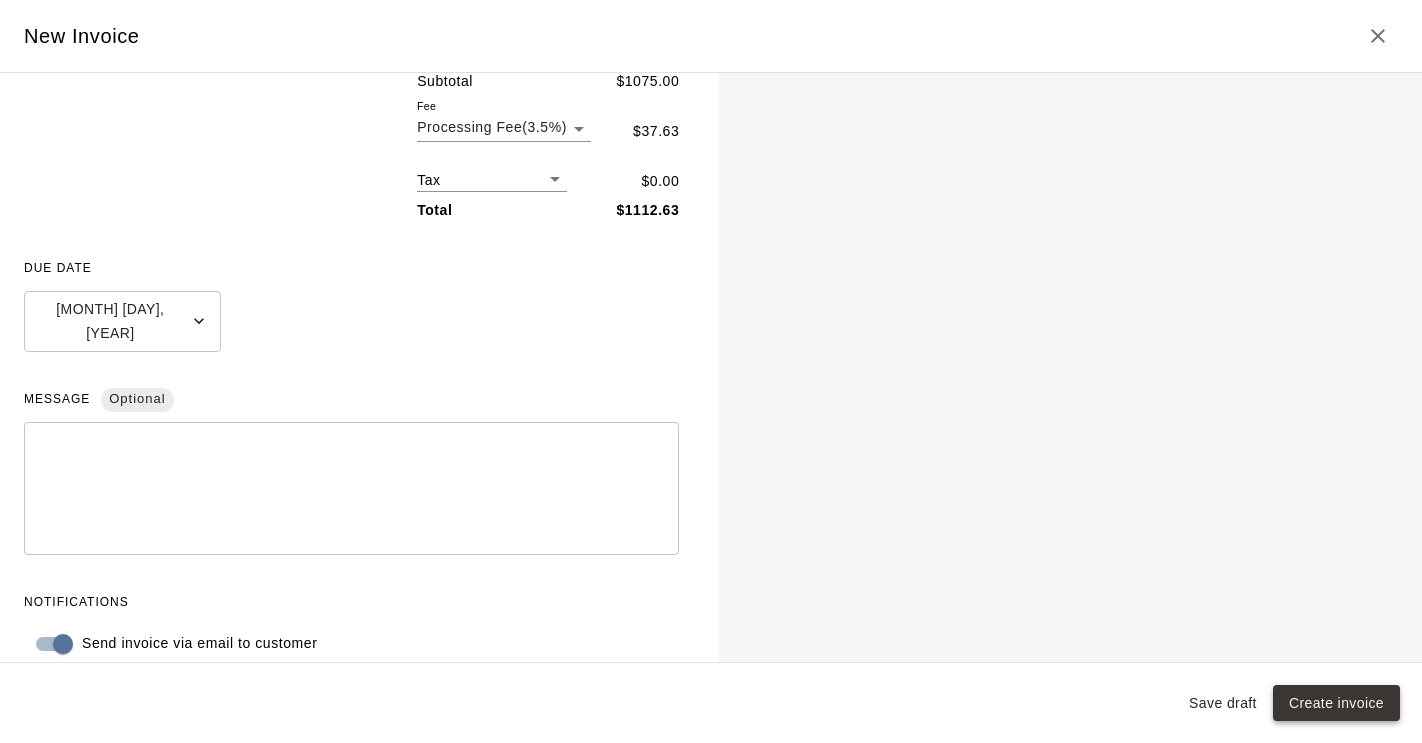 click on "Create invoice" at bounding box center (1336, 703) 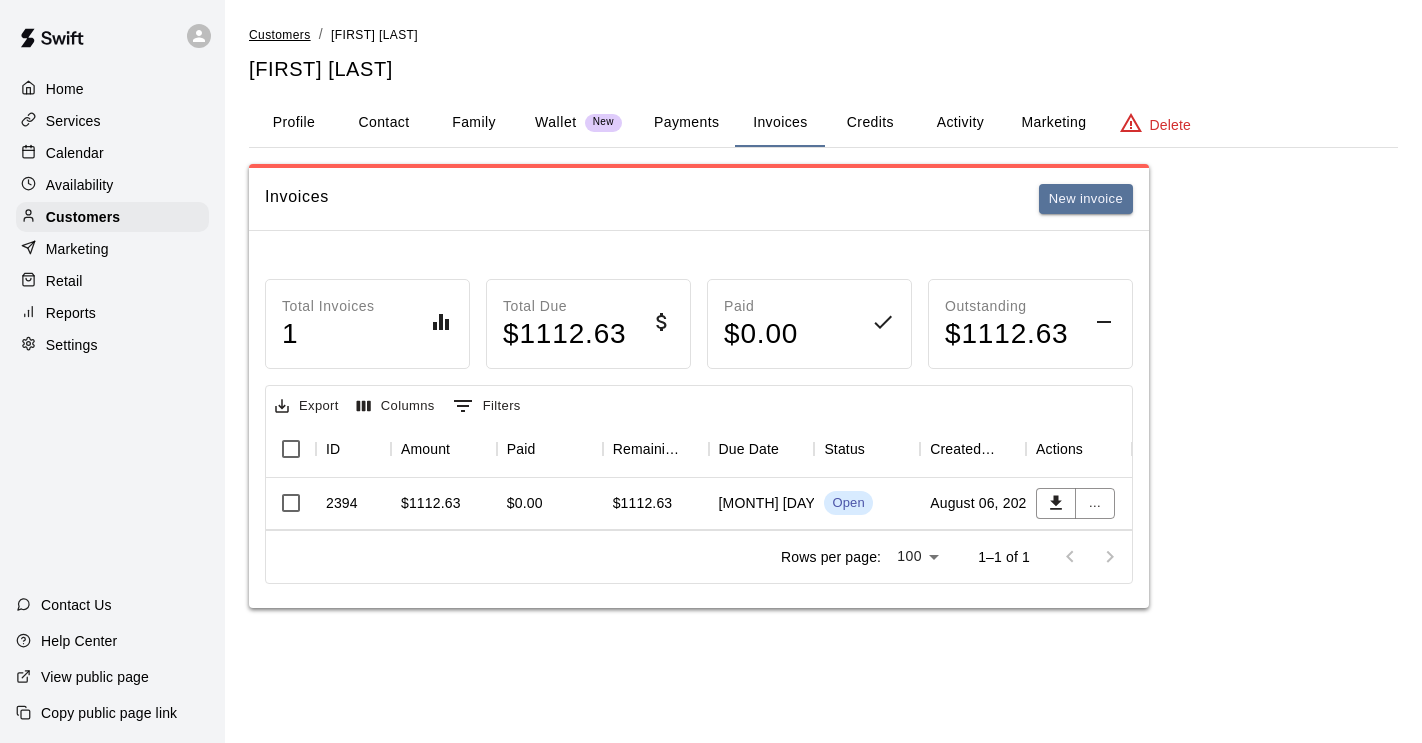 click on "Customers" at bounding box center (280, 35) 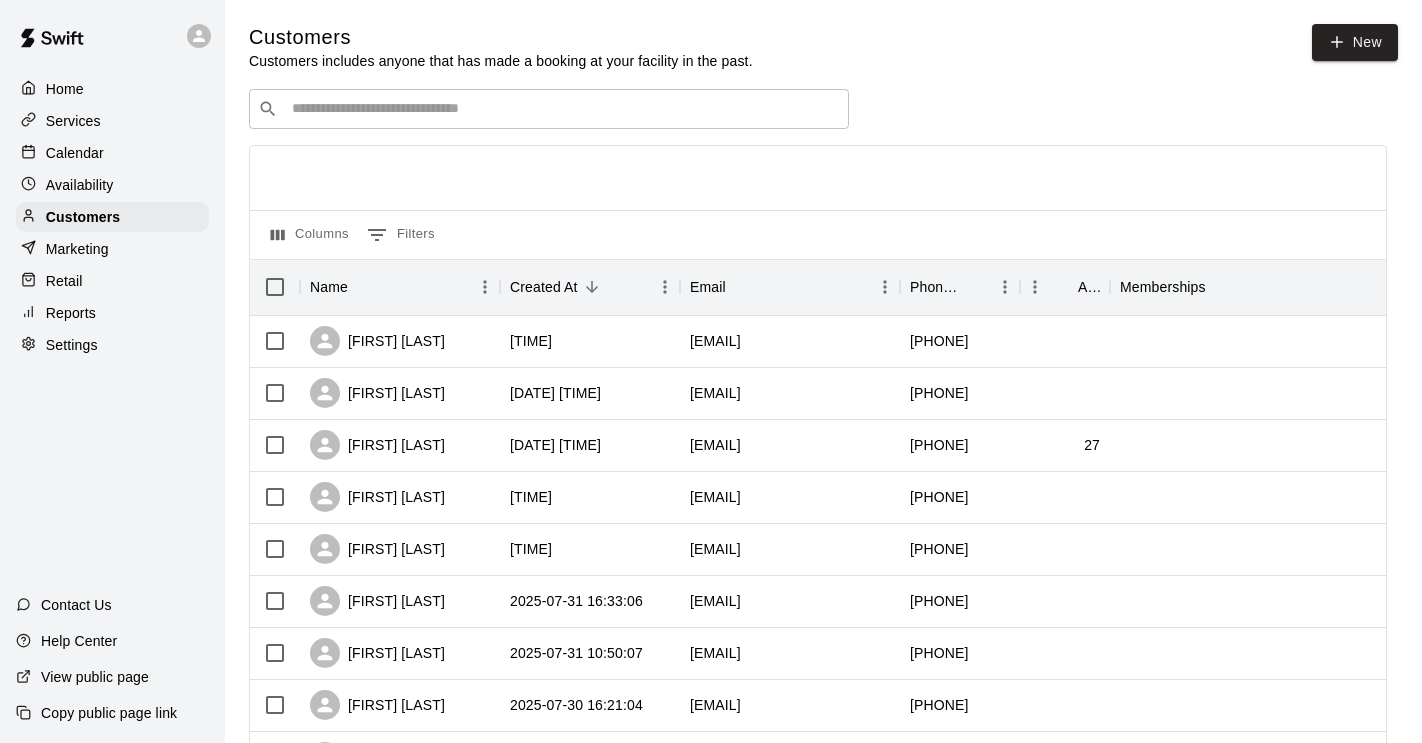 click at bounding box center (563, 109) 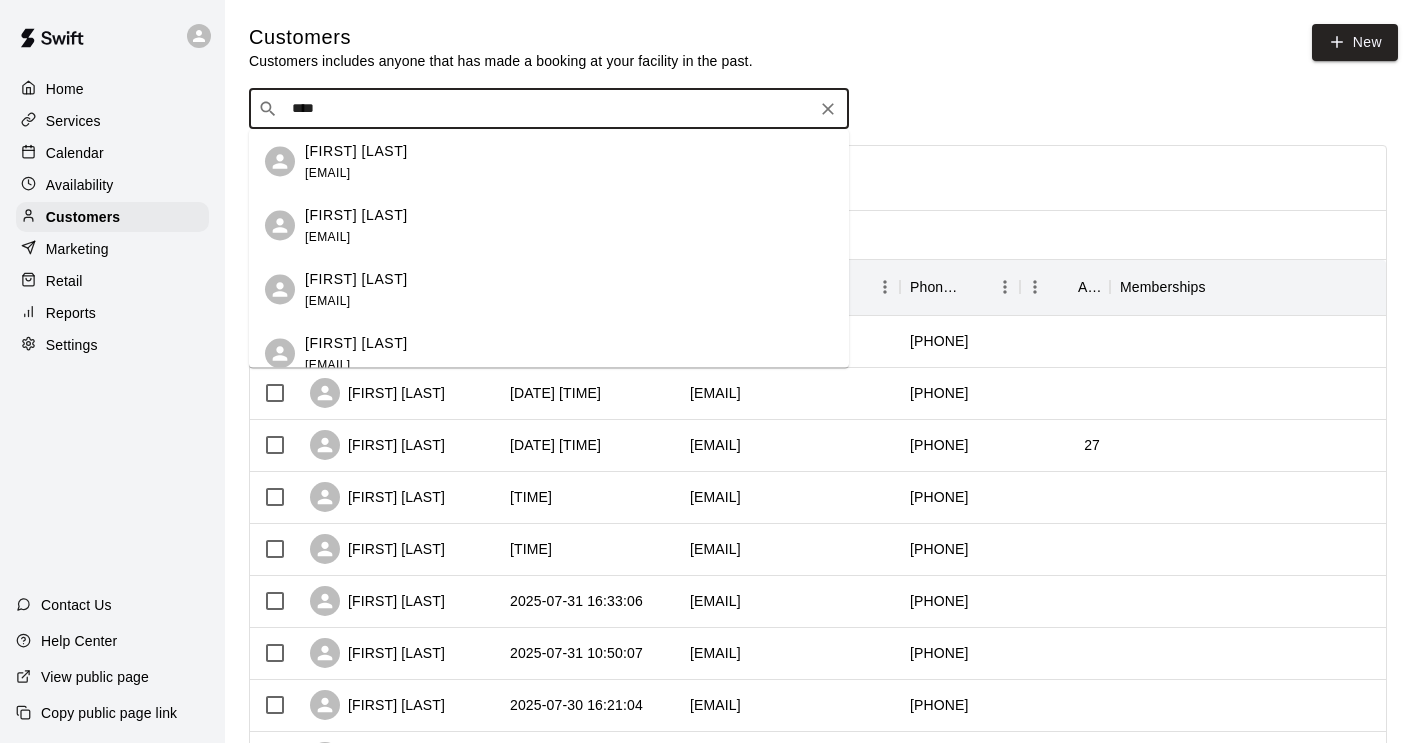 type on "****" 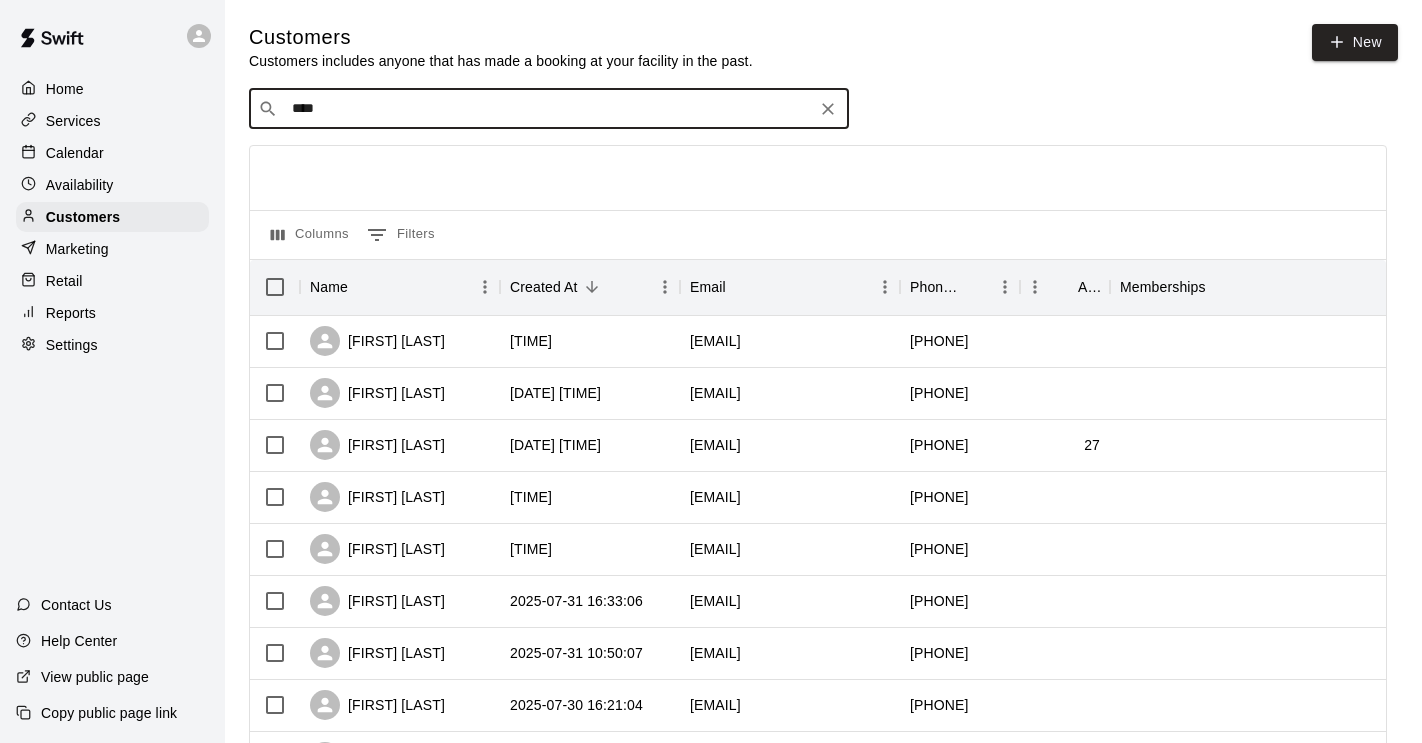 click on "****" at bounding box center [548, 109] 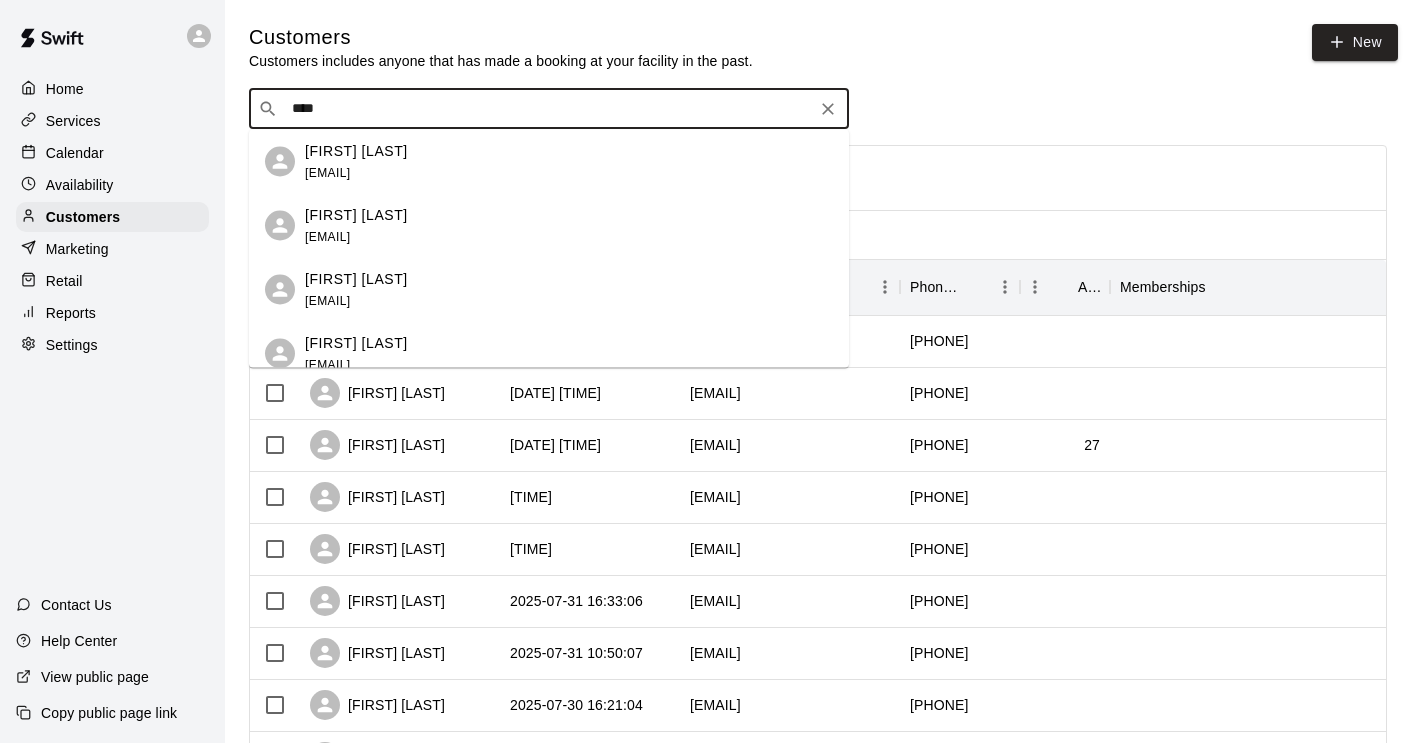 click on "[FIRST] [LAST]" at bounding box center [356, 342] 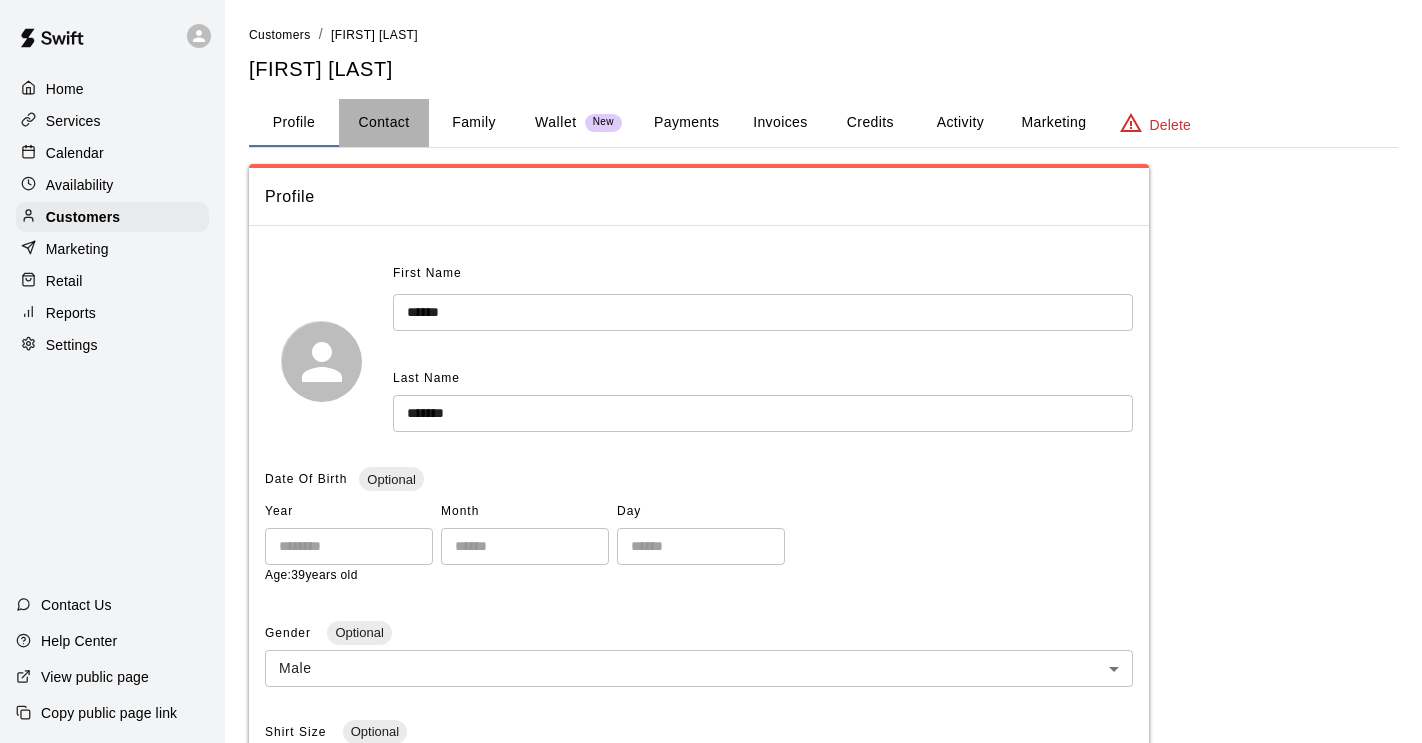 click on "Contact" at bounding box center [384, 123] 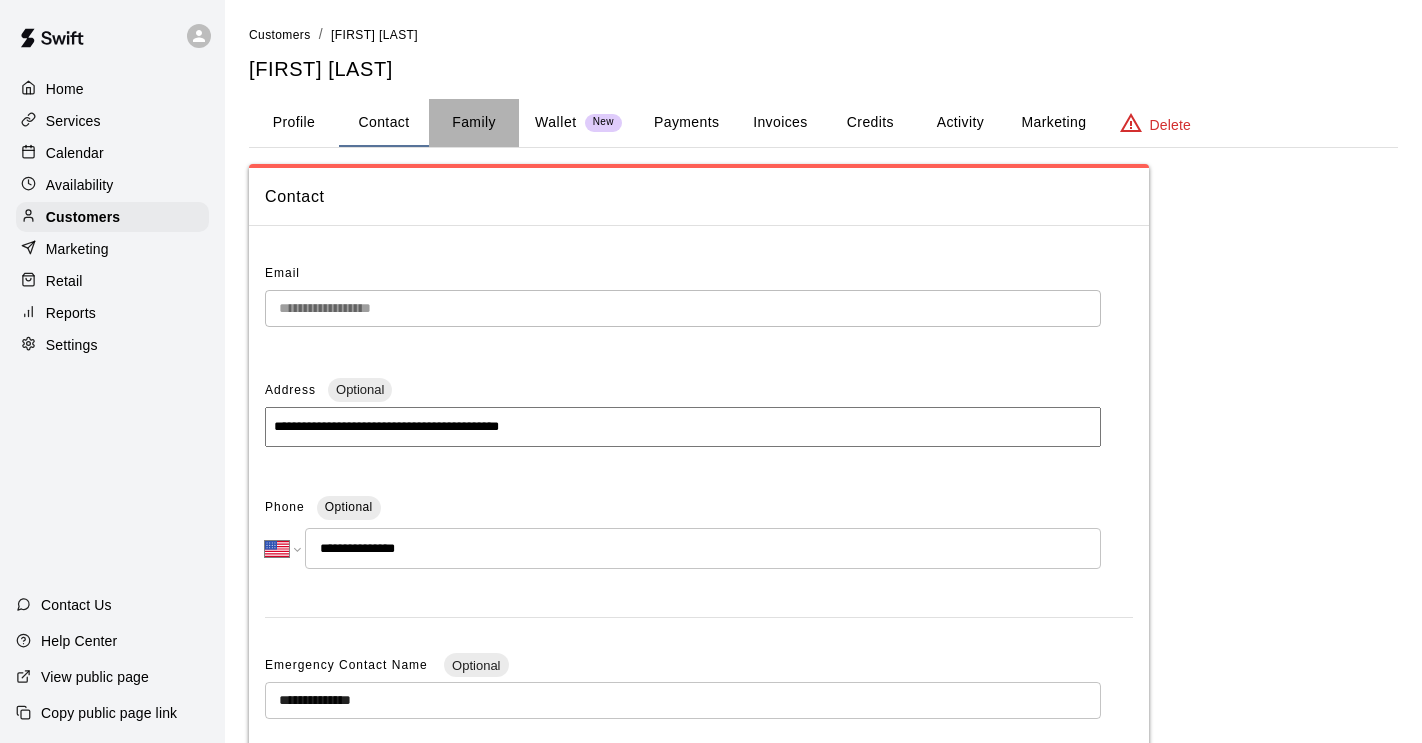 click on "Family" at bounding box center (474, 123) 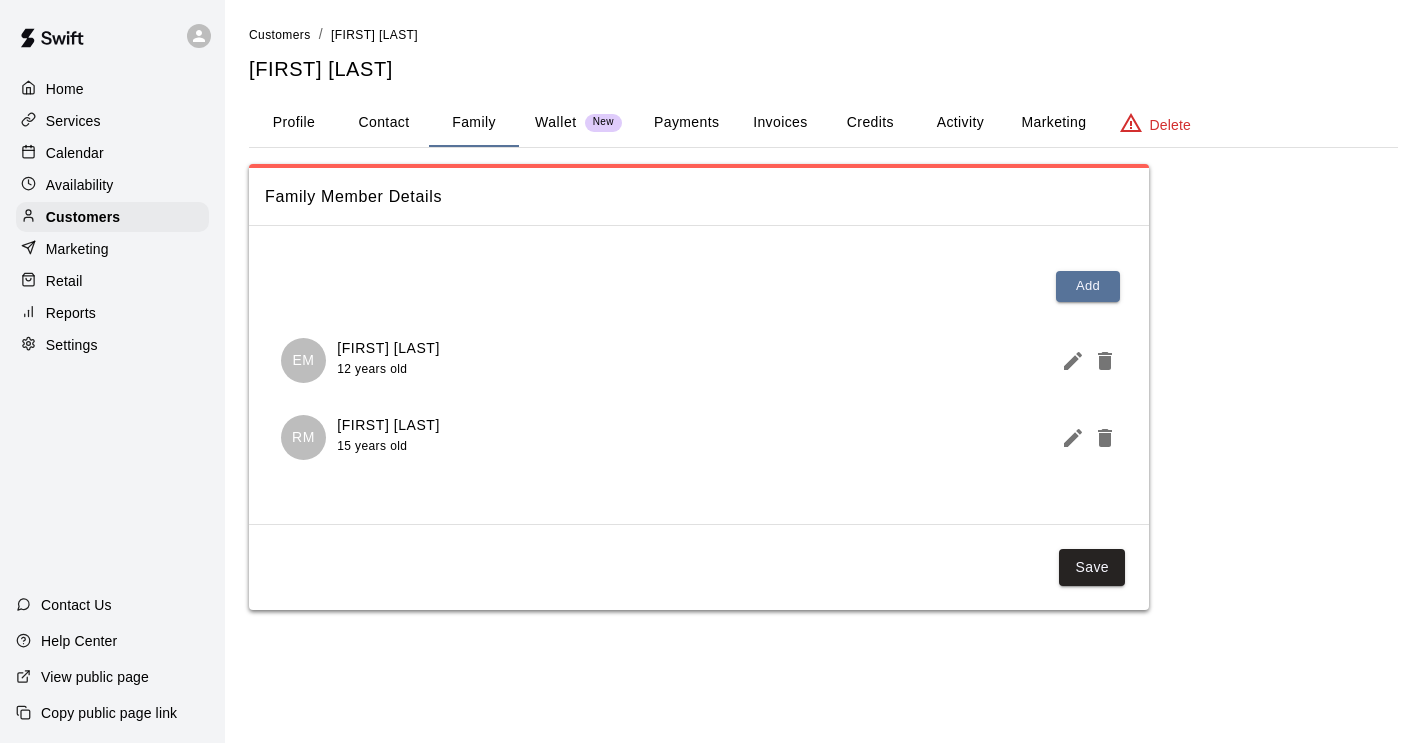 click on "Wallet" at bounding box center (556, 122) 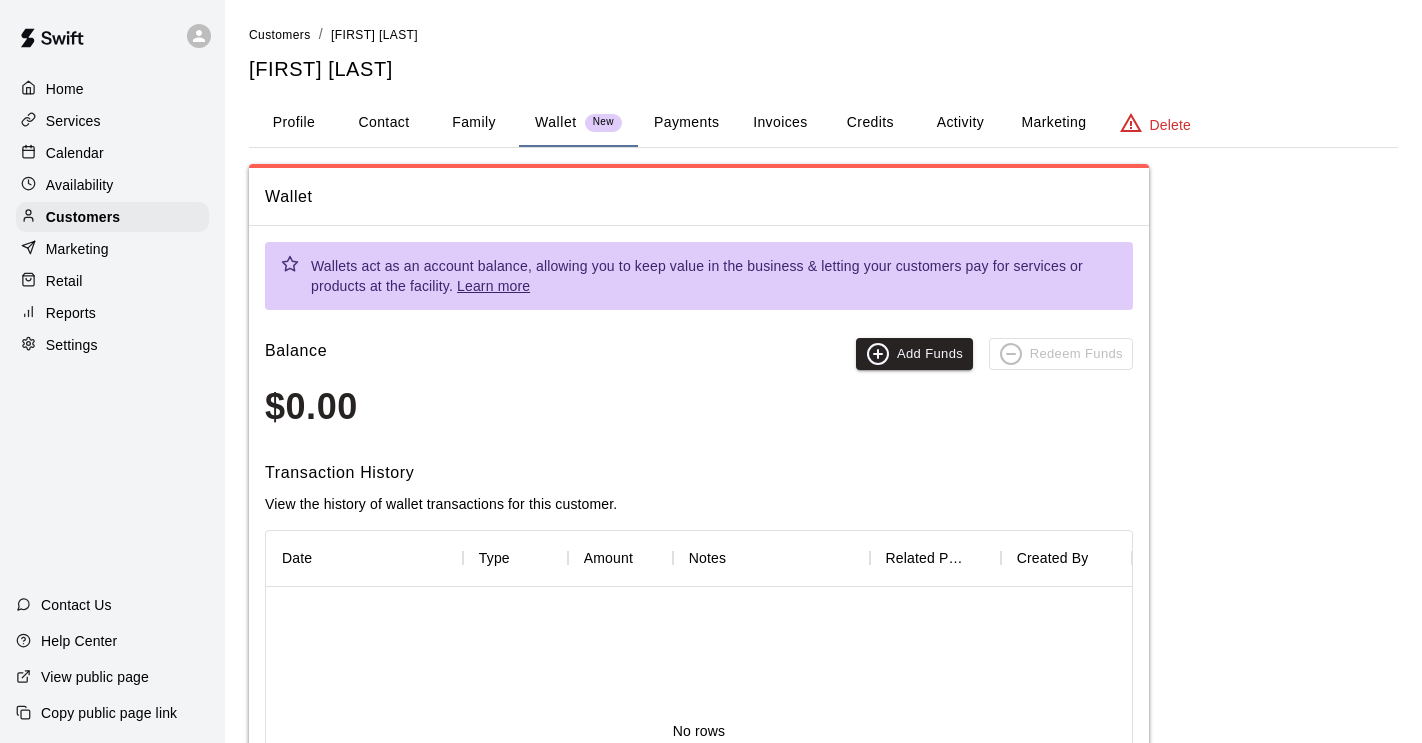 click on "Payments" at bounding box center [686, 123] 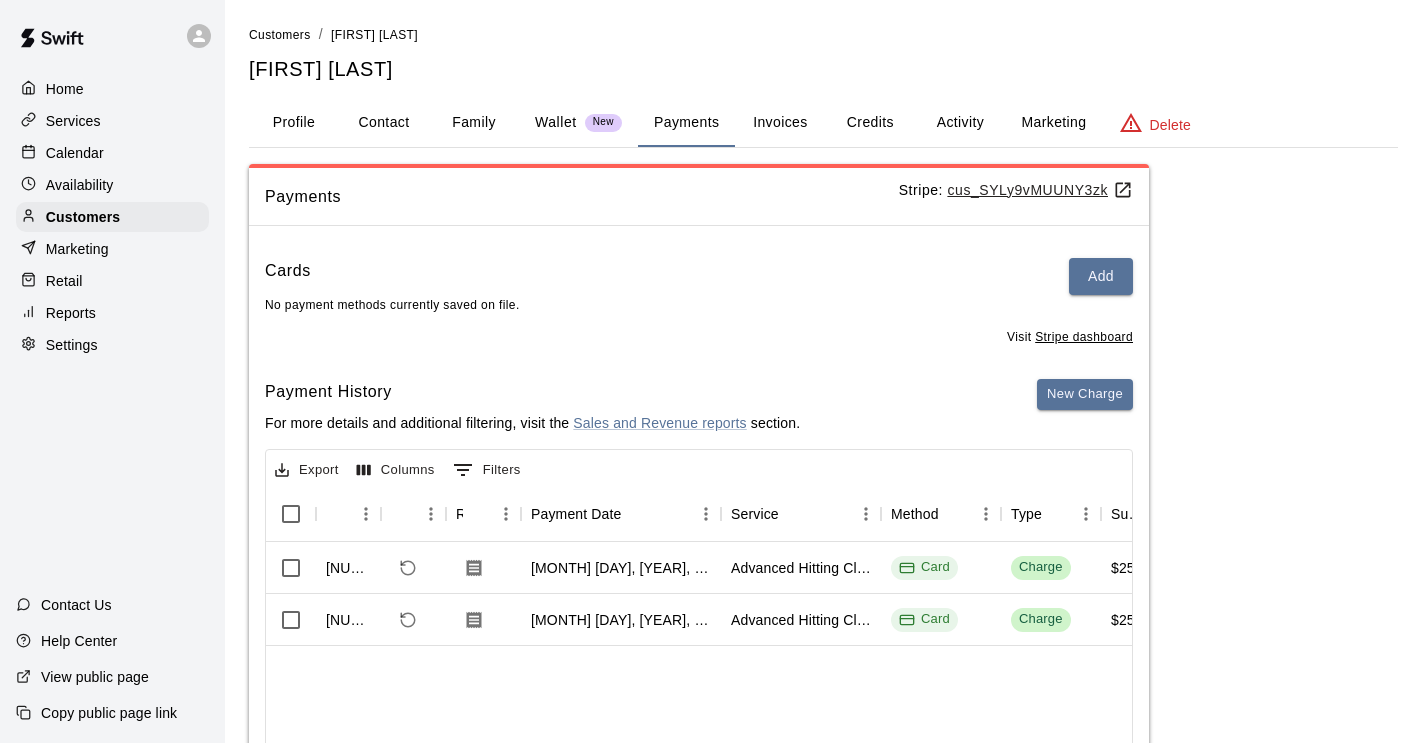 click on "Invoices" at bounding box center [780, 123] 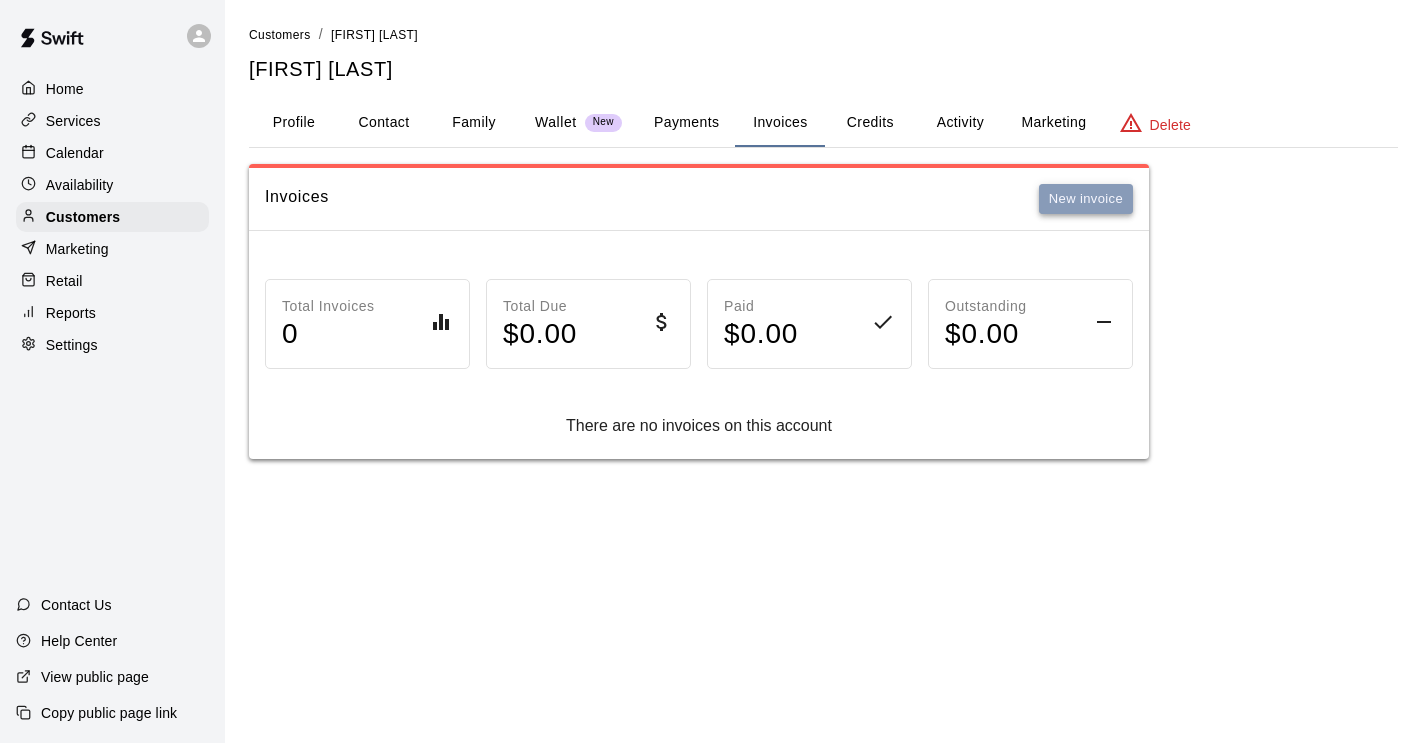 click on "New invoice" at bounding box center (1086, 199) 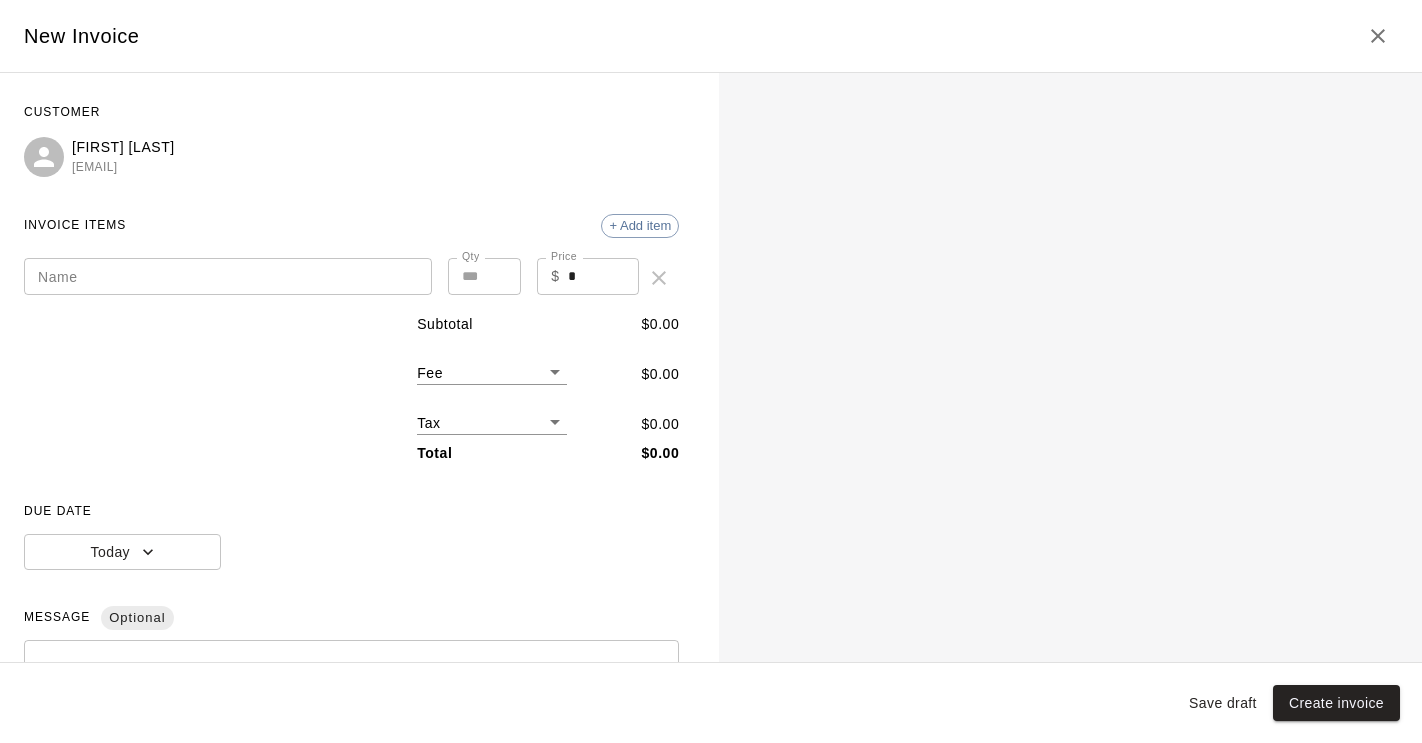 click on "Name" at bounding box center [228, 276] 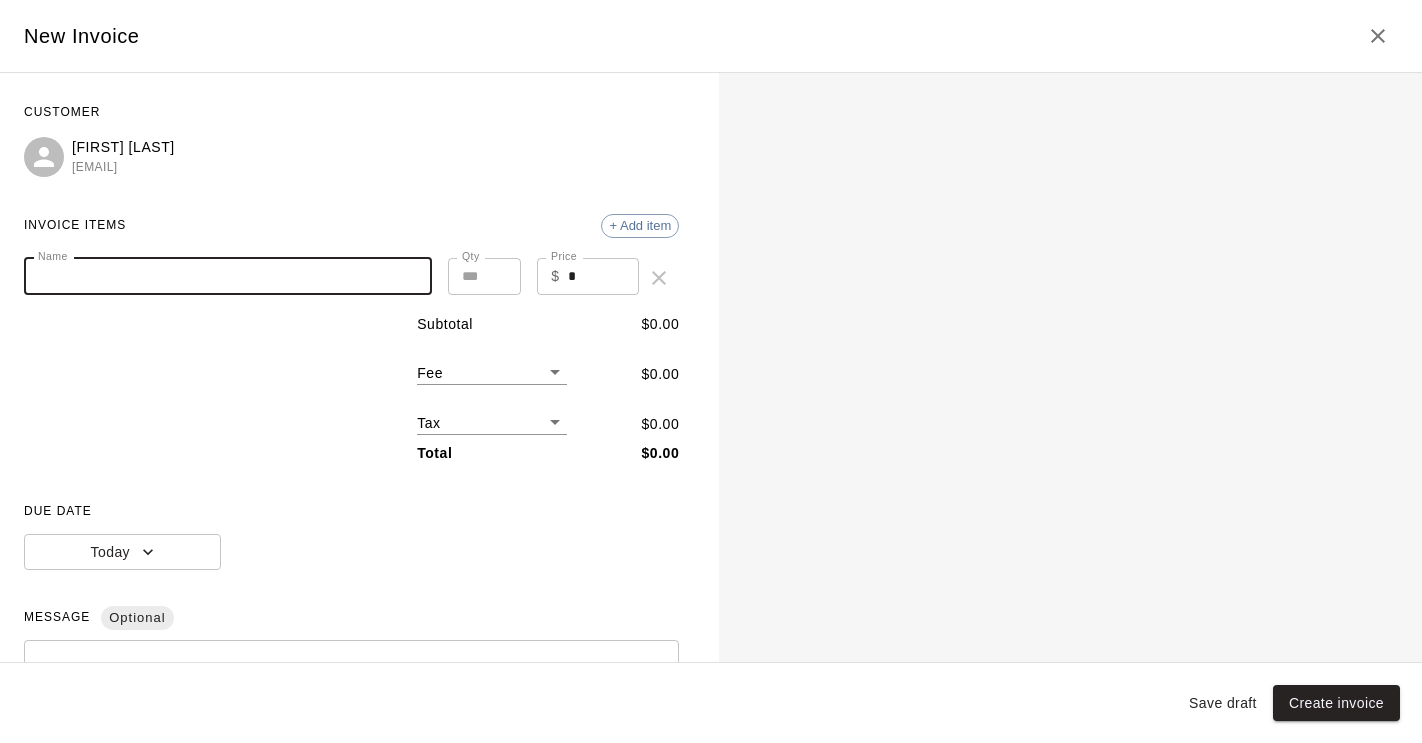 paste on "**********" 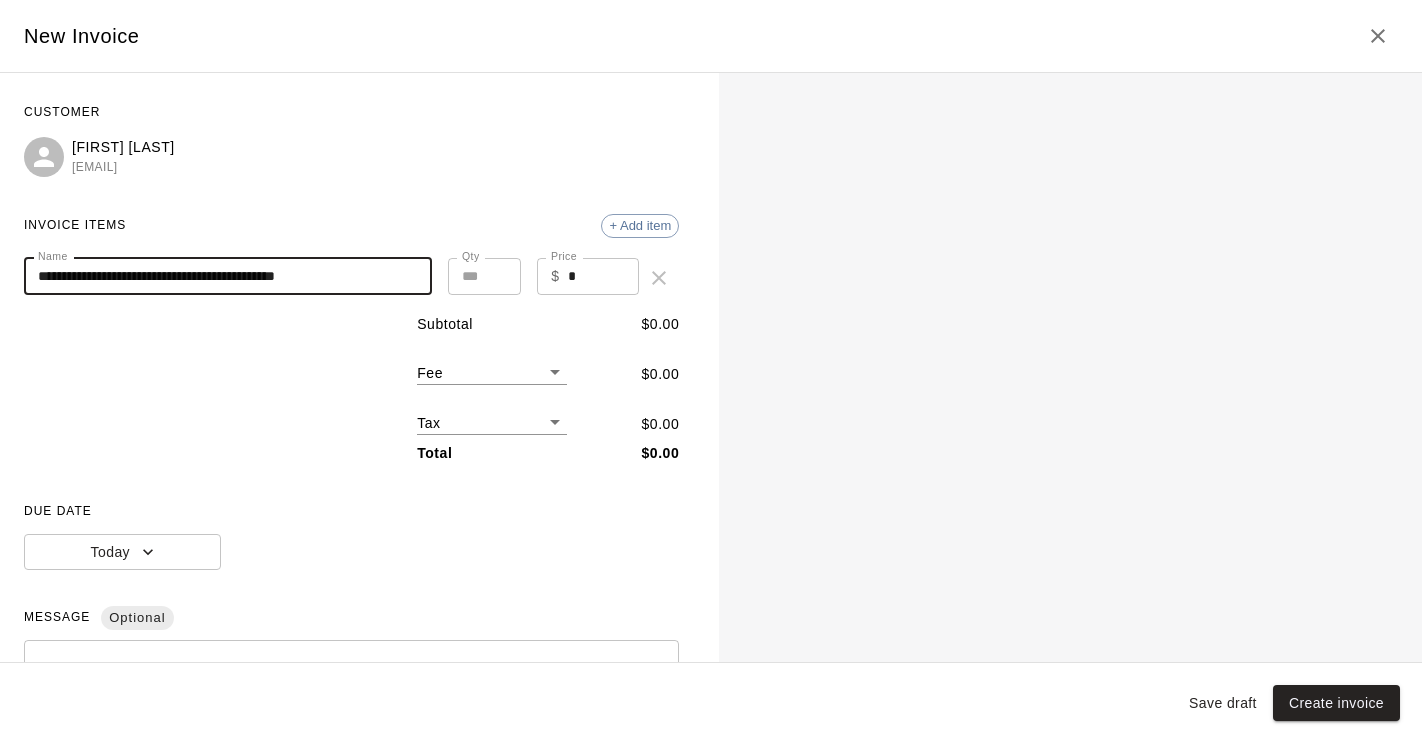 type on "**********" 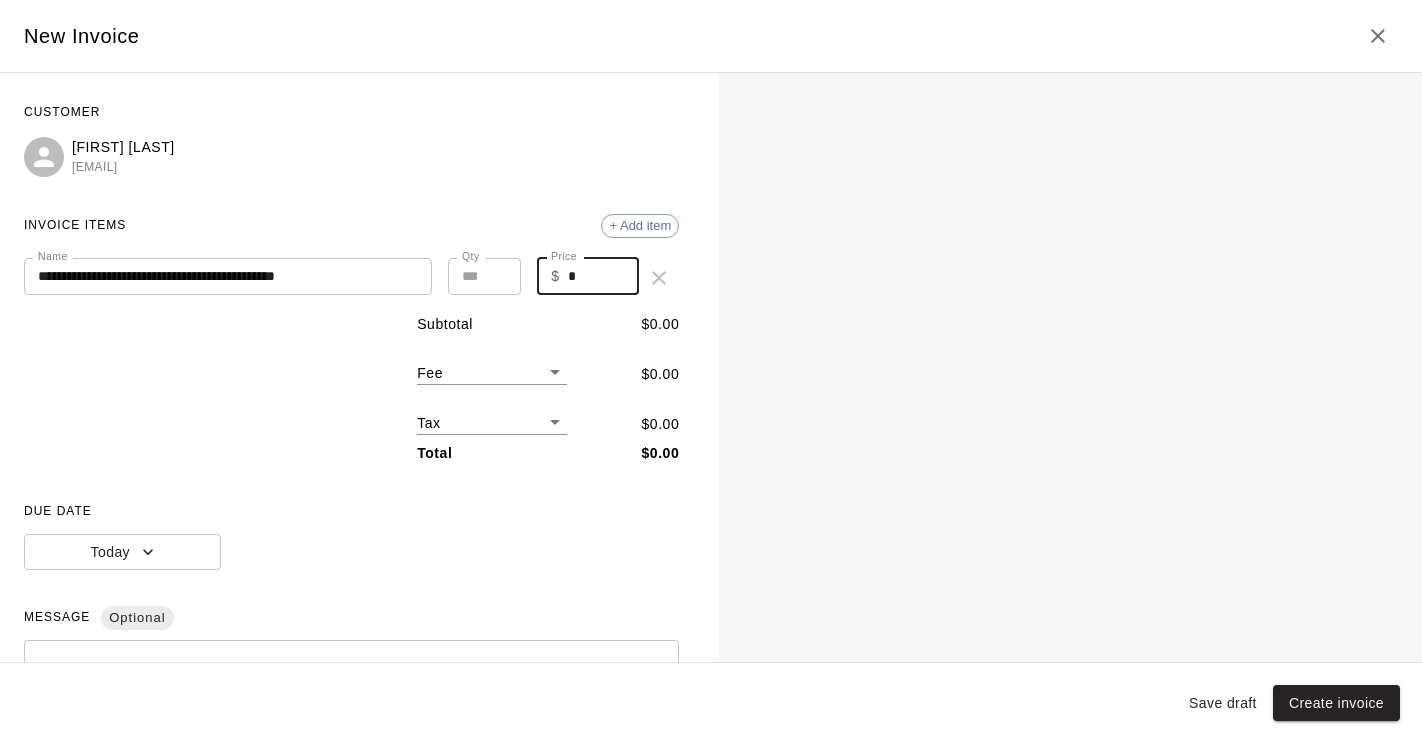 drag, startPoint x: 595, startPoint y: 273, endPoint x: 559, endPoint y: 271, distance: 36.05551 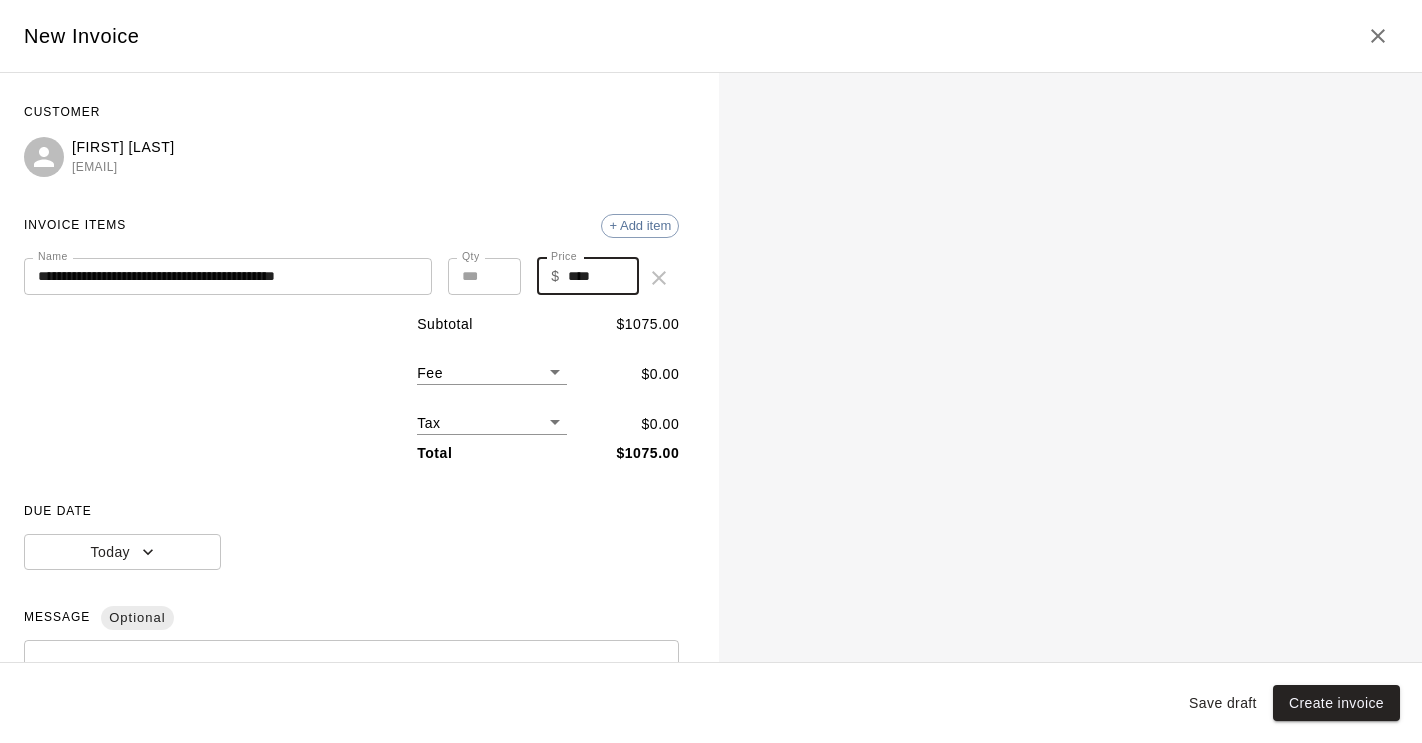 type on "****" 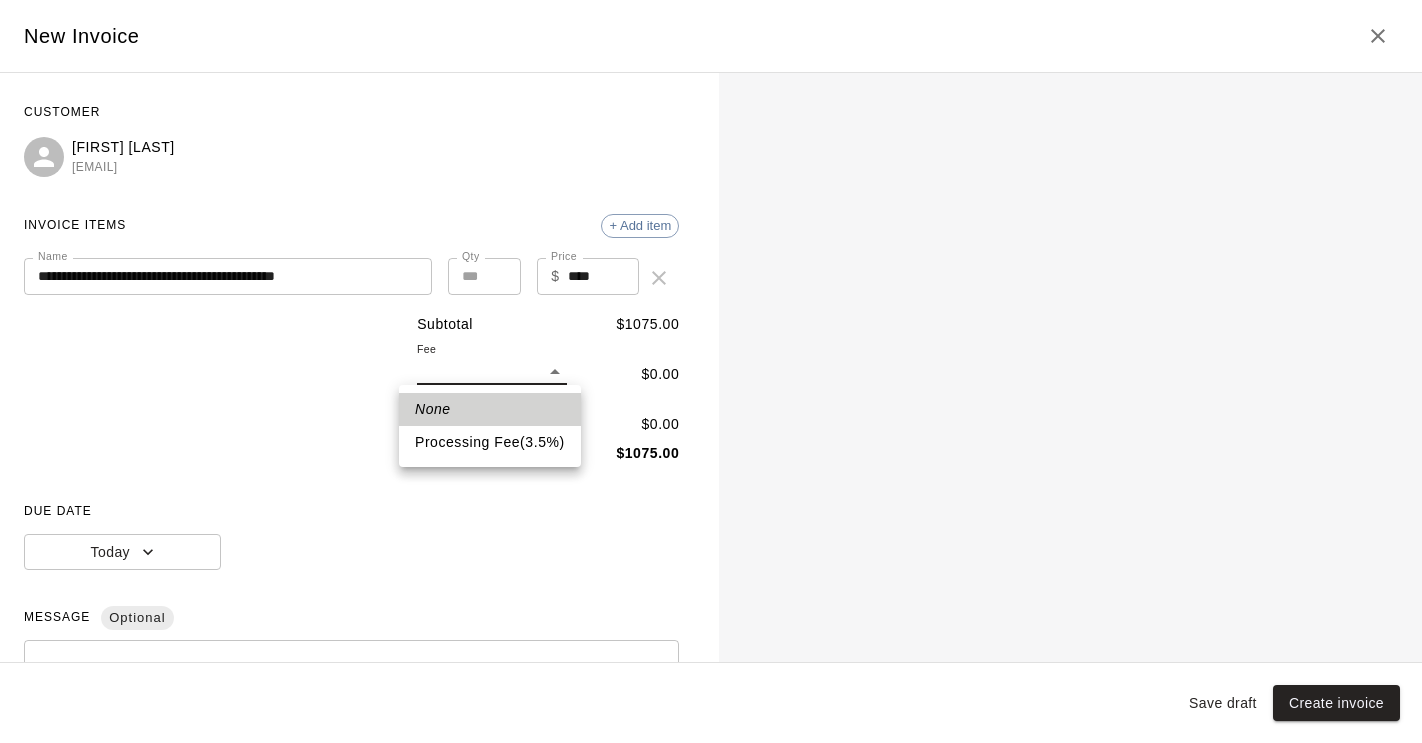 click on "Processing Fee  ( 3.5 % )" at bounding box center (490, 442) 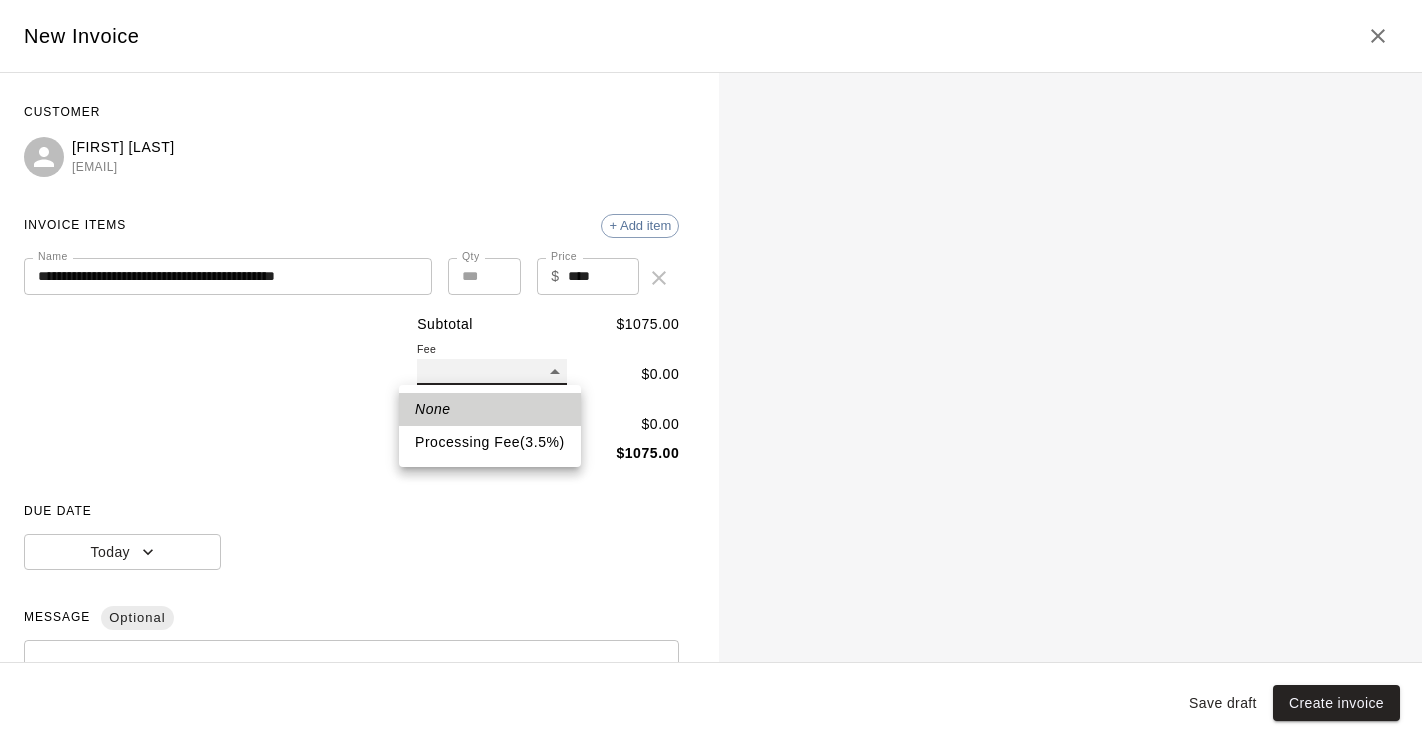 type on "**" 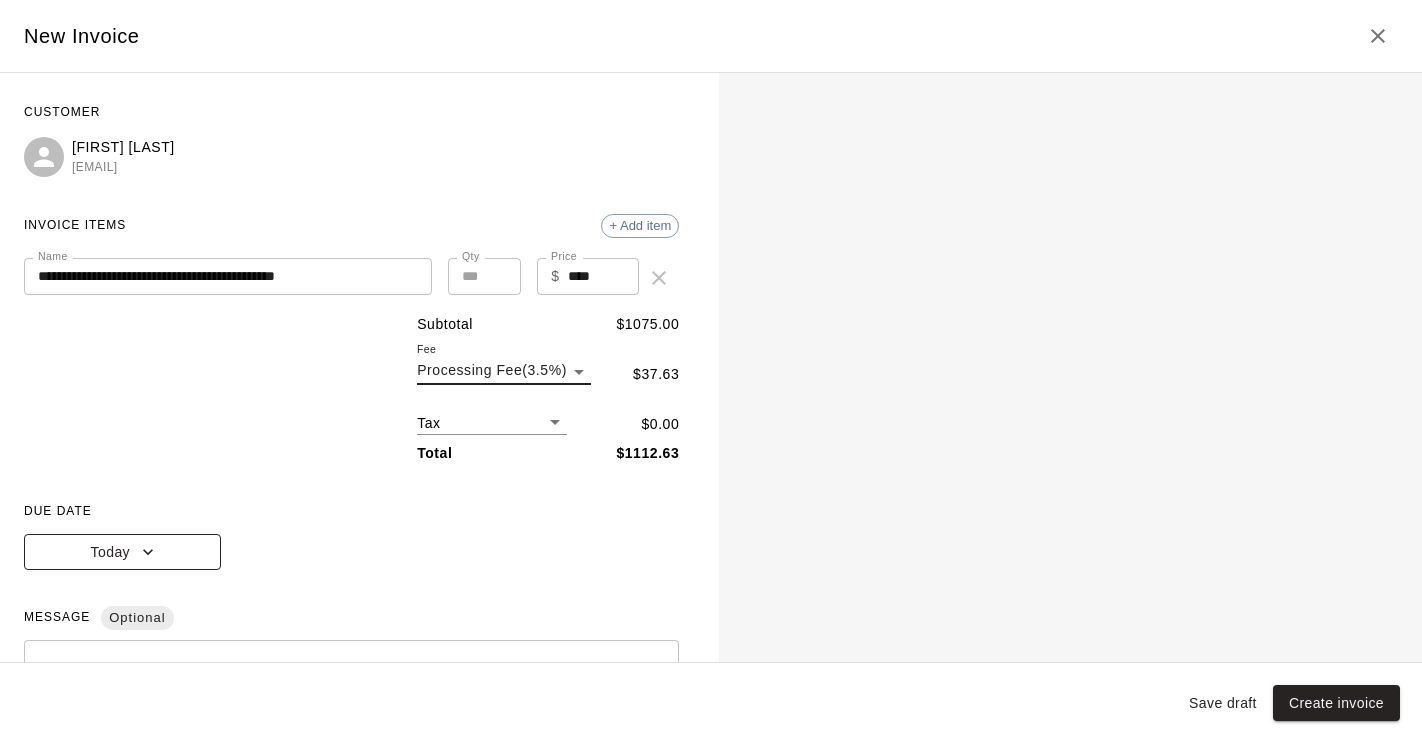 click 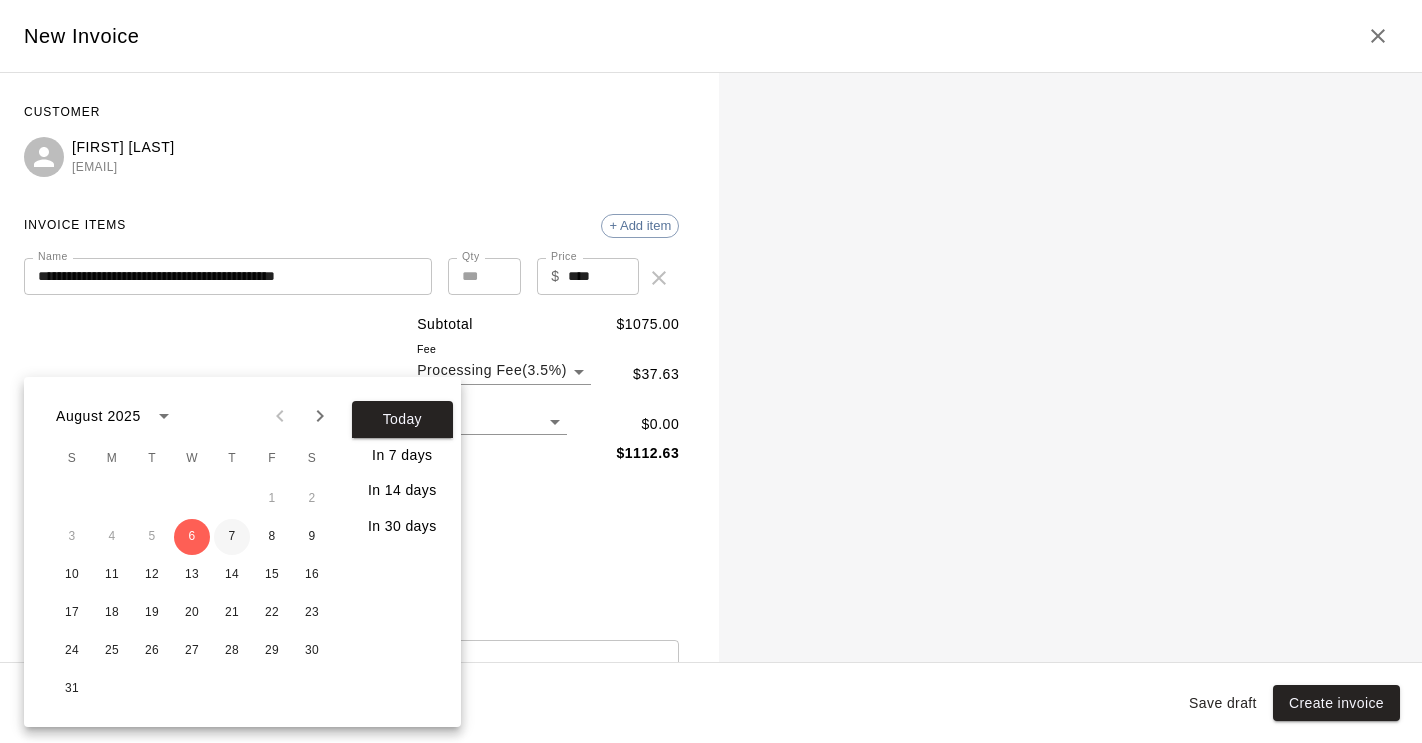 click on "7" at bounding box center (232, 537) 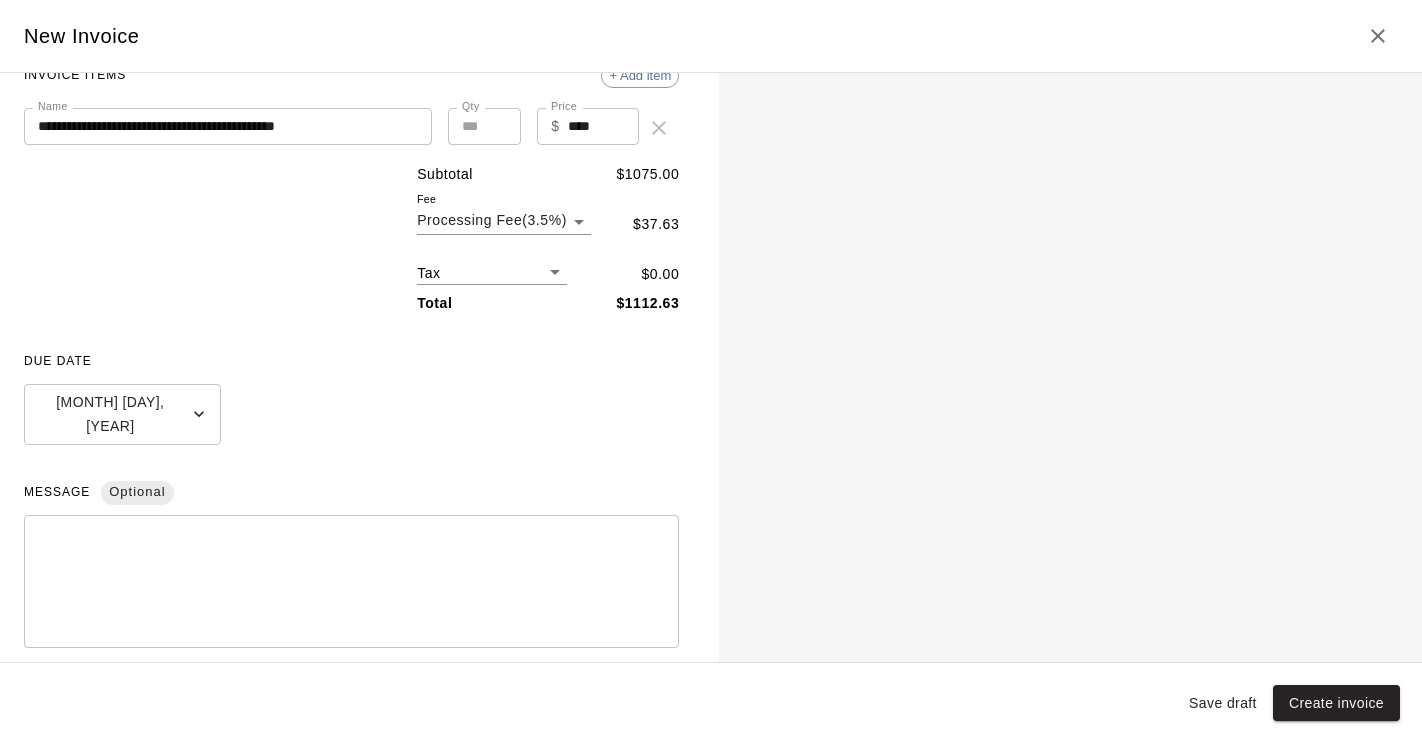 scroll, scrollTop: 243, scrollLeft: 0, axis: vertical 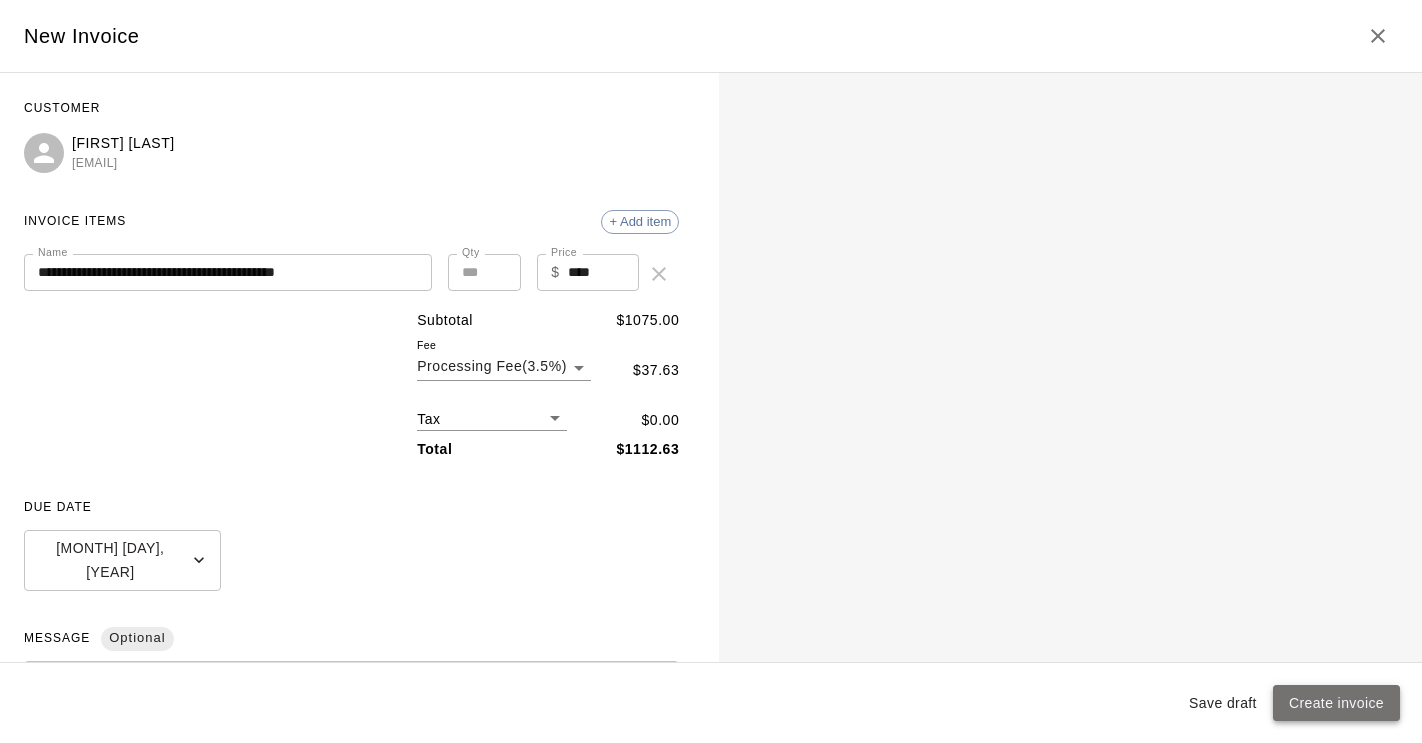 click on "Create invoice" at bounding box center (1336, 703) 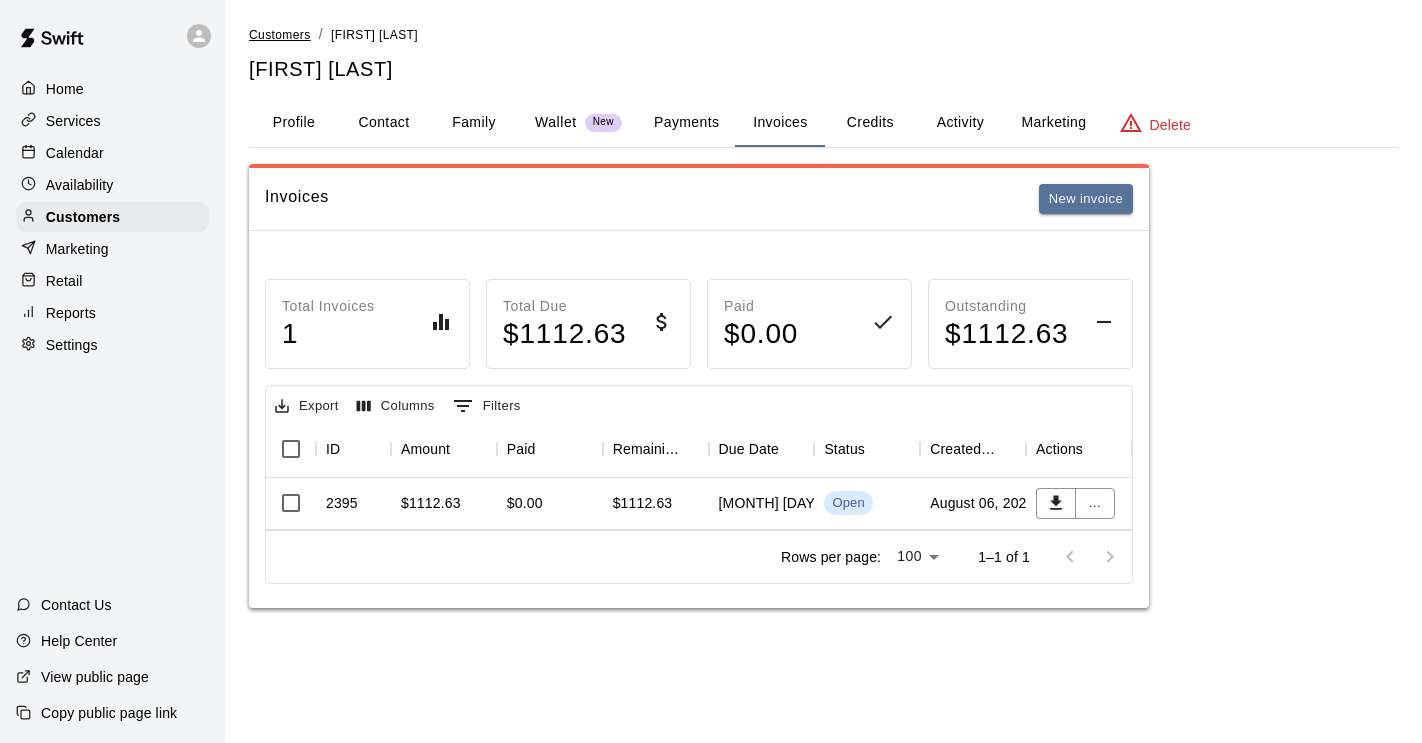 click on "Customers" at bounding box center [280, 35] 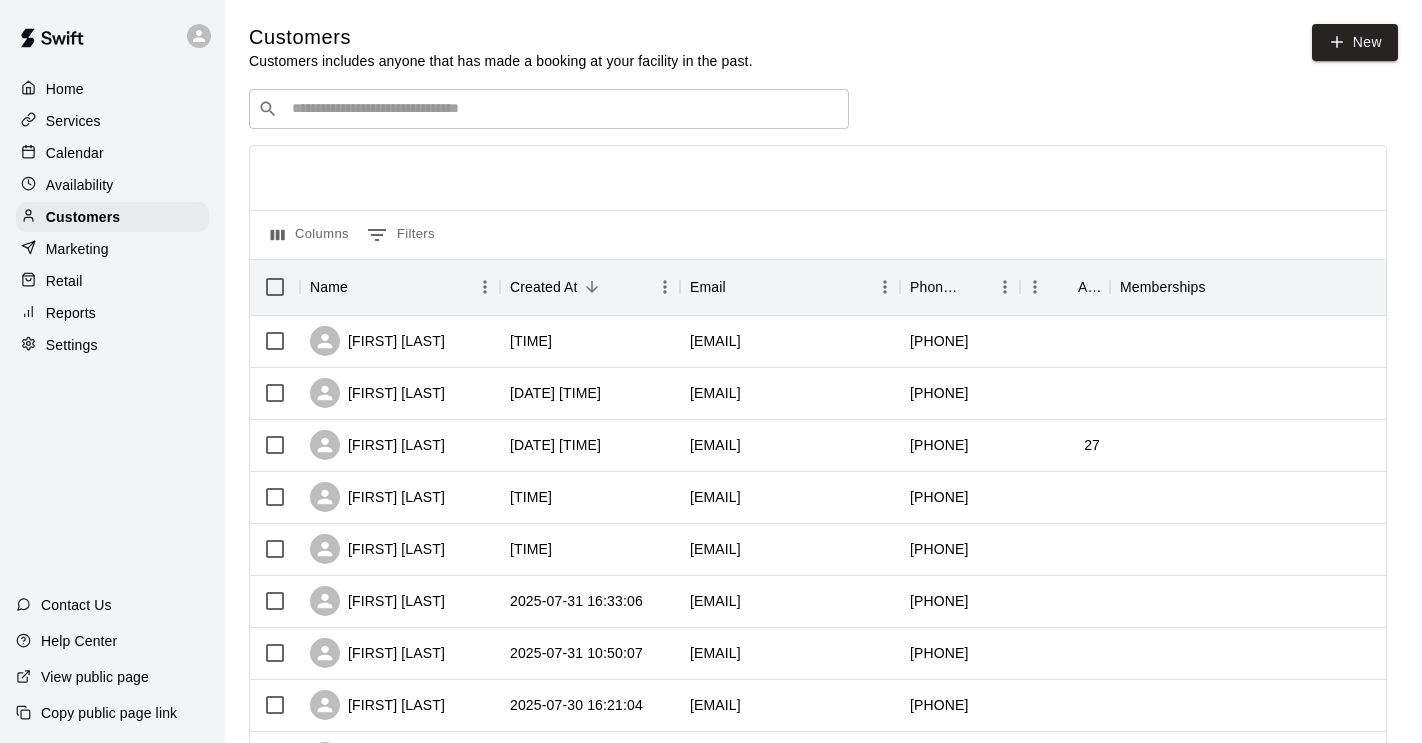 click at bounding box center (563, 109) 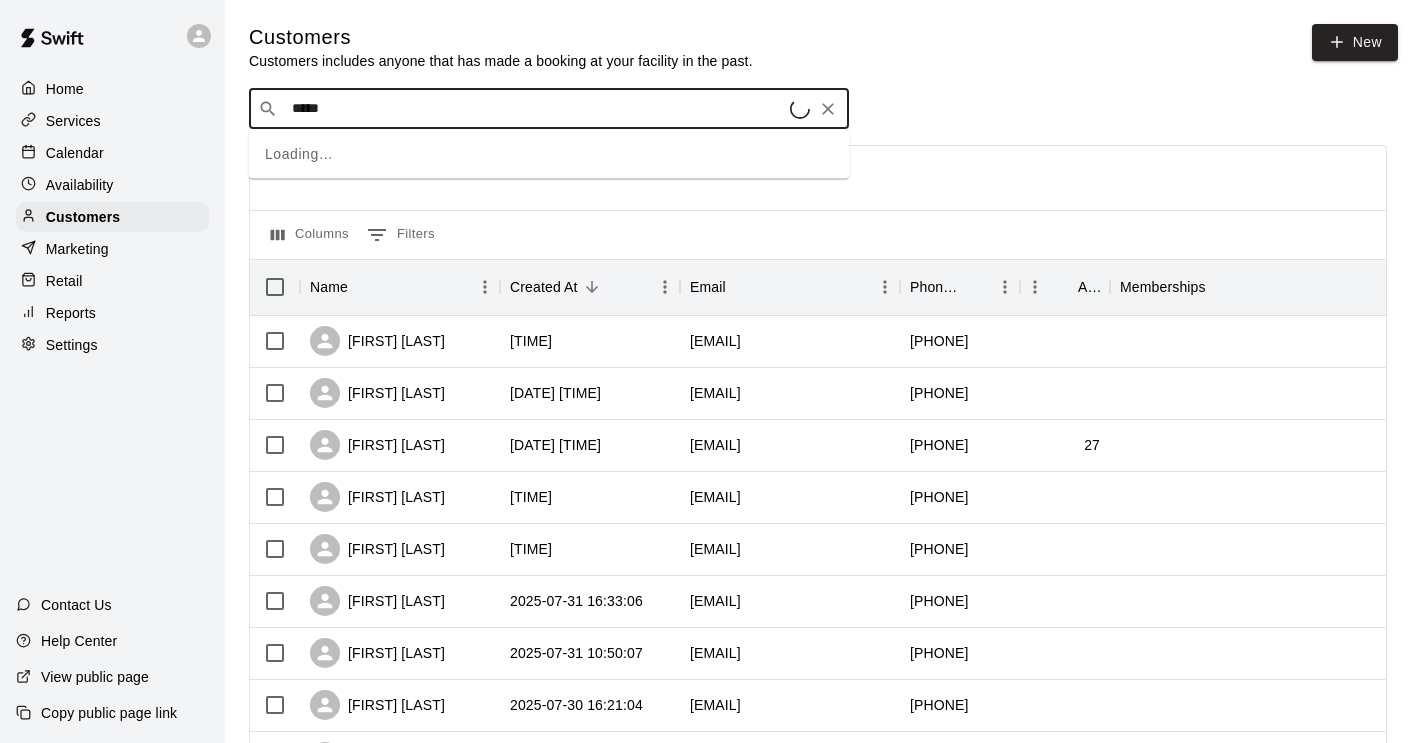 type on "******" 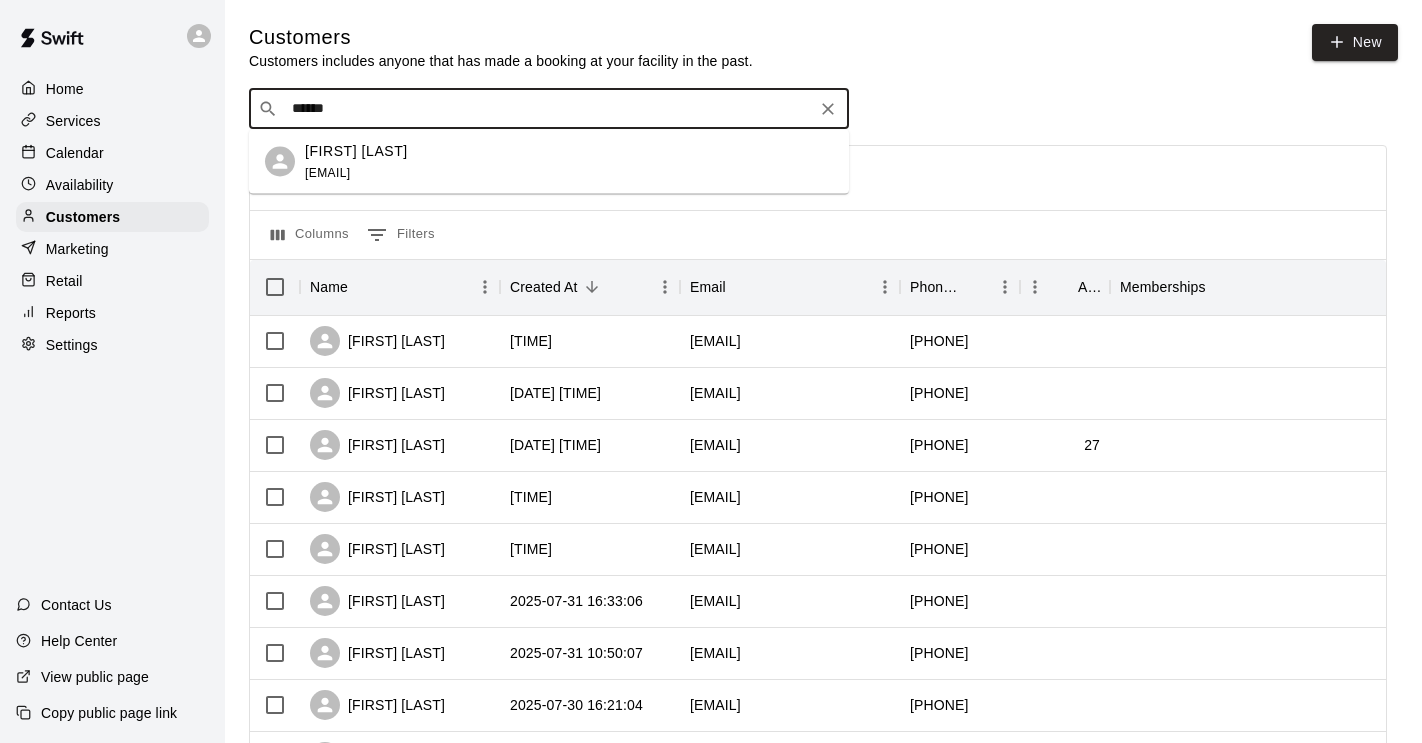 click on "Nicholas  Rodriguez" at bounding box center [356, 150] 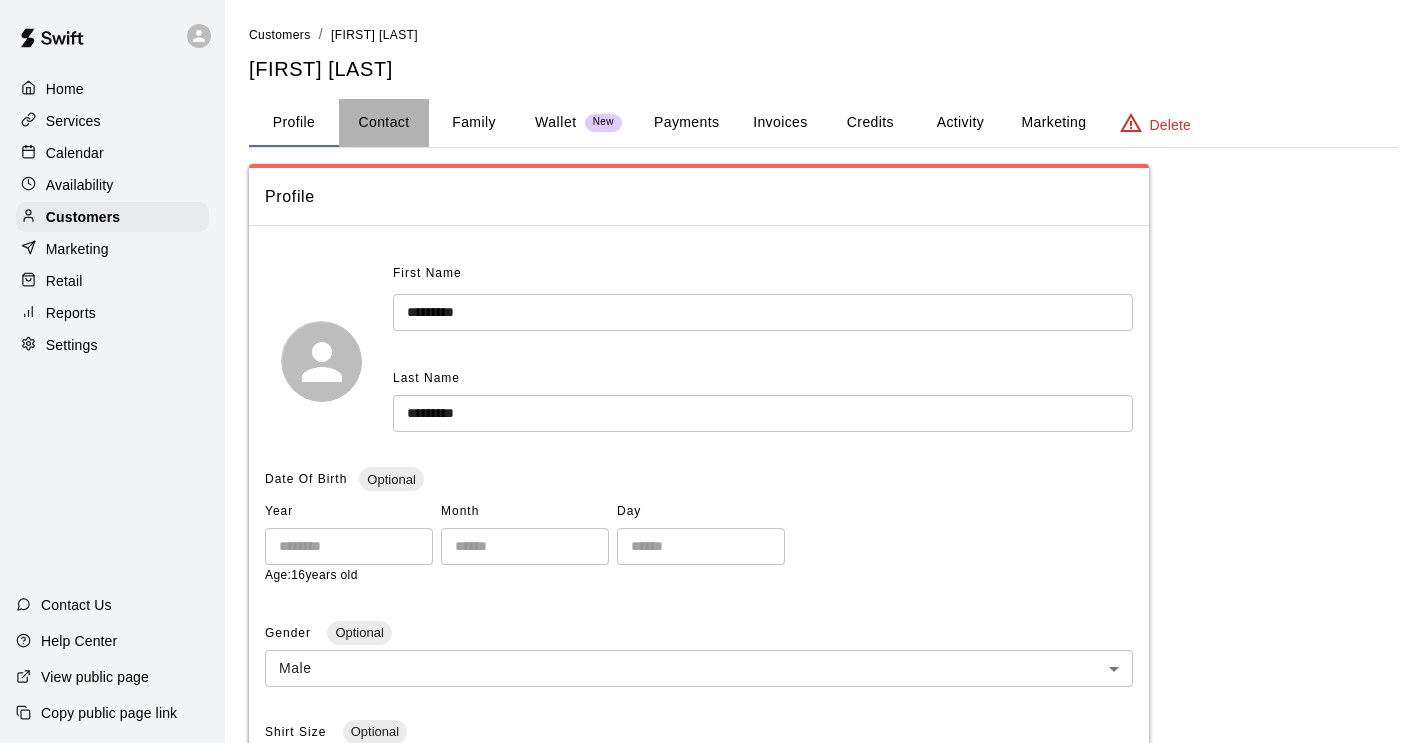 click on "Contact" at bounding box center [384, 123] 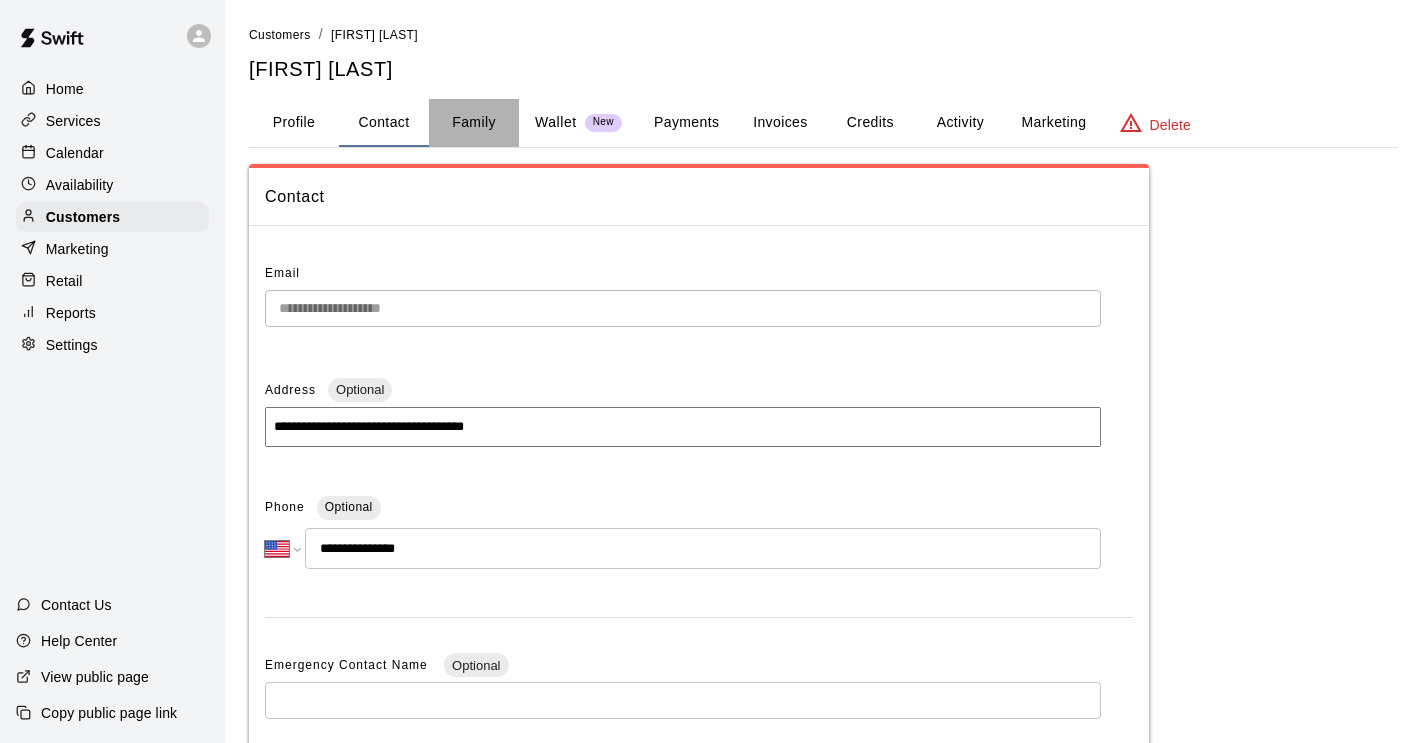 click on "Family" at bounding box center (474, 123) 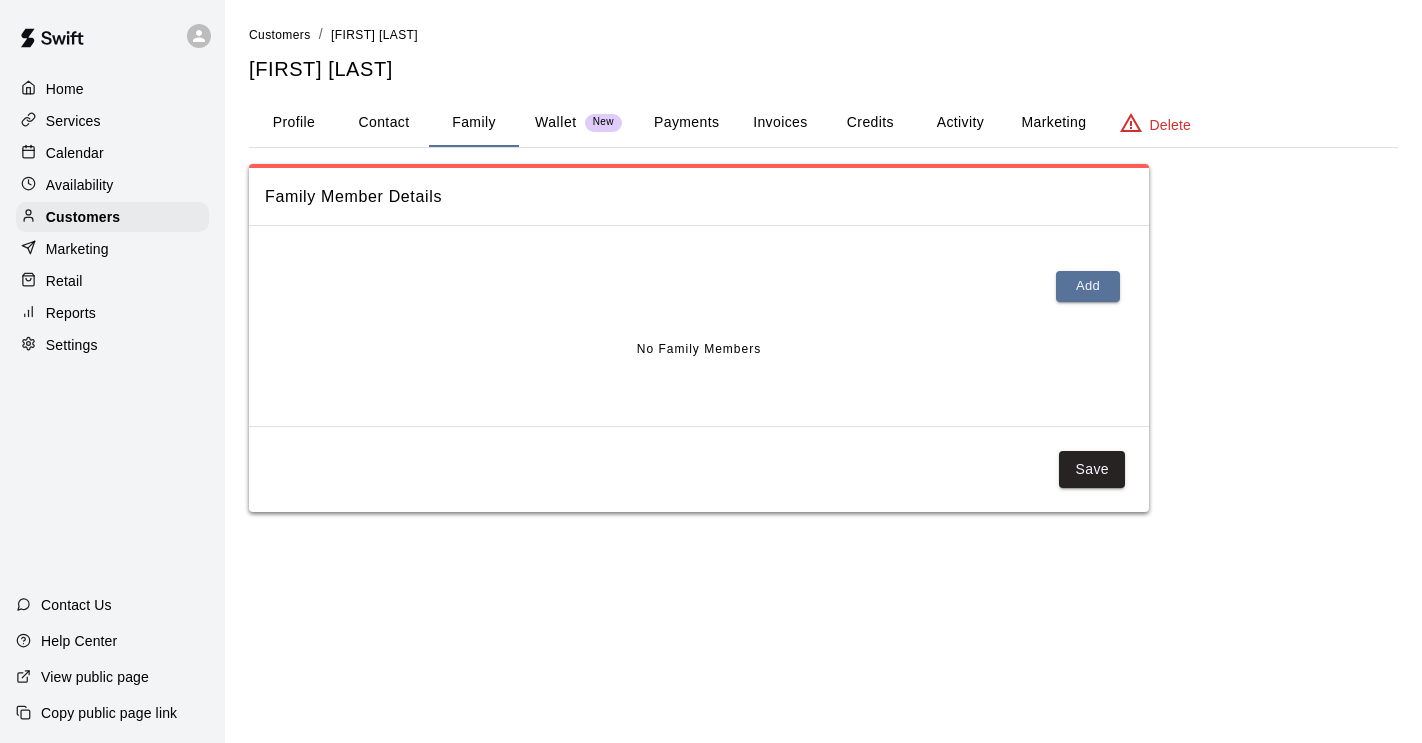 click on "Wallet" at bounding box center (556, 122) 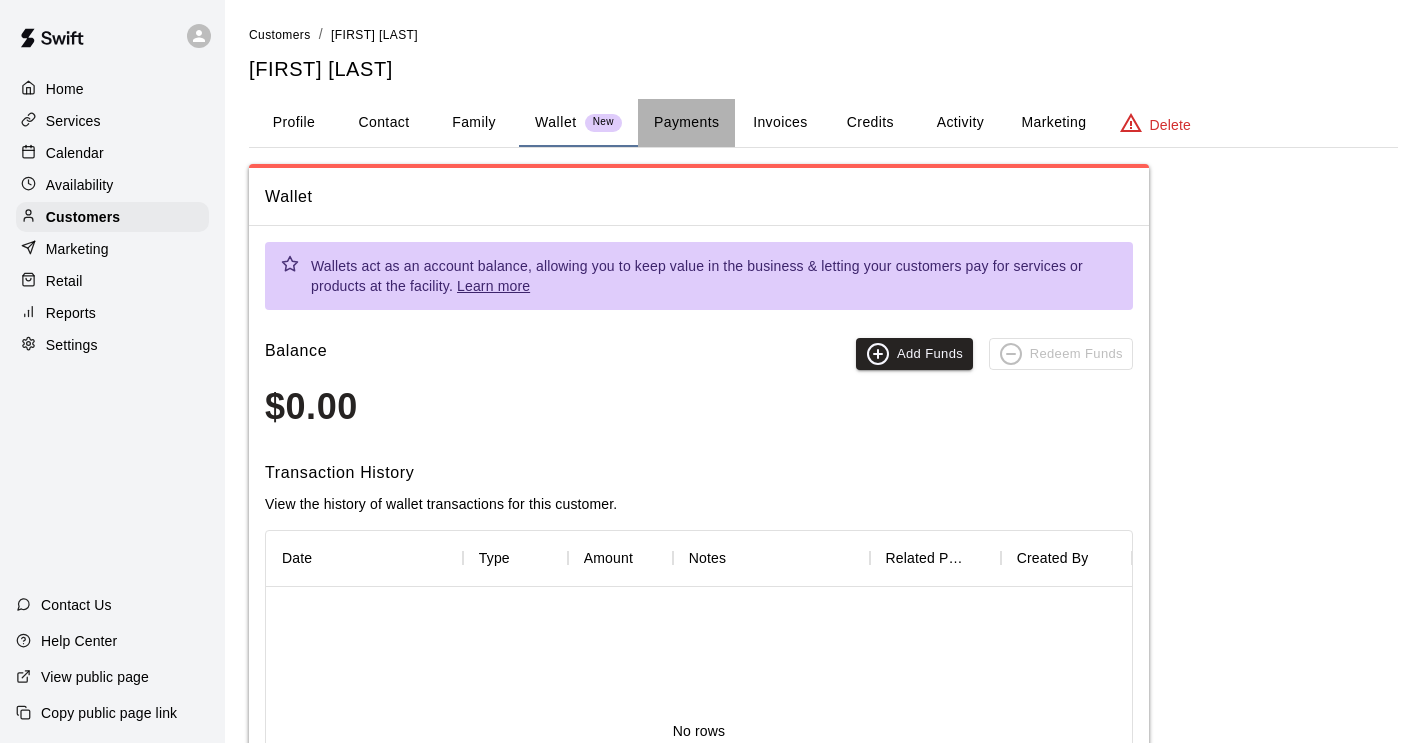 click on "Payments" at bounding box center [686, 123] 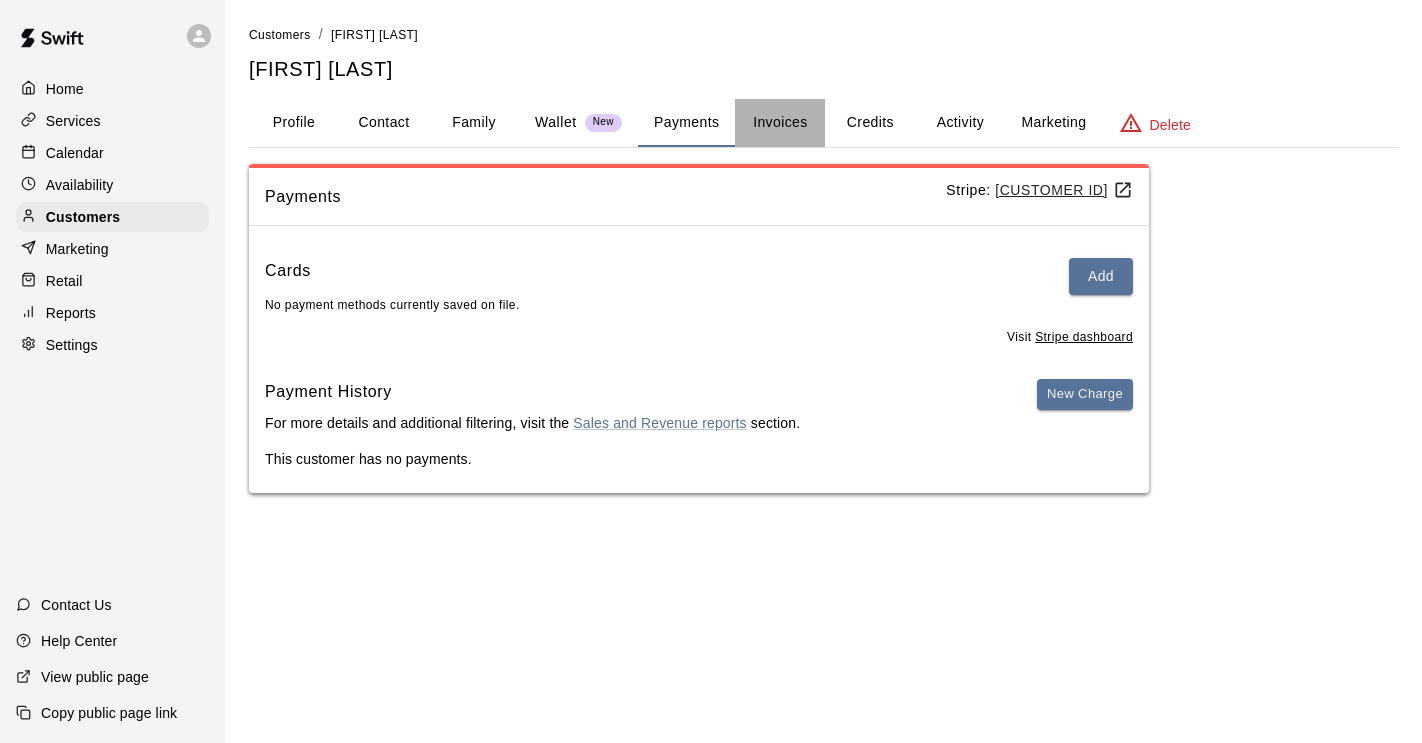 click on "Invoices" at bounding box center (780, 123) 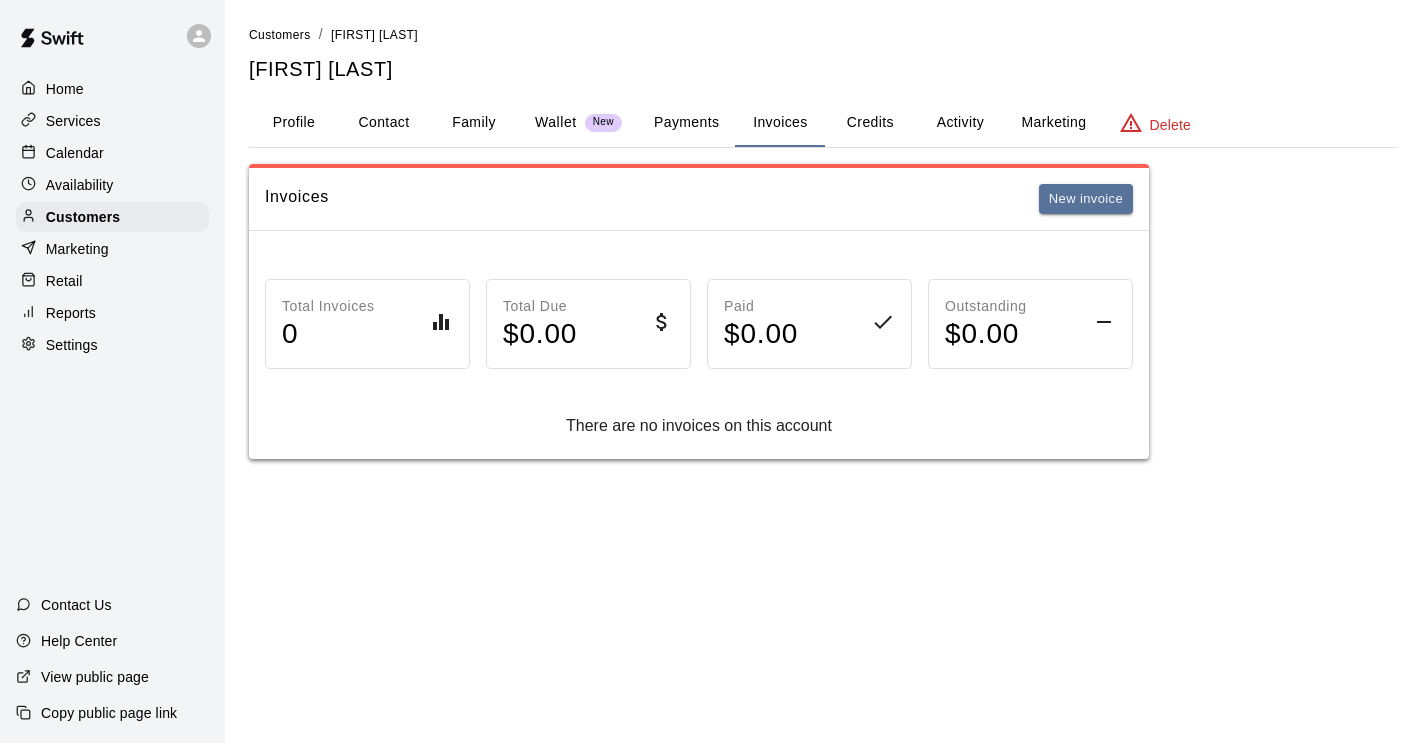 click on "Credits" at bounding box center (870, 123) 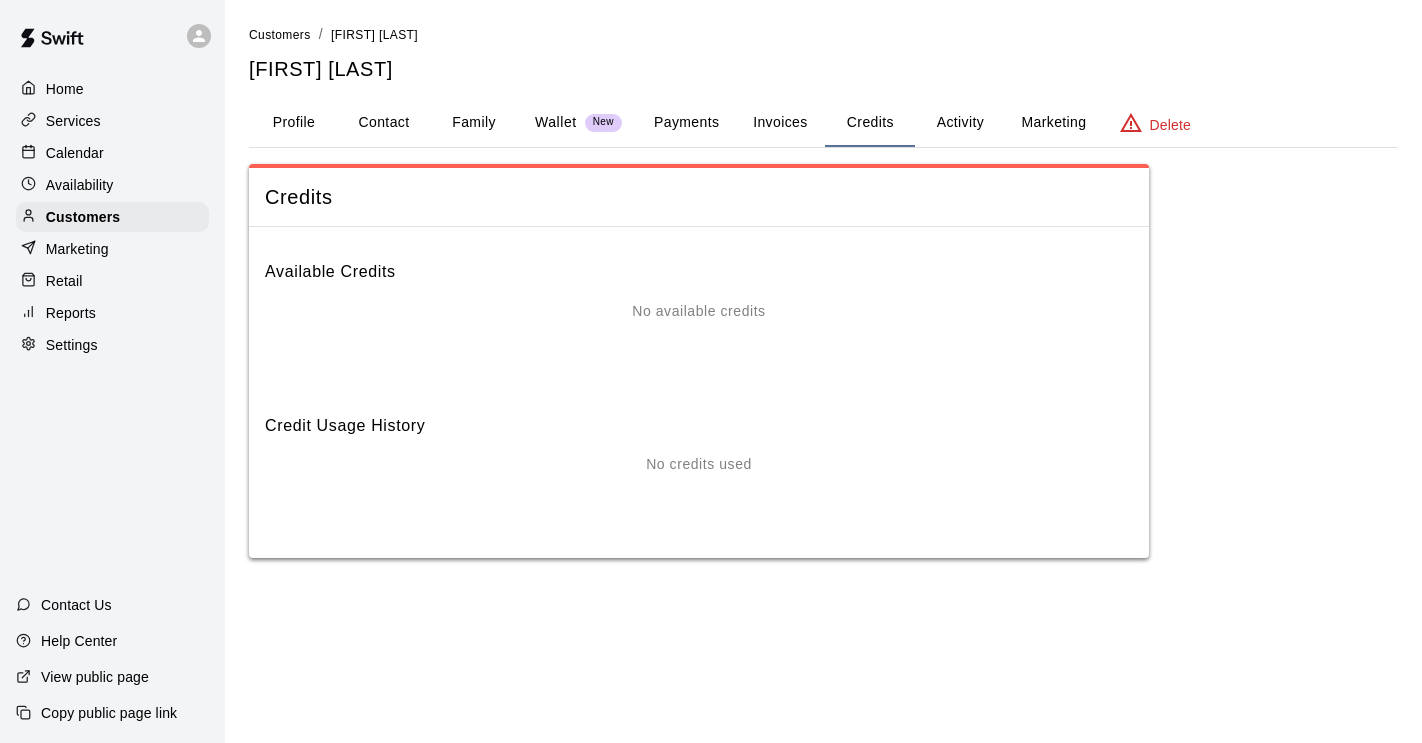 click on "Activity" at bounding box center (960, 123) 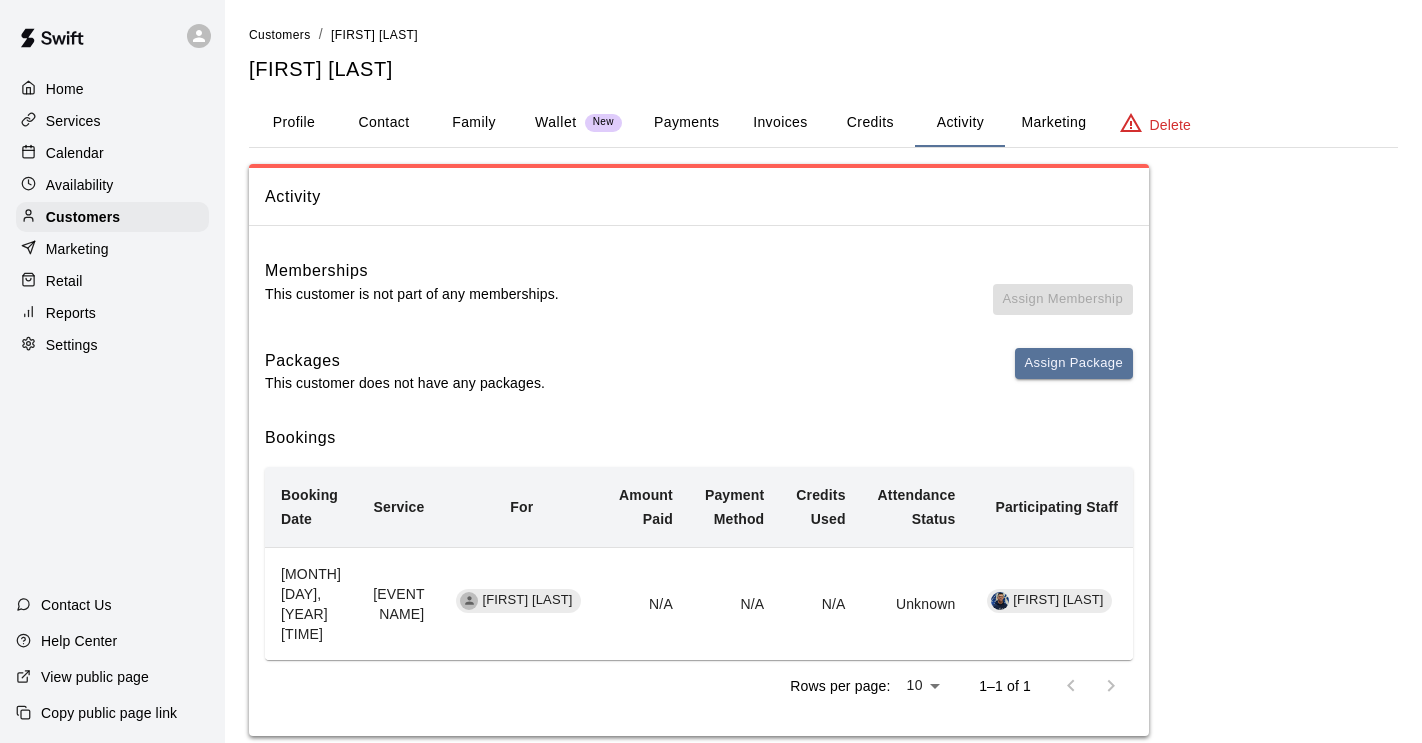 click on "Invoices" at bounding box center (780, 123) 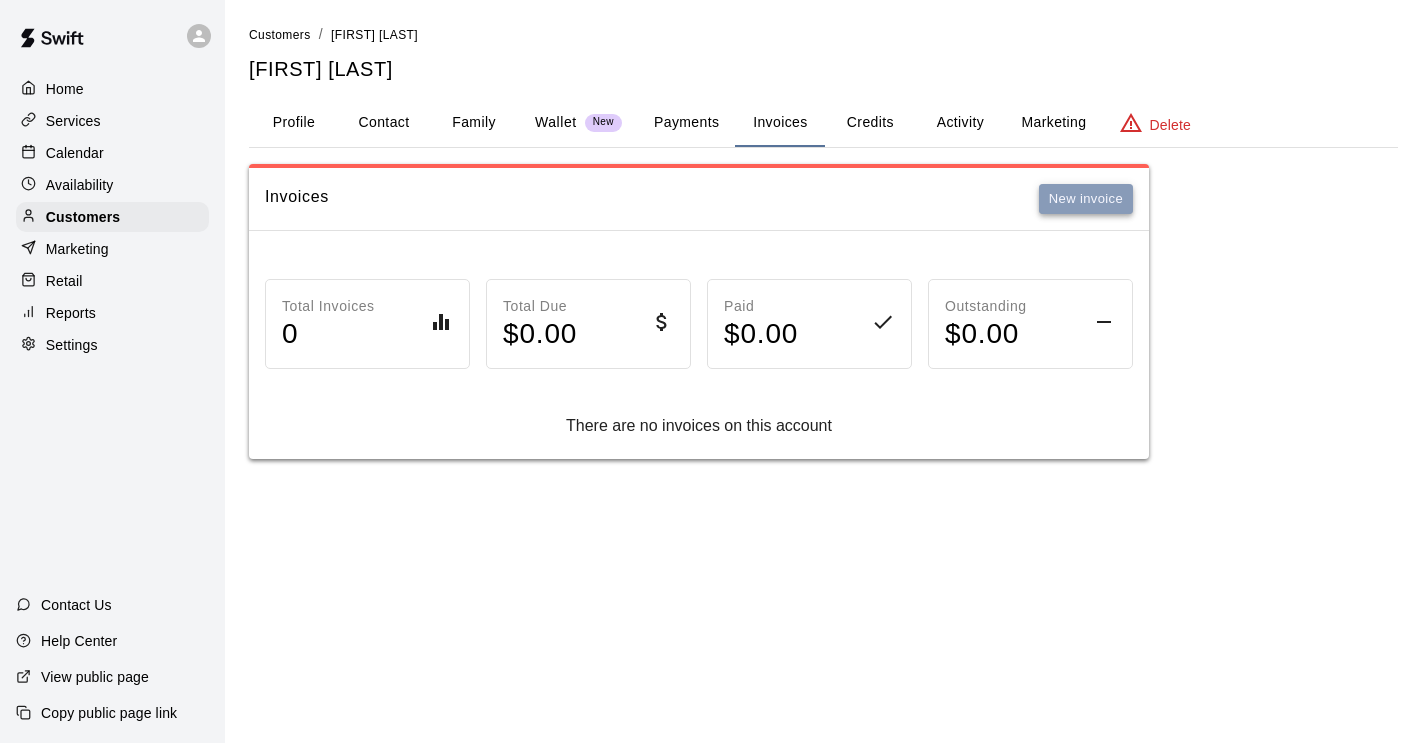 click on "New invoice" at bounding box center [1086, 199] 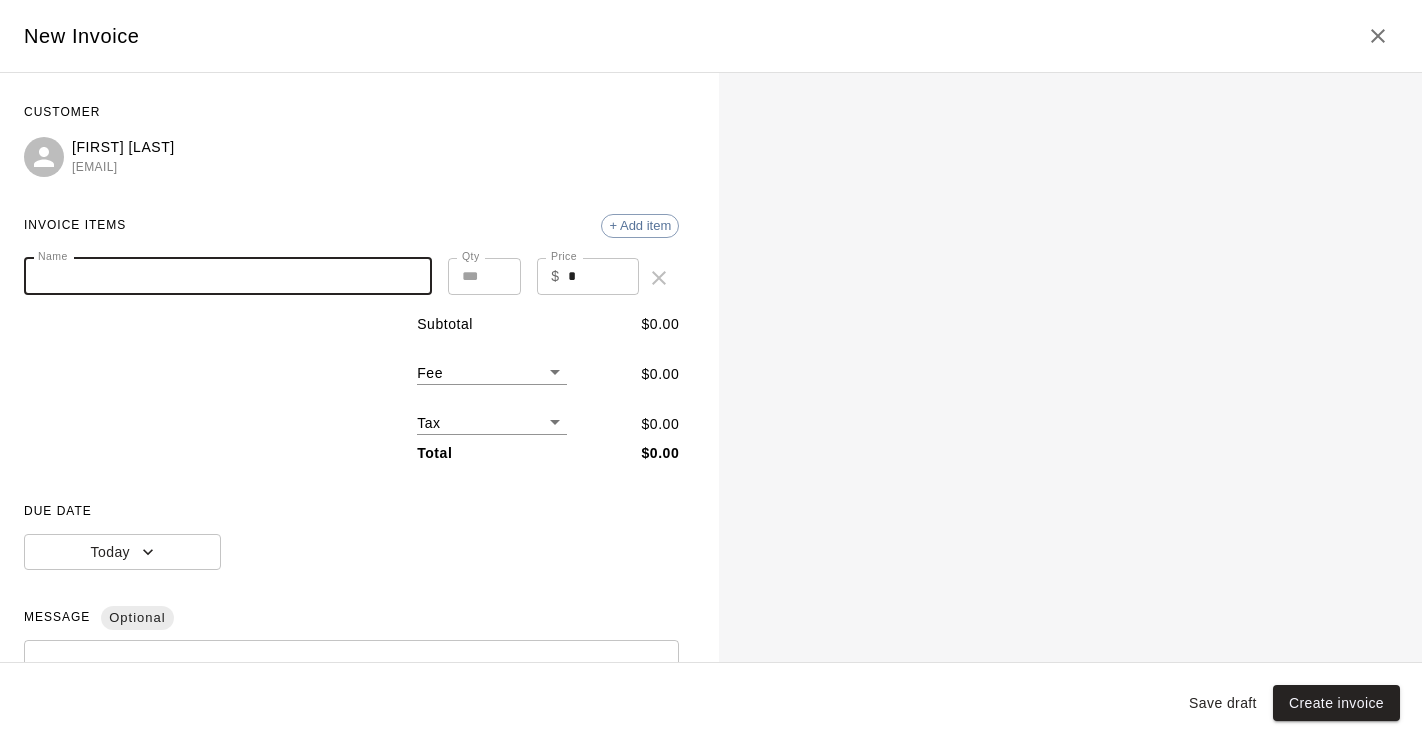 click on "Name" at bounding box center (228, 276) 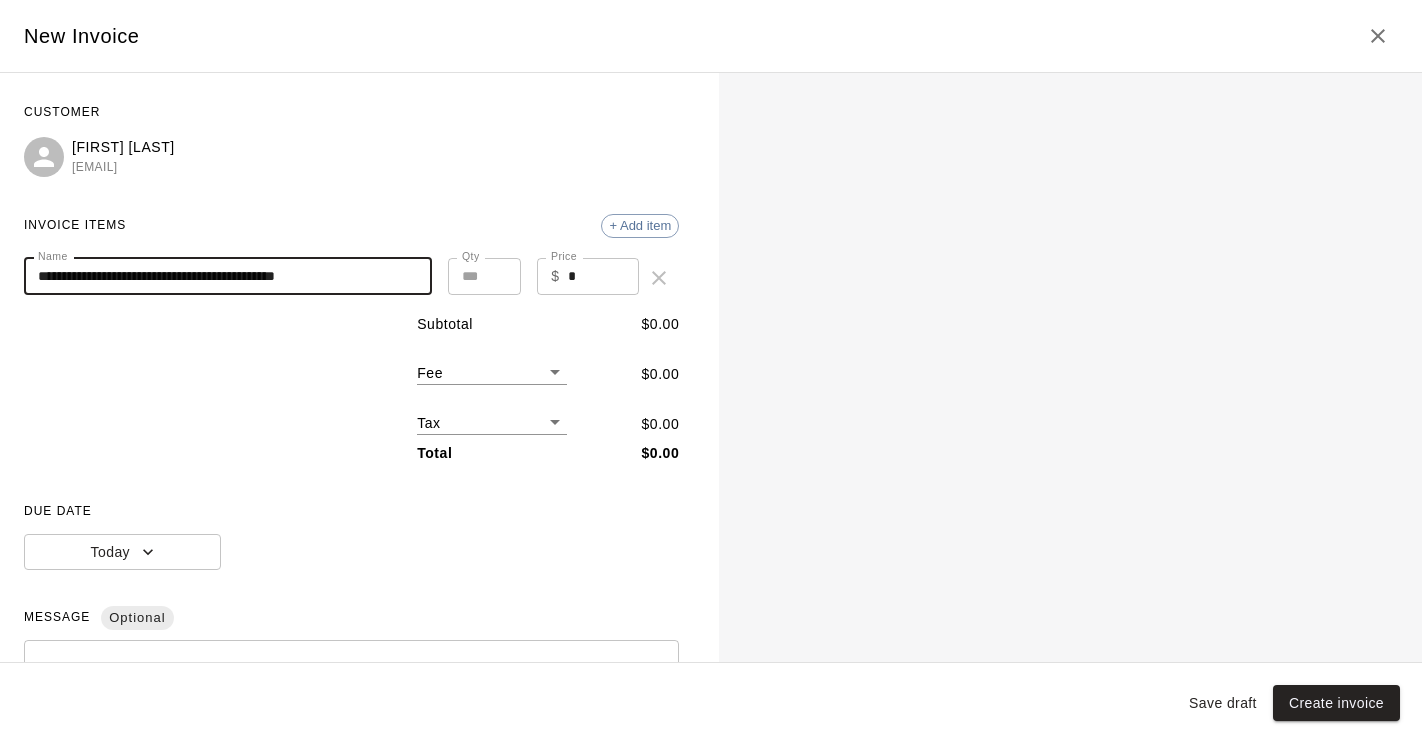 type on "**********" 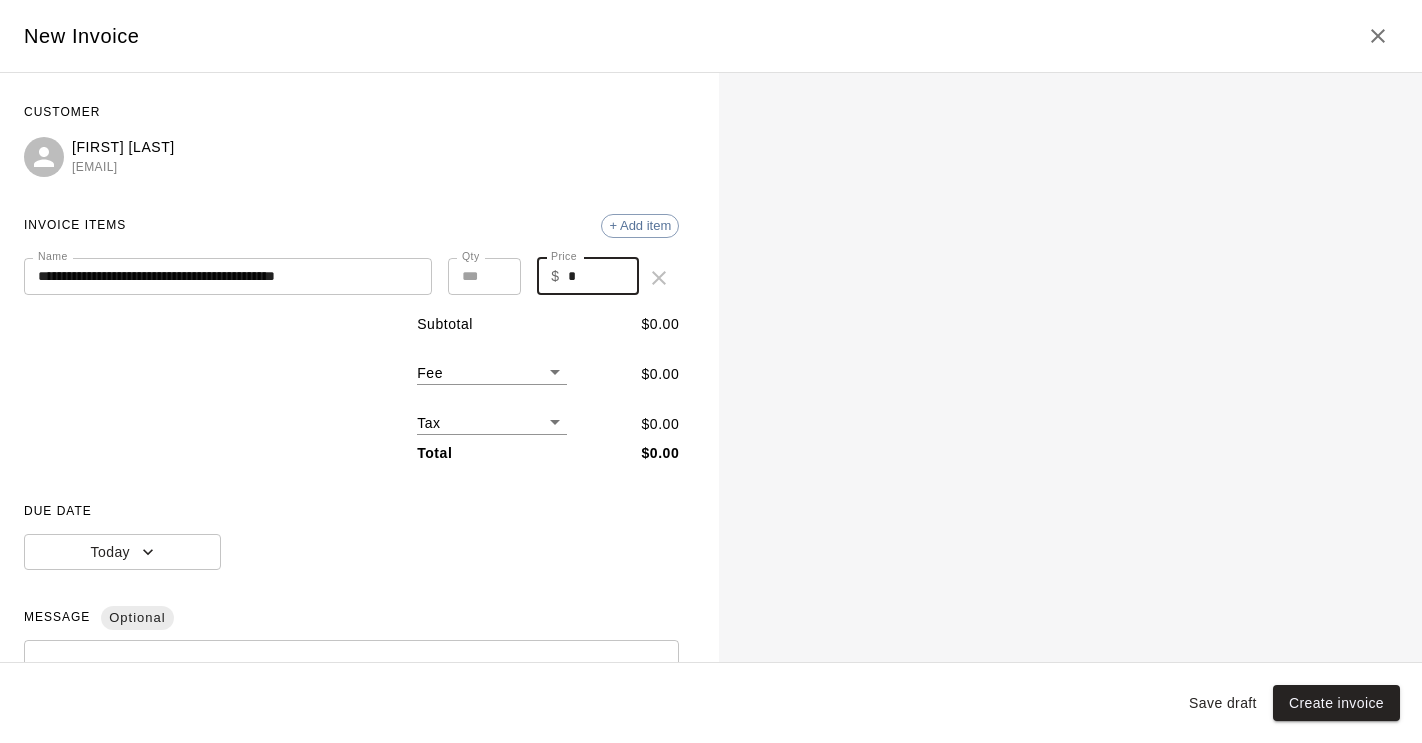 drag, startPoint x: 585, startPoint y: 273, endPoint x: 566, endPoint y: 272, distance: 19.026299 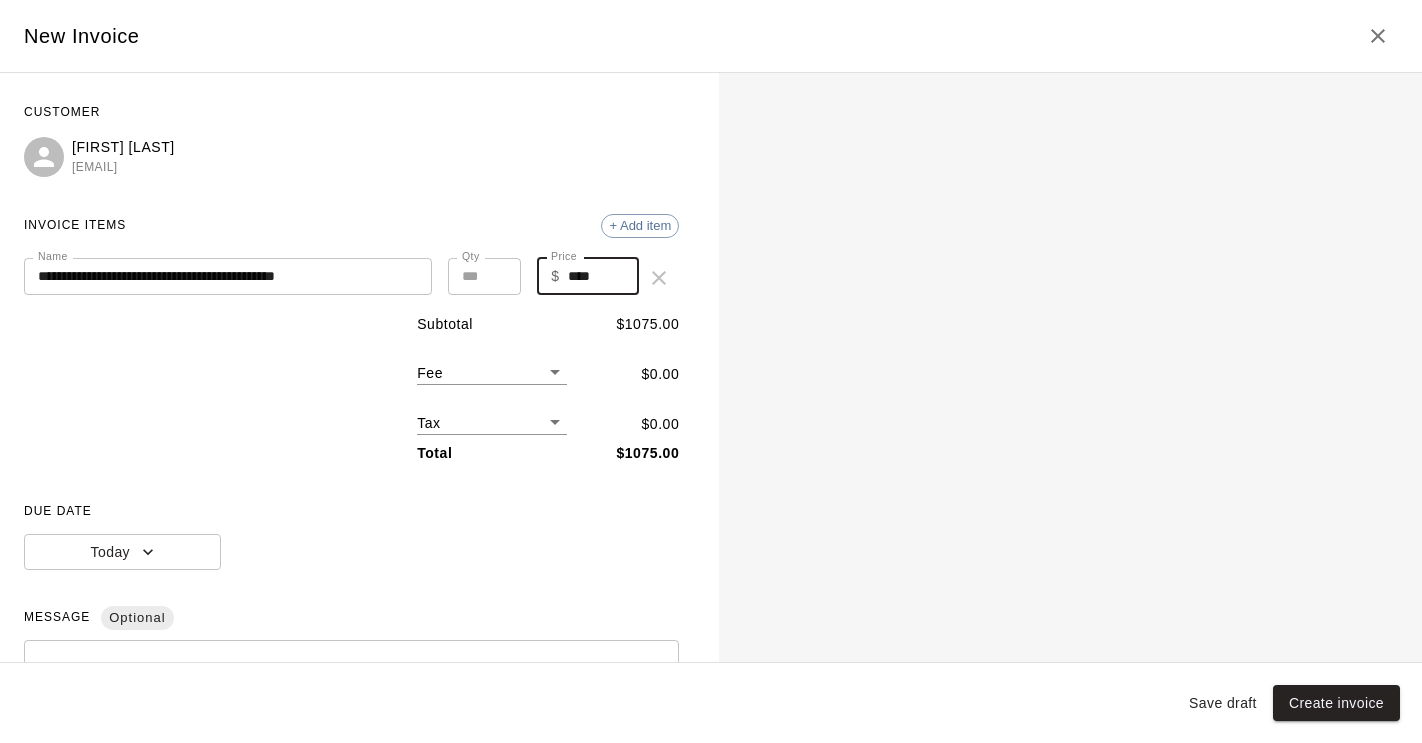 type on "****" 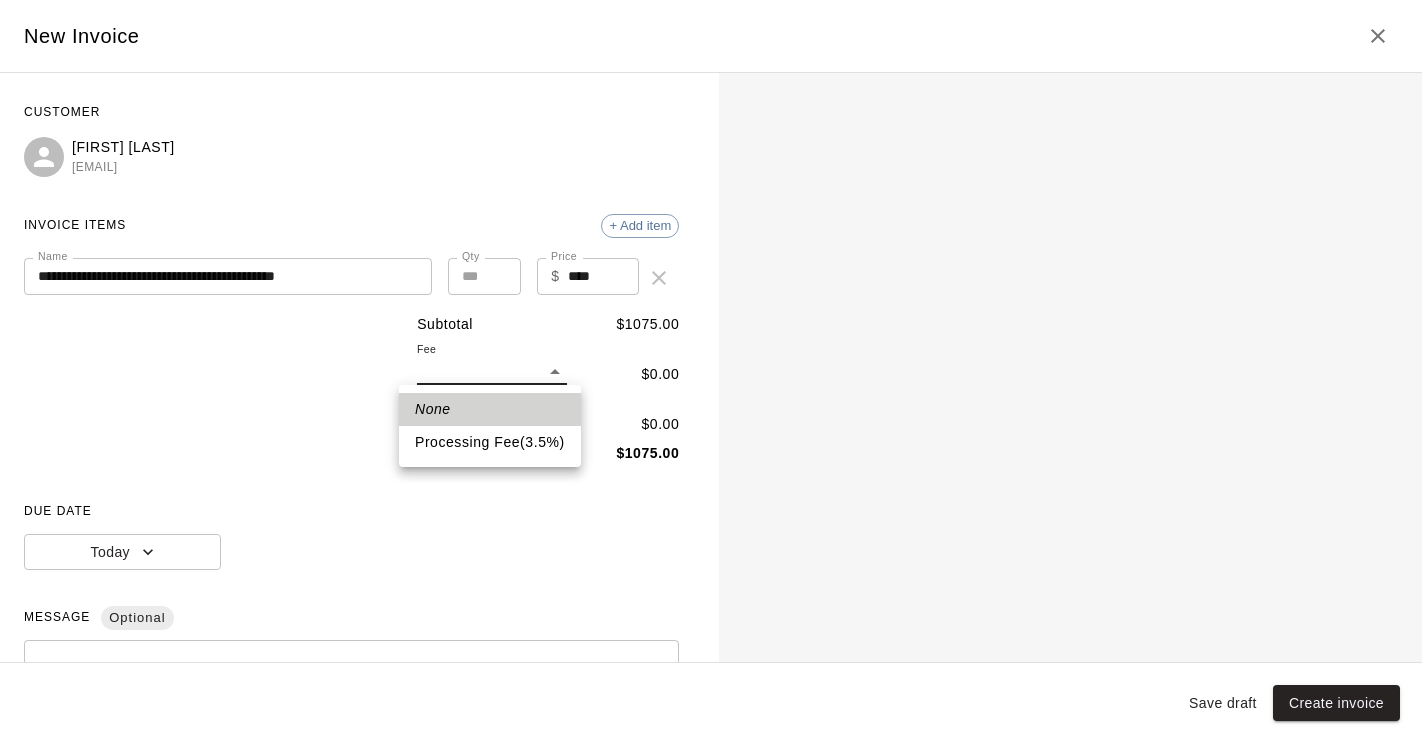click on "**********" at bounding box center [711, 249] 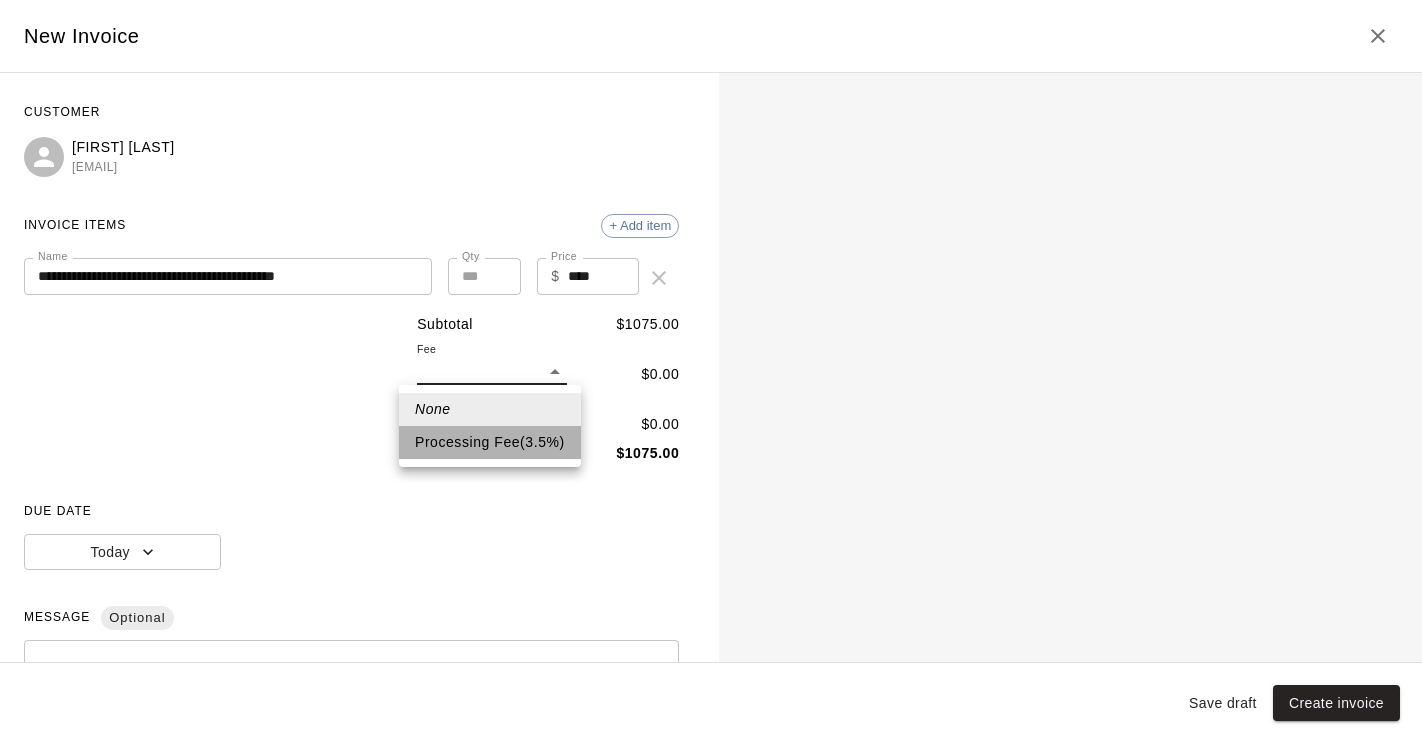 click on "Processing Fee  ( 3.5 % )" at bounding box center [490, 442] 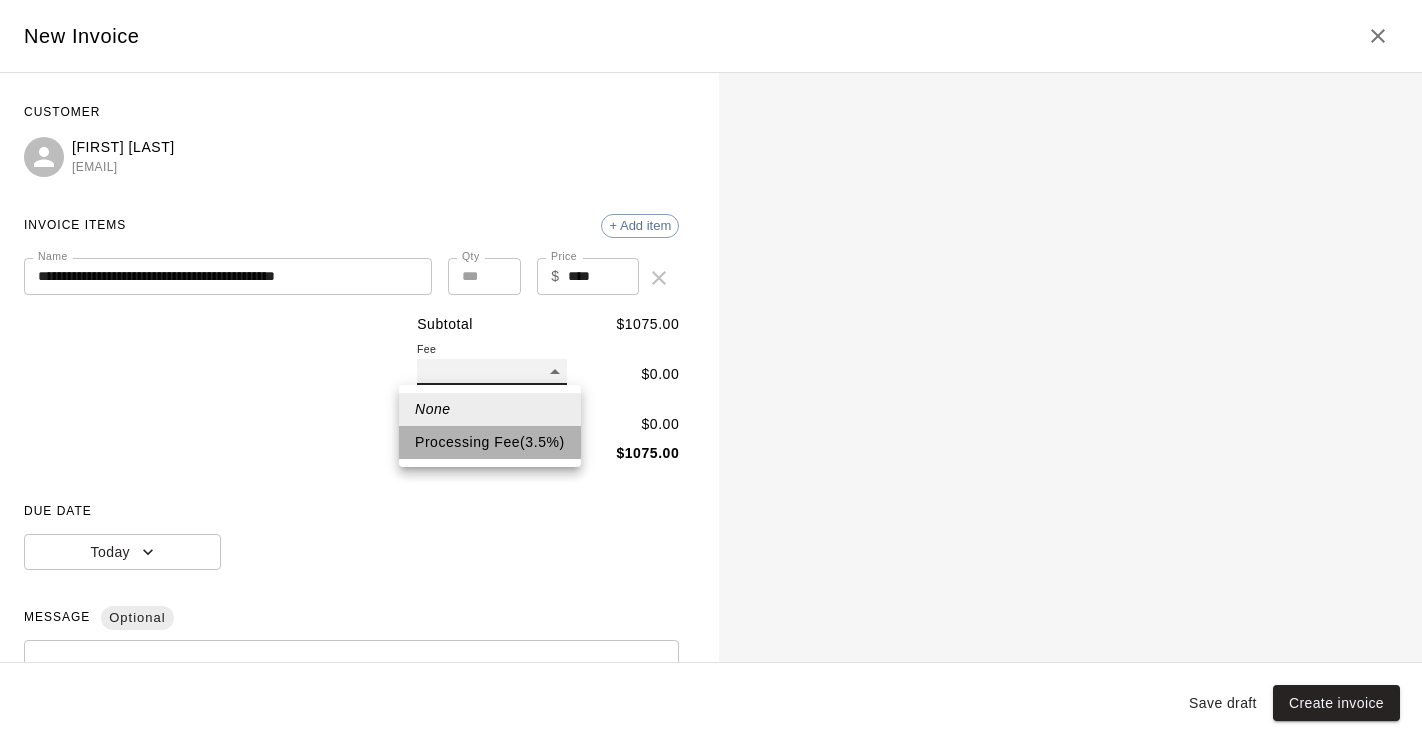 type on "**" 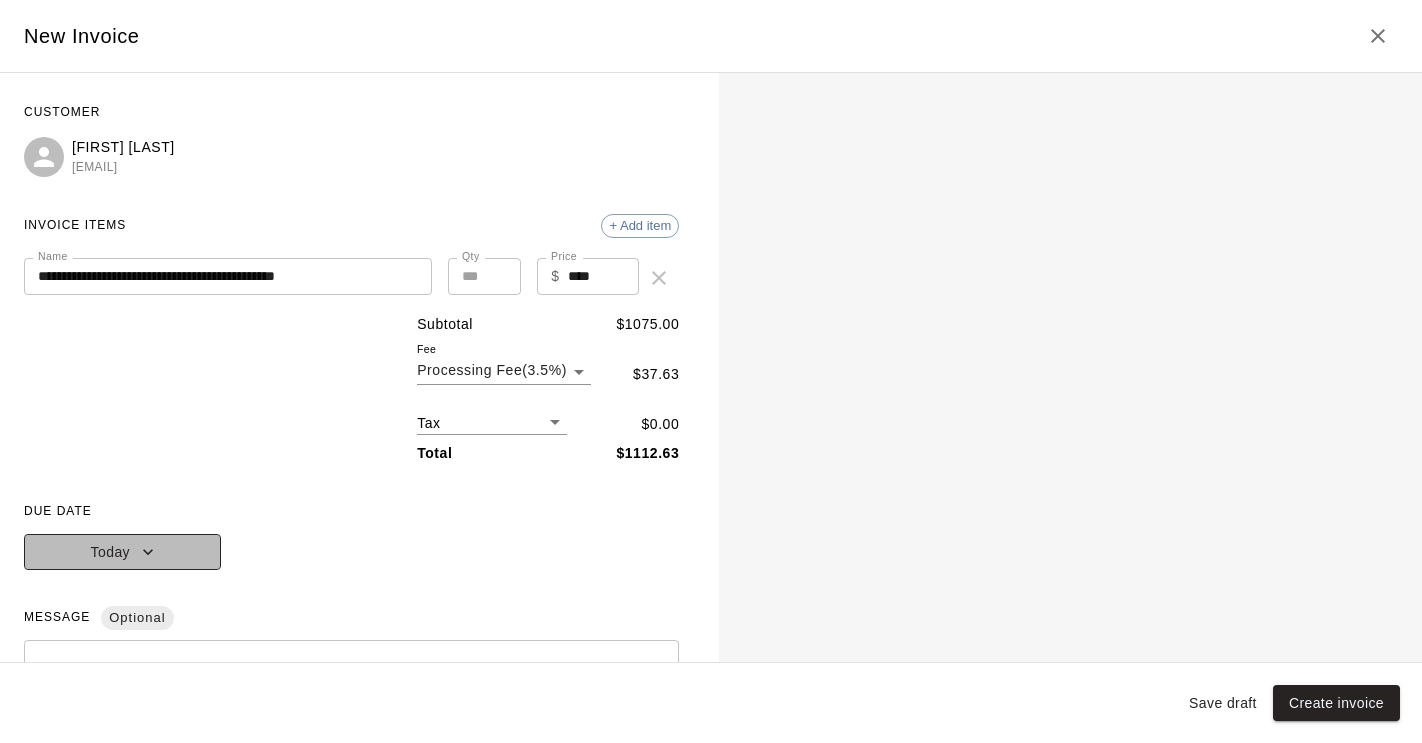 click on "Today" at bounding box center (122, 552) 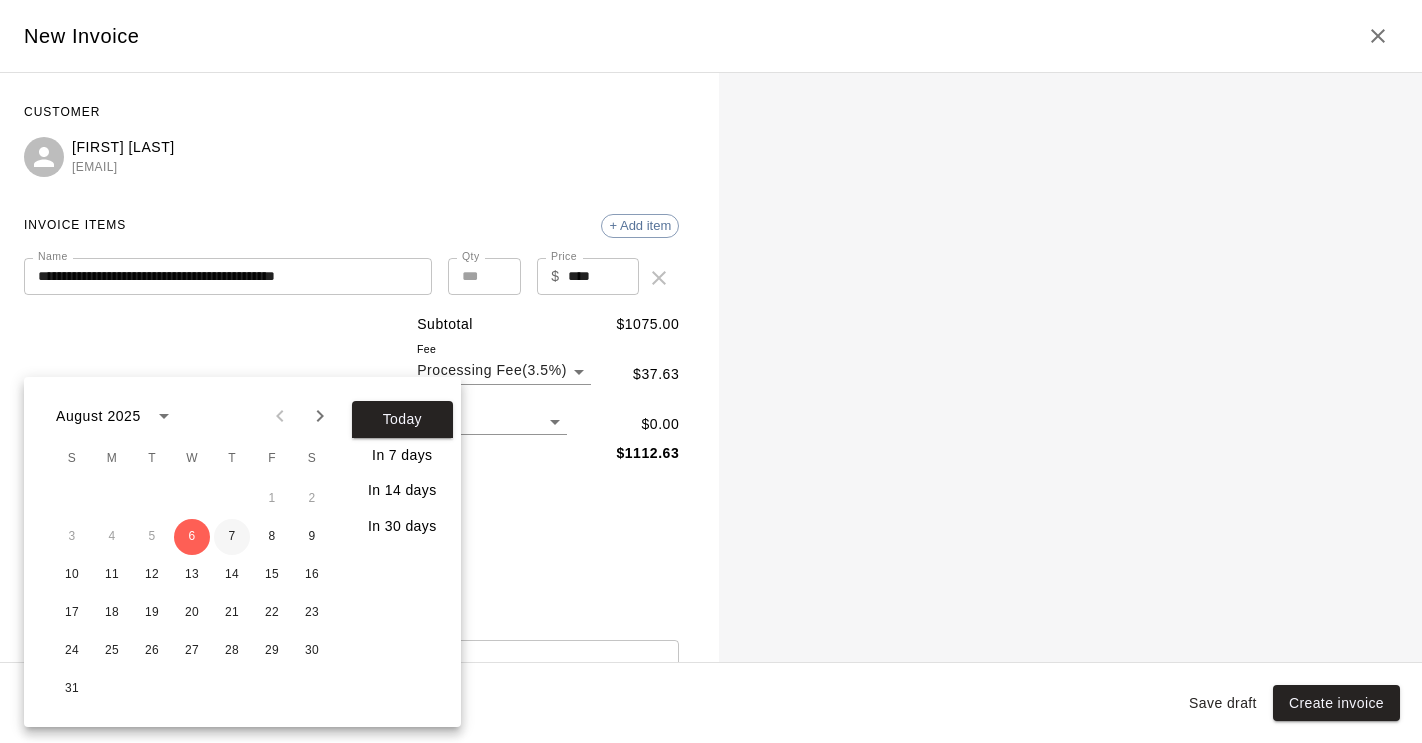 click on "7" at bounding box center (232, 537) 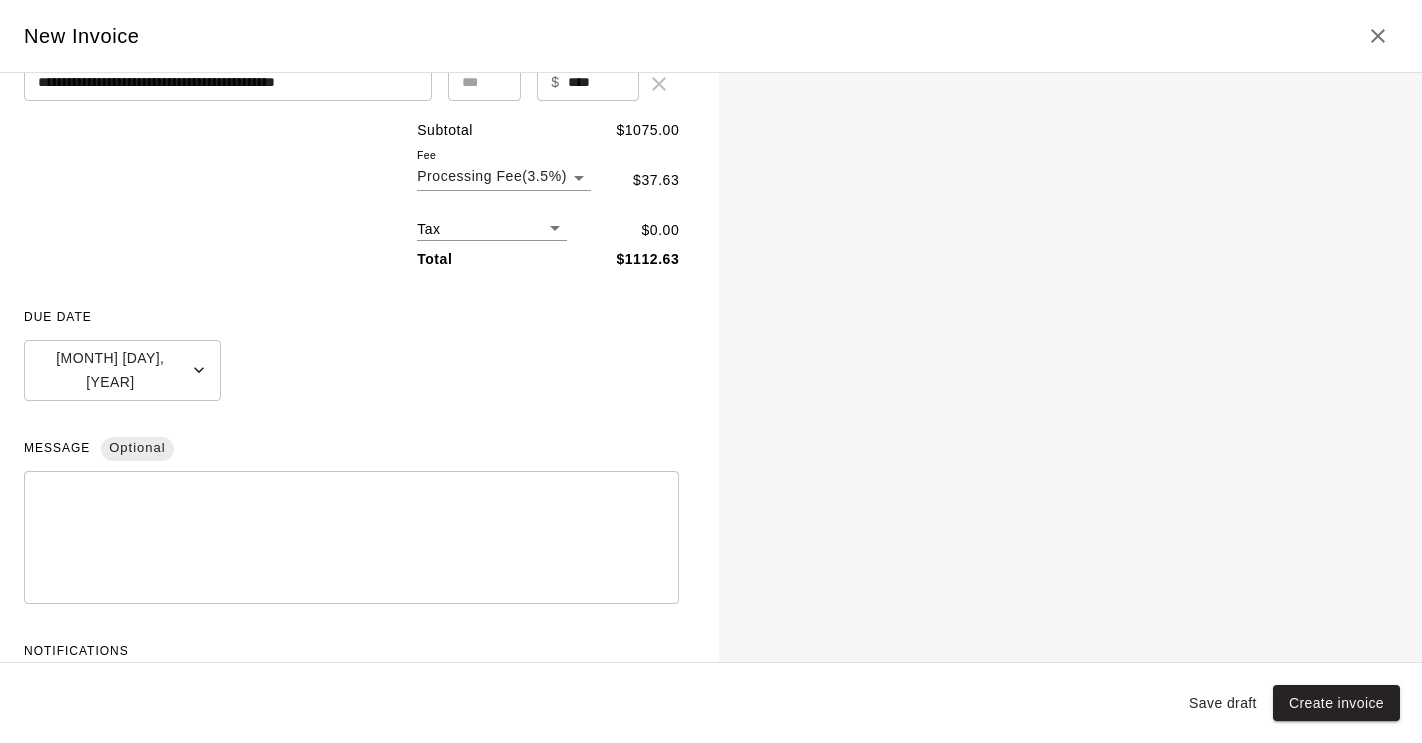 scroll, scrollTop: 243, scrollLeft: 0, axis: vertical 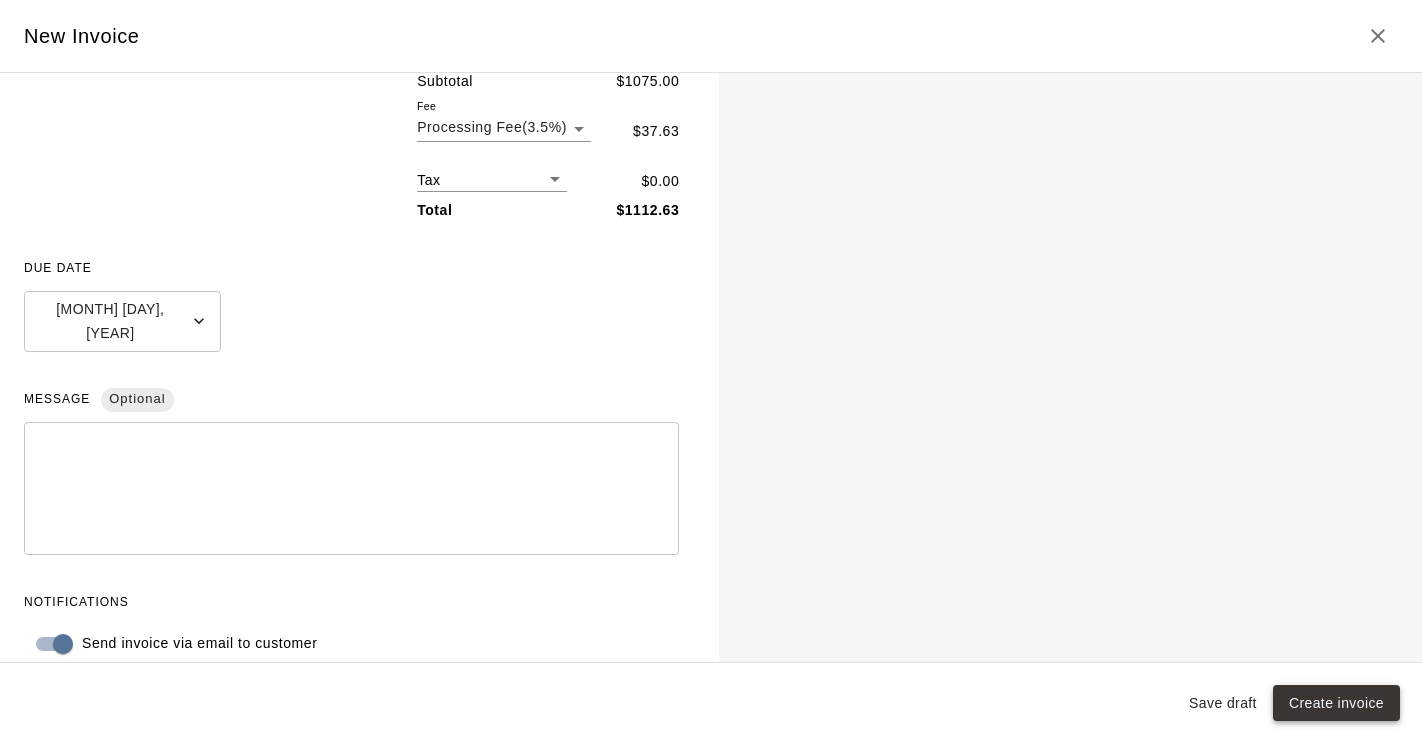 click on "Create invoice" at bounding box center (1336, 703) 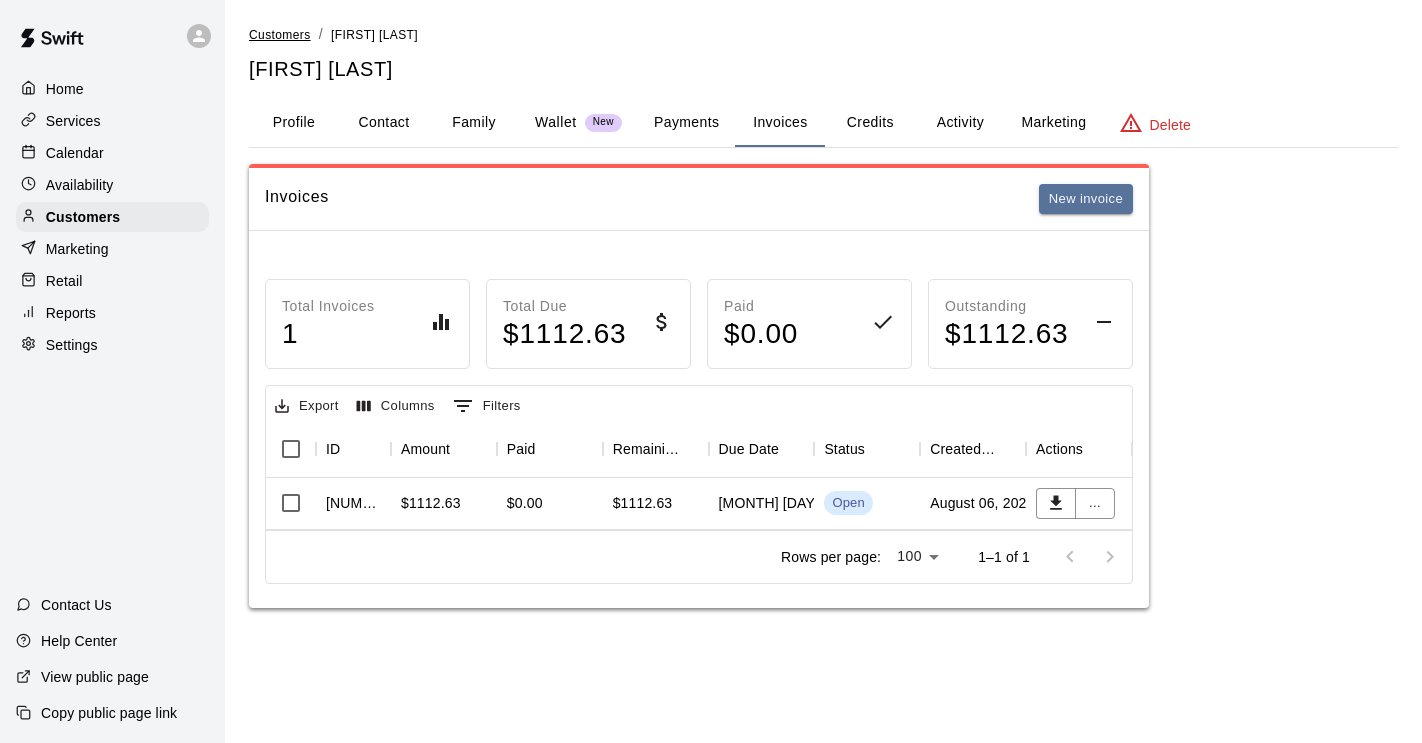 click on "Customers" at bounding box center (280, 35) 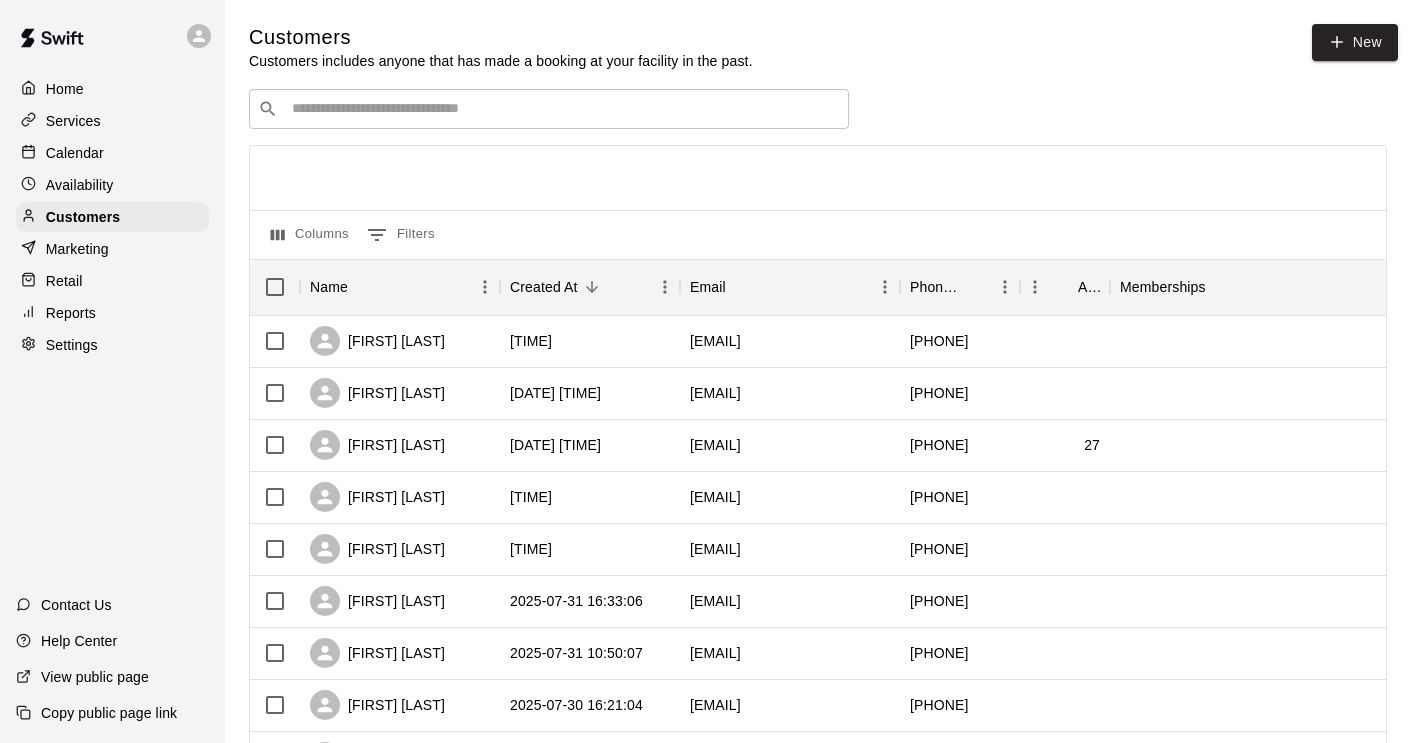 click on "​ ​" at bounding box center (549, 109) 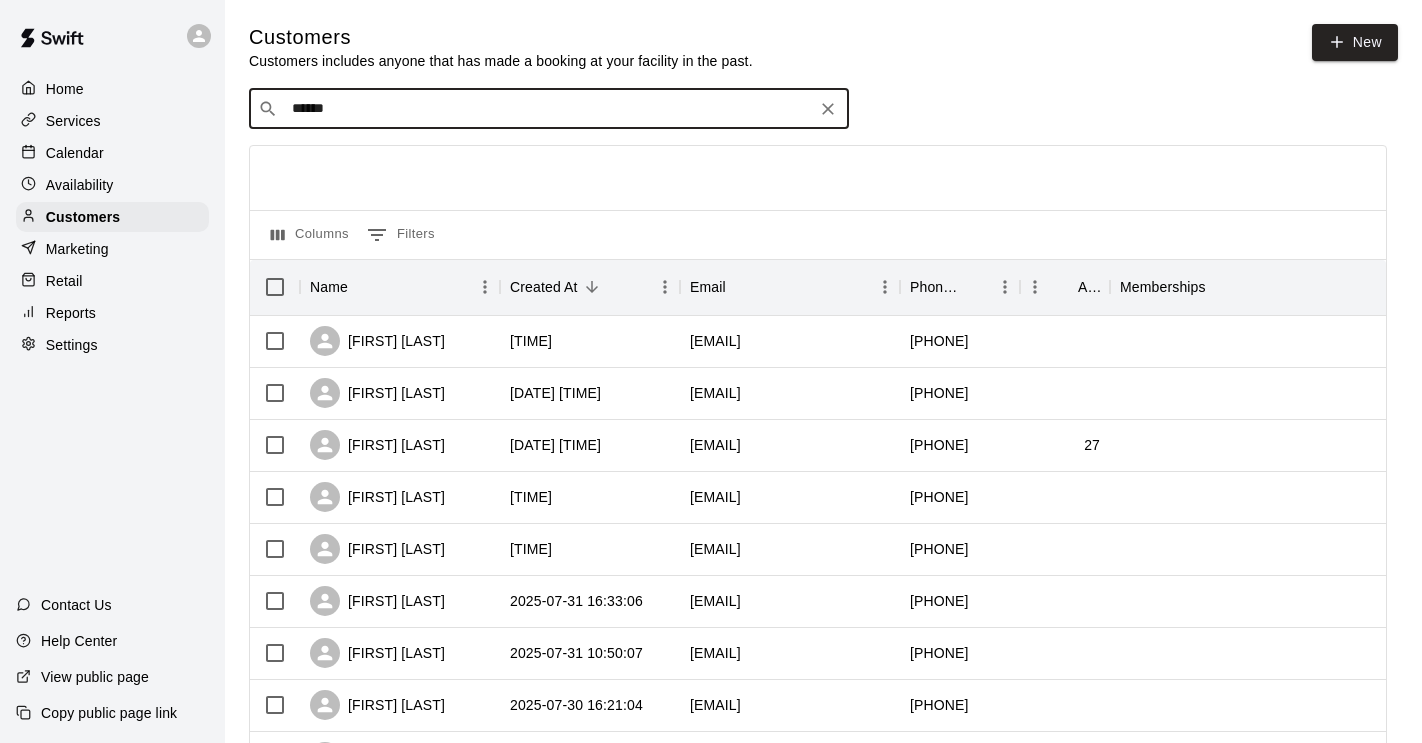type on "*******" 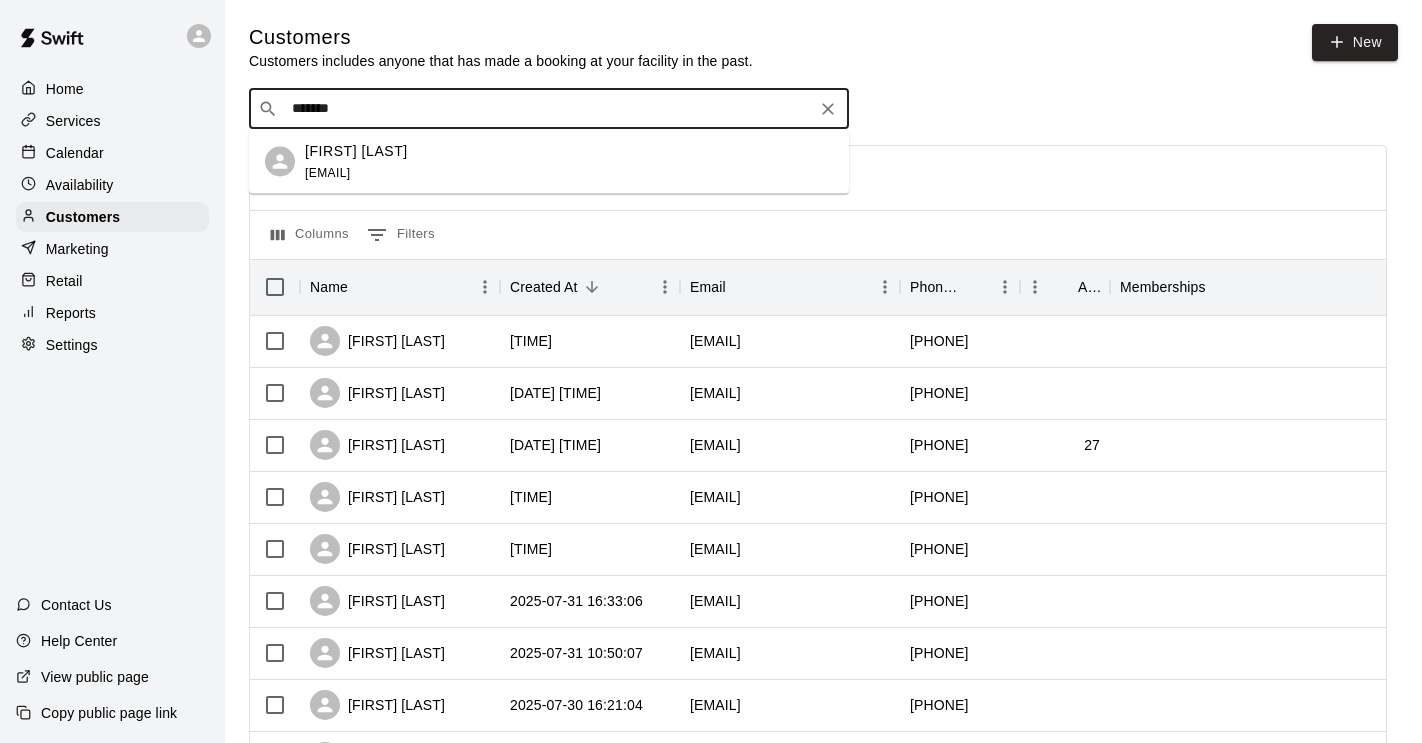 click on "Scott Schafer scottwschafer@gmail.com" at bounding box center [569, 161] 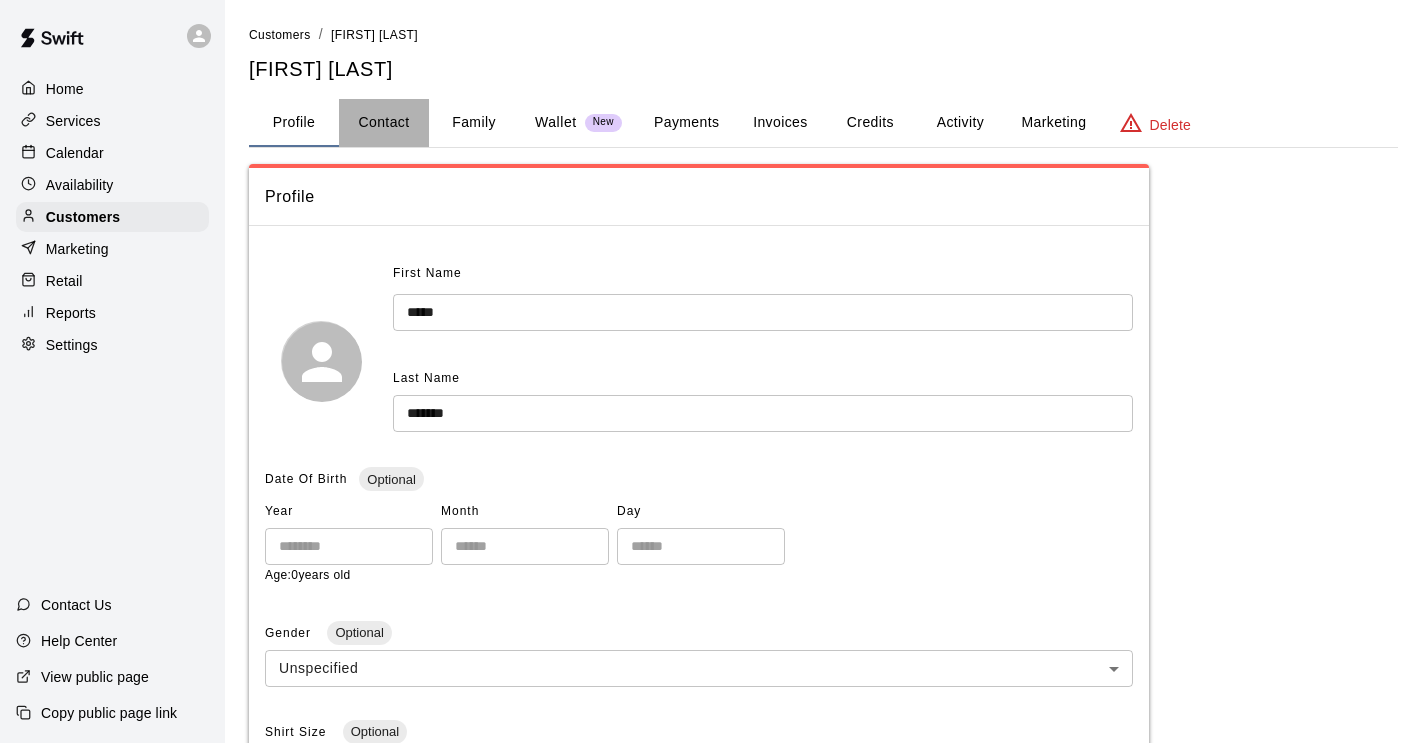 click on "Contact" at bounding box center (384, 123) 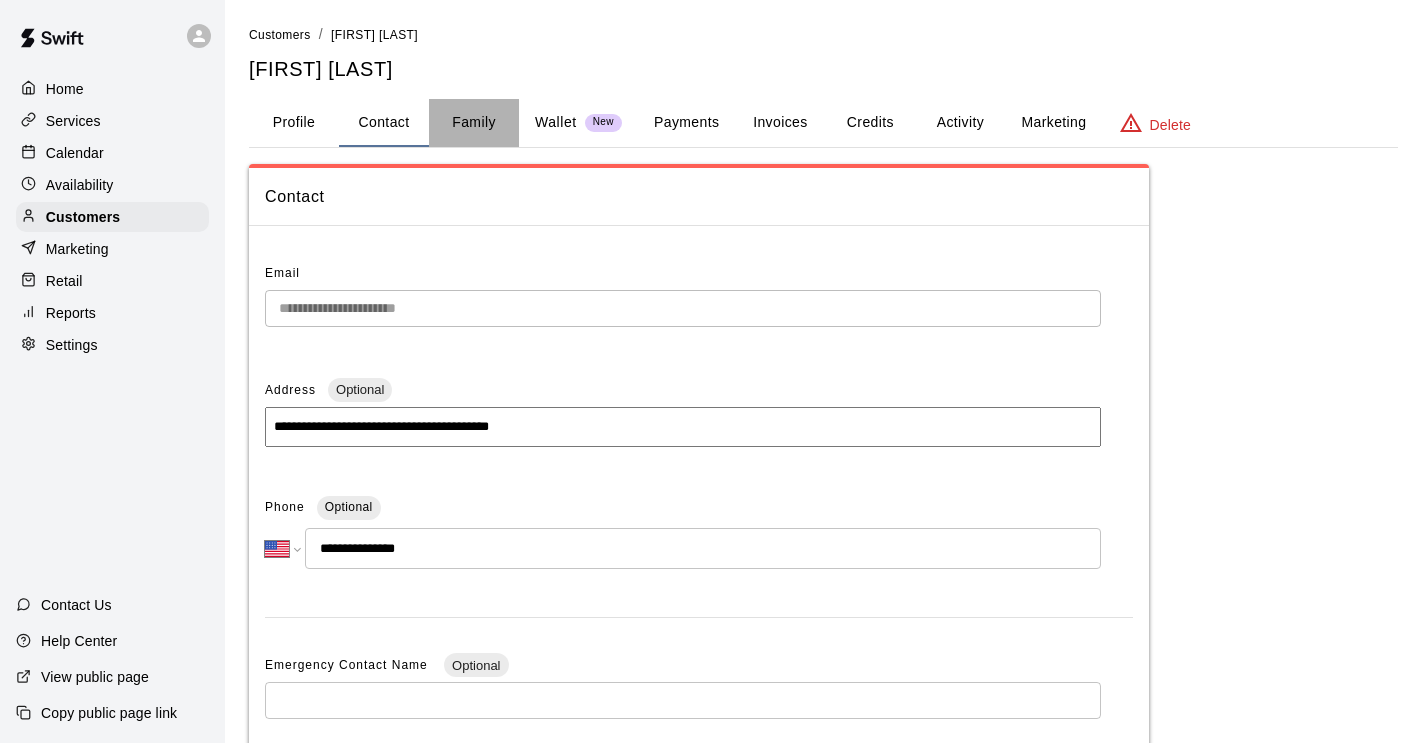 click on "Family" at bounding box center [474, 123] 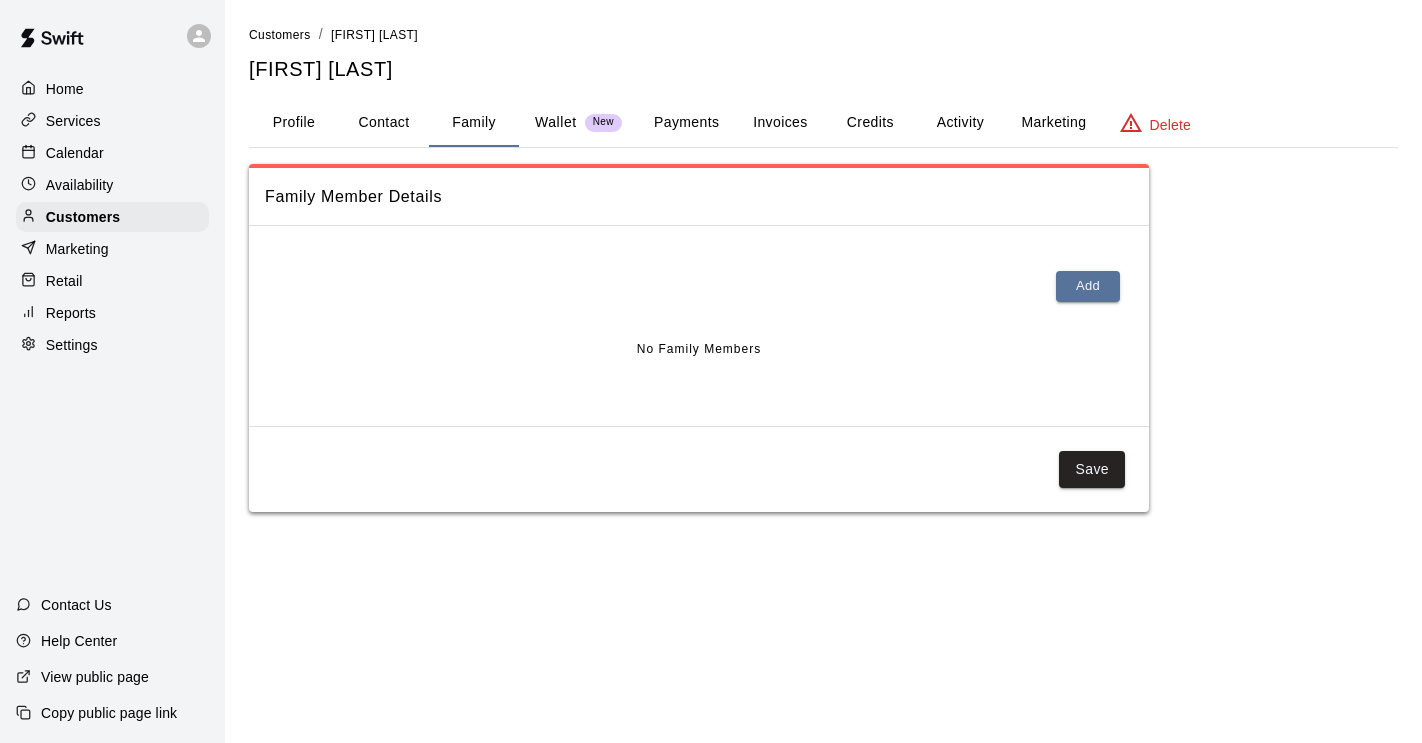 type 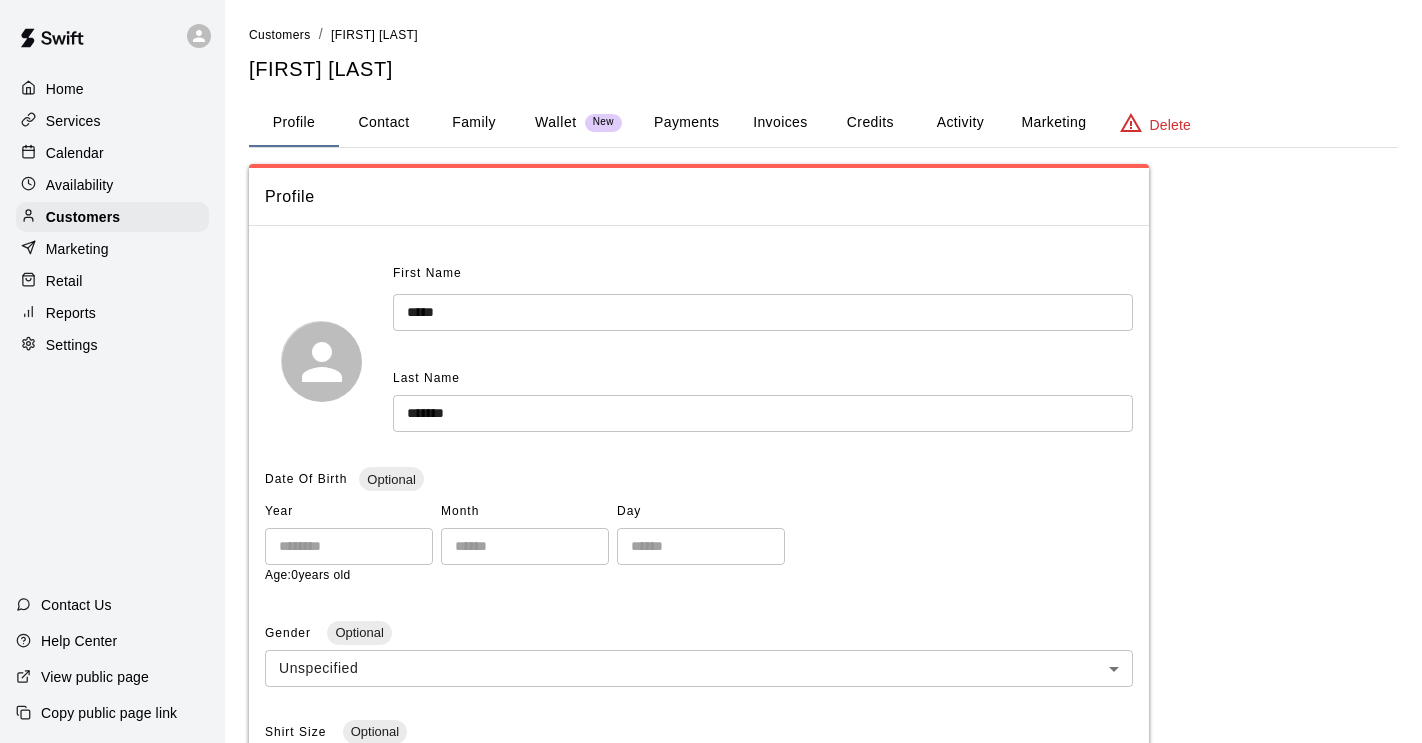 scroll, scrollTop: 15, scrollLeft: 0, axis: vertical 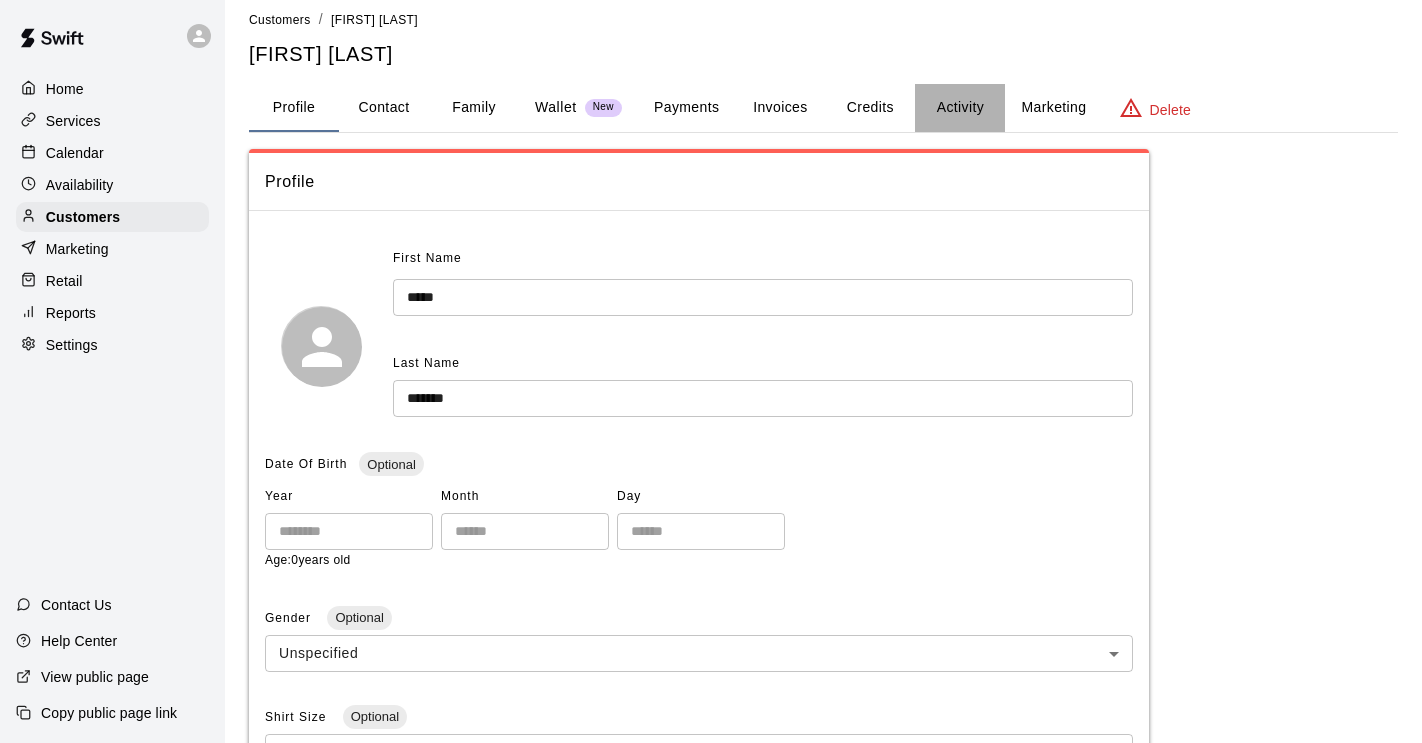click on "Activity" at bounding box center (960, 108) 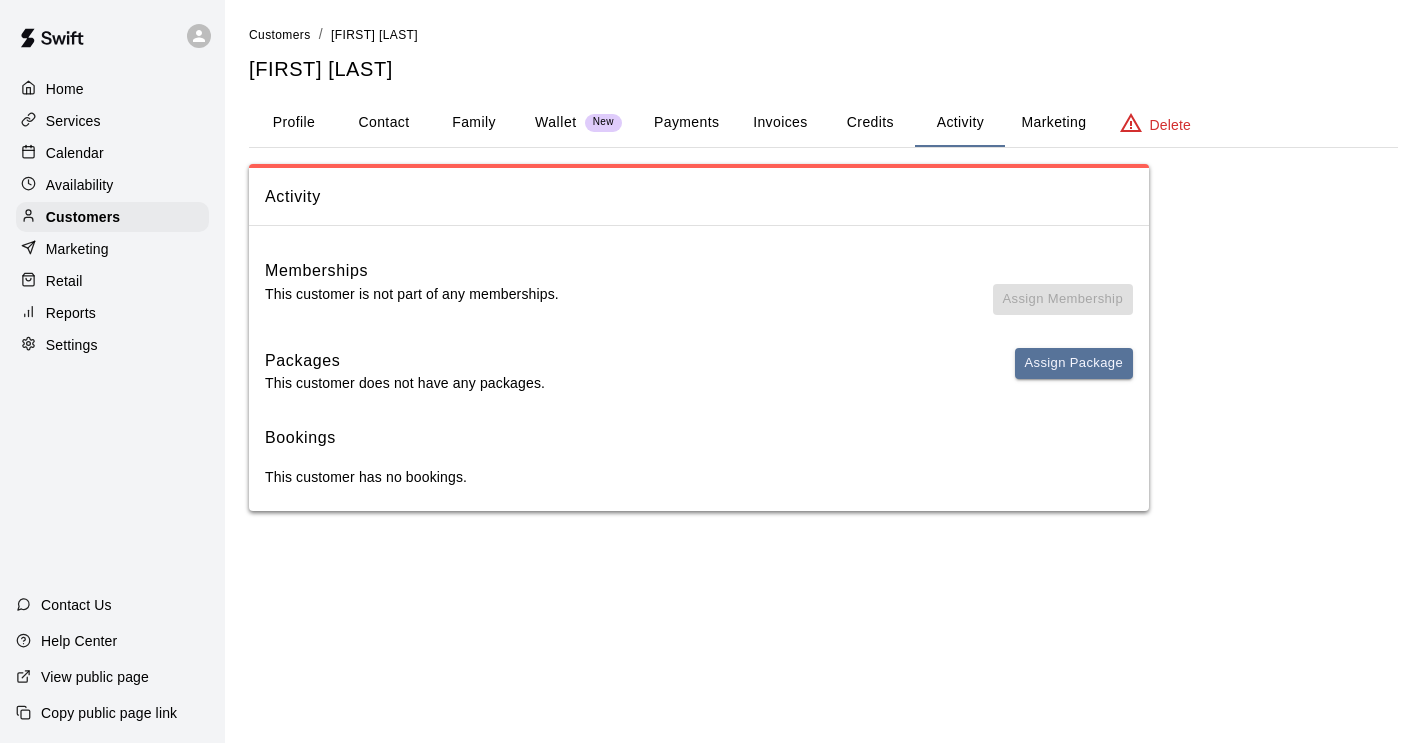 click on "Credits" at bounding box center [870, 123] 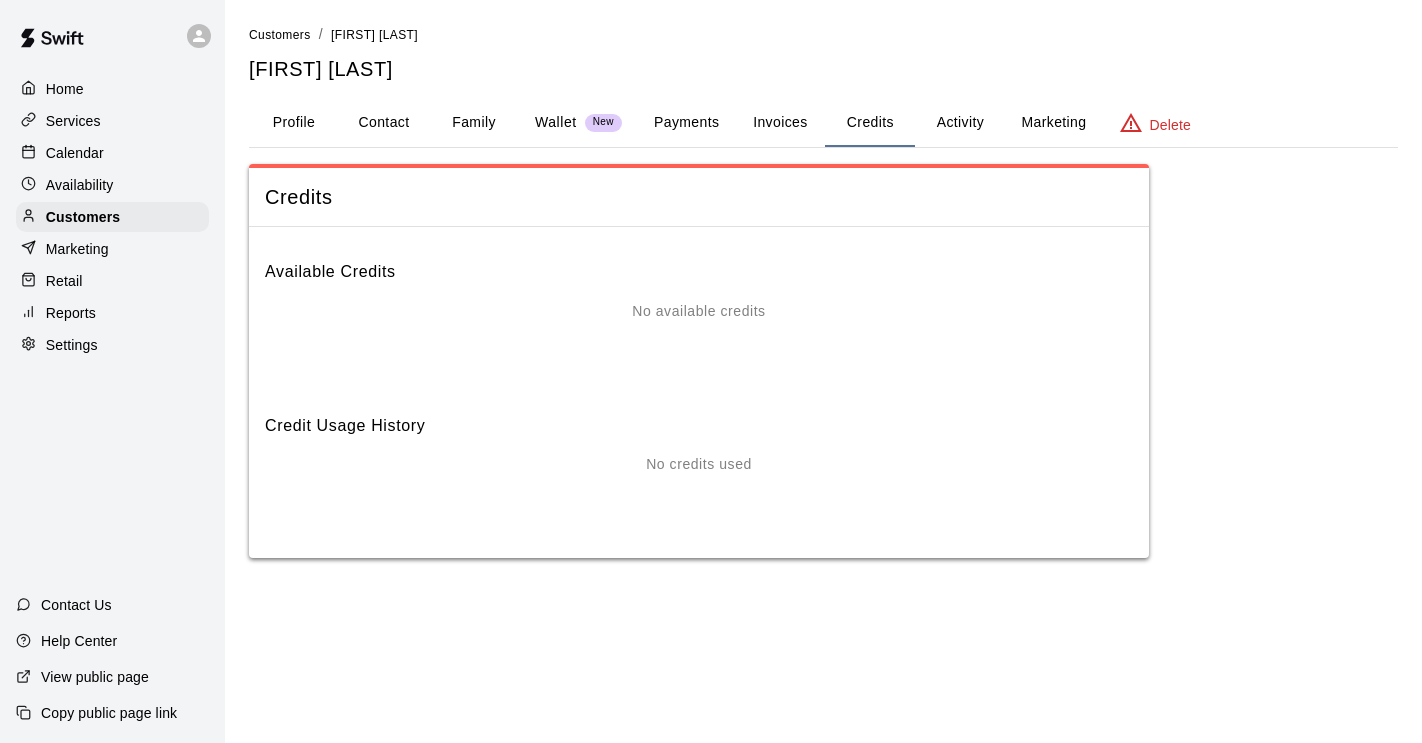 click on "Invoices" at bounding box center (780, 123) 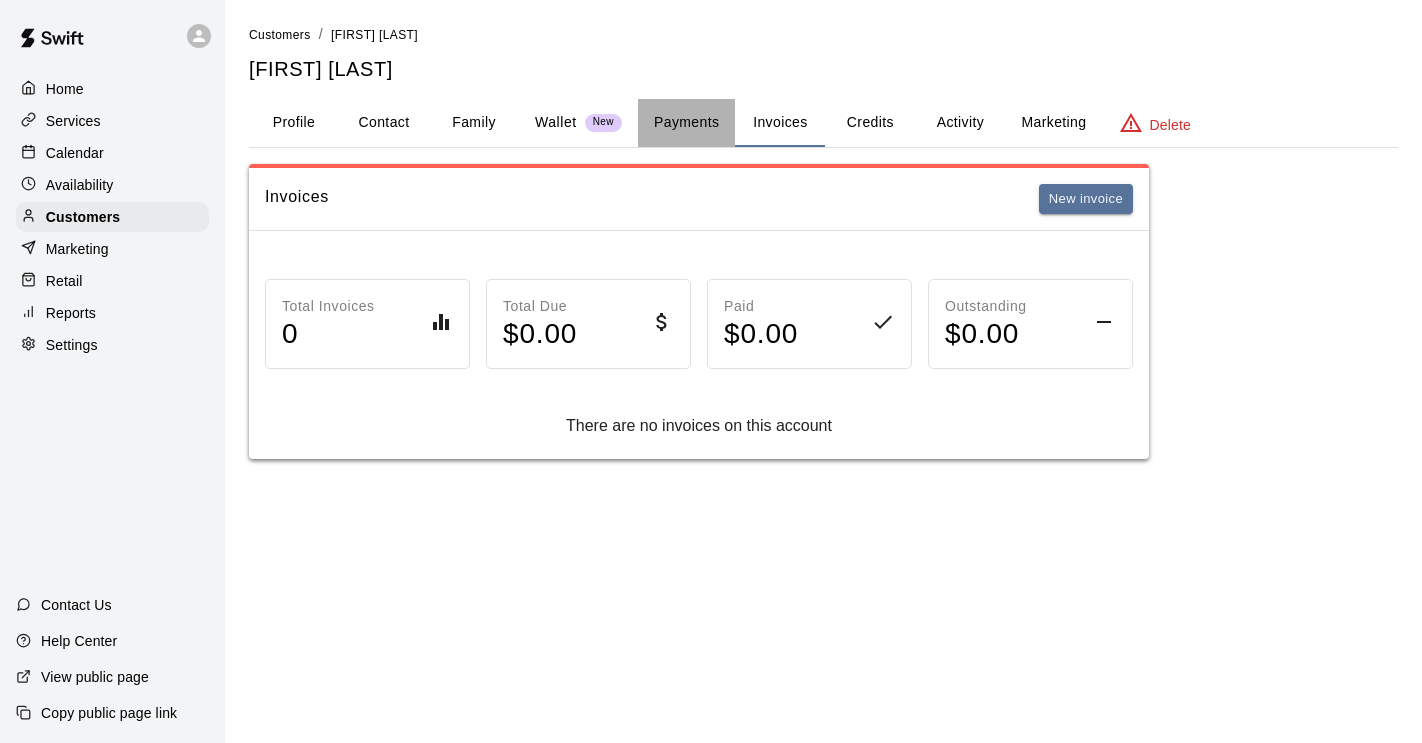 click on "Payments" at bounding box center [686, 123] 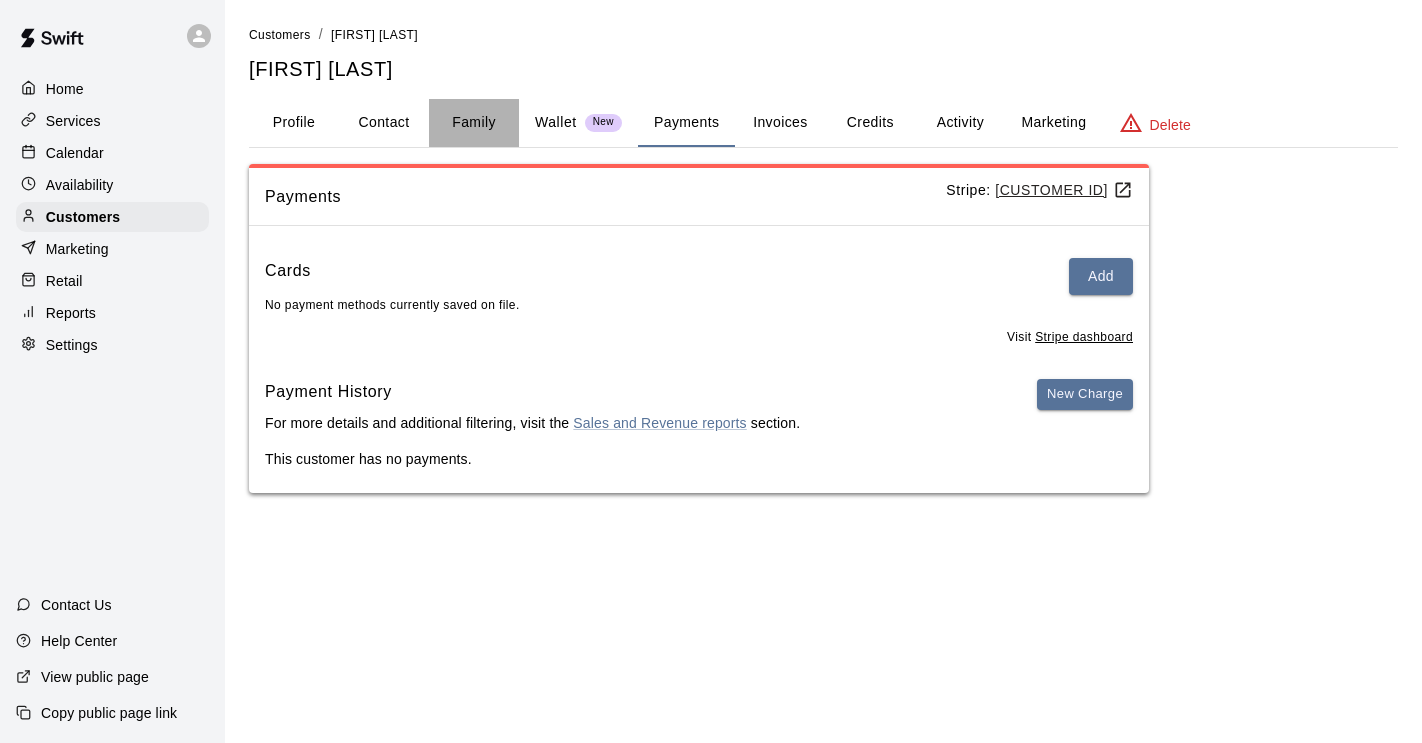 click on "Family" at bounding box center (474, 123) 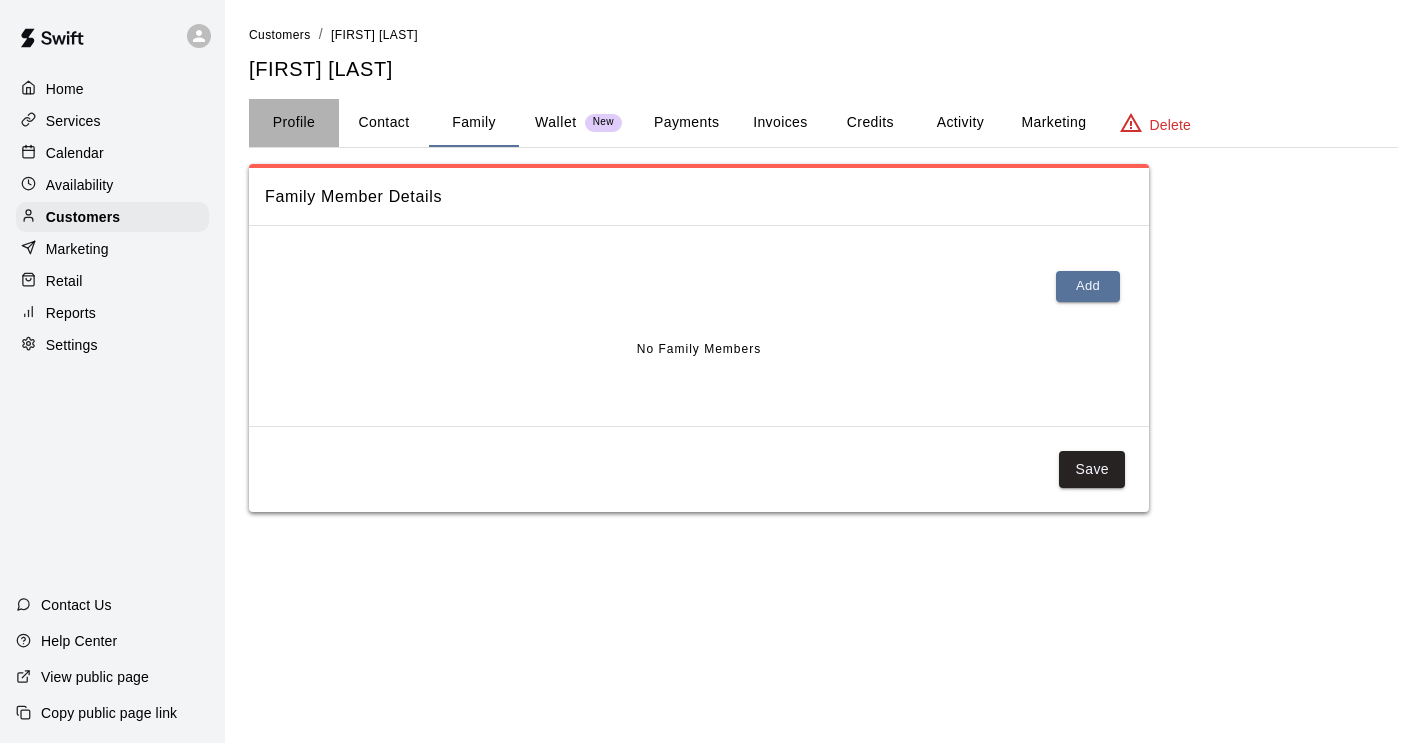 click on "Profile" at bounding box center (294, 123) 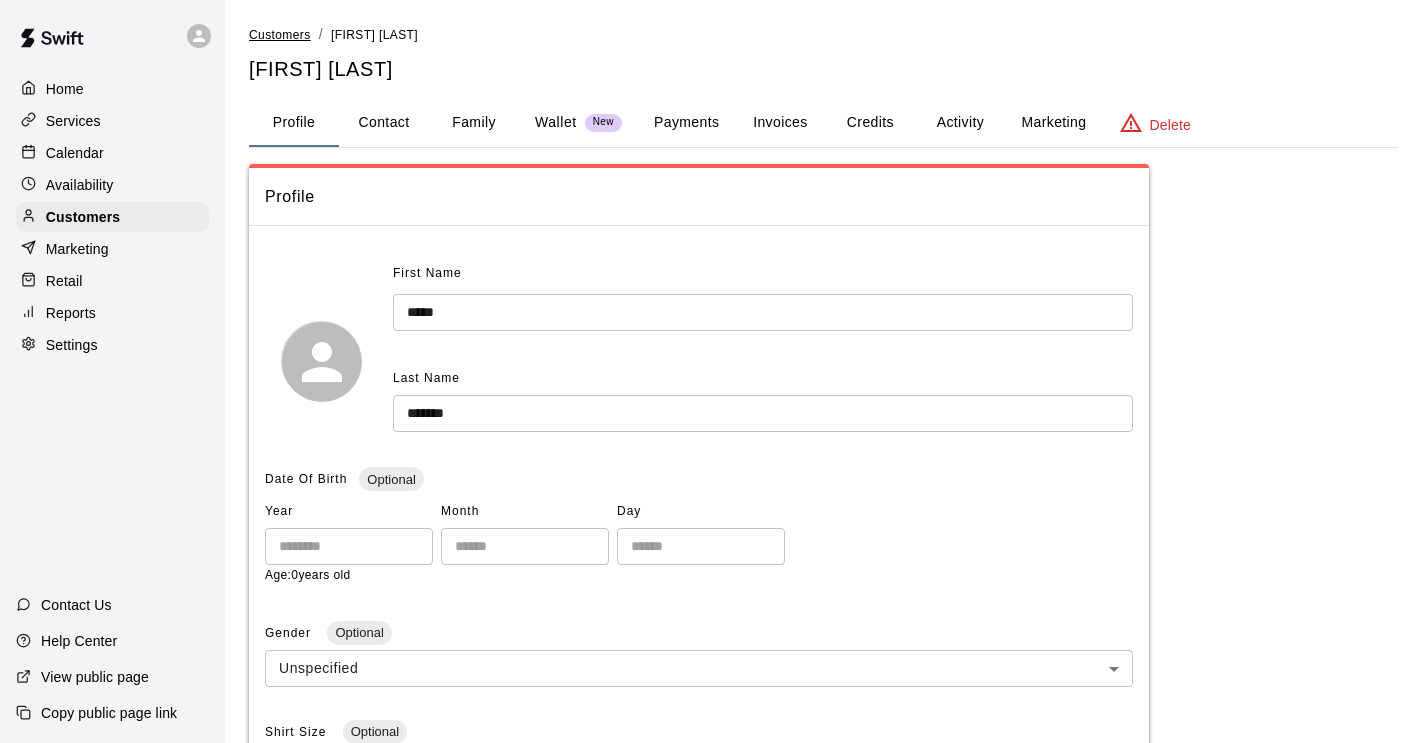 click on "Customers" at bounding box center [280, 35] 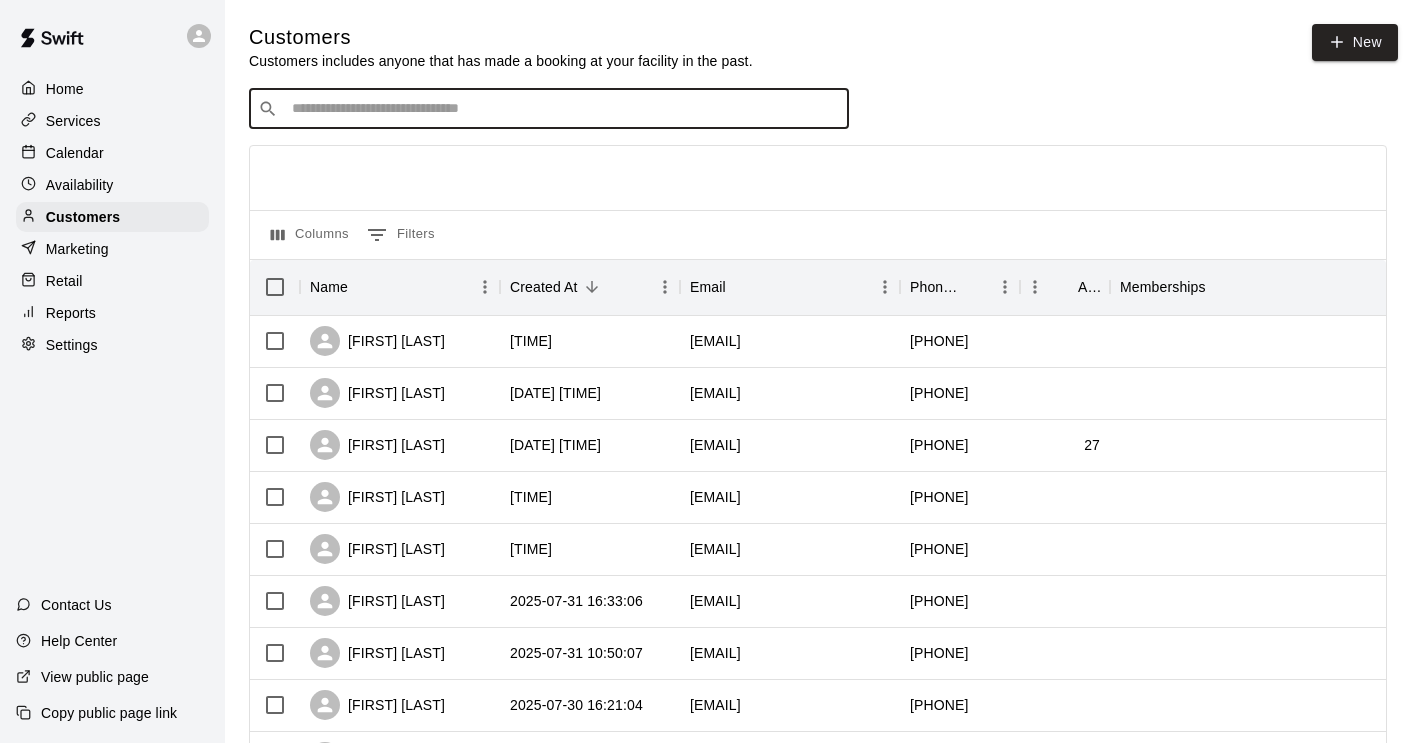 click at bounding box center [563, 109] 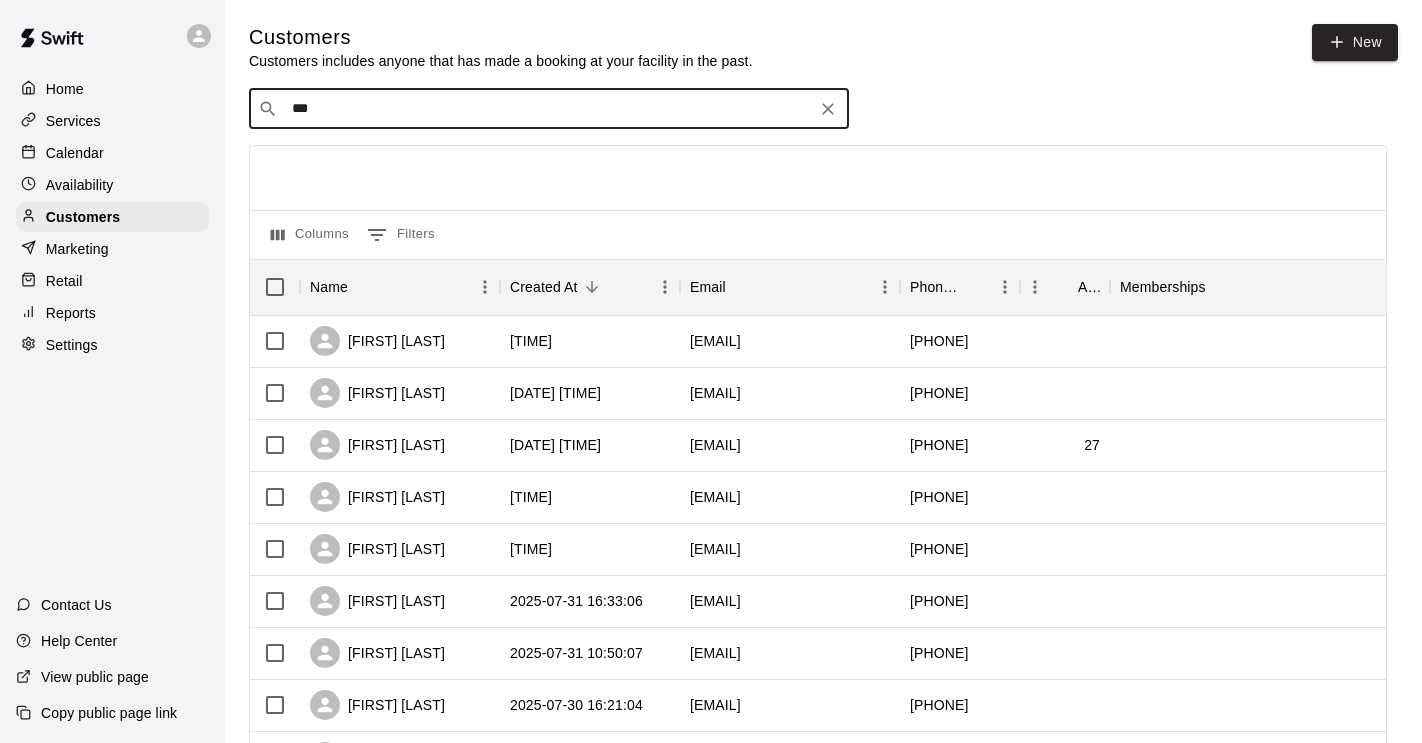type on "****" 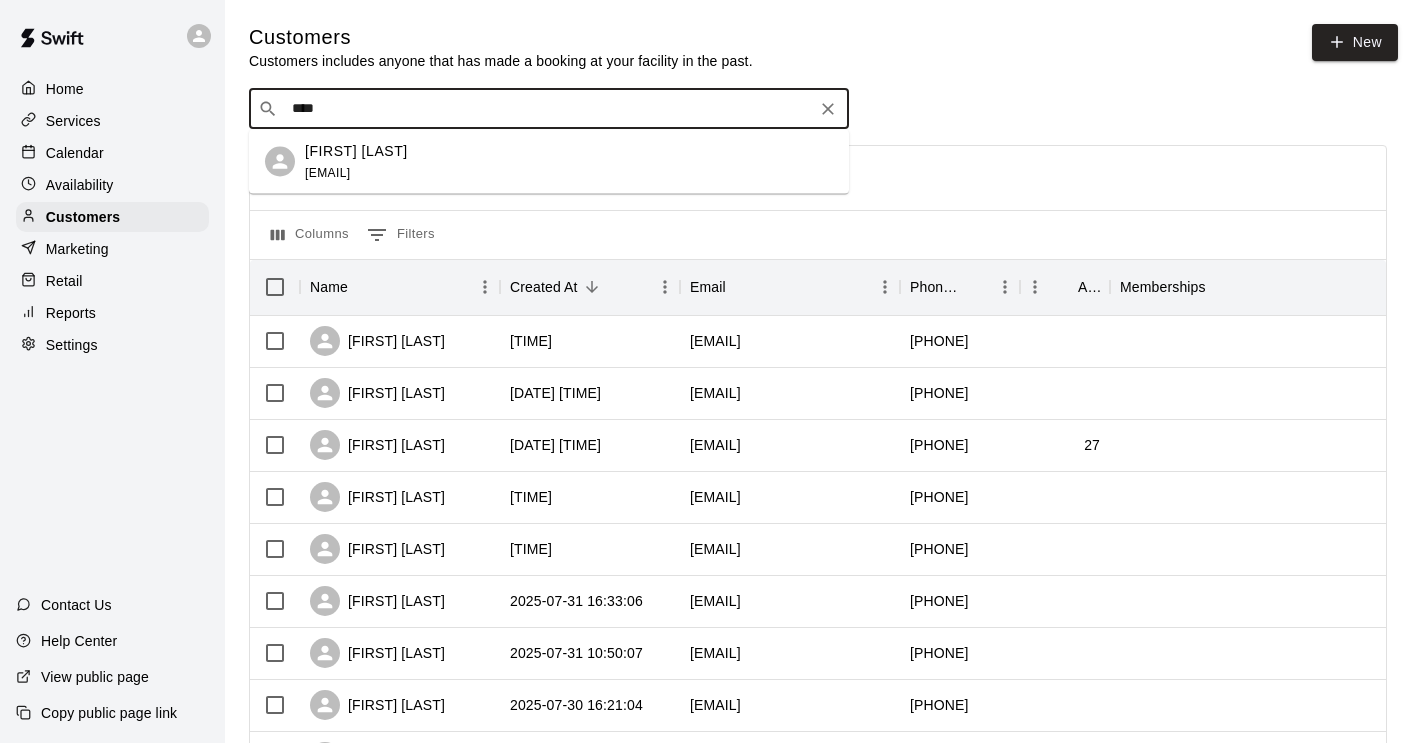 click on "[EMAIL]" at bounding box center [327, 172] 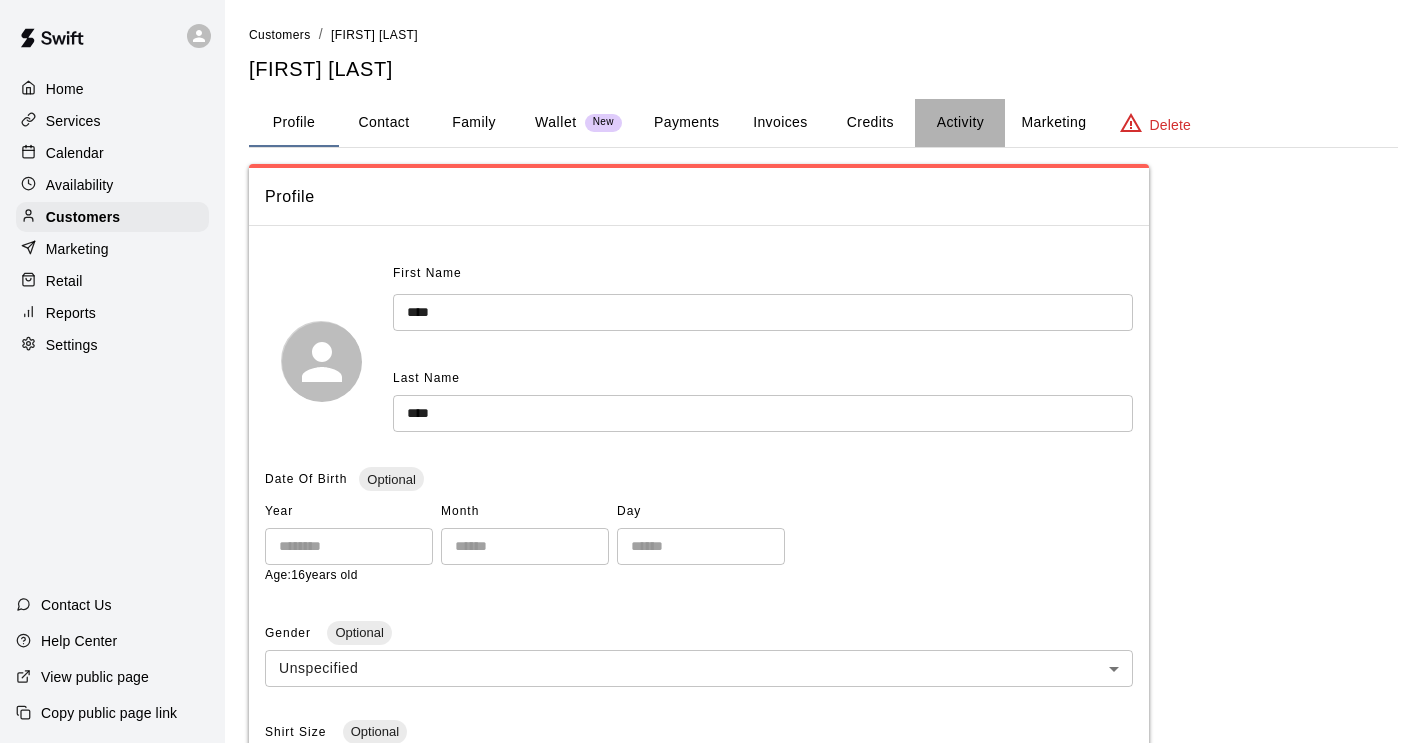 click on "Activity" at bounding box center (960, 123) 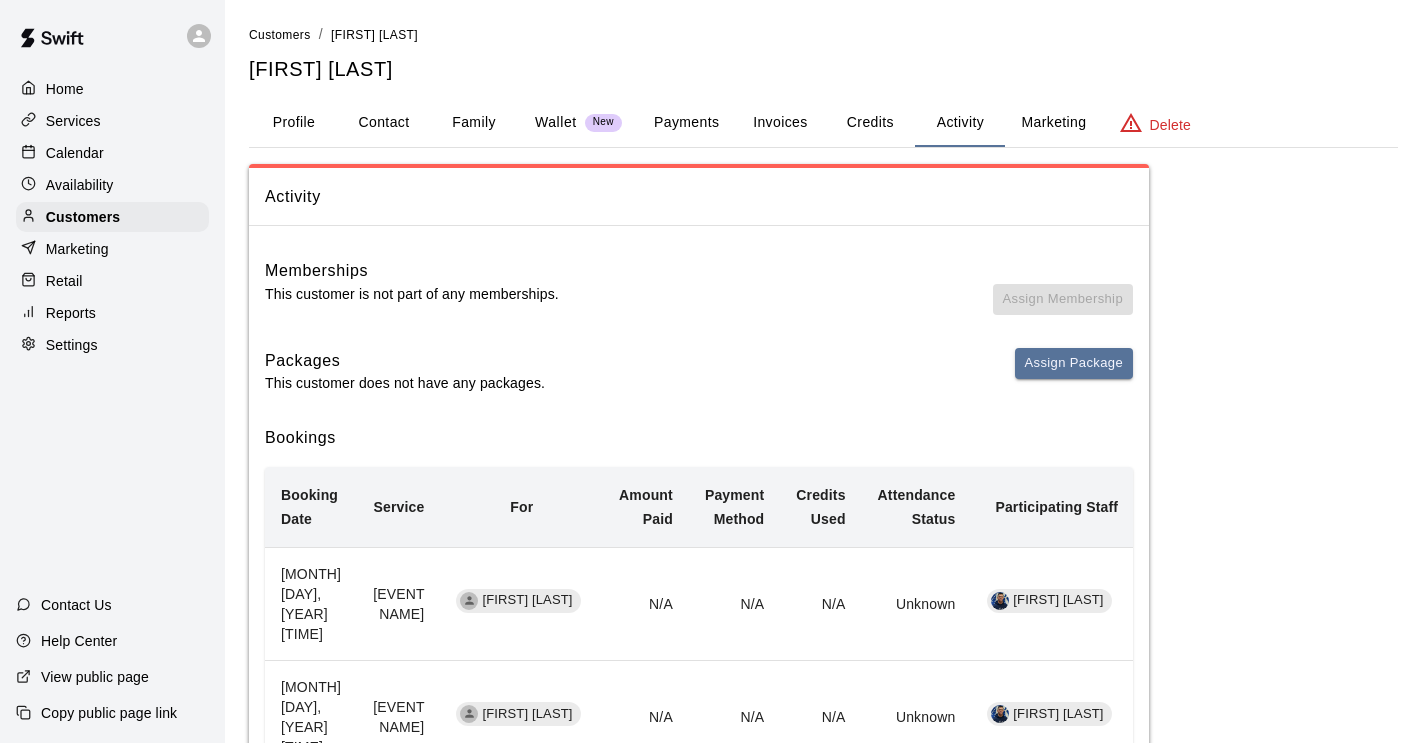 click on "Wallet" at bounding box center [556, 122] 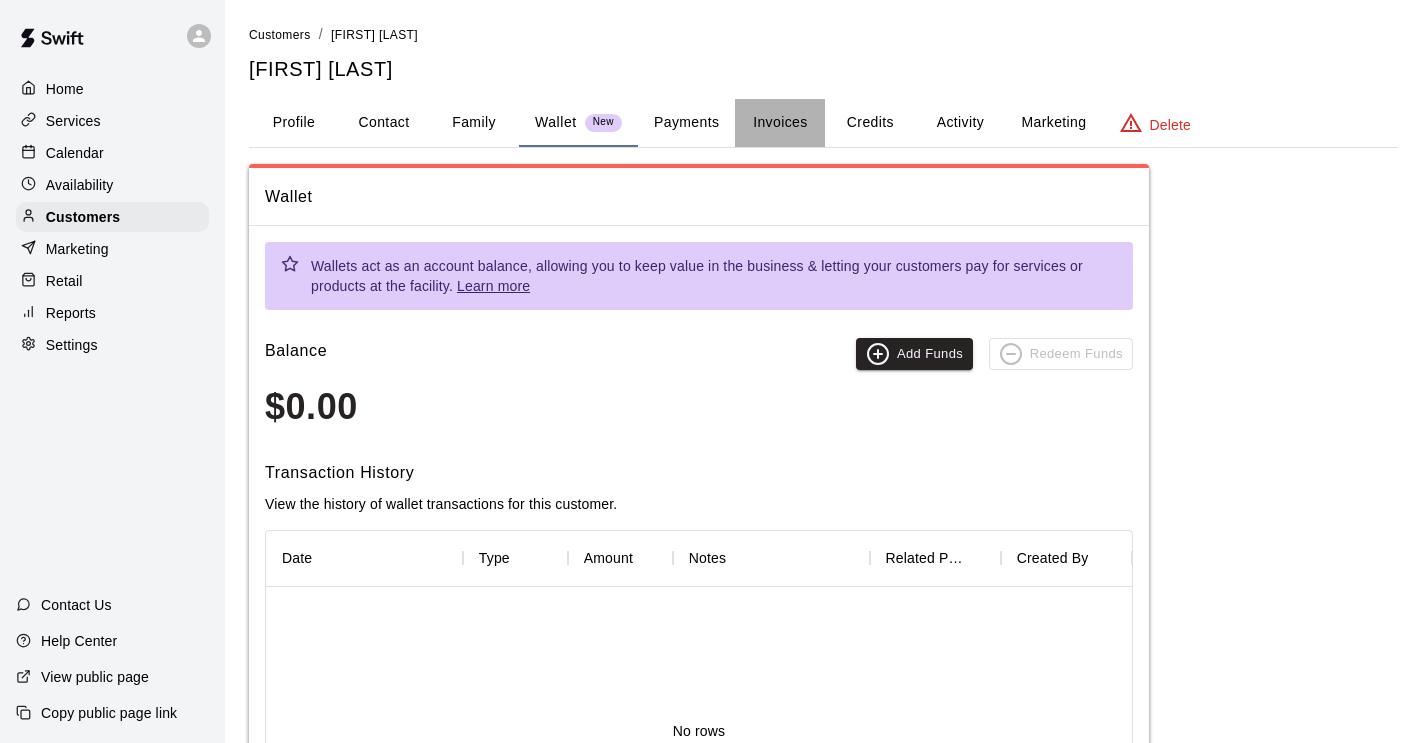click on "Invoices" at bounding box center [780, 123] 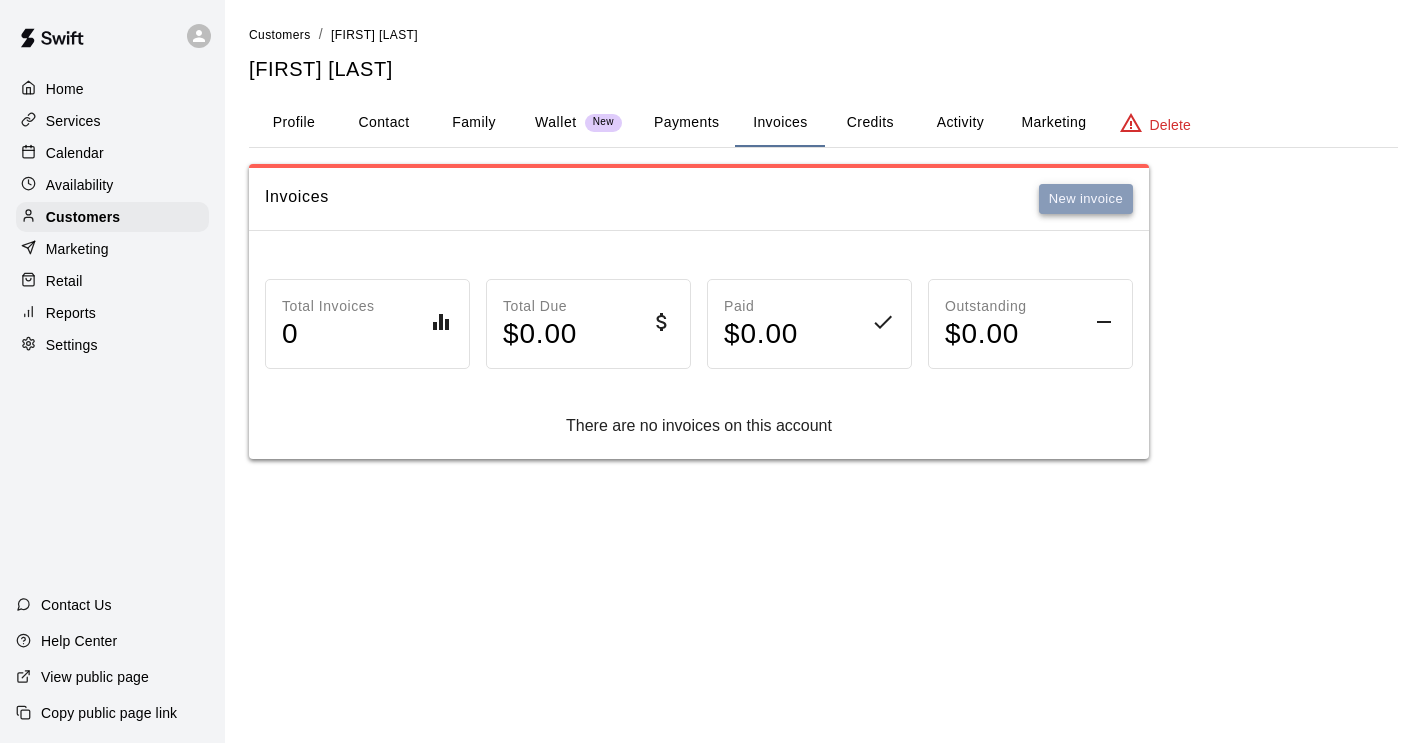 click on "New invoice" at bounding box center [1086, 199] 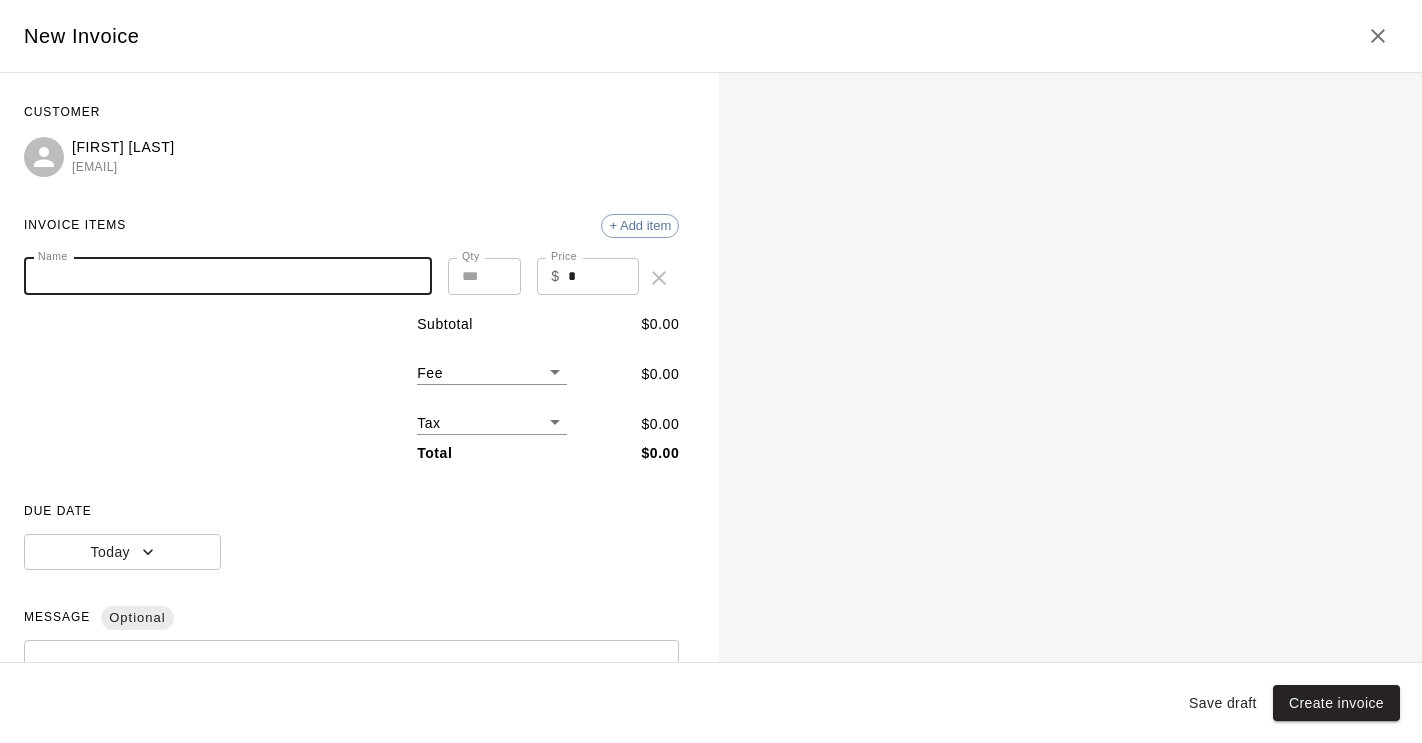 click on "Name" at bounding box center (228, 276) 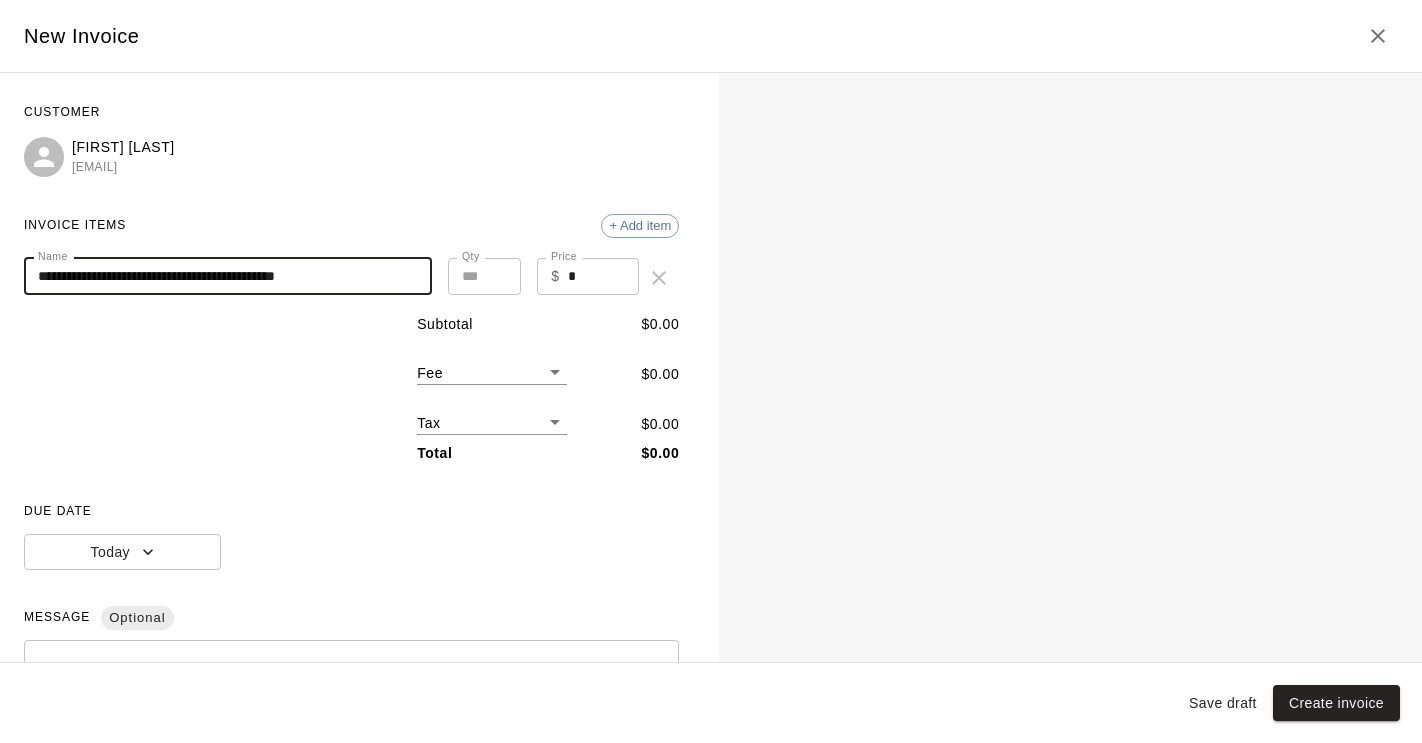 type on "**********" 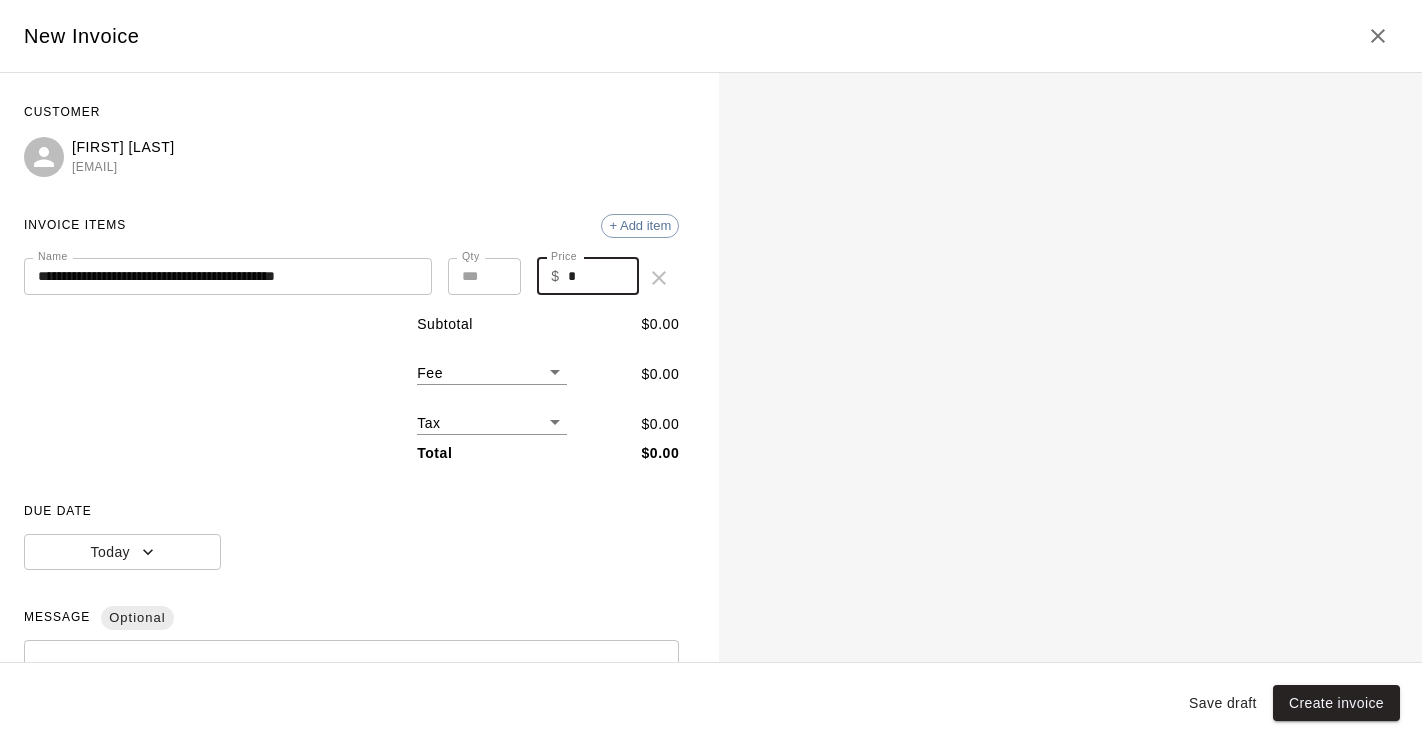 drag, startPoint x: 593, startPoint y: 272, endPoint x: 564, endPoint y: 271, distance: 29.017237 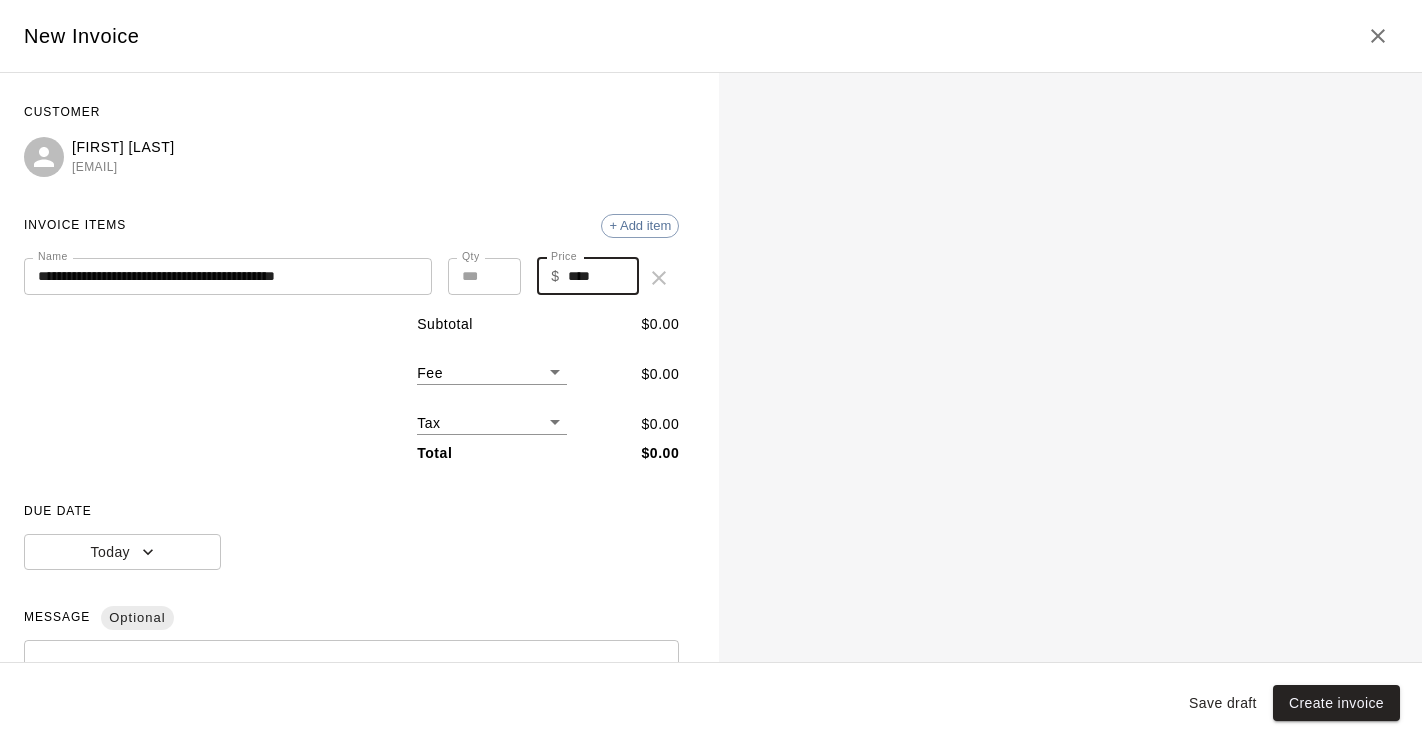 type on "****" 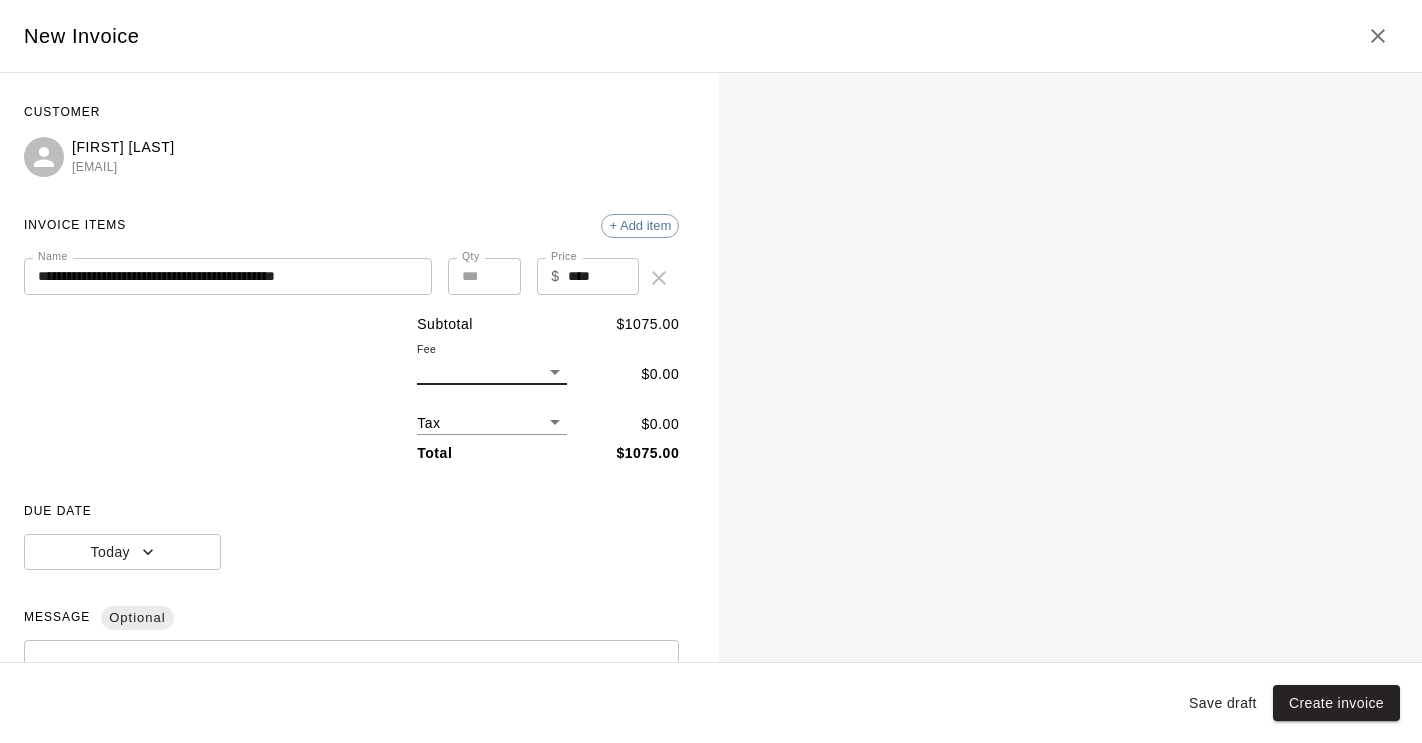 click on "**********" at bounding box center [711, 249] 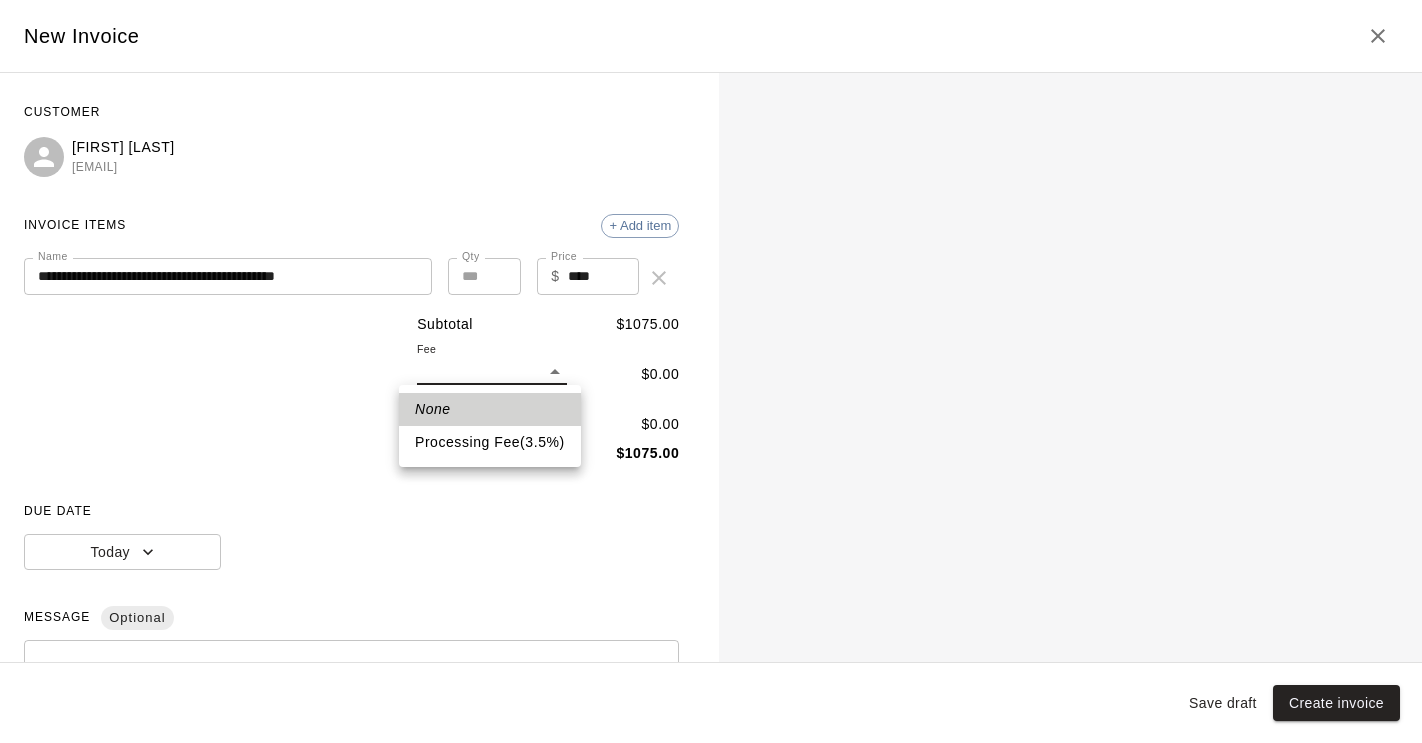 click on "Processing Fee  ( 3.5 % )" at bounding box center [490, 442] 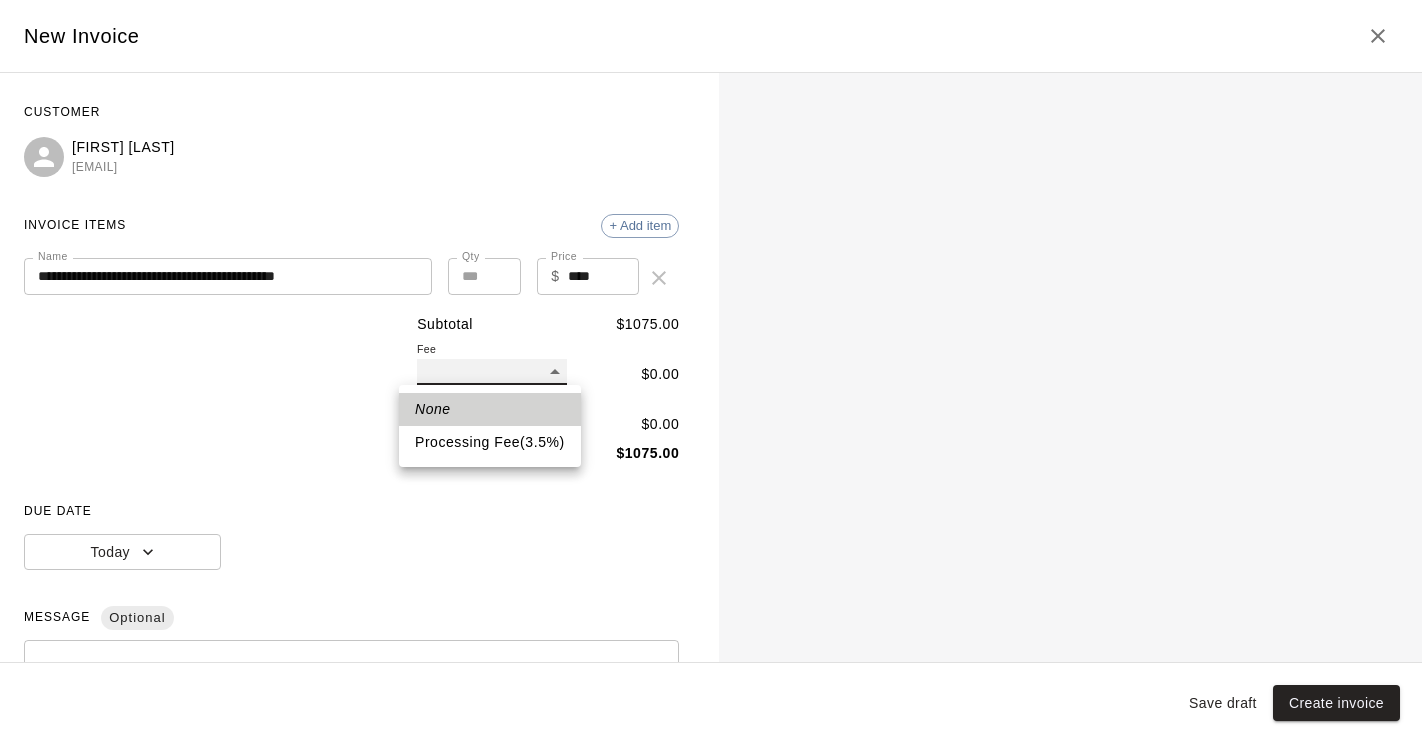 type on "**" 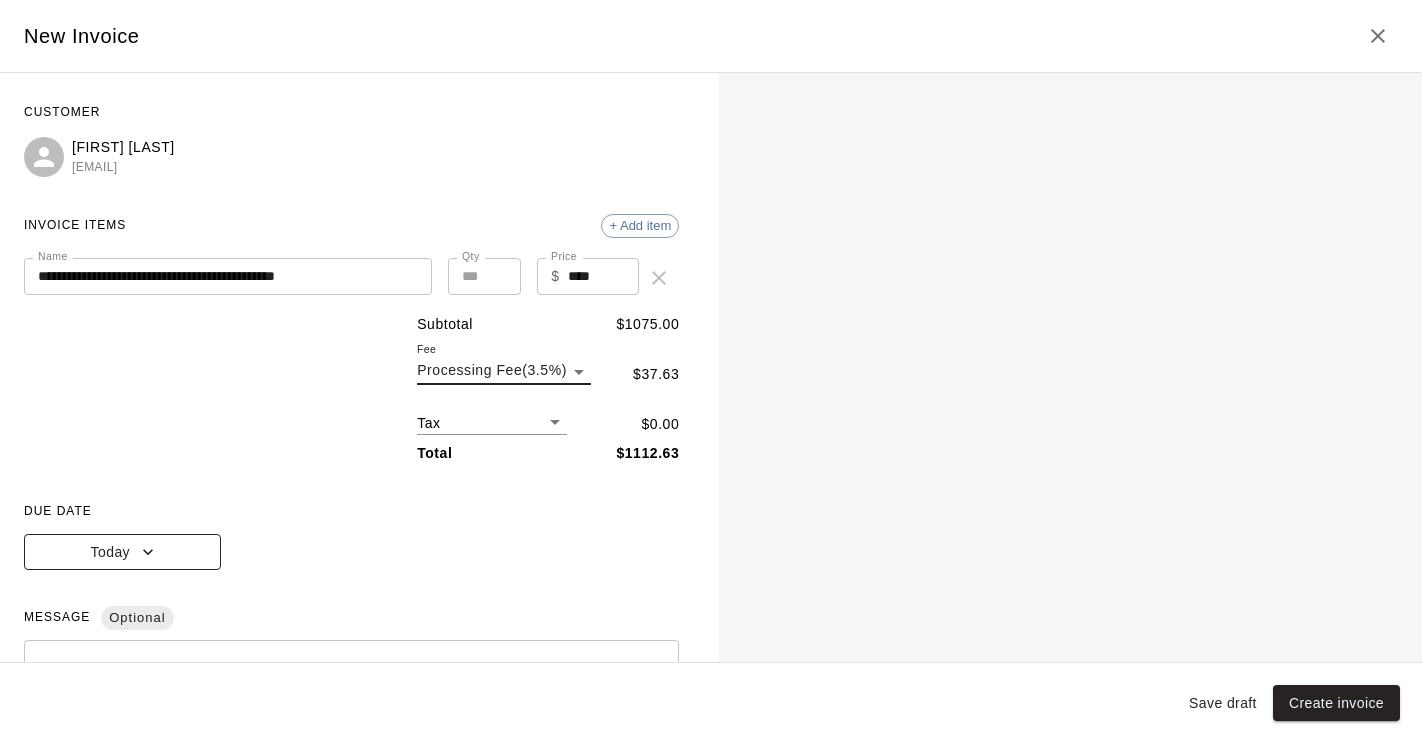 click on "Today" at bounding box center (122, 552) 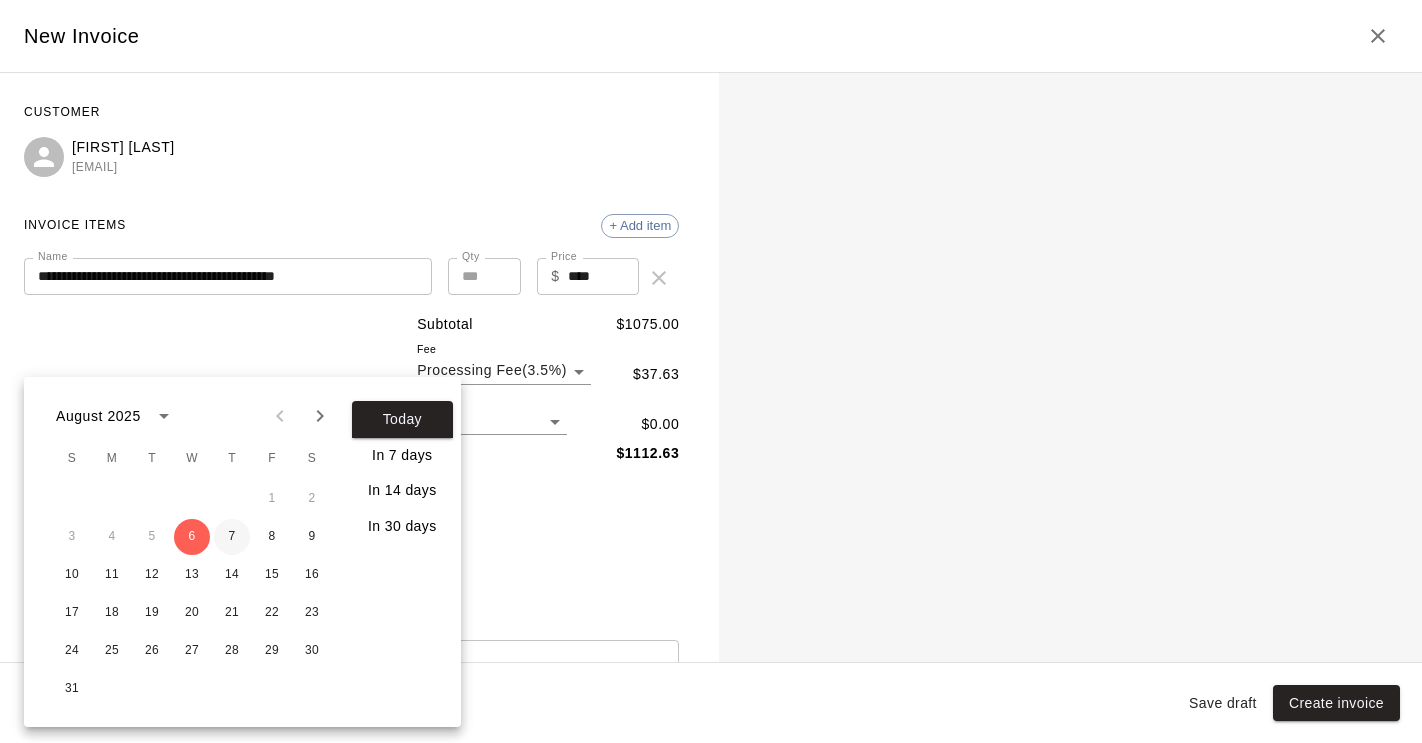click on "7" at bounding box center [232, 537] 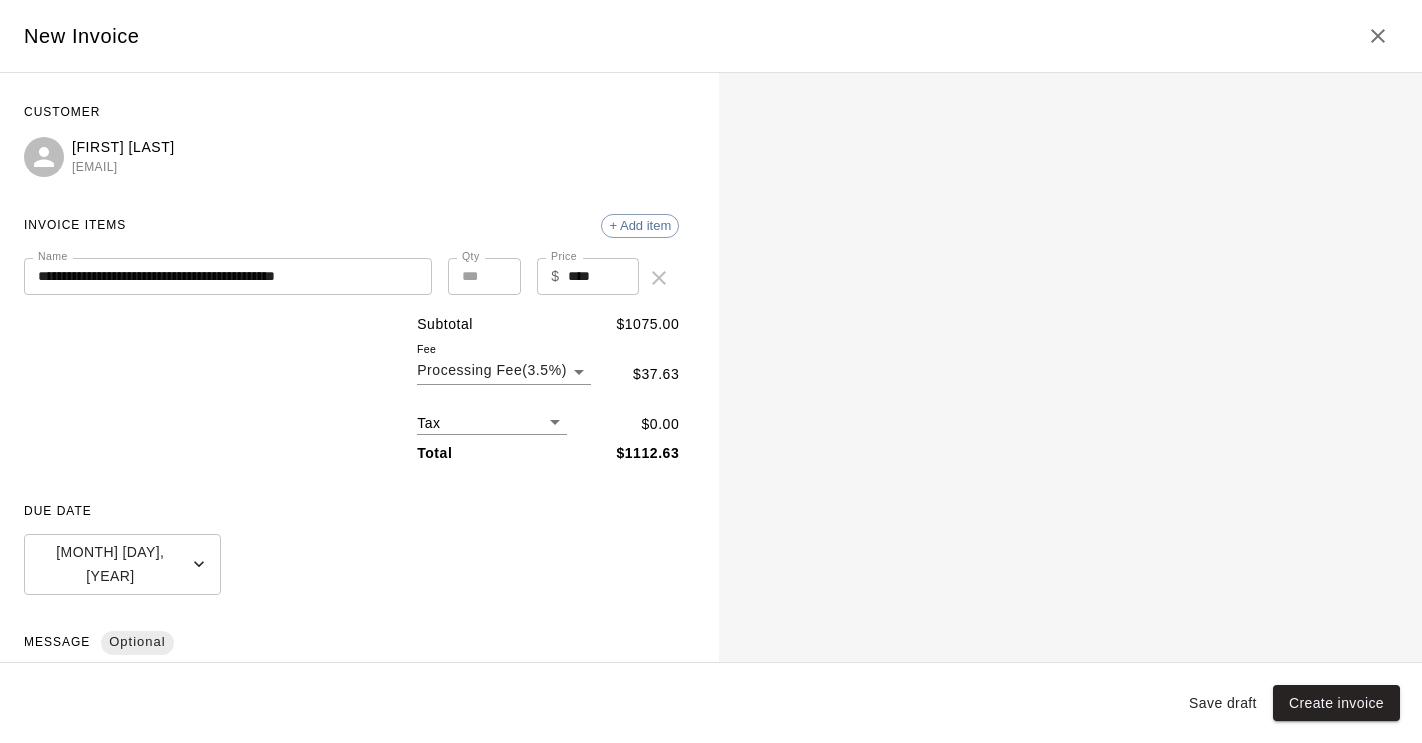 scroll, scrollTop: 243, scrollLeft: 0, axis: vertical 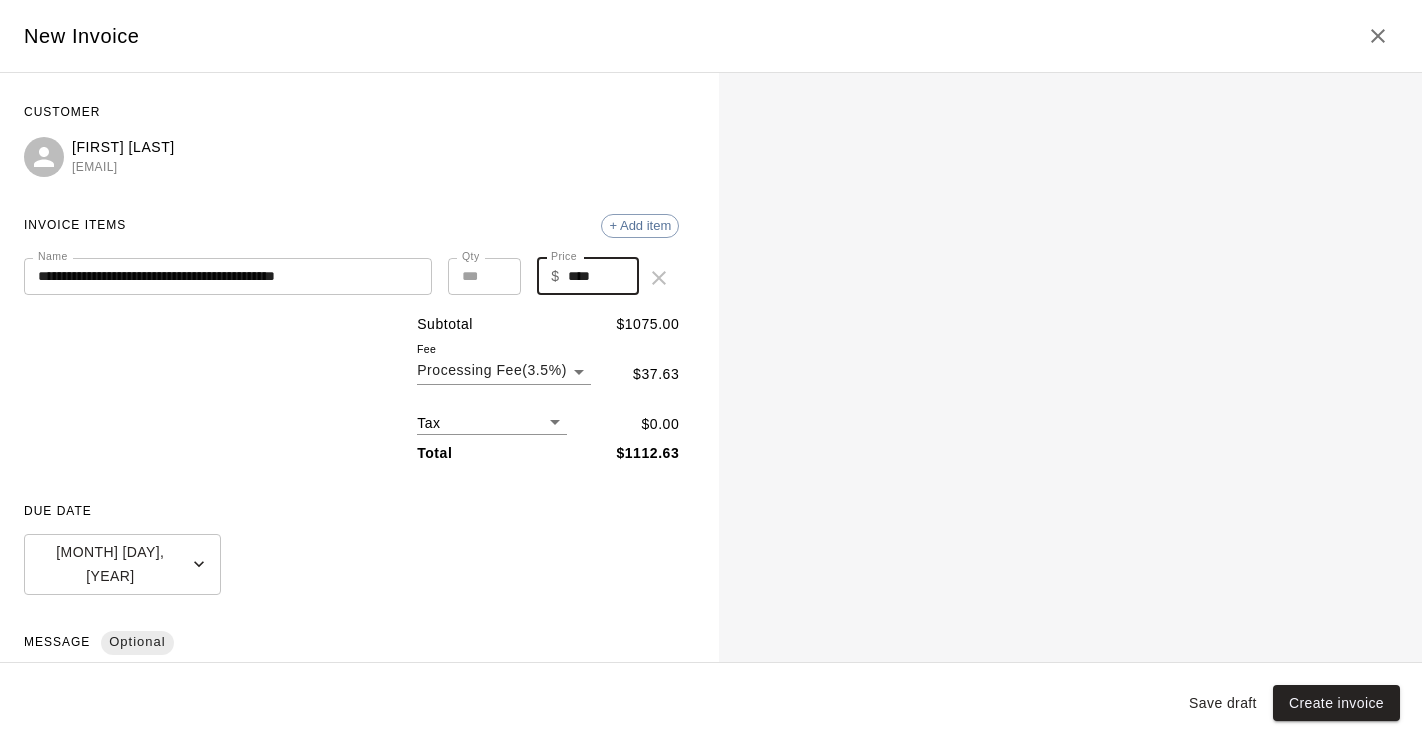 drag, startPoint x: 605, startPoint y: 278, endPoint x: 539, endPoint y: 277, distance: 66.007576 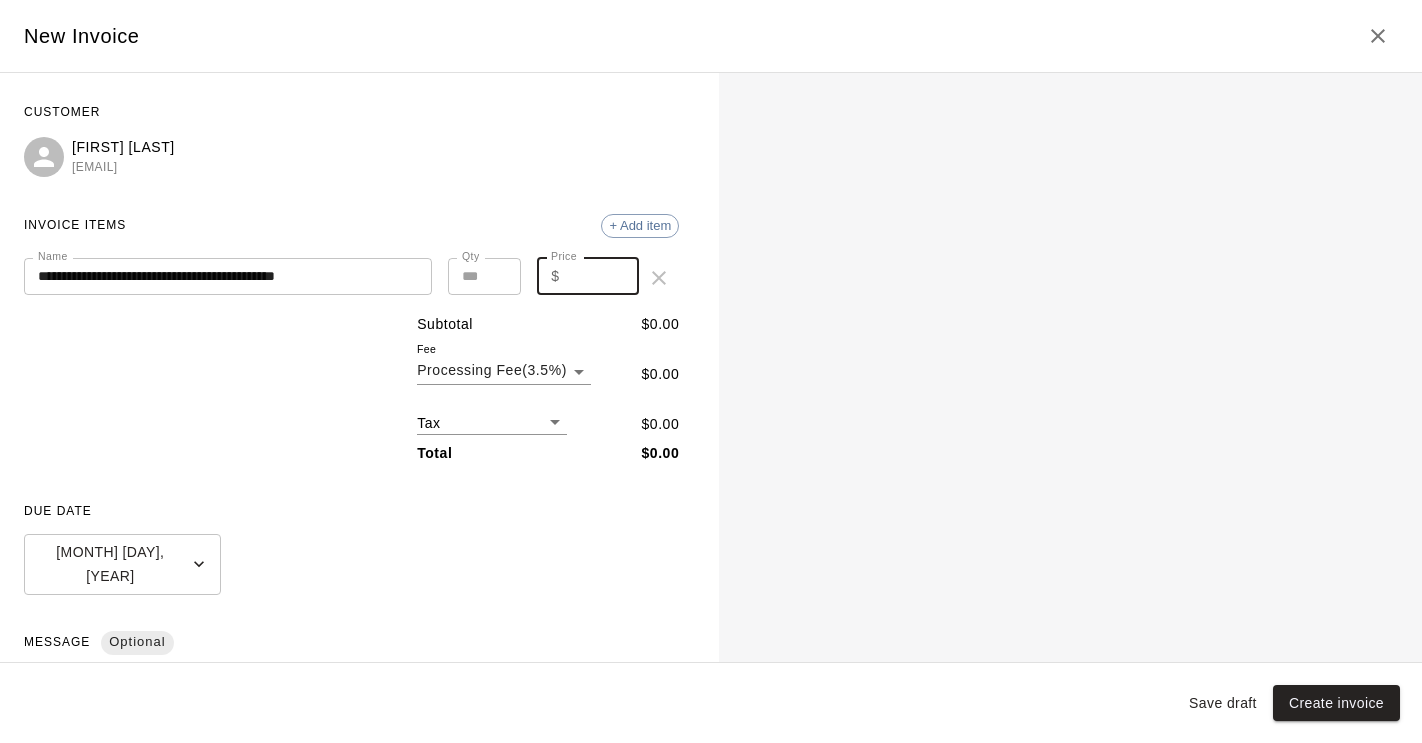 type 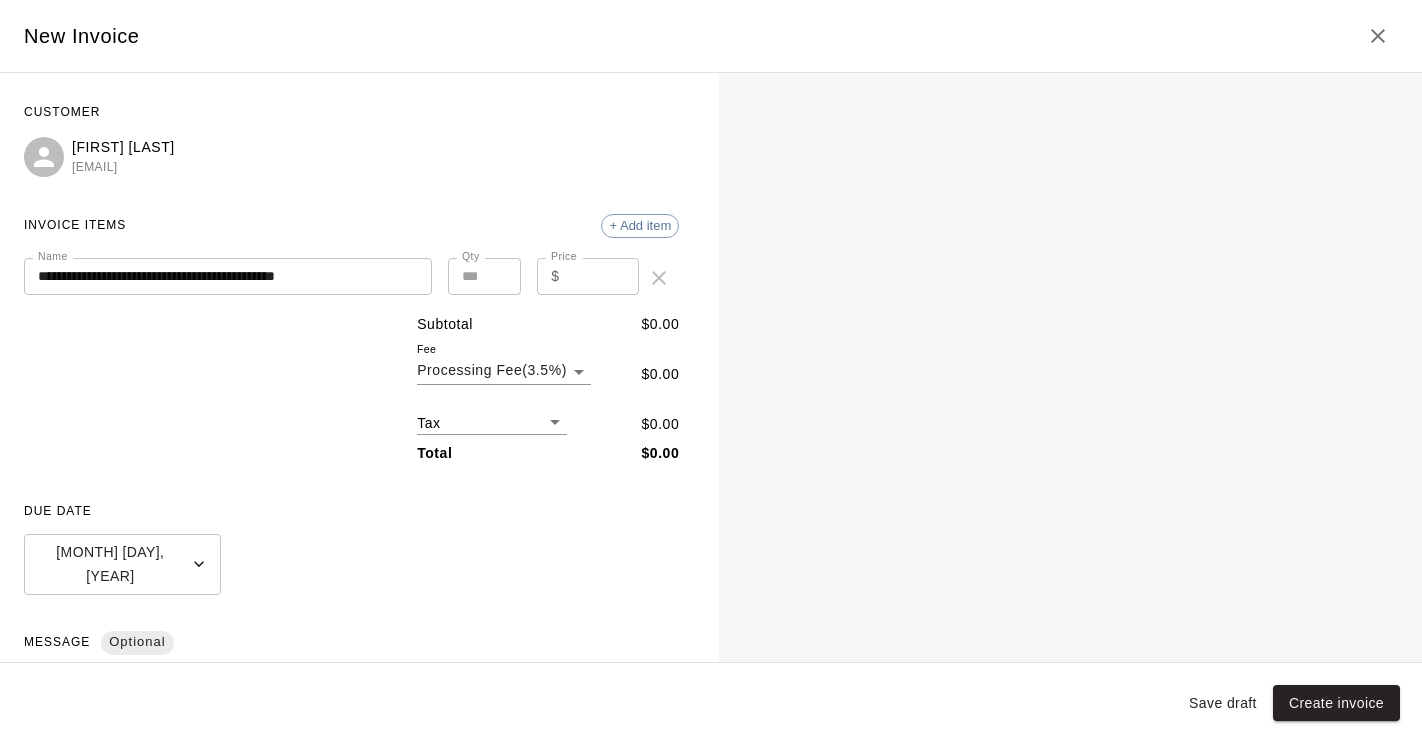 click on "New Invoice" at bounding box center [711, 36] 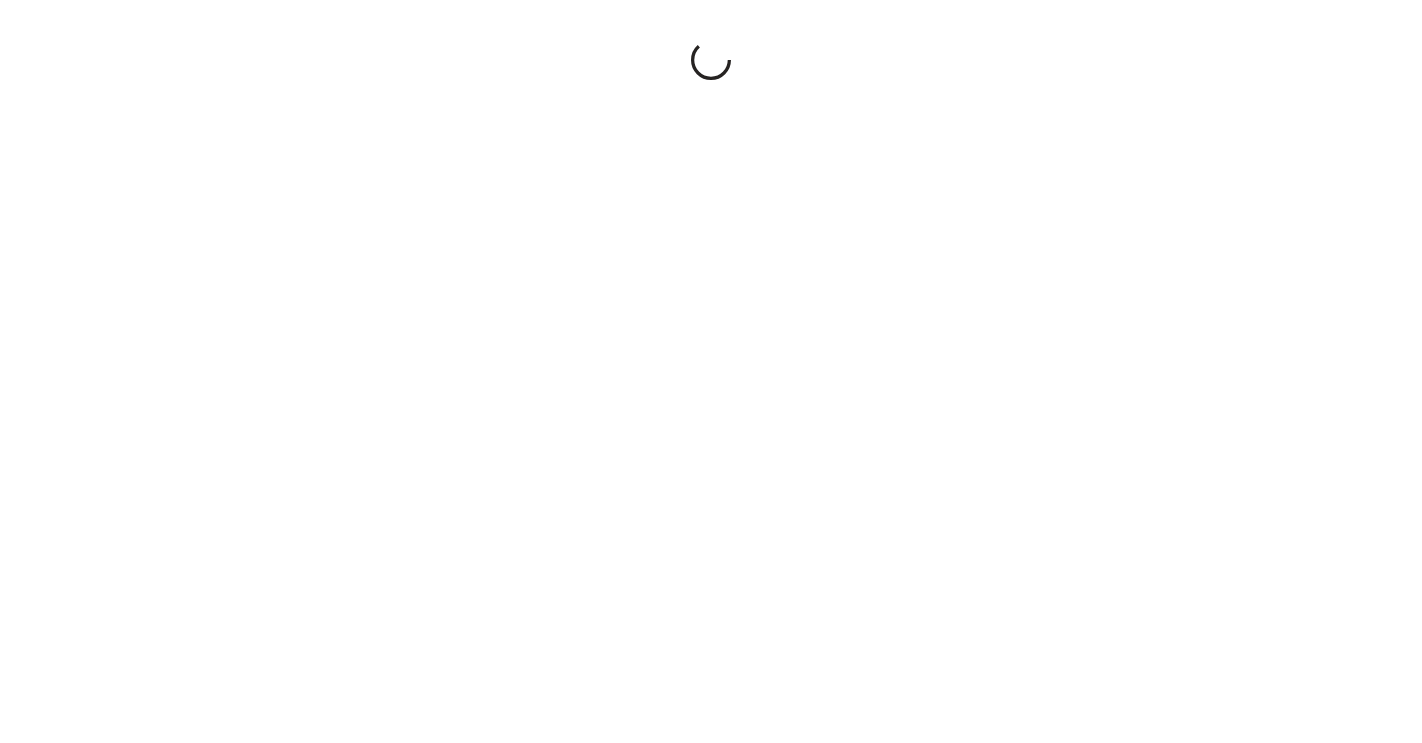 scroll, scrollTop: 0, scrollLeft: 0, axis: both 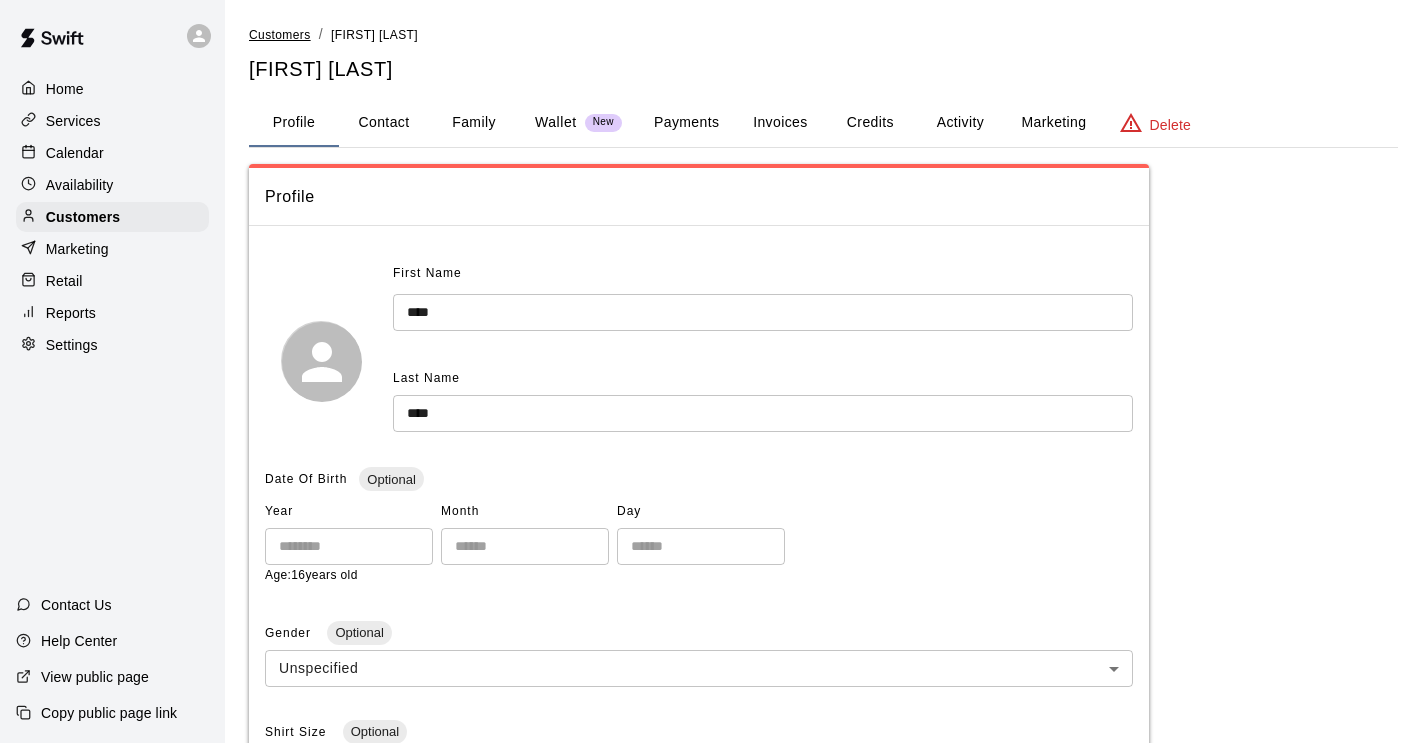 click on "Customers" at bounding box center [280, 35] 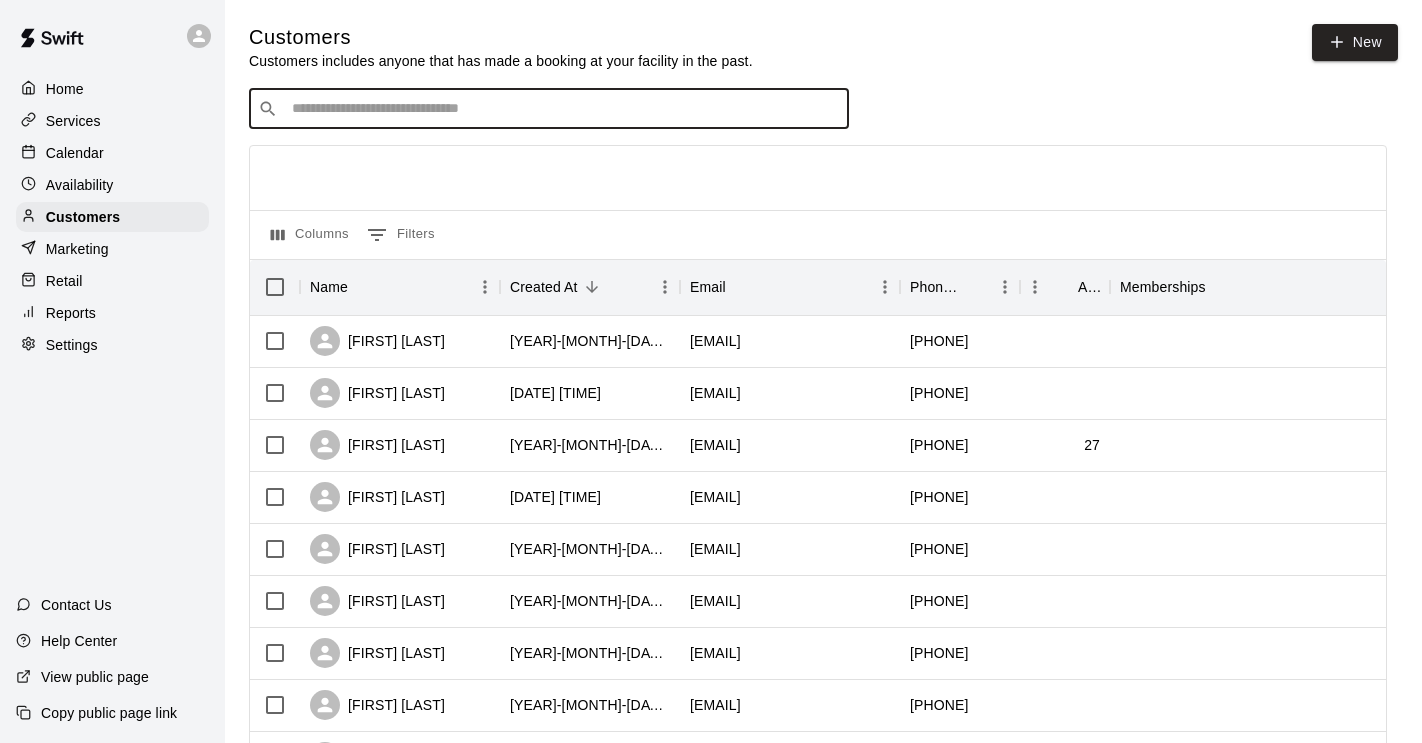 click at bounding box center (563, 109) 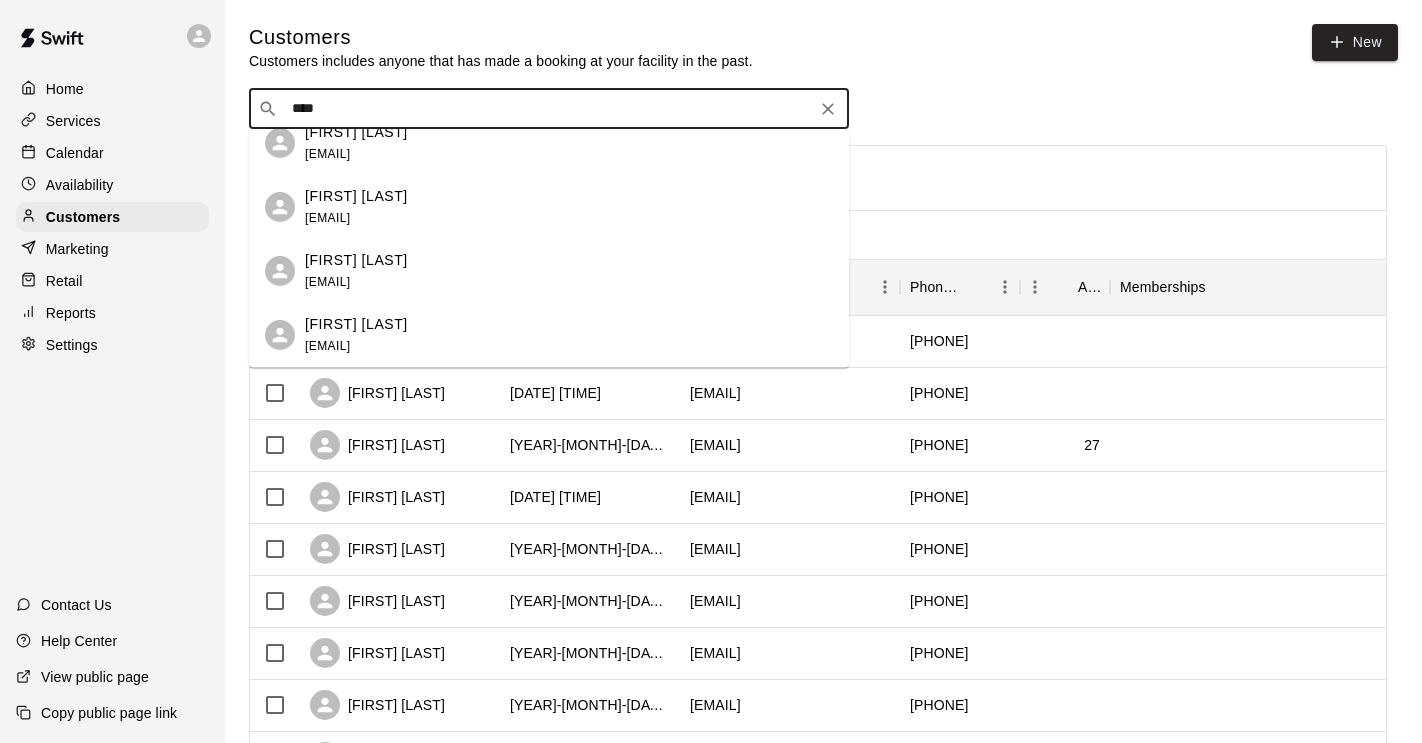 scroll, scrollTop: 0, scrollLeft: 0, axis: both 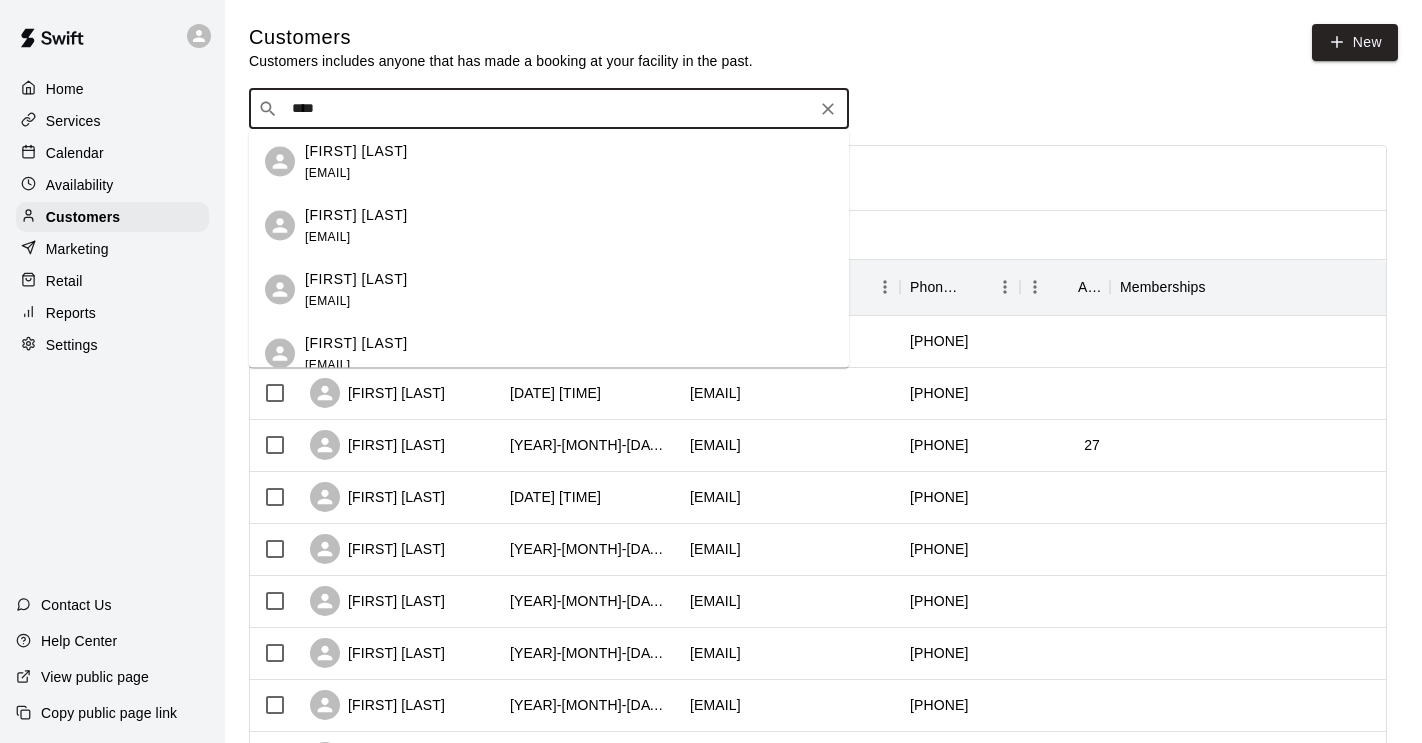 drag, startPoint x: 394, startPoint y: 101, endPoint x: 258, endPoint y: 98, distance: 136.03308 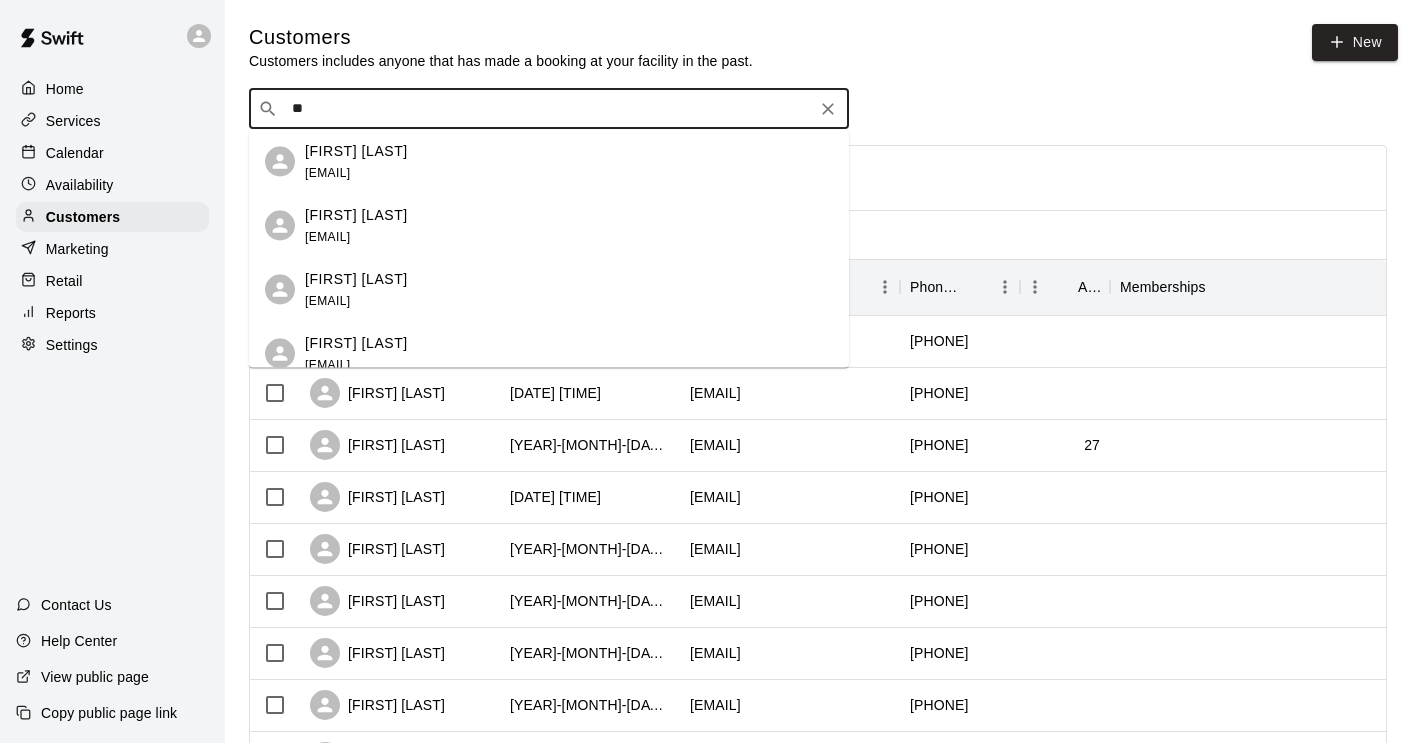 type on "*" 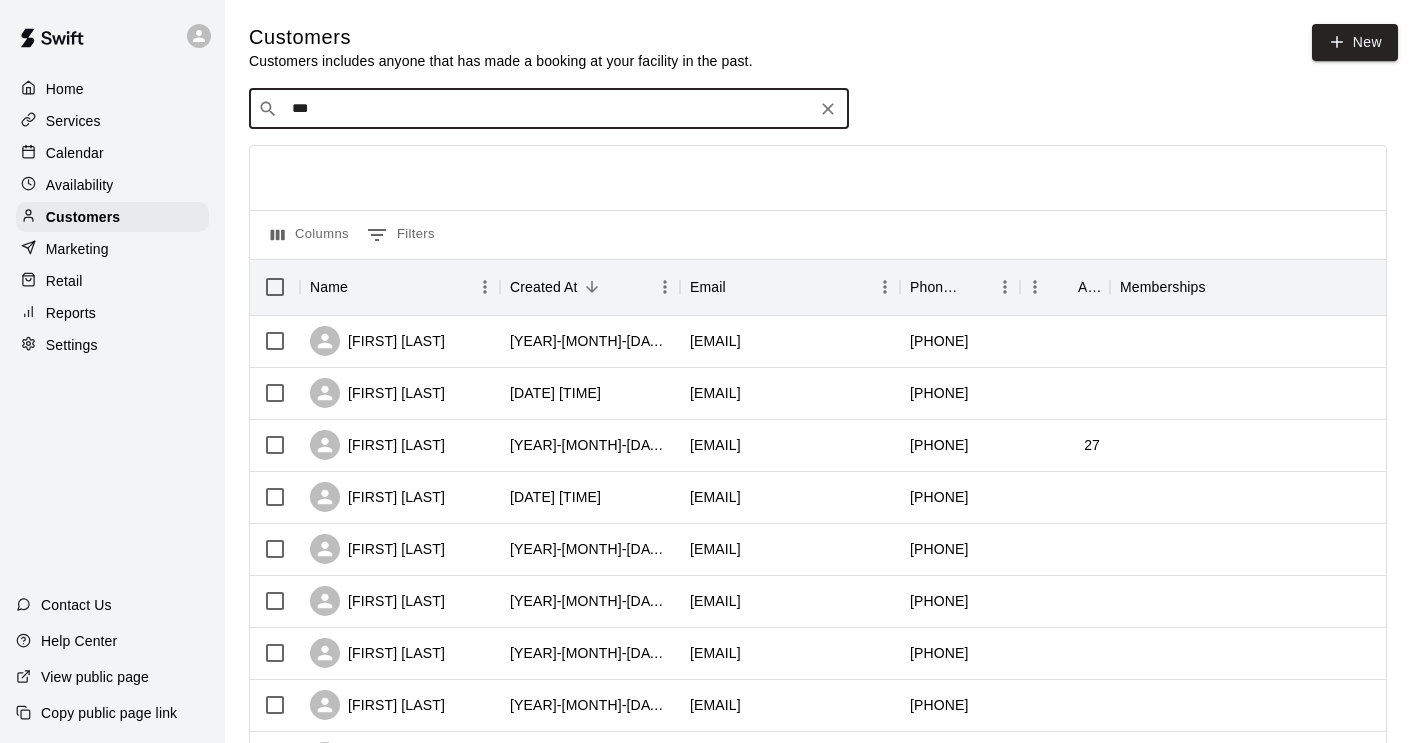 type on "****" 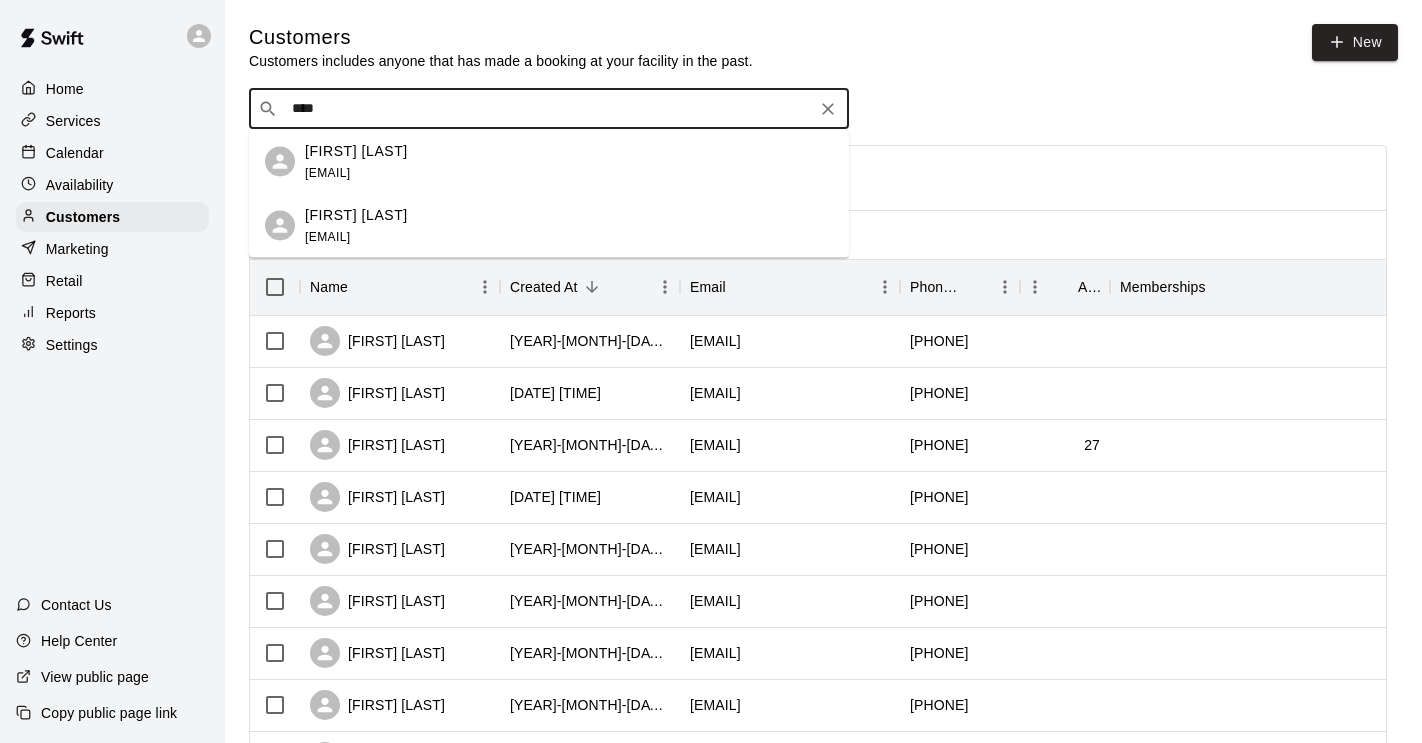 click on "[EMAIL]" at bounding box center (327, 172) 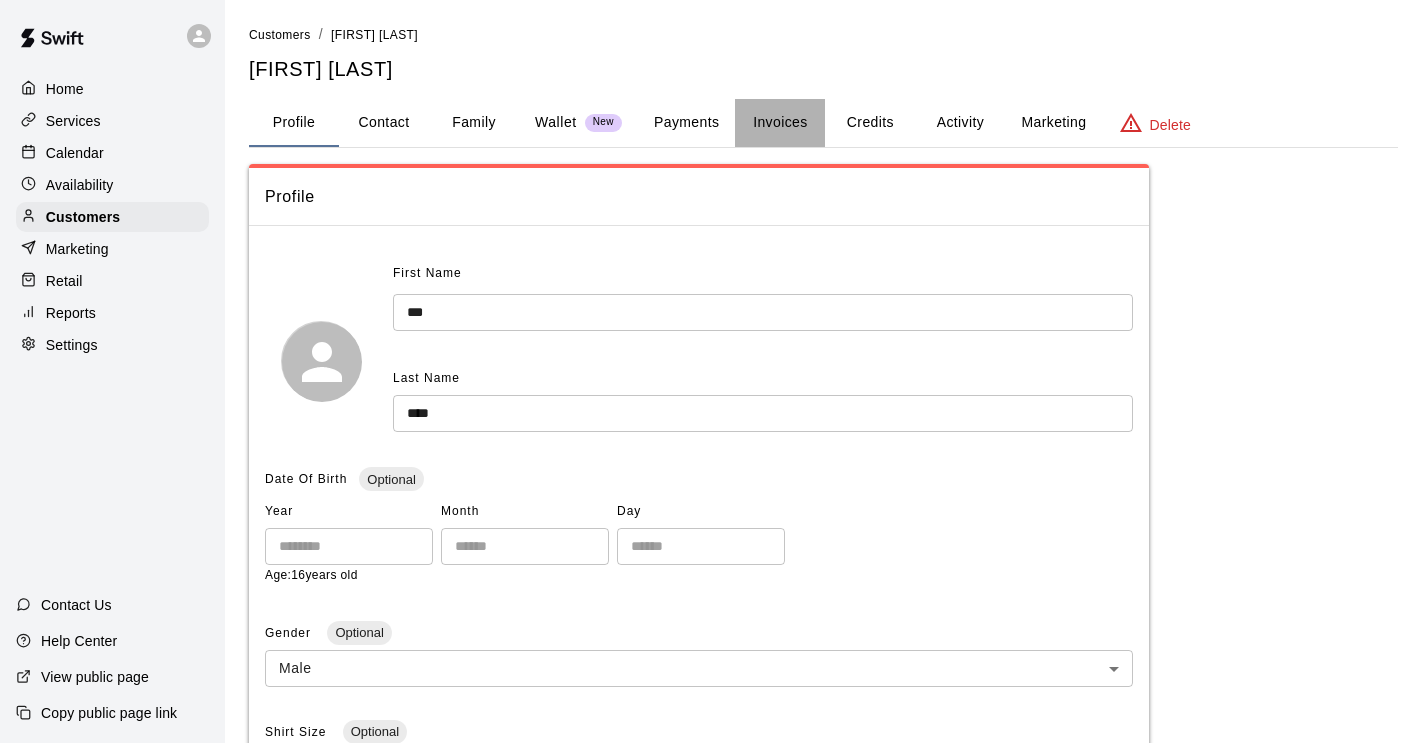 click on "Invoices" at bounding box center [780, 123] 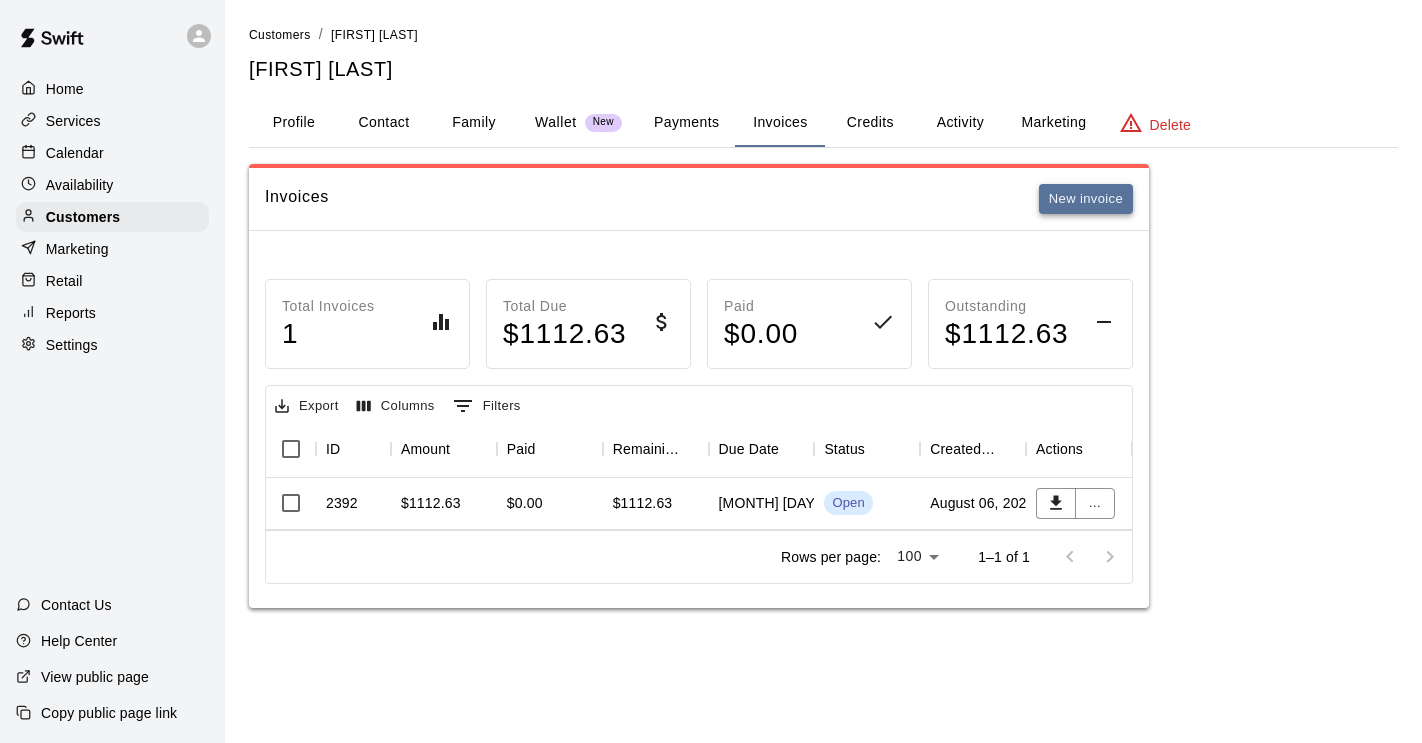 click on "New invoice" at bounding box center (1086, 199) 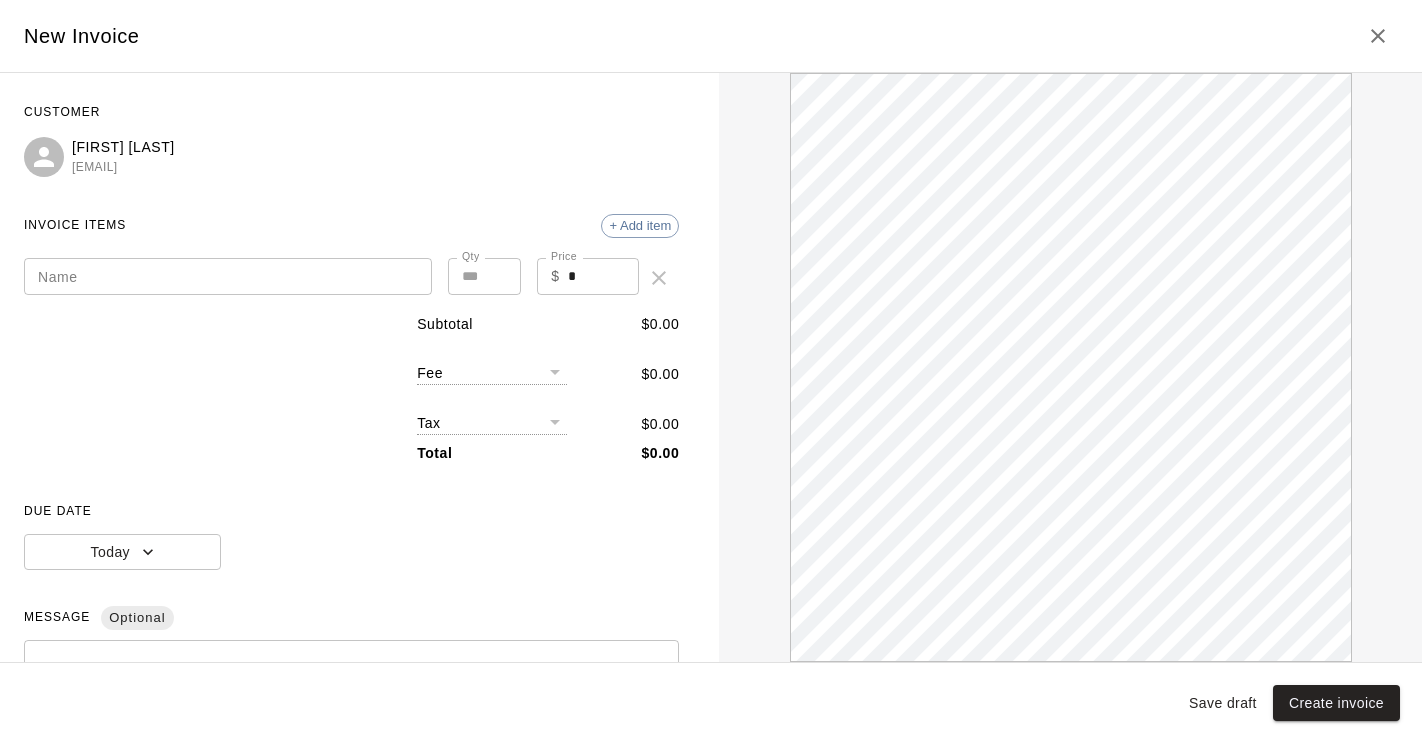 scroll, scrollTop: 0, scrollLeft: 0, axis: both 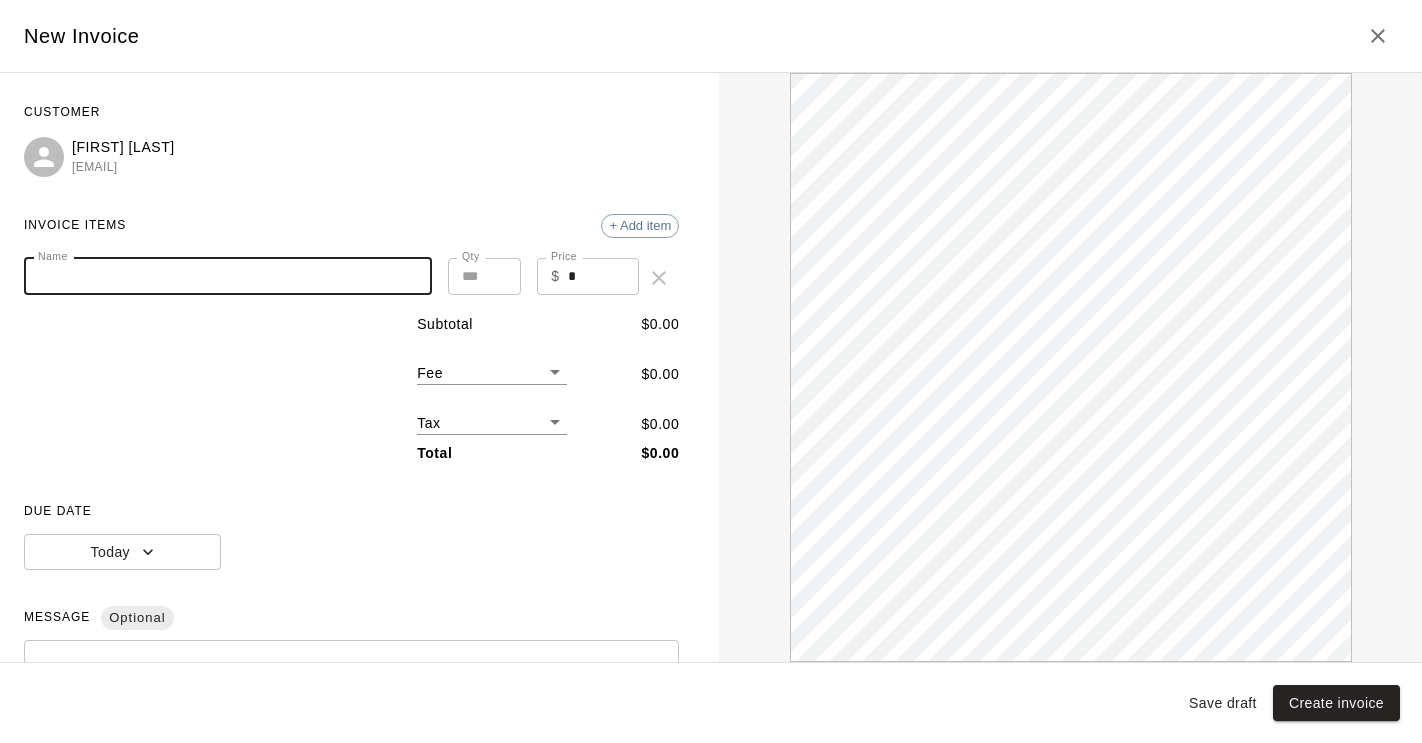 click on "Name" at bounding box center [228, 276] 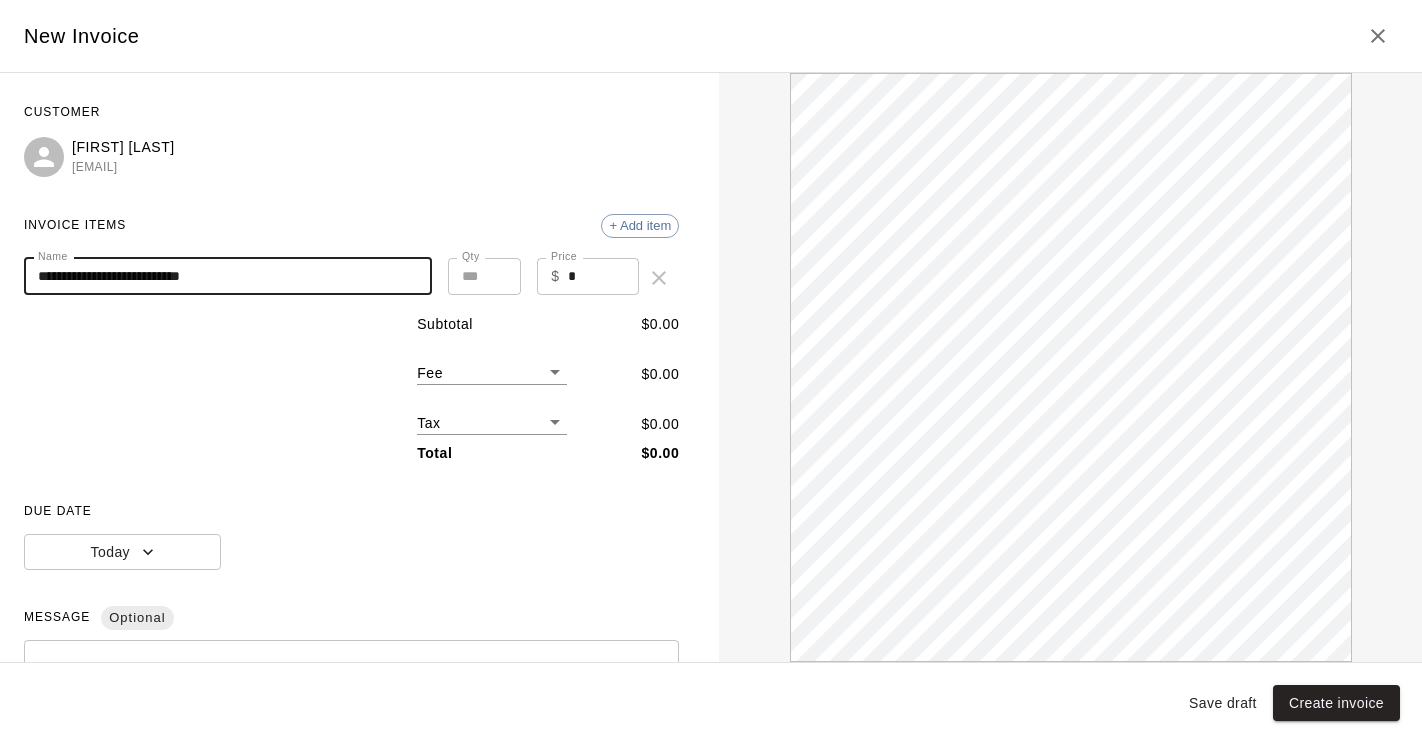 scroll, scrollTop: 0, scrollLeft: 0, axis: both 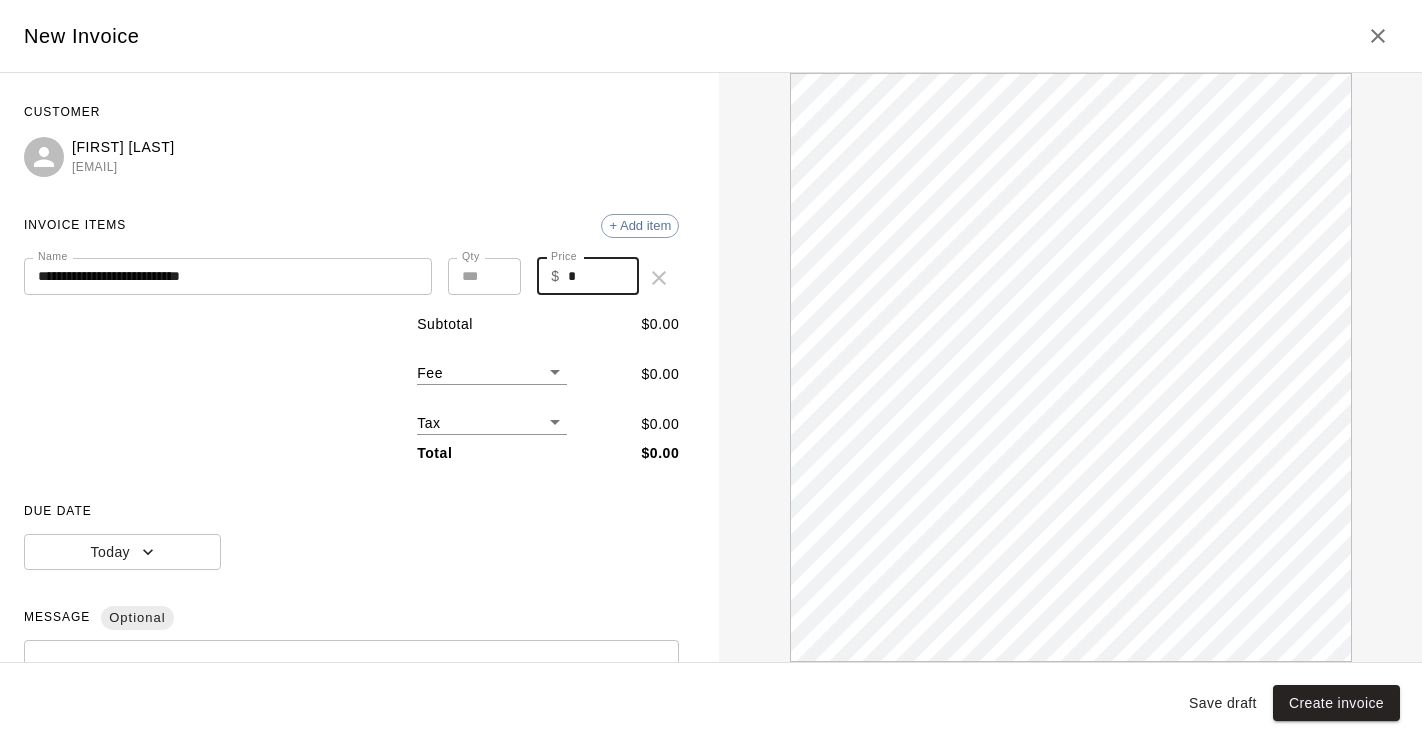 drag, startPoint x: 578, startPoint y: 281, endPoint x: 563, endPoint y: 273, distance: 17 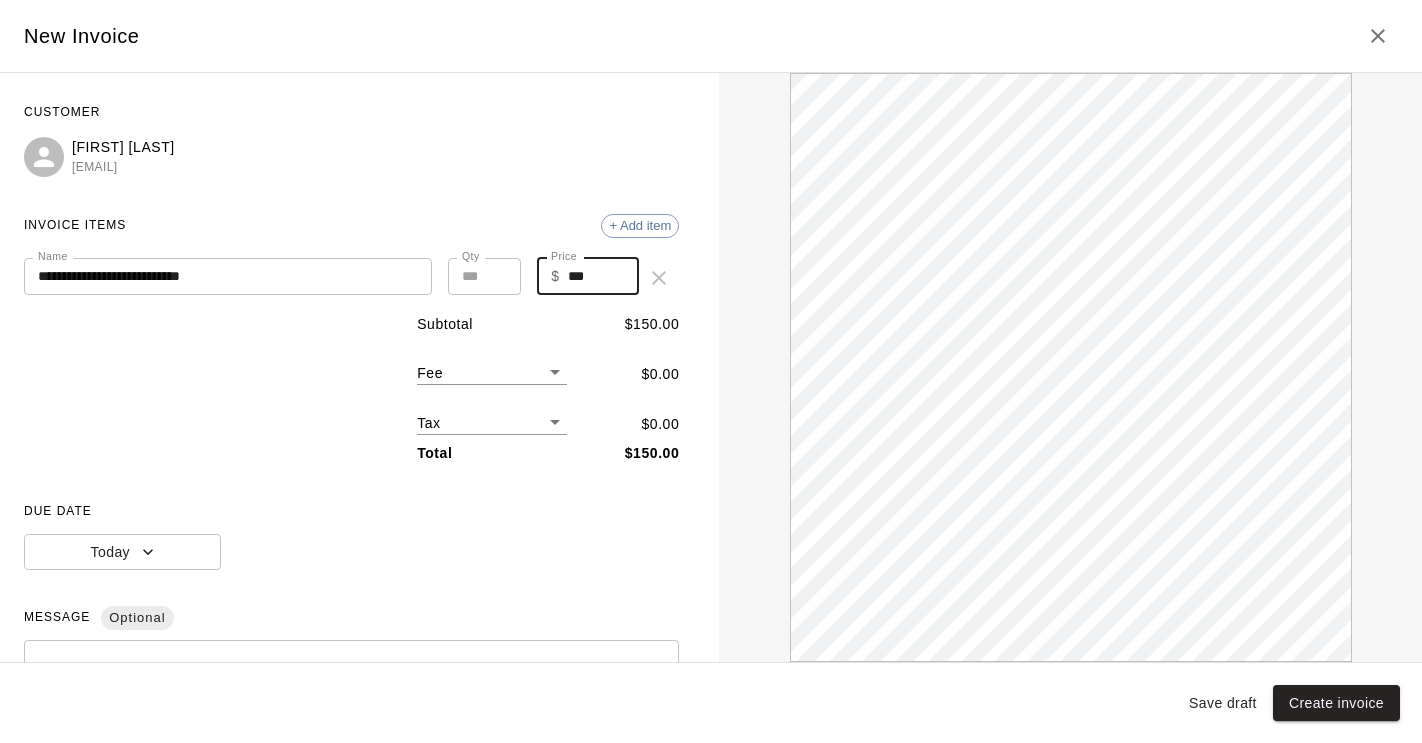 scroll, scrollTop: 0, scrollLeft: 0, axis: both 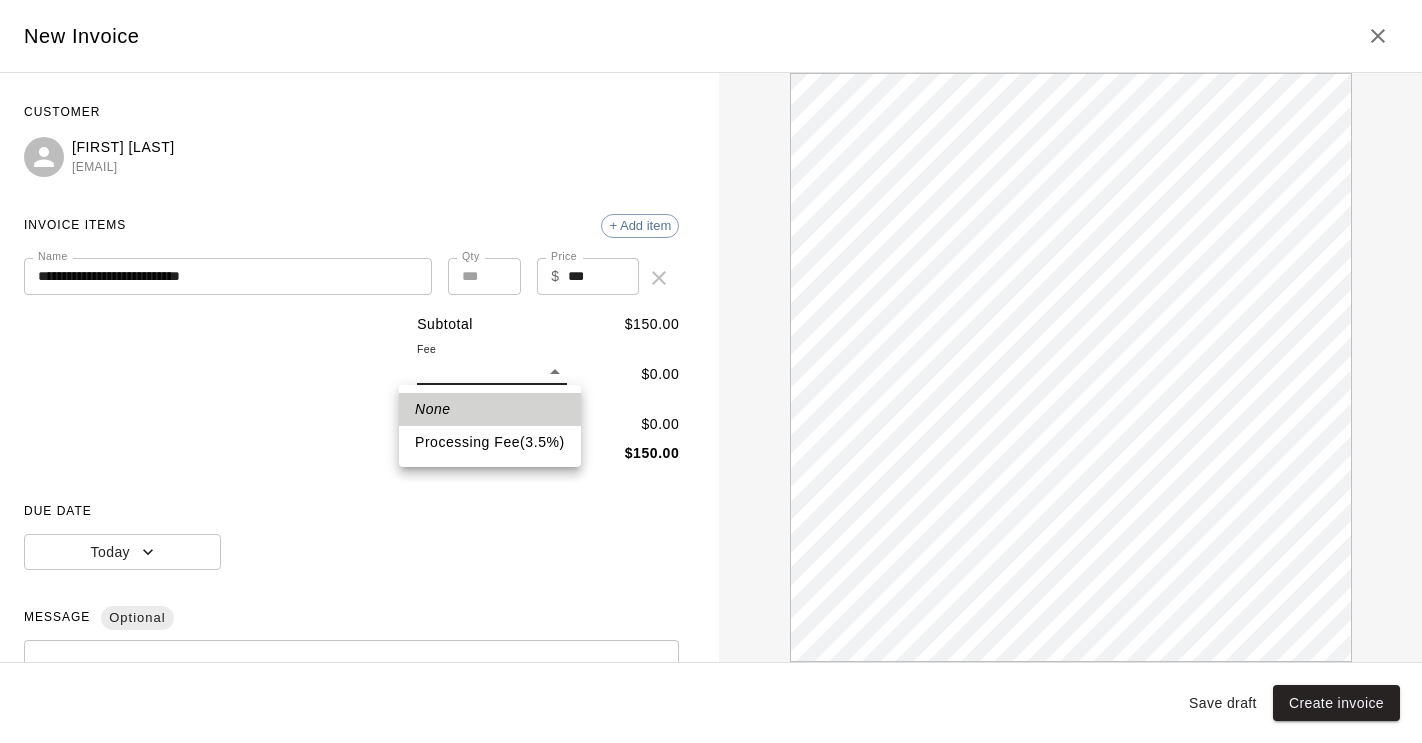 click on "**********" at bounding box center [711, 324] 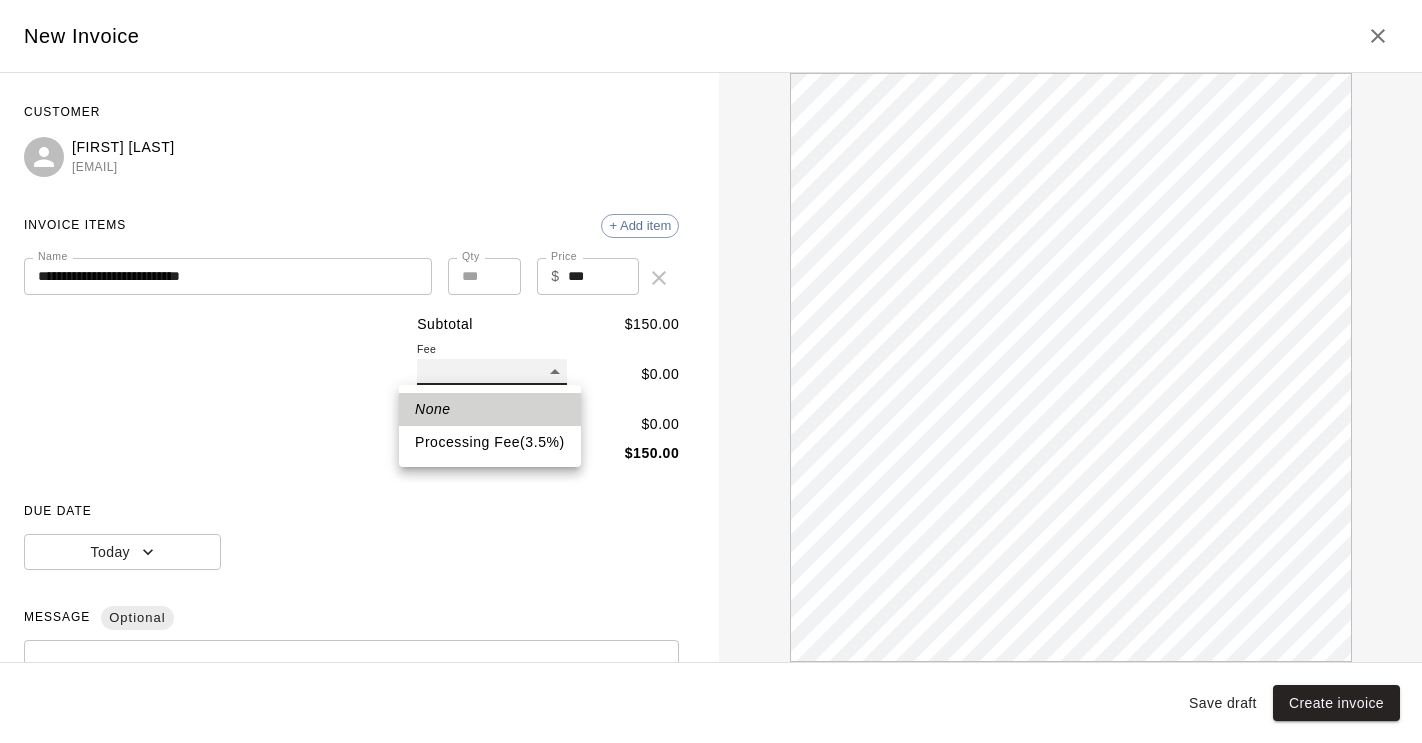 type on "**" 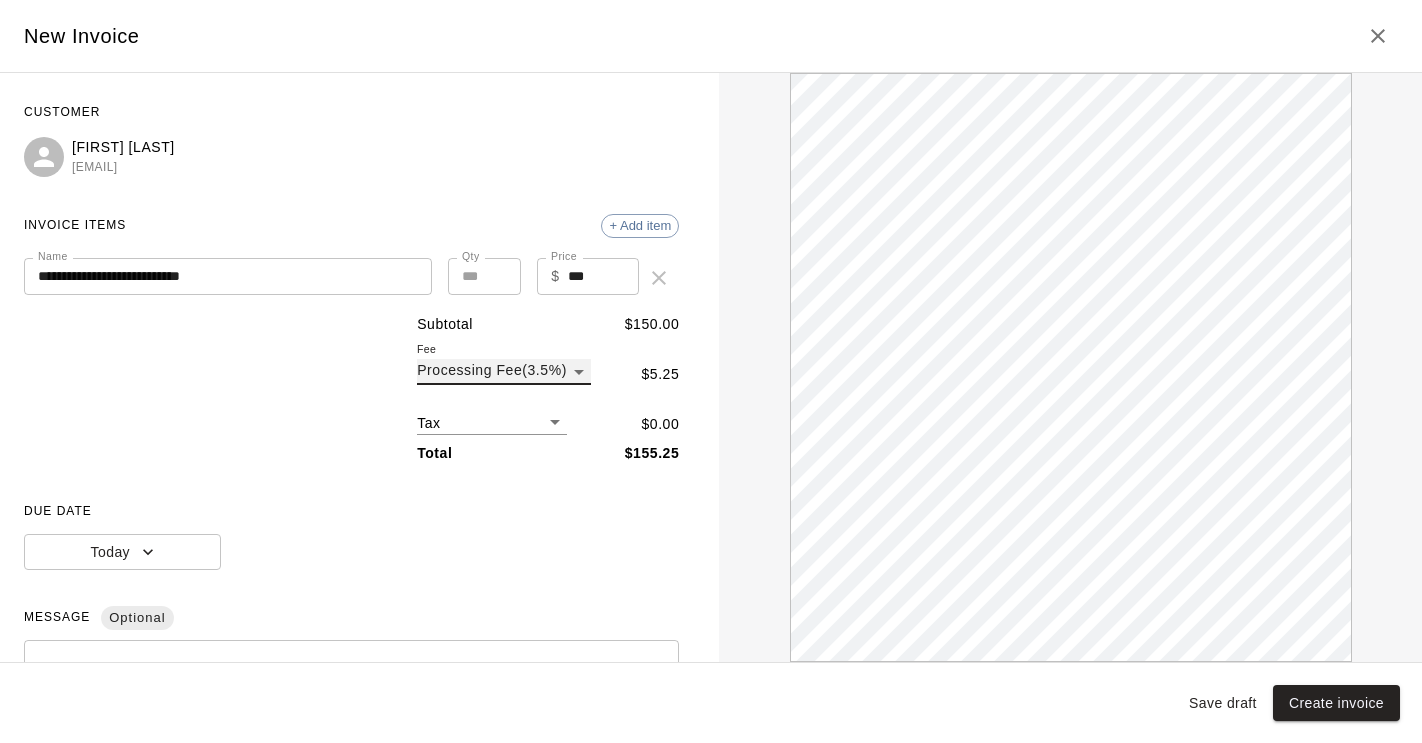 scroll, scrollTop: 0, scrollLeft: 0, axis: both 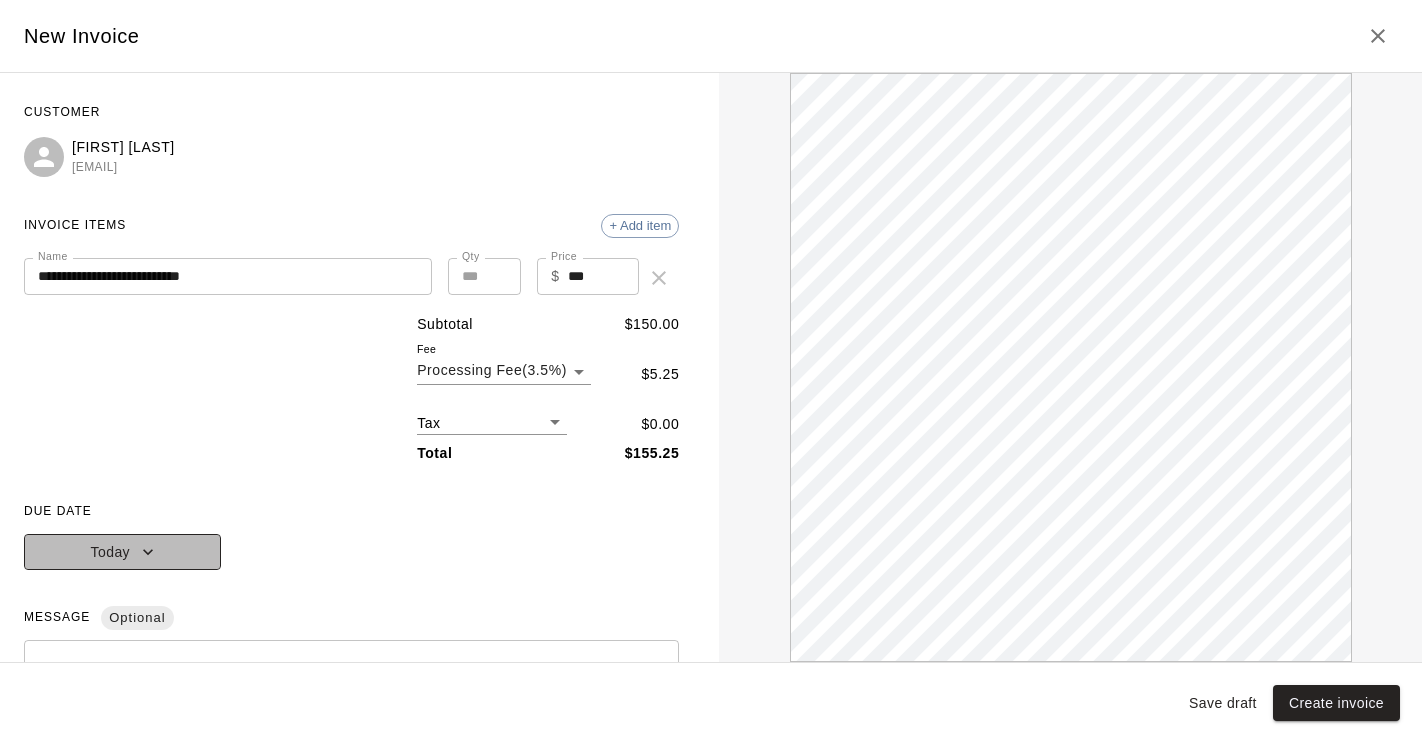 click on "Today" at bounding box center (122, 552) 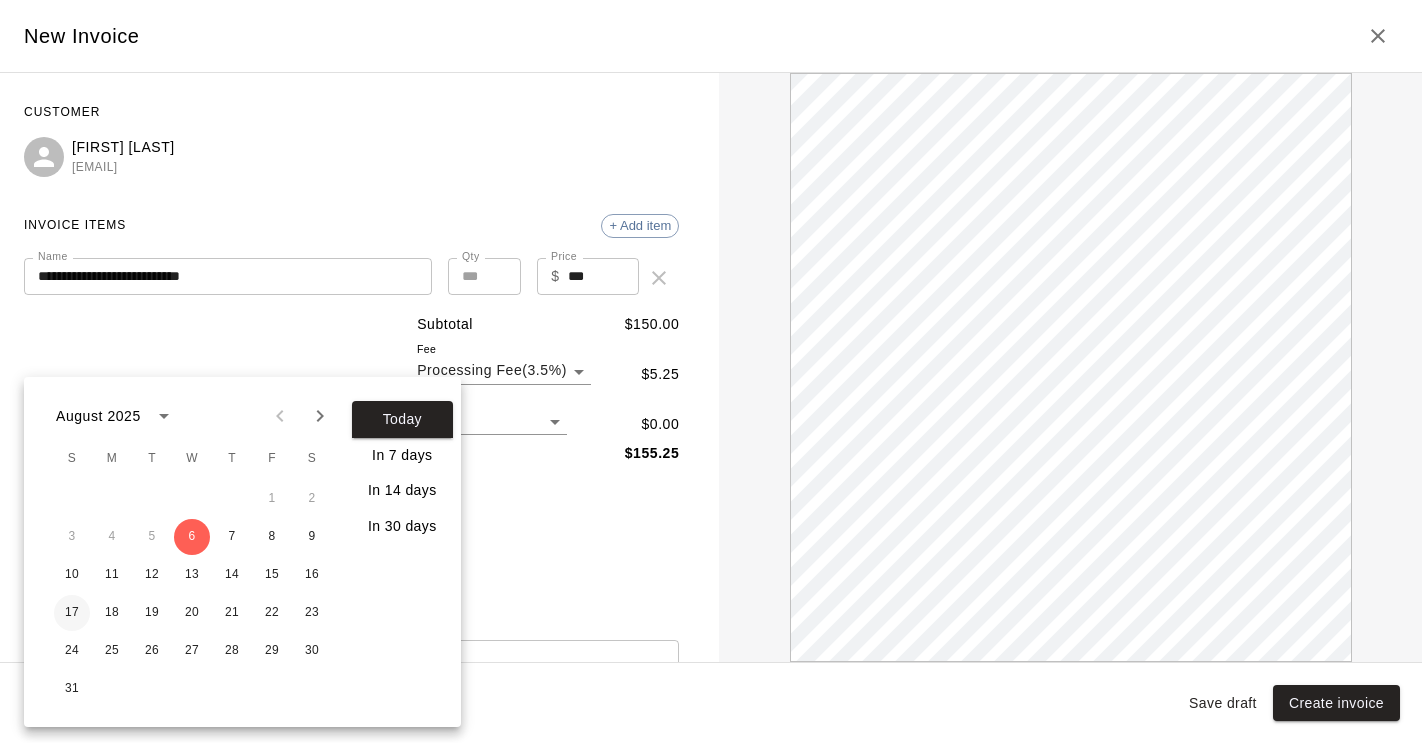 click on "17" at bounding box center (72, 613) 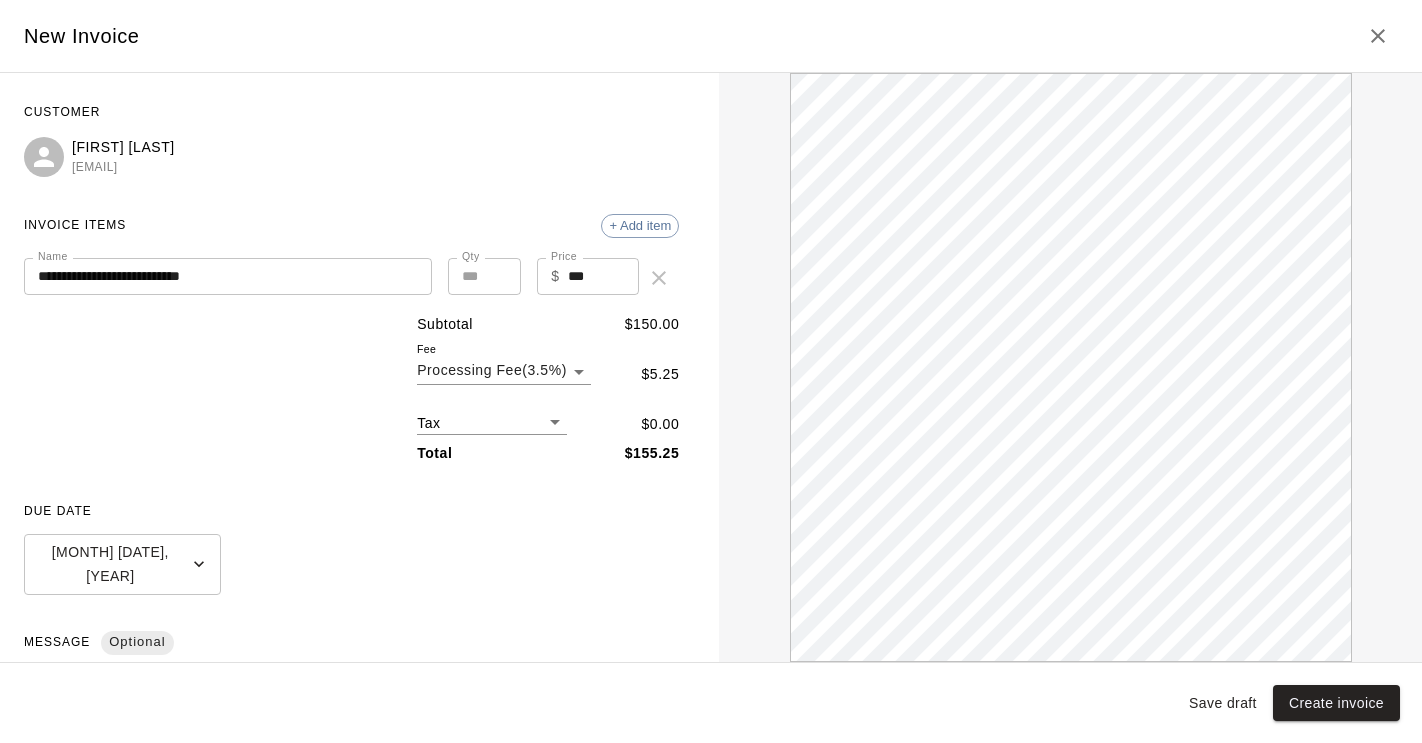 scroll, scrollTop: 0, scrollLeft: 0, axis: both 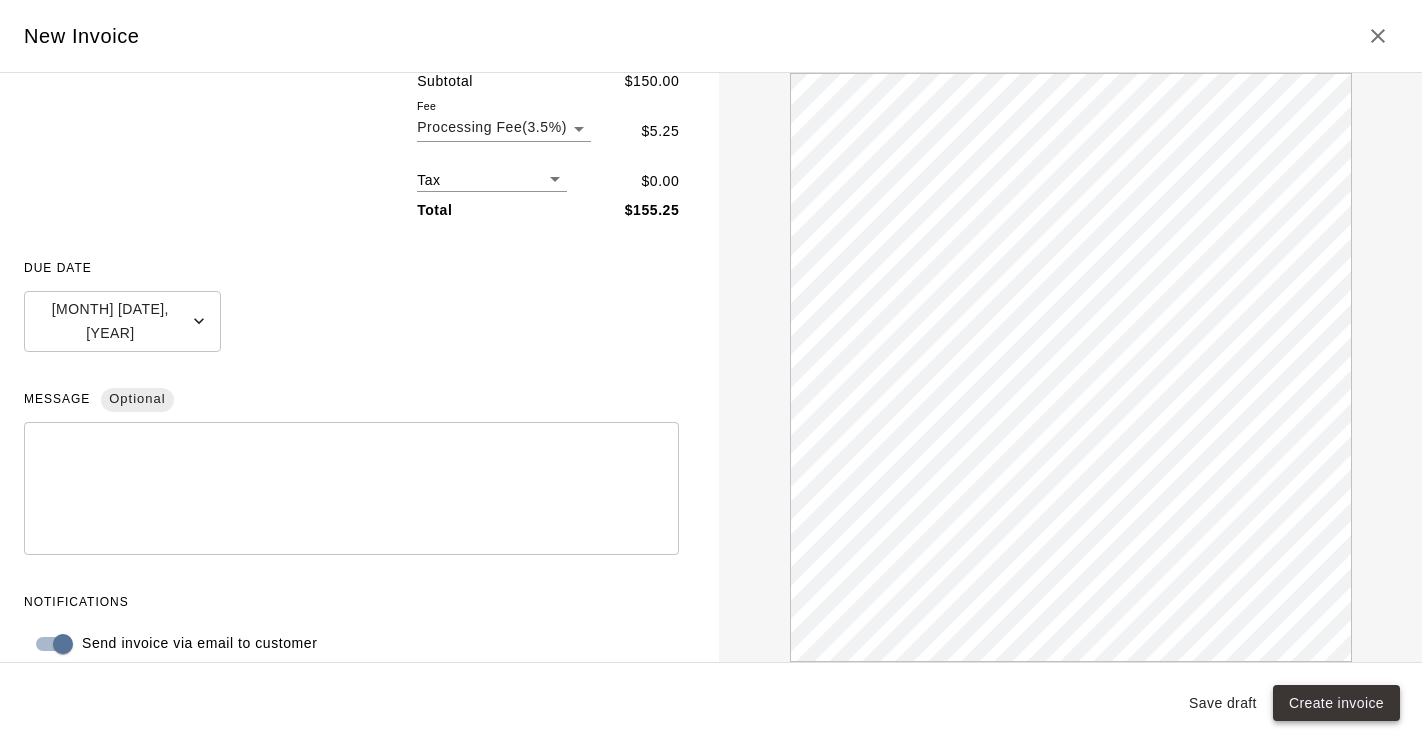 click on "Create invoice" at bounding box center [1336, 703] 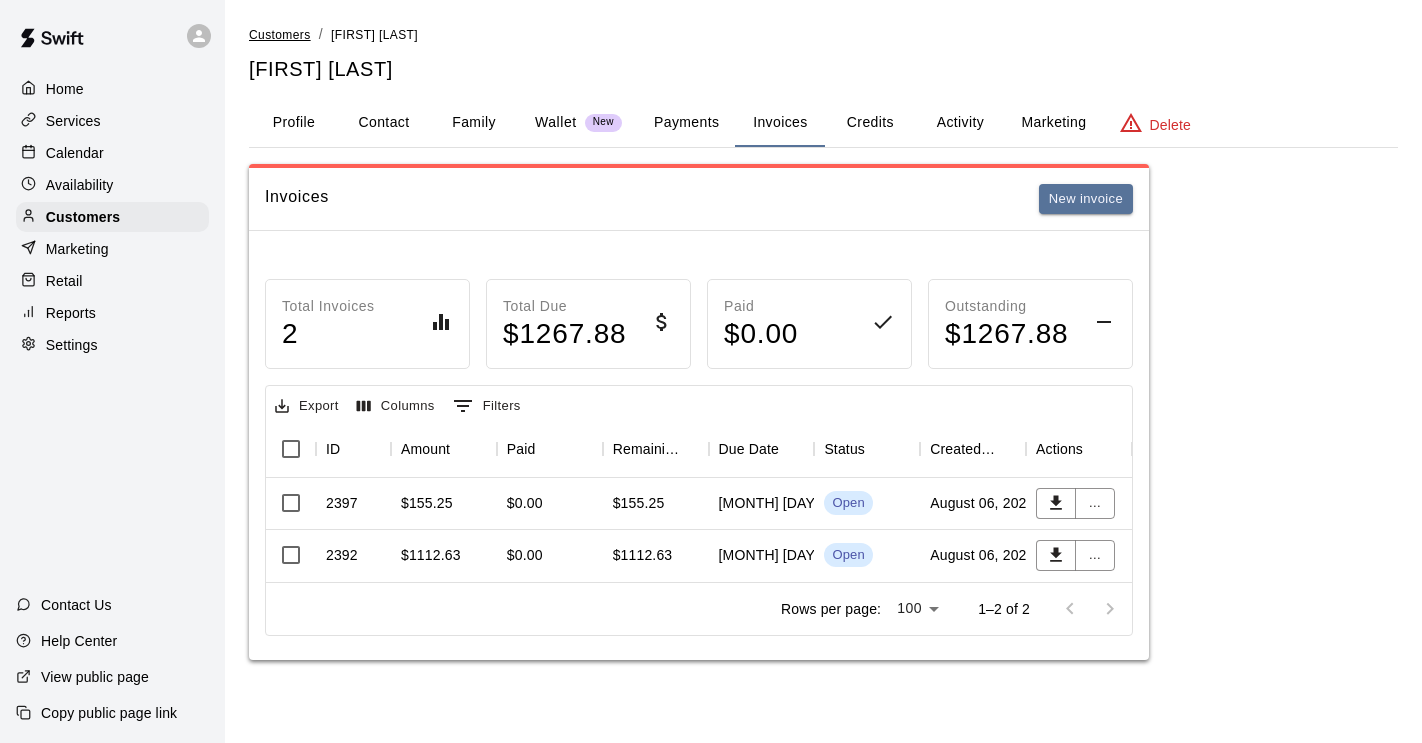 click on "Customers" at bounding box center (280, 35) 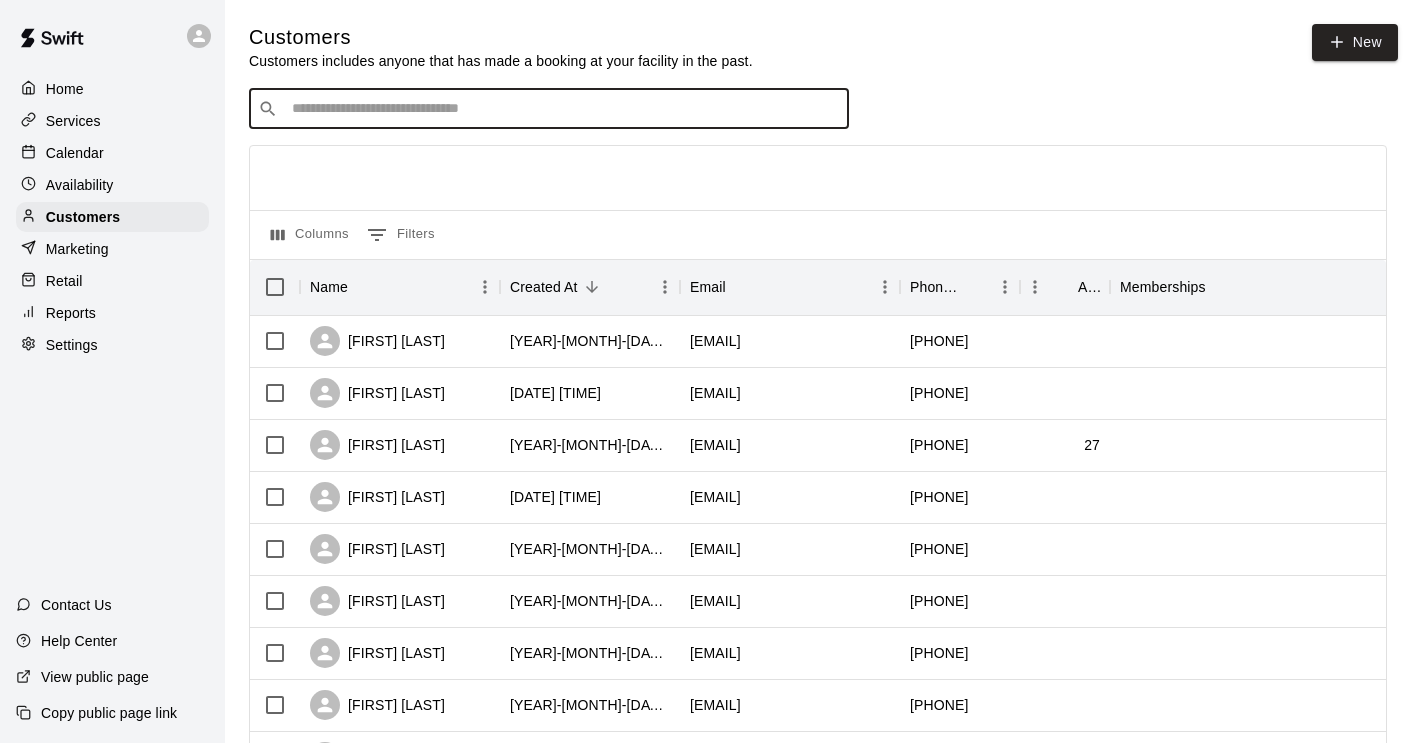 click at bounding box center [563, 109] 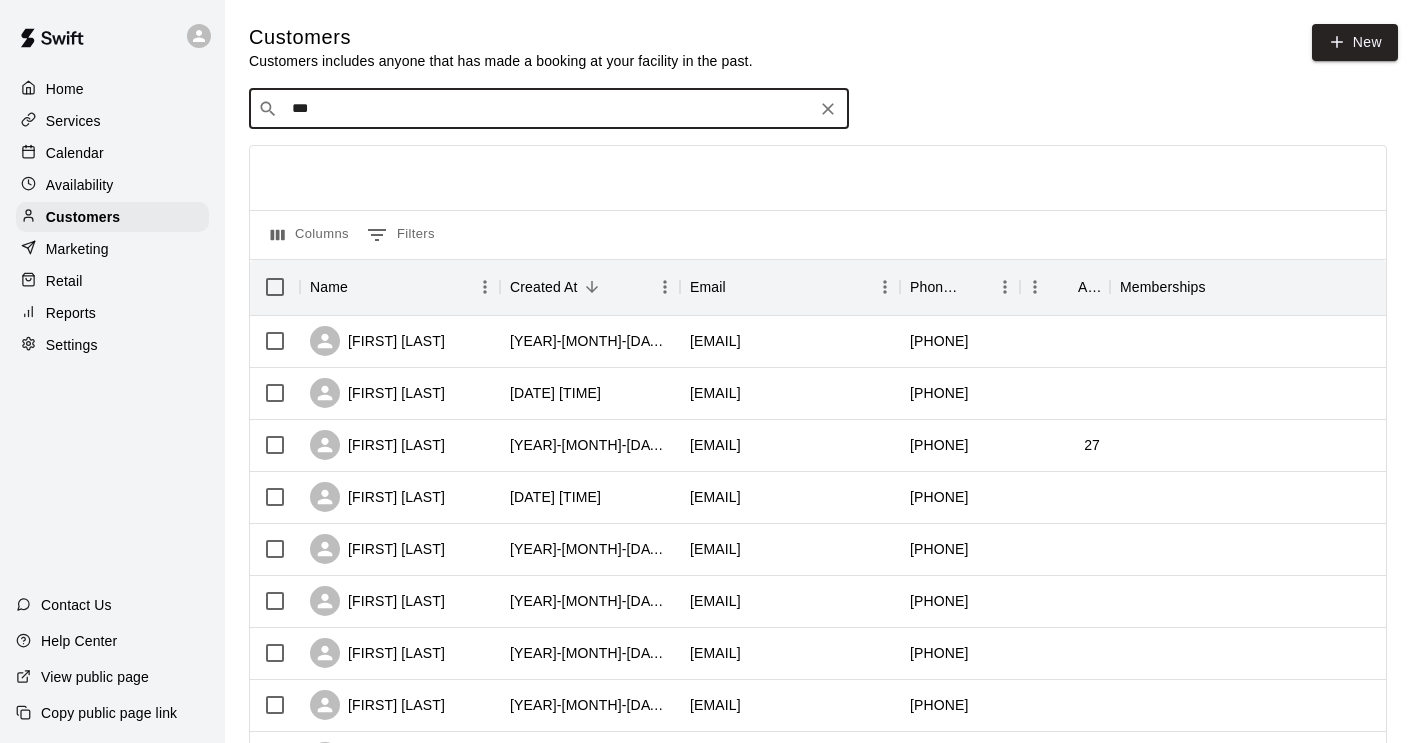type on "****" 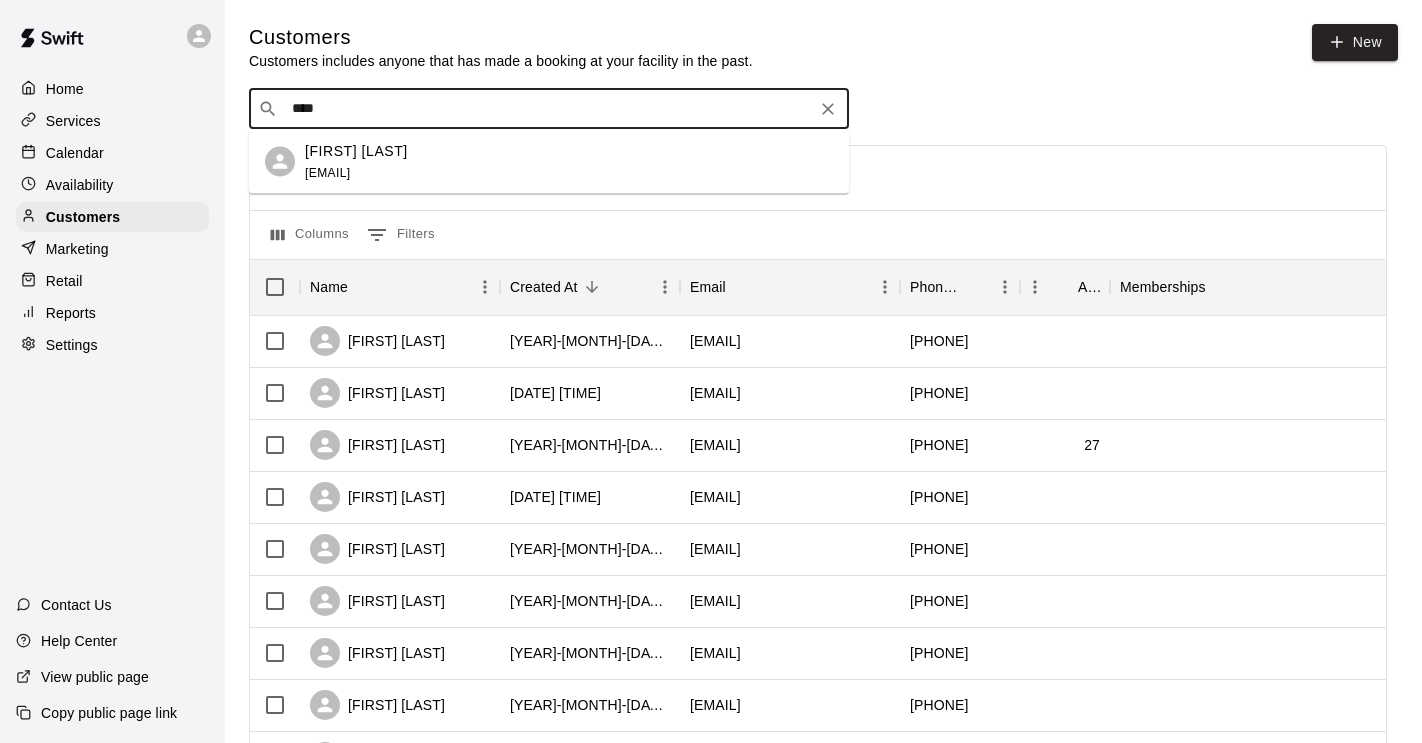 click on "[EMAIL]" at bounding box center [327, 172] 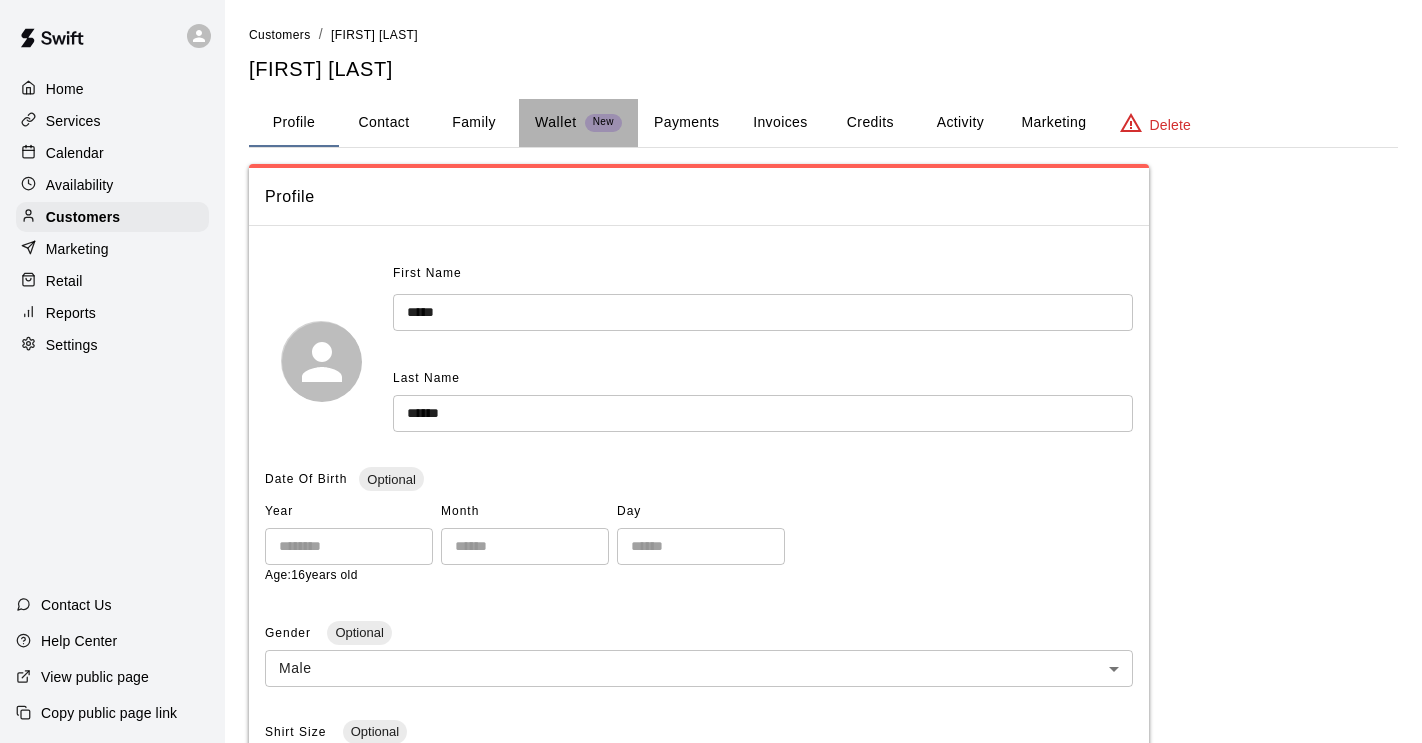 click on "Wallet" at bounding box center [556, 122] 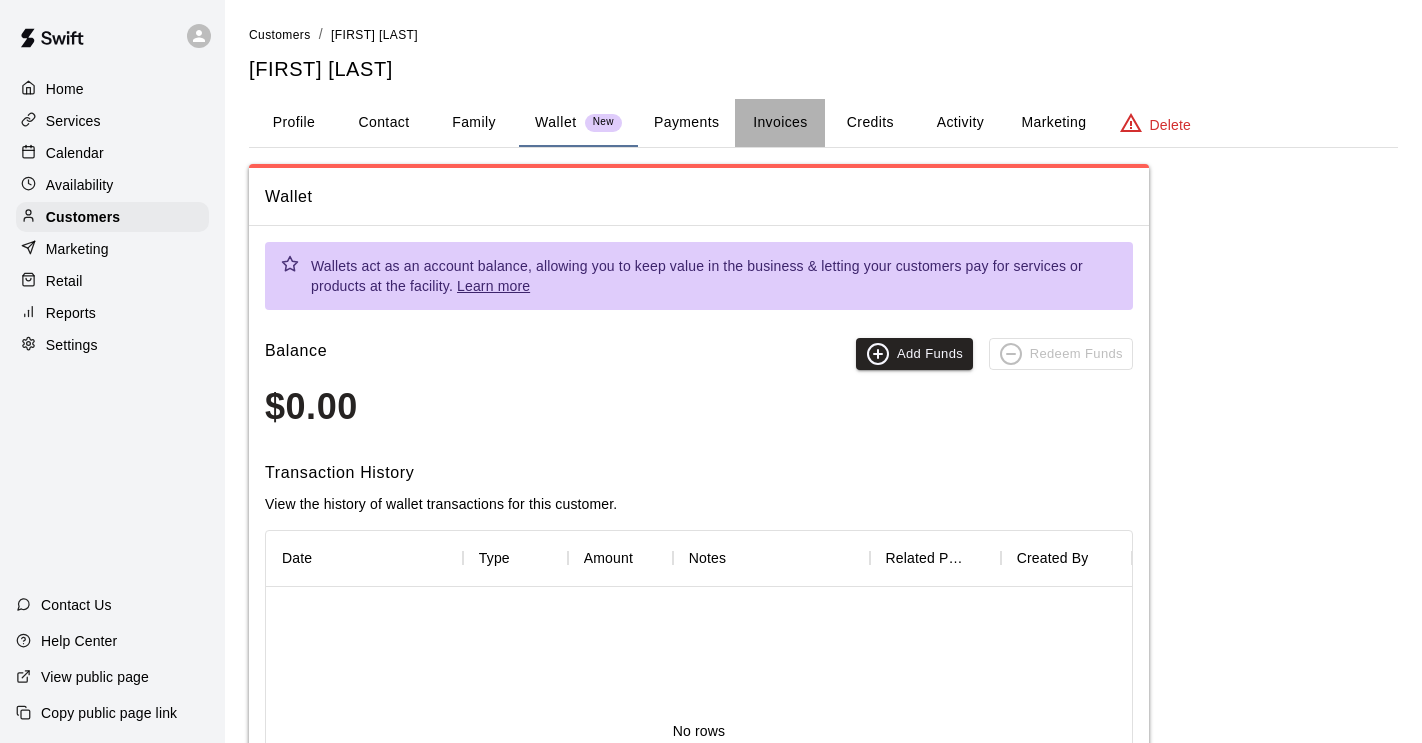 click on "Invoices" at bounding box center (780, 123) 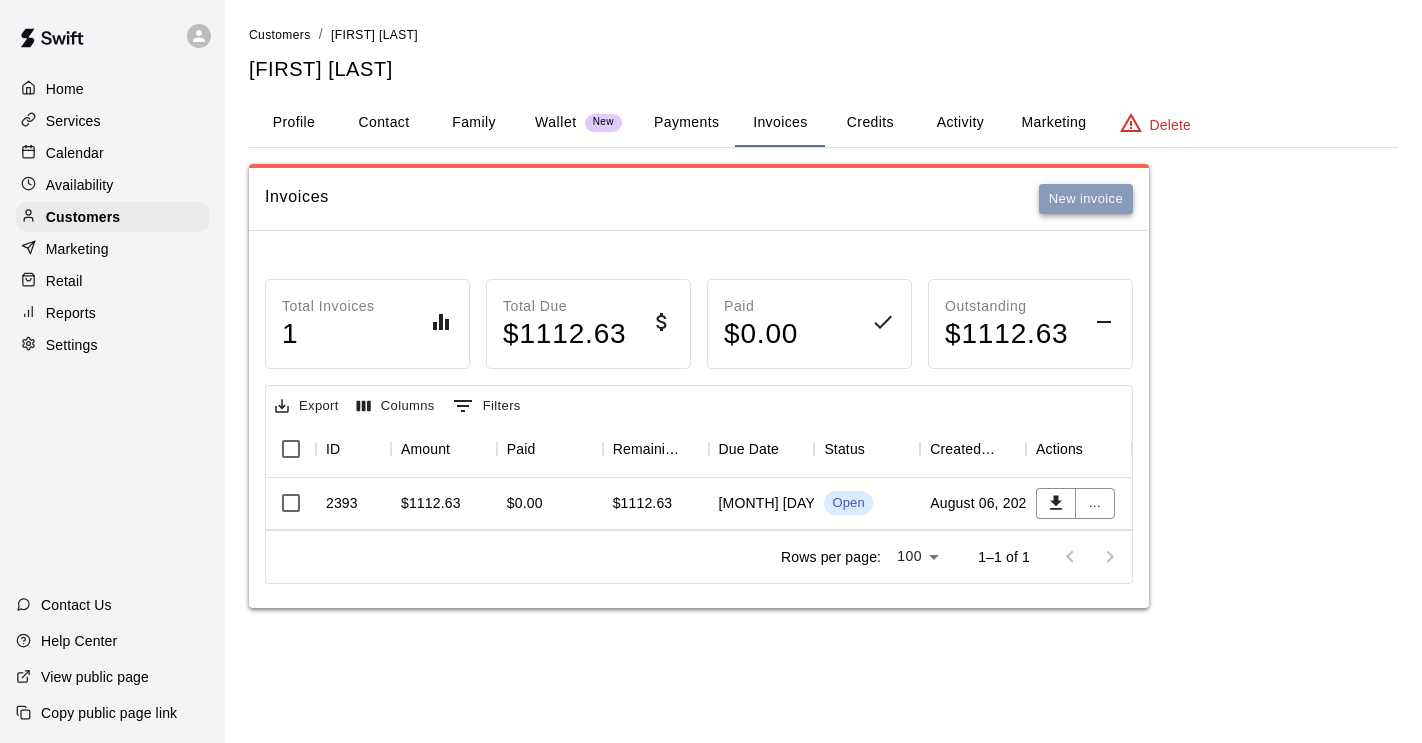 click on "New invoice" at bounding box center [1086, 199] 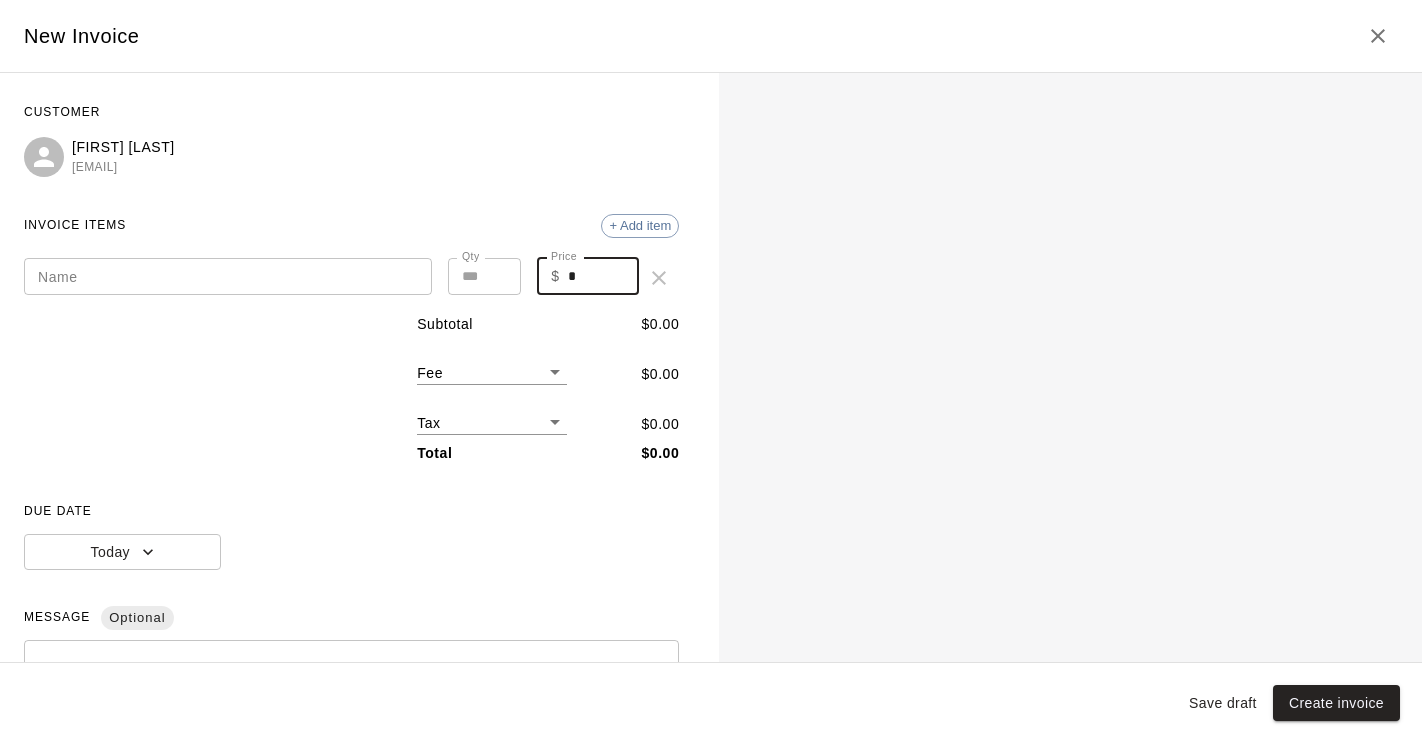 drag, startPoint x: 590, startPoint y: 271, endPoint x: 527, endPoint y: 270, distance: 63.007935 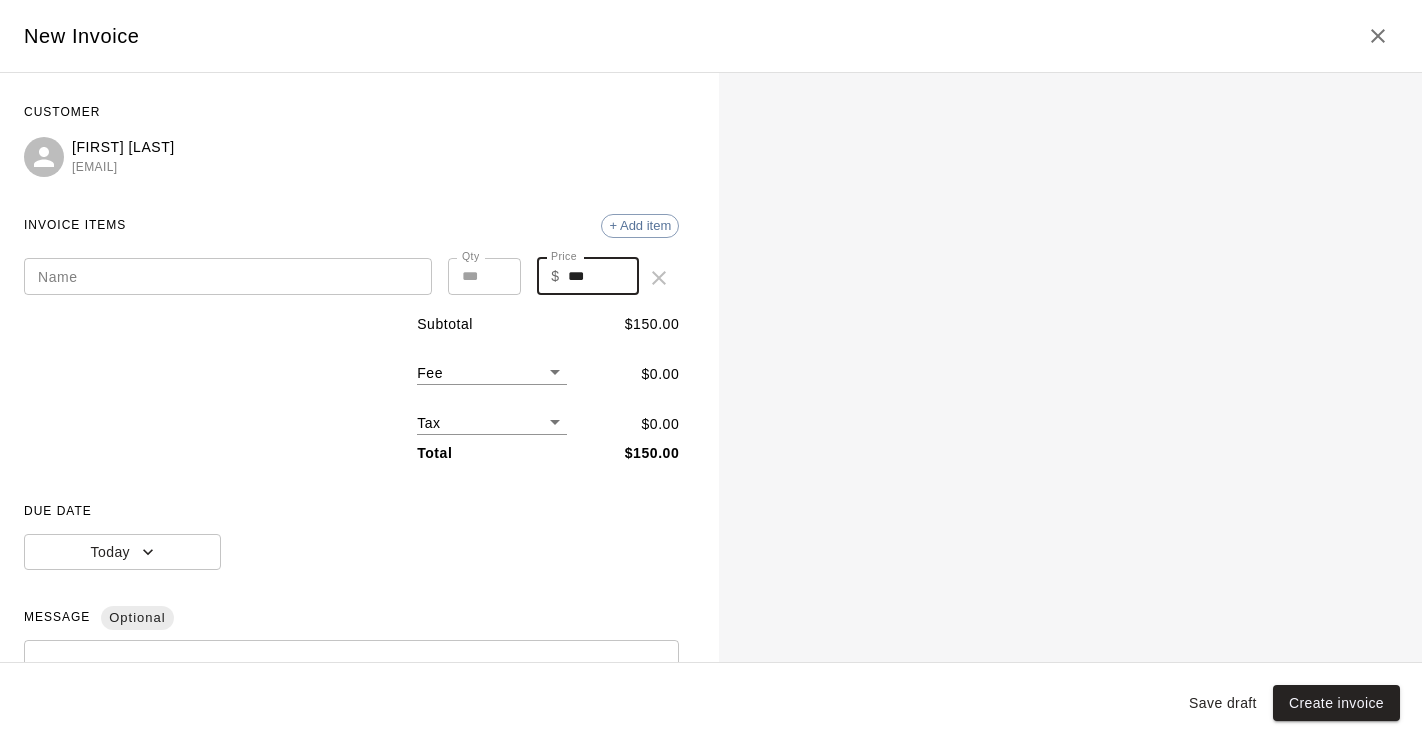 type on "***" 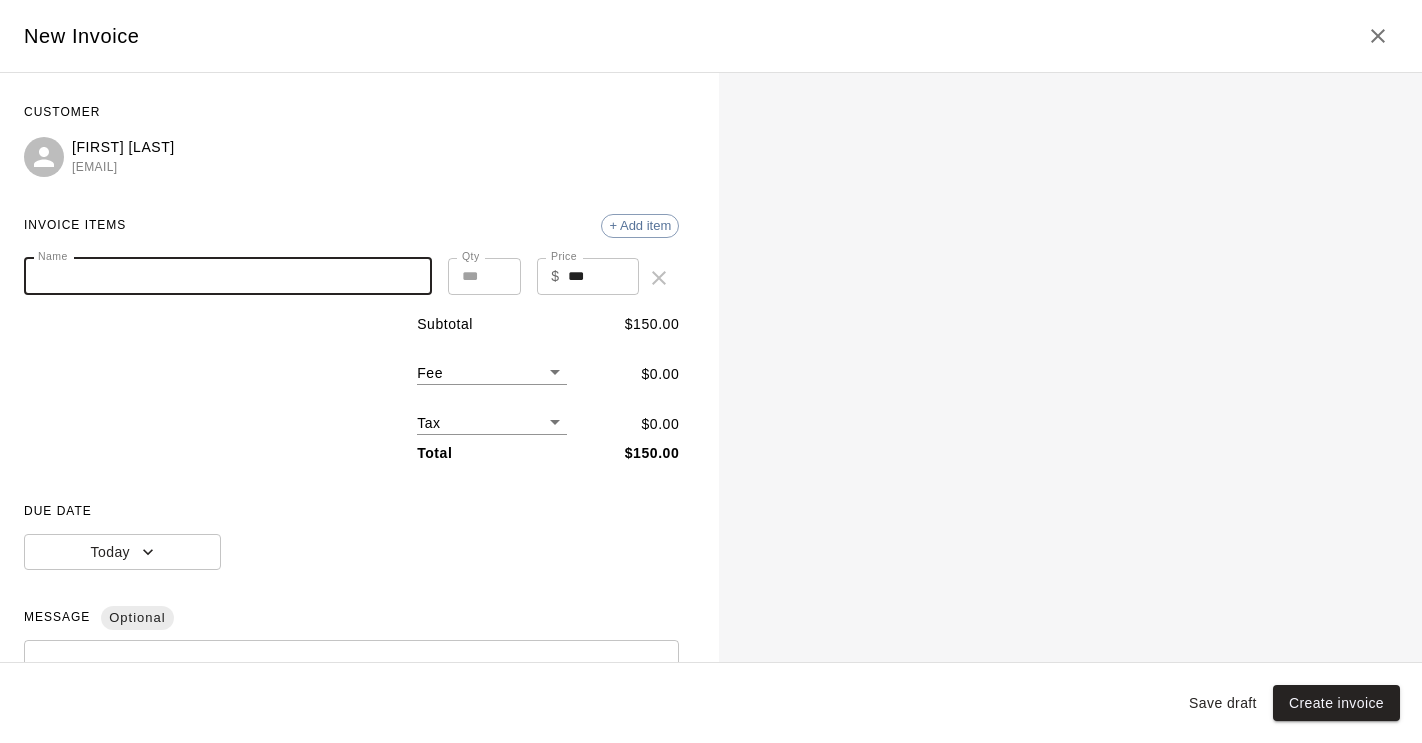 click on "Name" at bounding box center (228, 276) 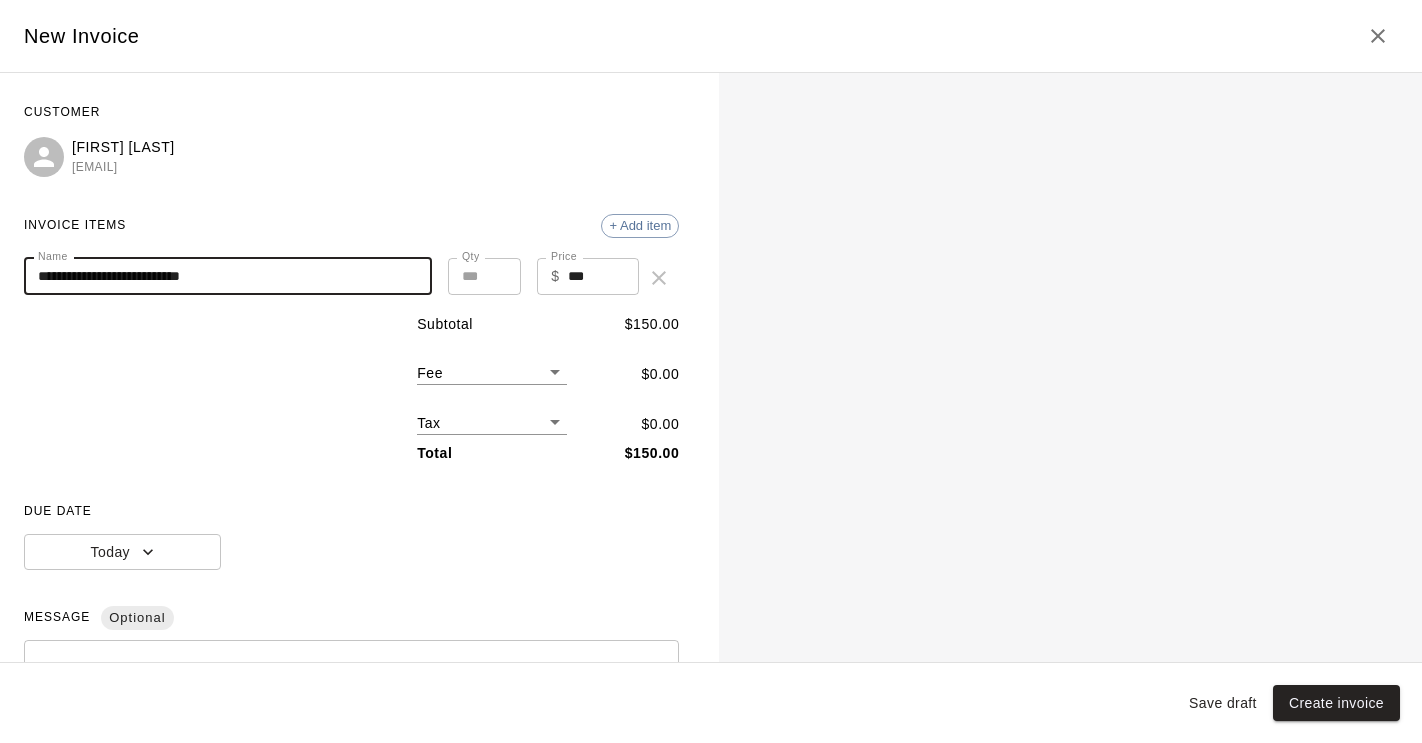 type on "**********" 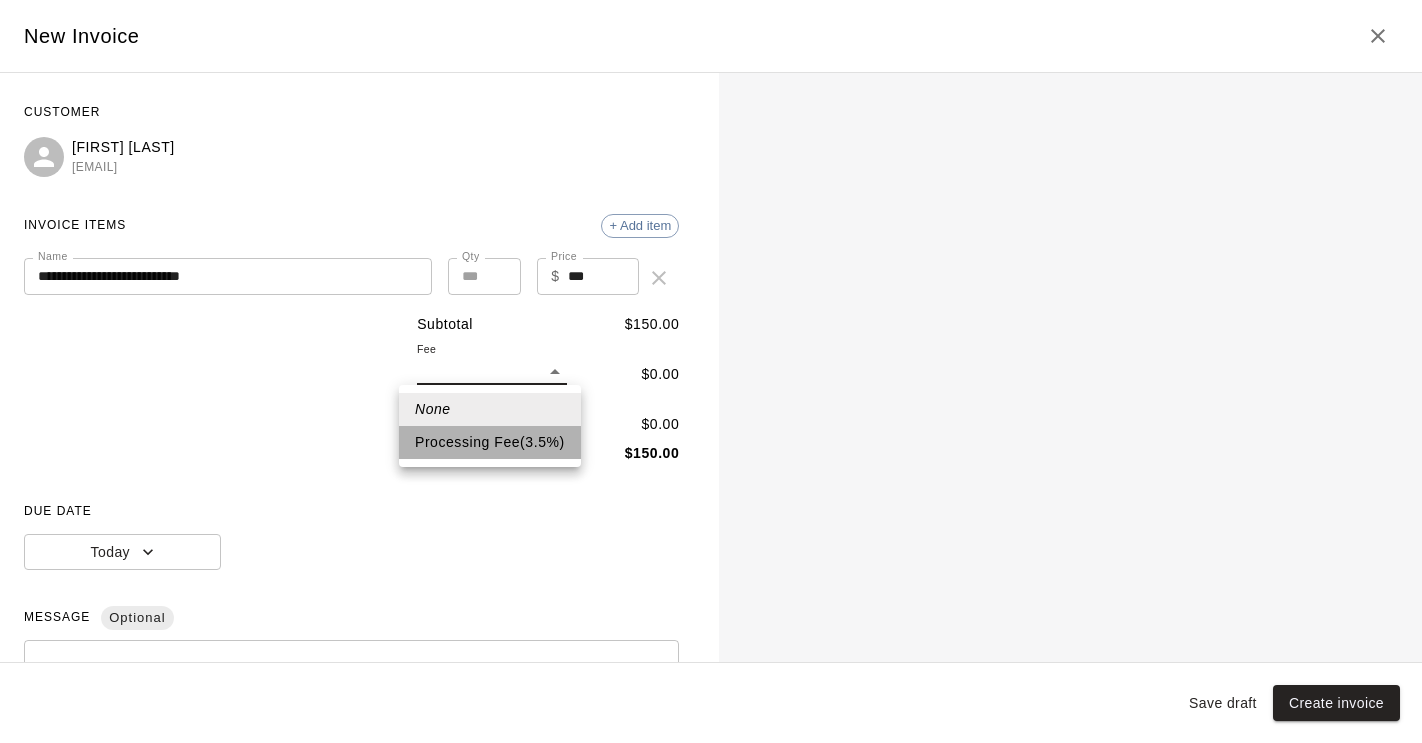 click on "Processing Fee  ( 3.5 % )" at bounding box center [490, 442] 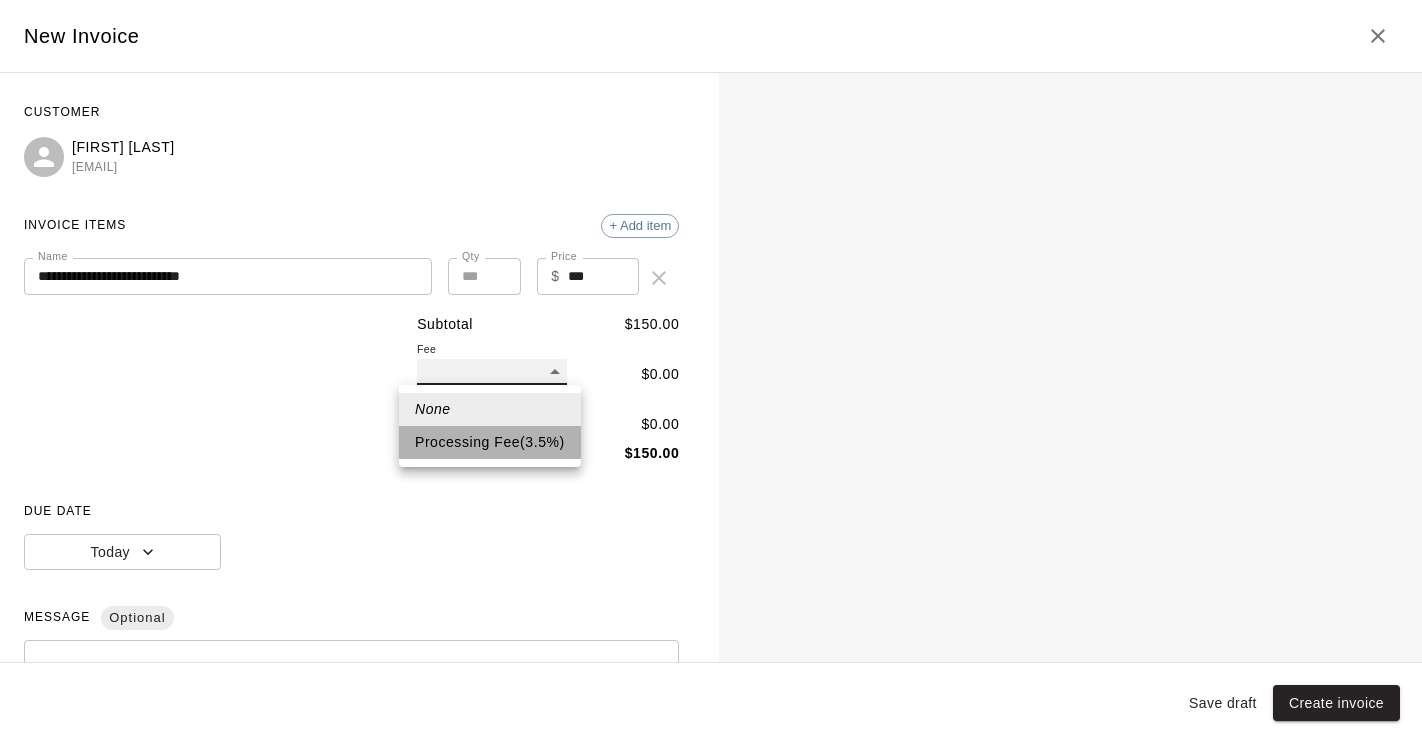 type on "**" 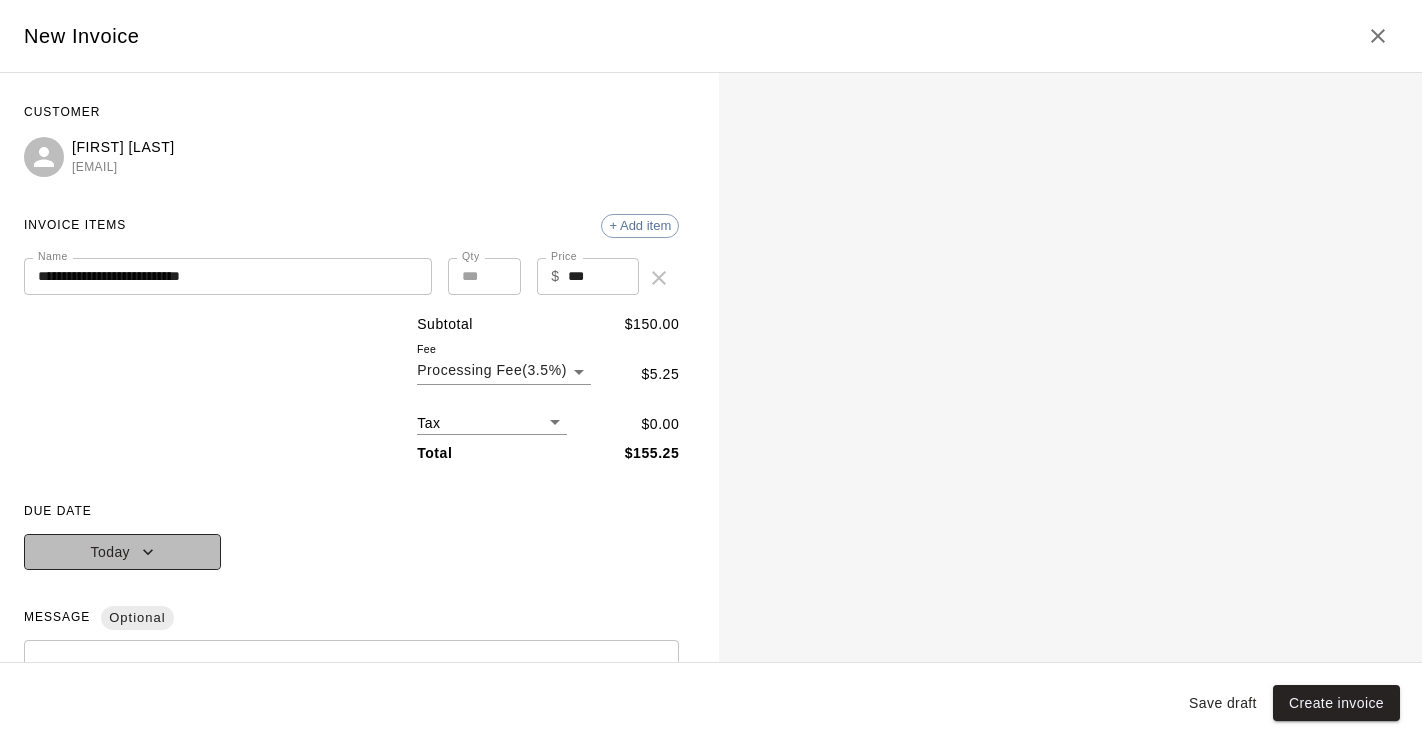 click 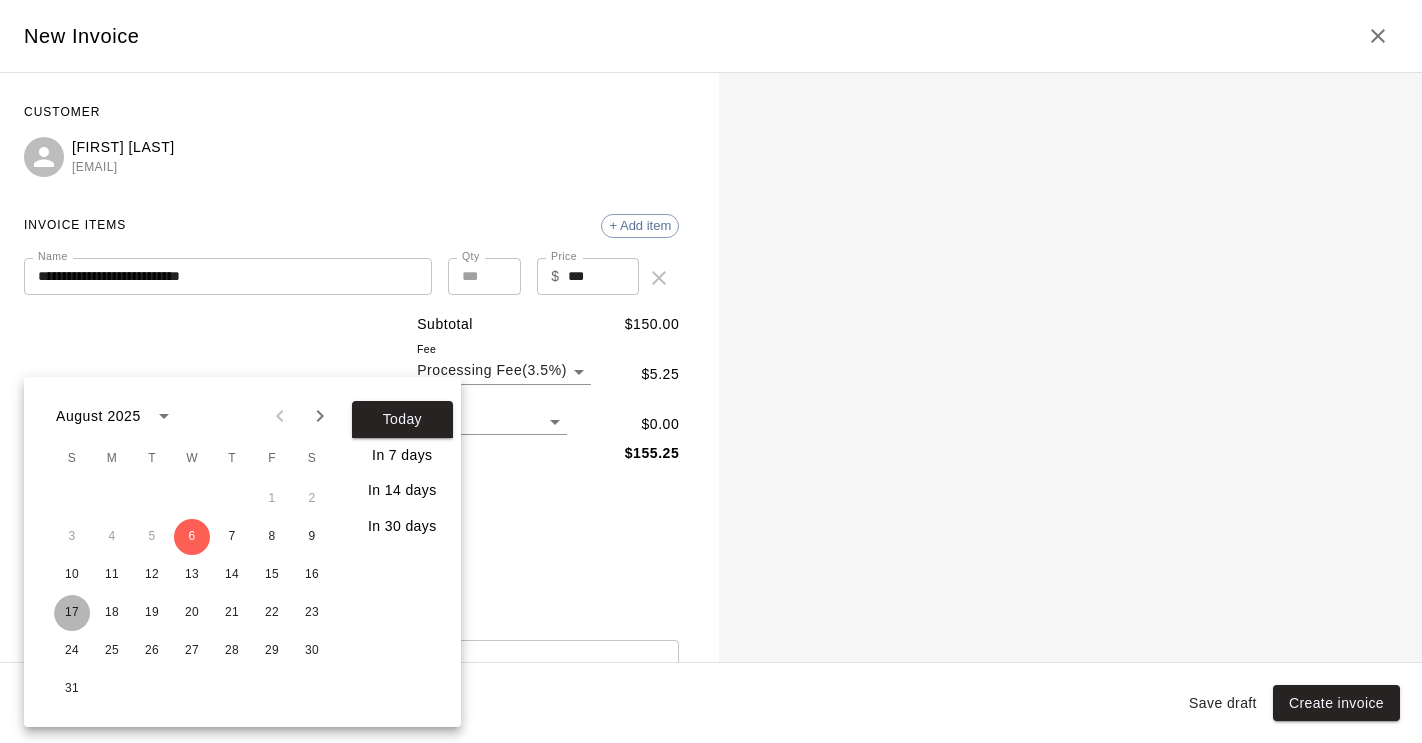 click on "17" at bounding box center [72, 613] 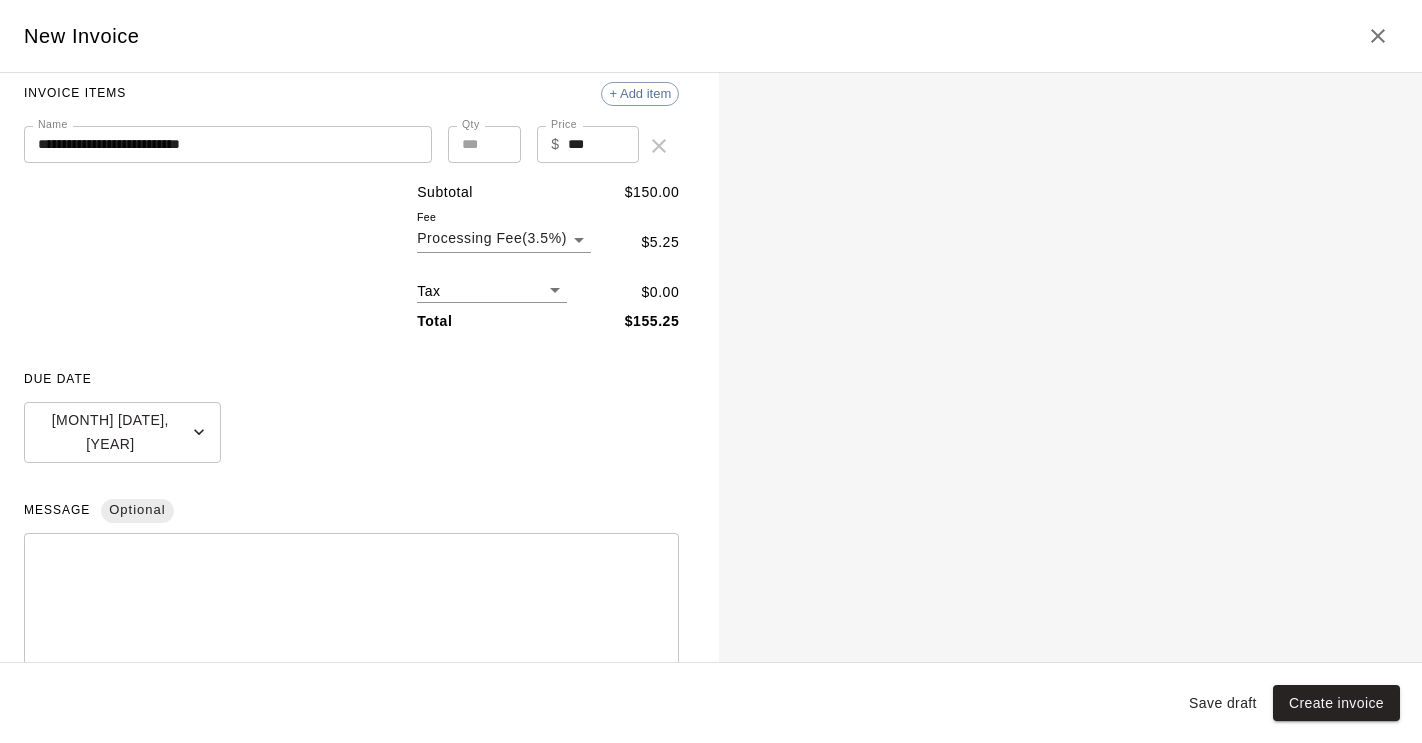 scroll, scrollTop: 243, scrollLeft: 0, axis: vertical 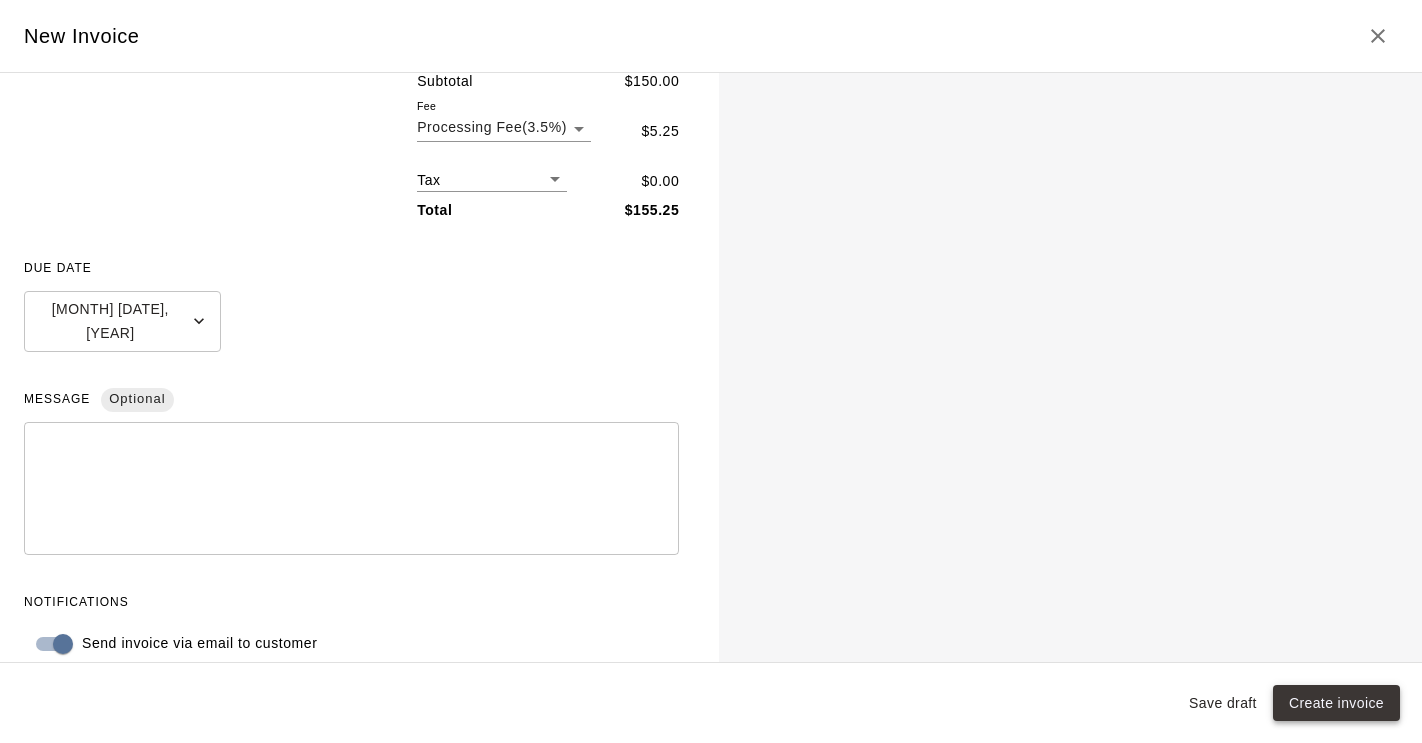 click on "Create invoice" at bounding box center (1336, 703) 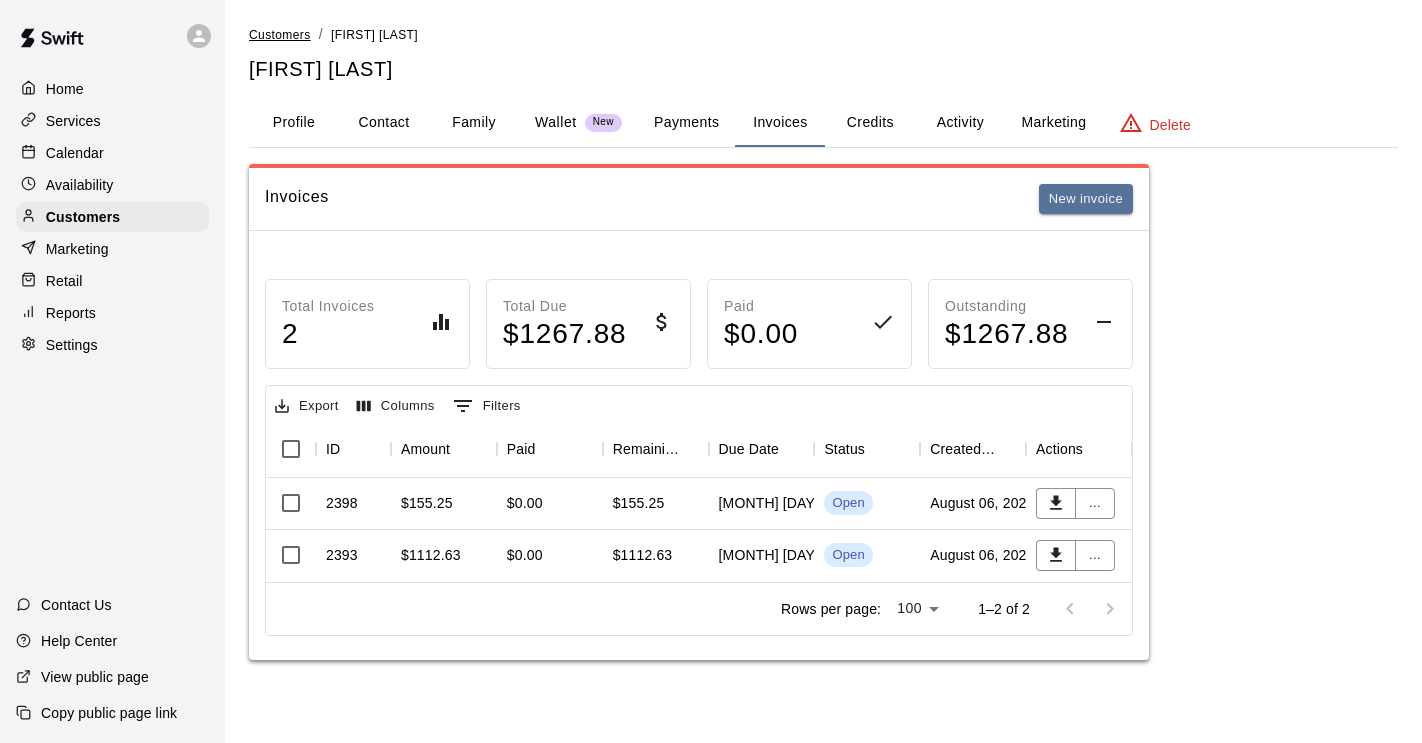 click on "Customers" at bounding box center (280, 35) 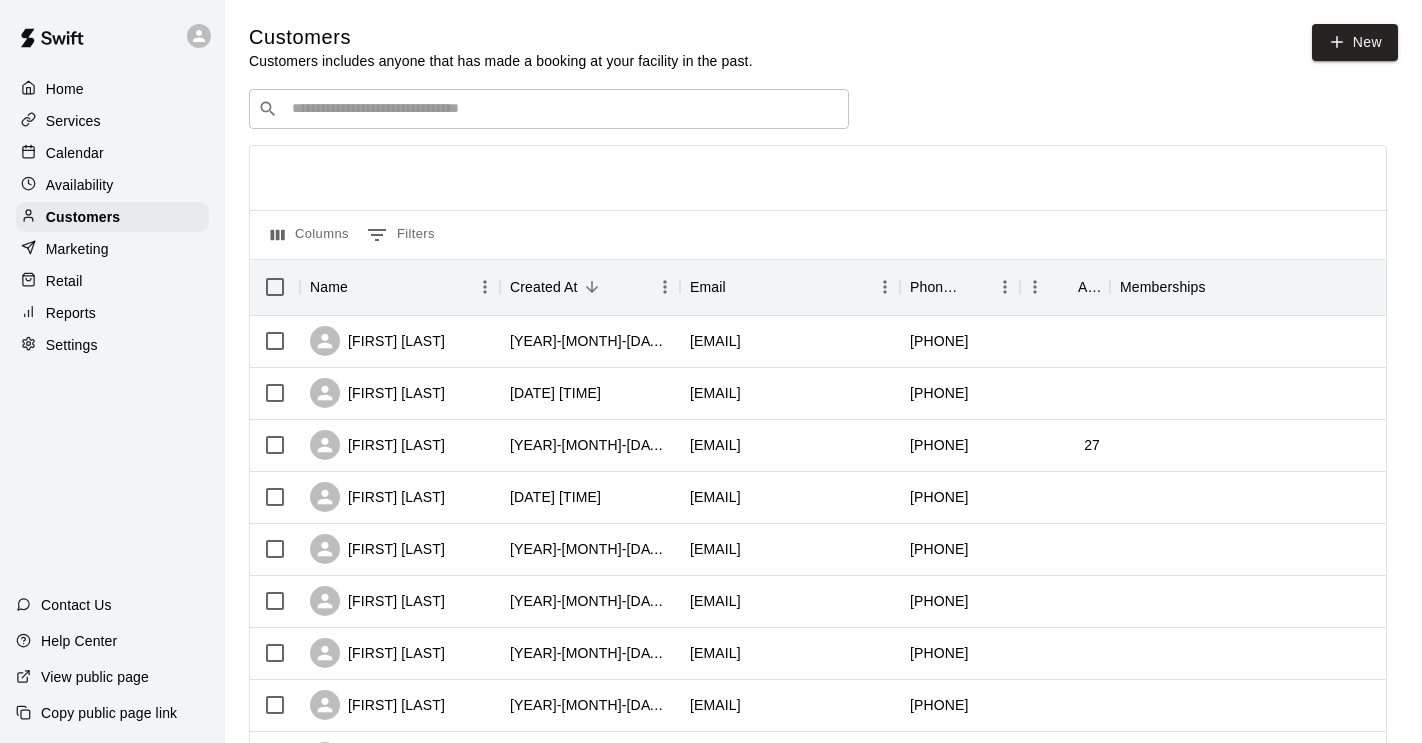 click on "​ ​" at bounding box center [549, 109] 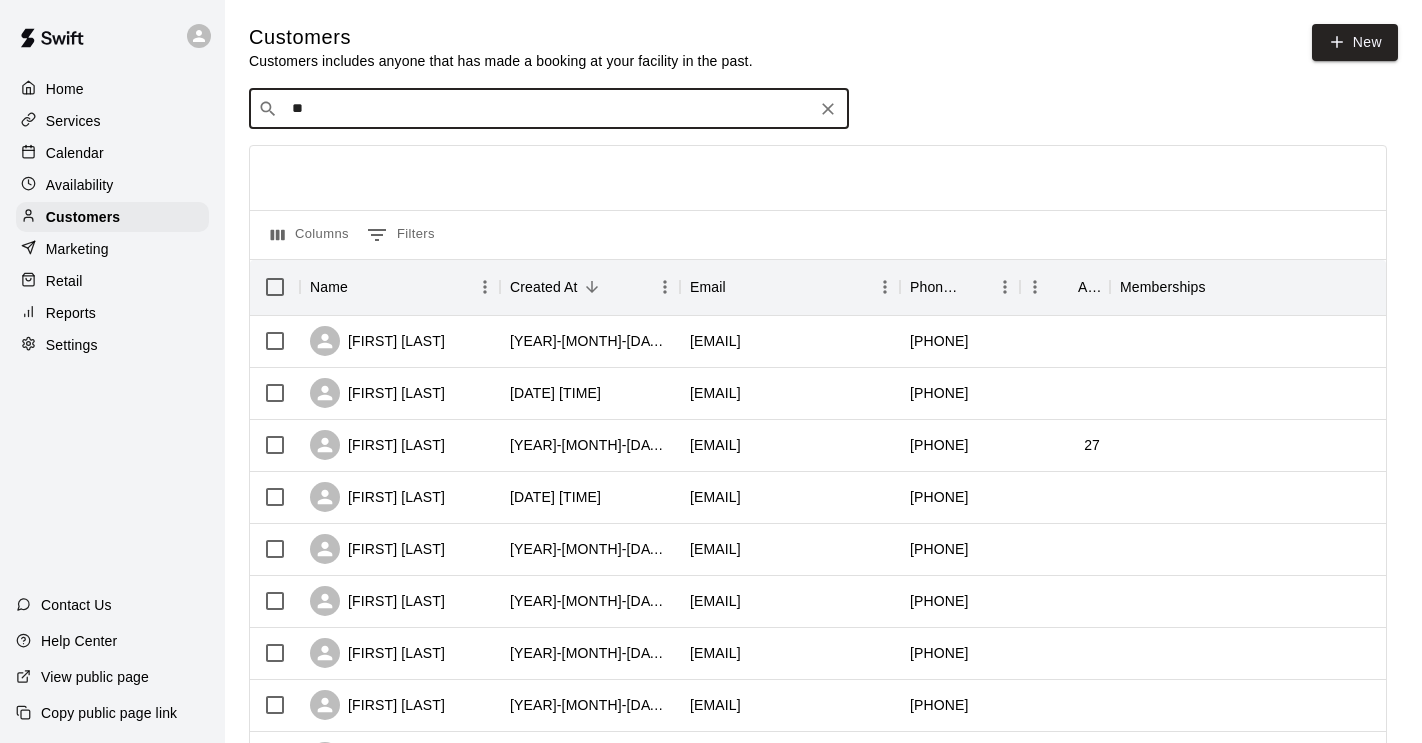 type on "***" 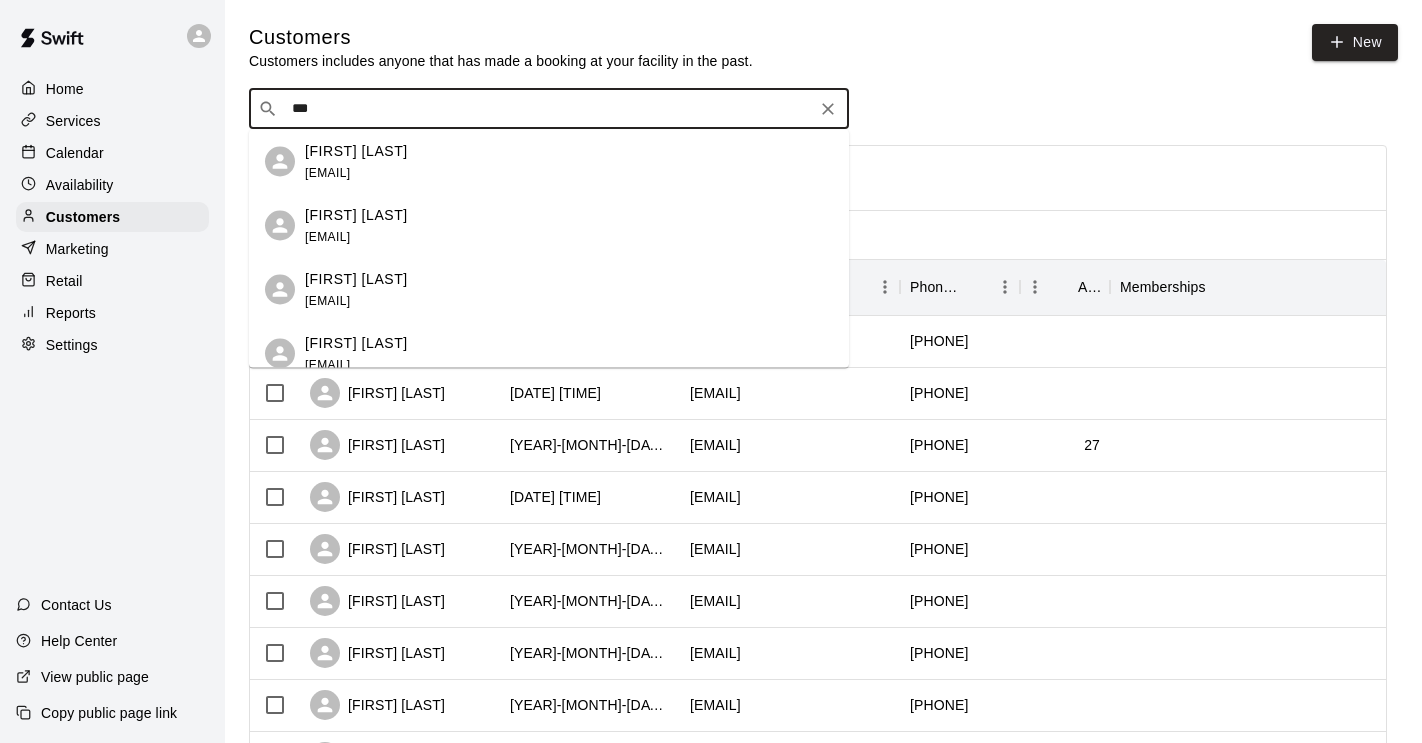 click on "[FIRST] [LAST] [EMAIL]" at bounding box center (356, 161) 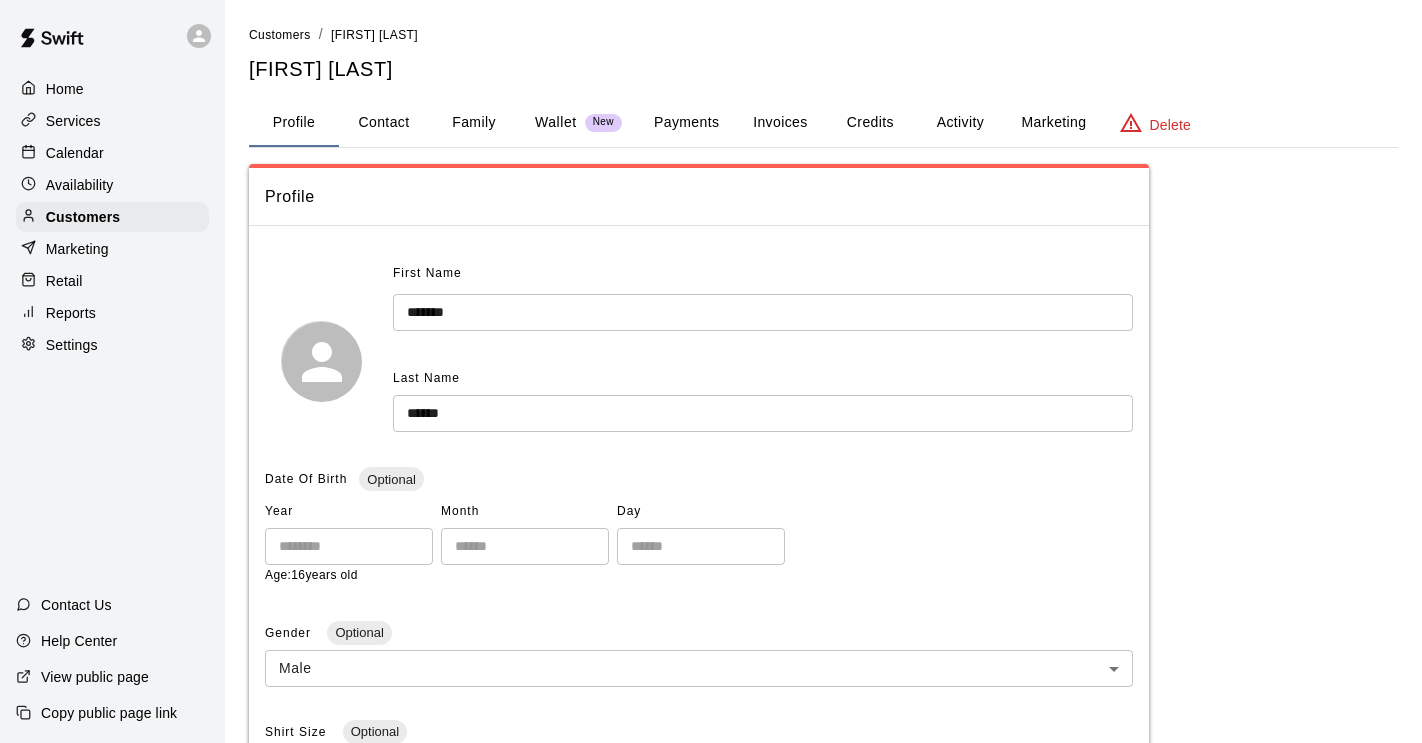 click on "Wallet" at bounding box center (556, 122) 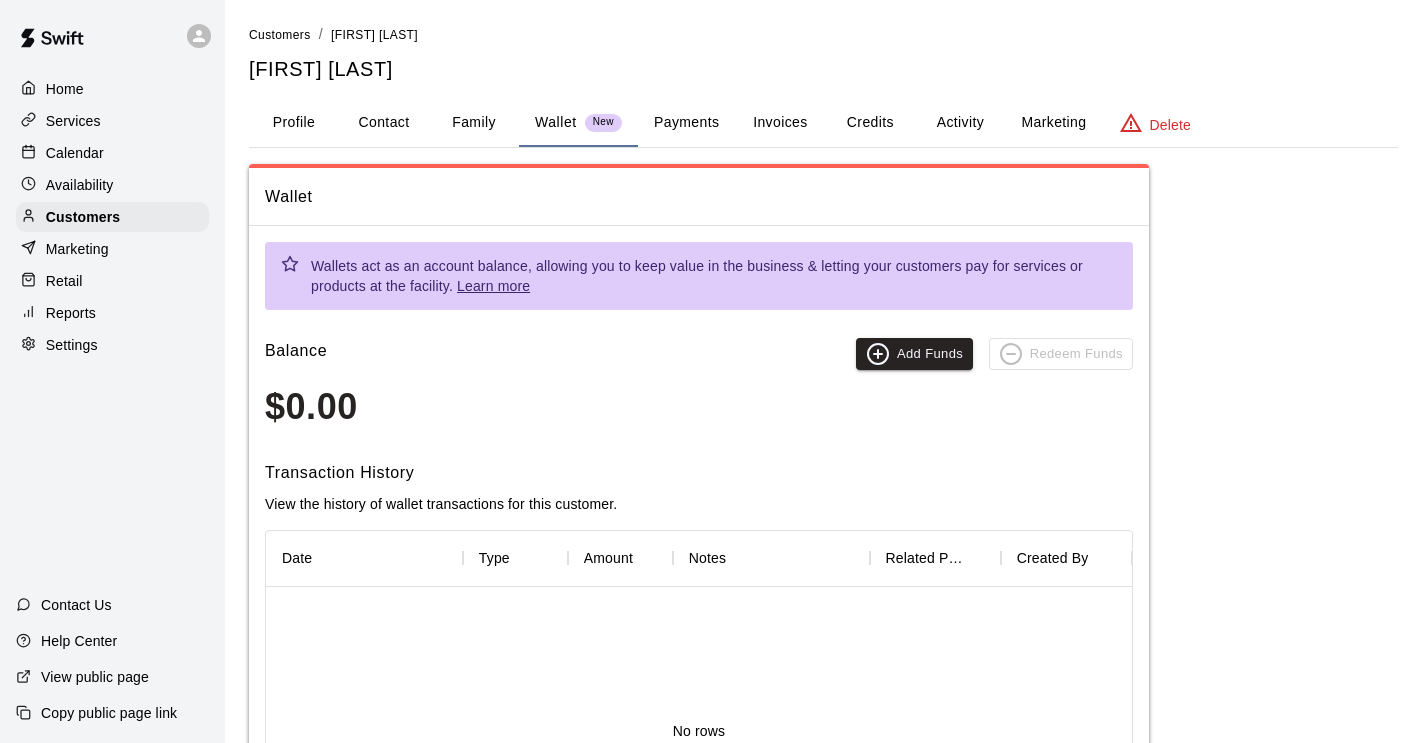 click on "Invoices" at bounding box center (780, 123) 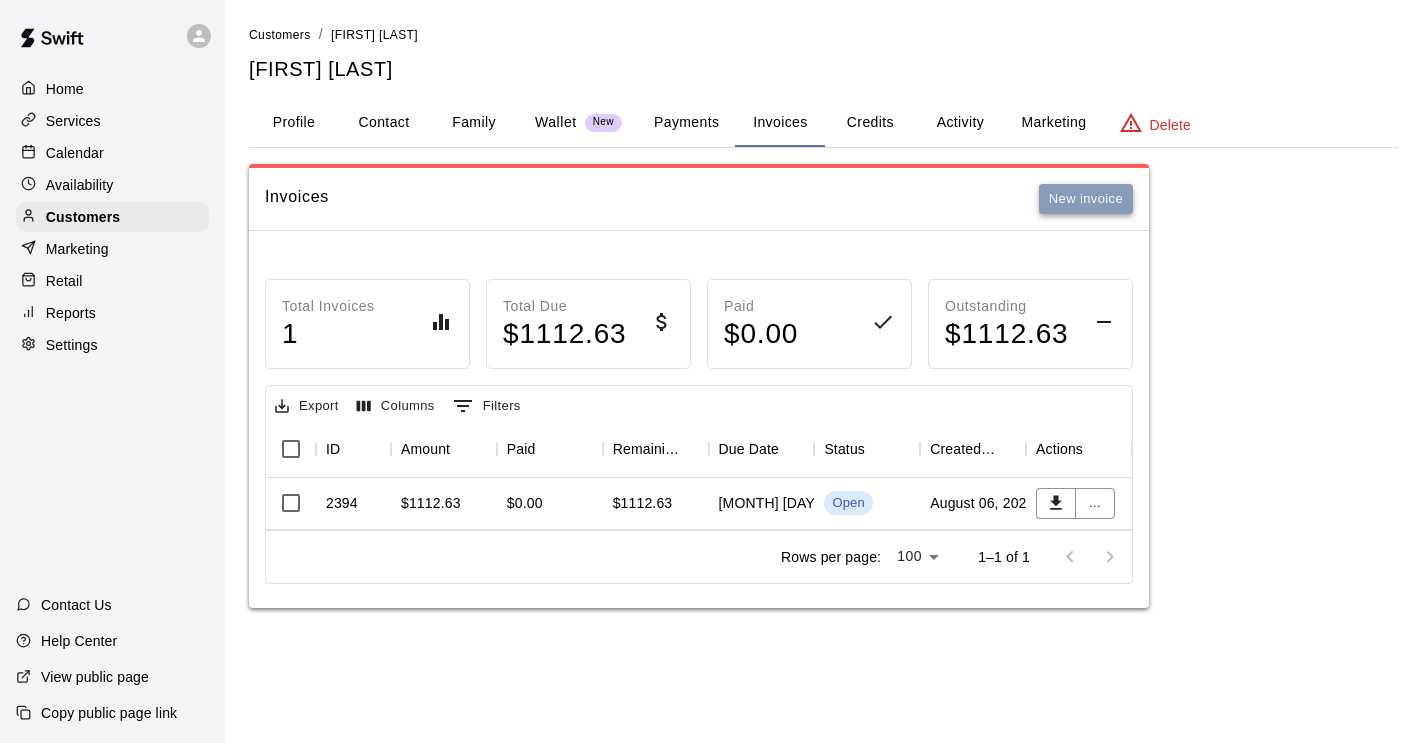 click on "New invoice" at bounding box center (1086, 199) 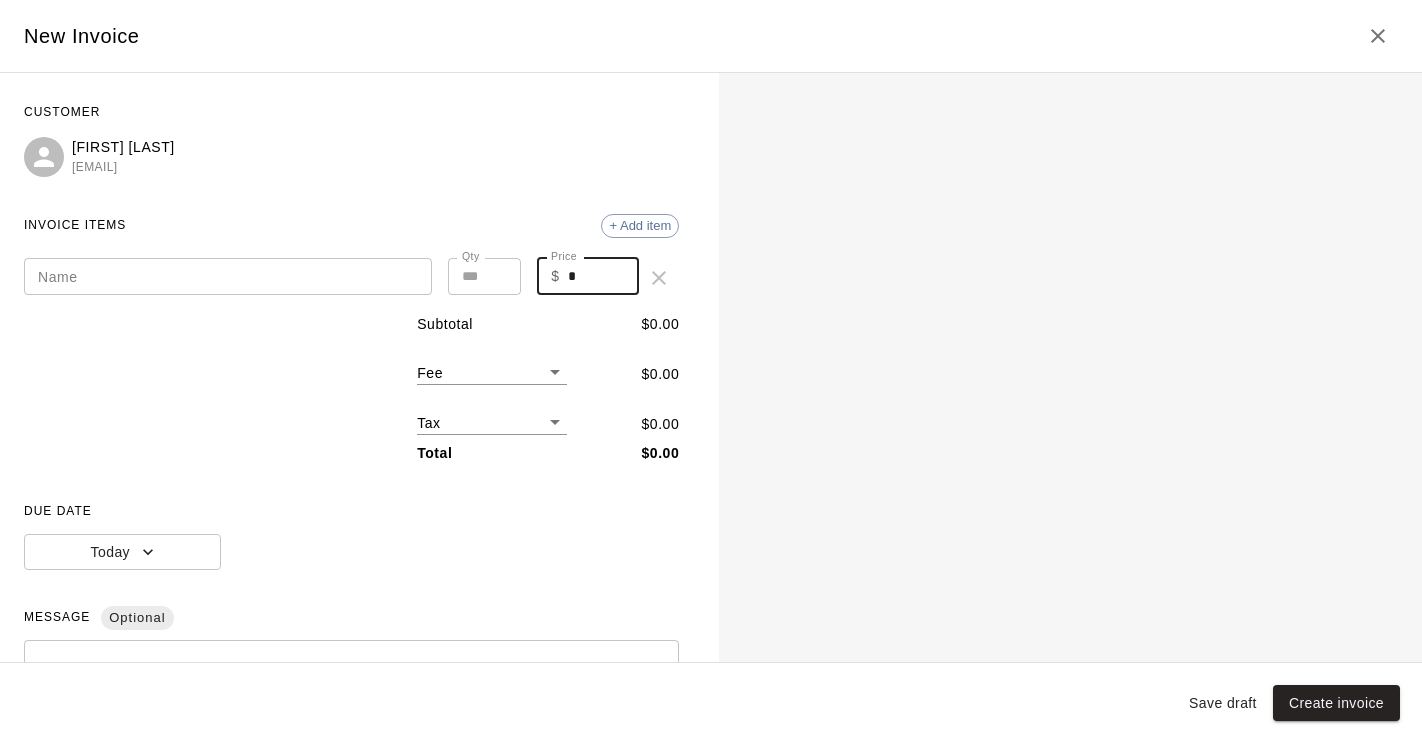 drag, startPoint x: 584, startPoint y: 278, endPoint x: 553, endPoint y: 278, distance: 31 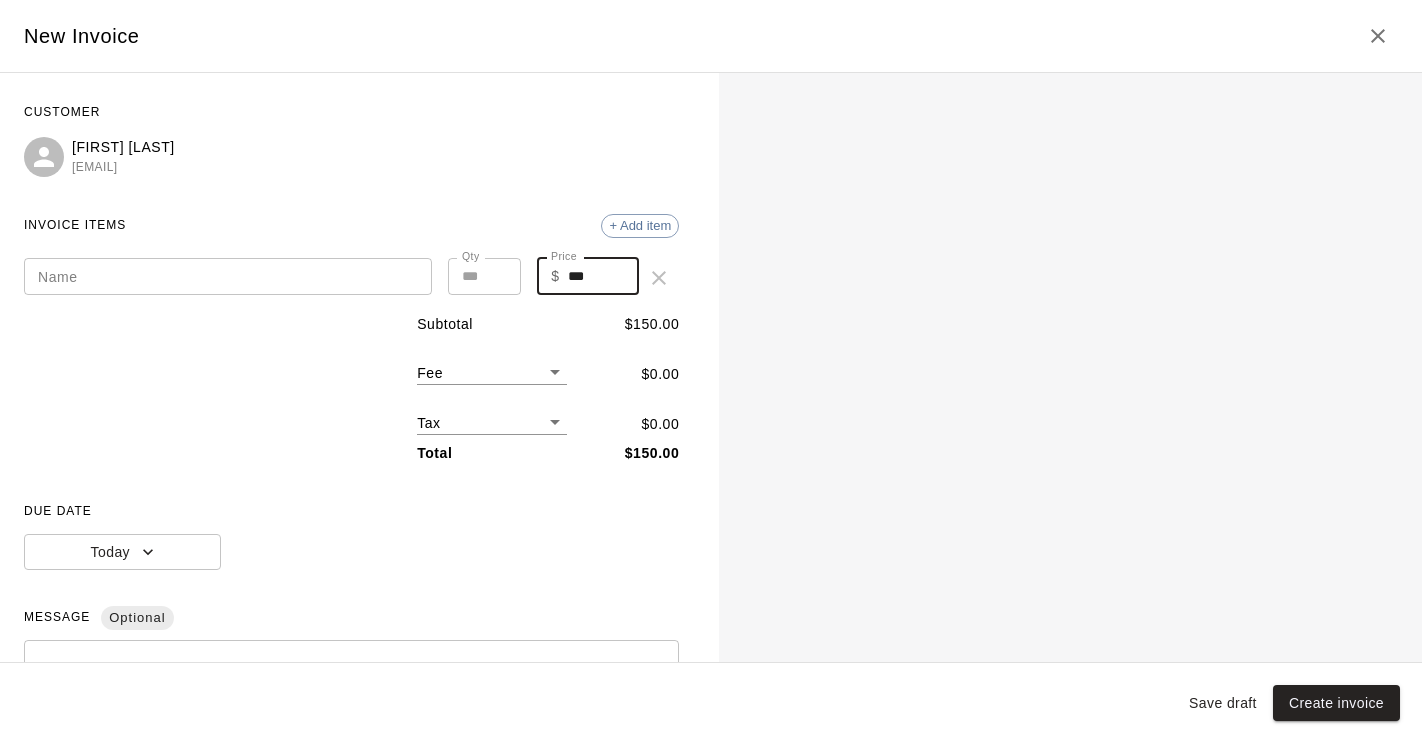 type on "***" 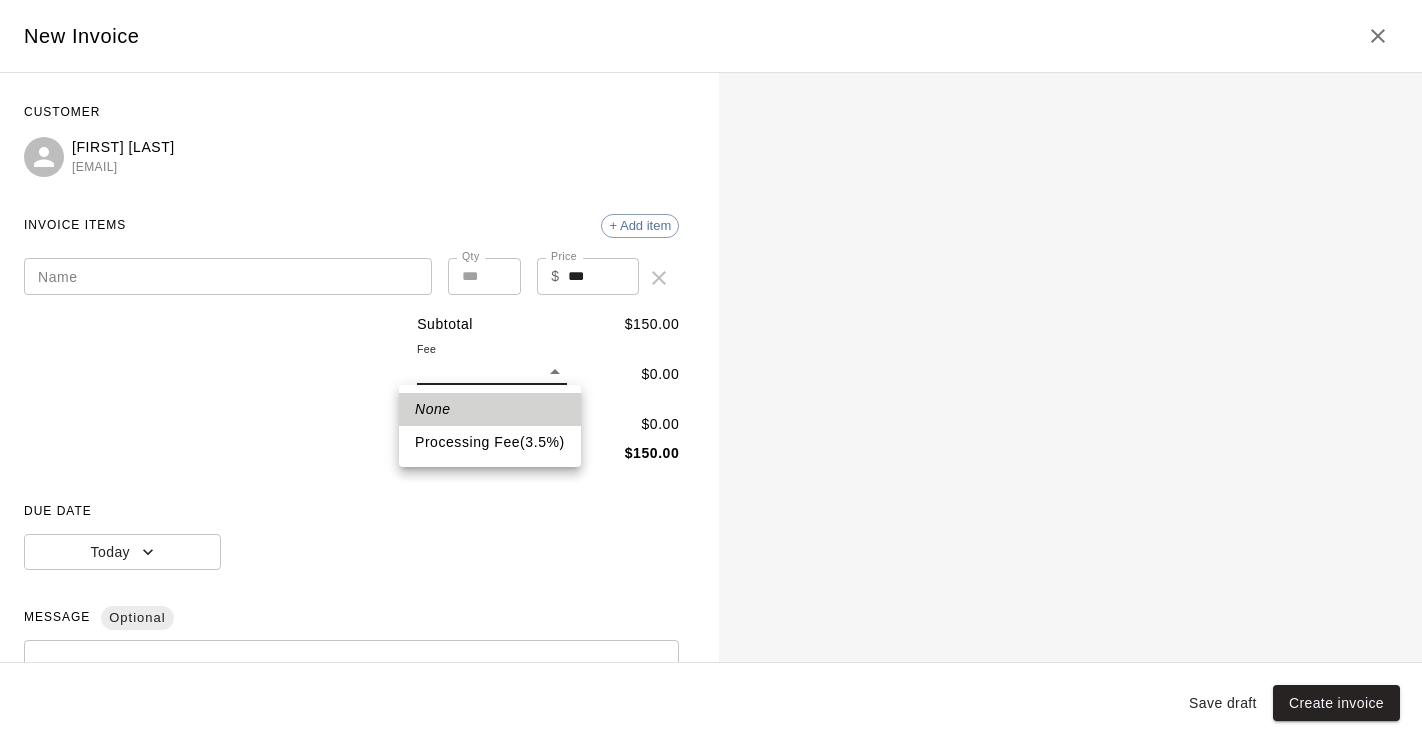 click on "Customers / [FIRST] [LAST] [FIRST] [LAST] Profile Contact Family Wallet New Payments Invoices Credits Activity Marketing Delete Invoices New invoice Total Invoices 1 Total Due $ 1112.63 Paid $ 0.00 Outstanding $ 1112.63 Export Columns 0 Filters ID Amount Paid Remaining Due Date Status Created On Actions 2394 $1112.63 $0.00 $1112.63 August 07, 2025 Open August 06, 2025 ... Rows per page: 100 *** 1–1 of 1 Swift - Edit Customer Close cross-small New Invoice CUSTOMER [FIRST] [LAST] [EMAIL] INVOICE ITEMS + Add item Name Name Qty * Qty Price $ *** Price Subtotal $ 150.00 Fee ​ $ 0.00 Tax ​ $ 0.00 Total $ 150.00 DUE DATE Today MESSAGE   Optional * ​ NOTIFICATIONS Send invoice via email to customer Save draft Create invoice None Processing Fee  ( 3.5 % )" at bounding box center (711, 324) 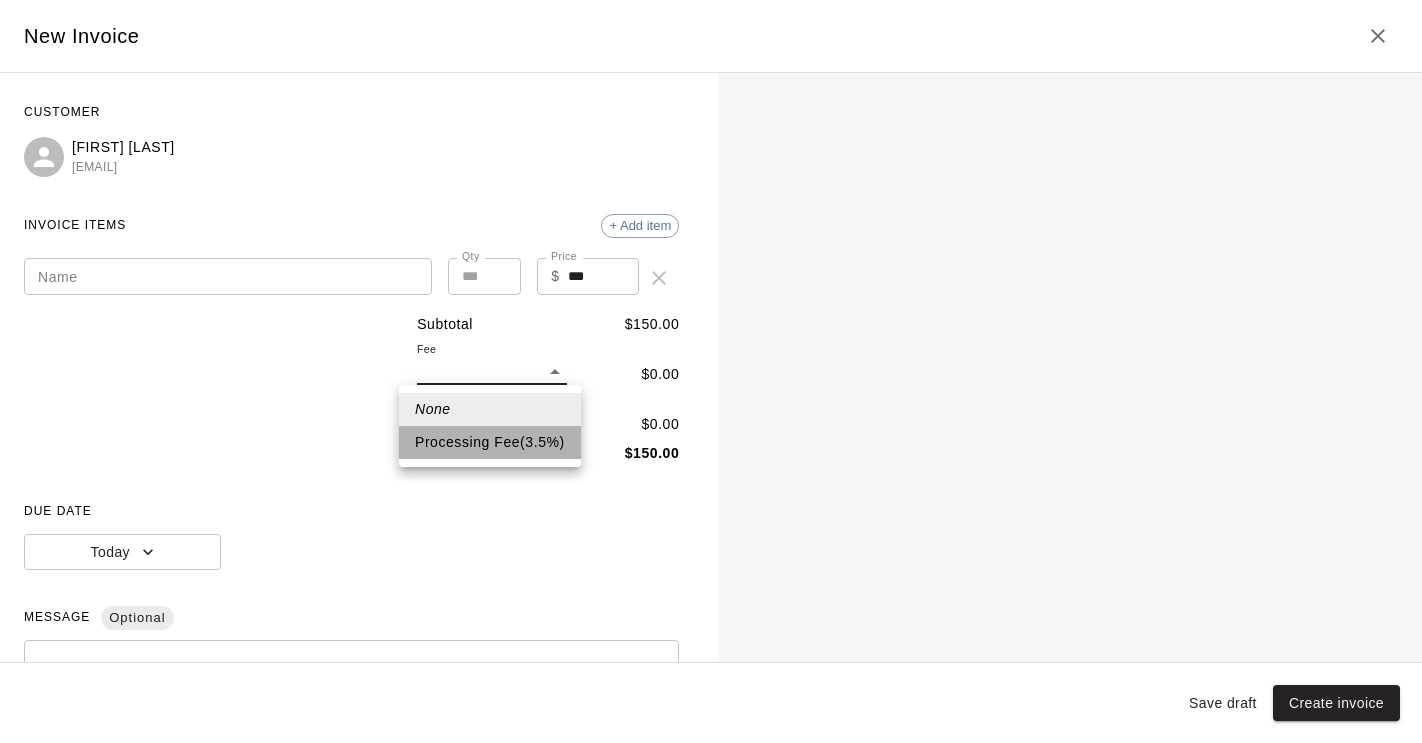 click on "Processing Fee  ( 3.5 % )" at bounding box center [490, 442] 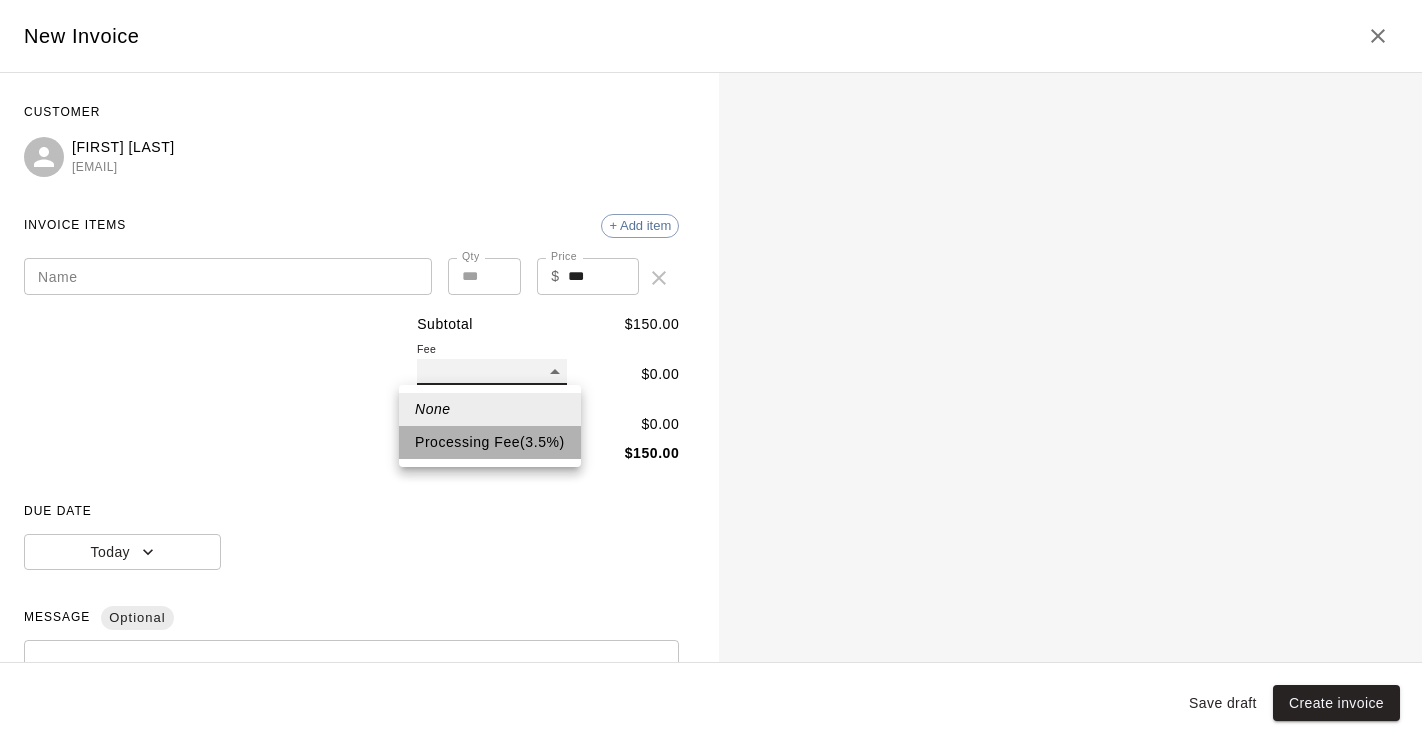 type on "**" 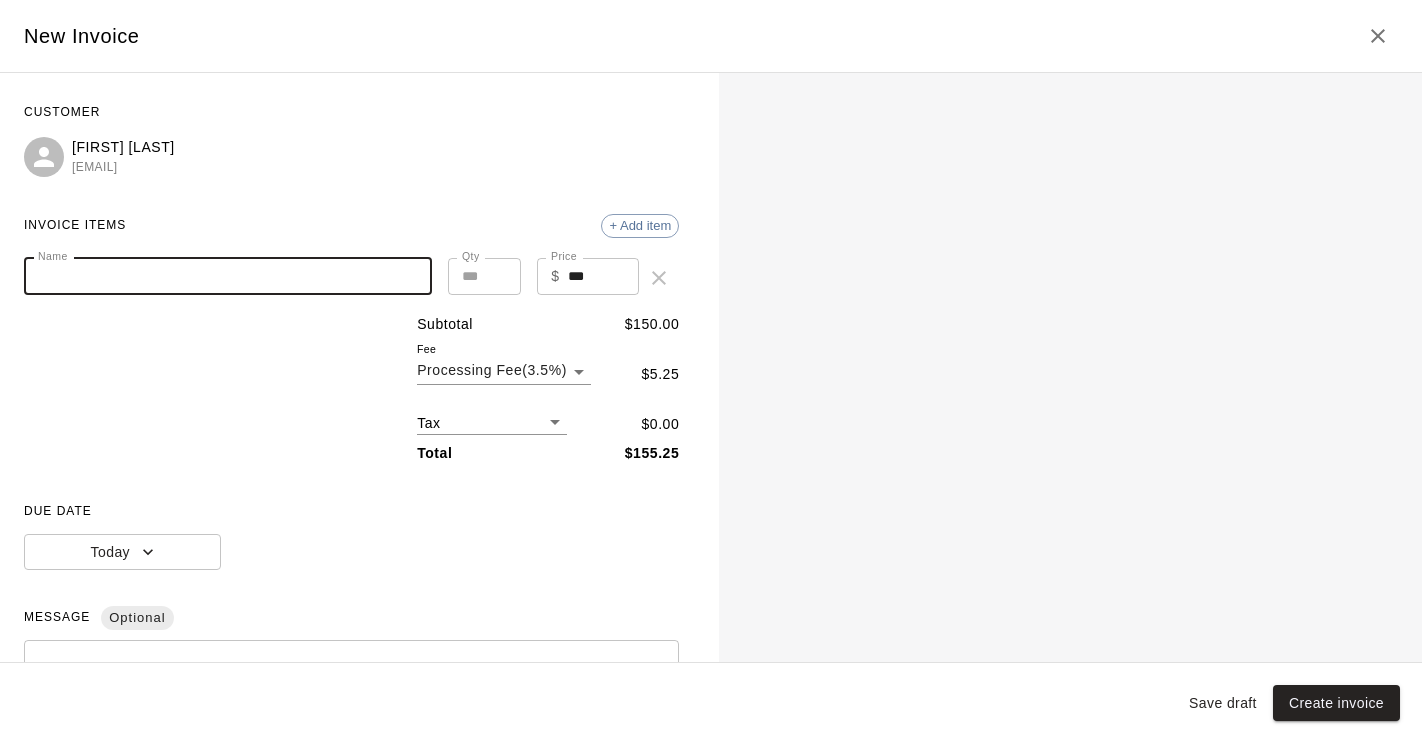 click on "Name" at bounding box center [228, 276] 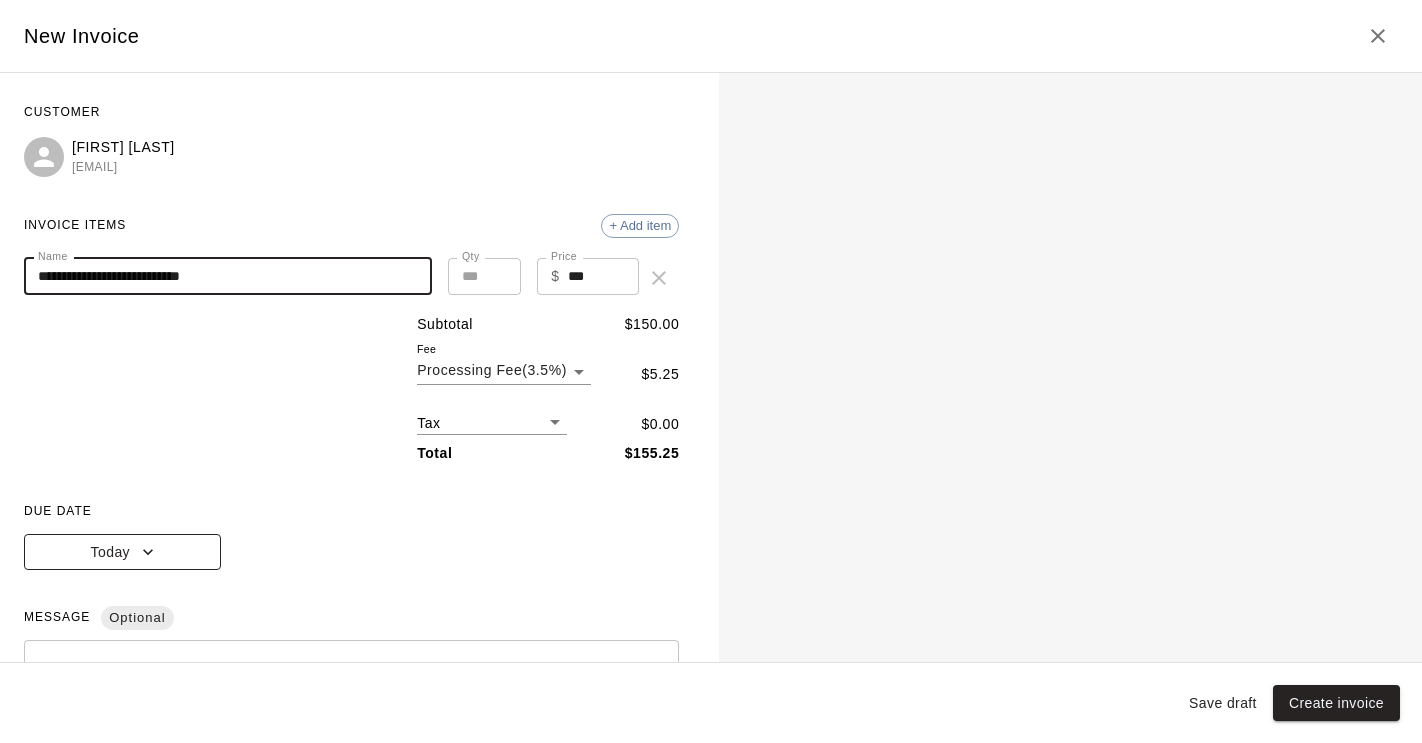 type on "**********" 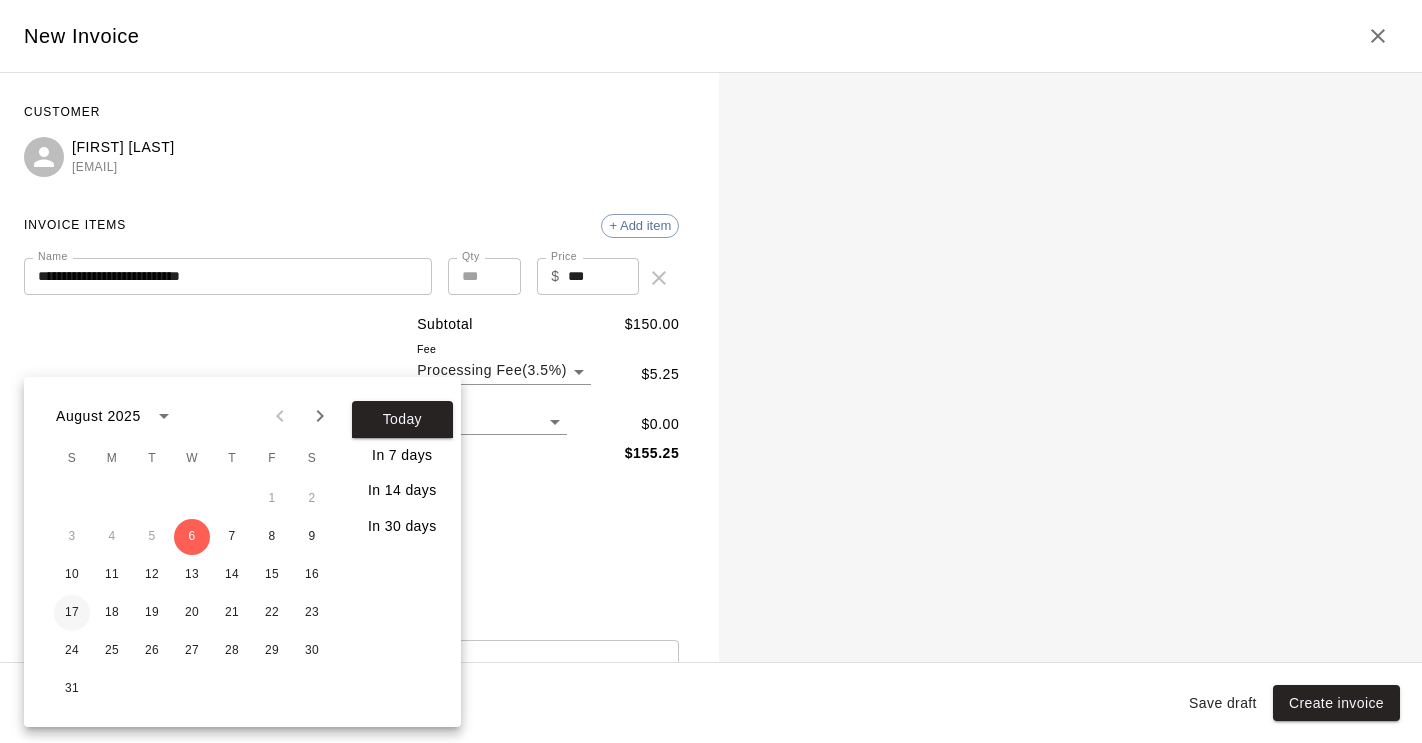 click on "17" at bounding box center (72, 613) 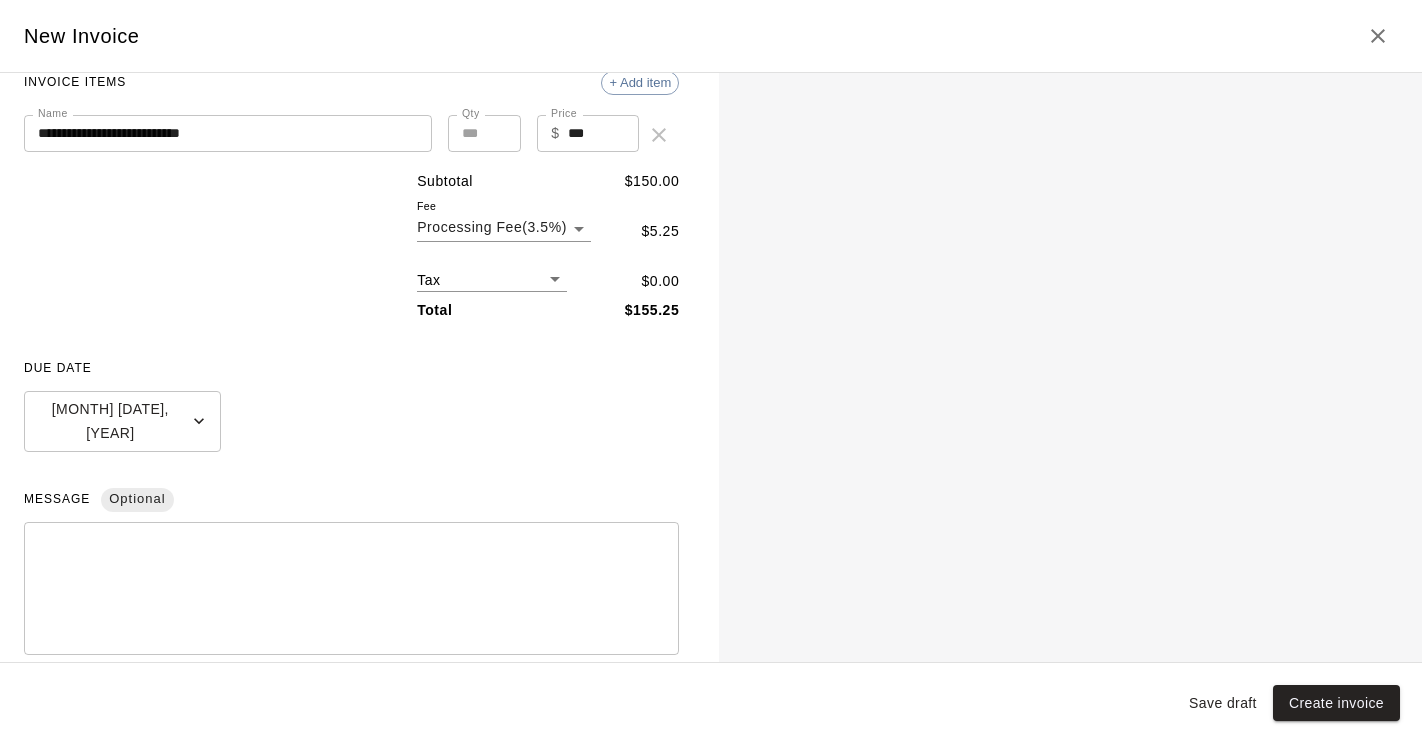 scroll, scrollTop: 243, scrollLeft: 0, axis: vertical 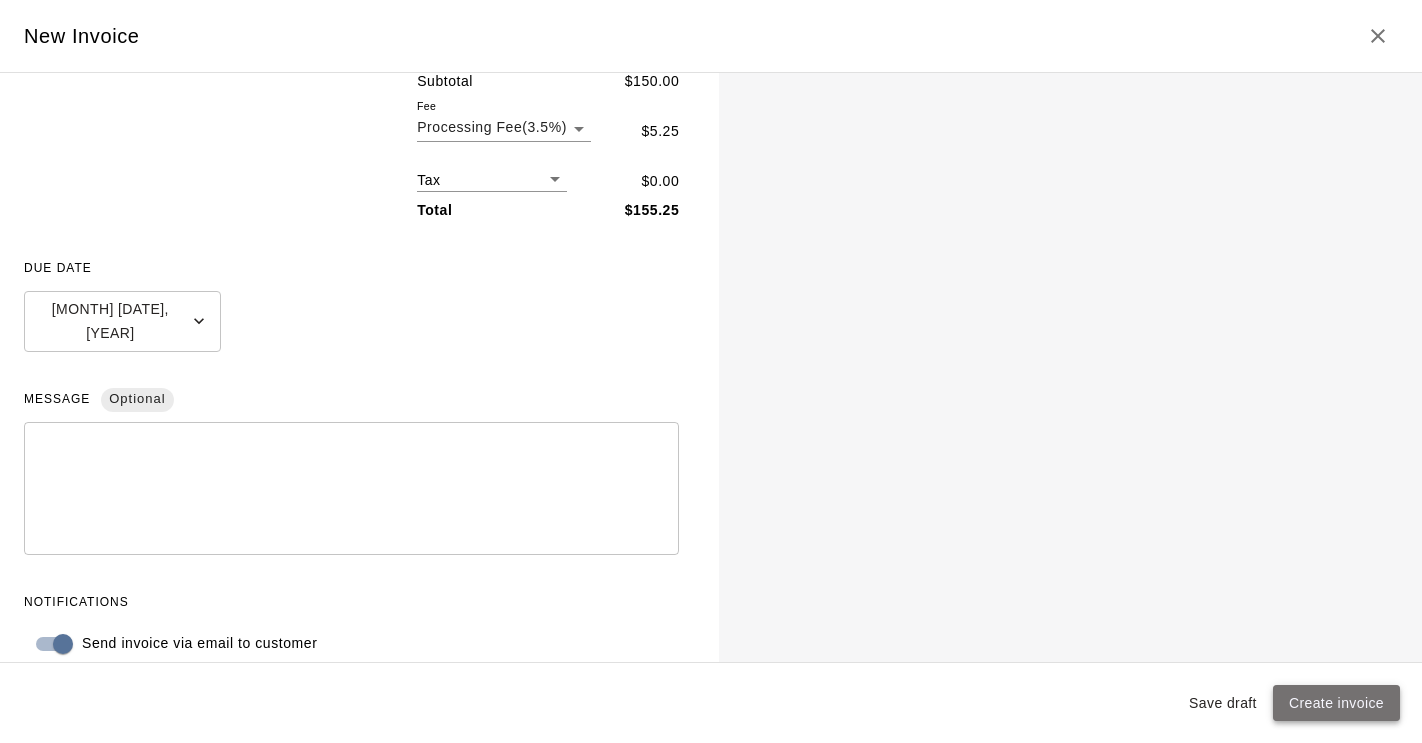 click on "Create invoice" at bounding box center (1336, 703) 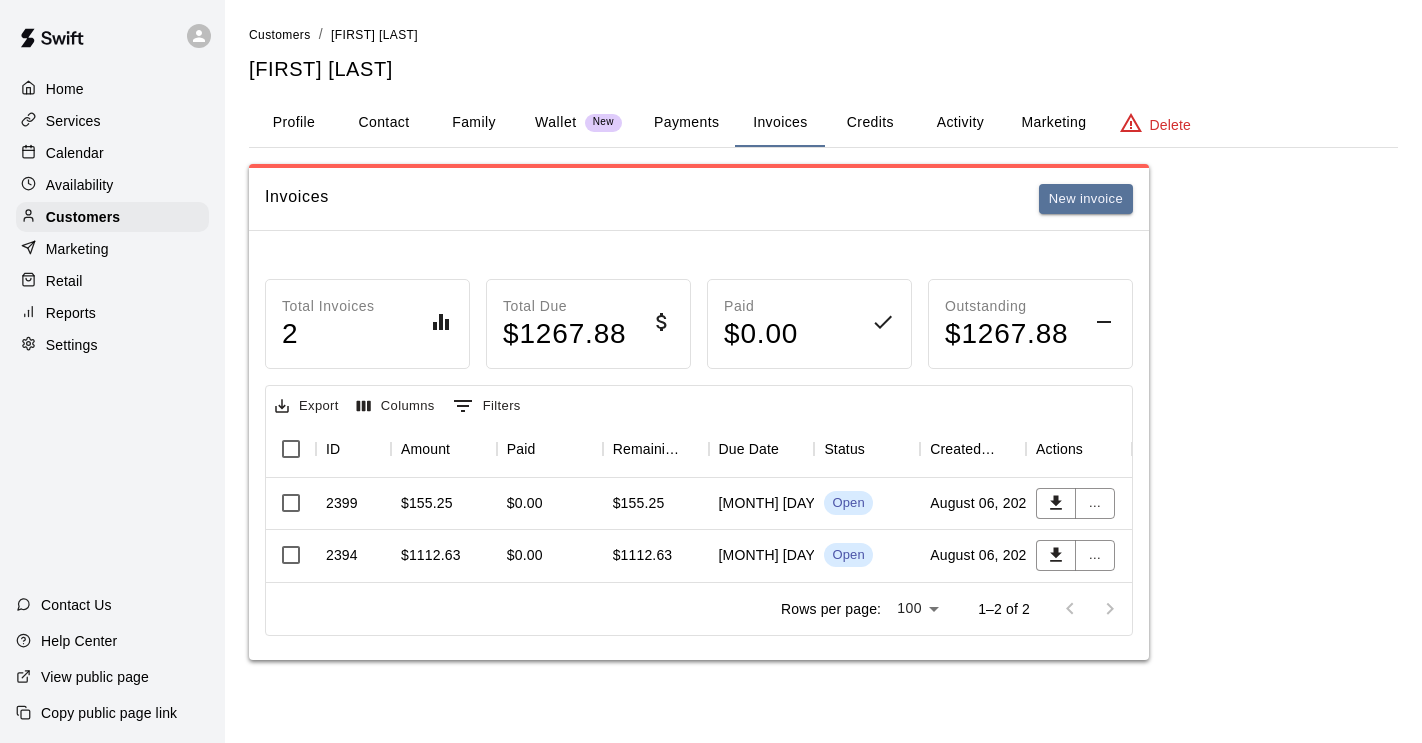 click on "Customers / [FIRST] [LAST] [FIRST] [LAST] Profile Contact Family Wallet New Payments Invoices Credits Activity Marketing Delete Invoices New invoice Total Invoices 2 Total Due $ 1267.88 Paid $ 0.00 Outstanding $ 1267.88 Export Columns 0 Filters ID Amount Paid Remaining Due Date Status Created On Actions 2399 $155.25 $0.00 $155.25 August 17, 2025 Open August 06, 2025 ... 2394 $1112.63 $0.00 $1112.63 August 07, 2025 Open August 06, 2025 ... Rows per page: 100 *** 1–2 of 2" at bounding box center [823, 350] 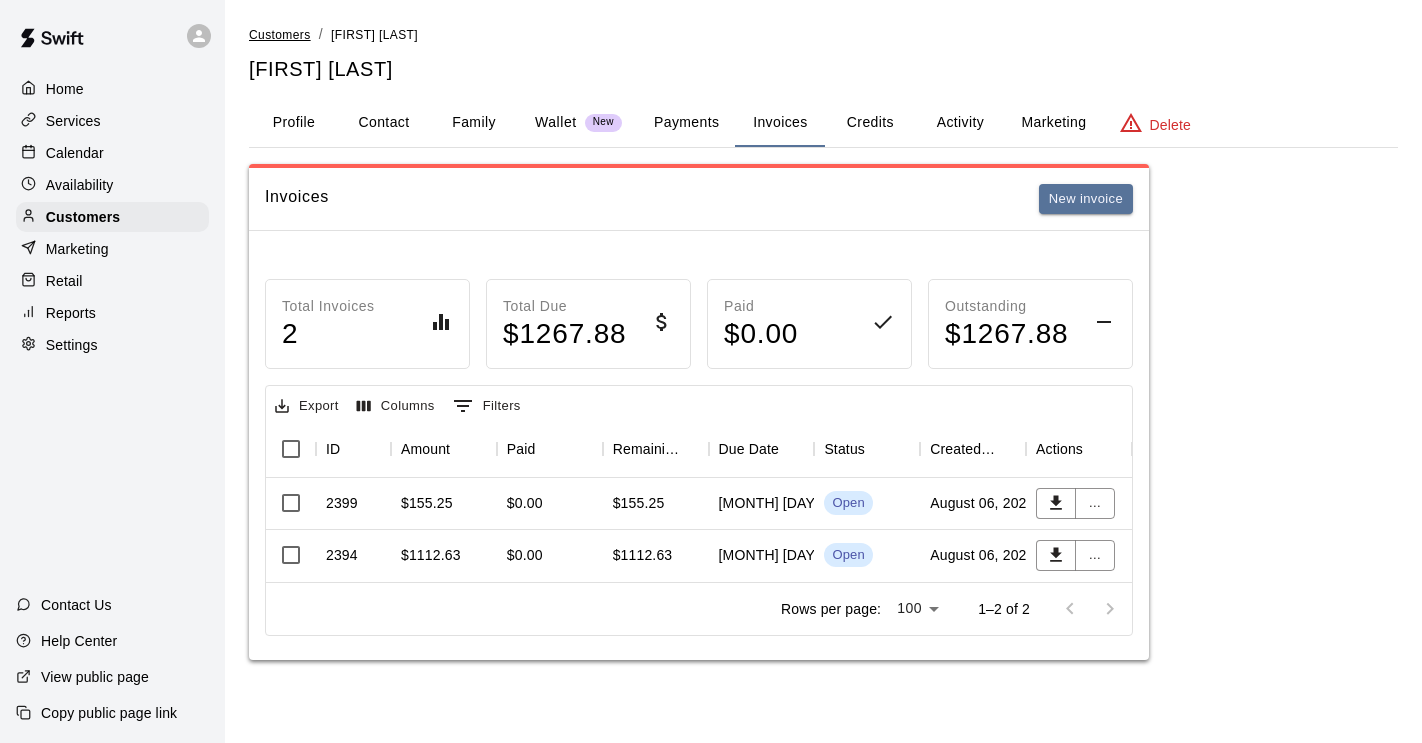 click on "Customers" at bounding box center [280, 35] 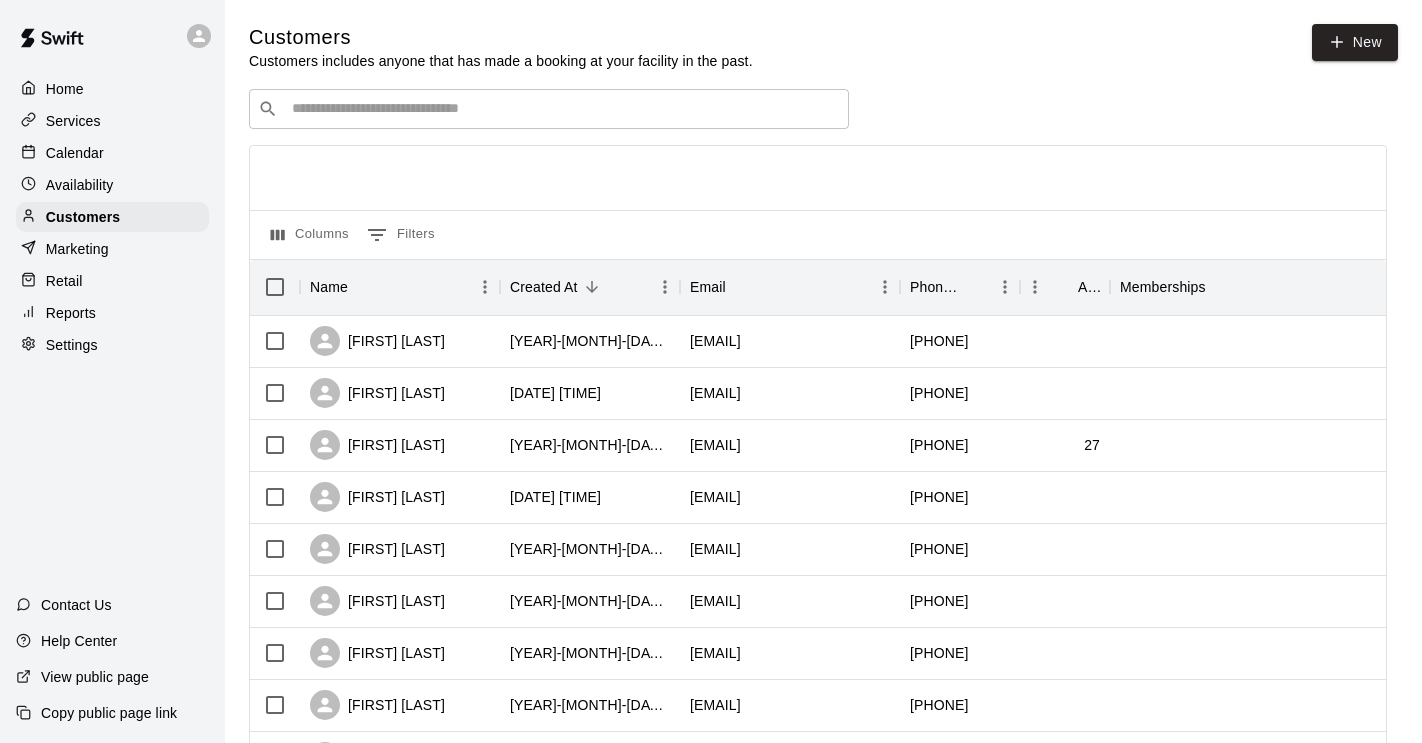 click at bounding box center [563, 109] 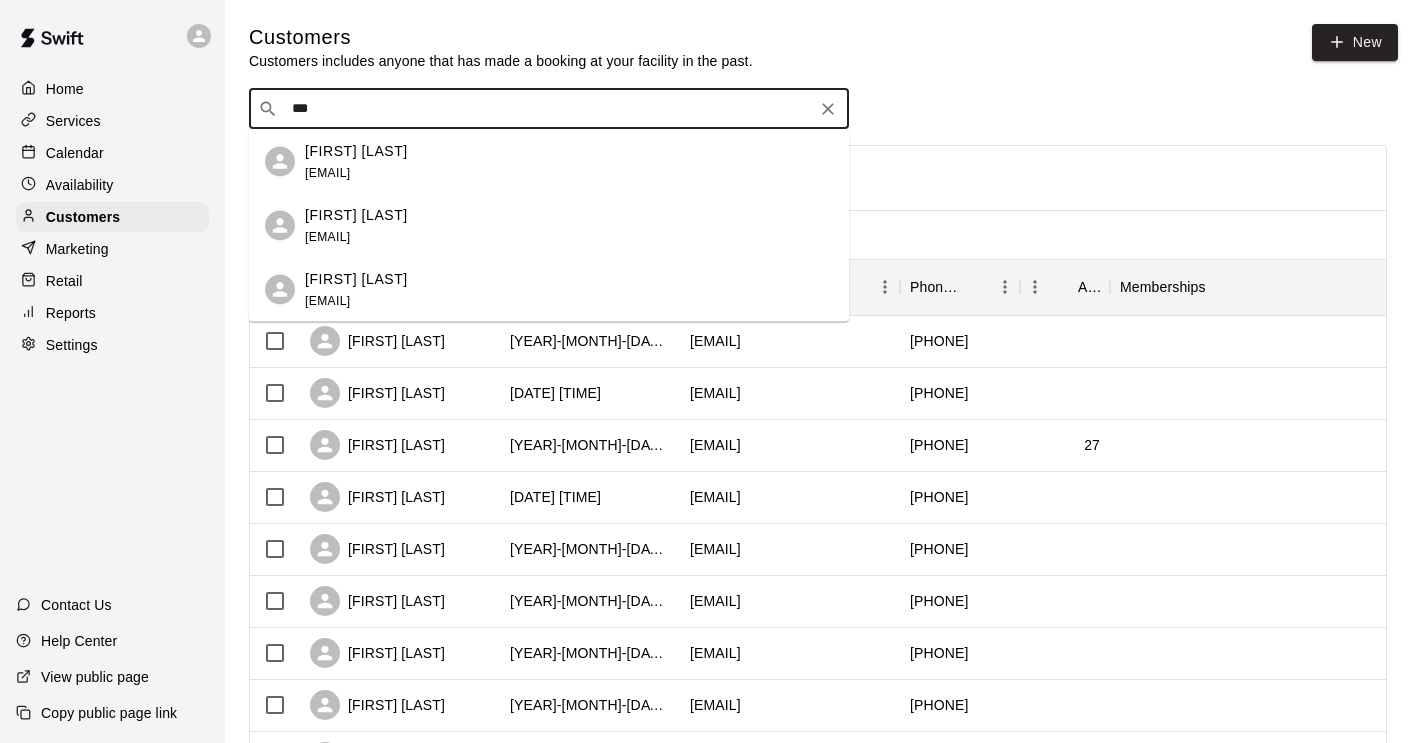 type on "****" 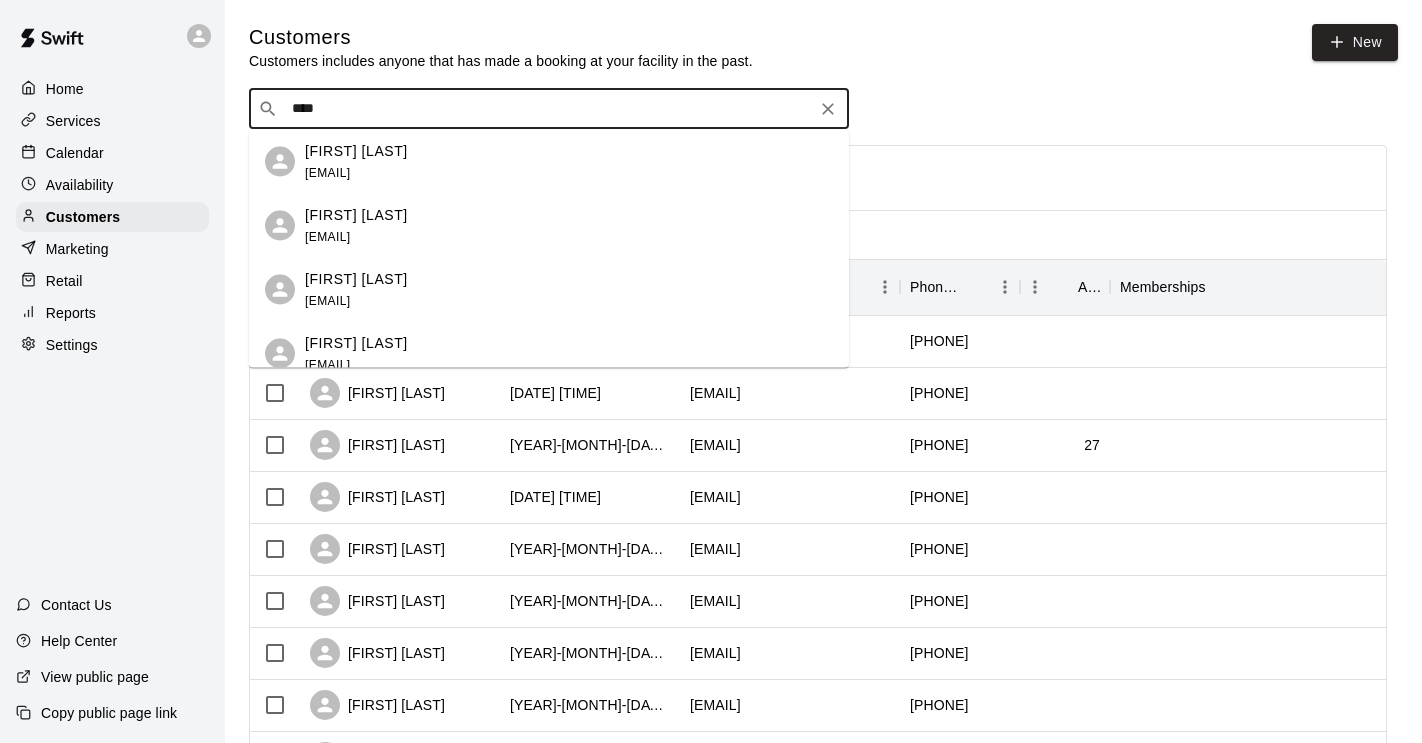 click on "[FIRST] [LAST]" at bounding box center (356, 342) 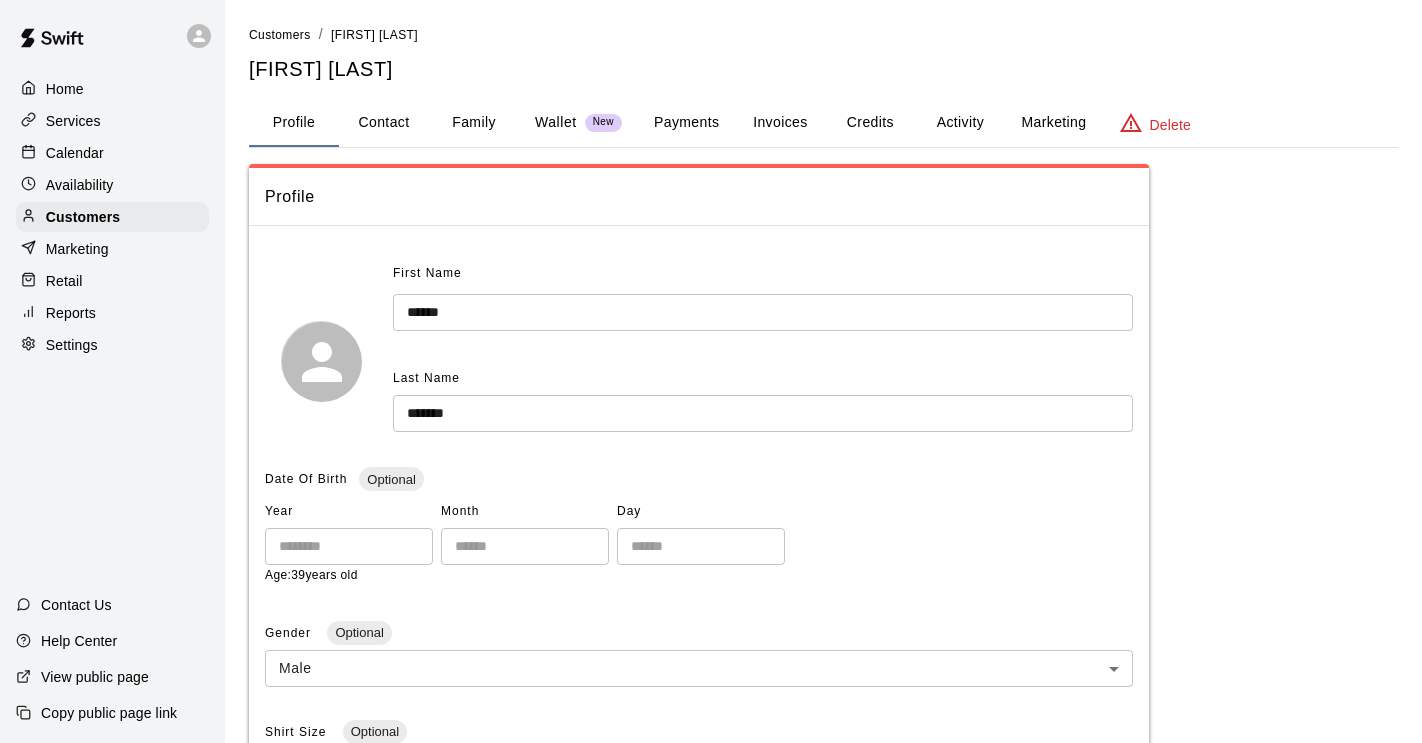 click on "Wallet" at bounding box center [556, 122] 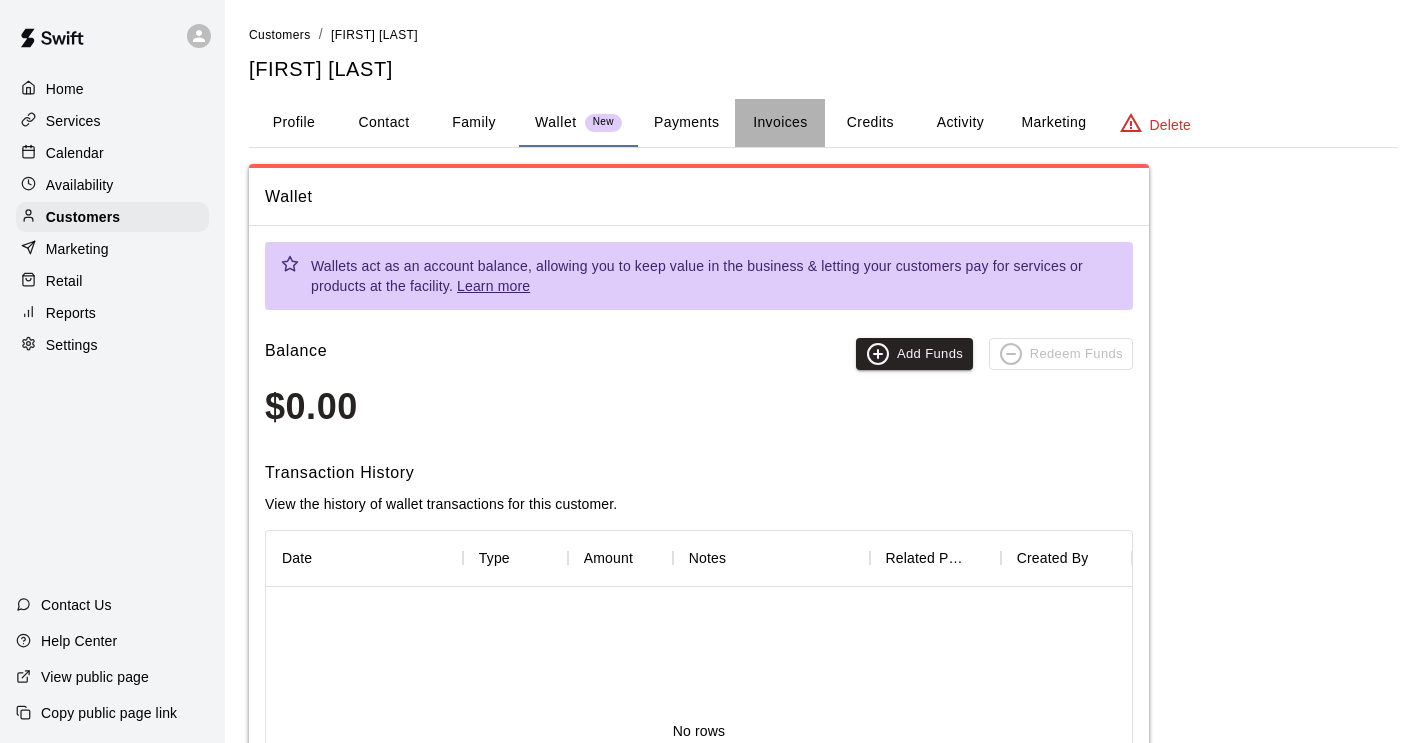 click on "Invoices" at bounding box center (780, 123) 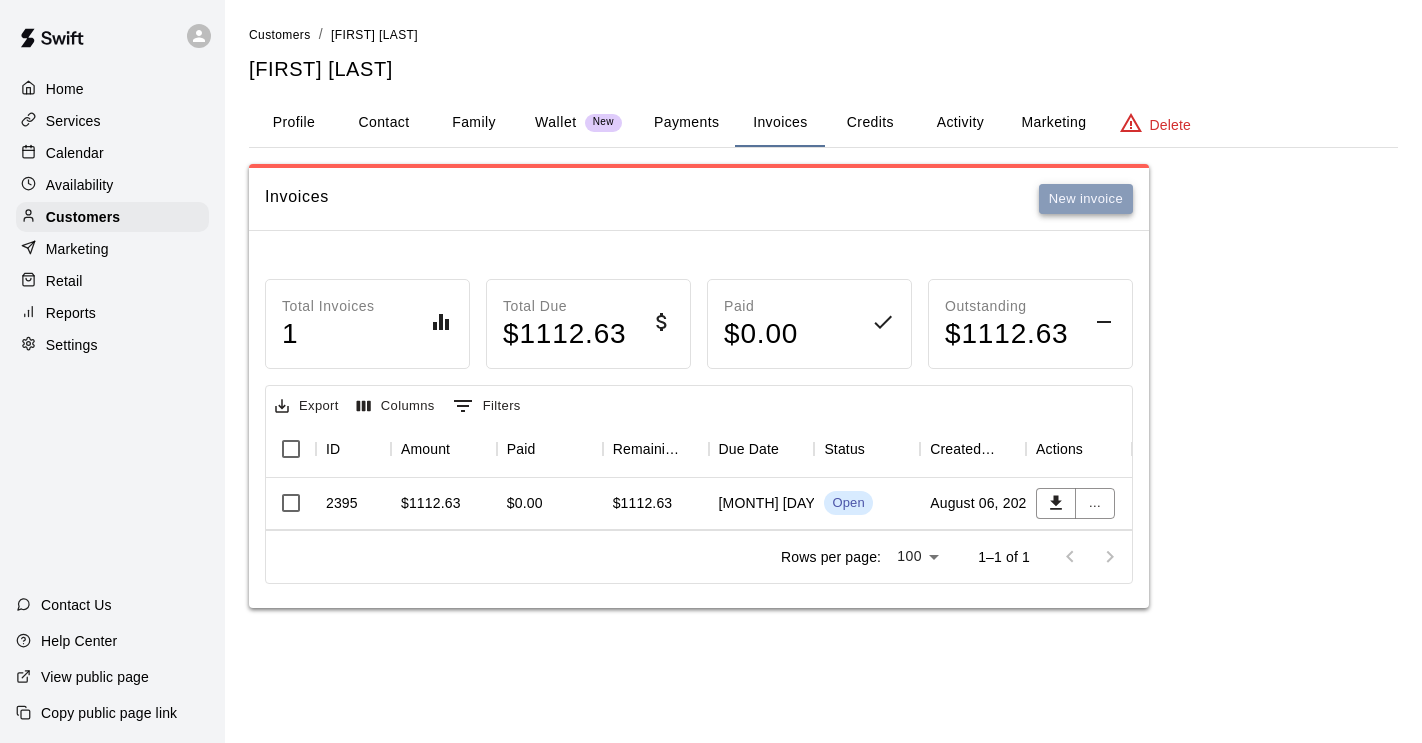 click on "New invoice" at bounding box center [1086, 199] 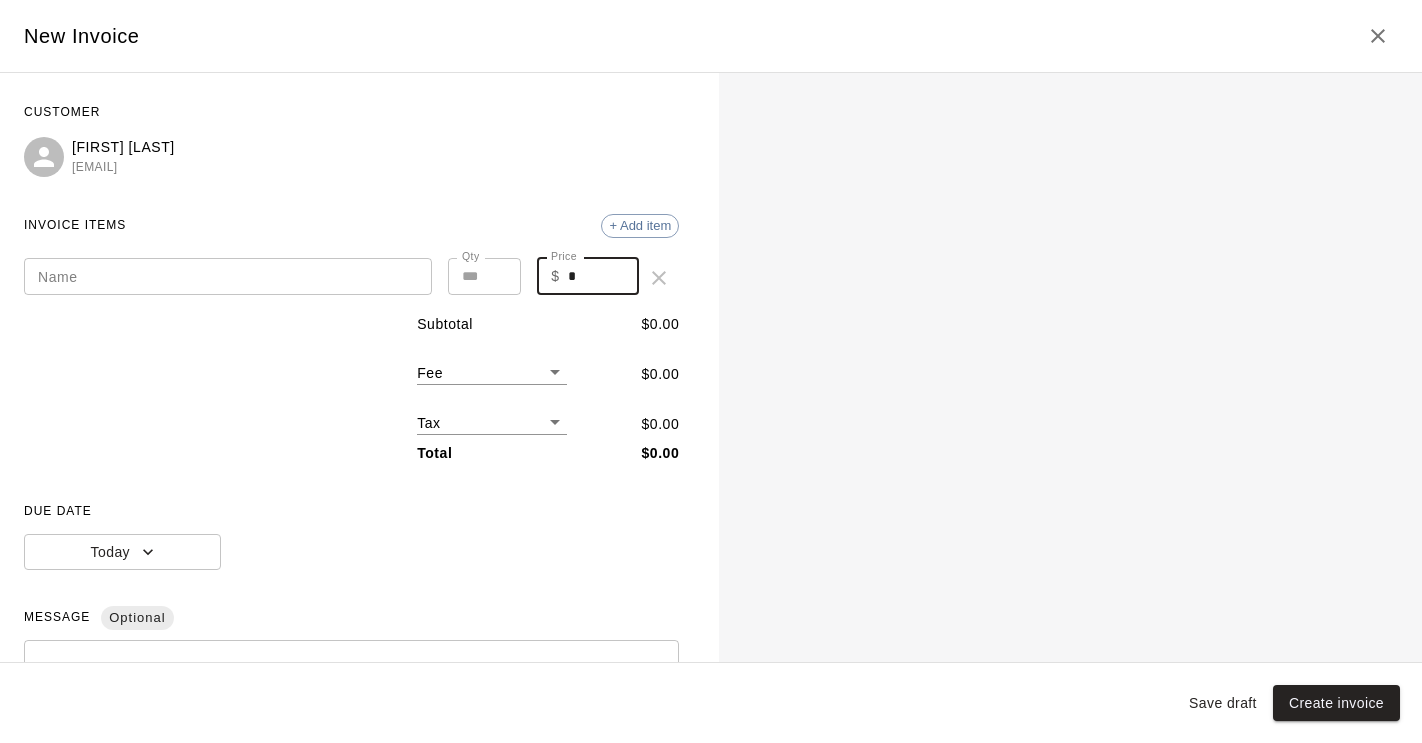 drag, startPoint x: 587, startPoint y: 277, endPoint x: 564, endPoint y: 277, distance: 23 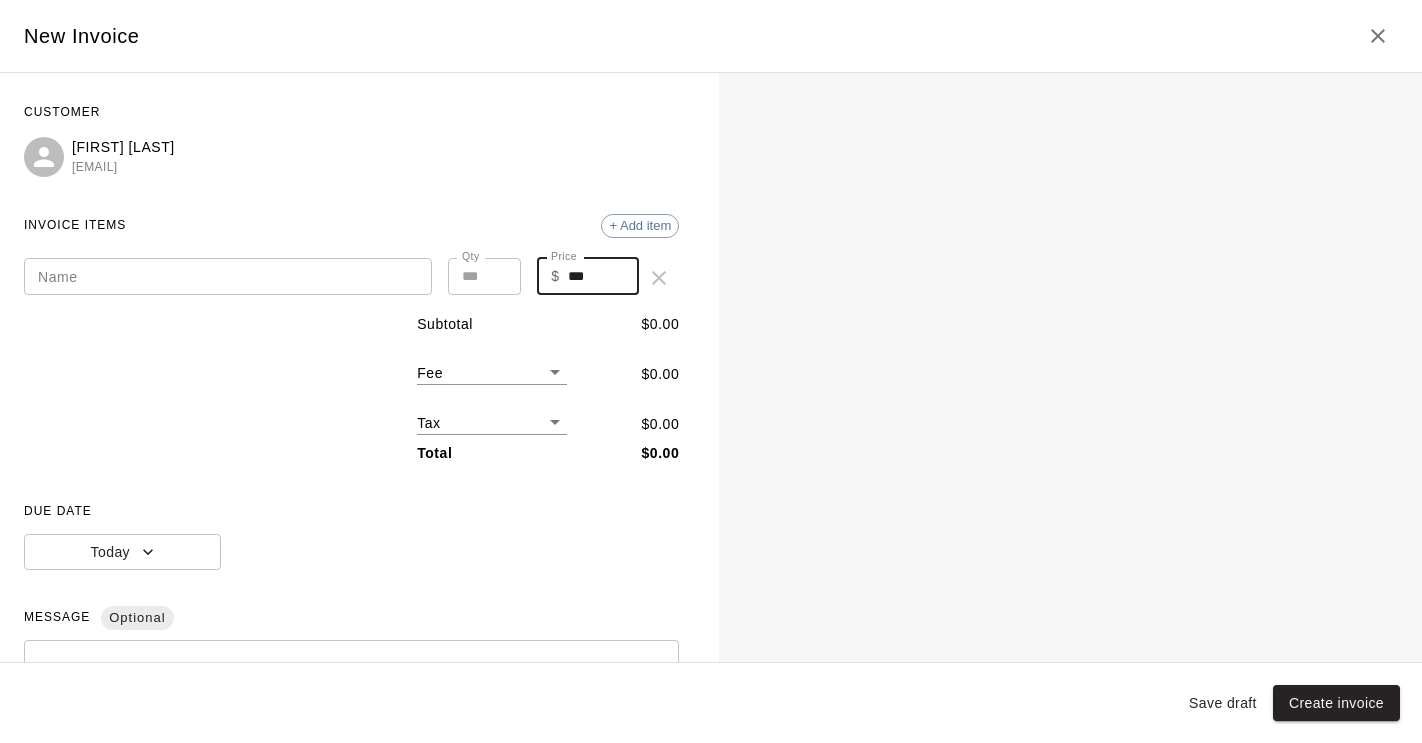 type on "***" 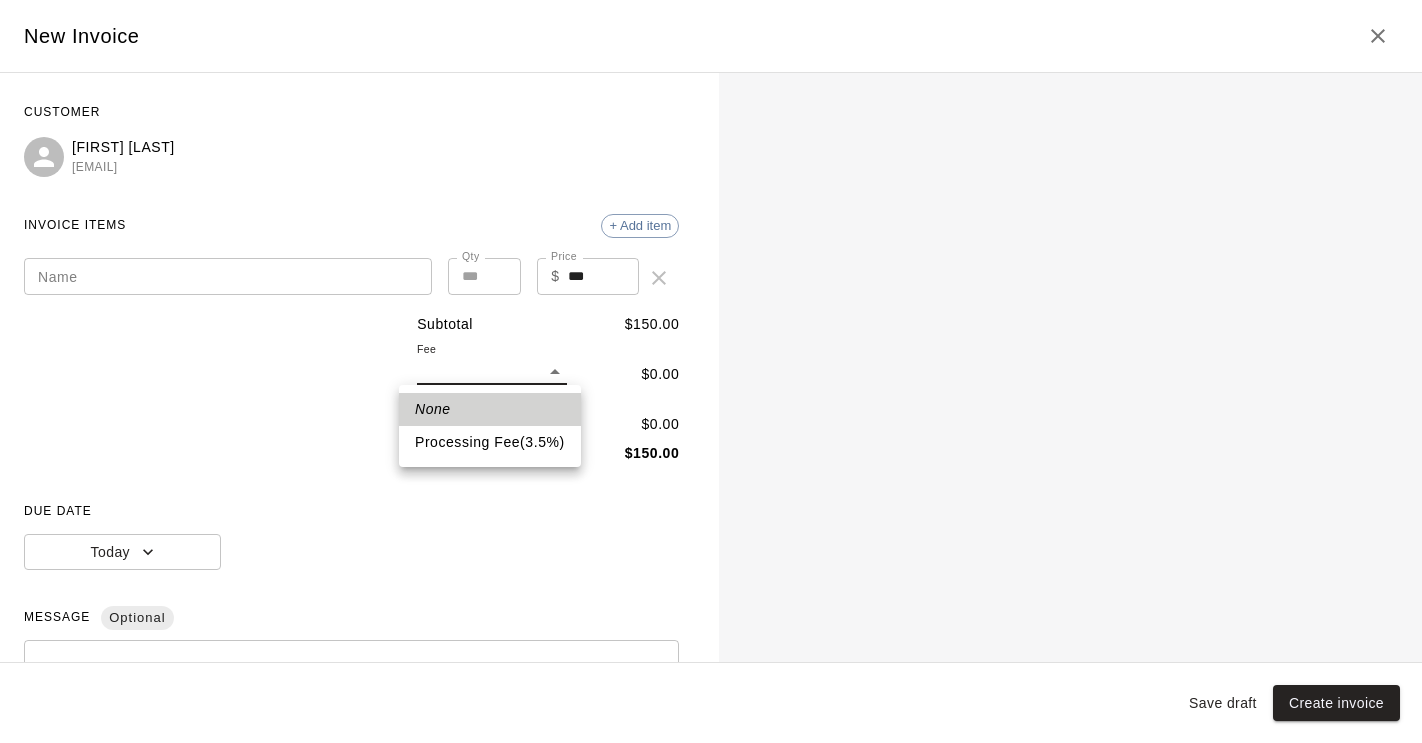click on "Customers / [FIRST] [LAST] [FIRST] [LAST] Profile Contact Family Wallet New Payments Invoices Credits Activity Marketing Delete Invoices New invoice Total Invoices 1 Total Due $ 1112.63 Paid $ 0.00 Outstanding $ 1112.63 Export Columns 0 Filters ID Amount Paid Remaining Due Date Status Created On Actions 2395 $1112.63 $0.00 $1112.63 August 07, 2025 Open August 06, 2025 ... Rows per page: 100 *** 1–1 of 1 Swift - Edit Customer Close cross-small New Invoice CUSTOMER [FIRST] [LAST] [EMAIL] INVOICE ITEMS + Add item Name Name Qty * Qty Price $ *** Price Subtotal $ 150.00 Fee ​ $ 0.00 Tax ​ $ 0.00 Total $ 150.00 DUE DATE Today MESSAGE   Optional * ​ NOTIFICATIONS Send invoice via email to customer Save draft Create invoice None Processing Fee  ( 3.5 % )" at bounding box center [711, 324] 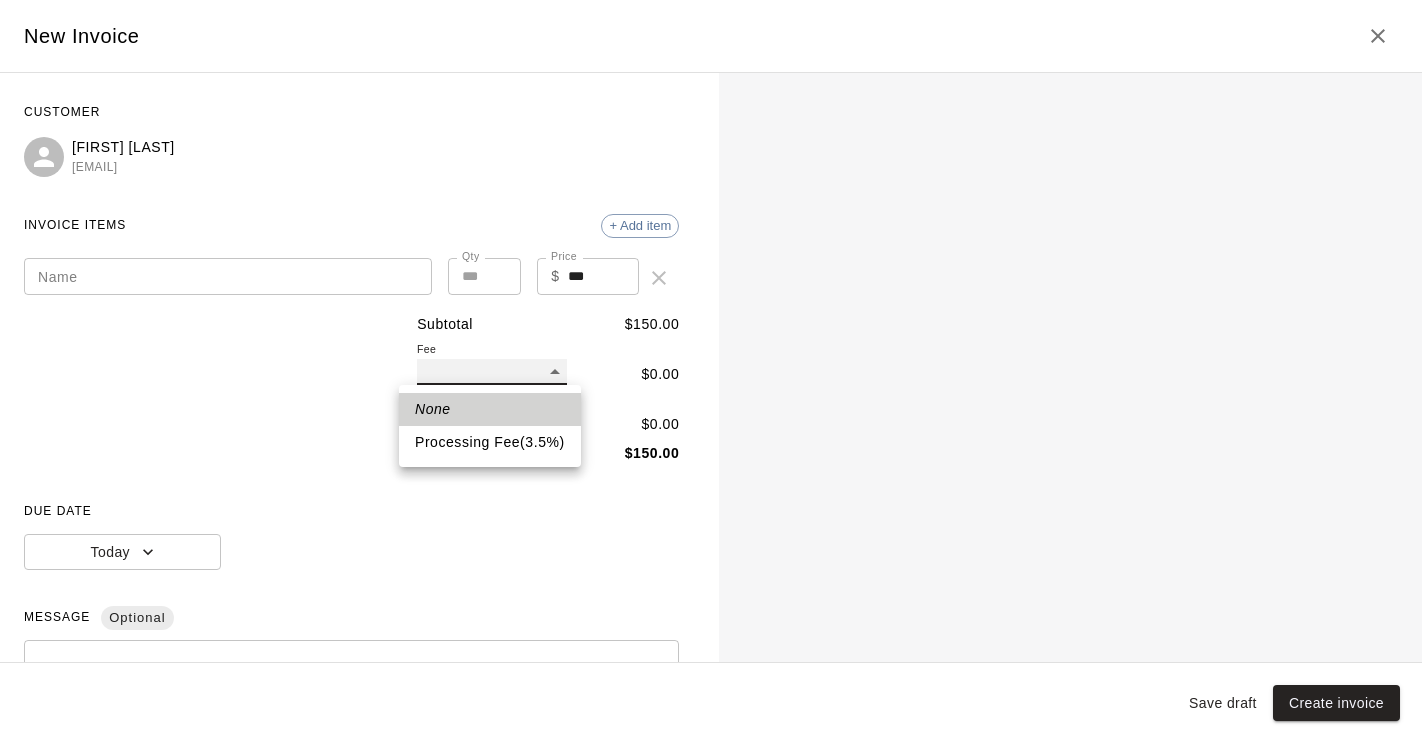 type on "**" 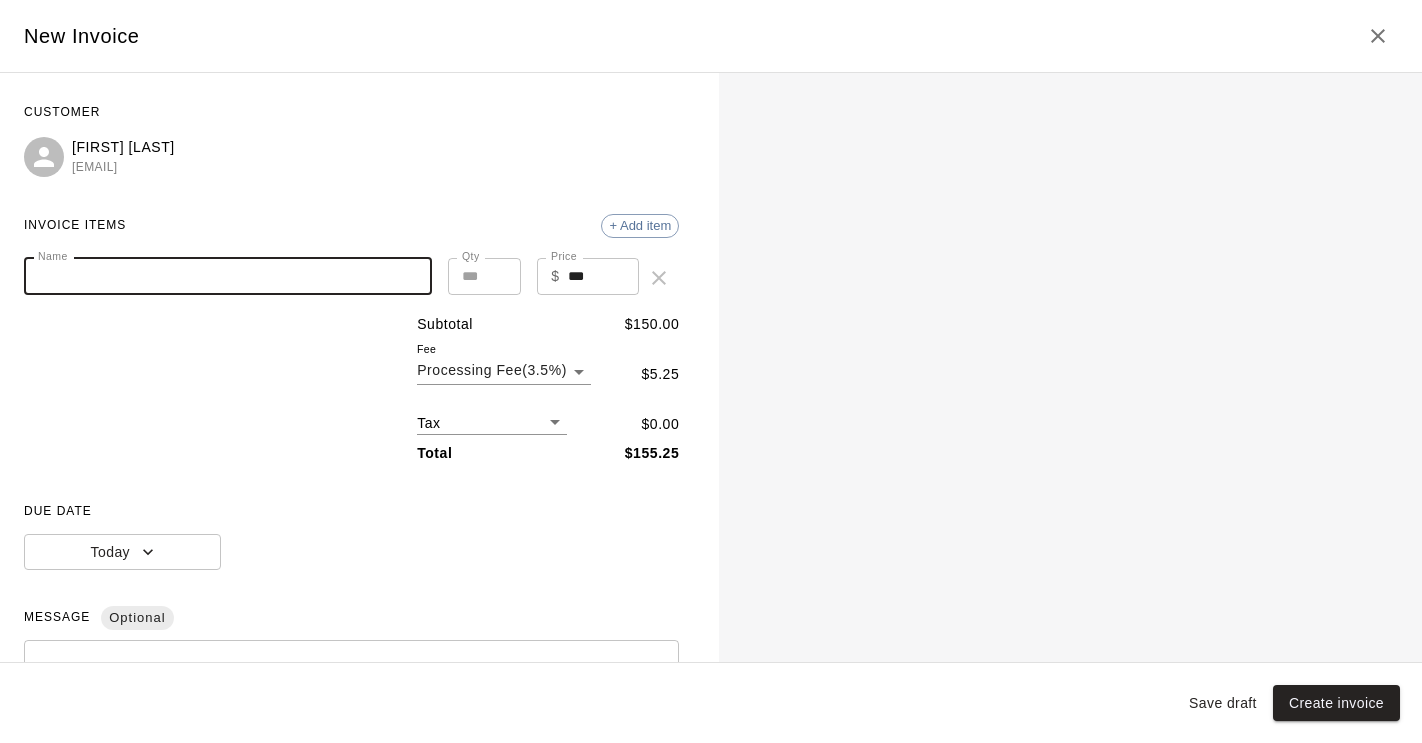 click on "Name" at bounding box center (228, 276) 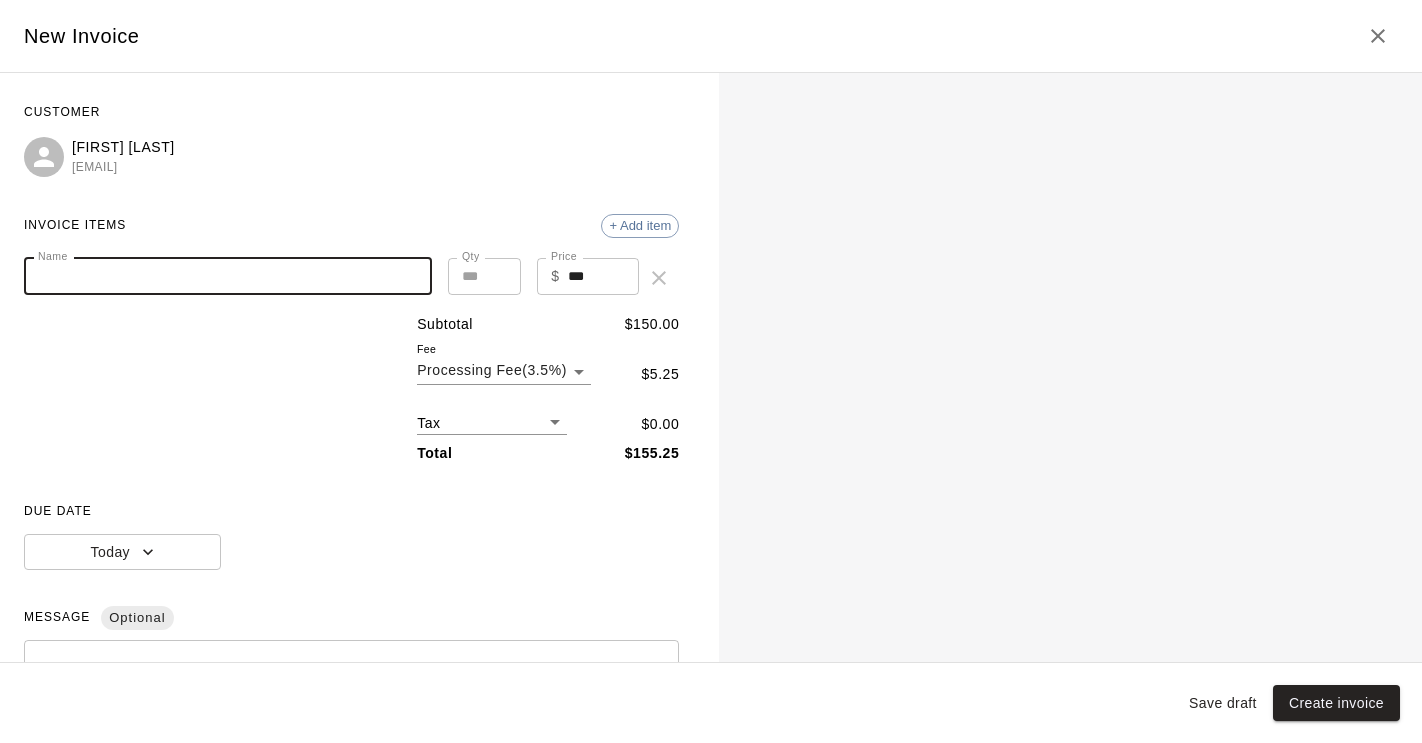 paste on "**********" 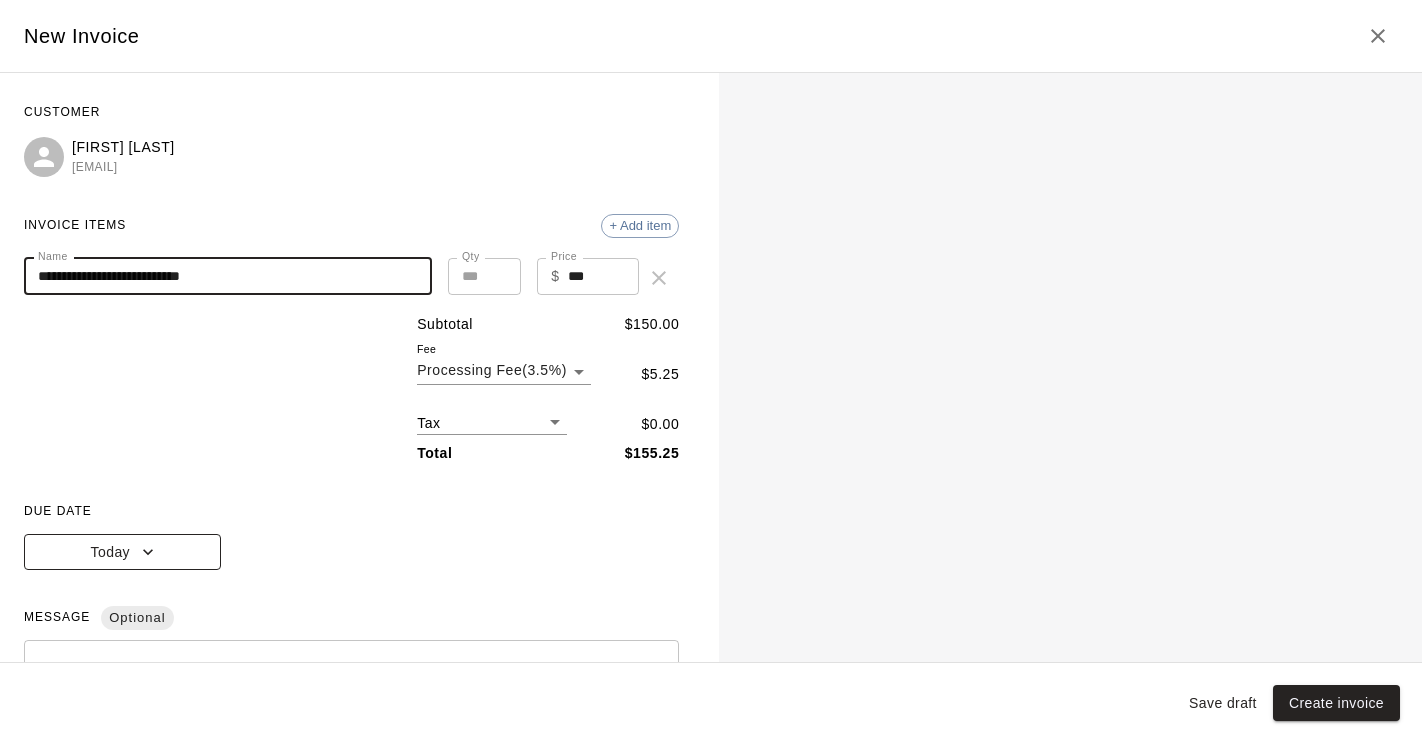 type on "**********" 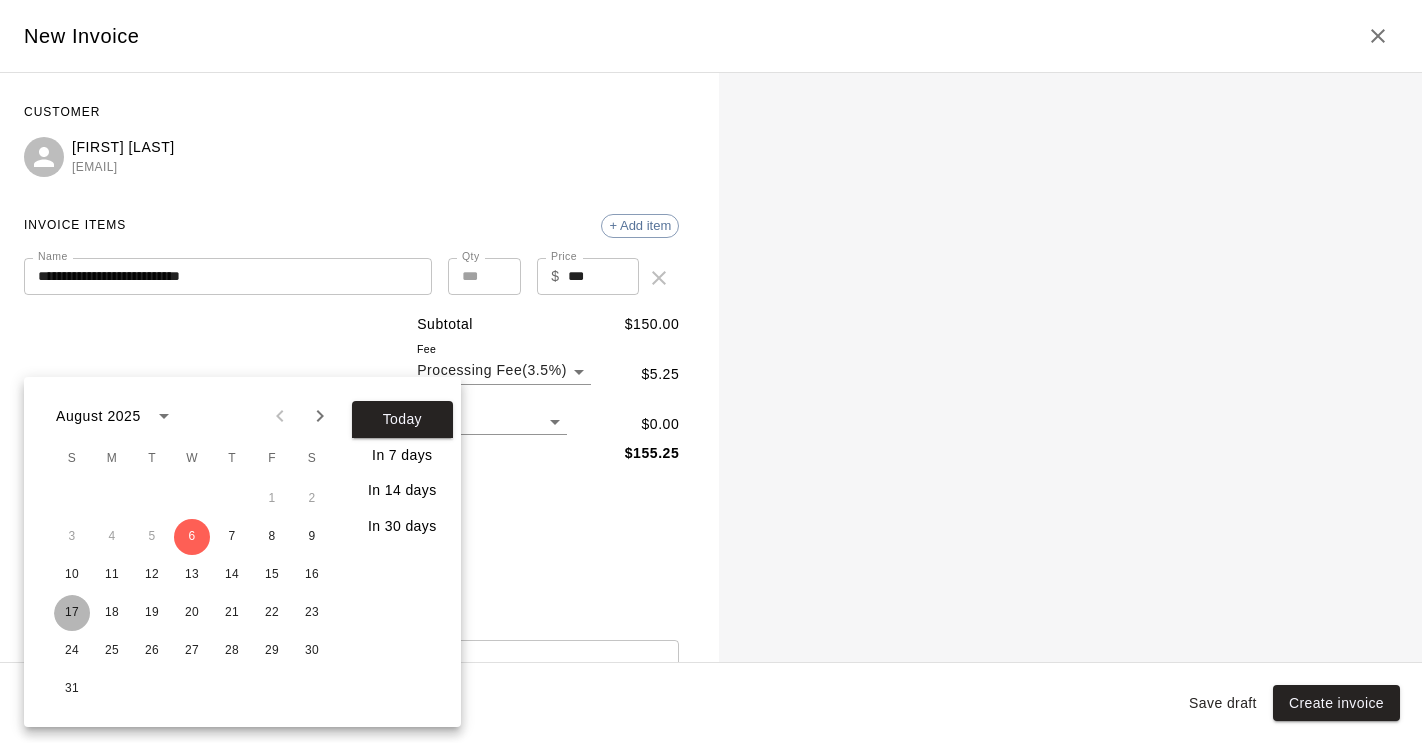 click on "17" at bounding box center [72, 613] 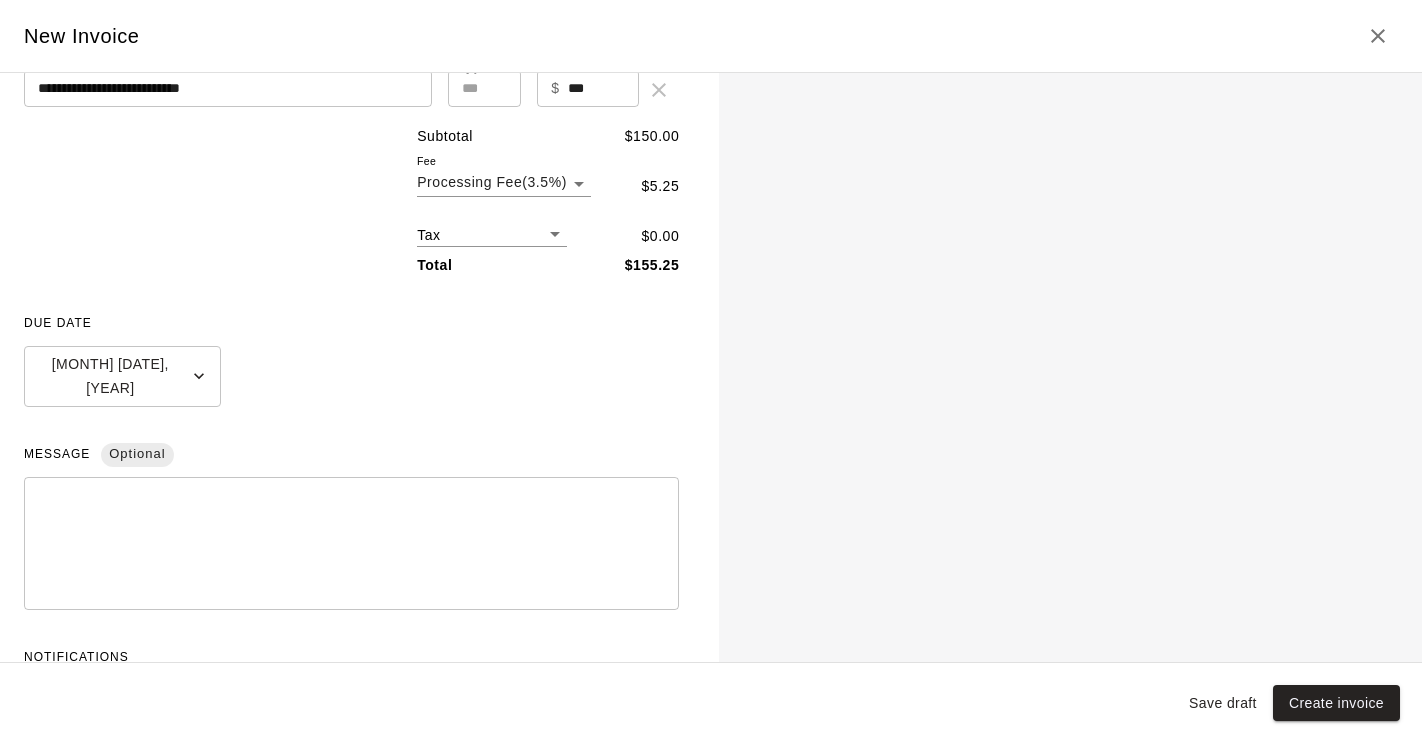 scroll, scrollTop: 243, scrollLeft: 0, axis: vertical 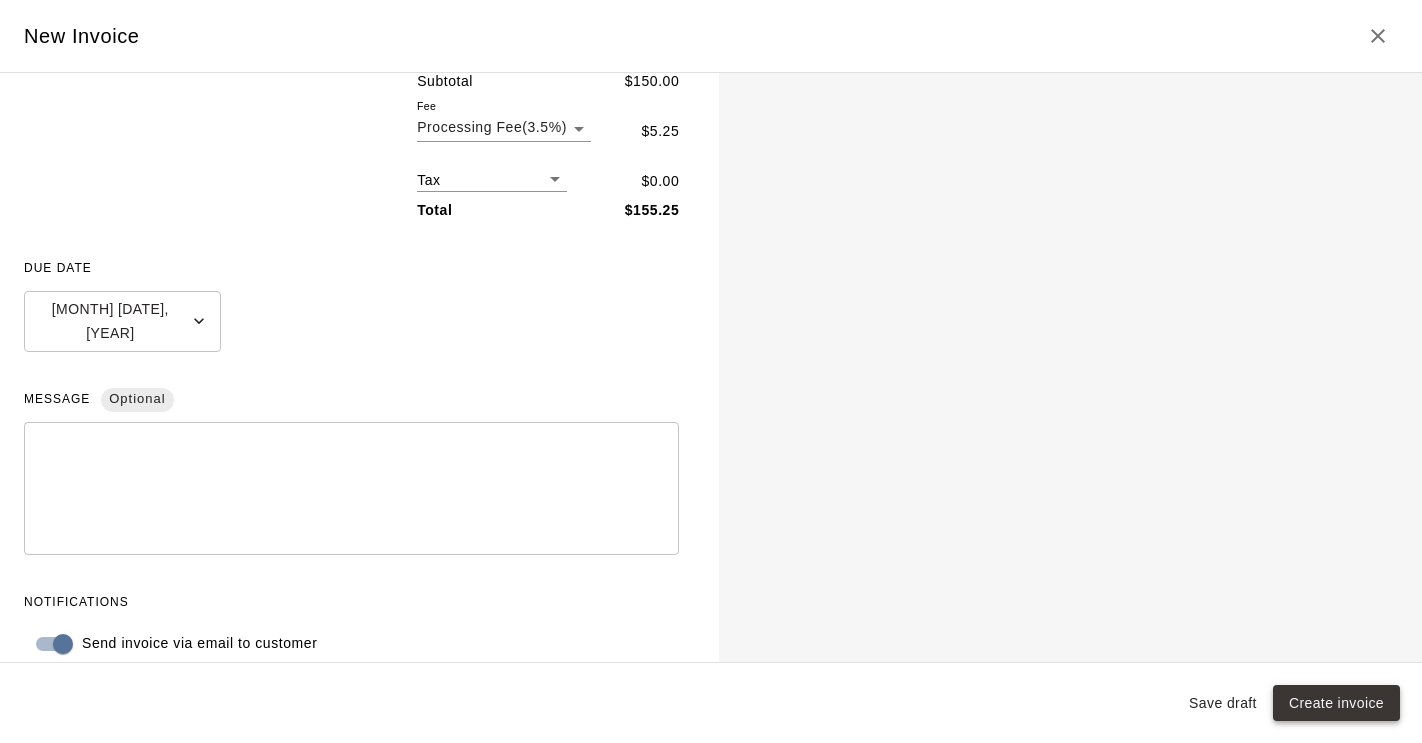 click on "Create invoice" at bounding box center (1336, 703) 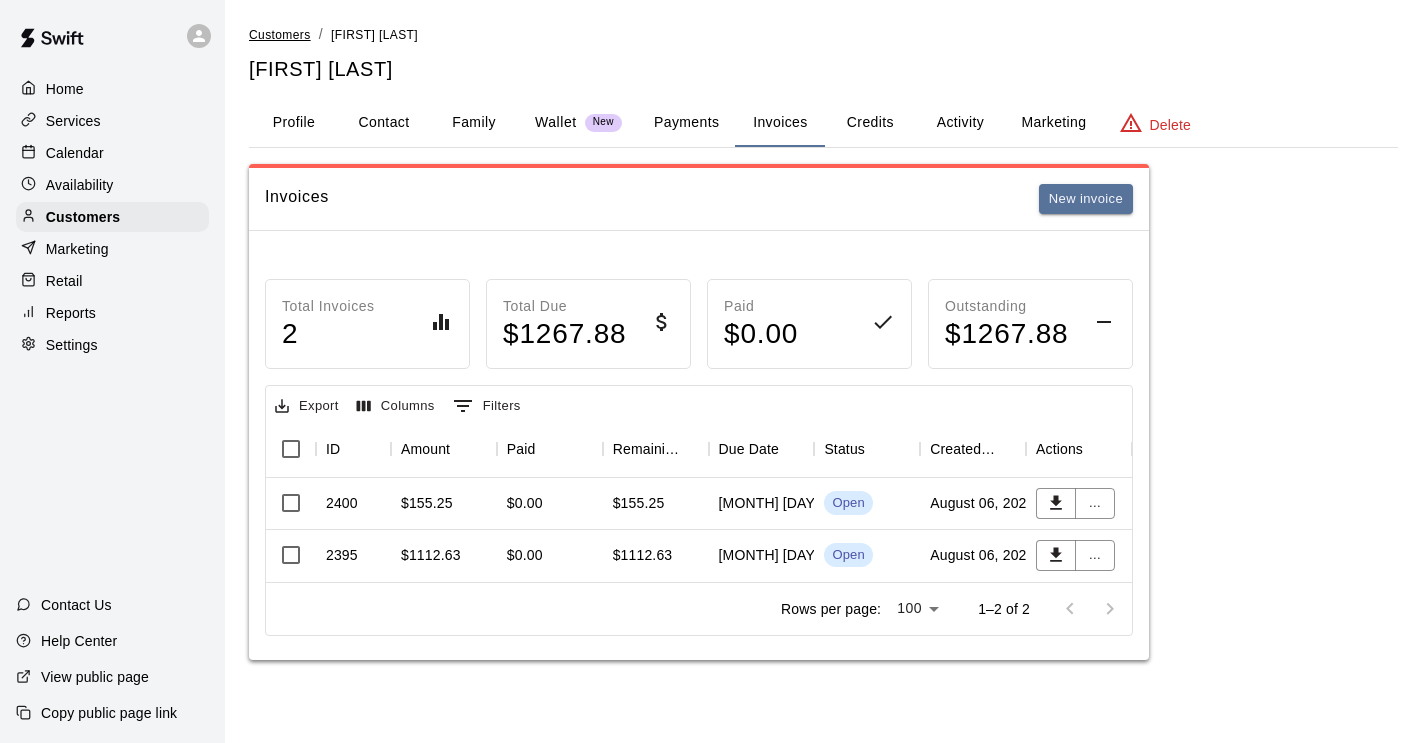 click on "Customers" at bounding box center [280, 35] 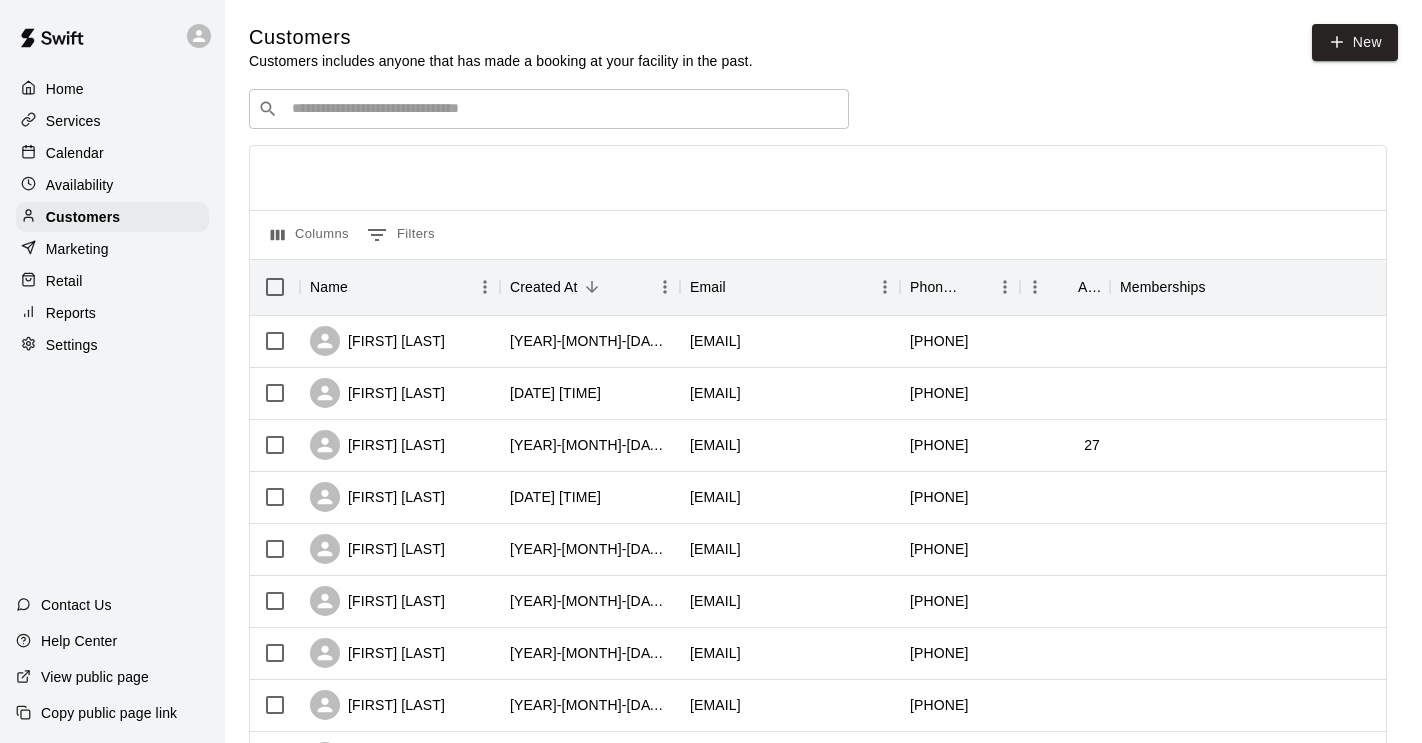 click at bounding box center [563, 109] 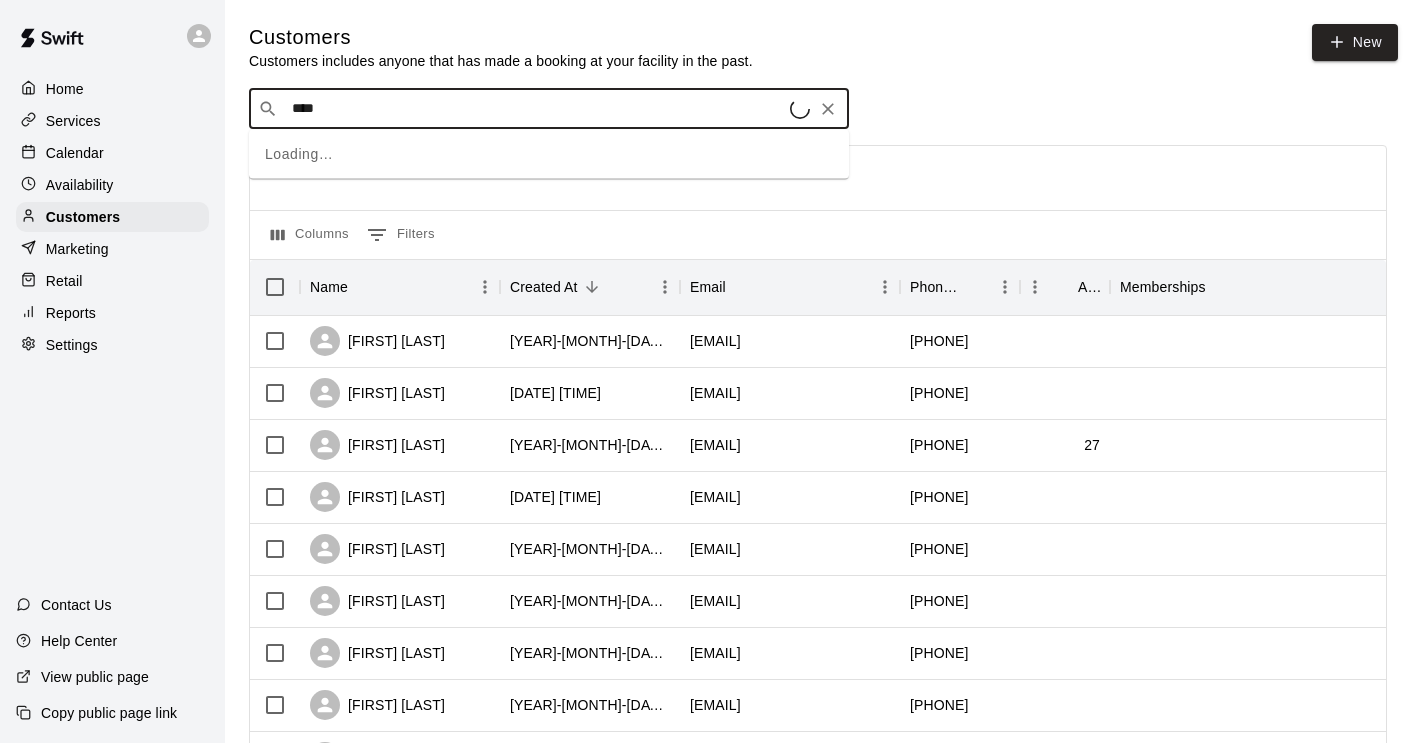 type on "*****" 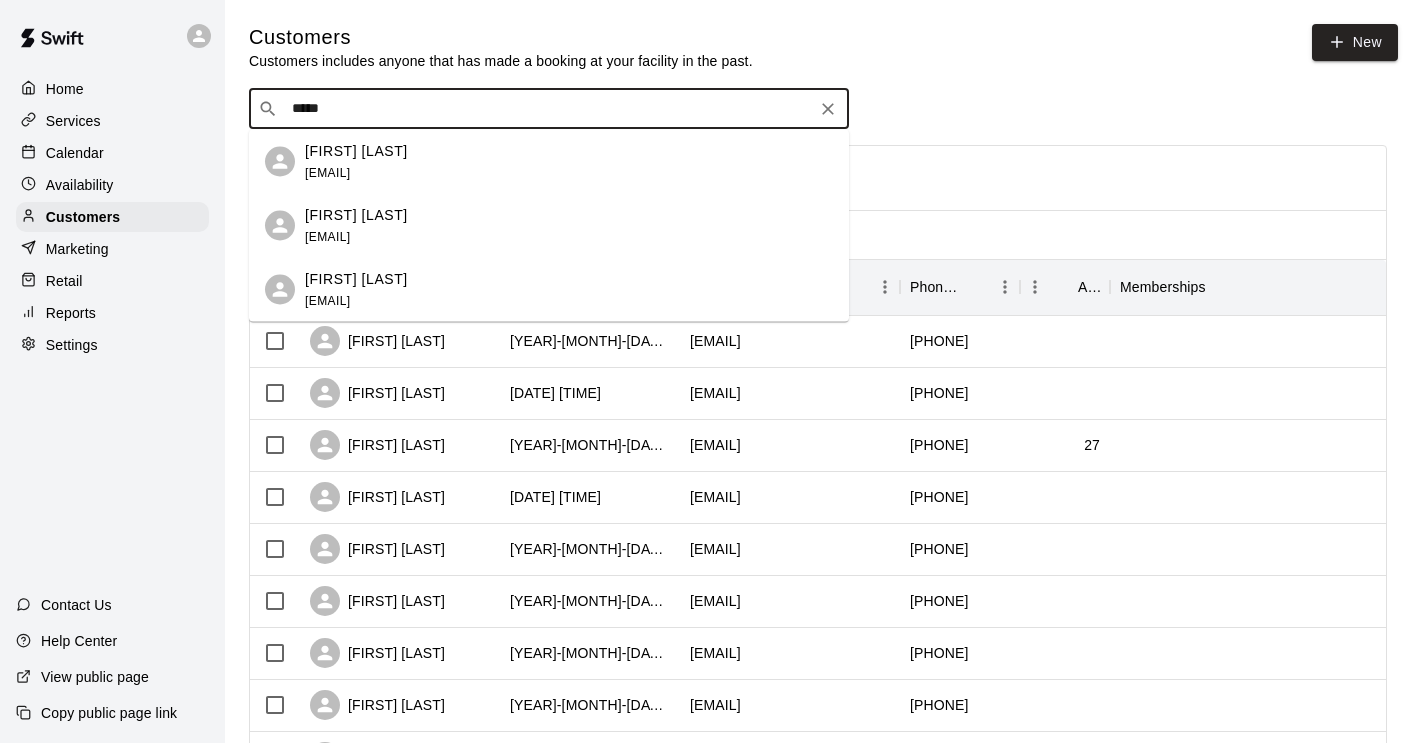 click on "[FIRST] [LAST]" at bounding box center (356, 214) 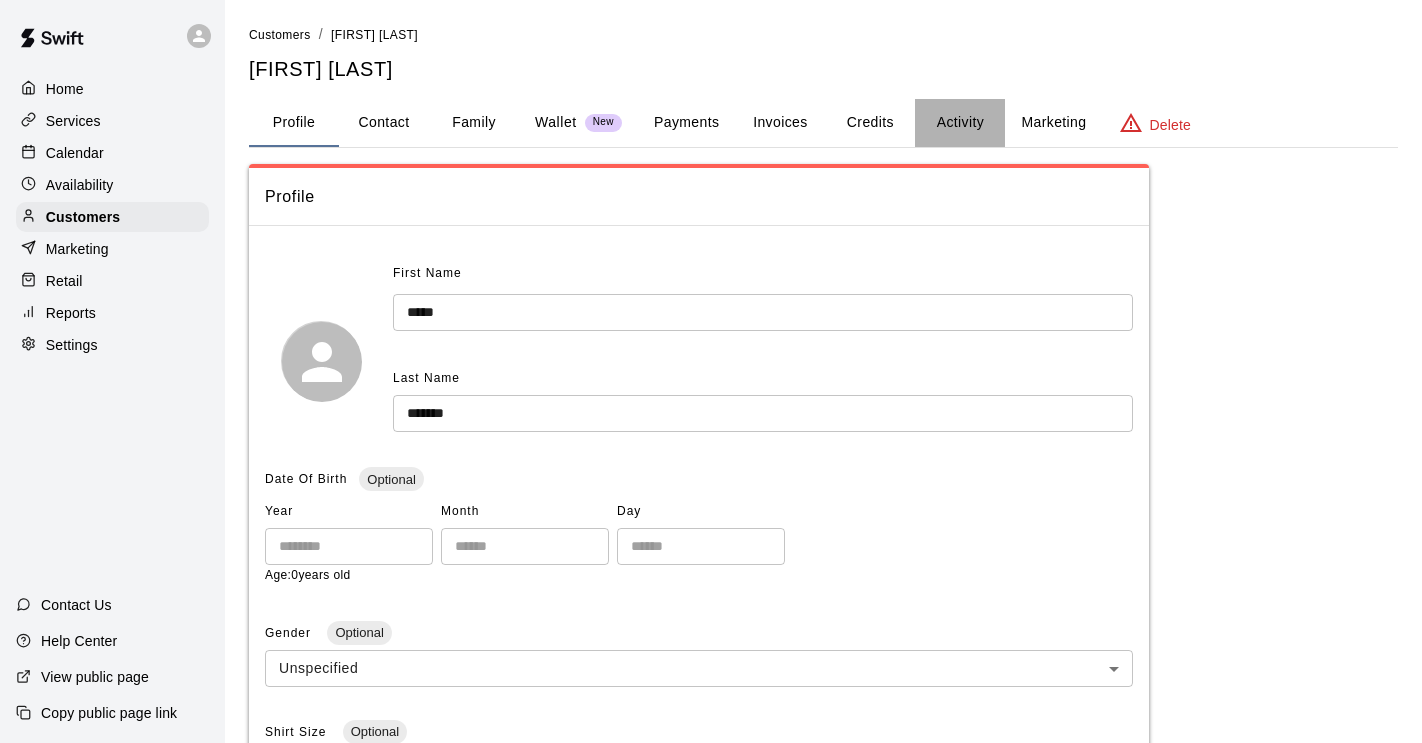 click on "Activity" at bounding box center (960, 123) 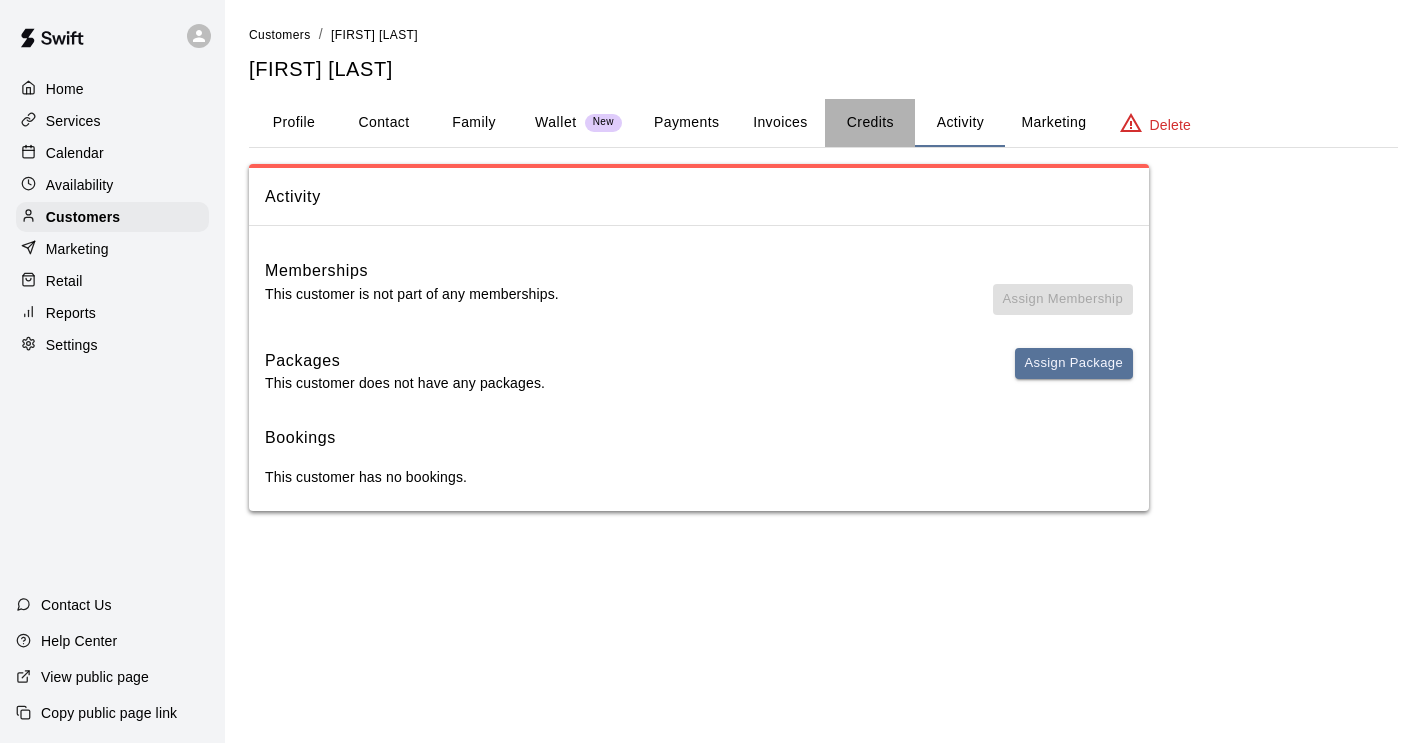 click on "Credits" at bounding box center (870, 123) 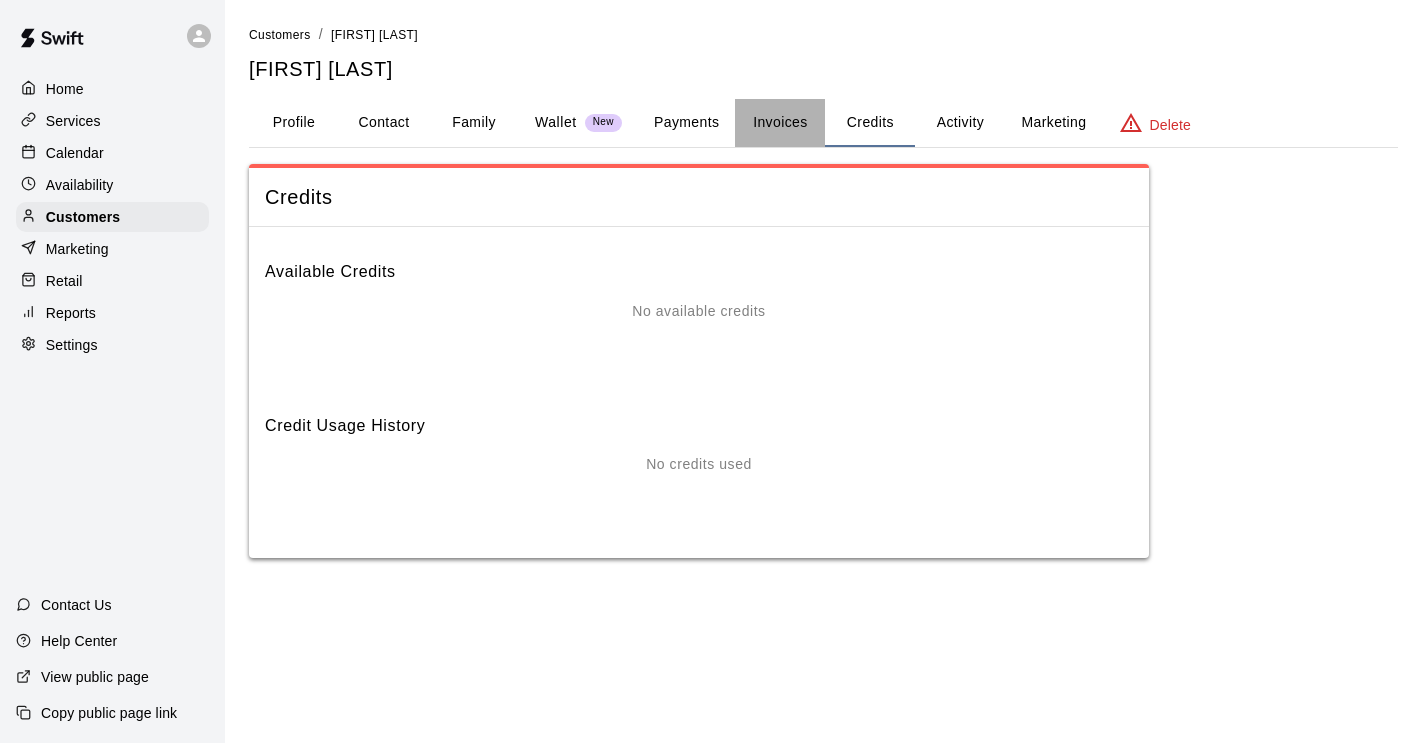 click on "Invoices" at bounding box center [780, 123] 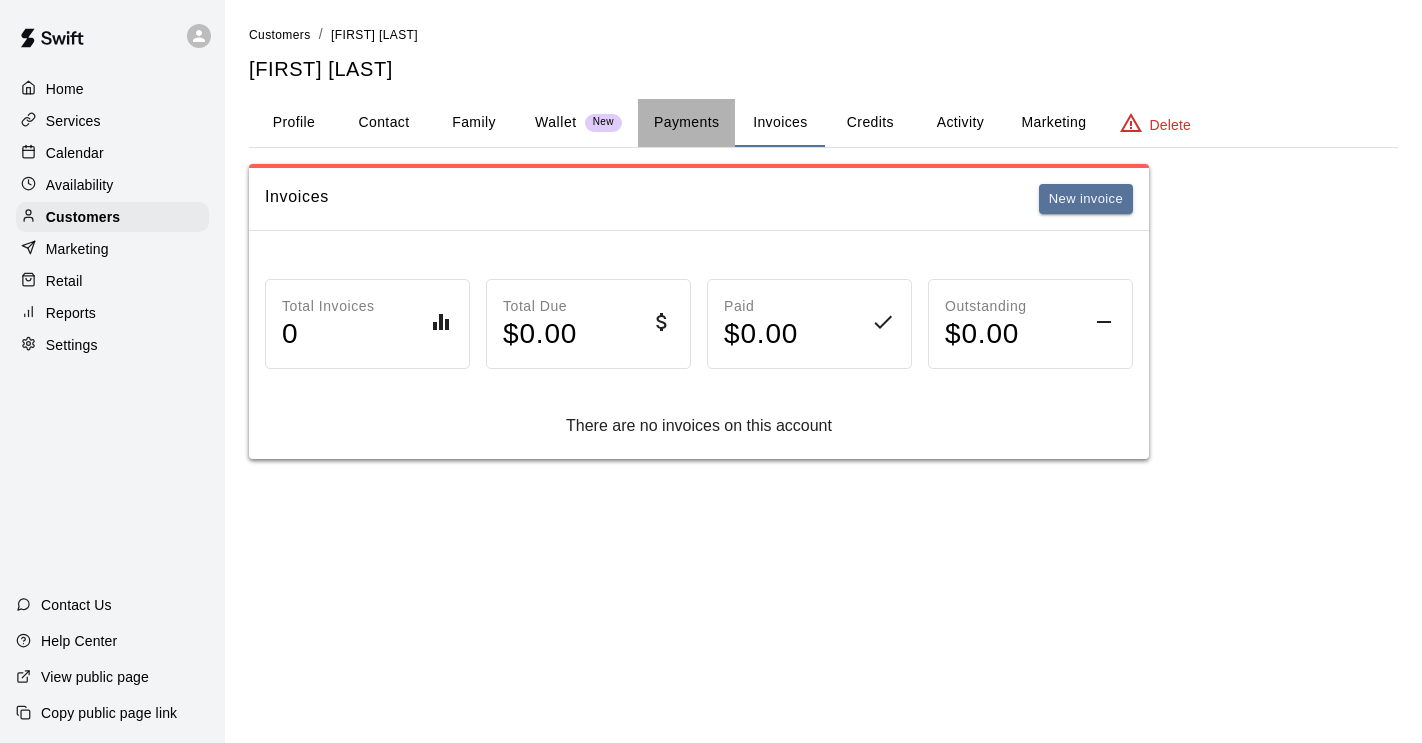 click on "Payments" at bounding box center (686, 123) 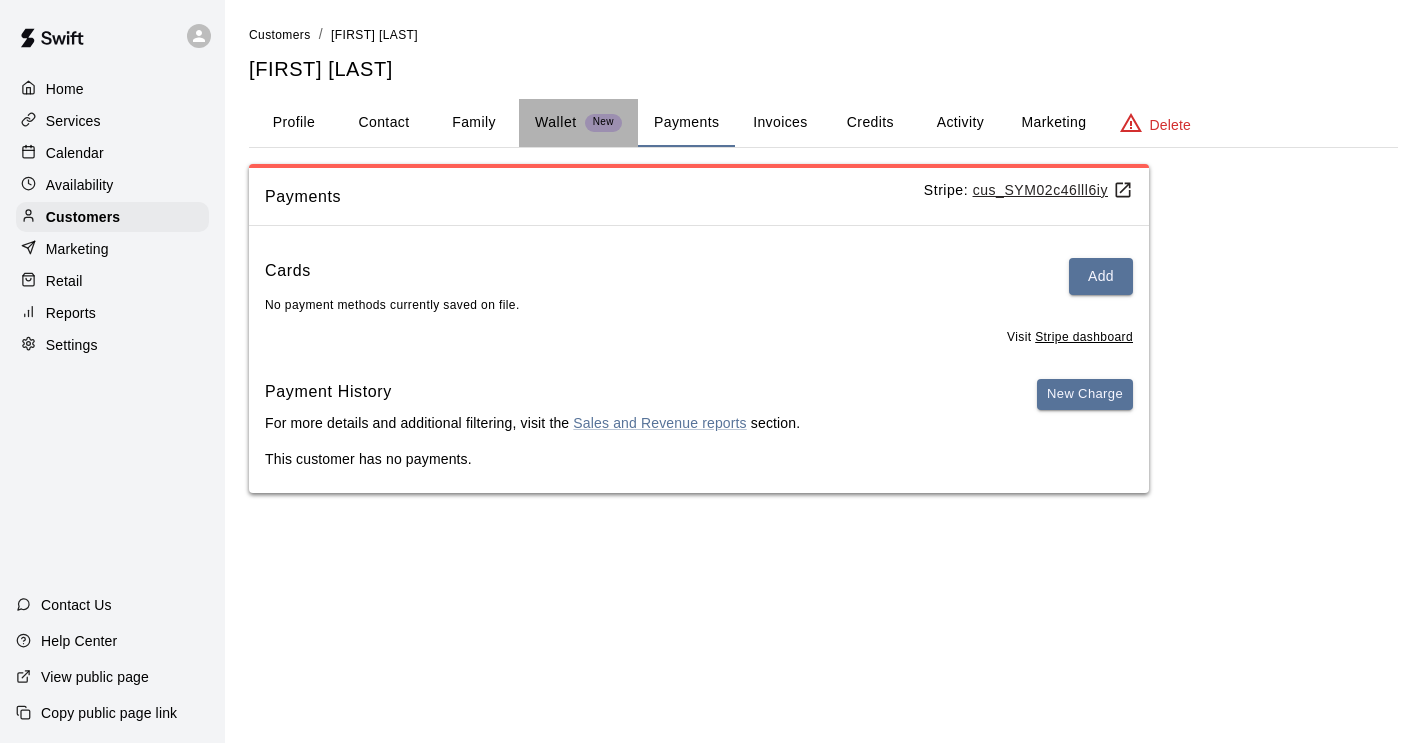 click on "Wallet" at bounding box center (556, 122) 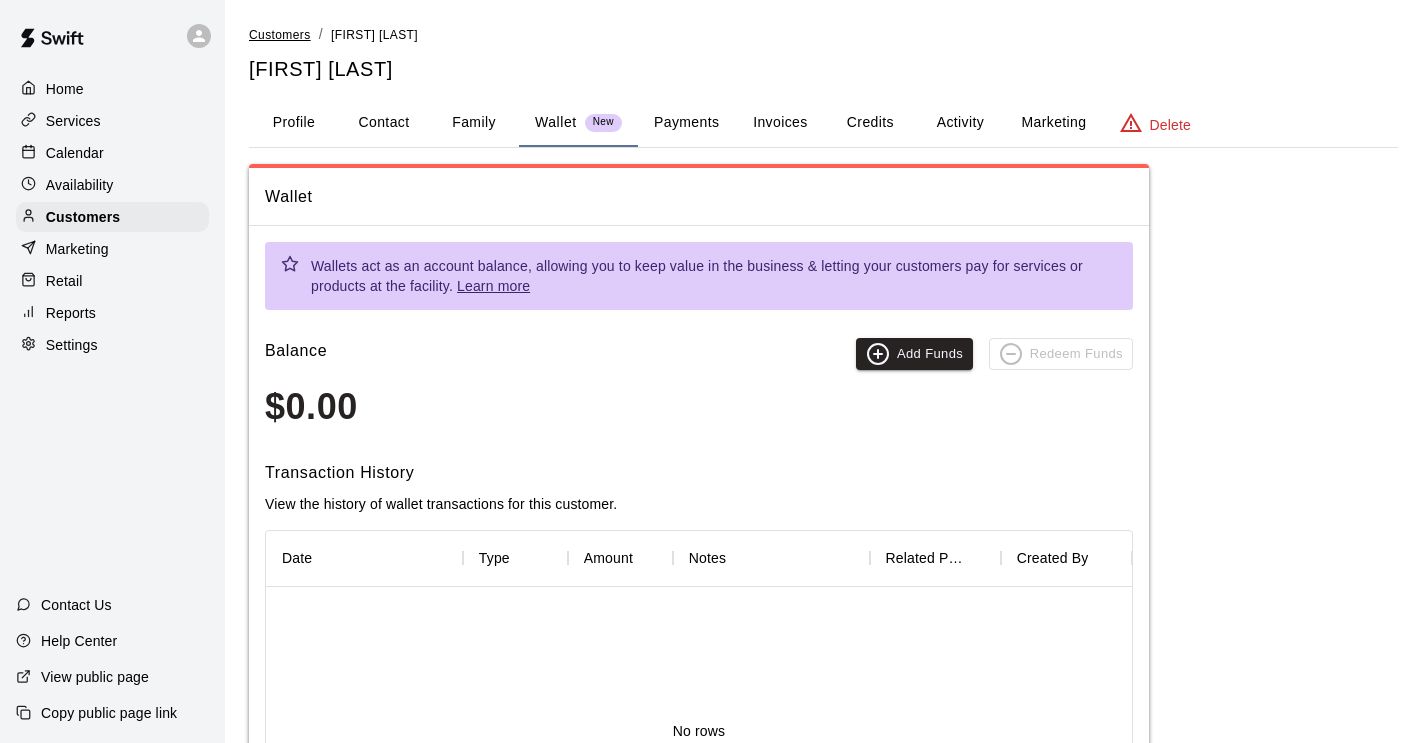 click on "Customers" at bounding box center (280, 35) 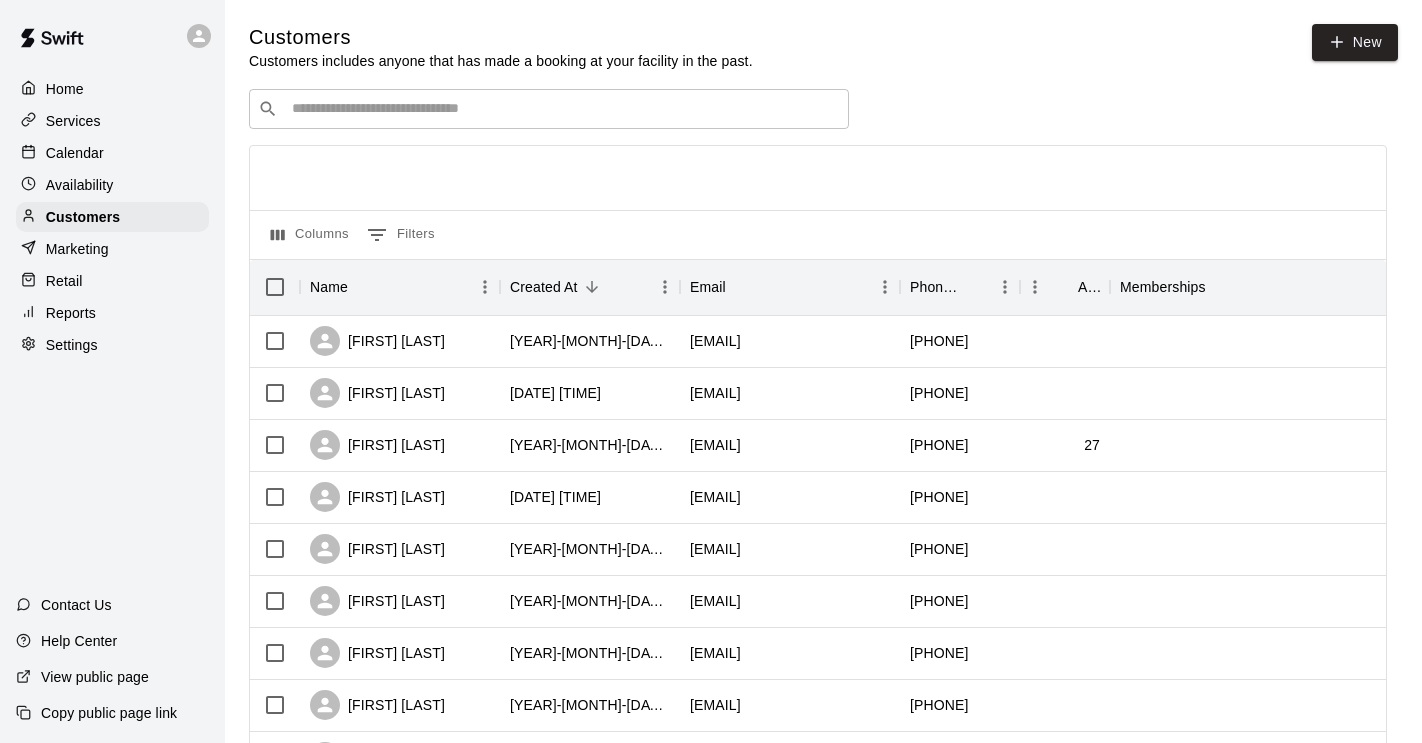 click at bounding box center (563, 109) 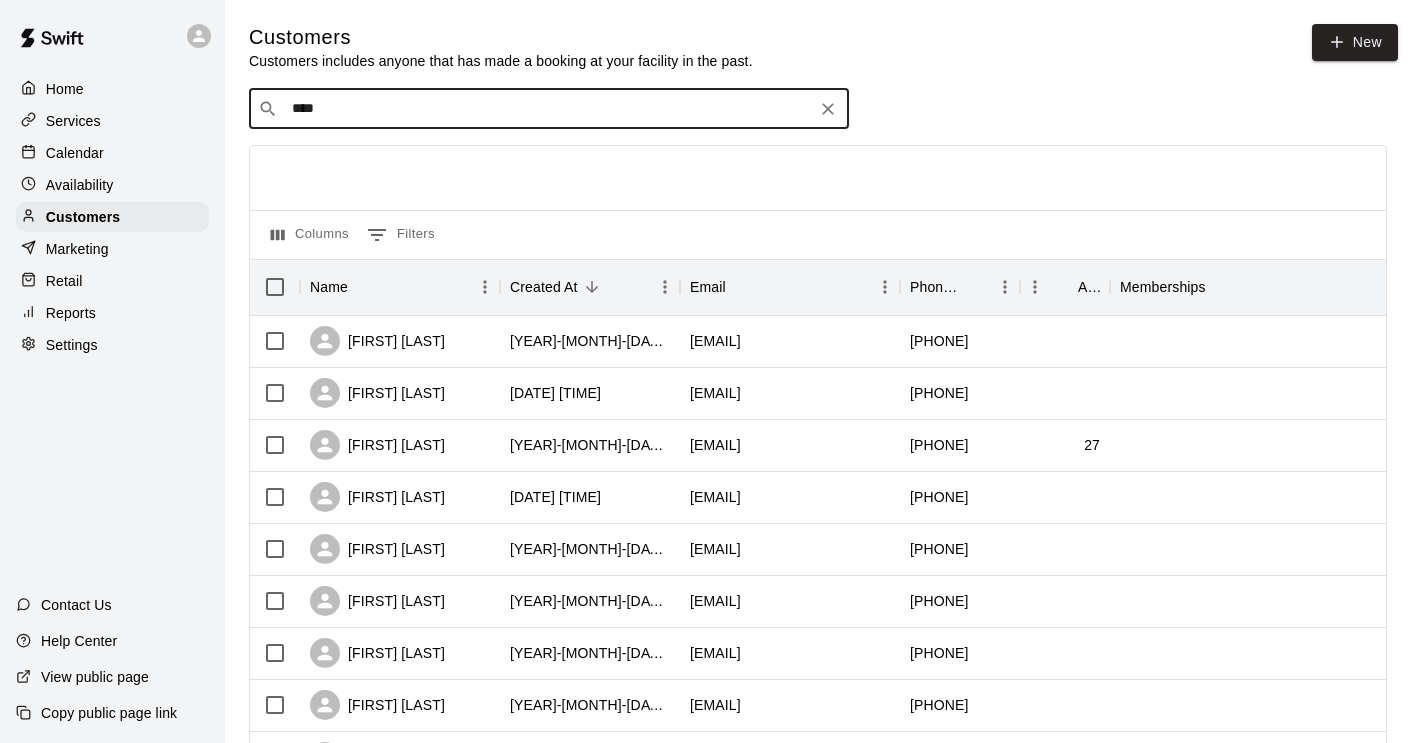 type on "*****" 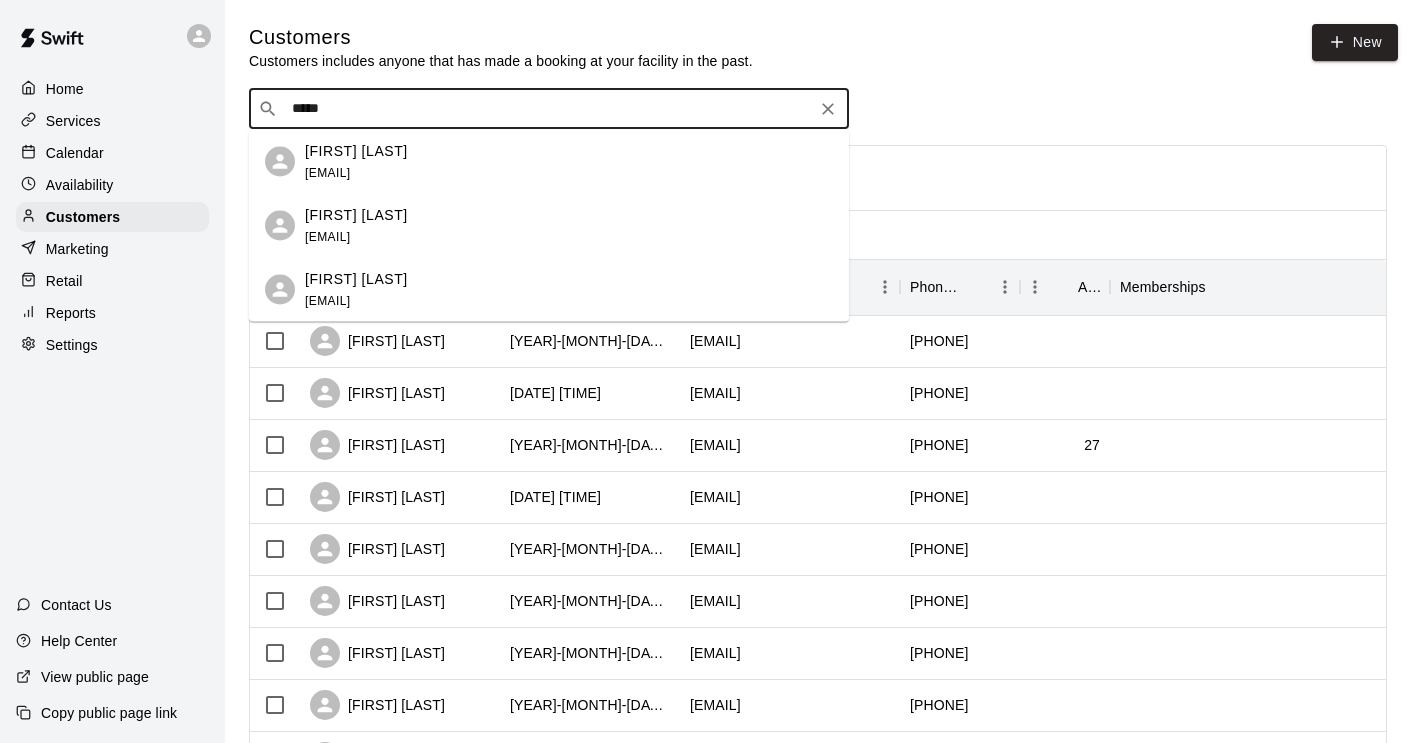 click on "[EMAIL]" at bounding box center [327, 172] 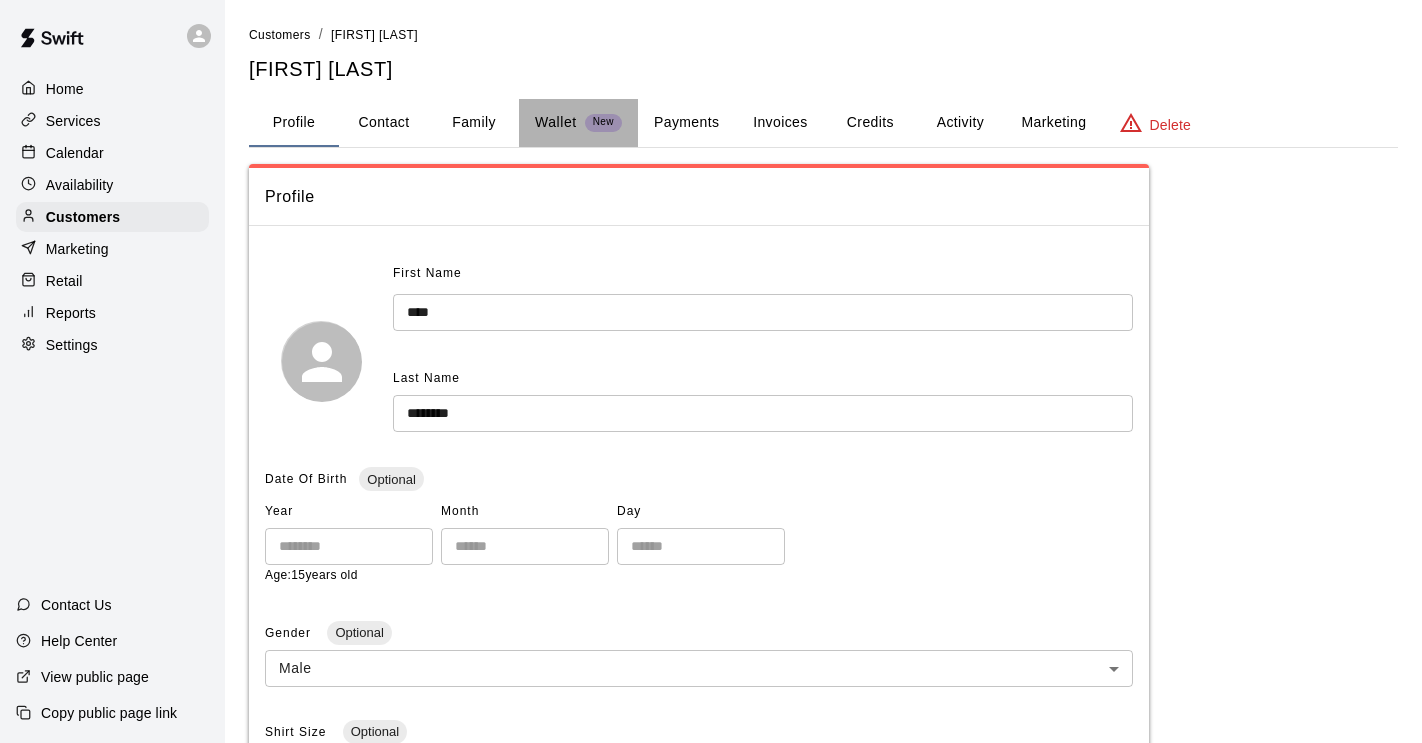 click on "Wallet" at bounding box center [556, 122] 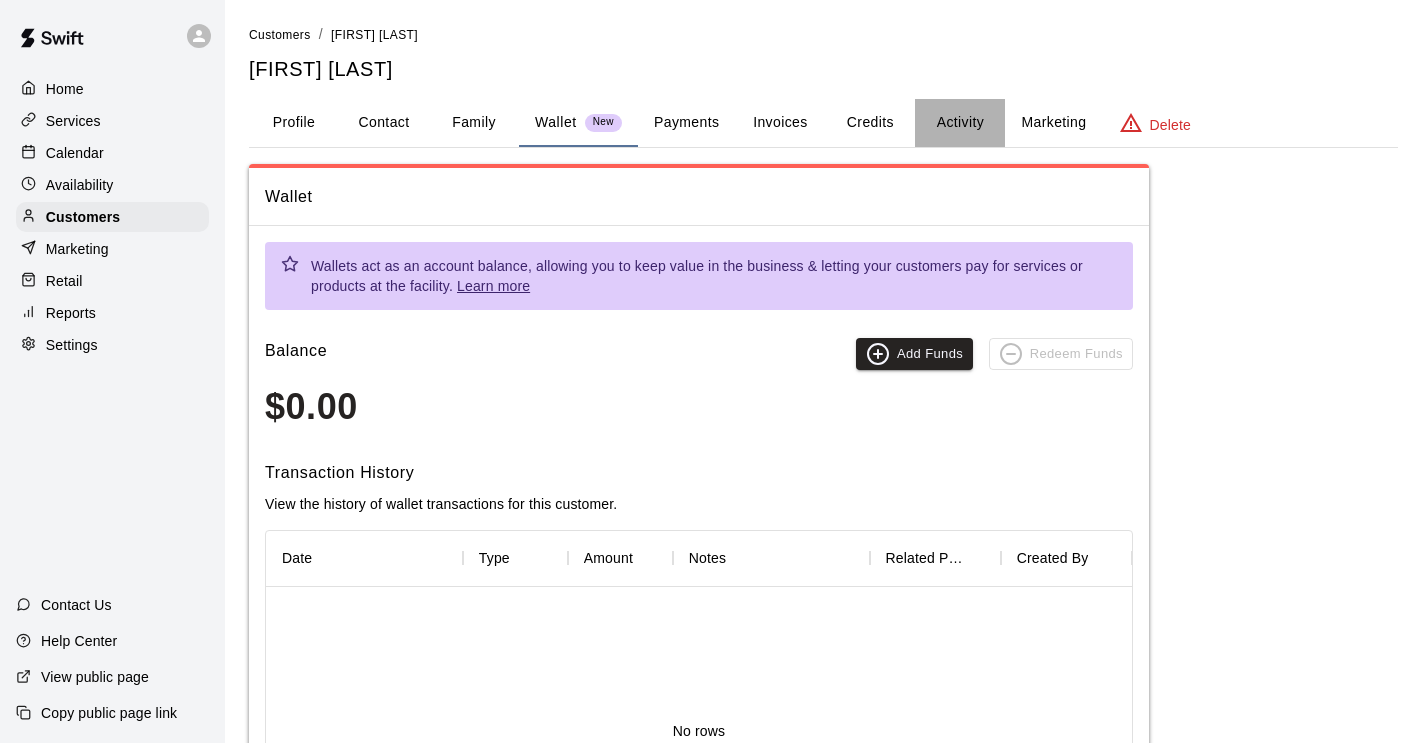 click on "Activity" at bounding box center [960, 123] 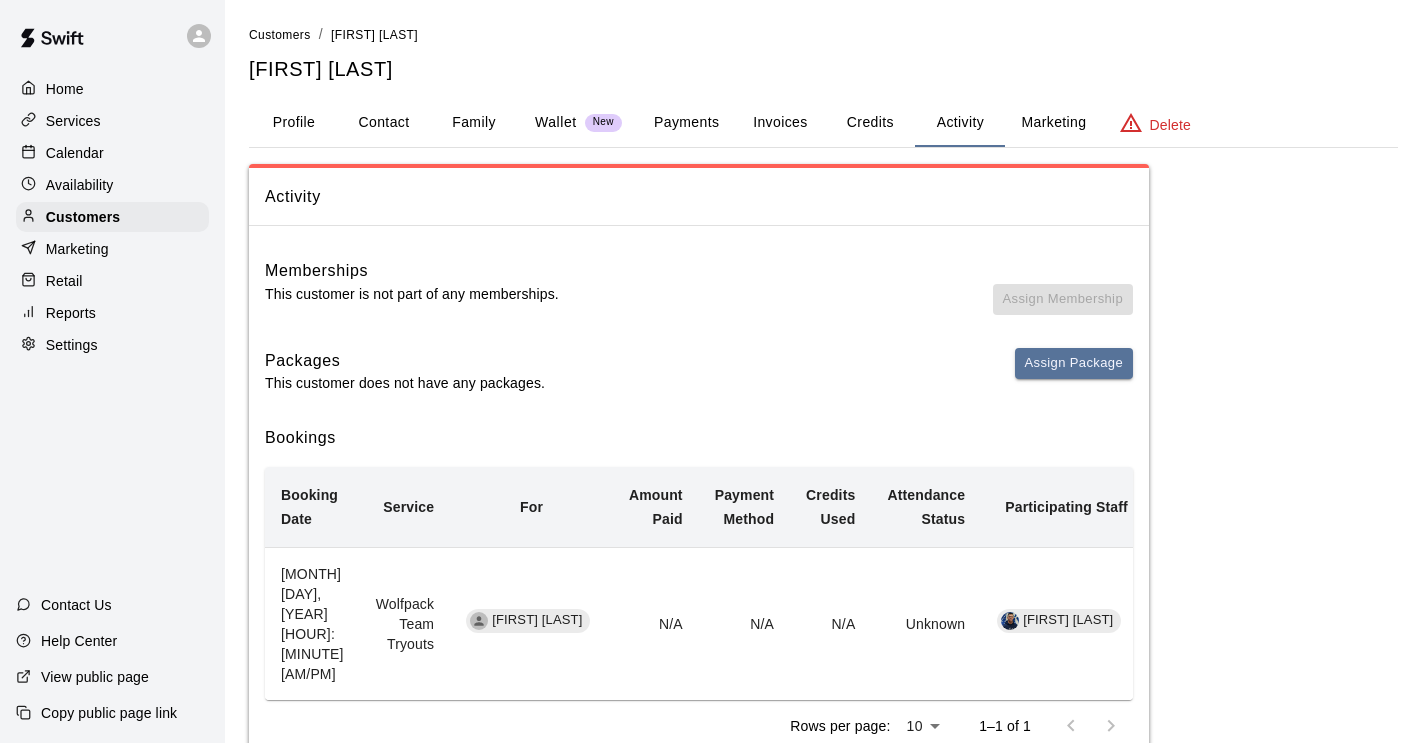 type 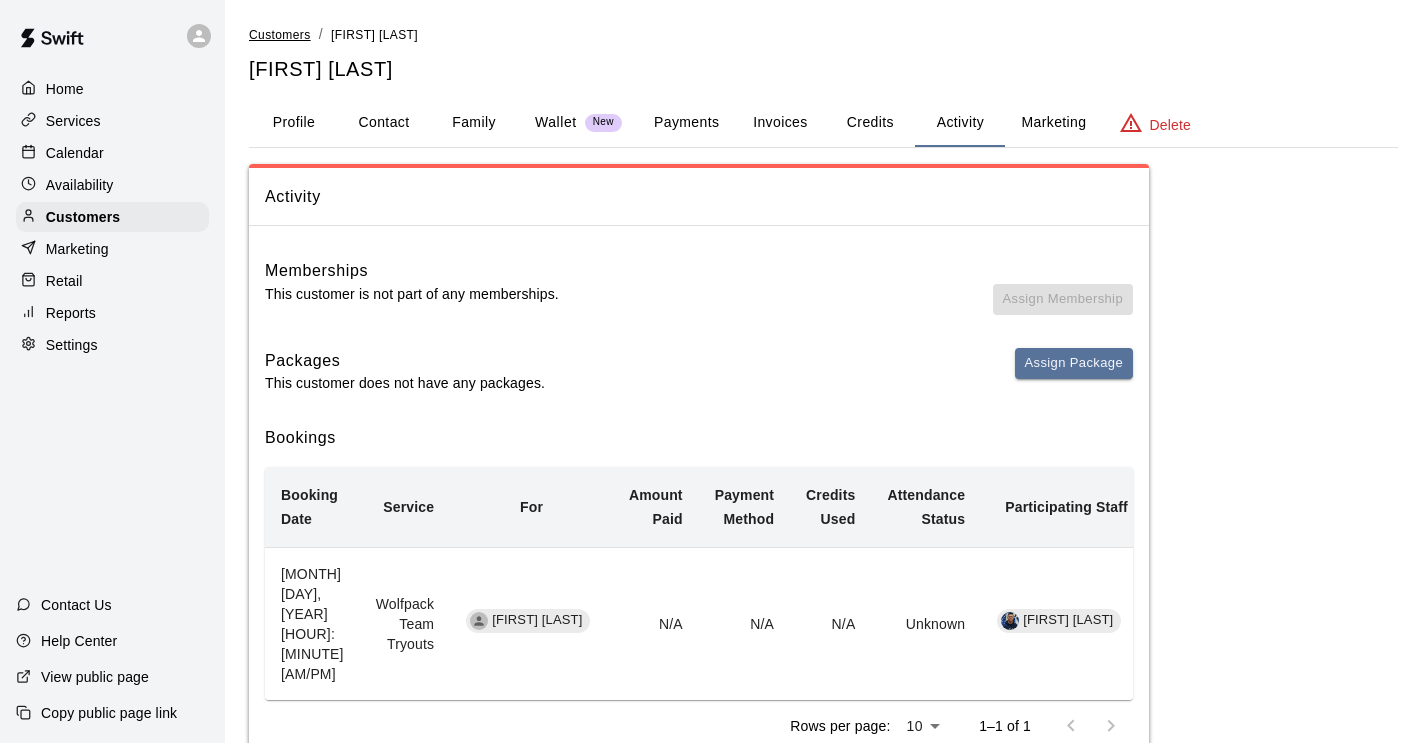 click on "Customers" at bounding box center (280, 35) 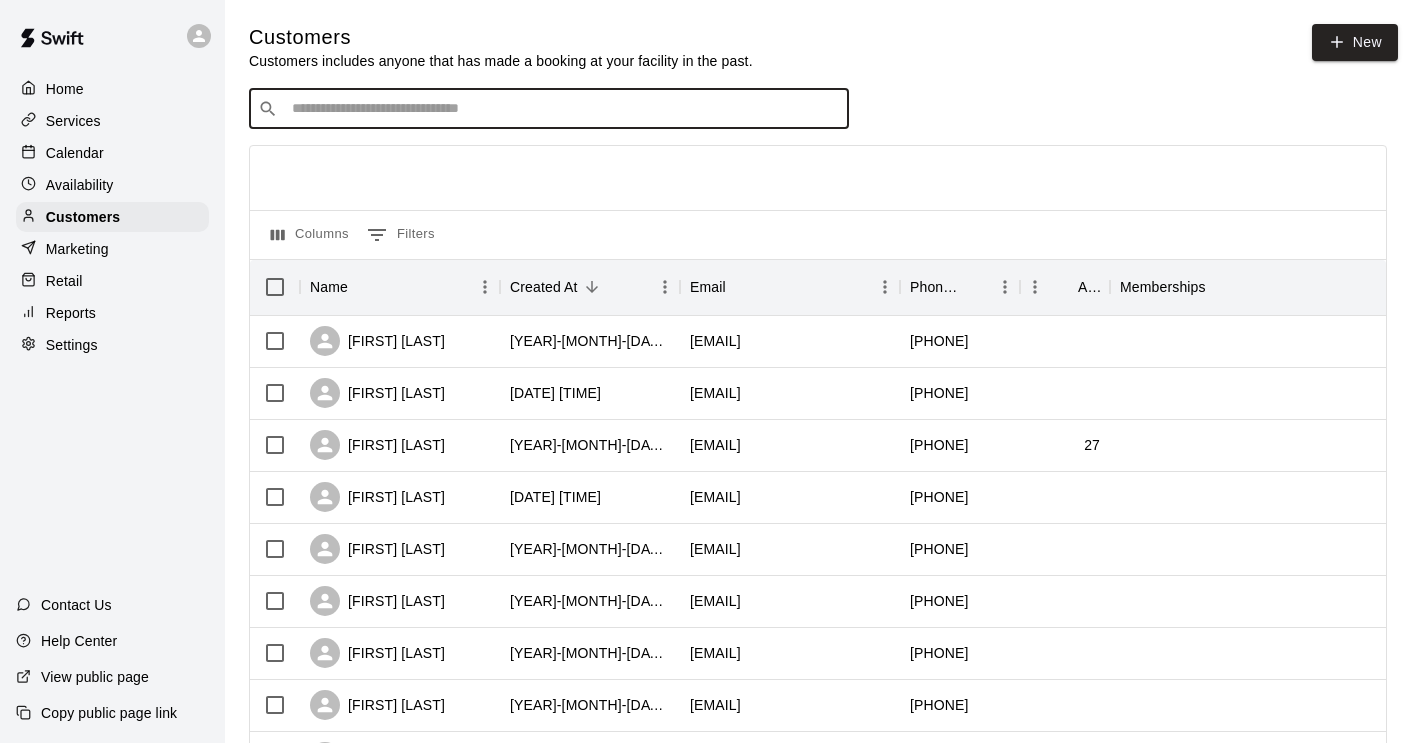 click at bounding box center (563, 109) 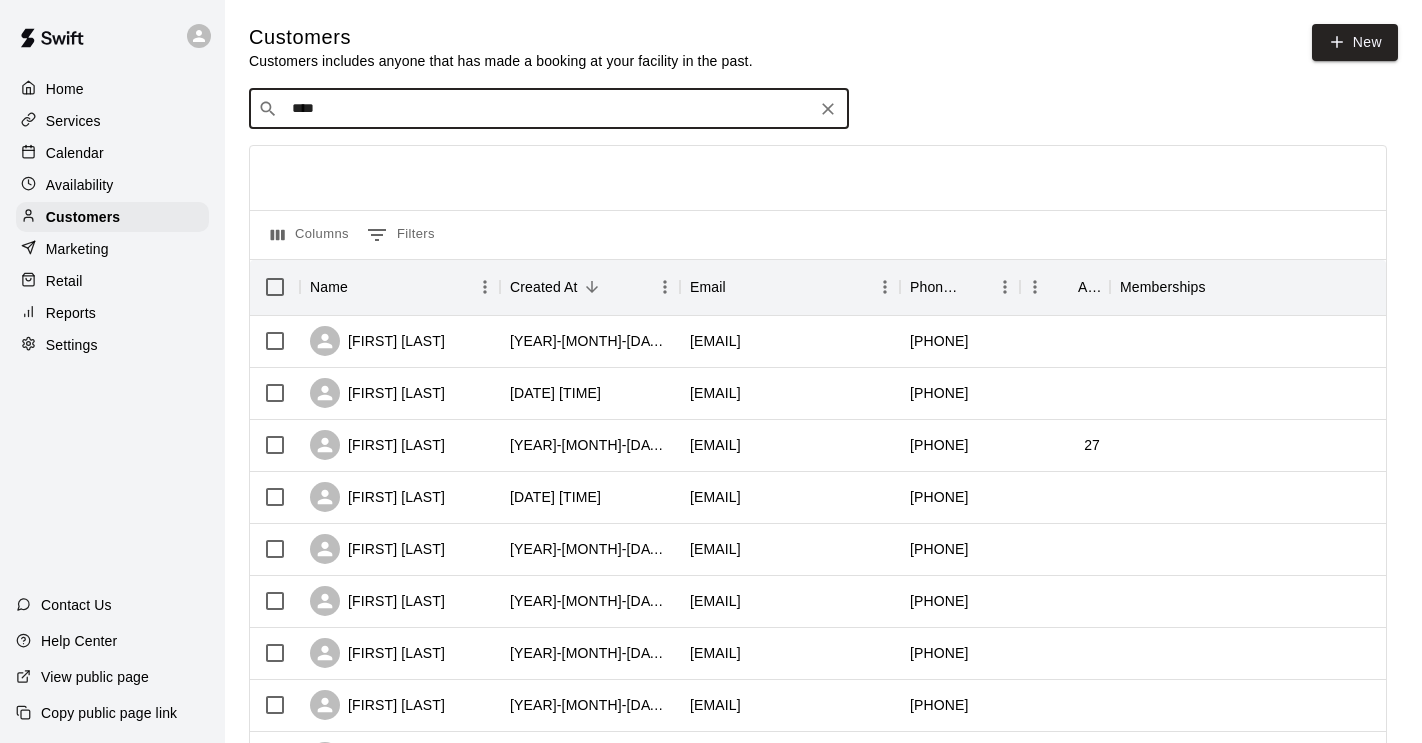 type on "*****" 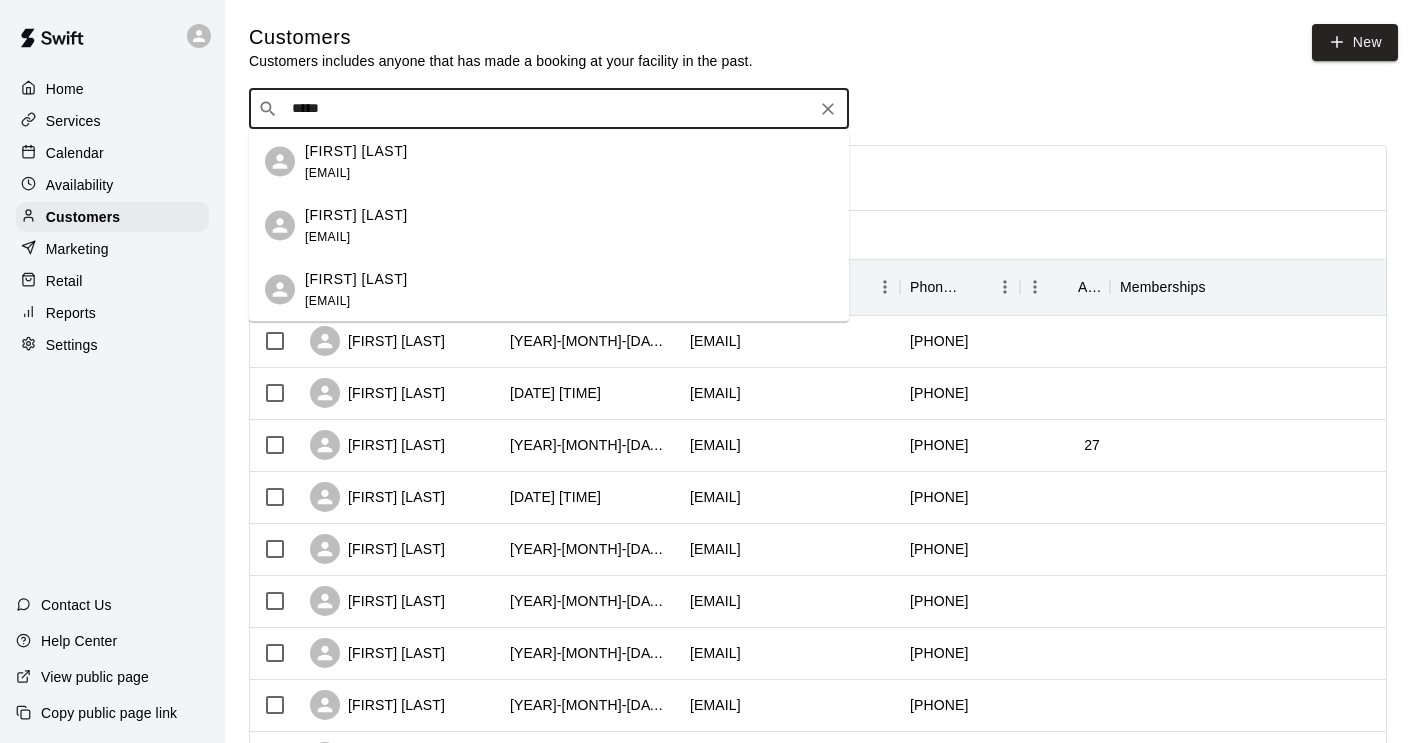 click on "[FIRST] [LAST]" at bounding box center (356, 214) 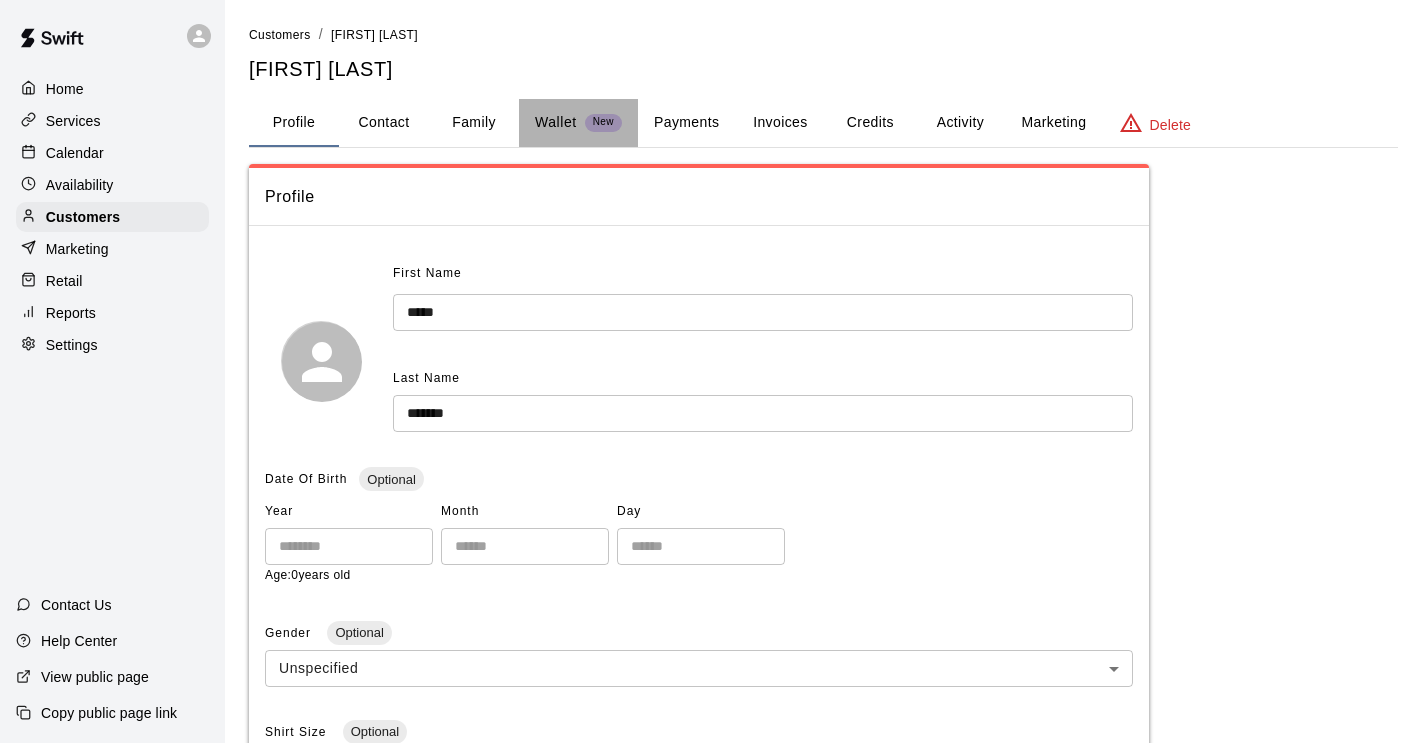 click on "Wallet" at bounding box center [556, 122] 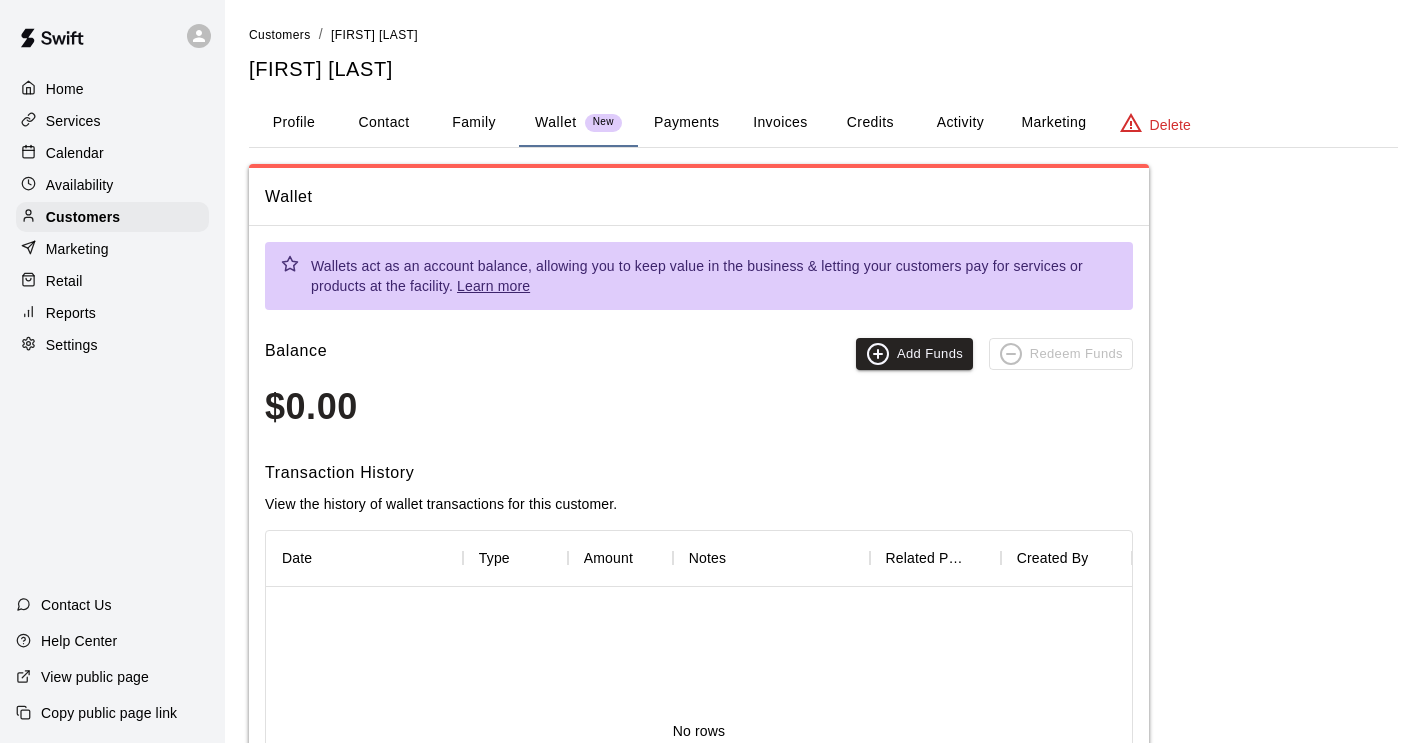 click on "Invoices" at bounding box center (780, 123) 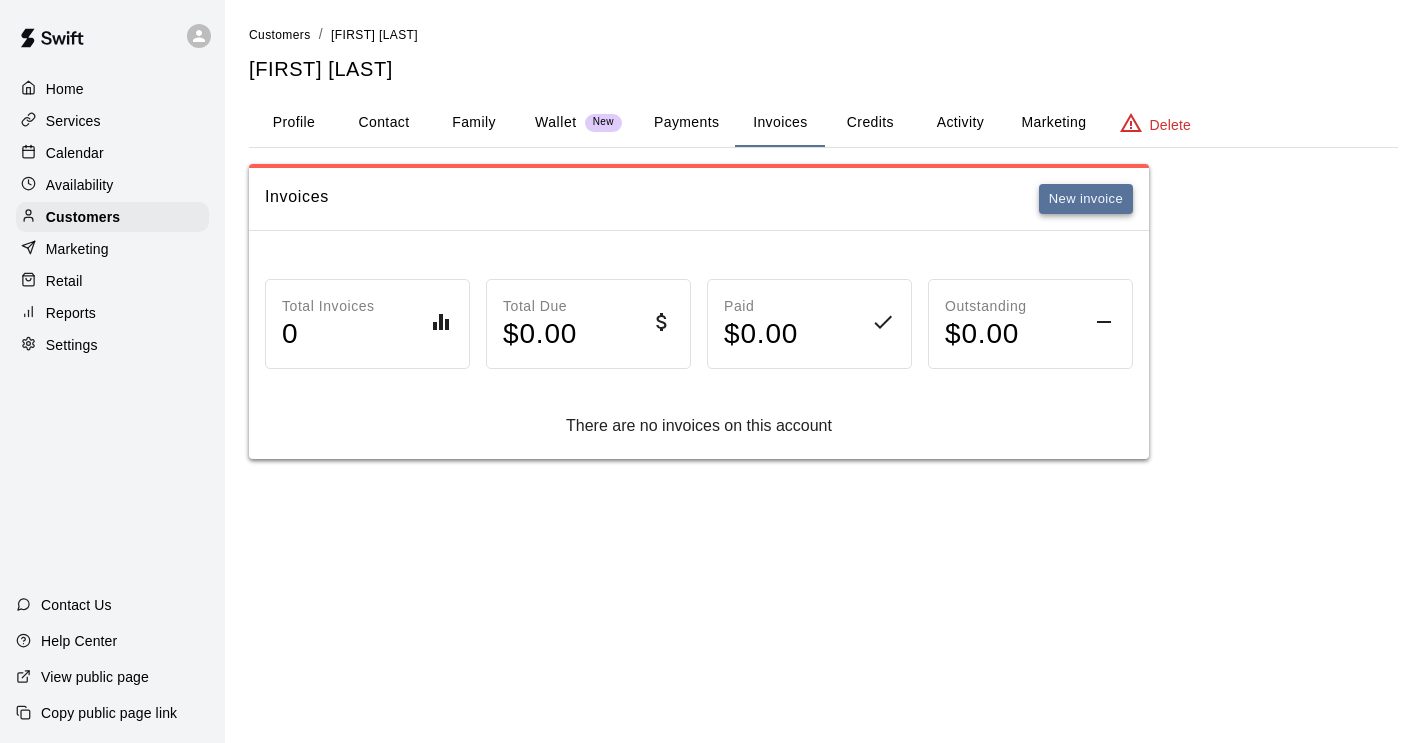click on "New invoice" at bounding box center [1086, 199] 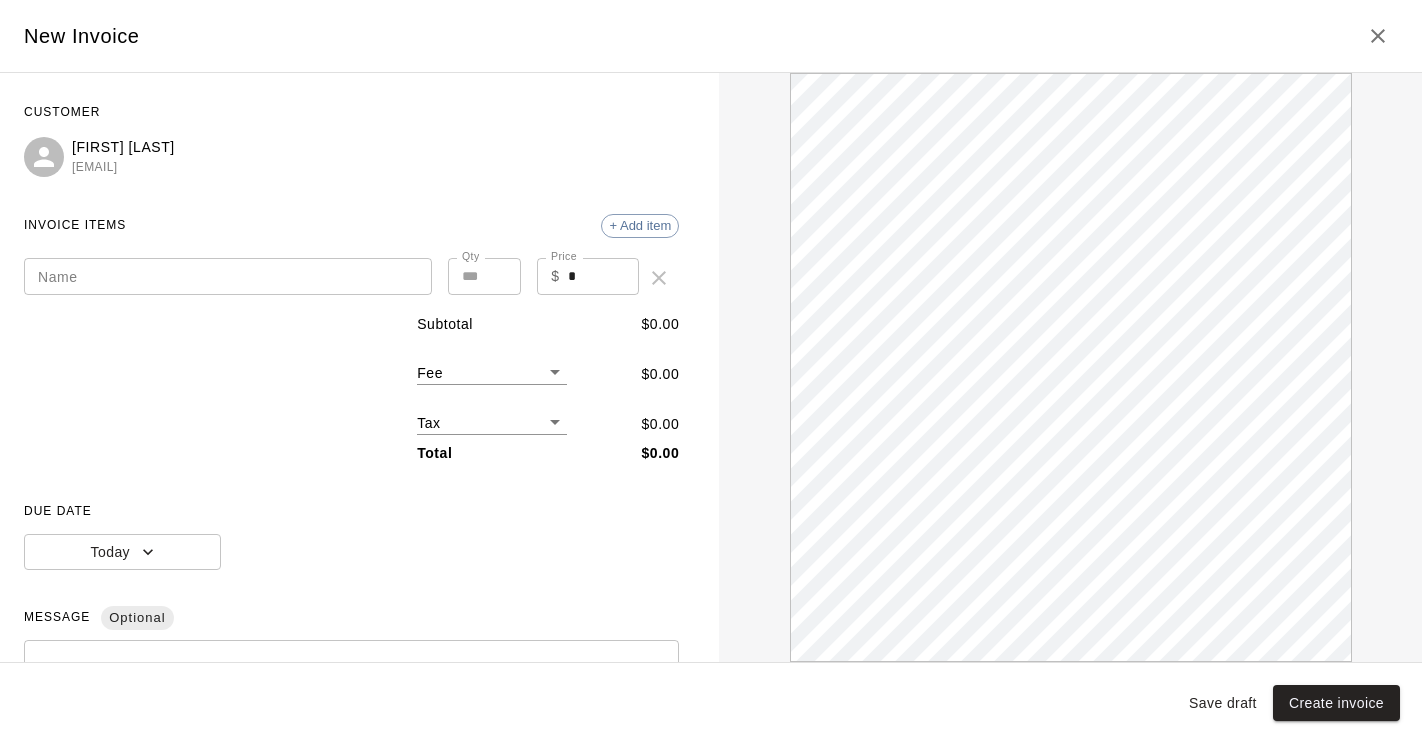 scroll, scrollTop: 0, scrollLeft: 0, axis: both 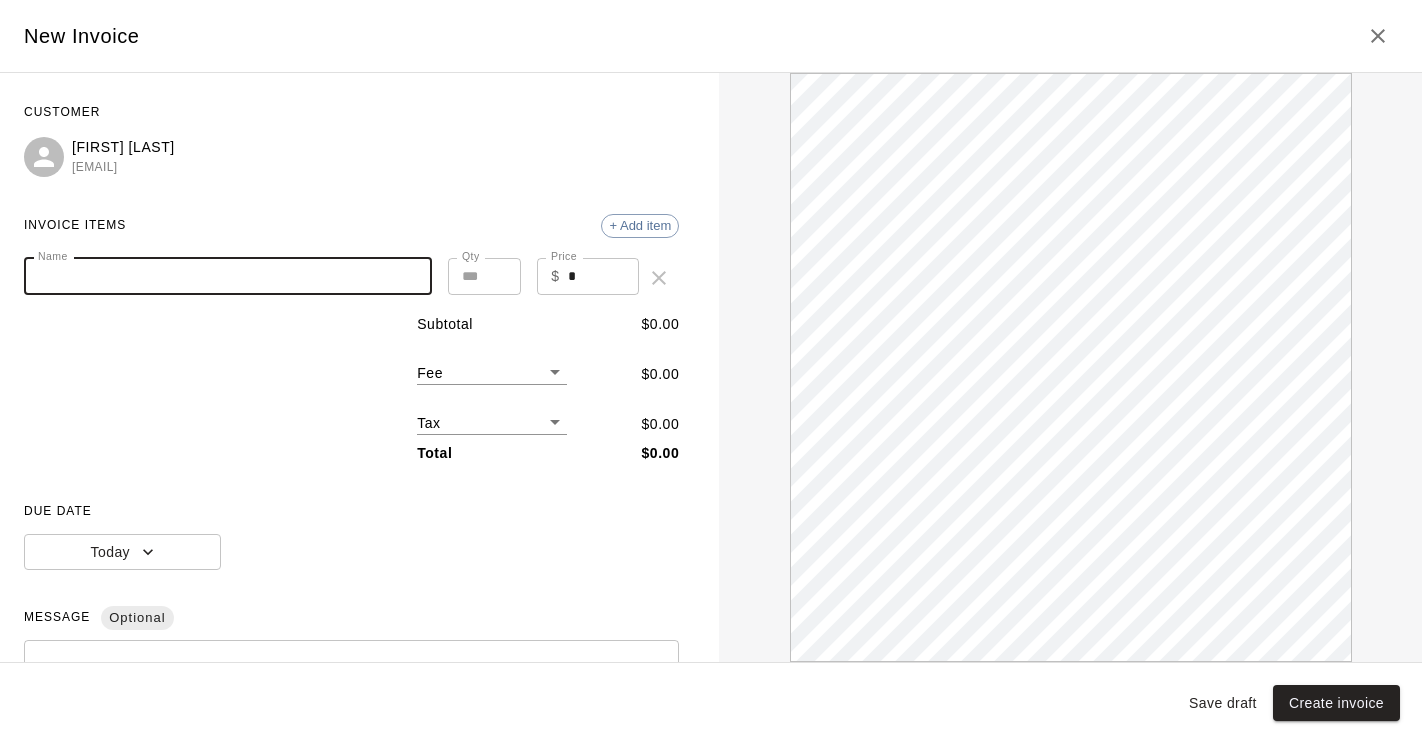 click on "Name" at bounding box center [228, 276] 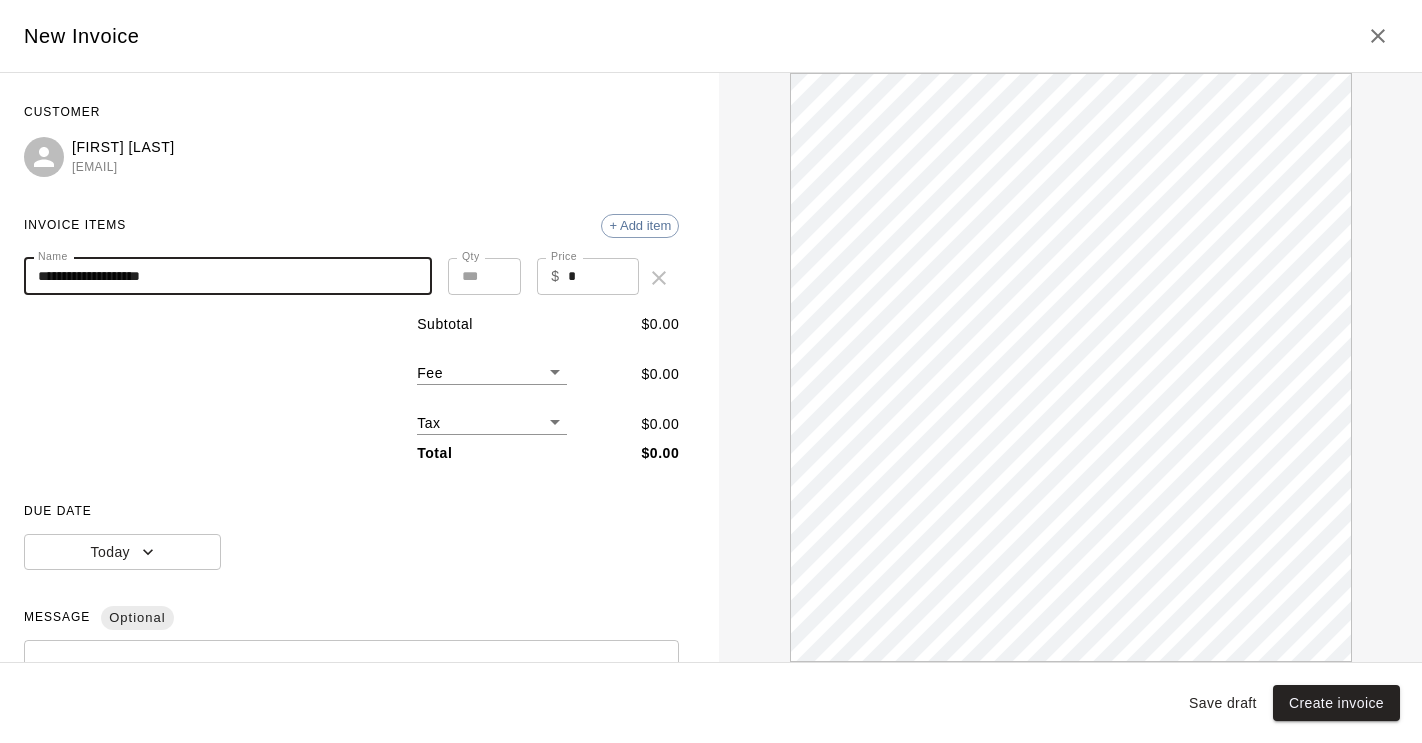 scroll, scrollTop: 0, scrollLeft: 0, axis: both 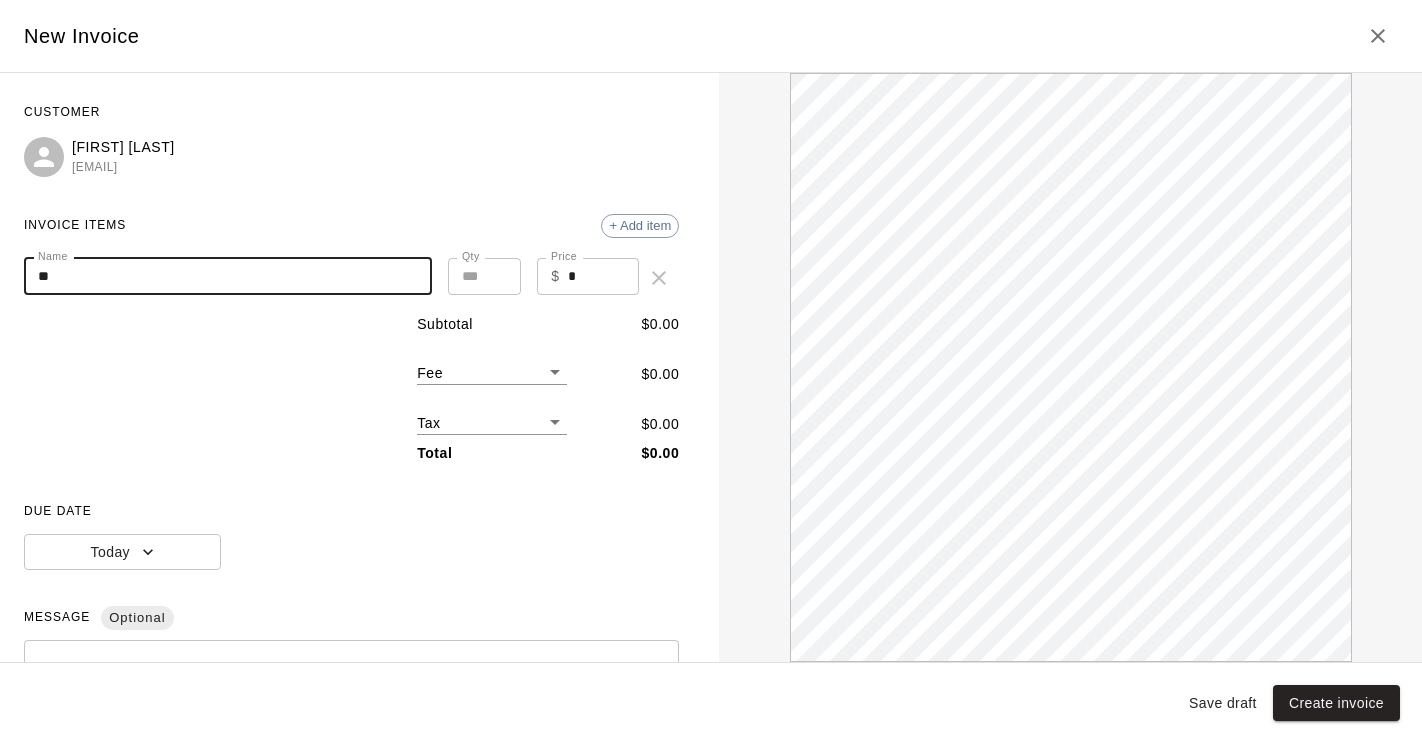 type on "*" 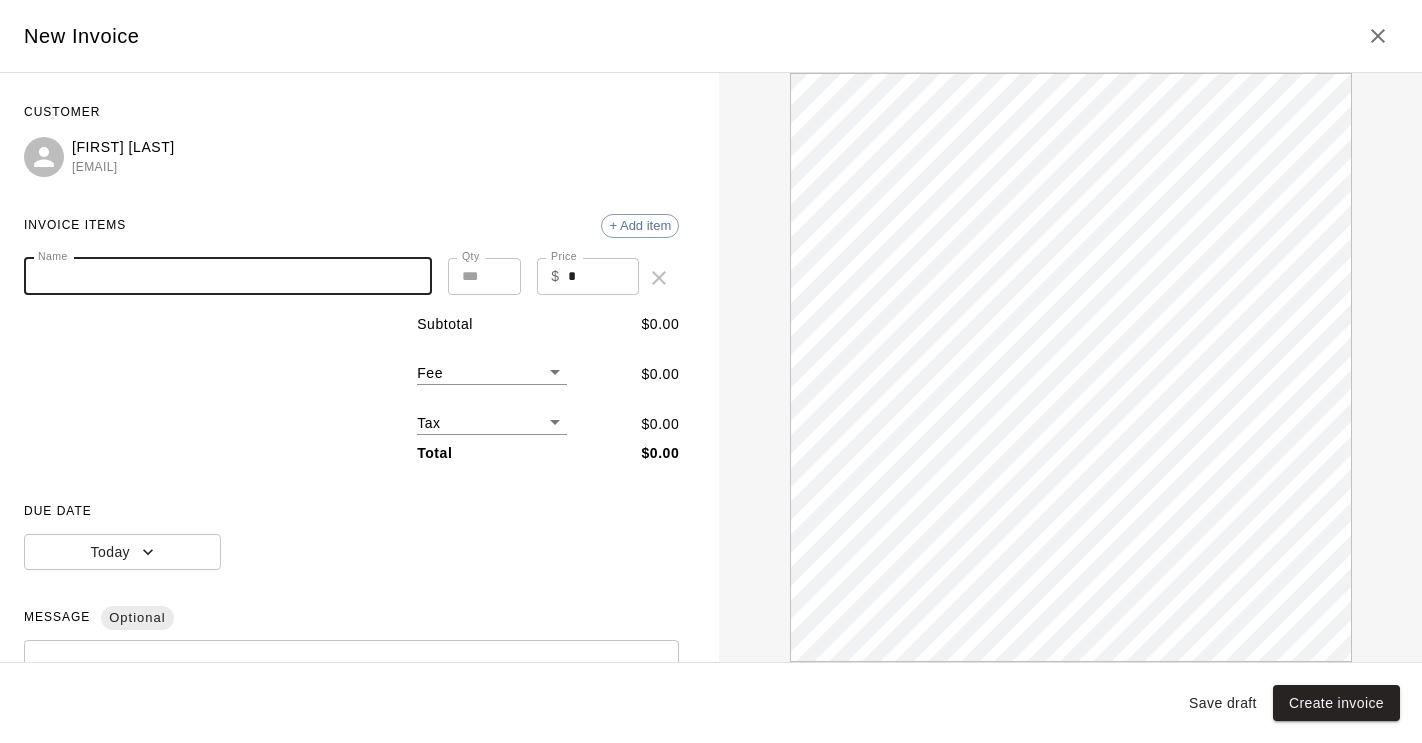 scroll, scrollTop: 0, scrollLeft: 0, axis: both 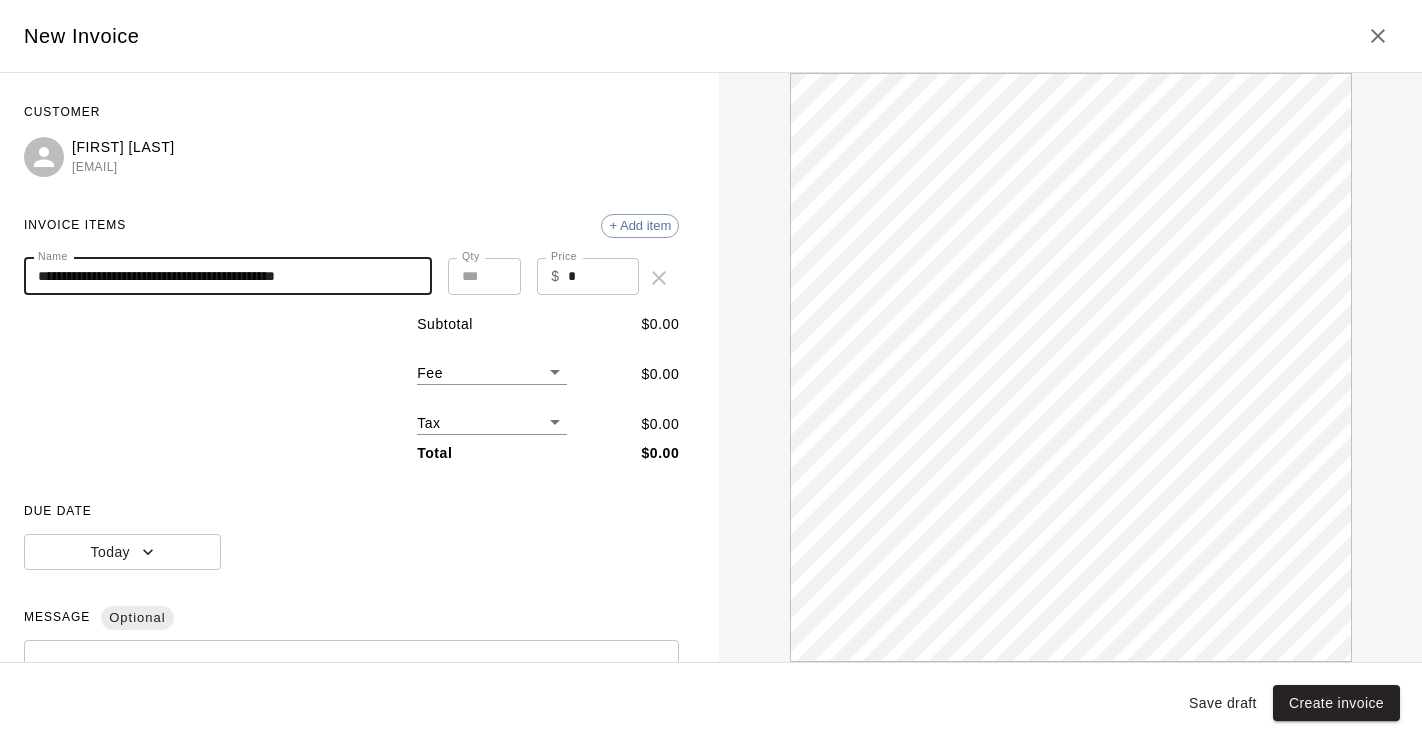 type on "**********" 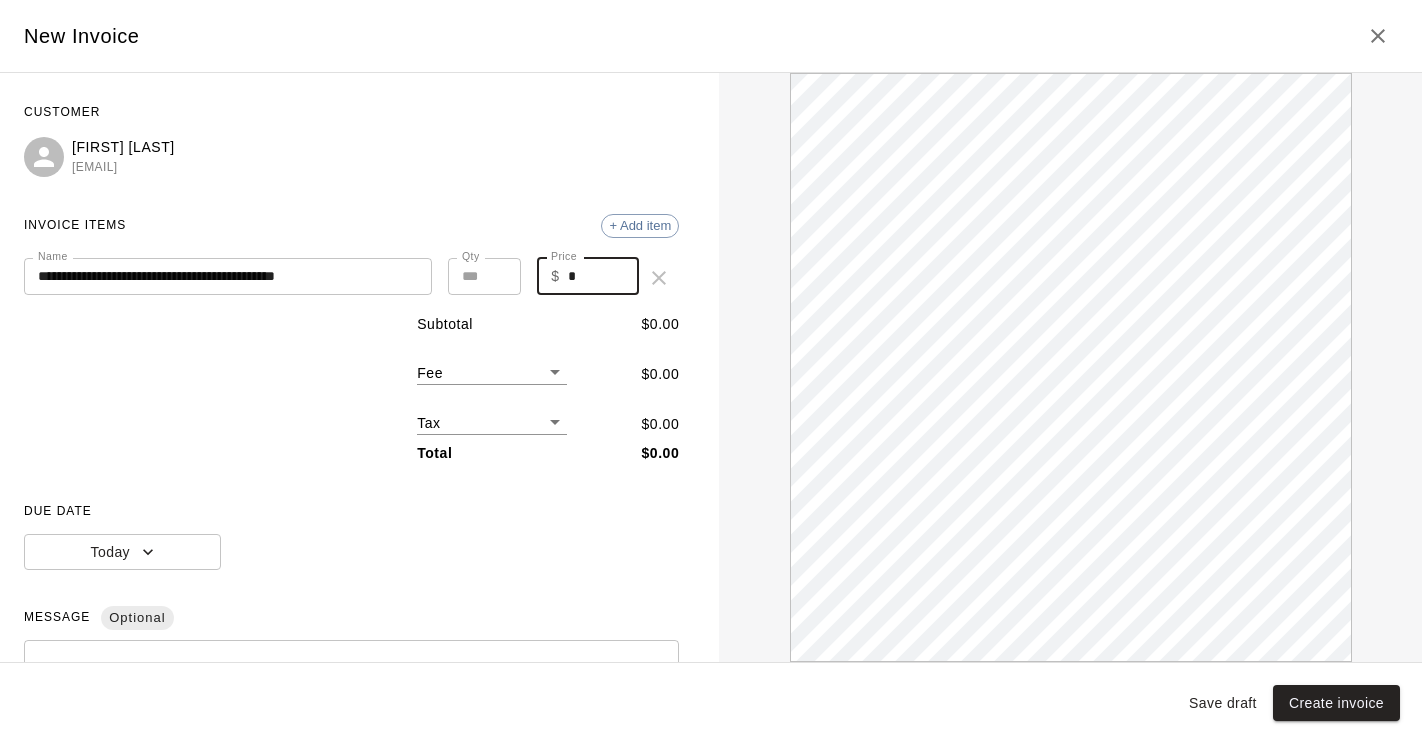 drag, startPoint x: 581, startPoint y: 278, endPoint x: 563, endPoint y: 275, distance: 18.248287 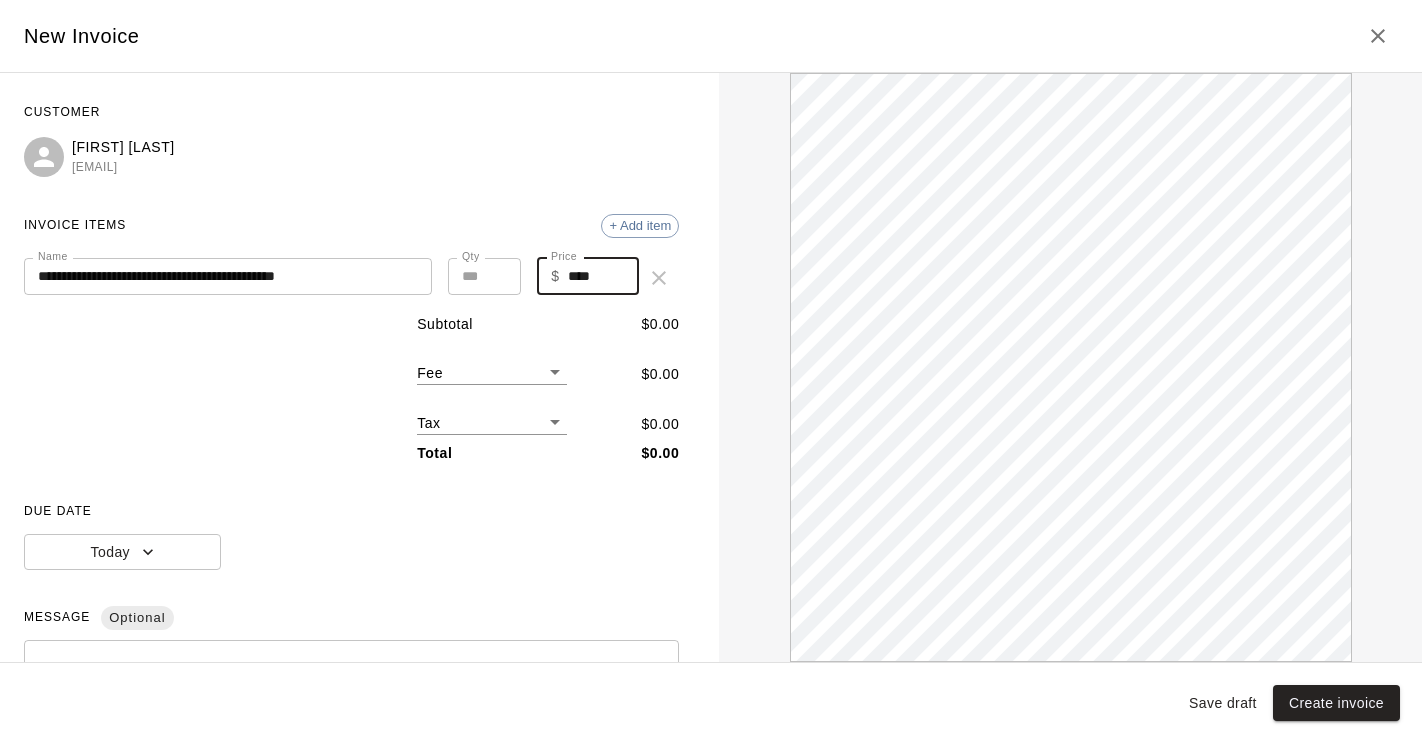 type on "****" 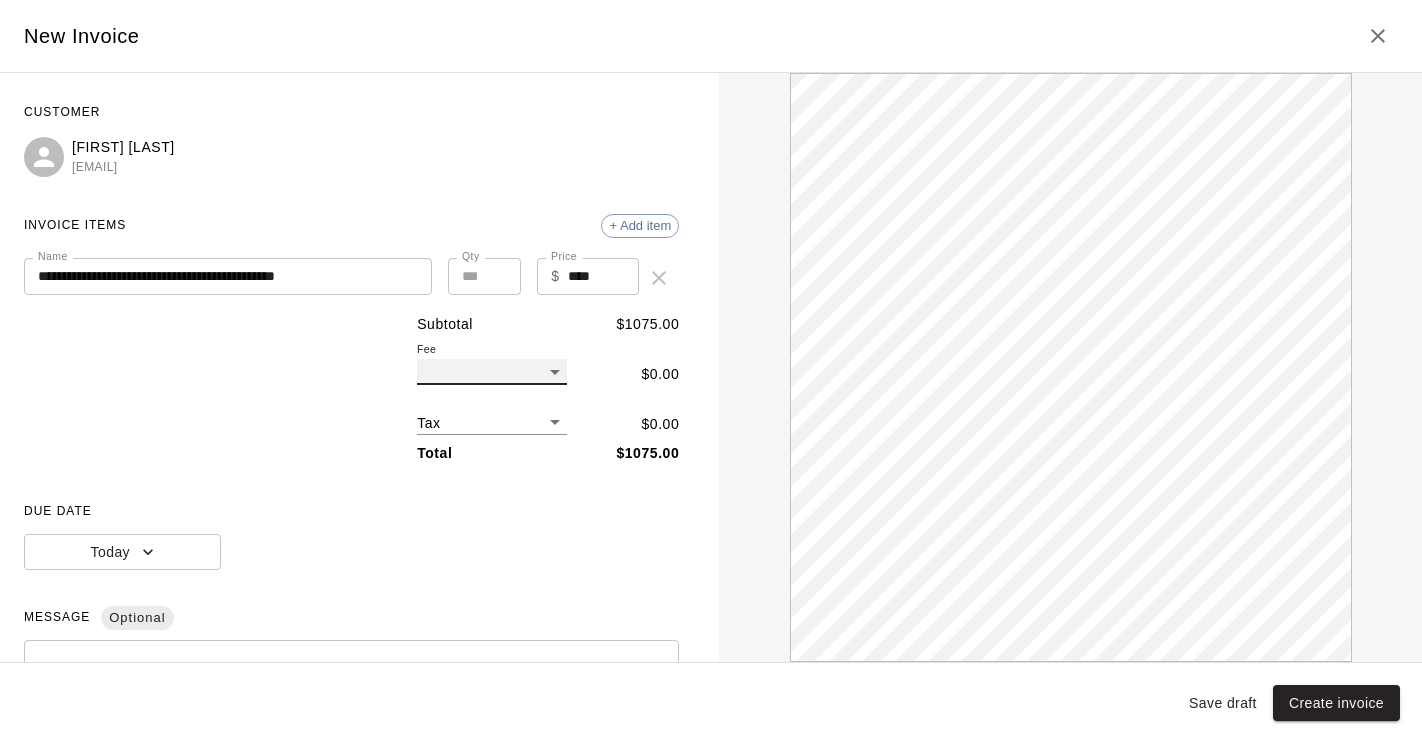 scroll, scrollTop: 0, scrollLeft: 0, axis: both 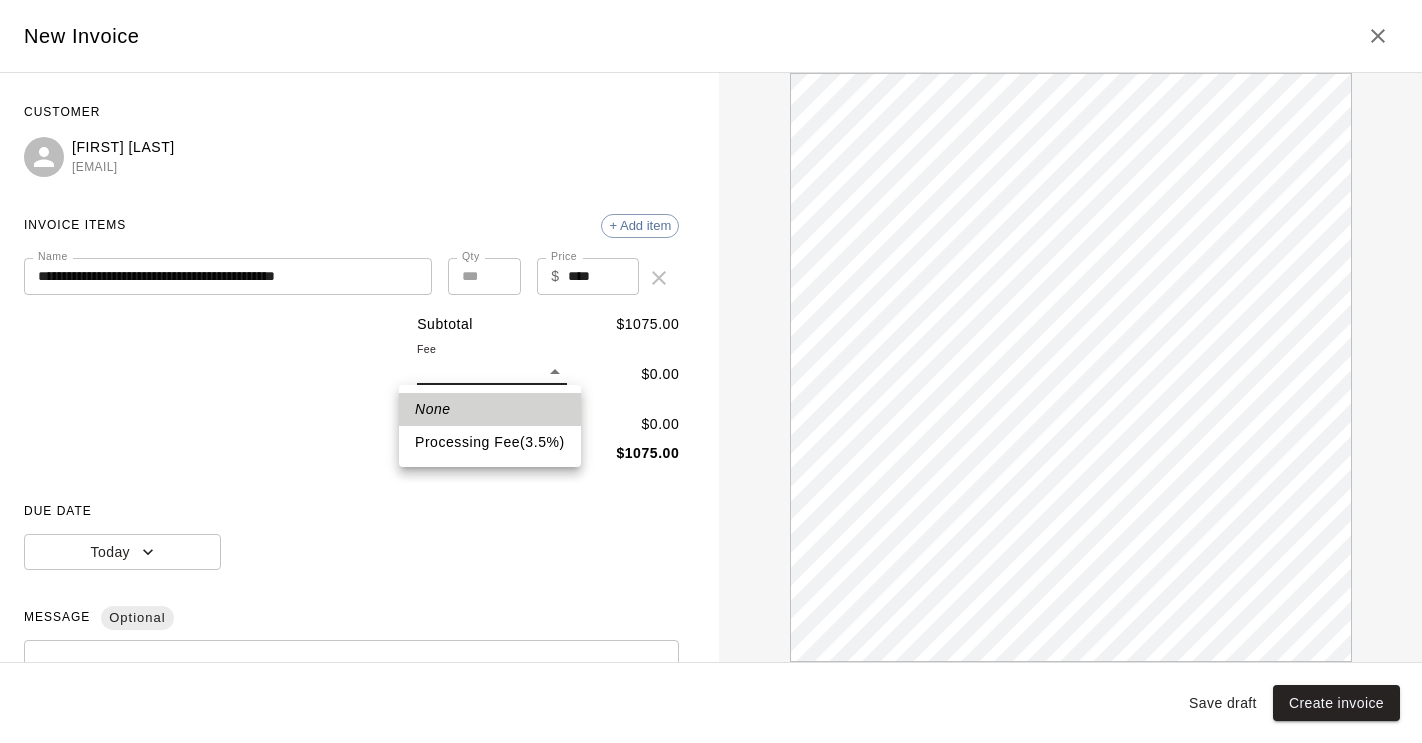 click on "**********" at bounding box center [711, 249] 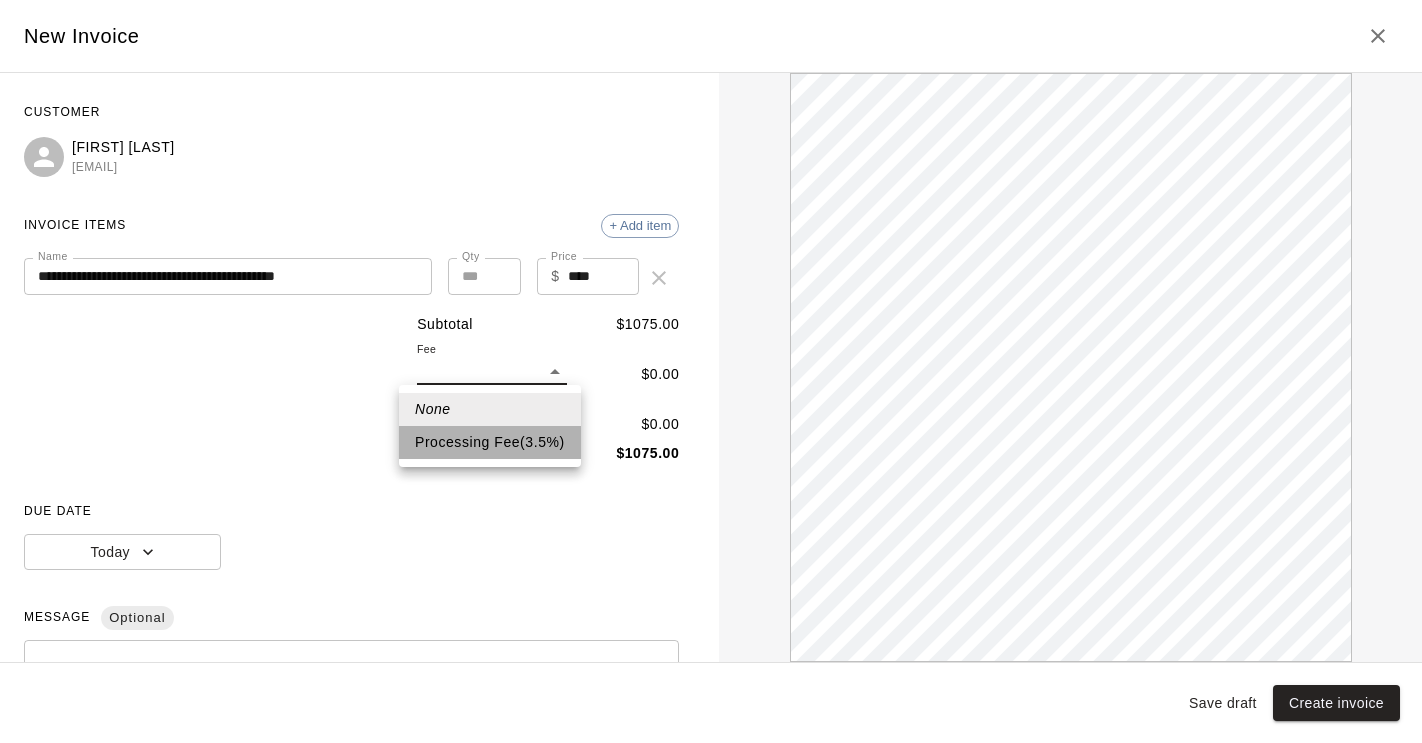 click on "Processing Fee  ( 3.5 % )" at bounding box center (490, 442) 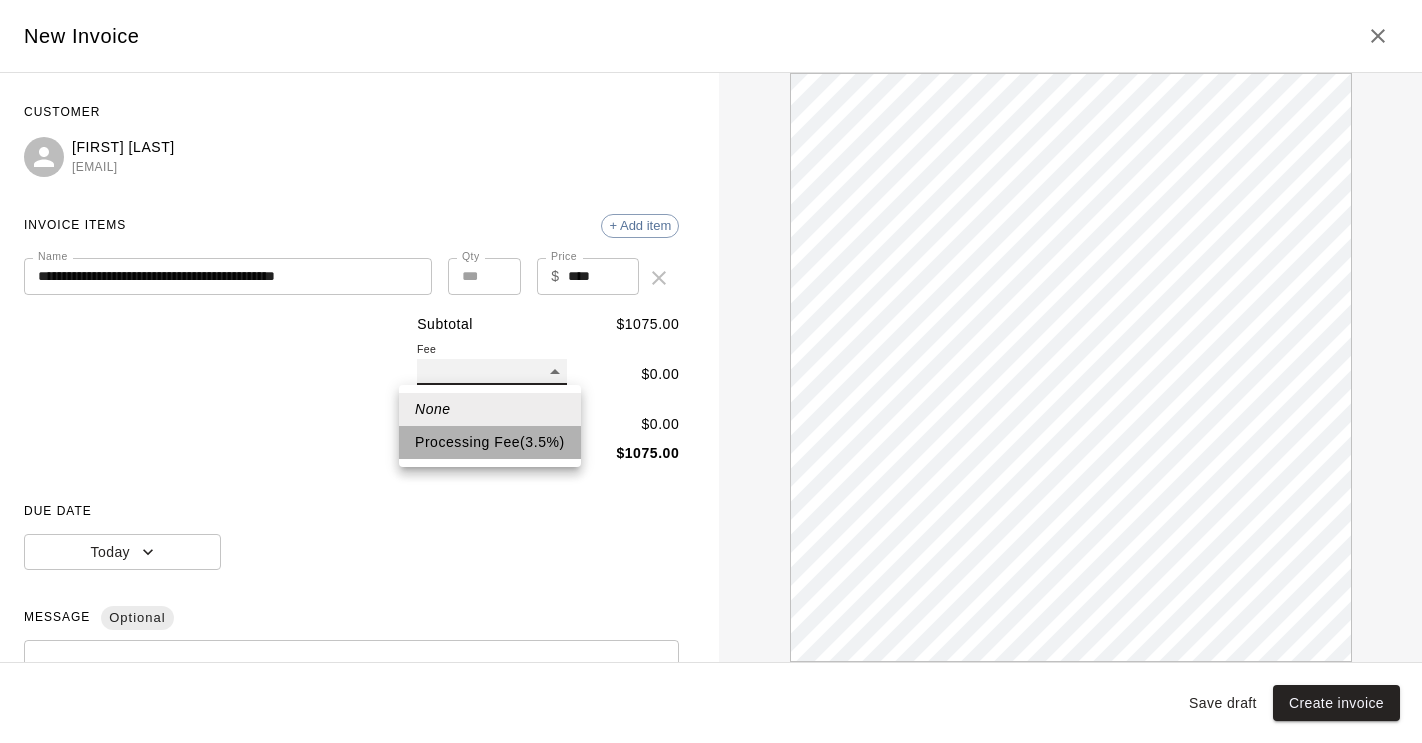 type on "**" 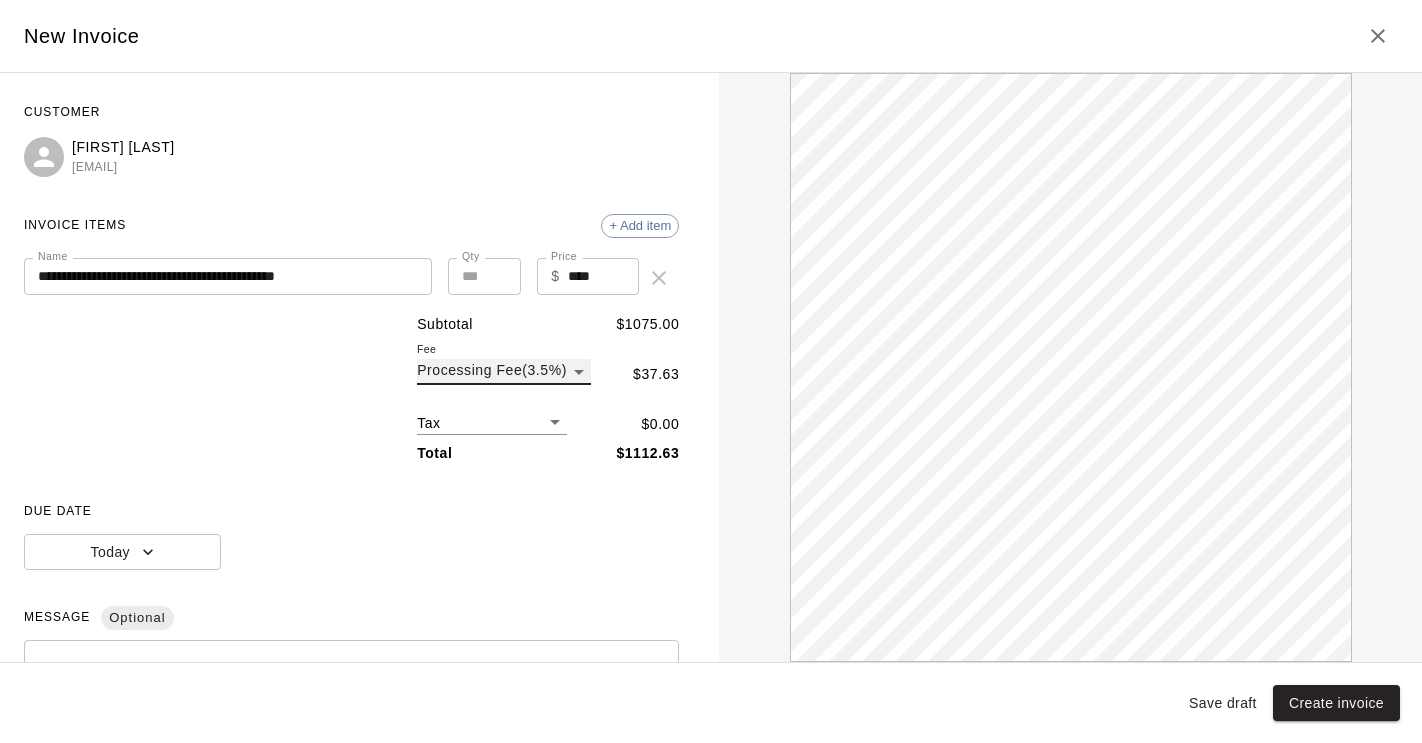 scroll, scrollTop: 0, scrollLeft: 0, axis: both 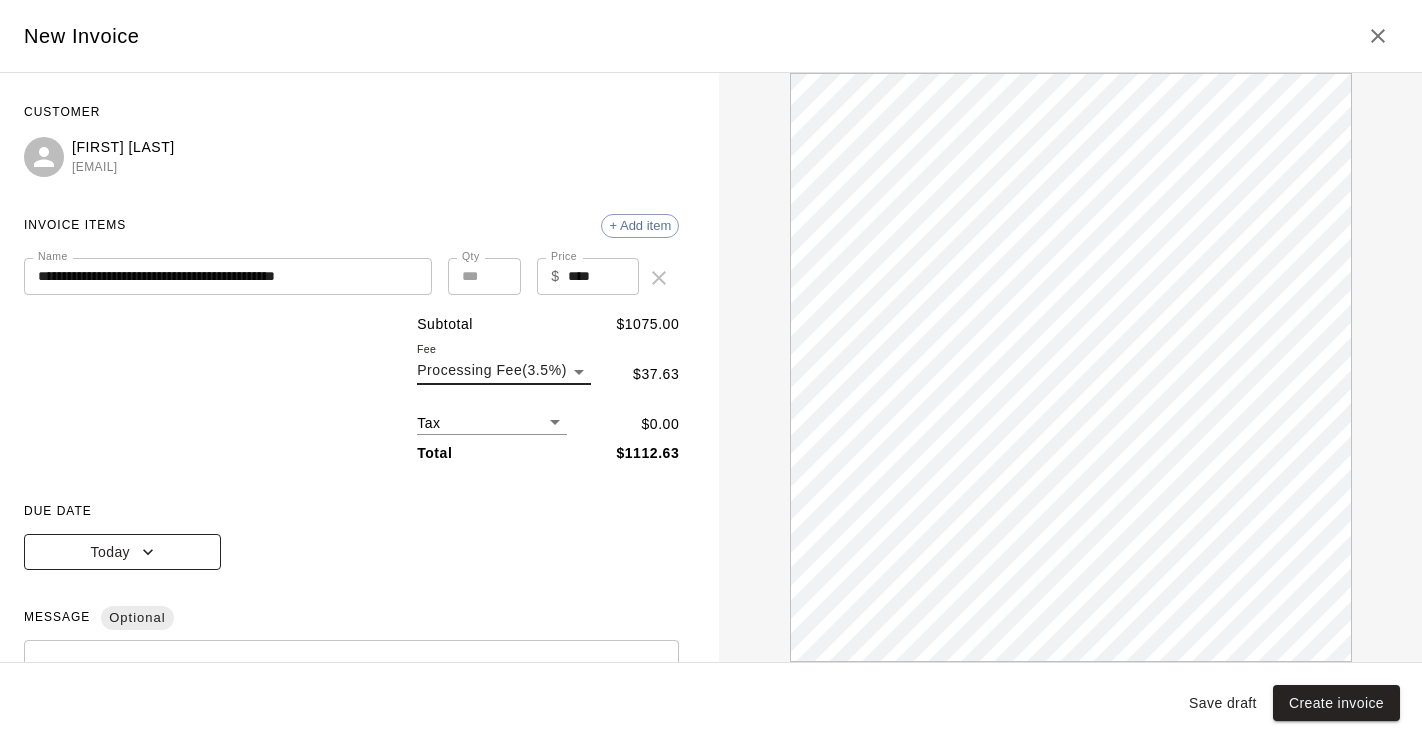 click on "Today" at bounding box center (122, 552) 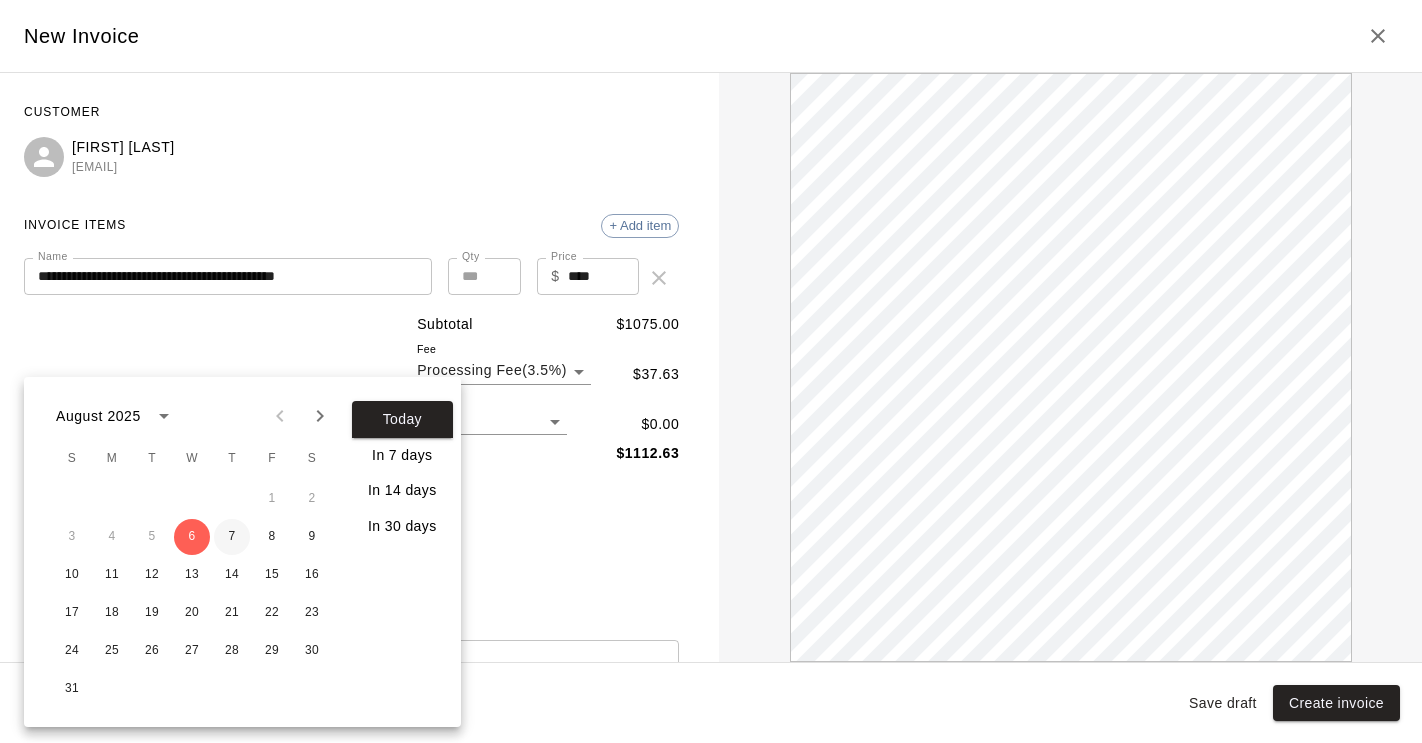 click on "7" at bounding box center [232, 537] 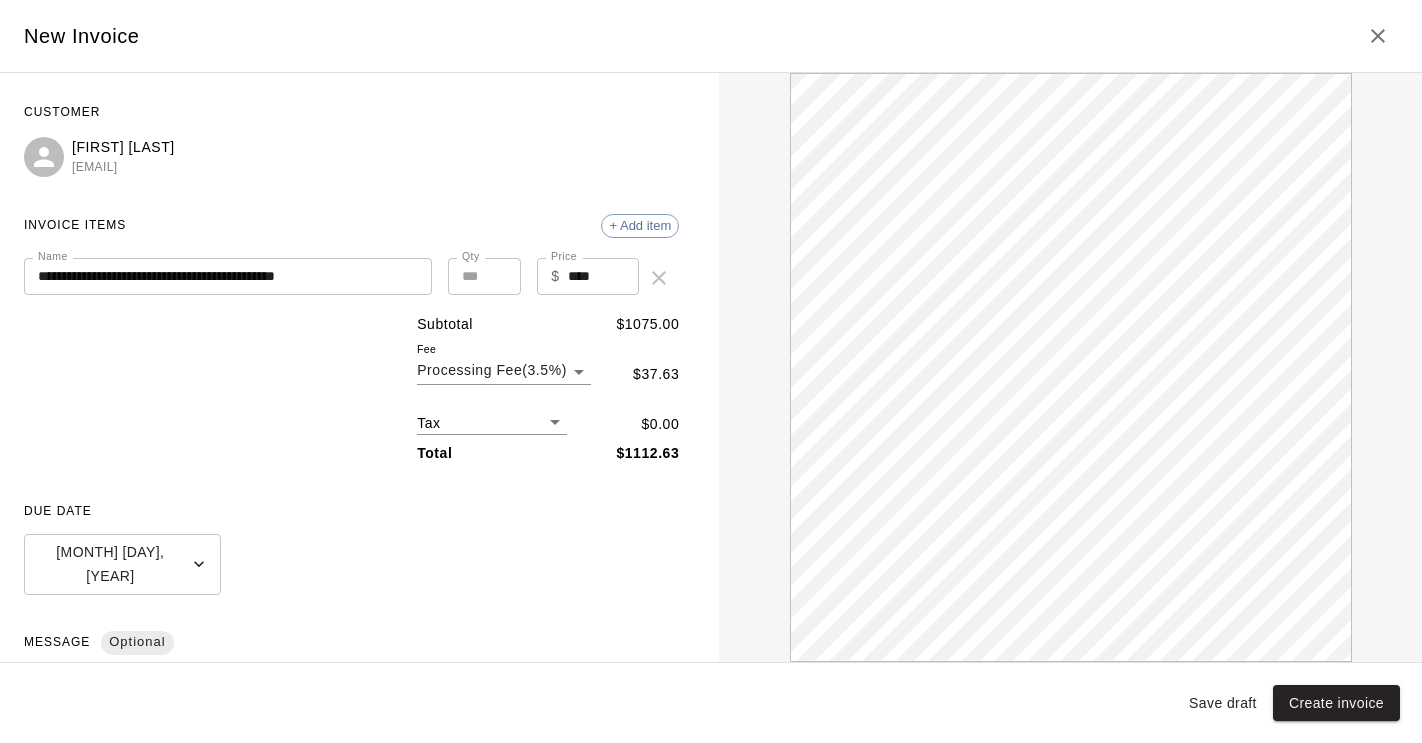 scroll, scrollTop: 0, scrollLeft: 0, axis: both 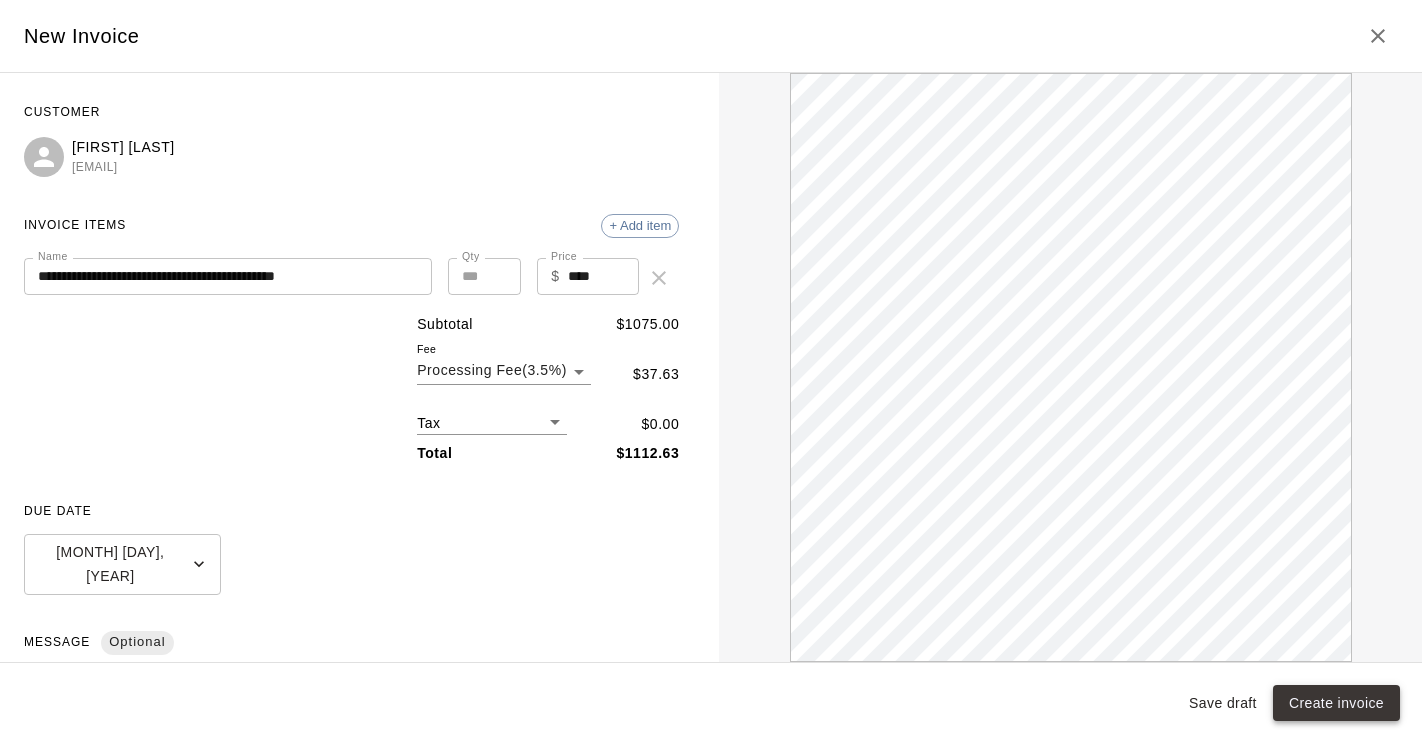 click on "Create invoice" at bounding box center (1336, 703) 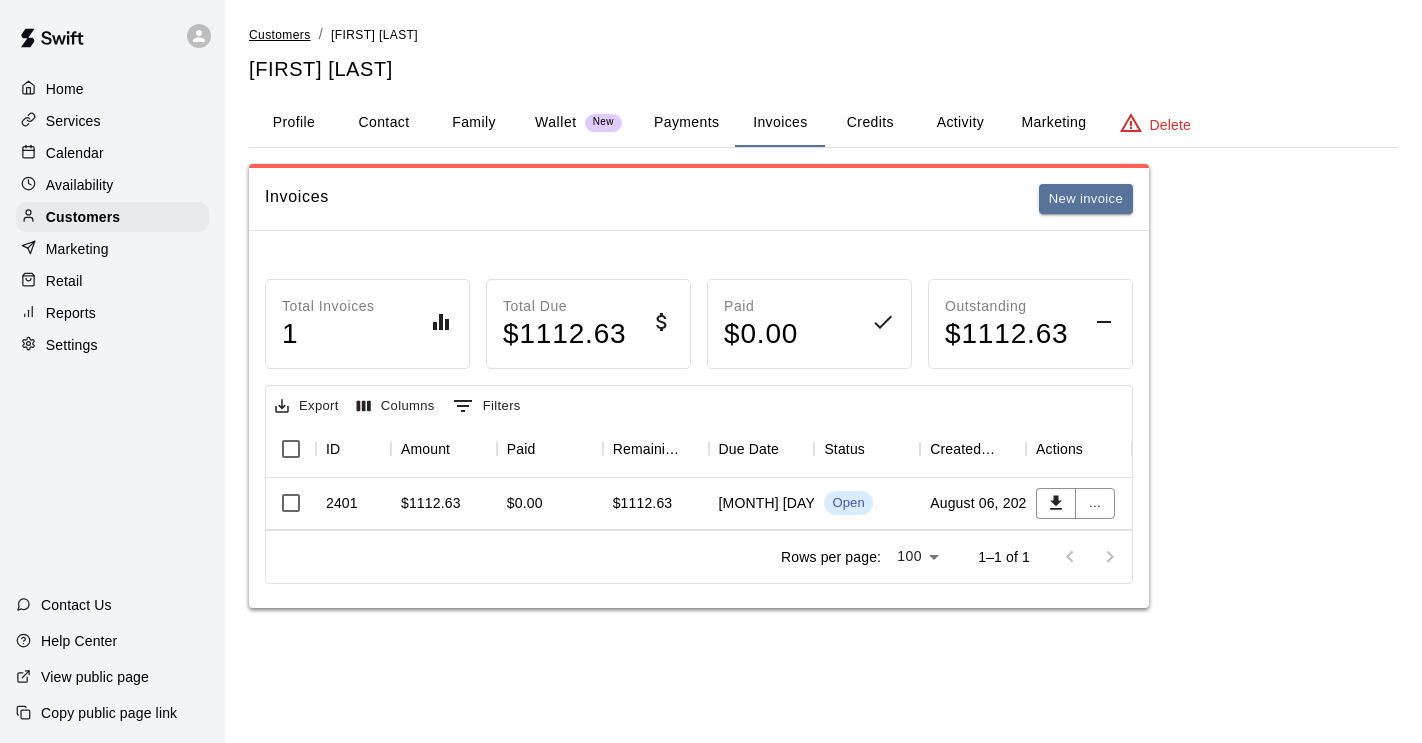 click on "Customers" at bounding box center [280, 35] 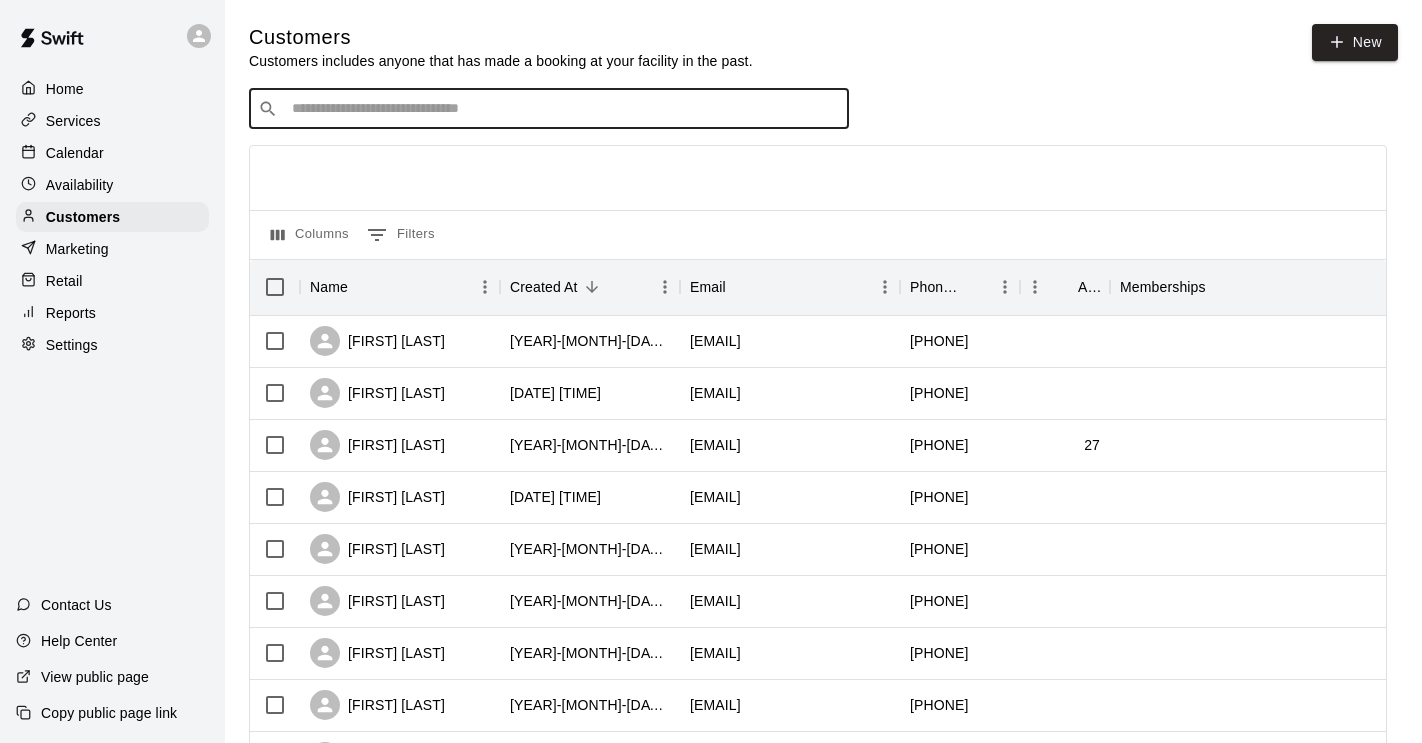 click at bounding box center (563, 109) 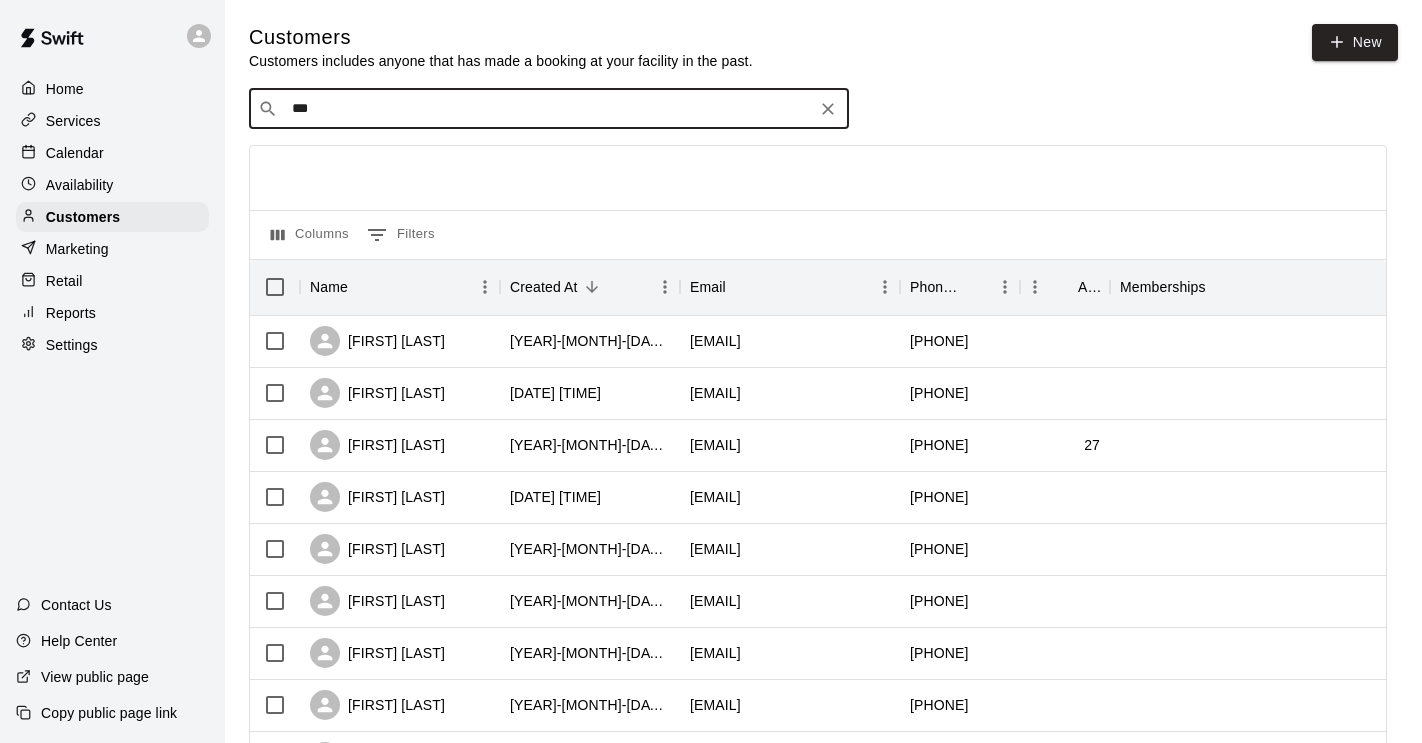 type on "****" 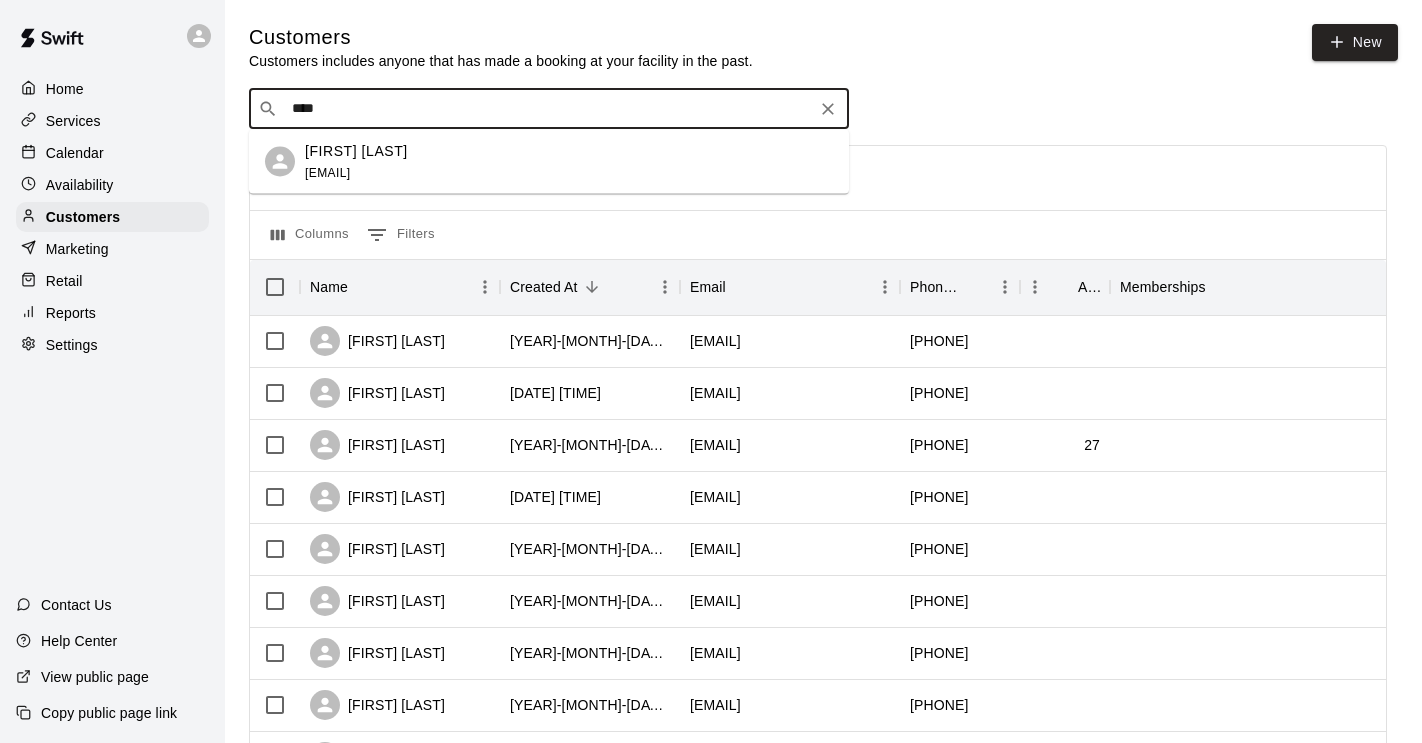 click on "[EMAIL]" at bounding box center [327, 172] 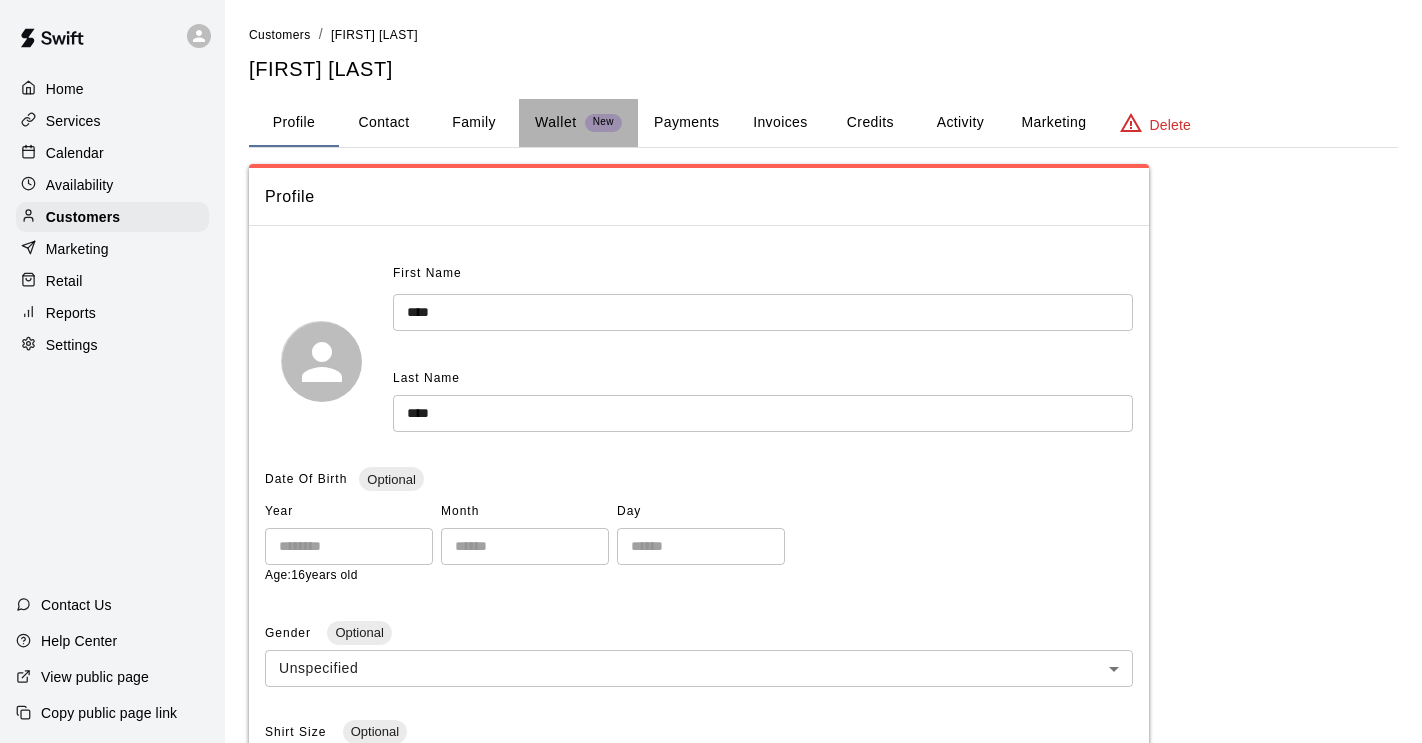 click on "Wallet" at bounding box center [556, 122] 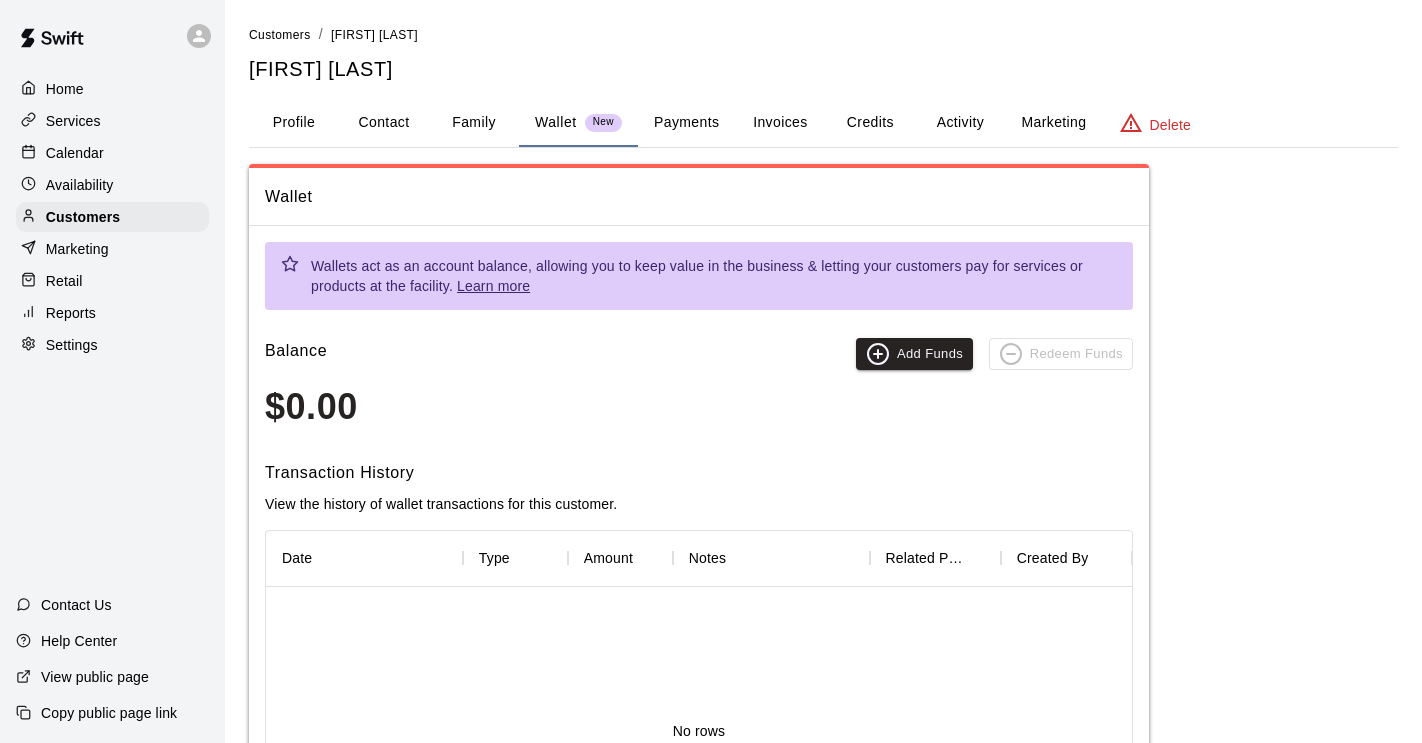 click on "Invoices" at bounding box center [780, 123] 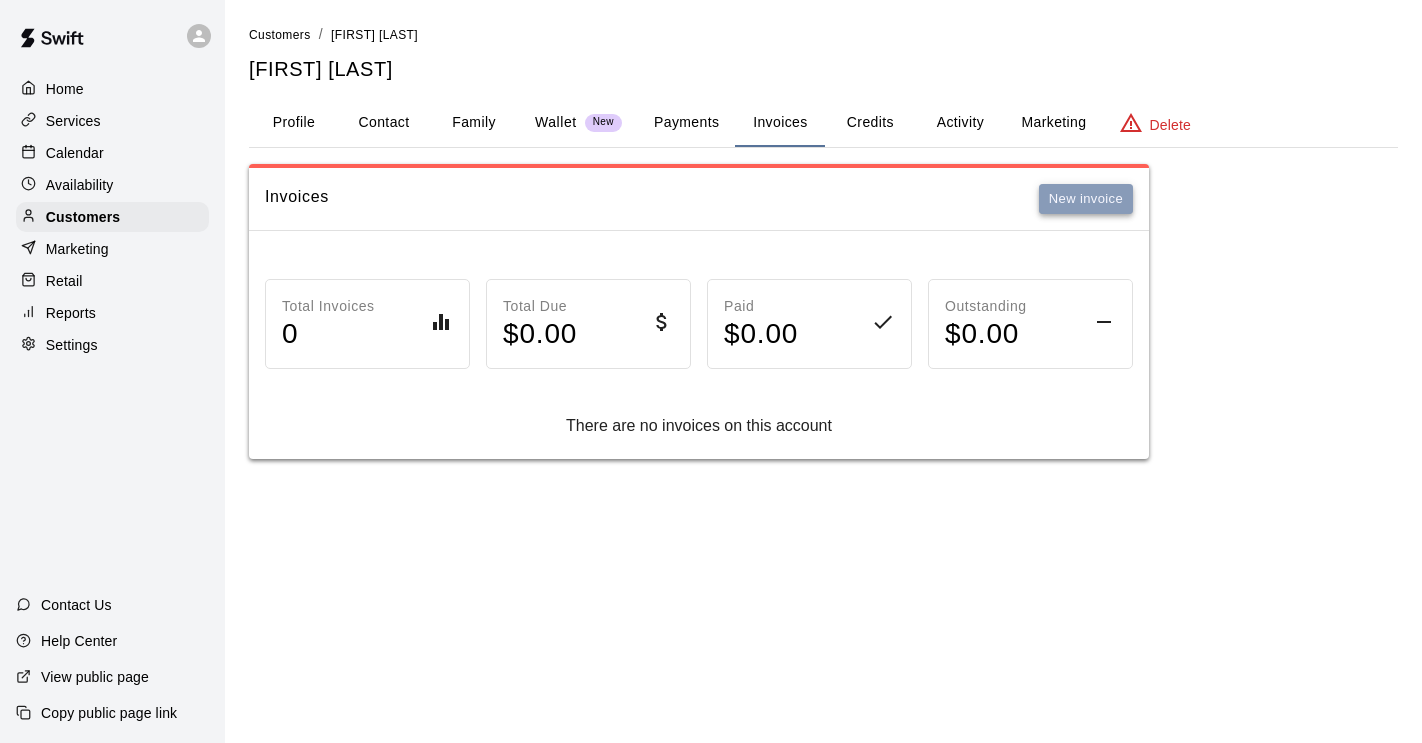 click on "New invoice" at bounding box center [1086, 199] 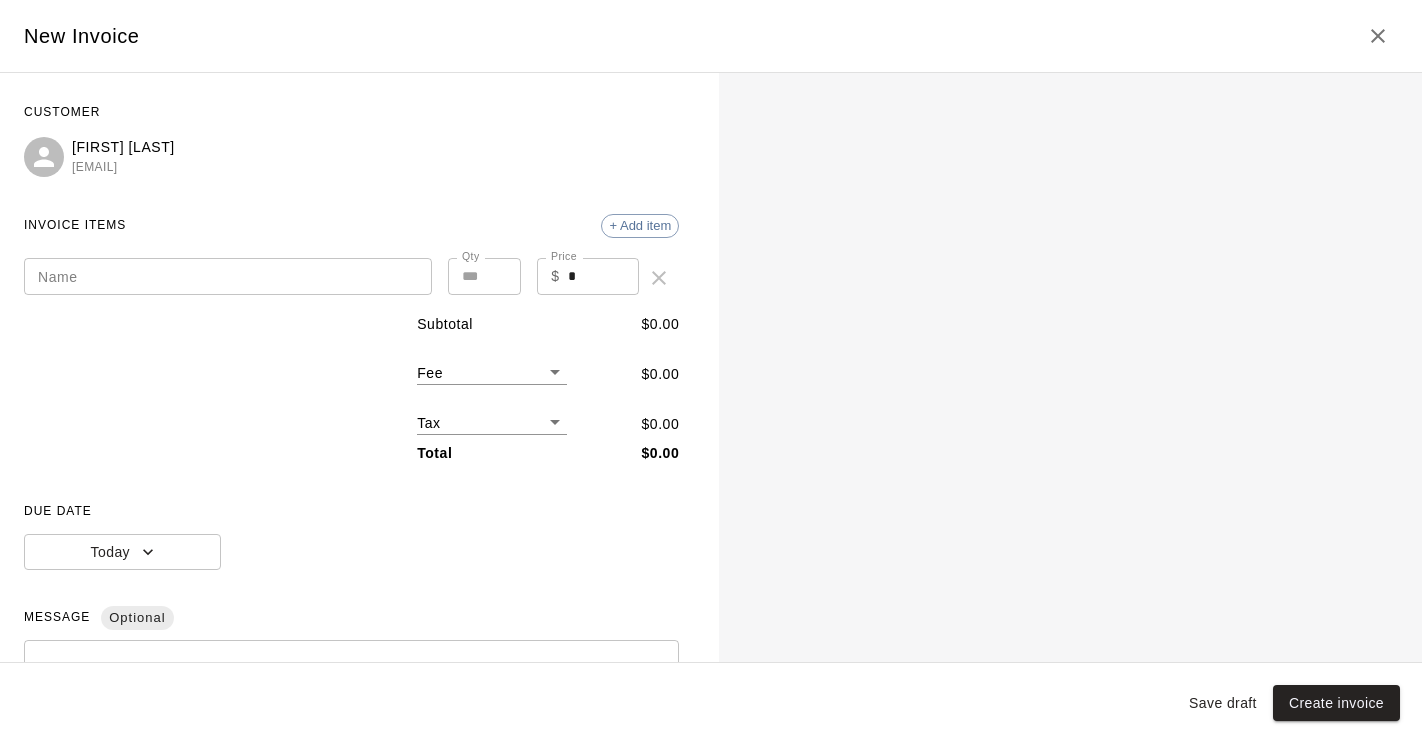 click on "[FIRST] [LAST]" at bounding box center (228, 278) 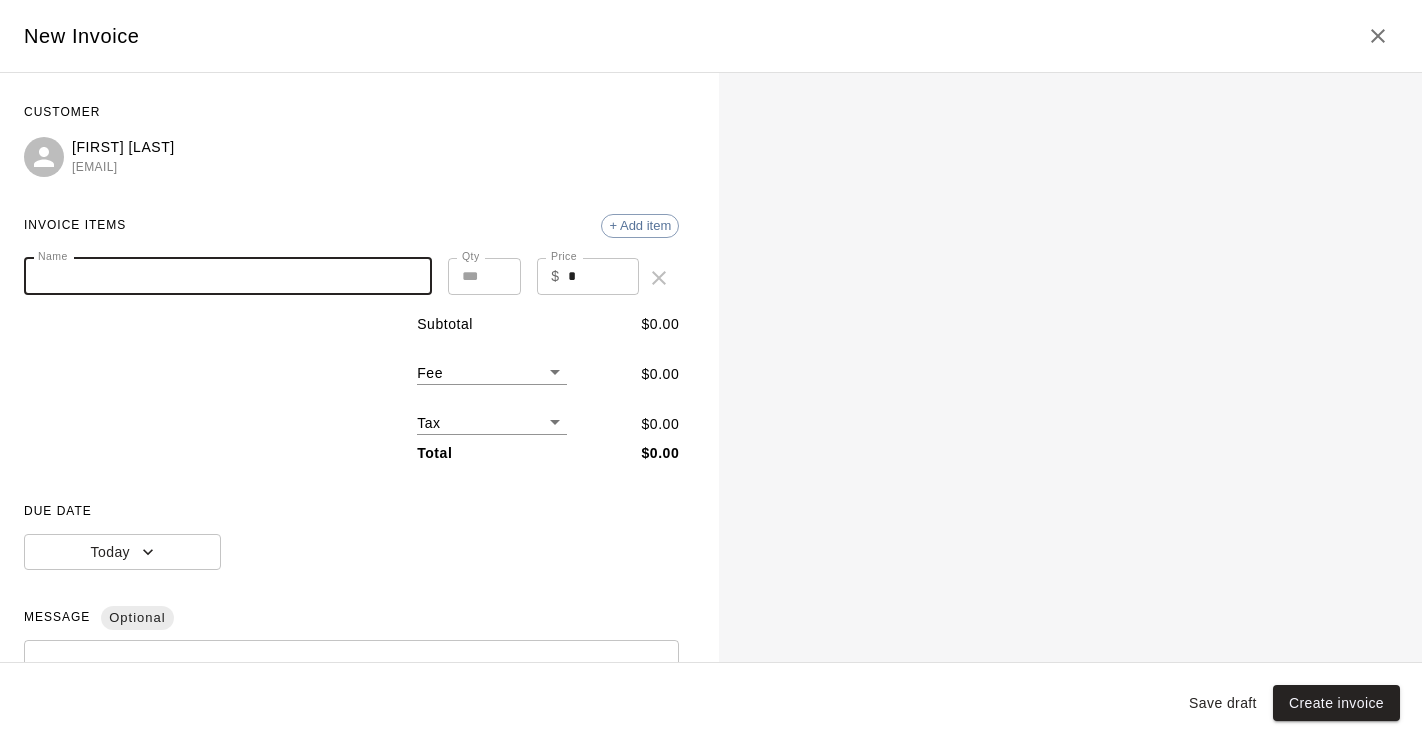 click on "Name" at bounding box center [228, 276] 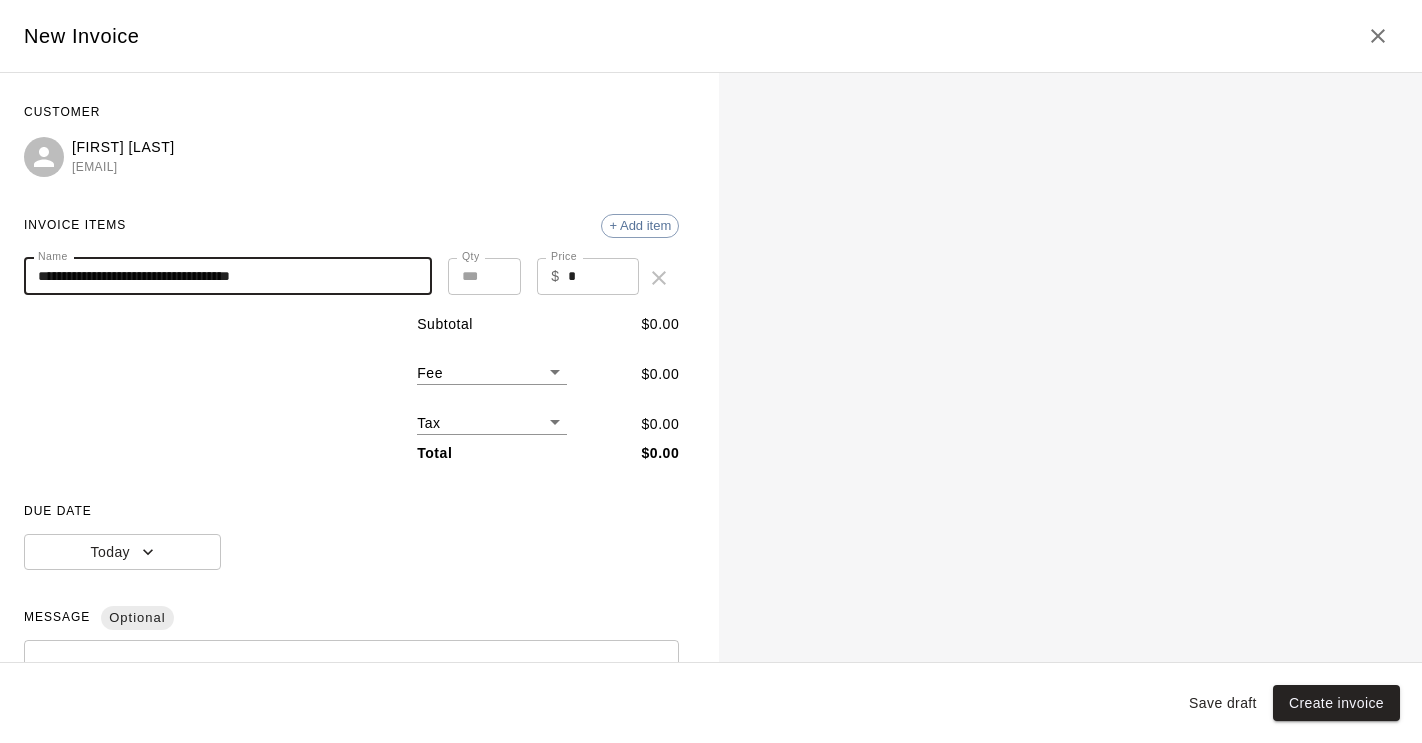 type on "**********" 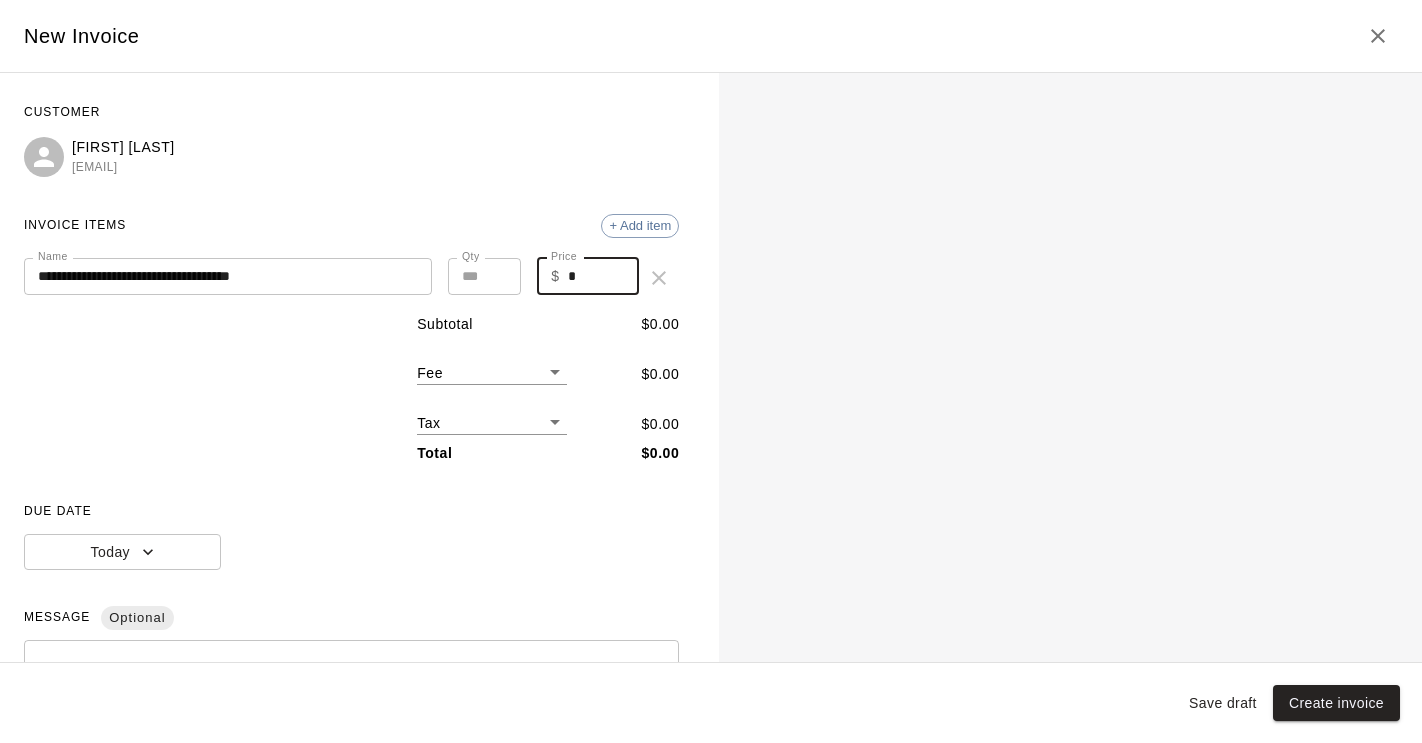 drag, startPoint x: 574, startPoint y: 272, endPoint x: 558, endPoint y: 272, distance: 16 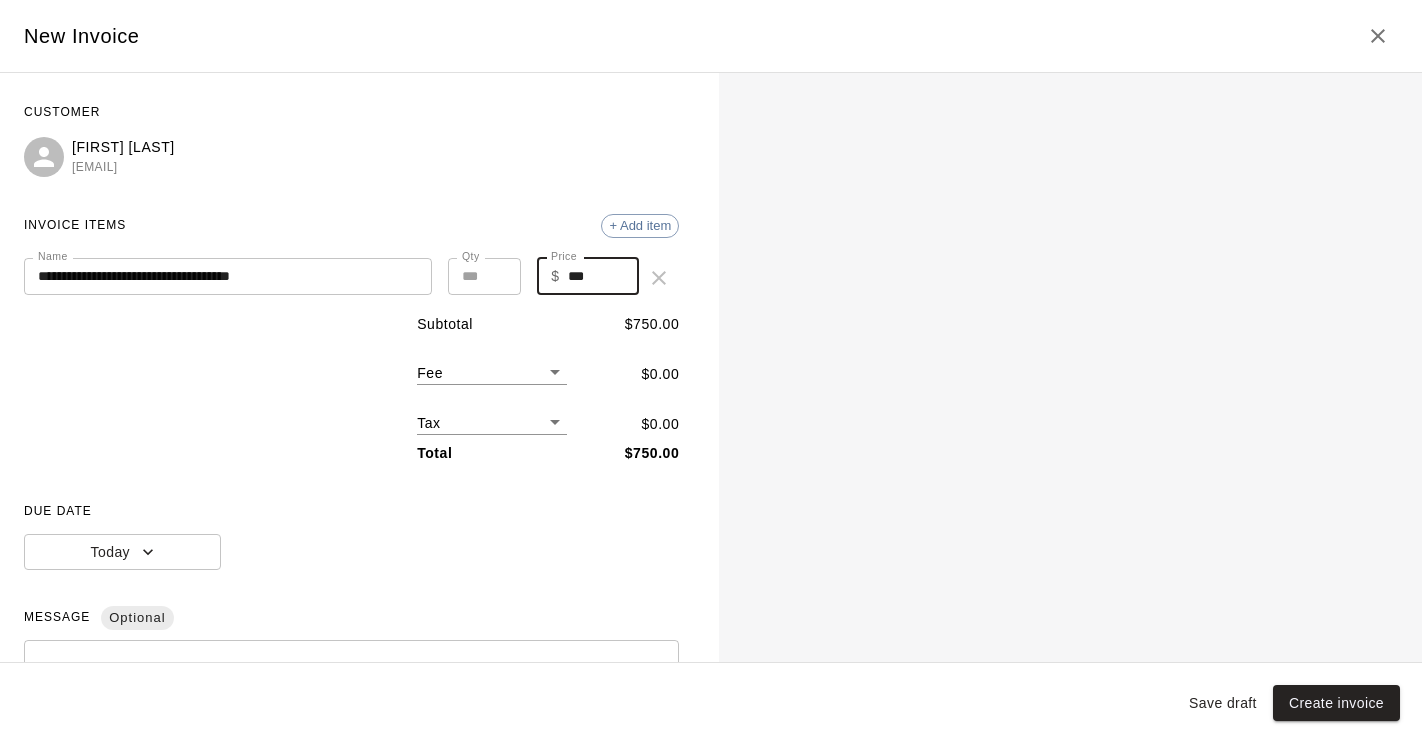 type on "***" 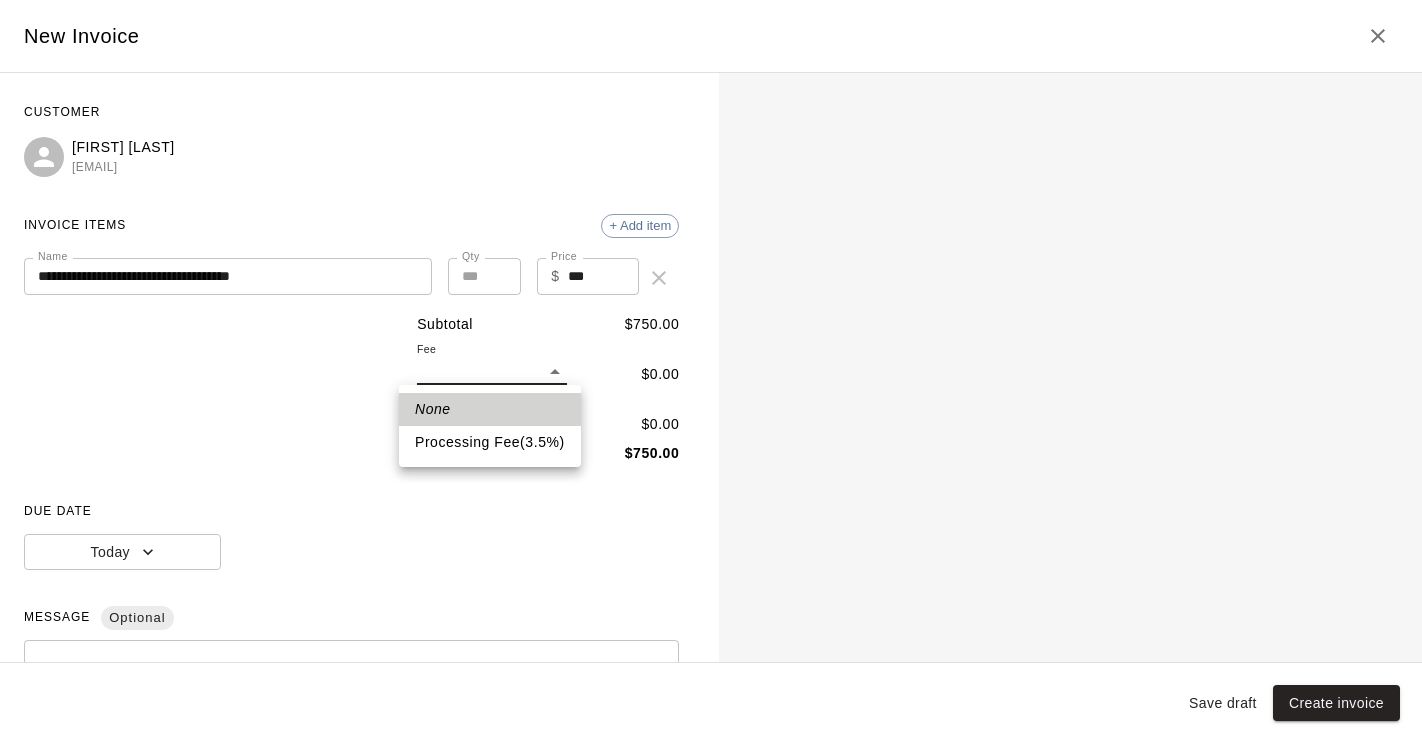 click on "**********" at bounding box center (711, 249) 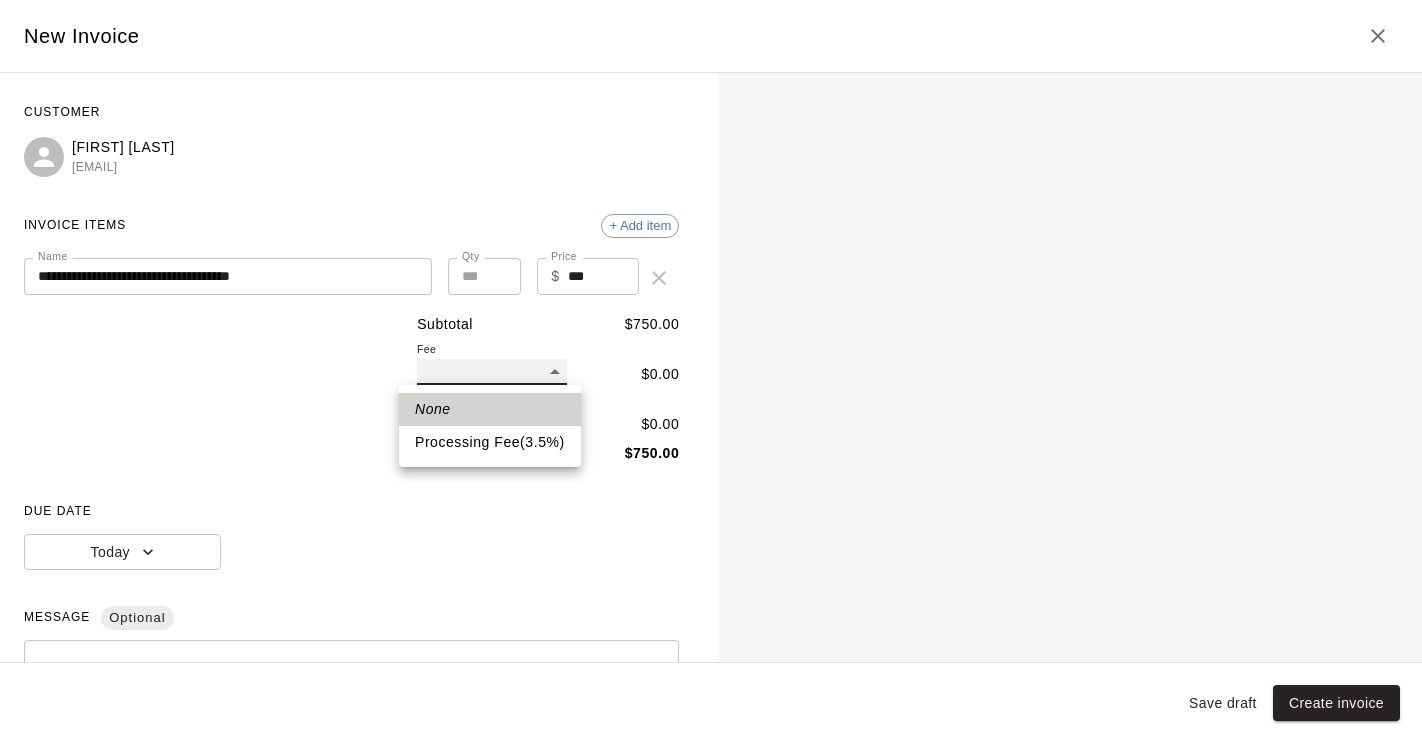 type on "**" 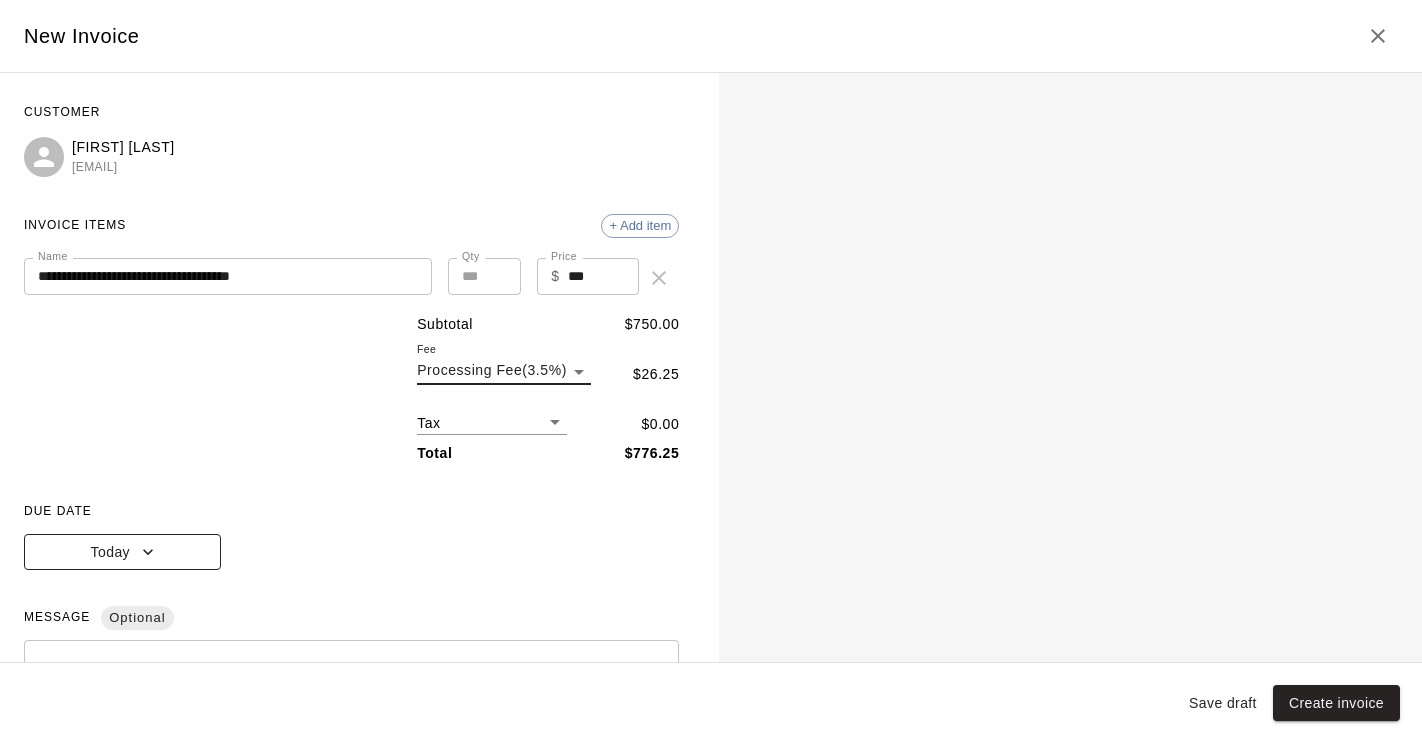 click on "Today" at bounding box center (122, 552) 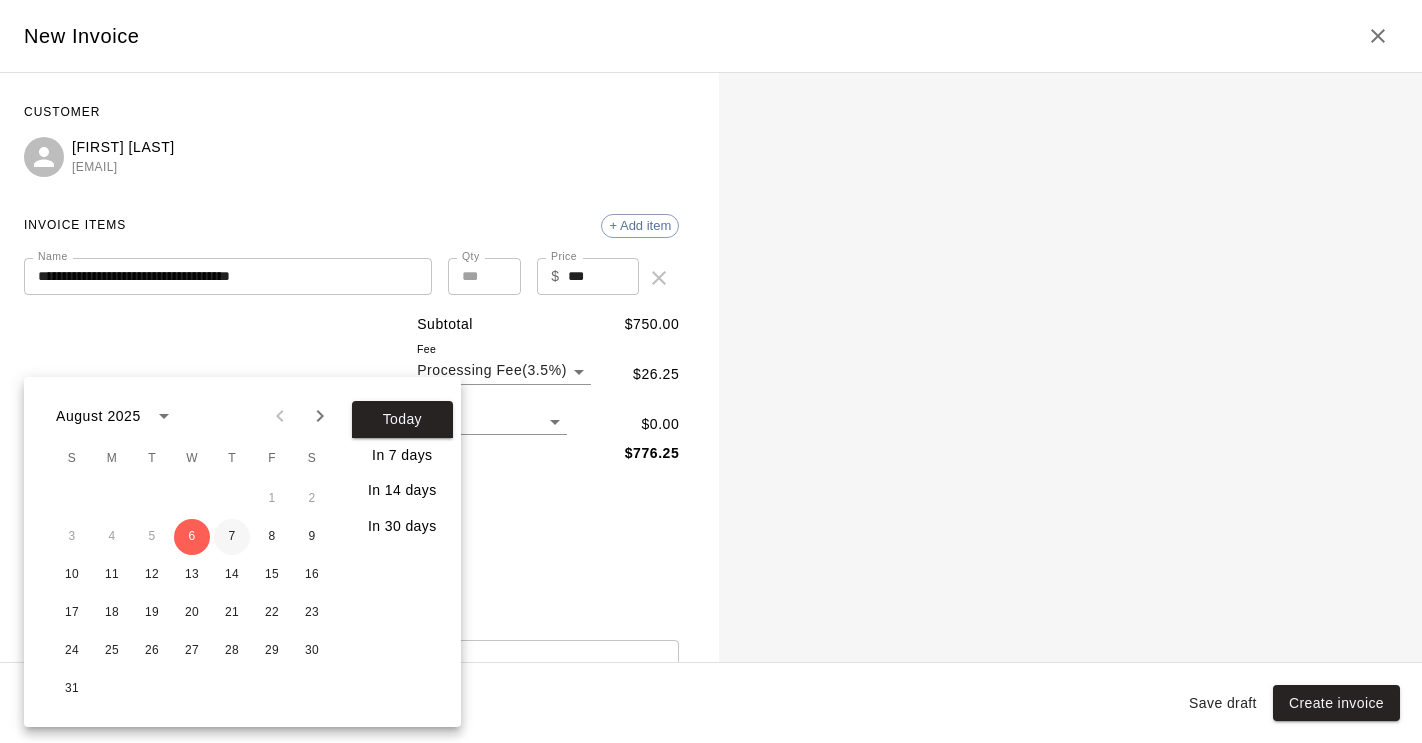 click on "7" at bounding box center (232, 537) 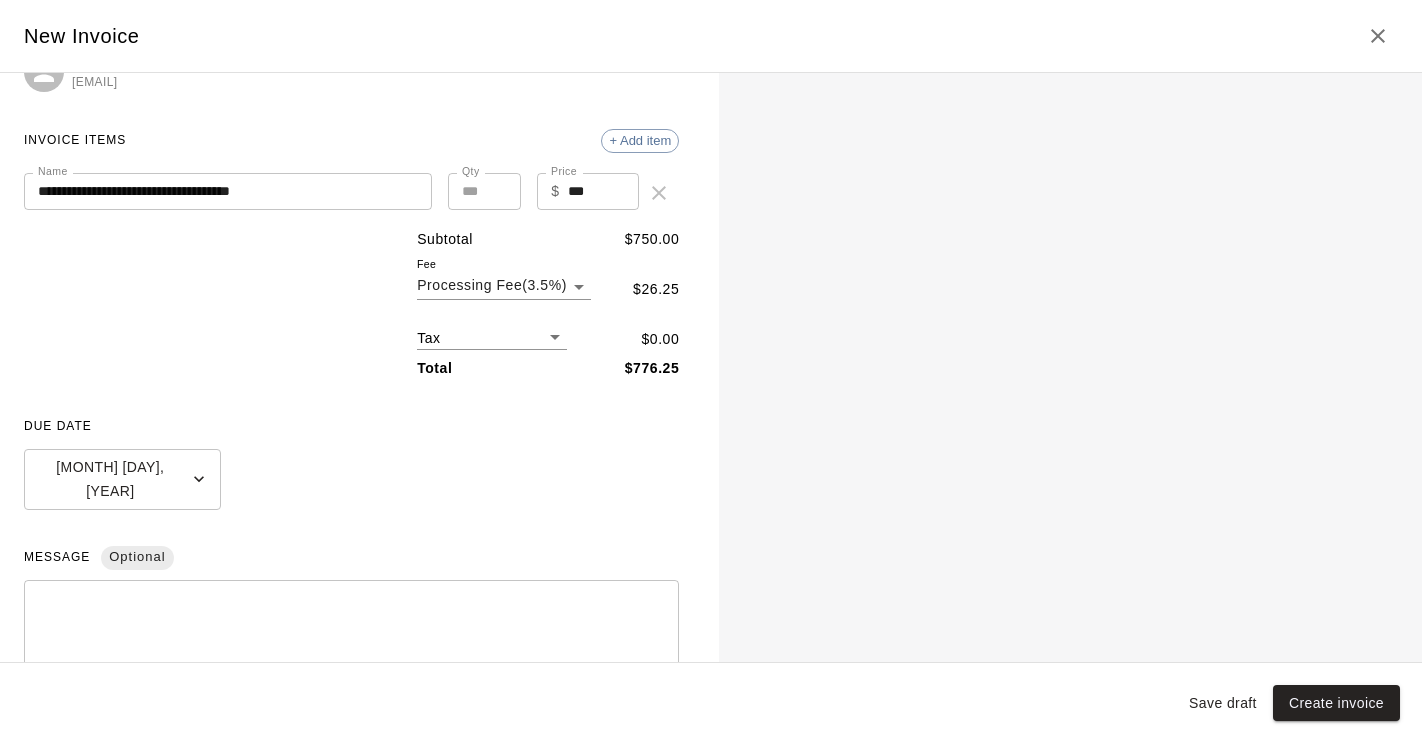 scroll, scrollTop: 243, scrollLeft: 0, axis: vertical 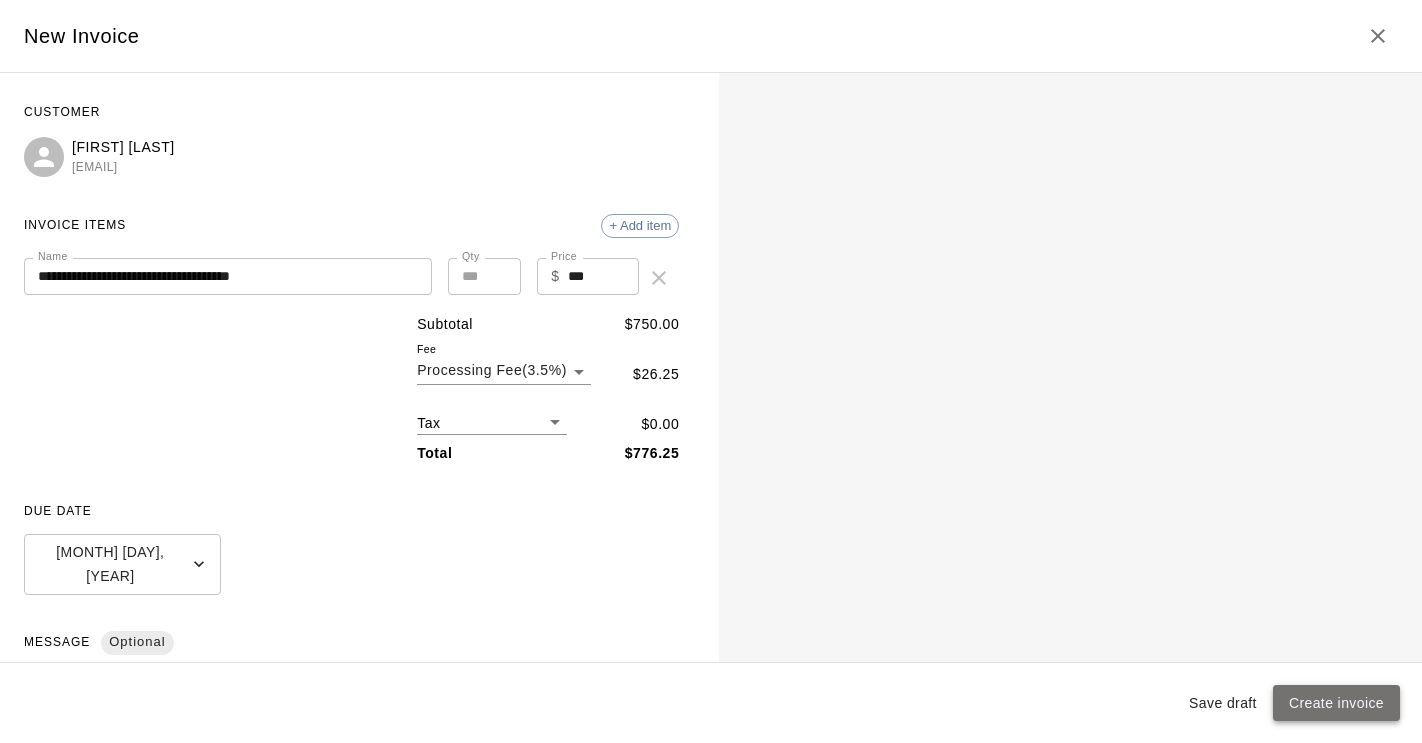 click on "Create invoice" at bounding box center [1336, 703] 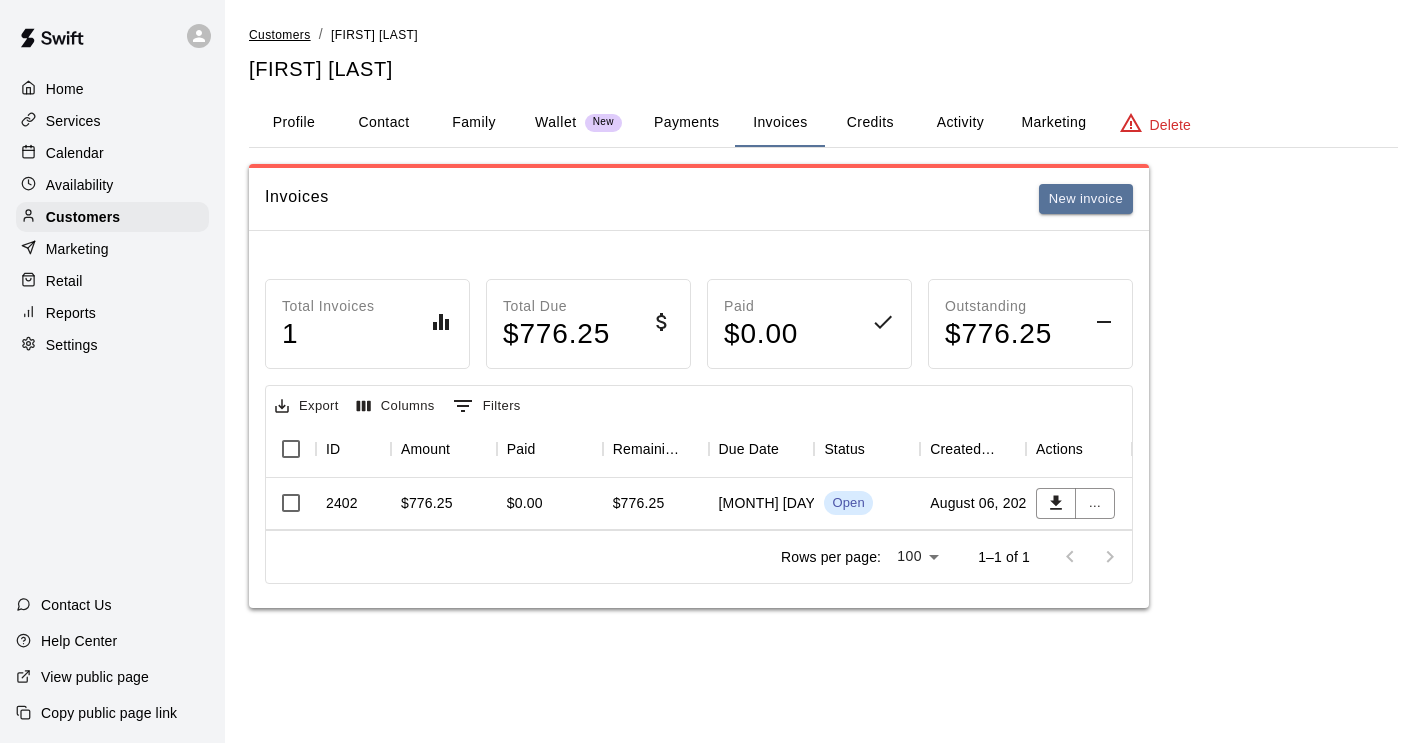 click on "Customers" at bounding box center [280, 35] 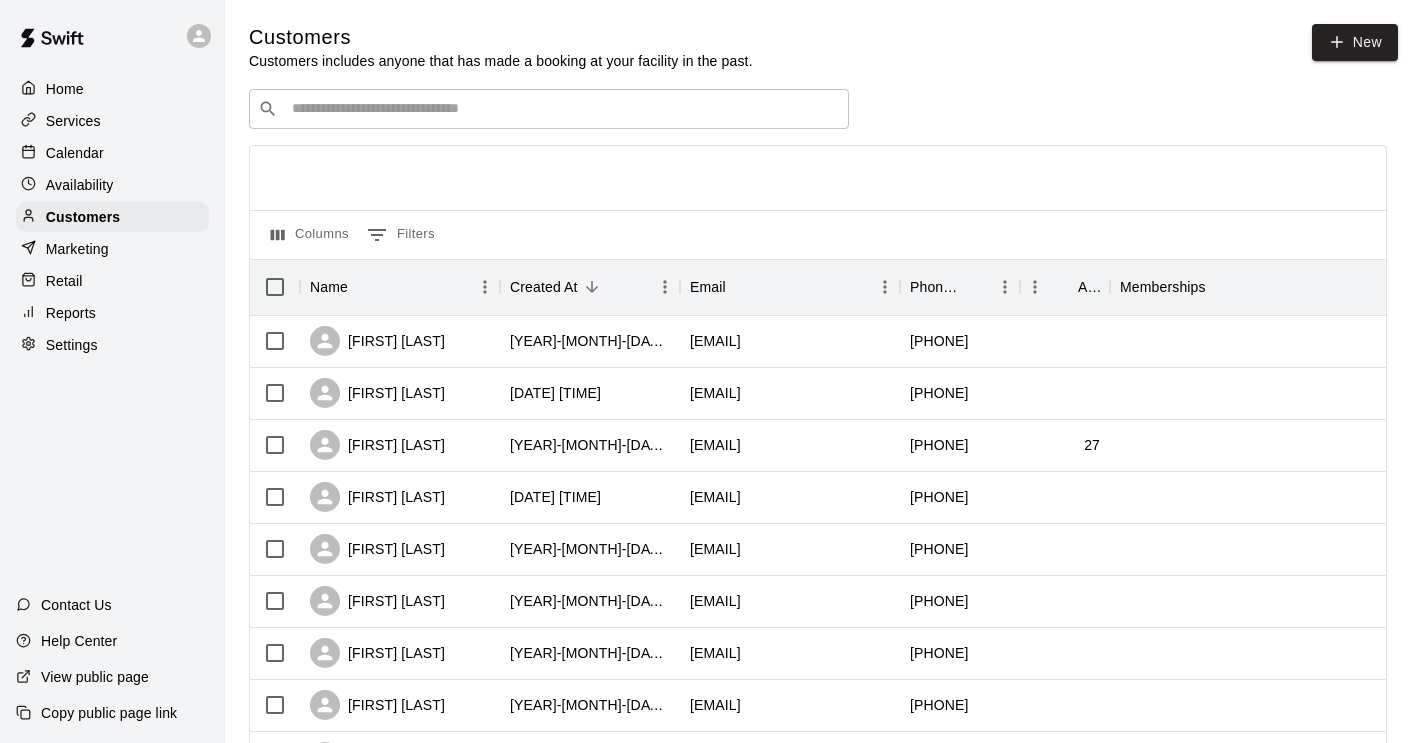 click on "​ ​" at bounding box center (549, 109) 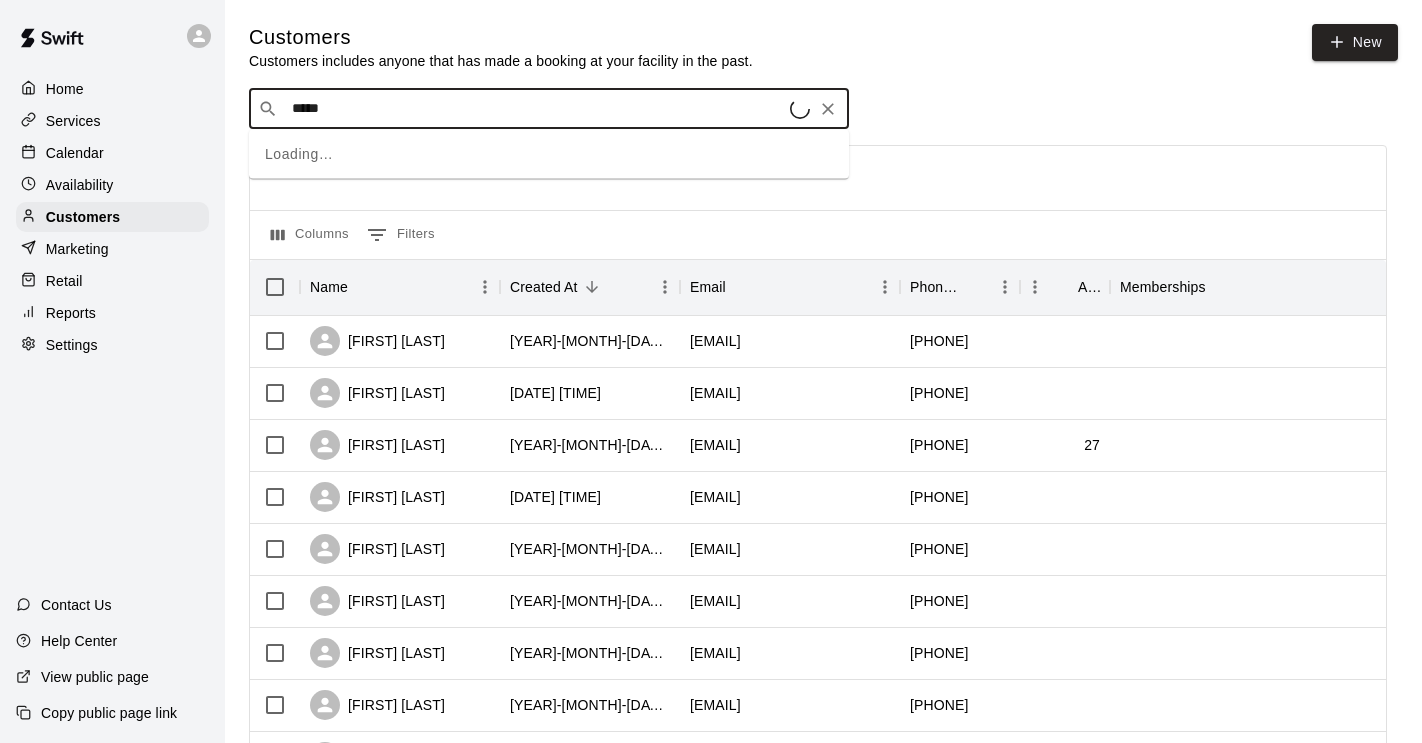 type on "******" 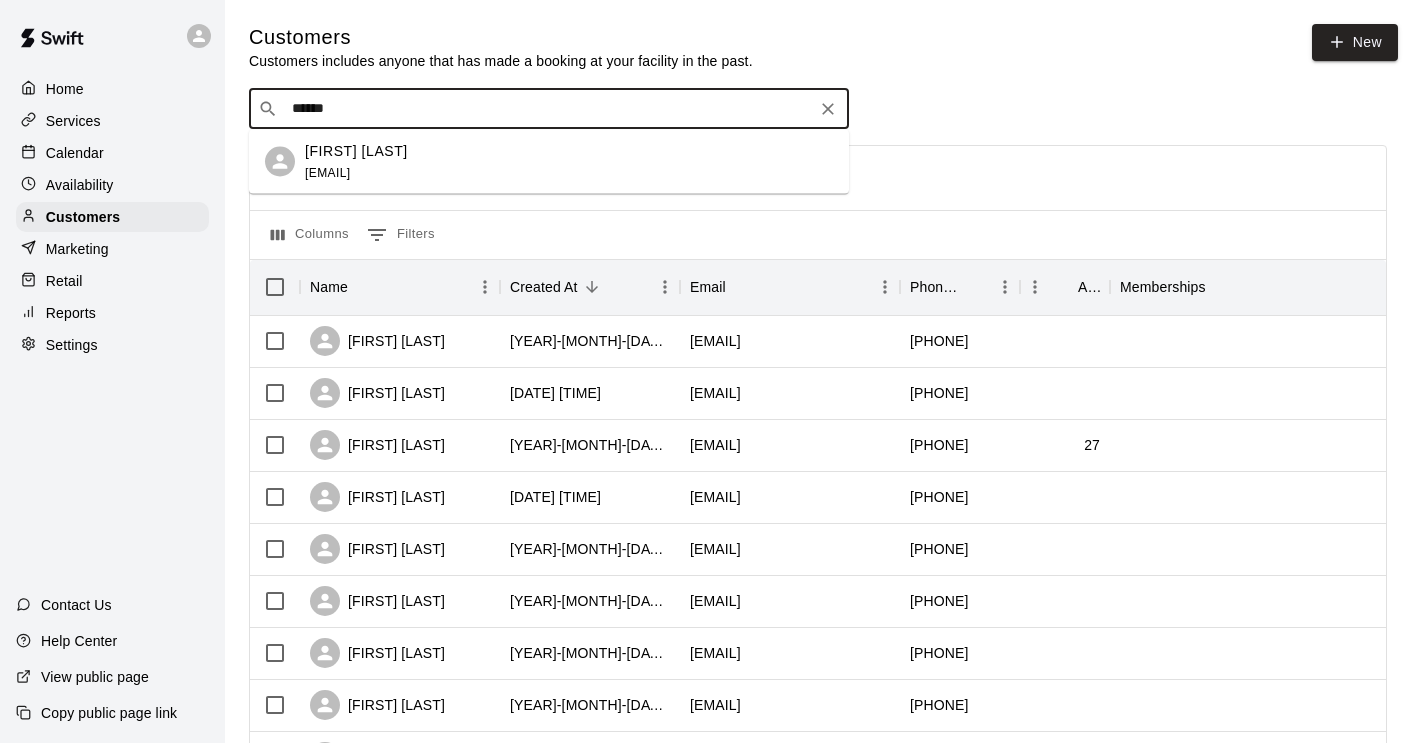click on "[FIRST] [LAST] [EMAIL]" at bounding box center [569, 161] 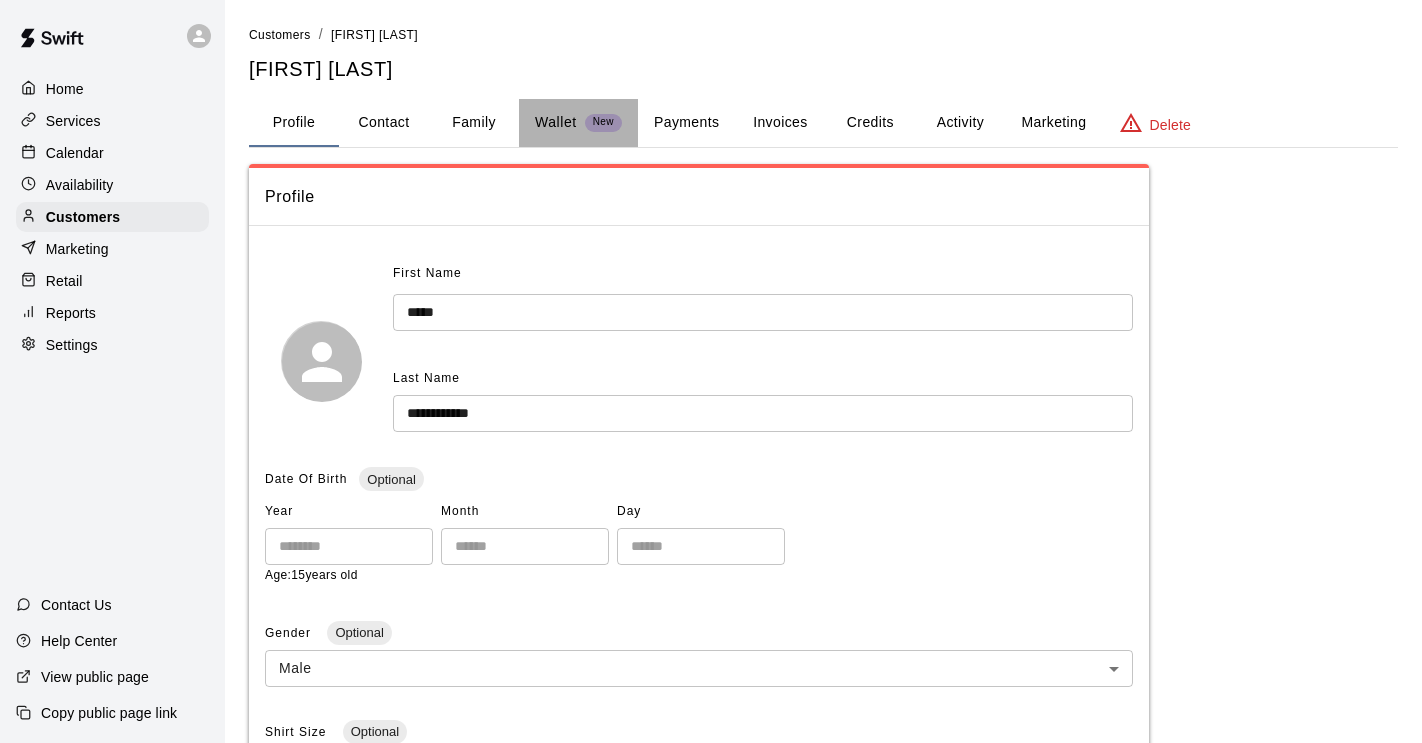 click on "Wallet" at bounding box center [556, 122] 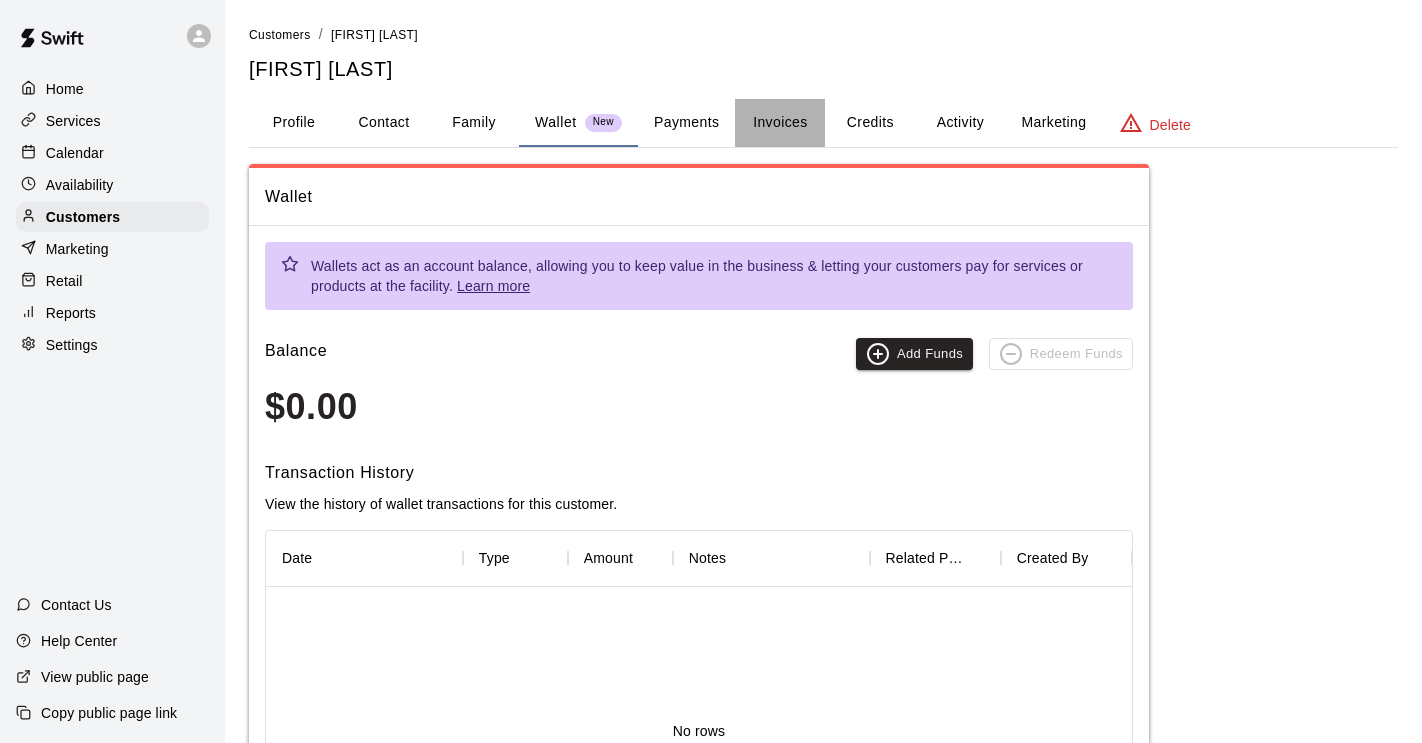 click on "Invoices" at bounding box center [780, 123] 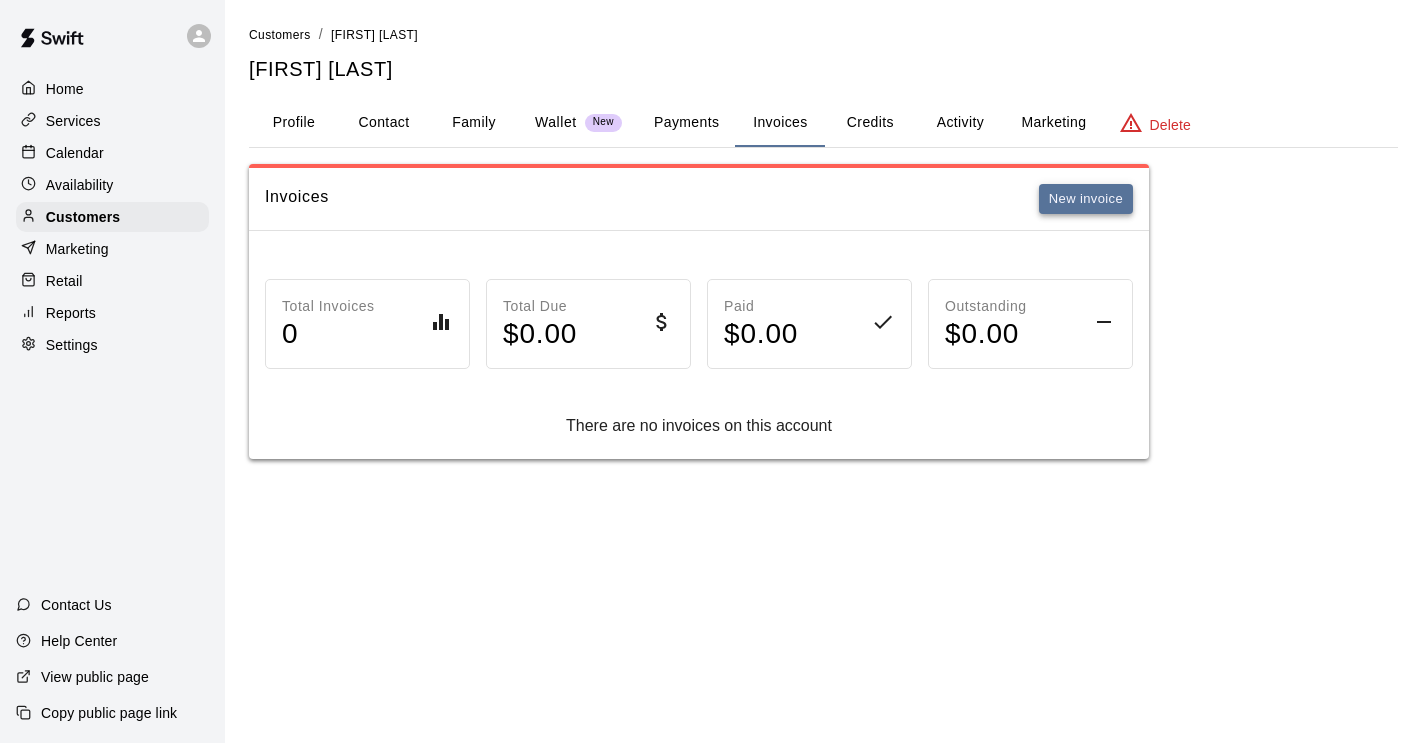 click on "New invoice" at bounding box center (1086, 199) 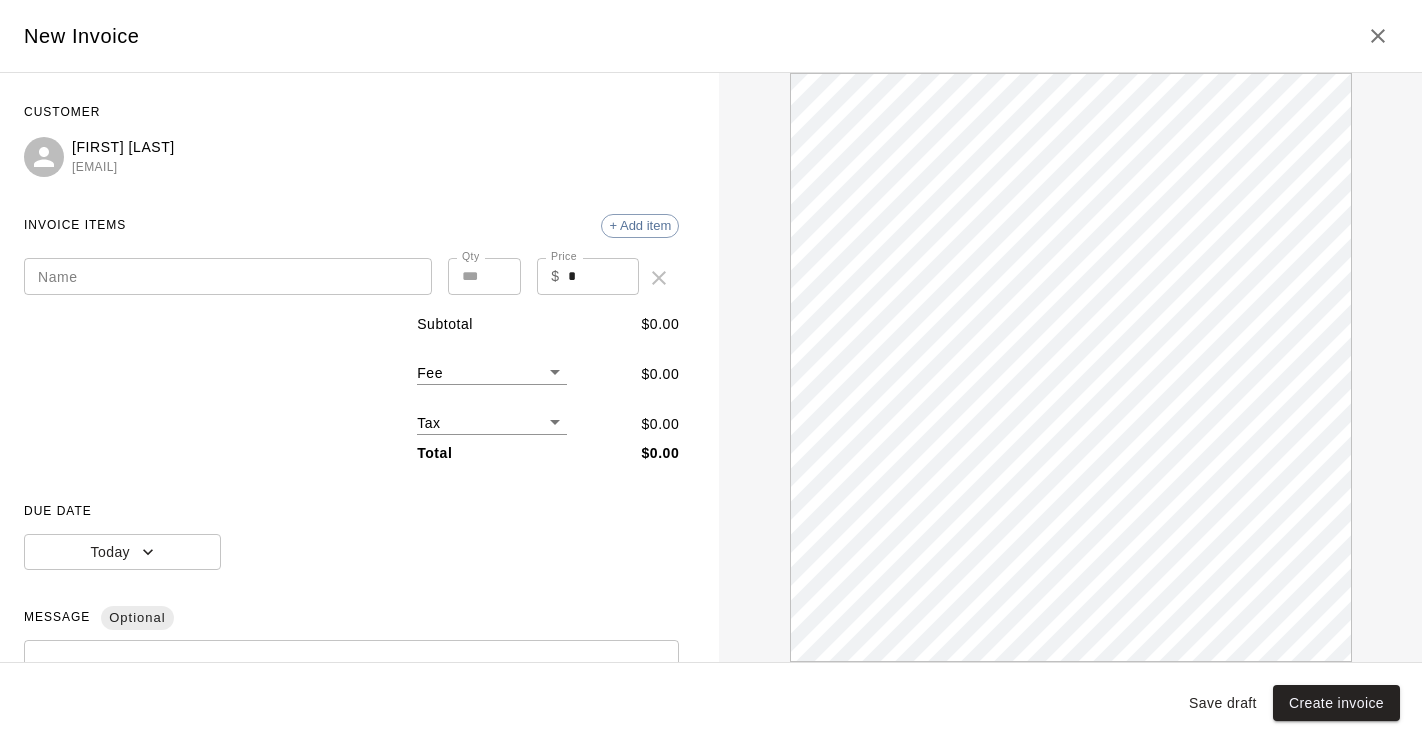 scroll, scrollTop: 0, scrollLeft: 0, axis: both 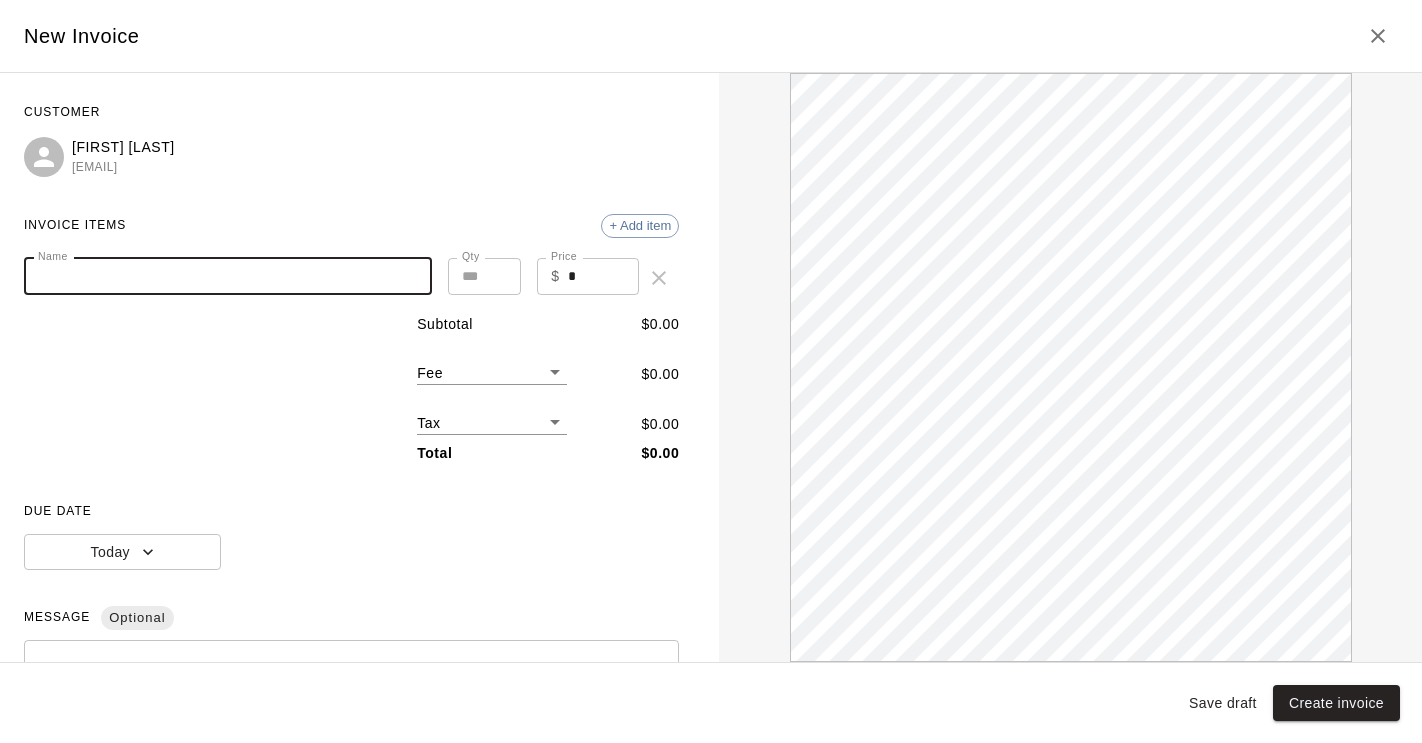paste on "**********" 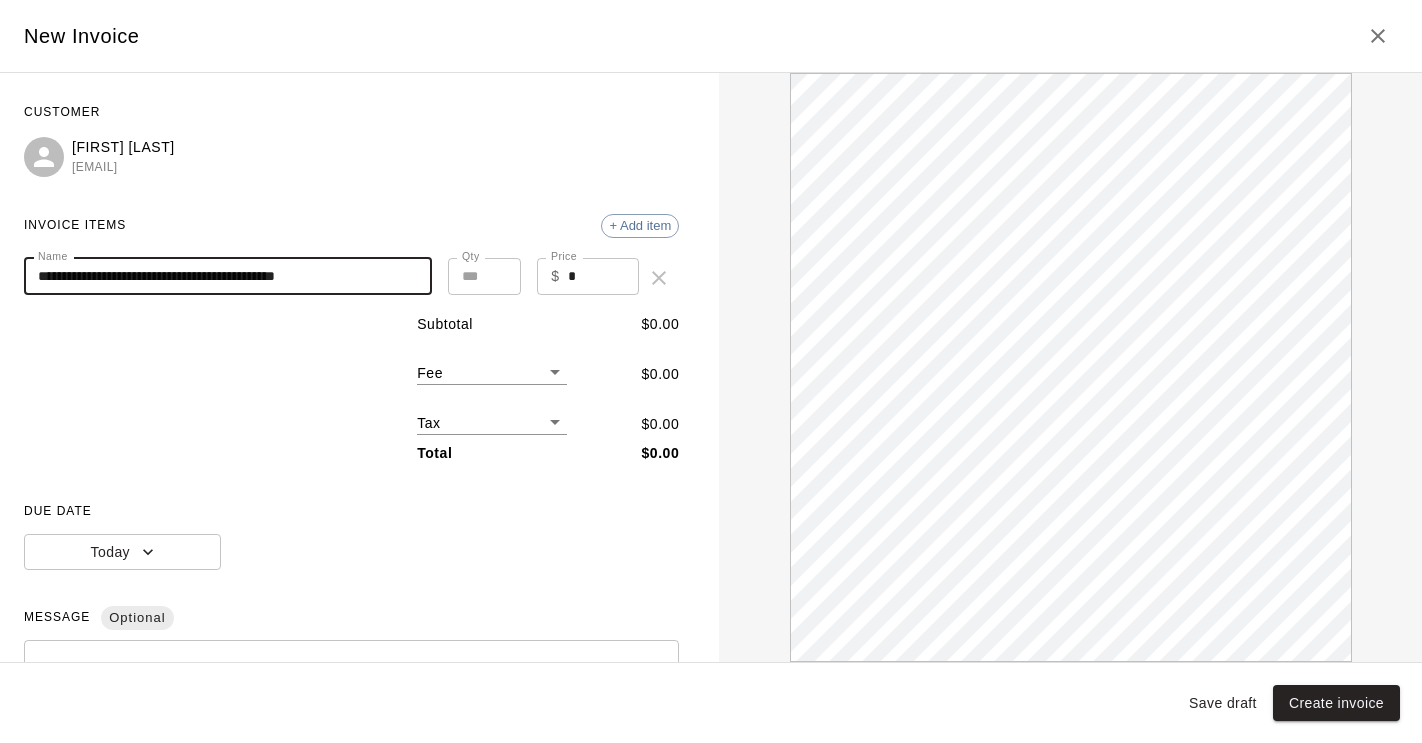 scroll, scrollTop: 0, scrollLeft: 0, axis: both 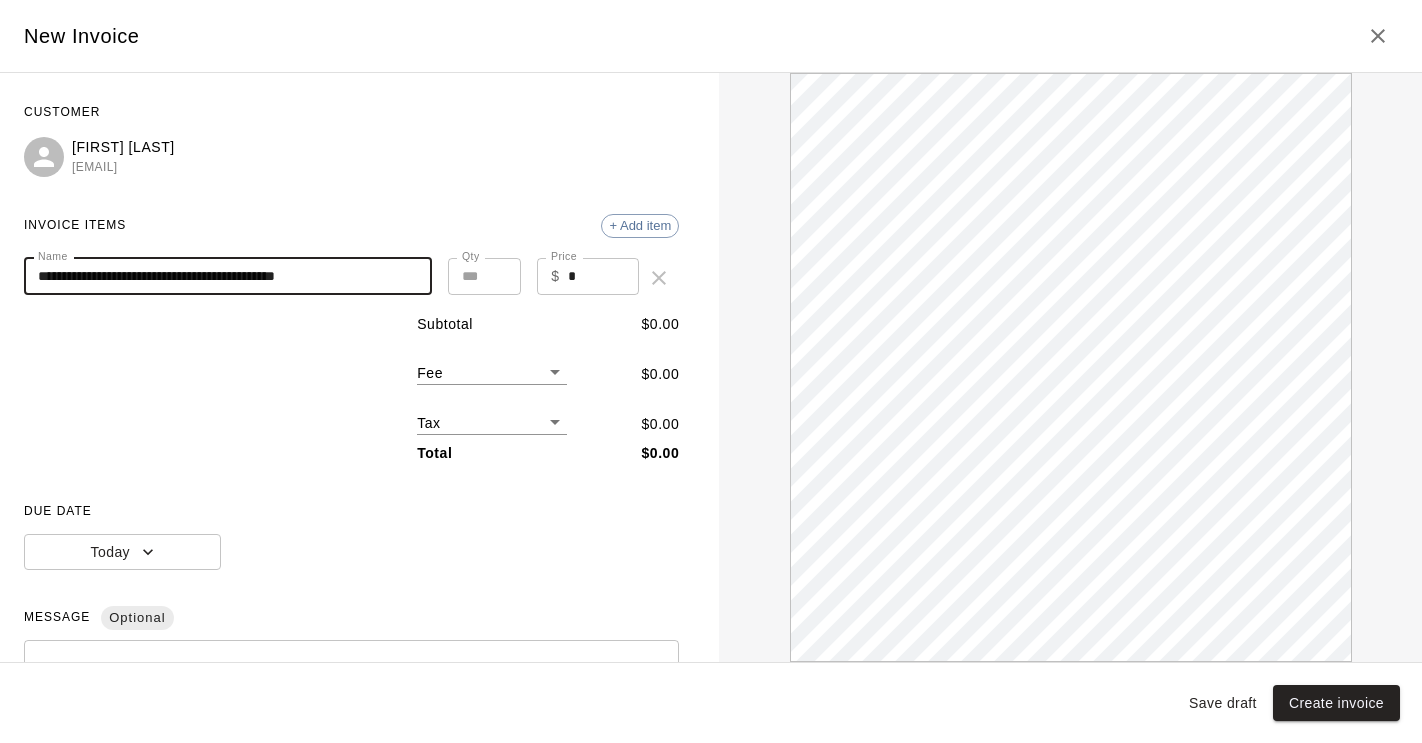 type on "**********" 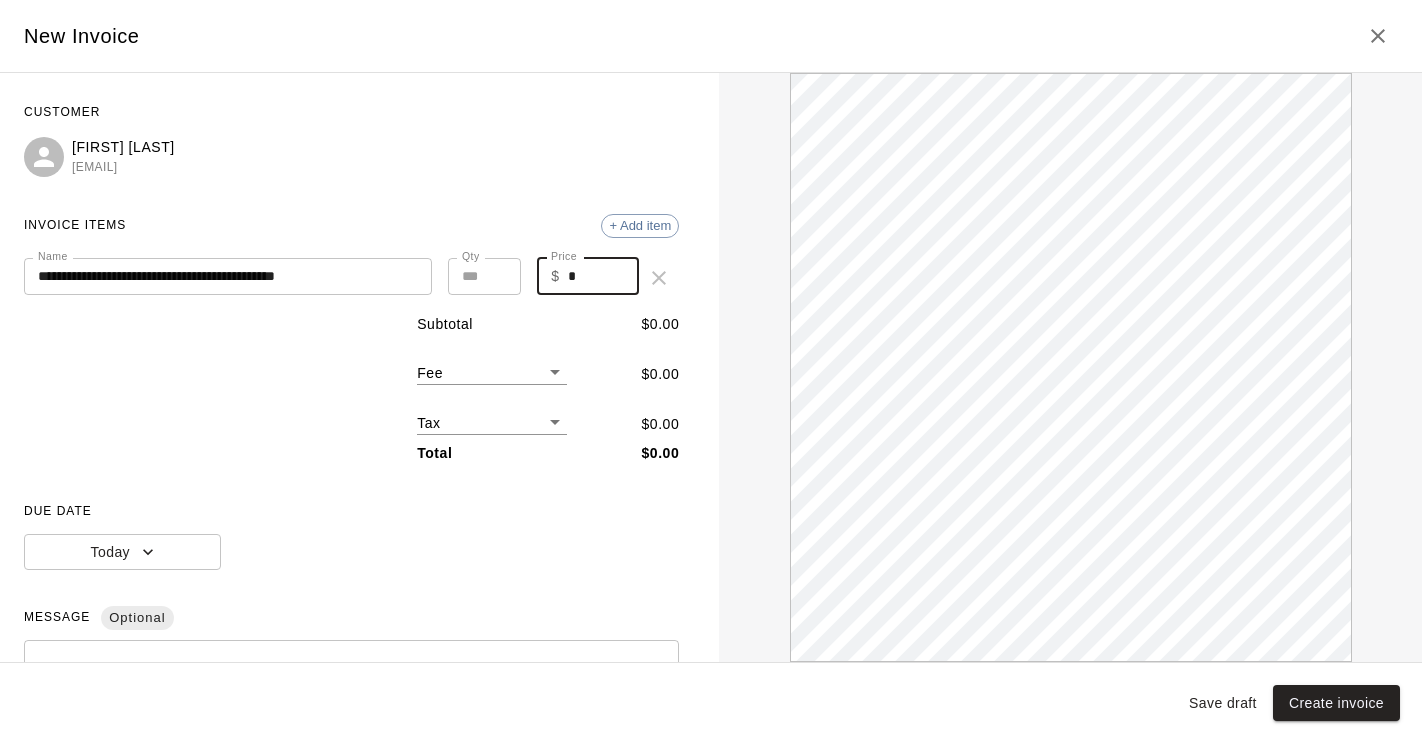 drag, startPoint x: 585, startPoint y: 274, endPoint x: 549, endPoint y: 274, distance: 36 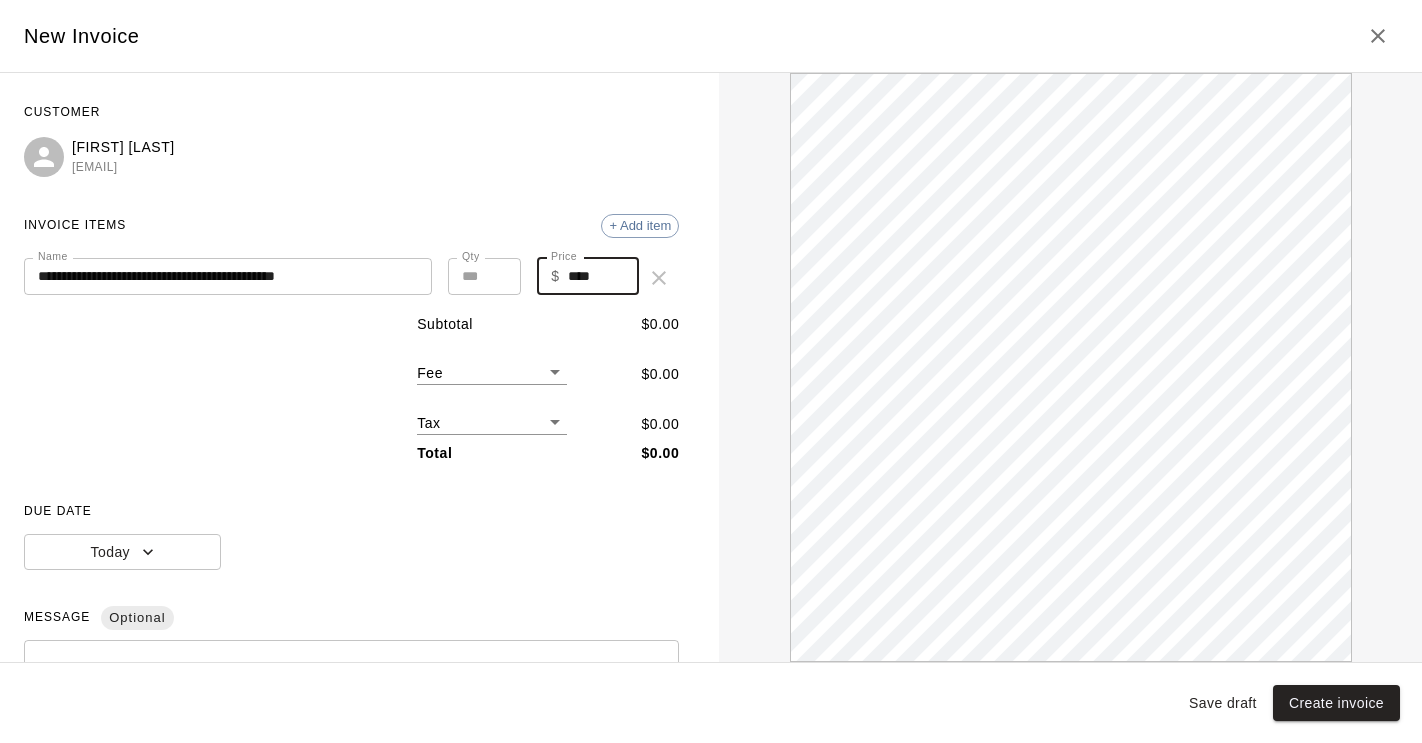type on "****" 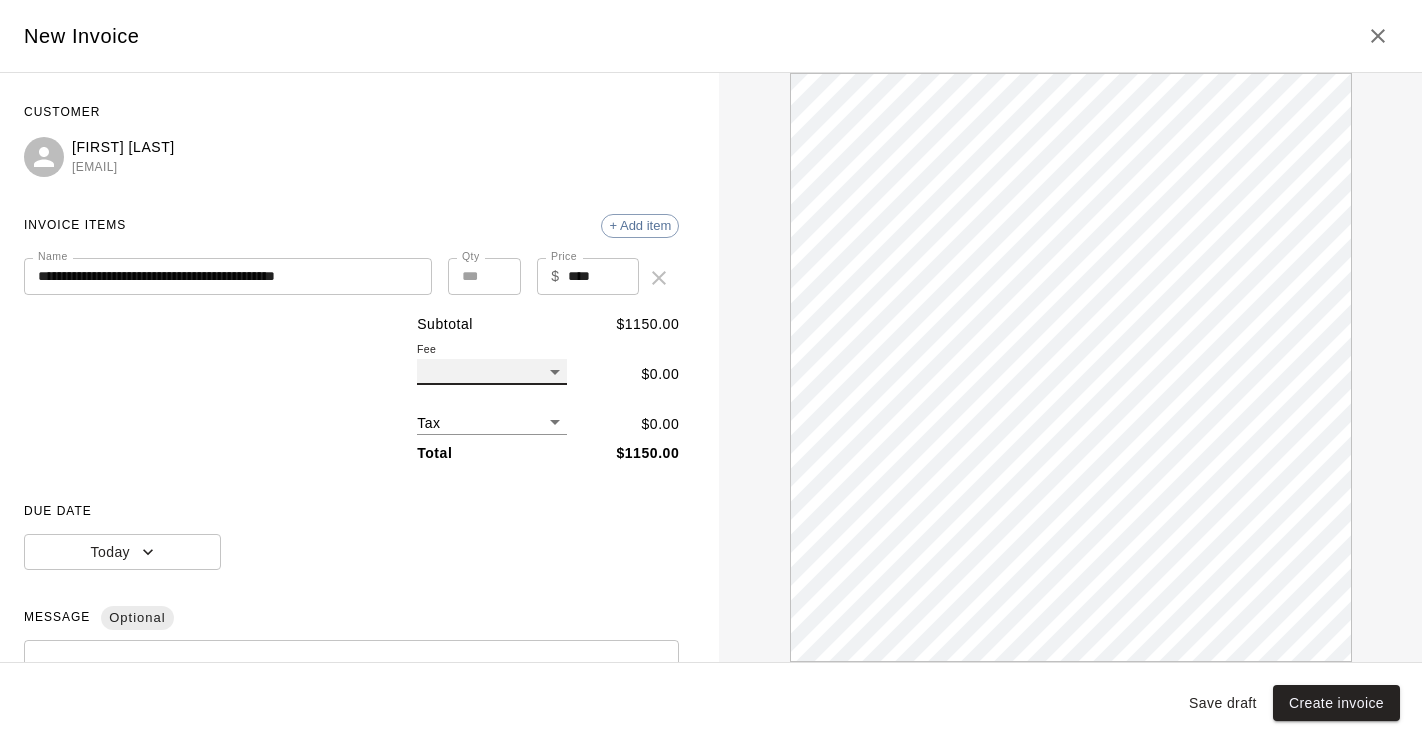 scroll, scrollTop: 0, scrollLeft: 0, axis: both 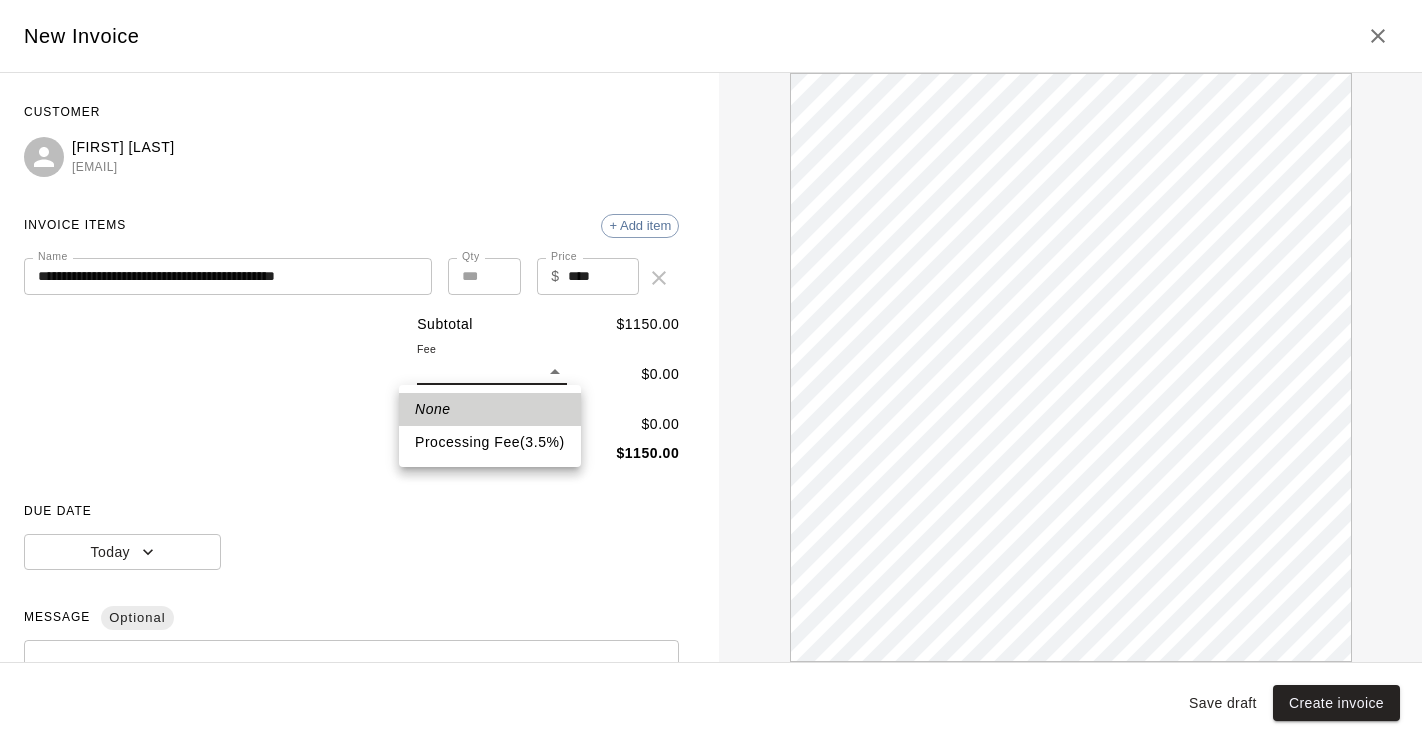 click on "**********" at bounding box center (711, 249) 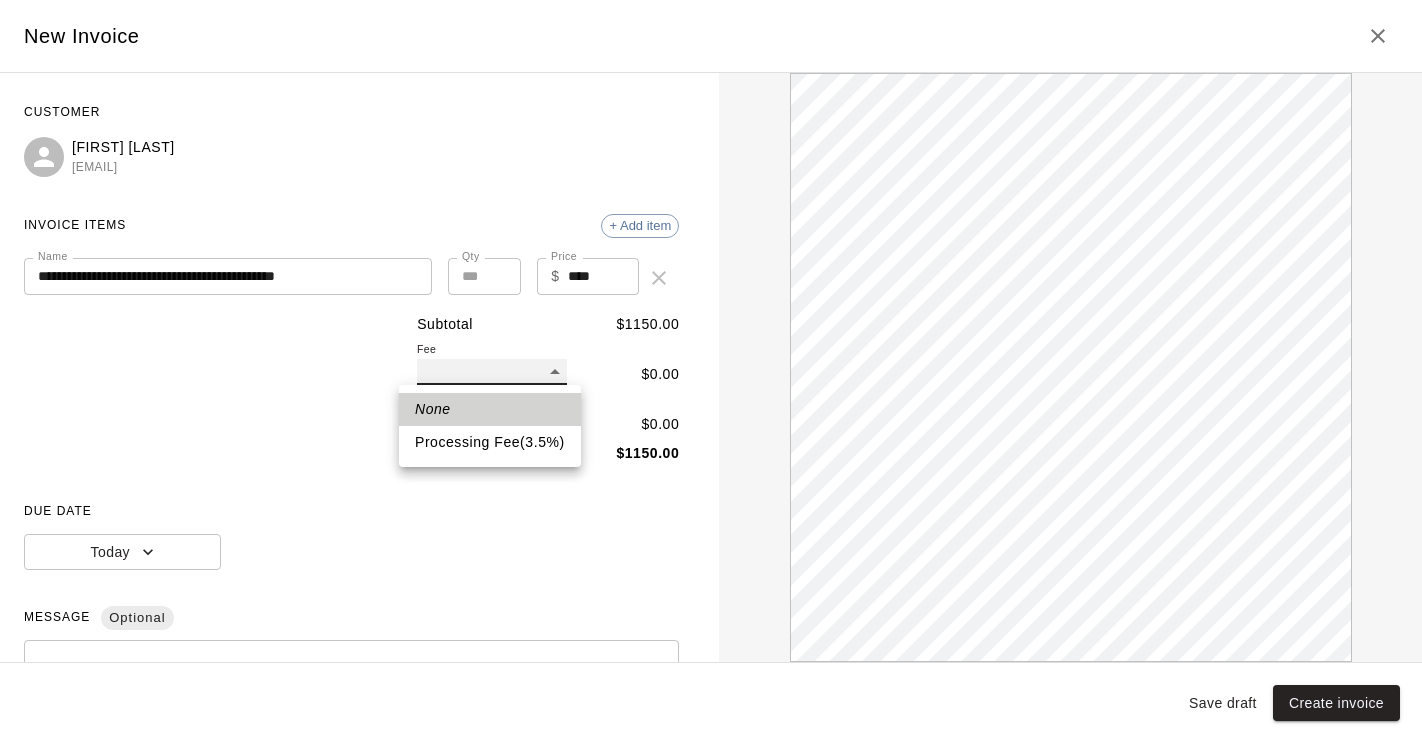 type on "**" 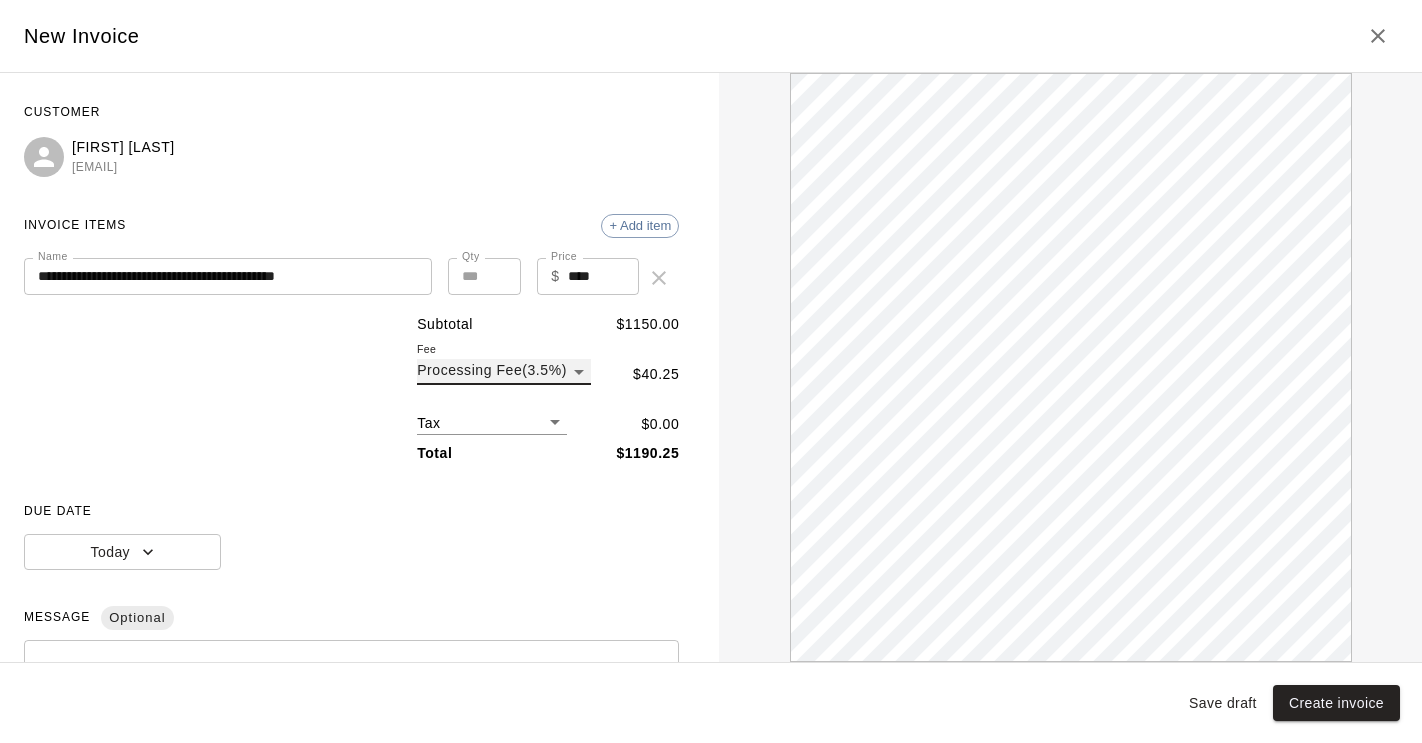 scroll, scrollTop: 0, scrollLeft: 0, axis: both 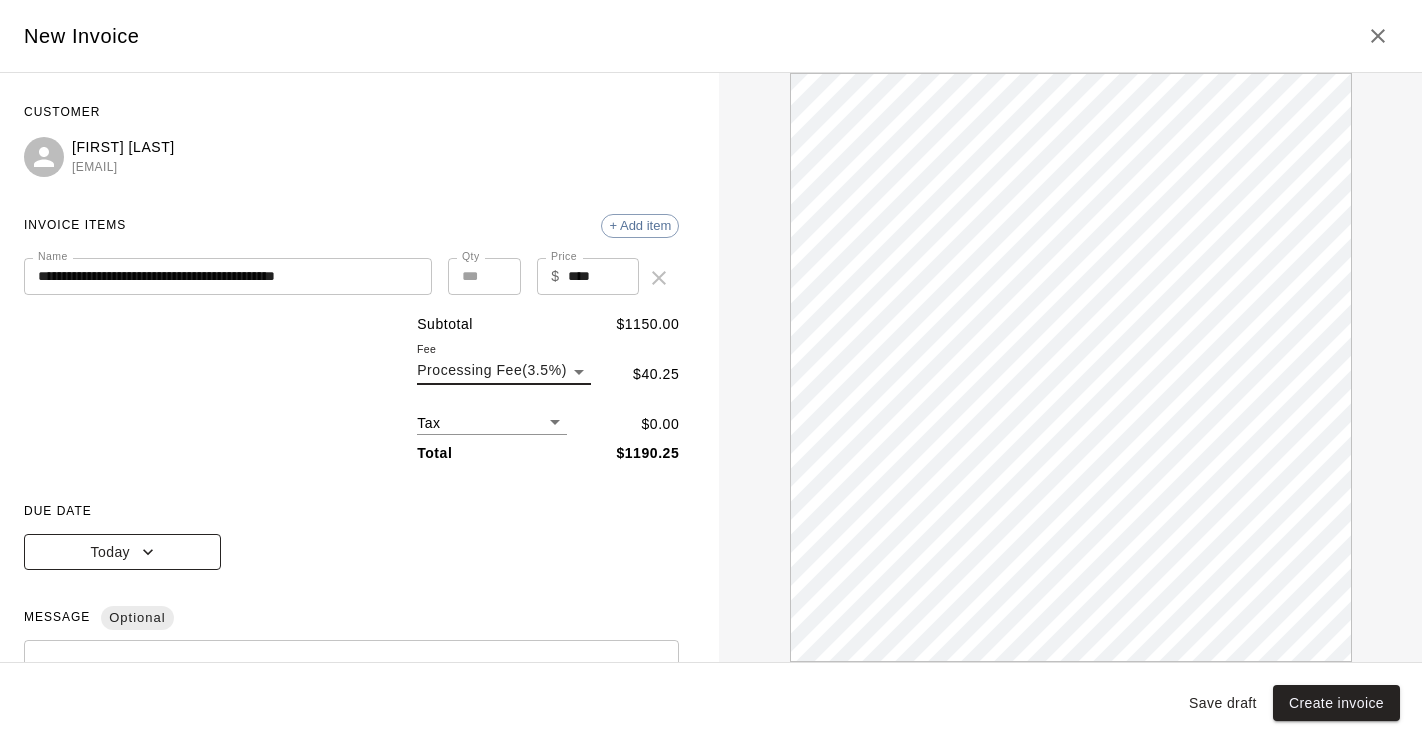 click on "Today" at bounding box center [122, 552] 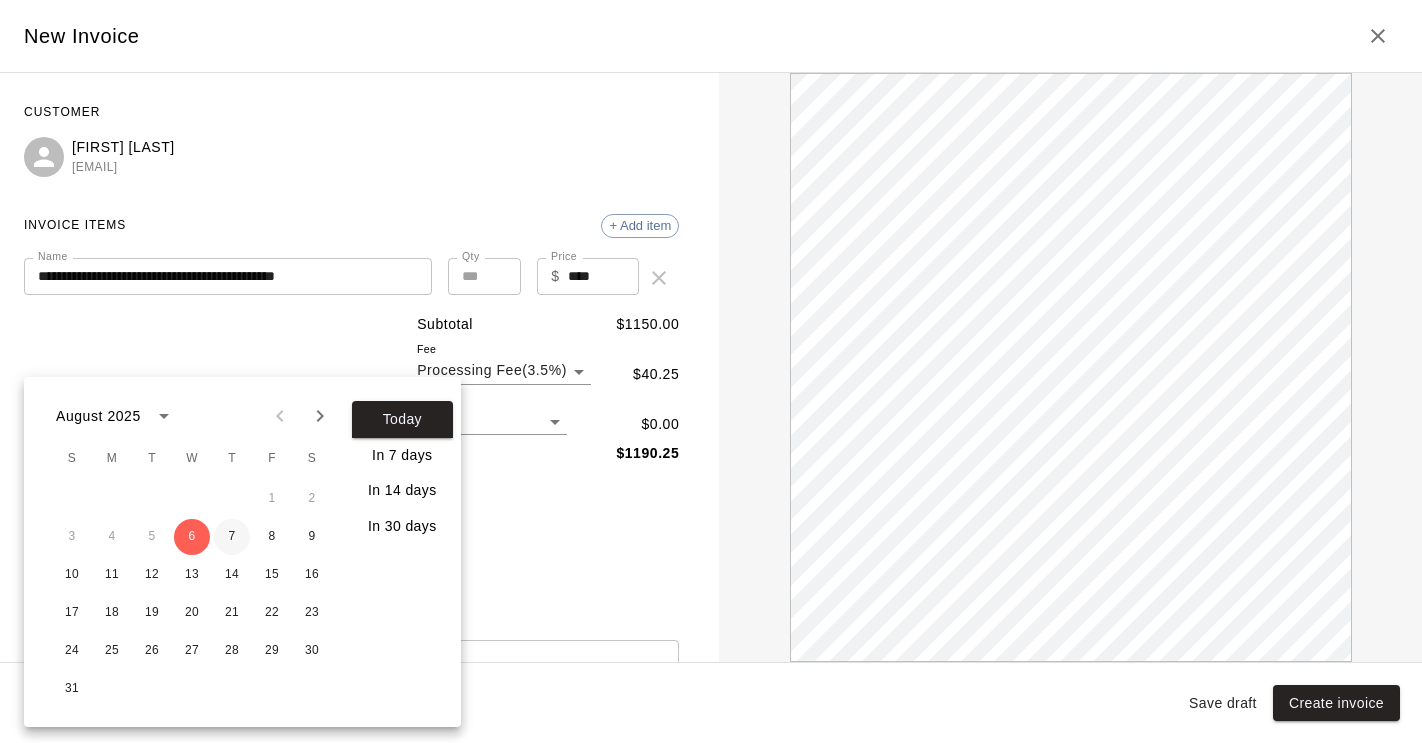 click on "7" at bounding box center [232, 537] 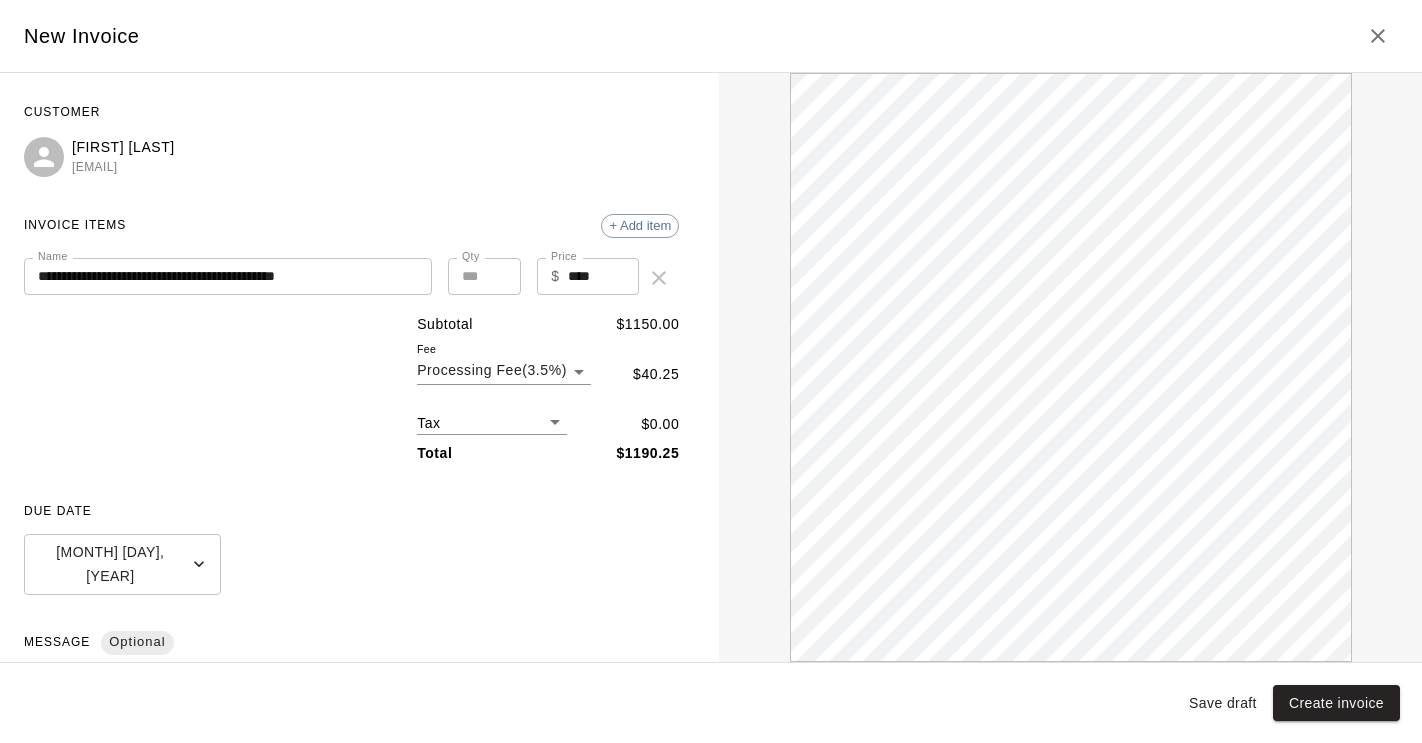 scroll, scrollTop: 0, scrollLeft: 0, axis: both 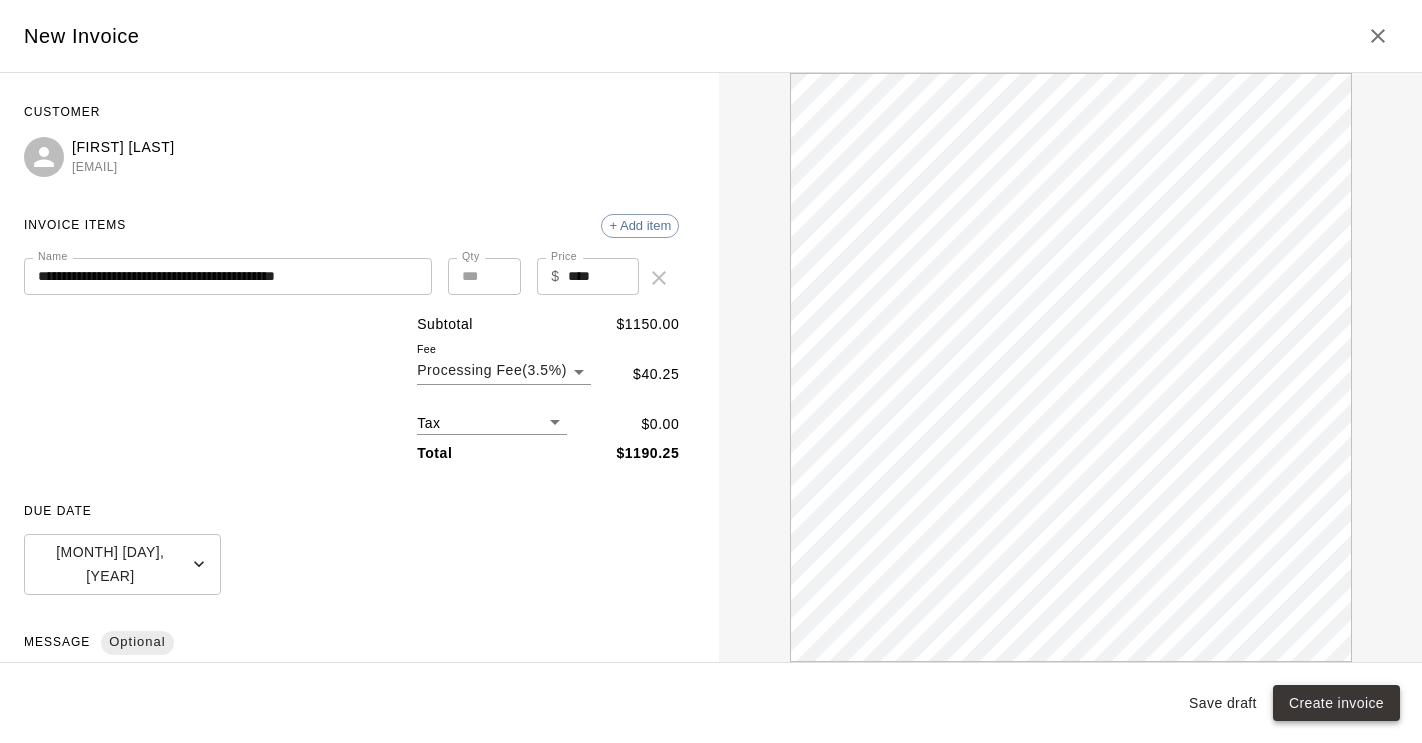 click on "Create invoice" at bounding box center [1336, 703] 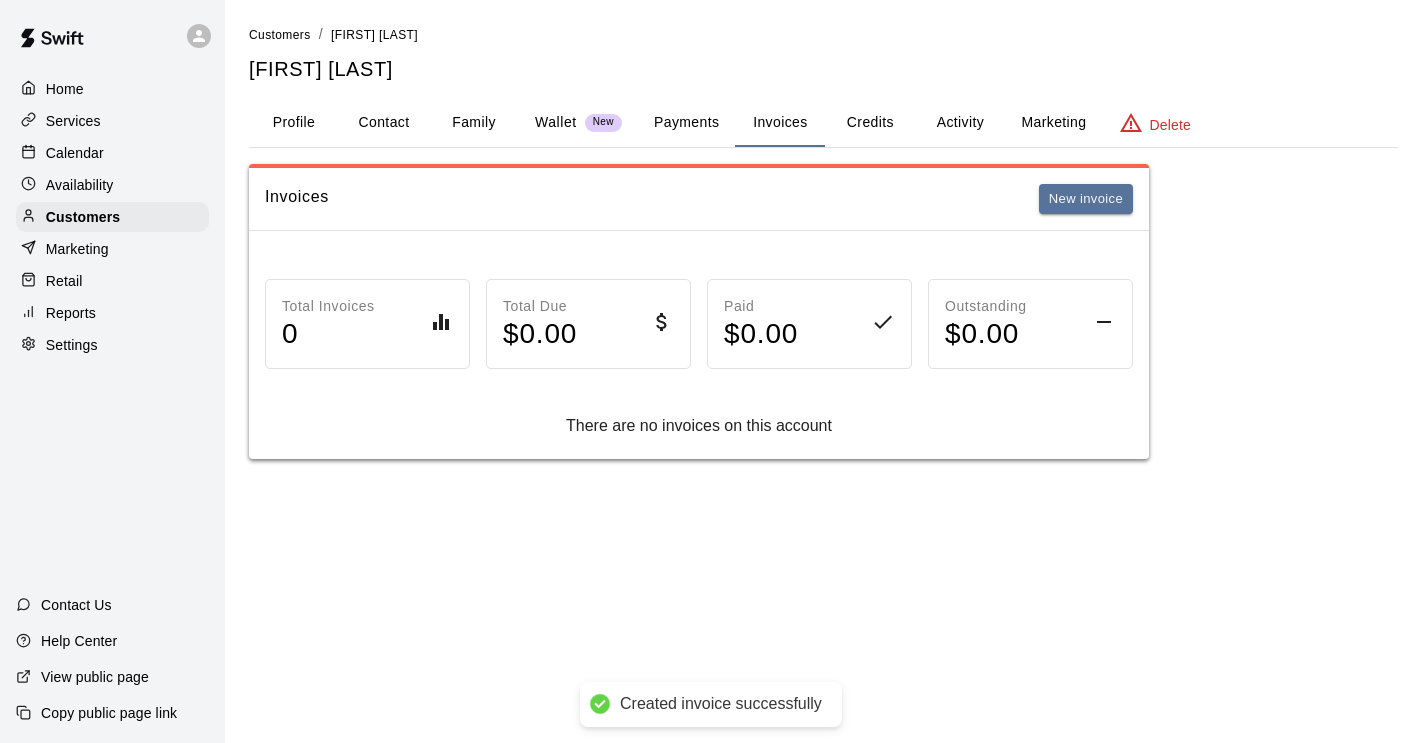 scroll, scrollTop: 0, scrollLeft: 0, axis: both 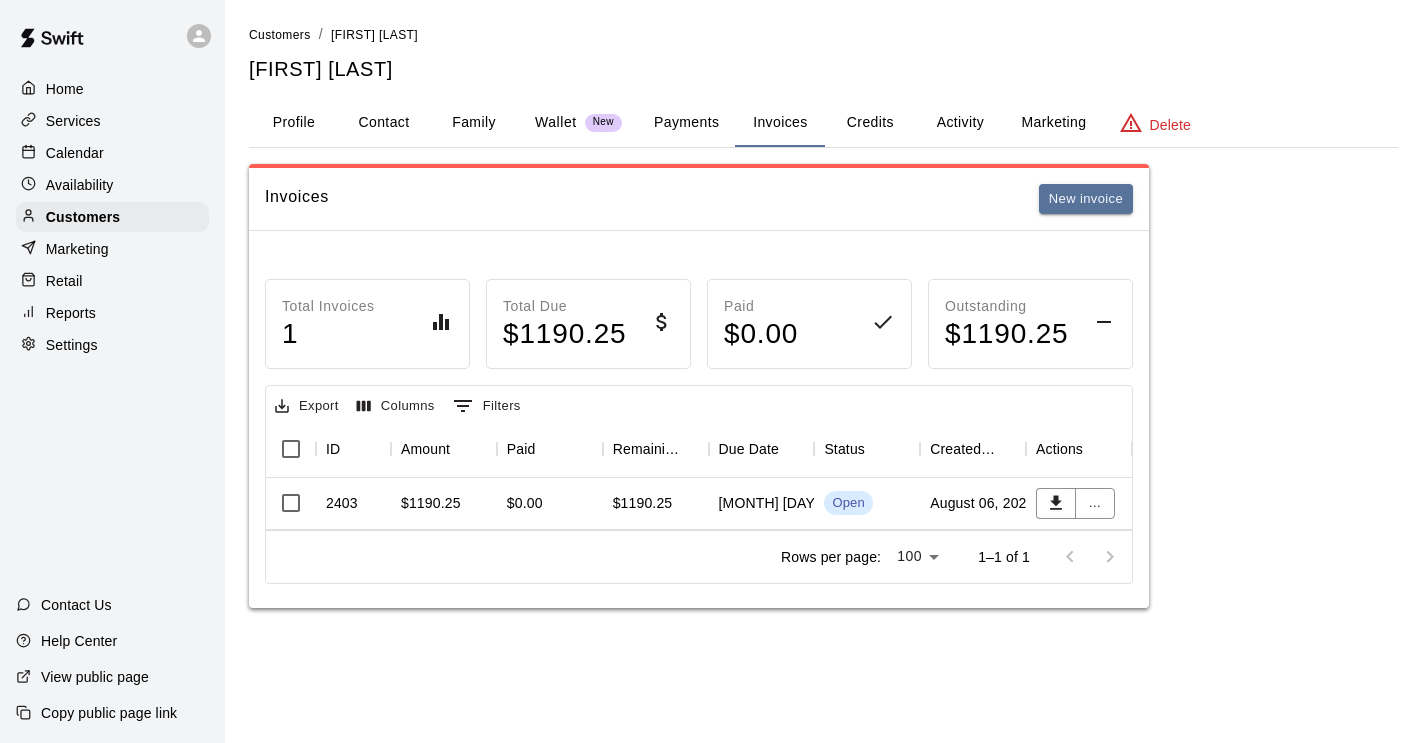click on "Customers" at bounding box center [280, 34] 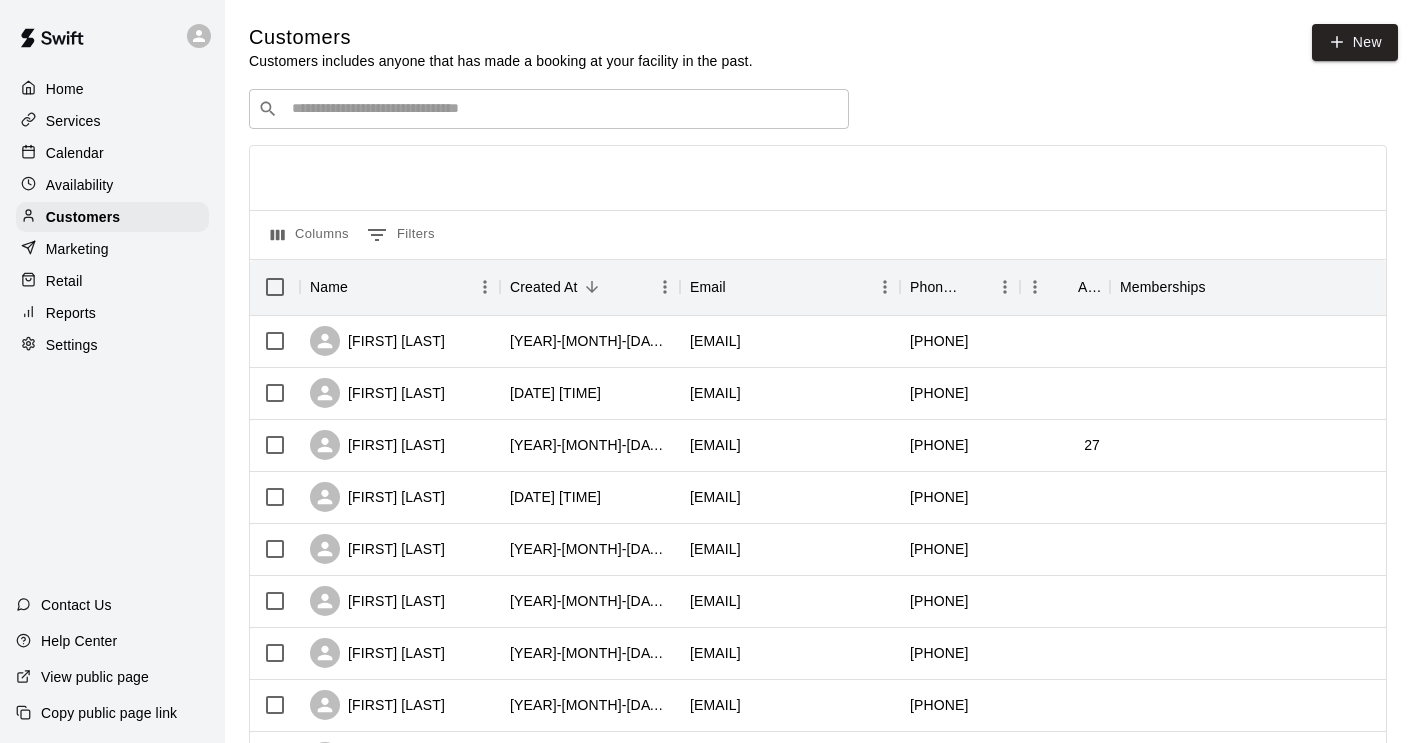 click at bounding box center [563, 109] 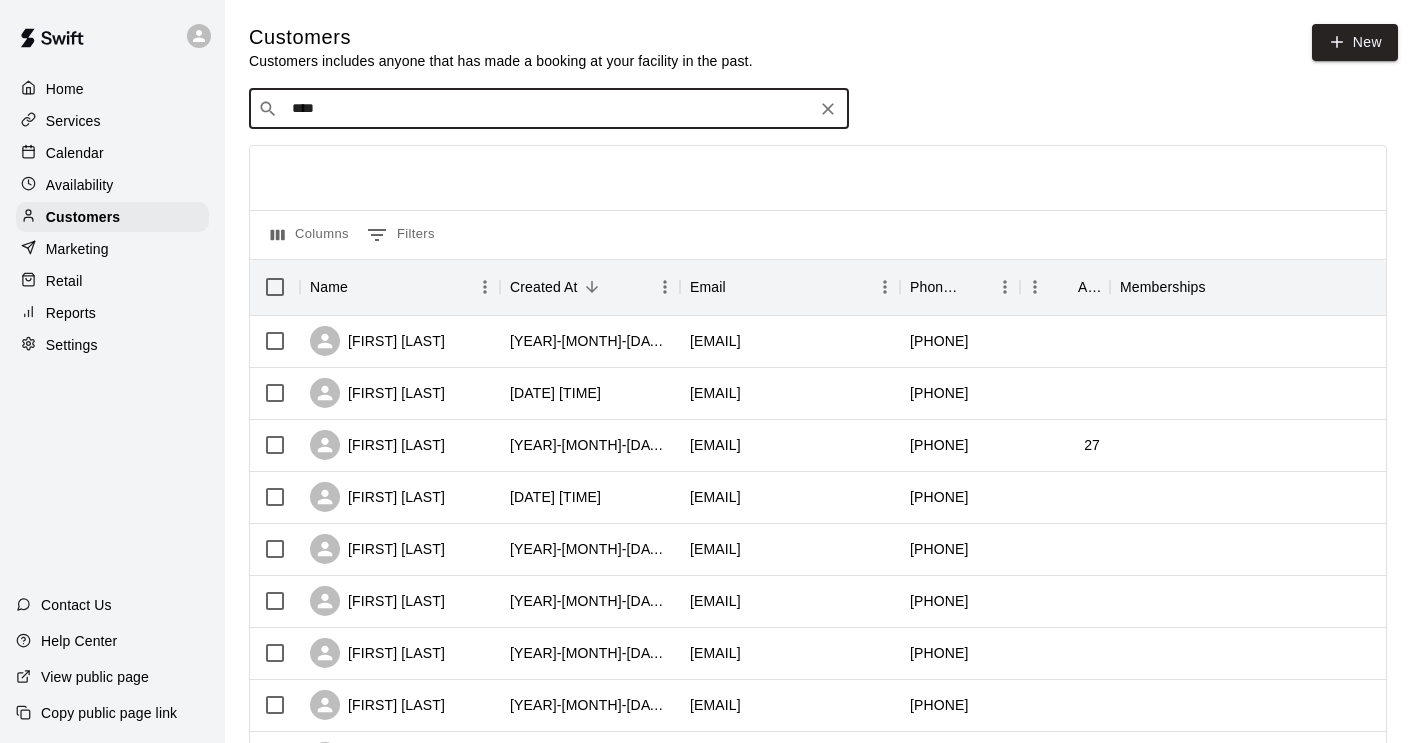 type on "*****" 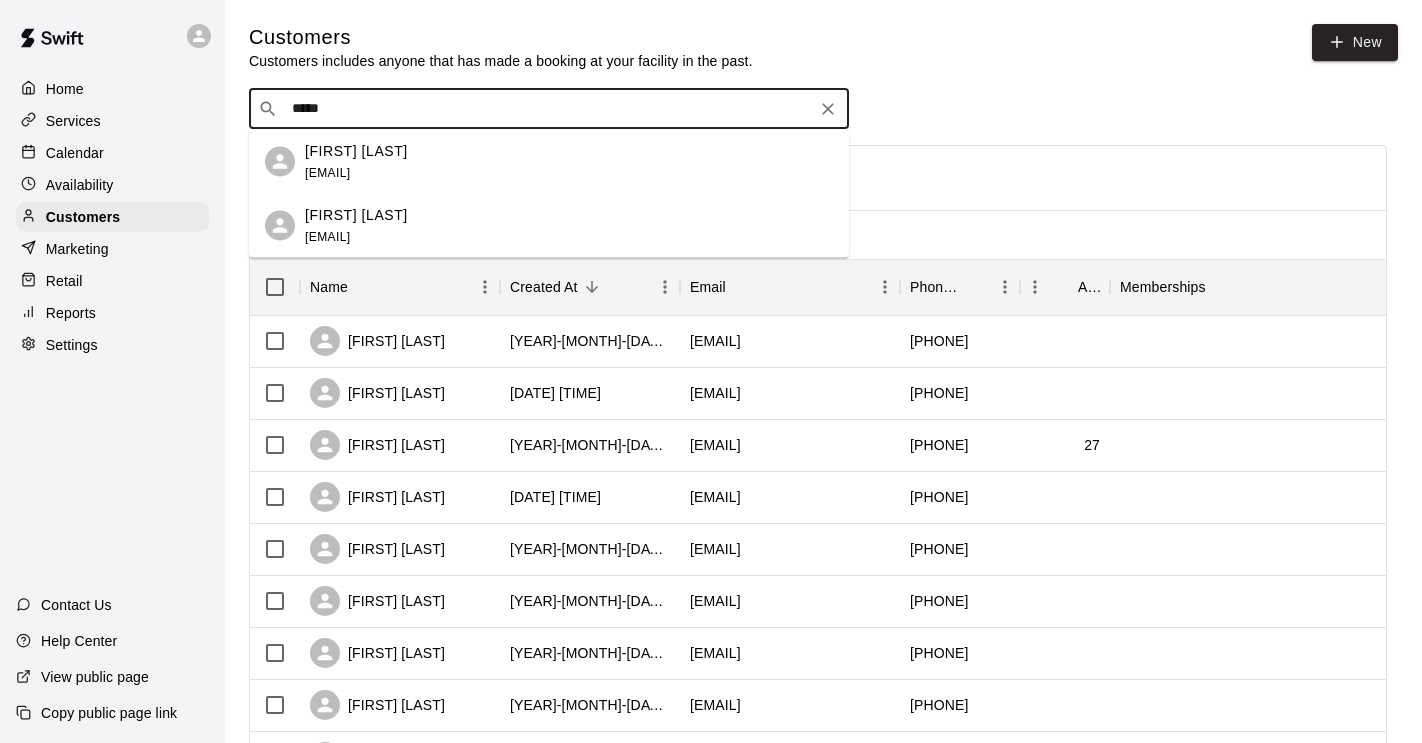 click on "[FIRST] [LAST] [EMAIL]" at bounding box center [569, 225] 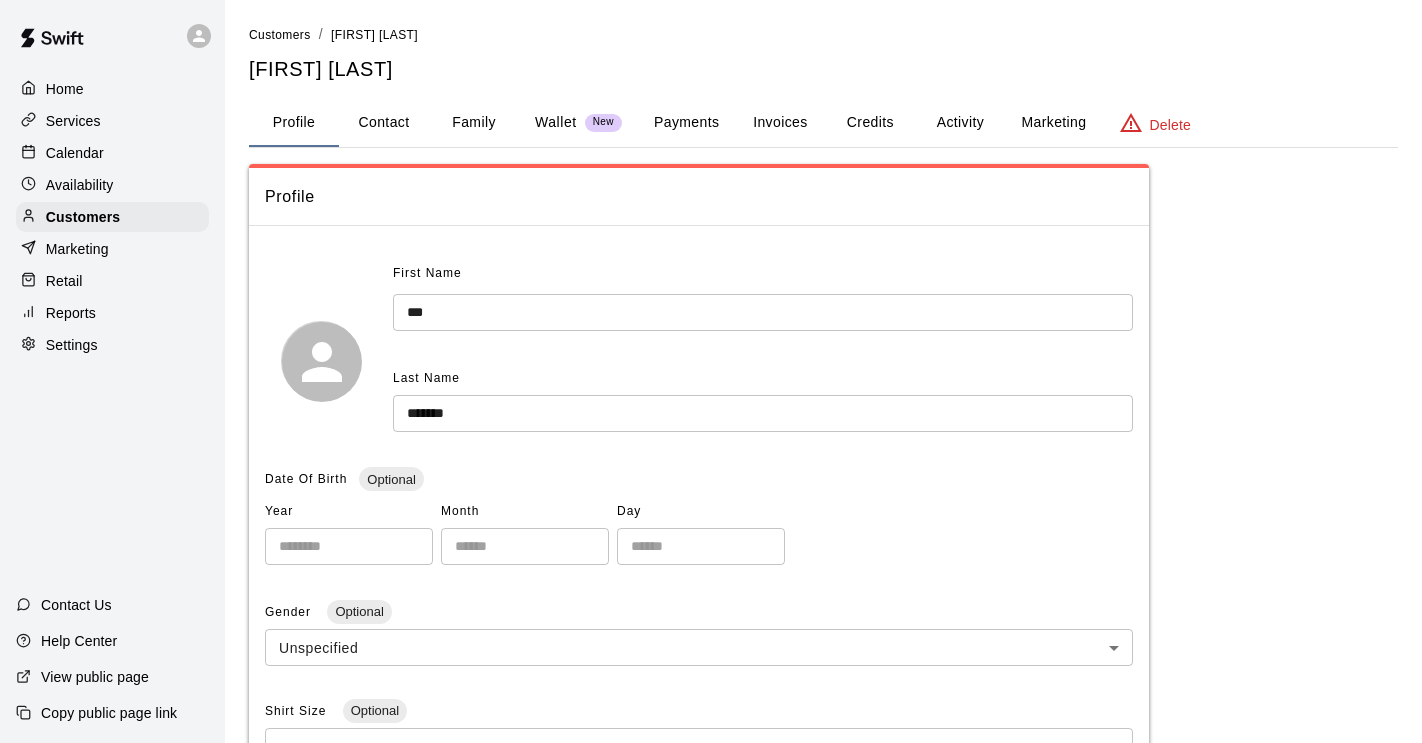 click on "Contact" at bounding box center (384, 123) 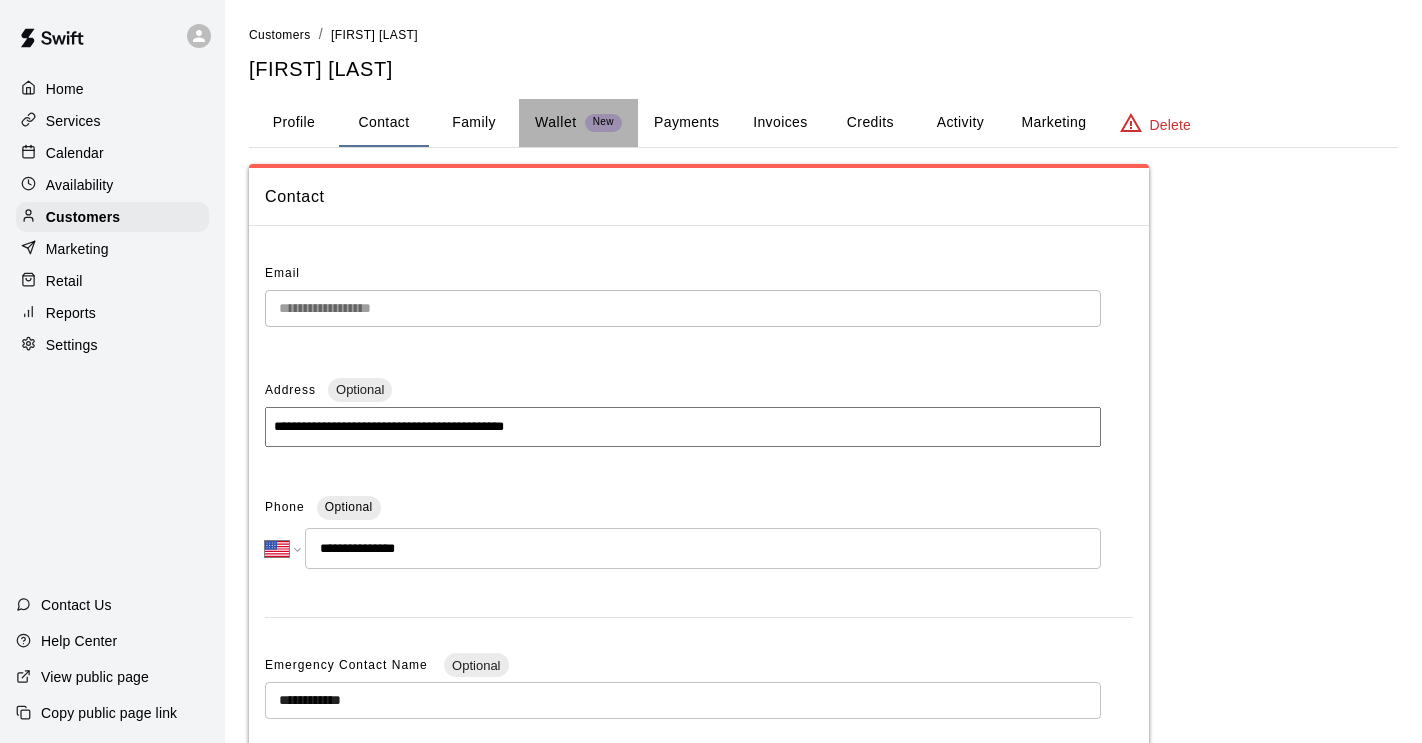 click on "Wallet" at bounding box center (556, 122) 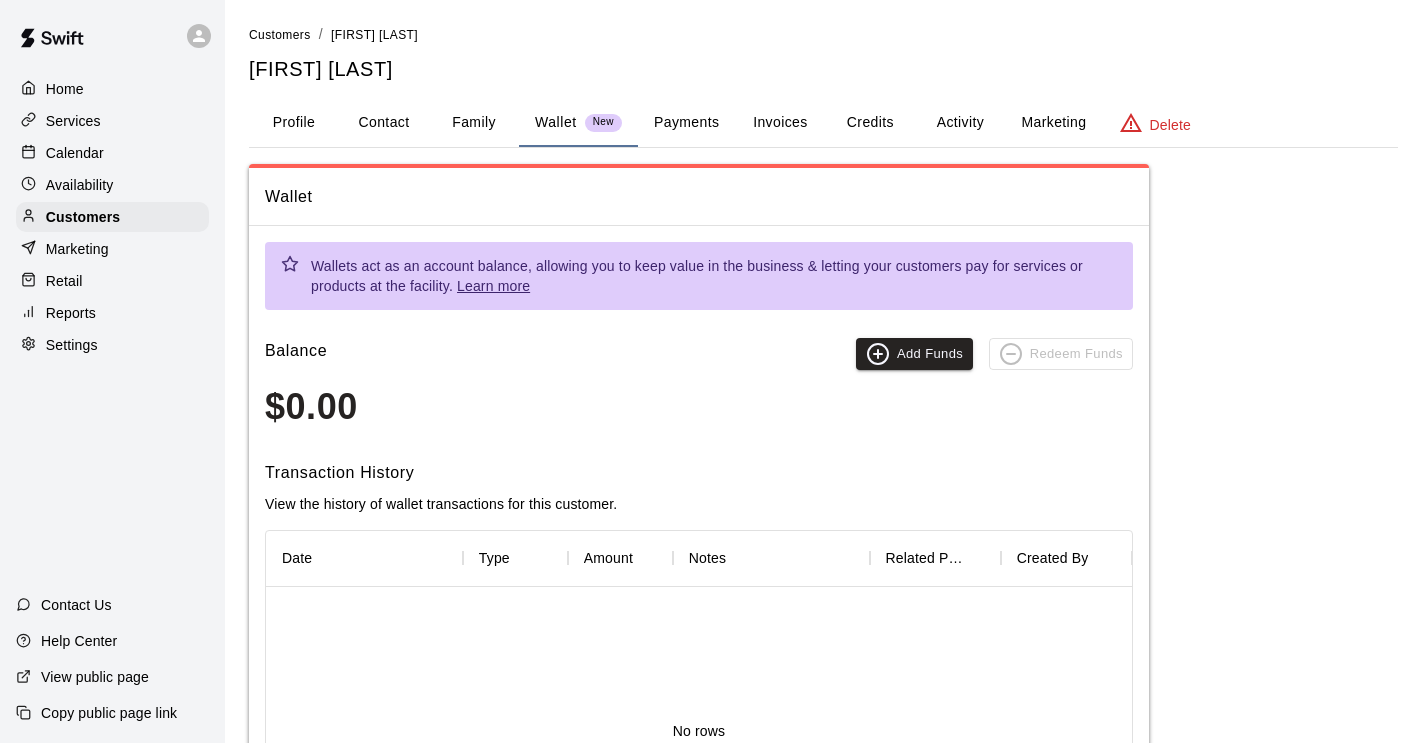 click on "Invoices" at bounding box center [780, 123] 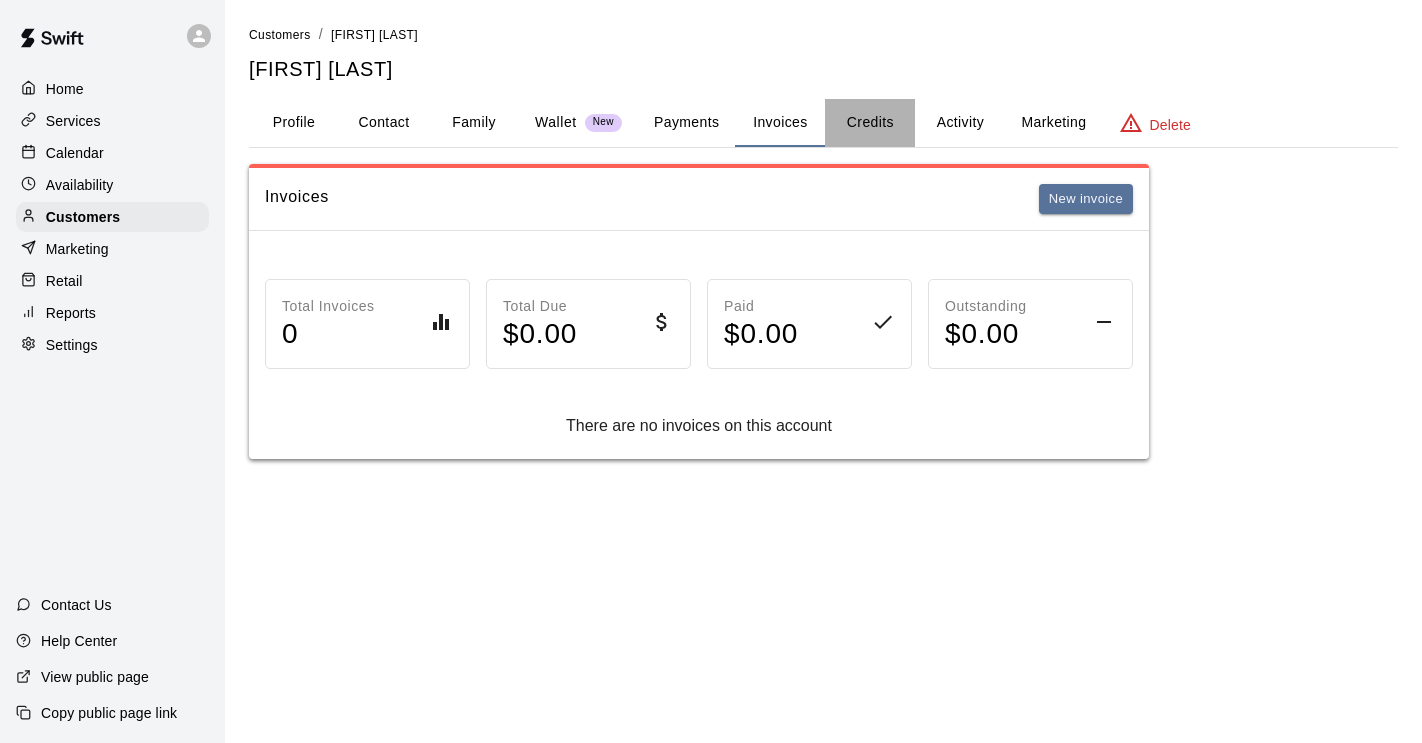 click on "Credits" at bounding box center (870, 123) 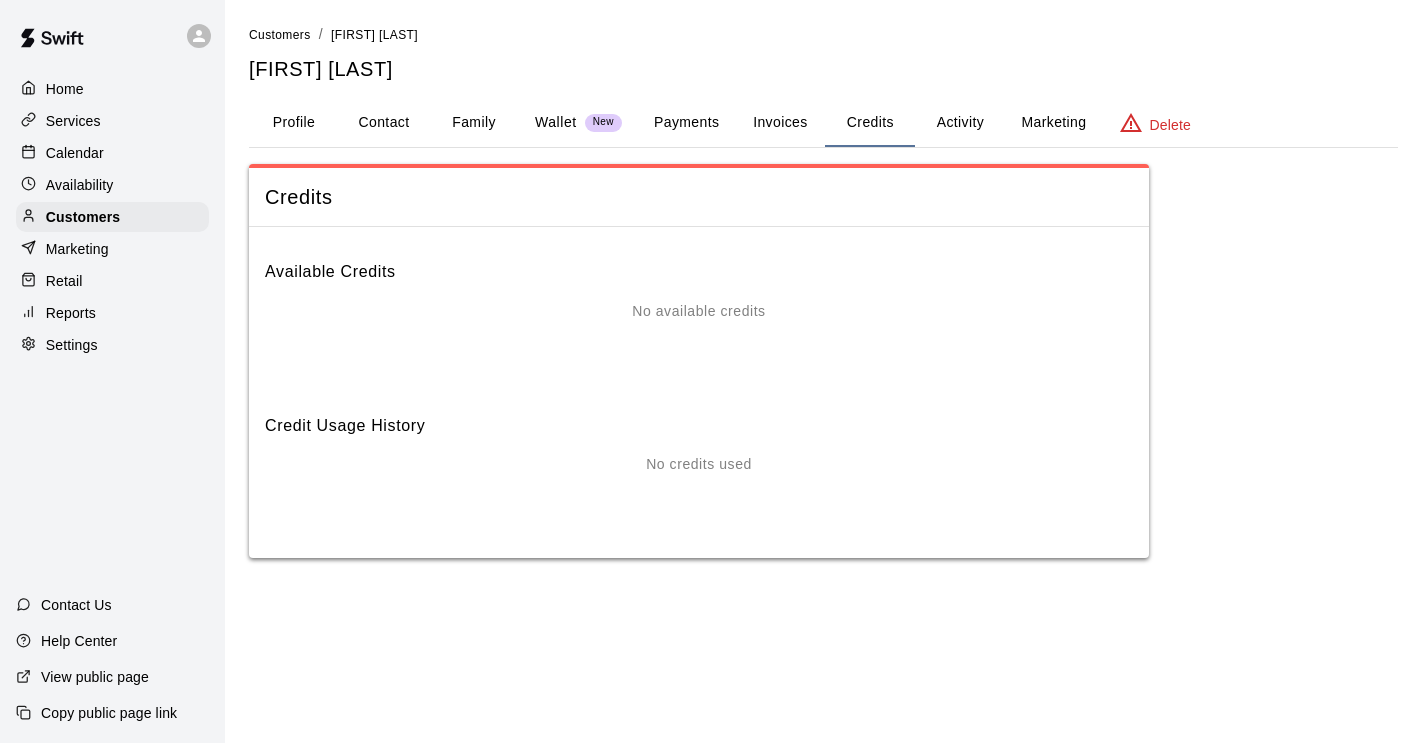 click on "Activity" at bounding box center [960, 123] 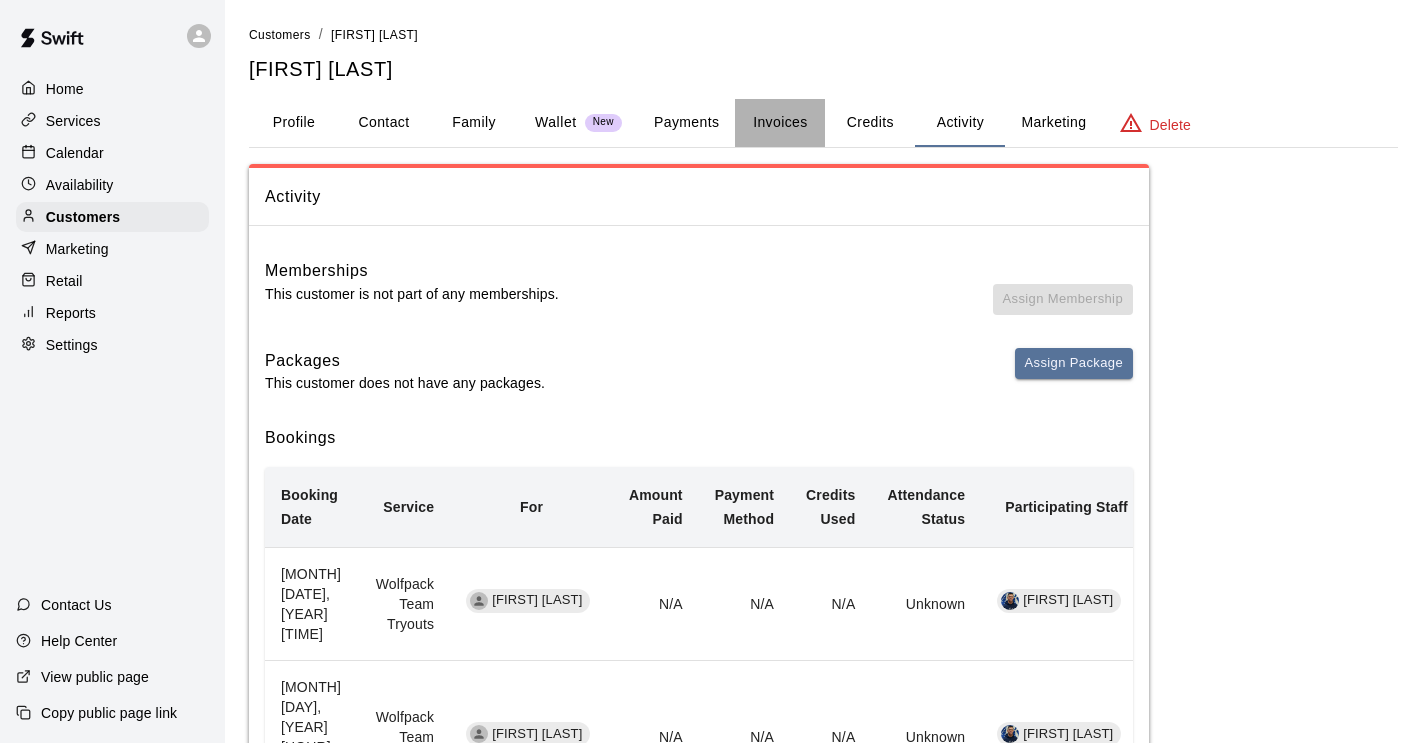 click on "Invoices" at bounding box center (780, 123) 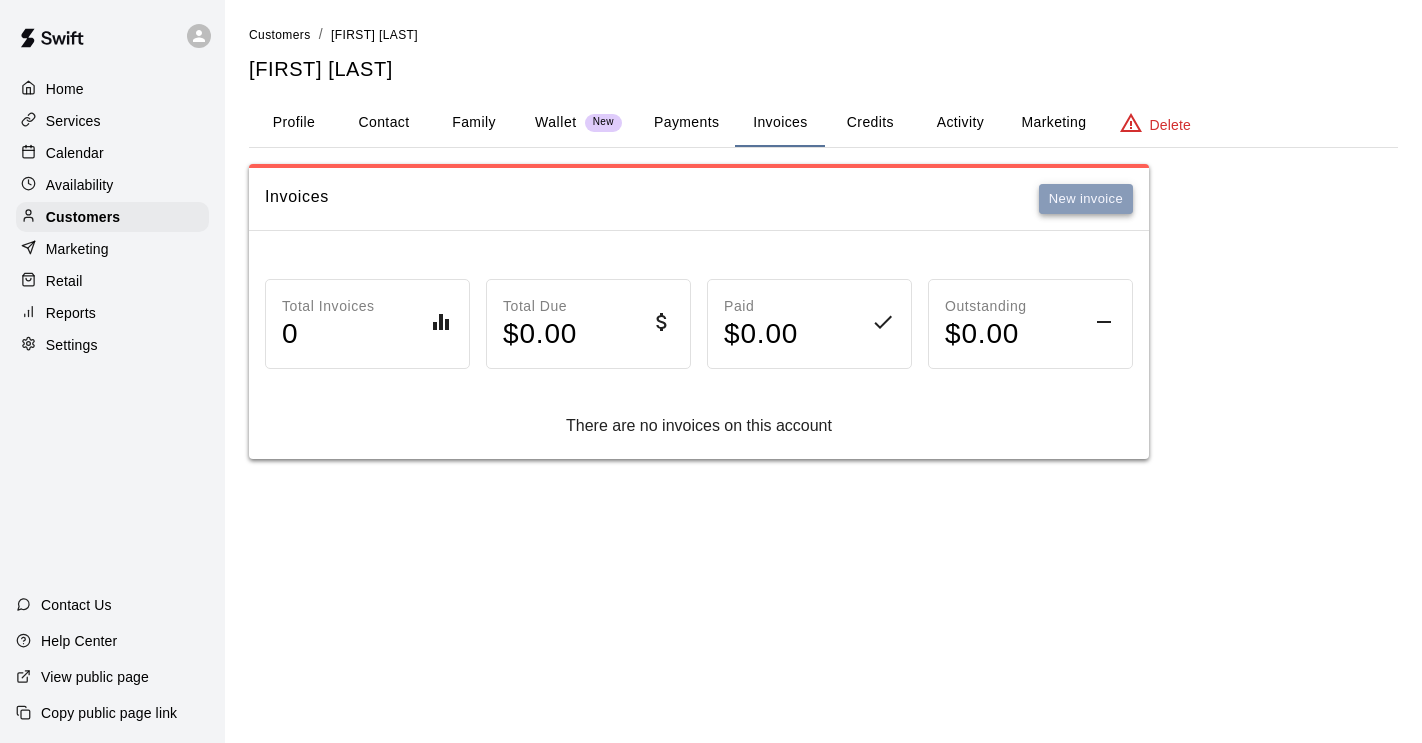 click on "New invoice" at bounding box center (1086, 199) 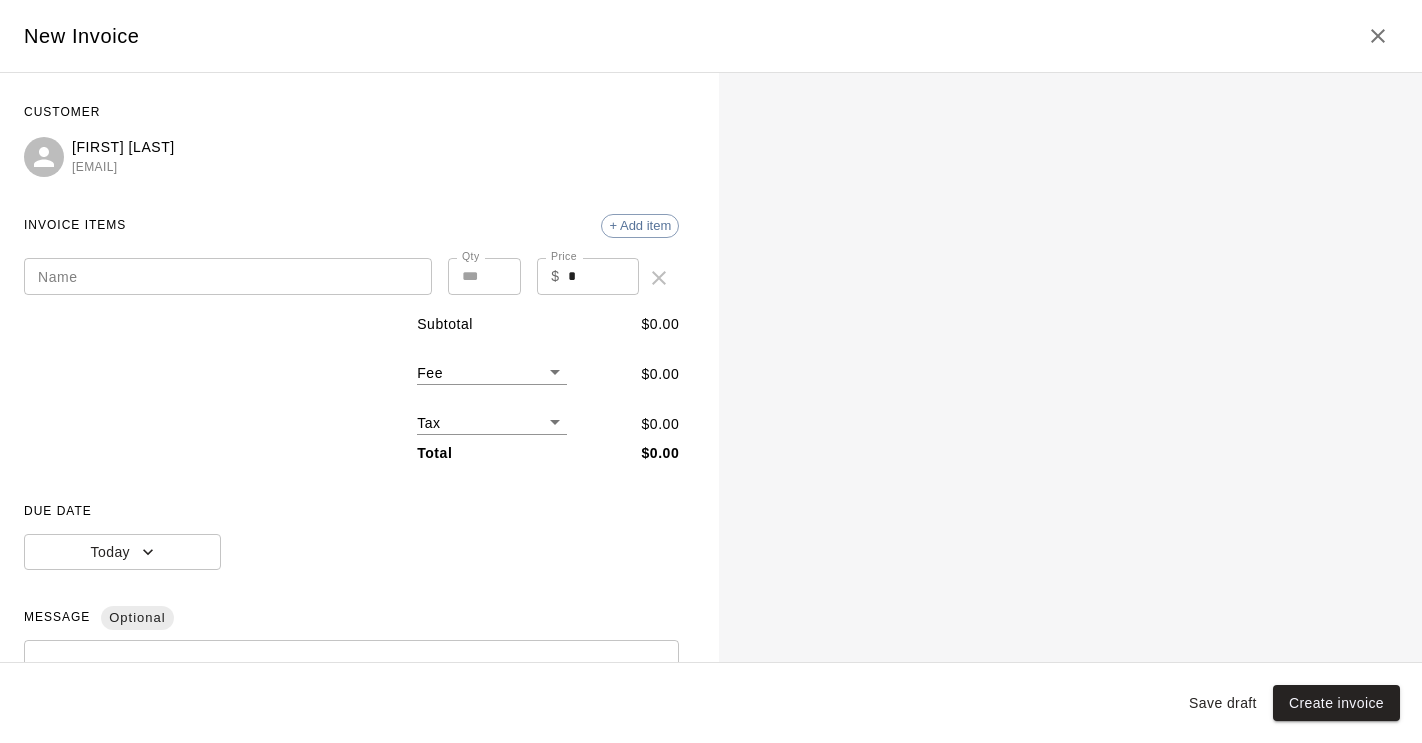 click on "Name" at bounding box center (228, 276) 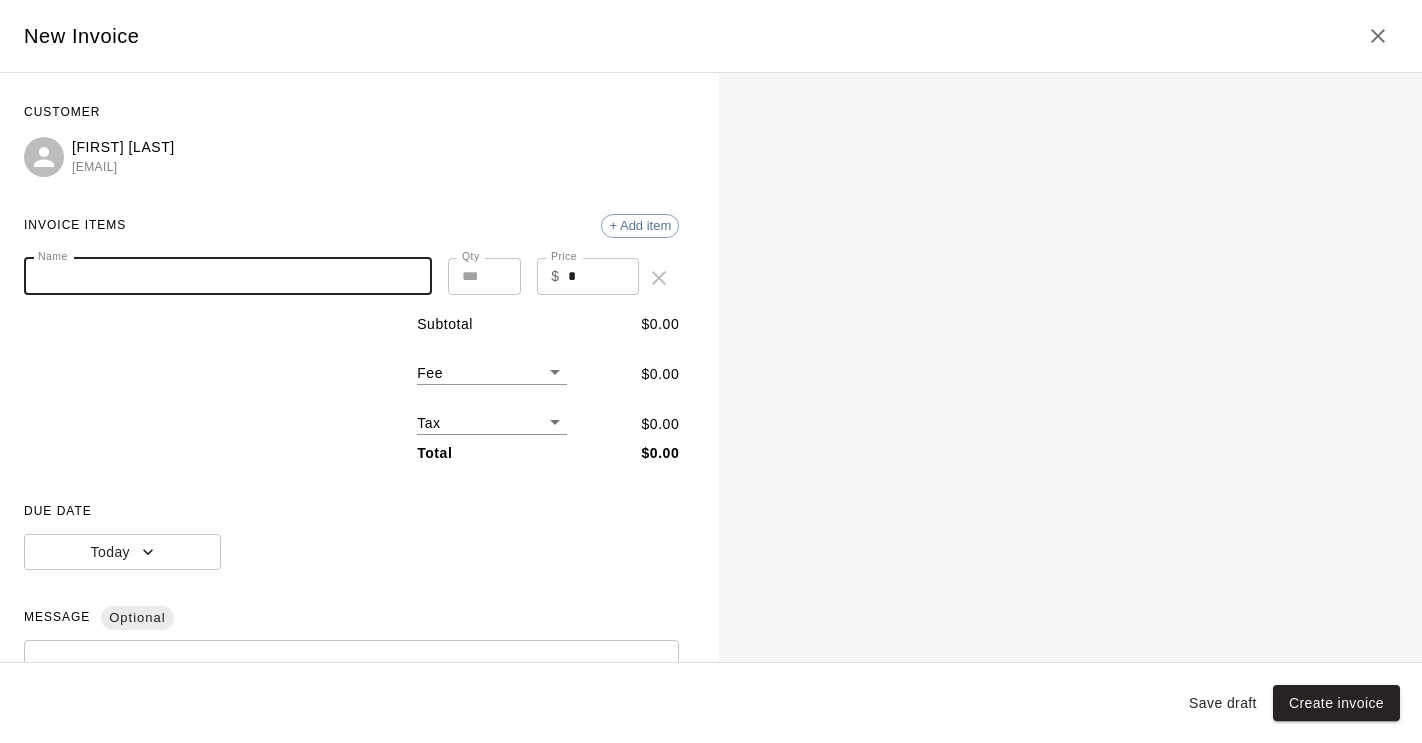 paste on "**********" 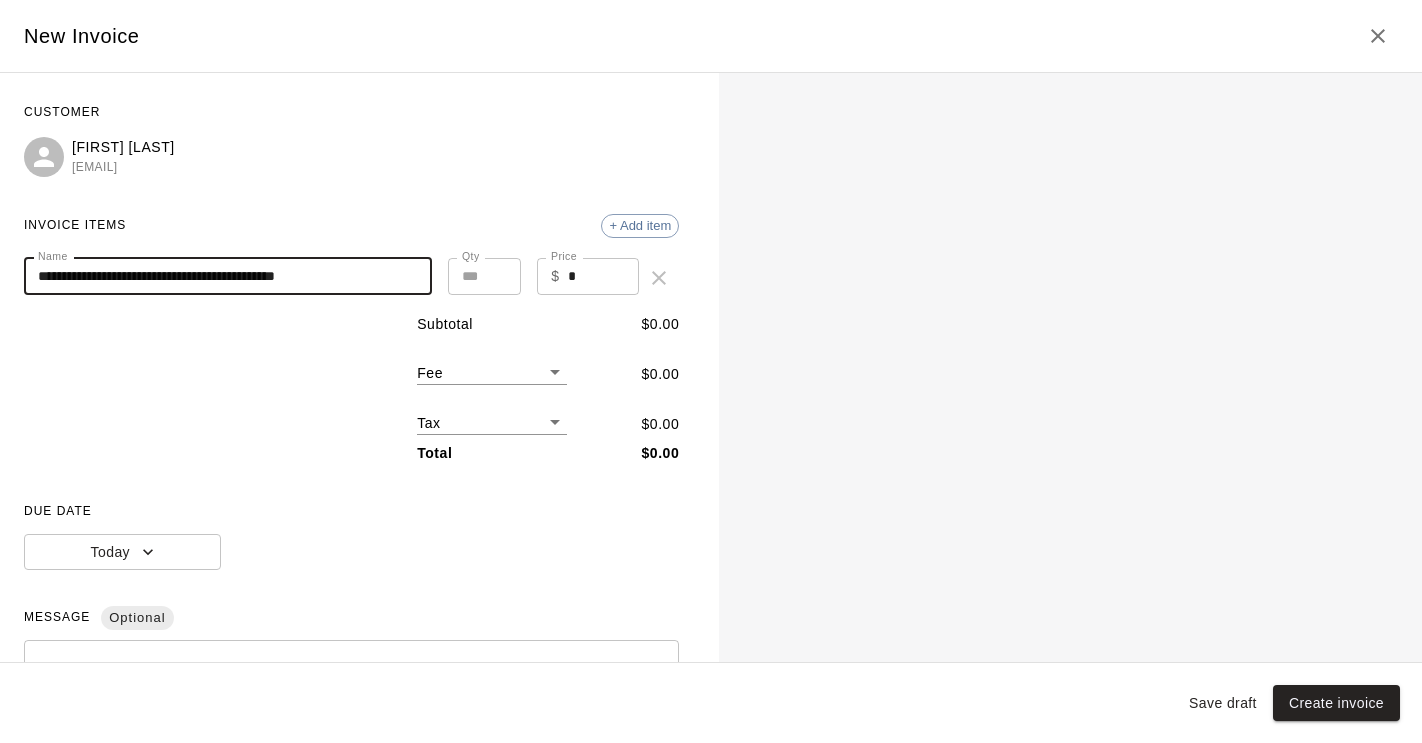 type on "**********" 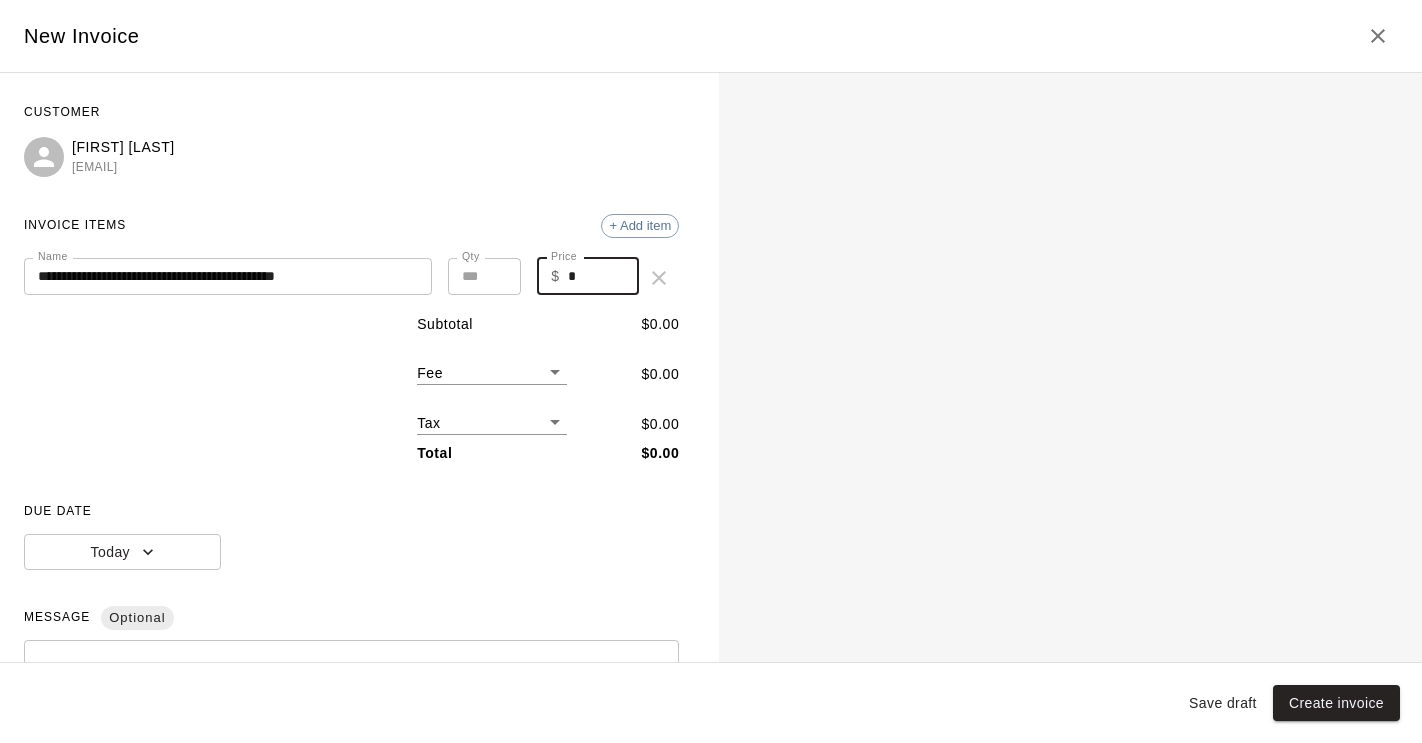 drag, startPoint x: 576, startPoint y: 273, endPoint x: 558, endPoint y: 273, distance: 18 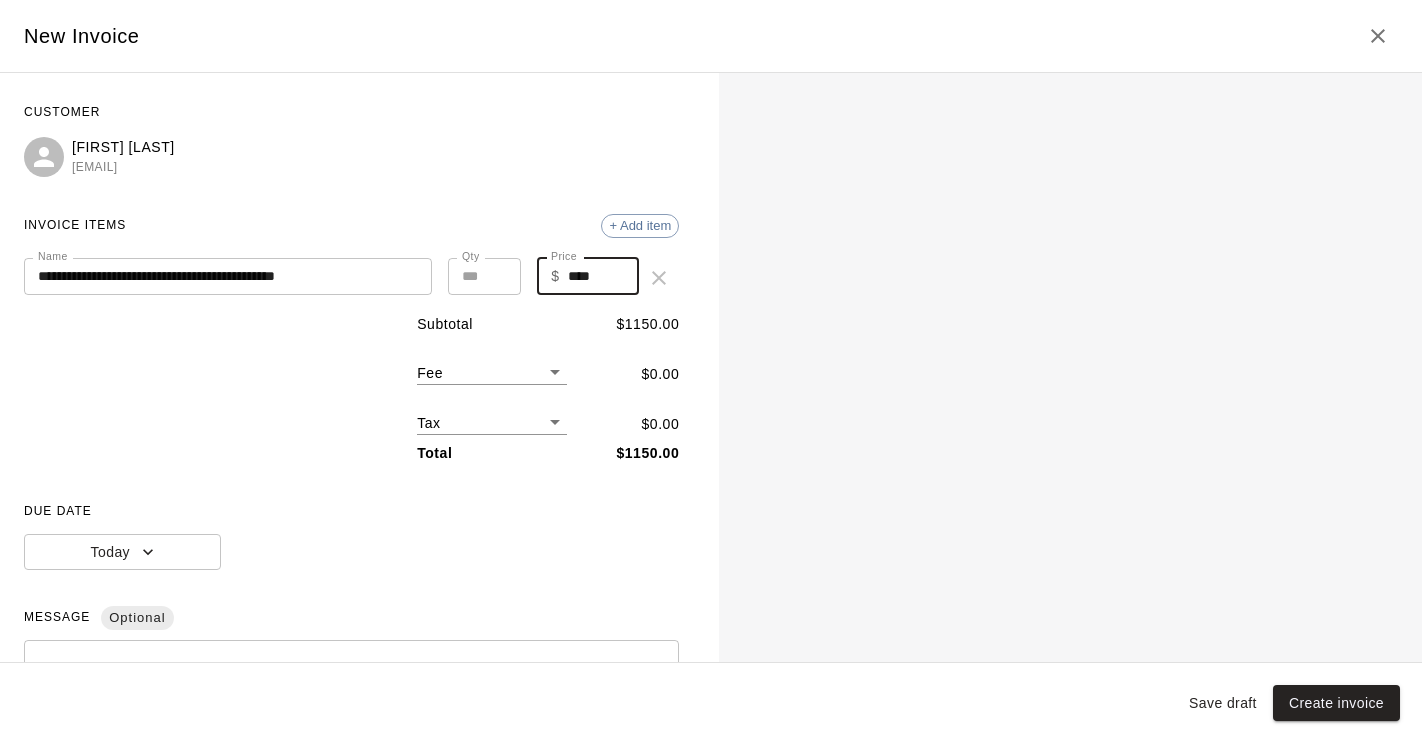 type on "****" 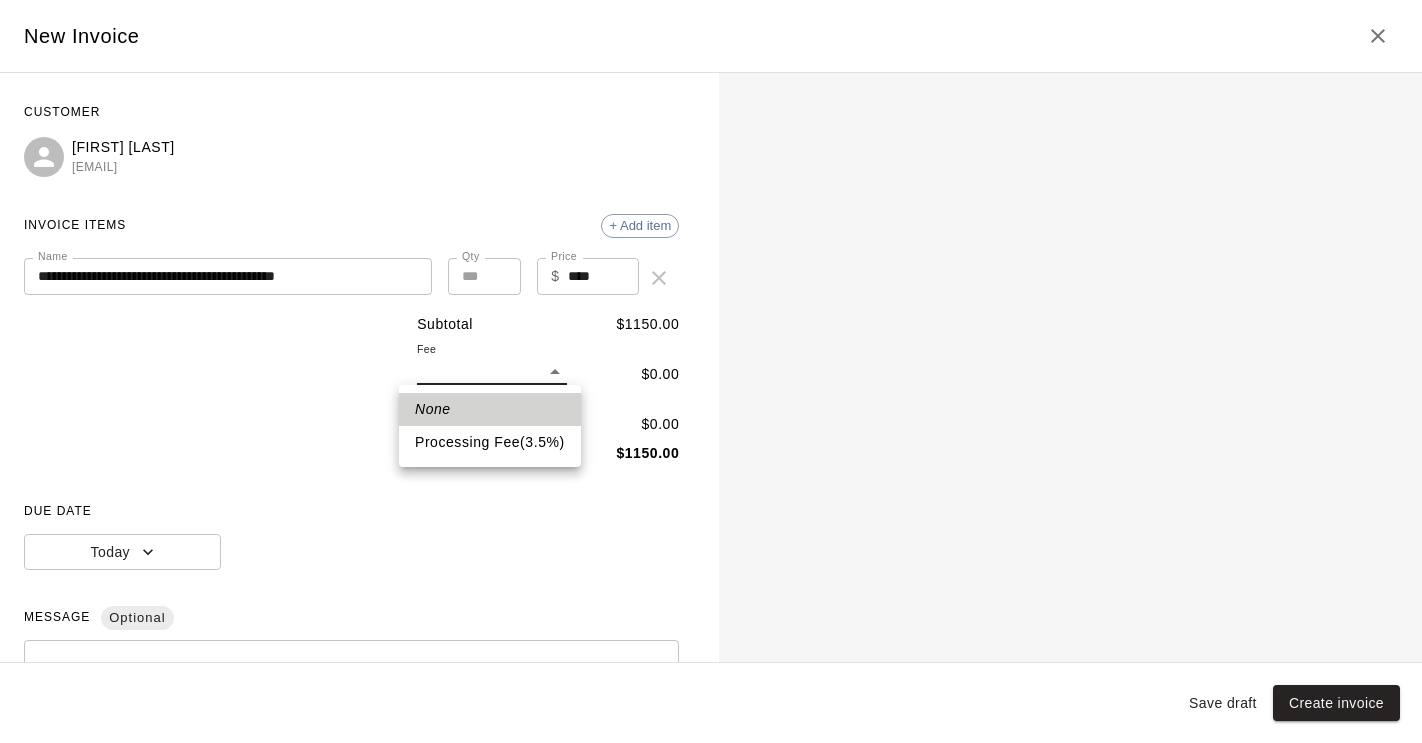 click on "Processing Fee  ( 3.5 % )" at bounding box center [490, 442] 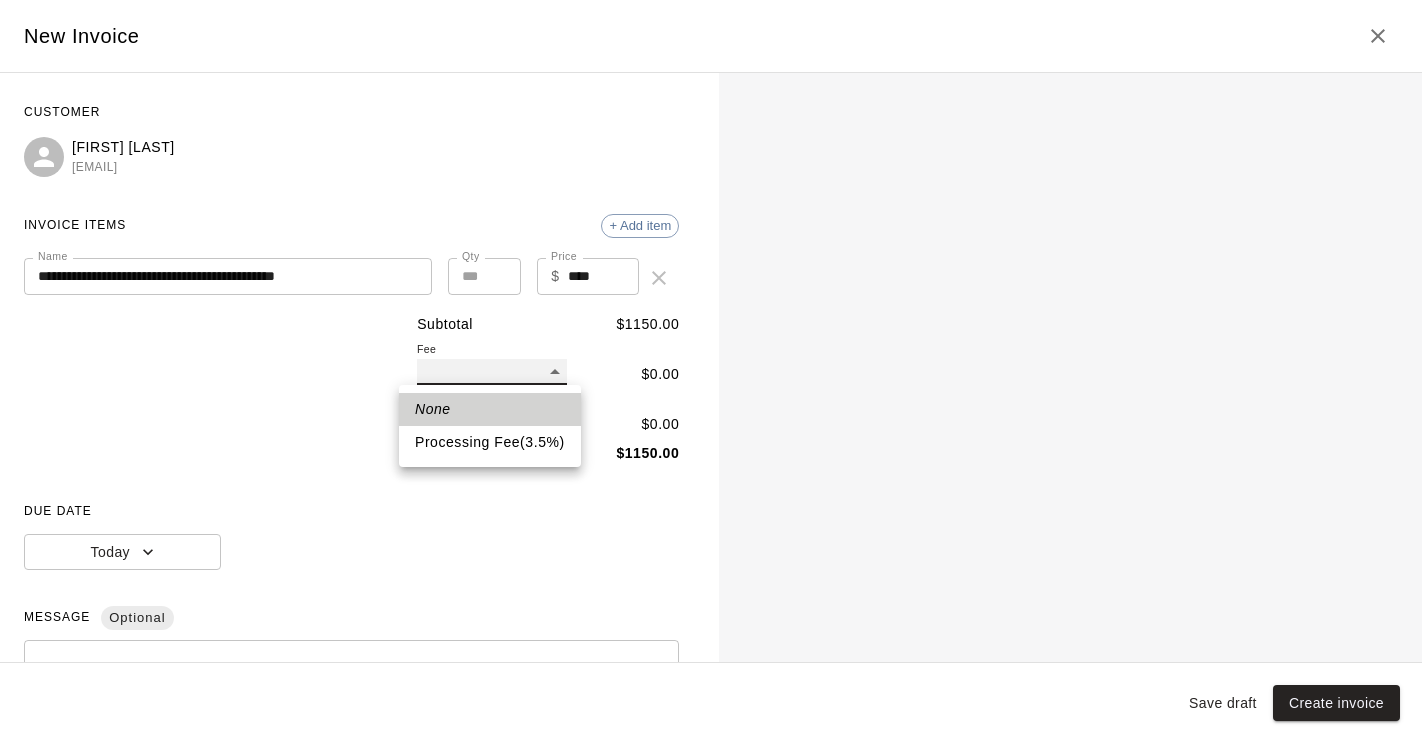 type on "**" 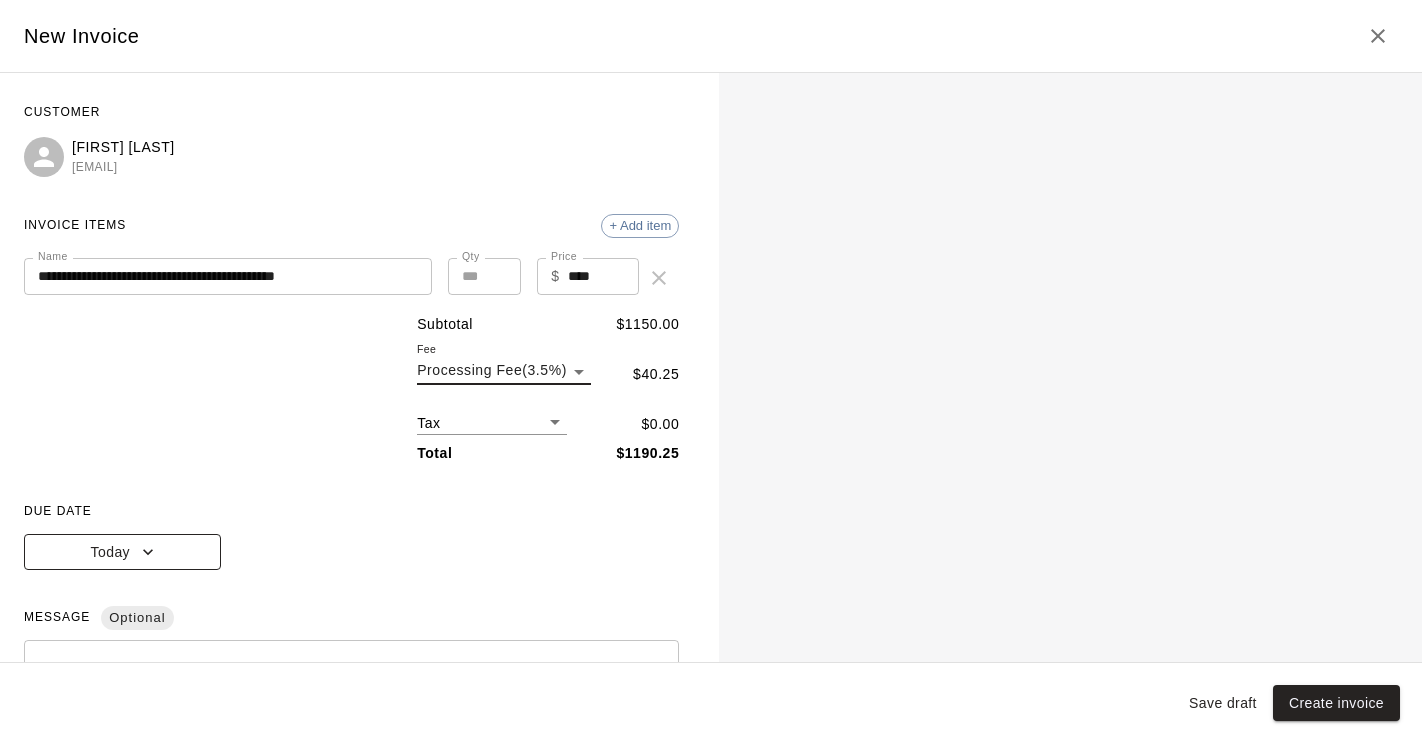 click on "Today" at bounding box center [122, 552] 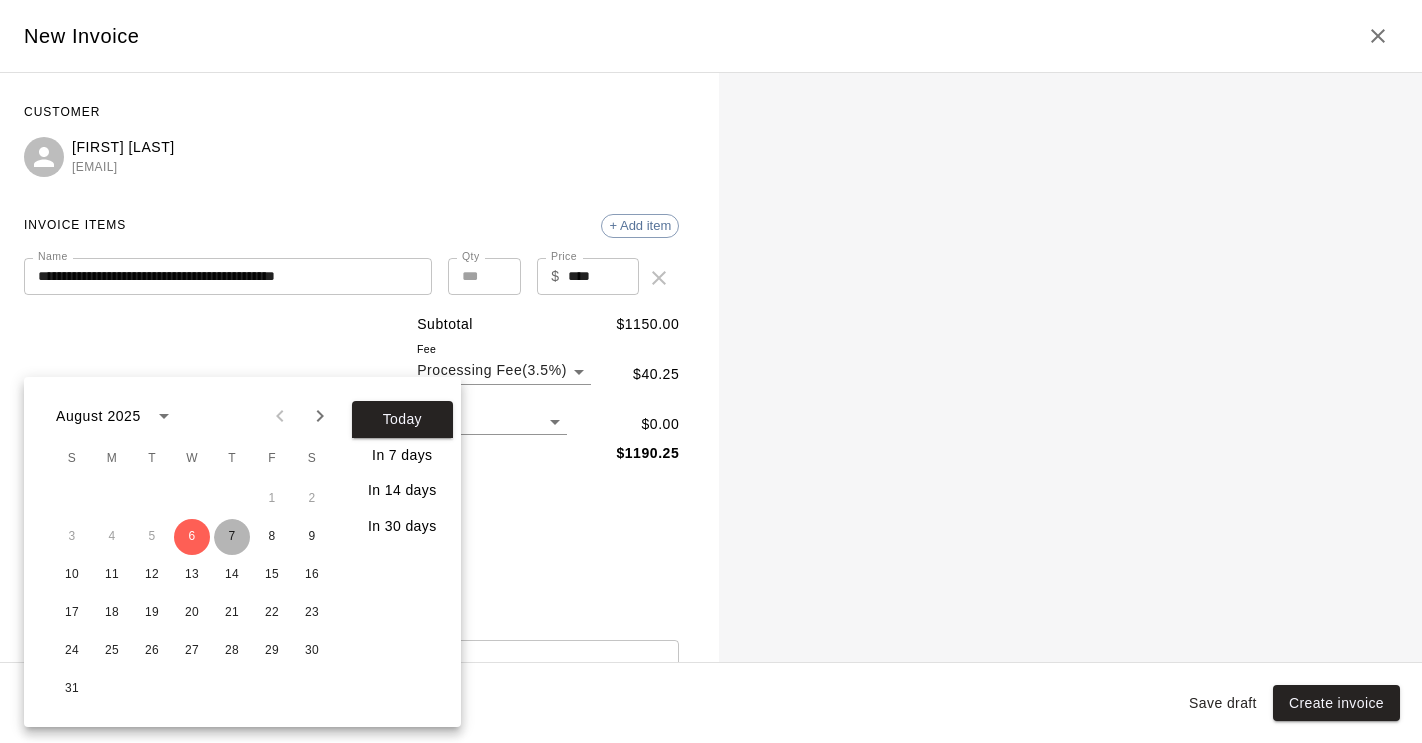 click on "7" at bounding box center [232, 537] 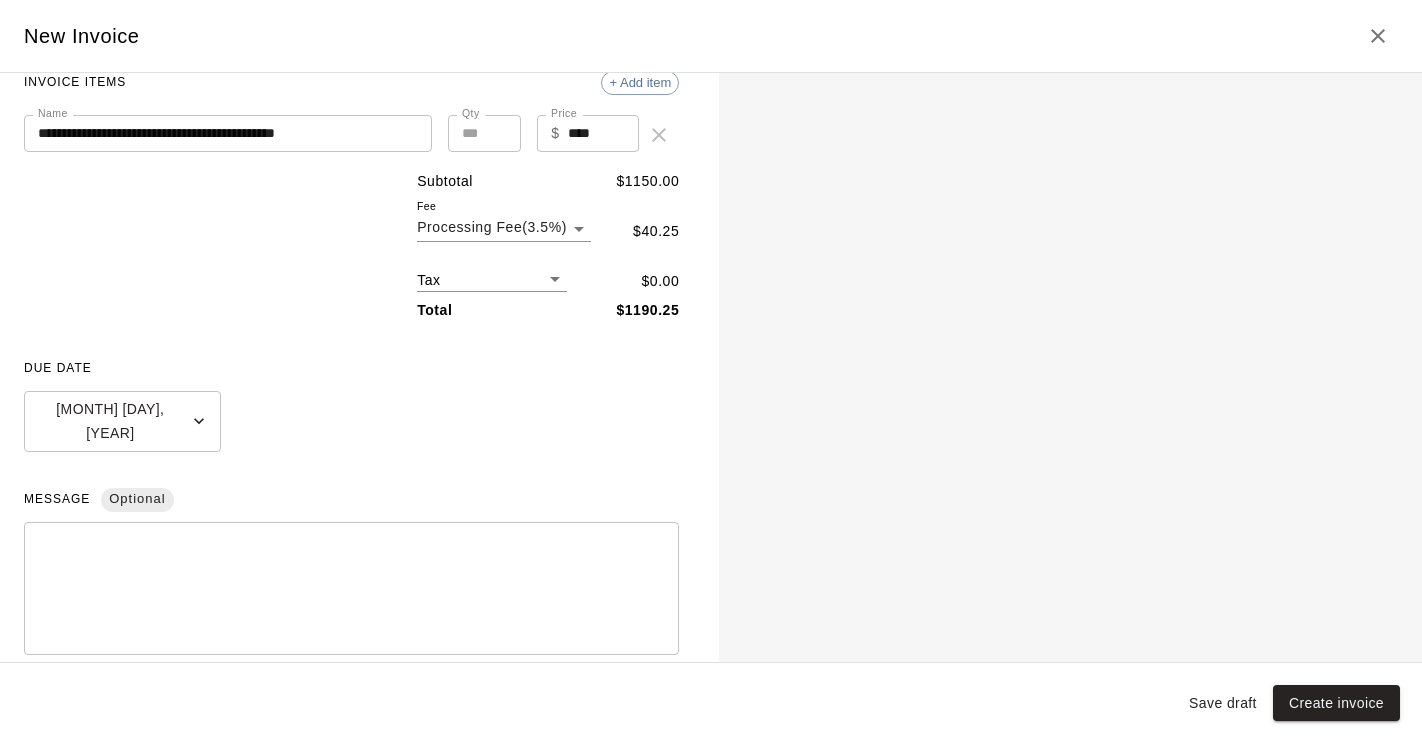 scroll, scrollTop: 243, scrollLeft: 0, axis: vertical 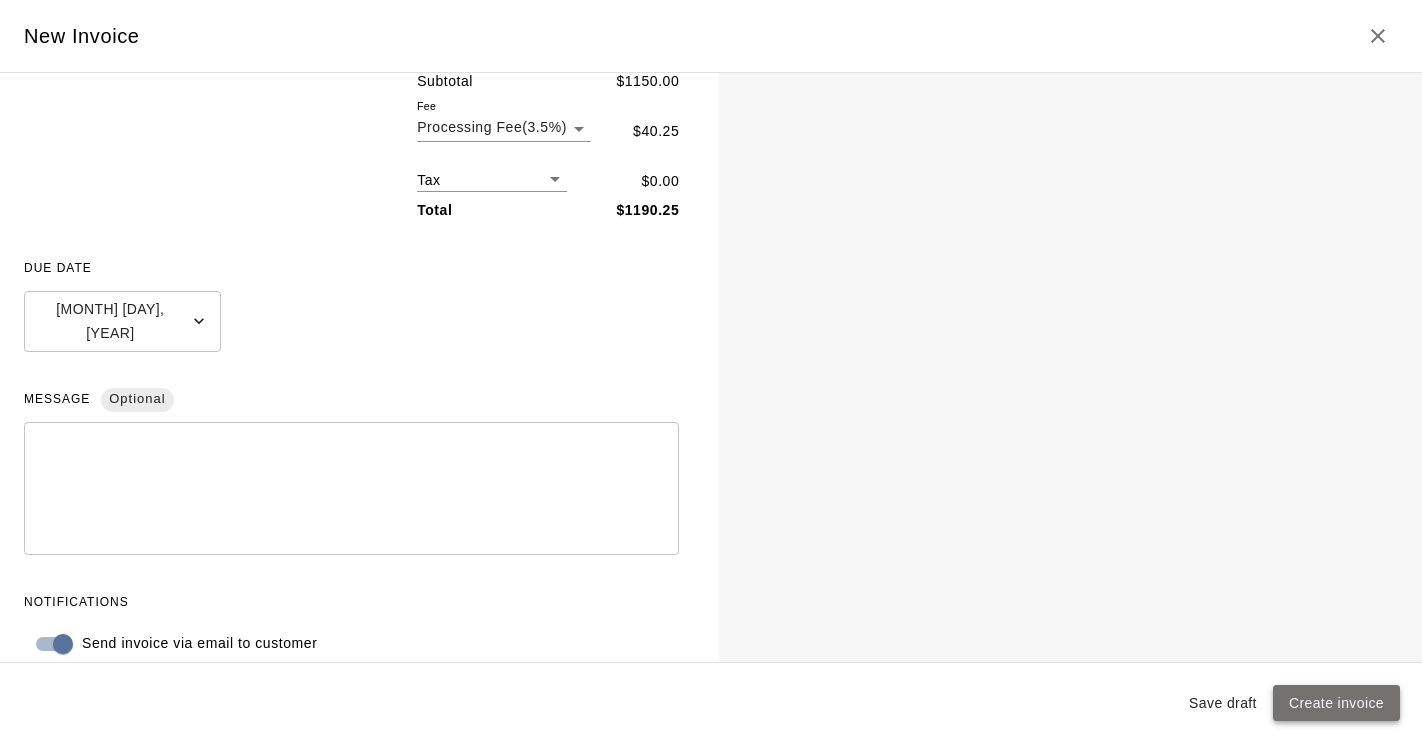 click on "Create invoice" at bounding box center (1336, 703) 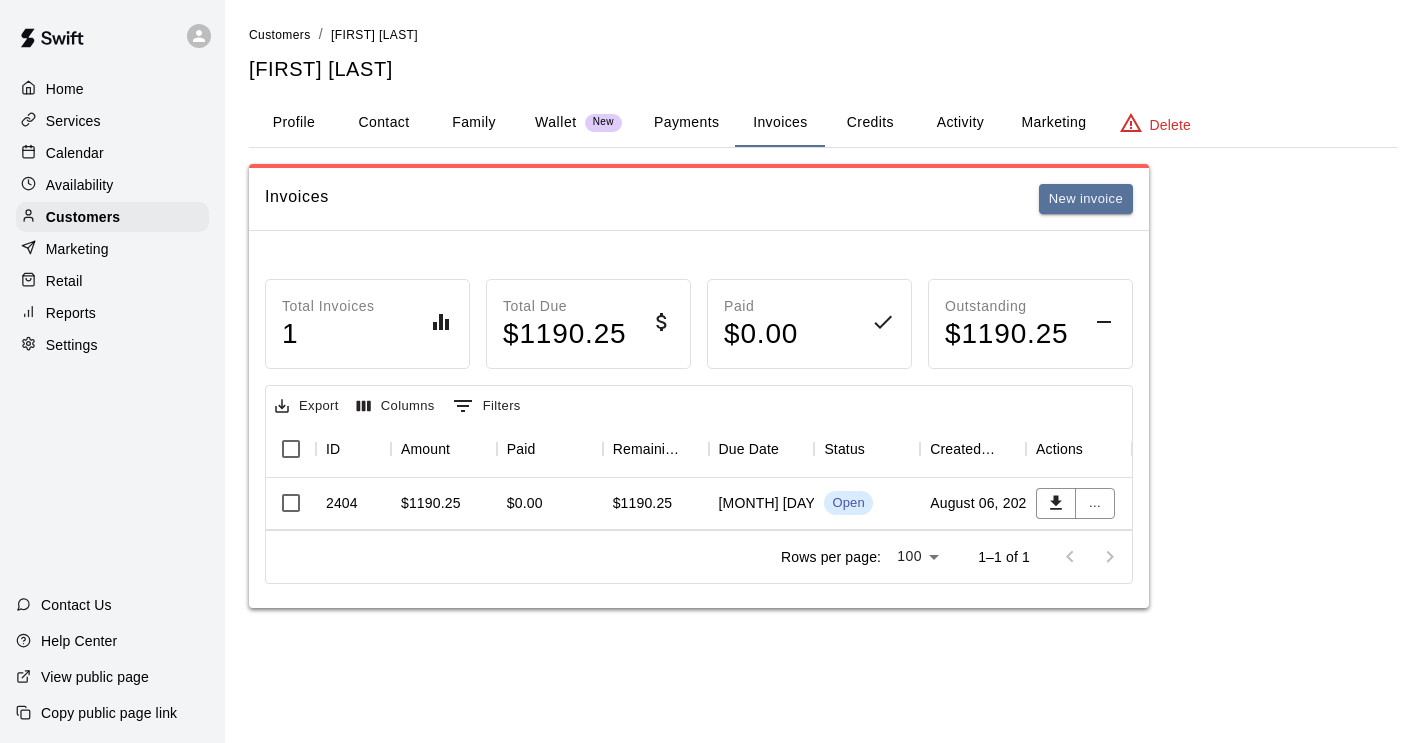 click on "Customers" at bounding box center [280, 35] 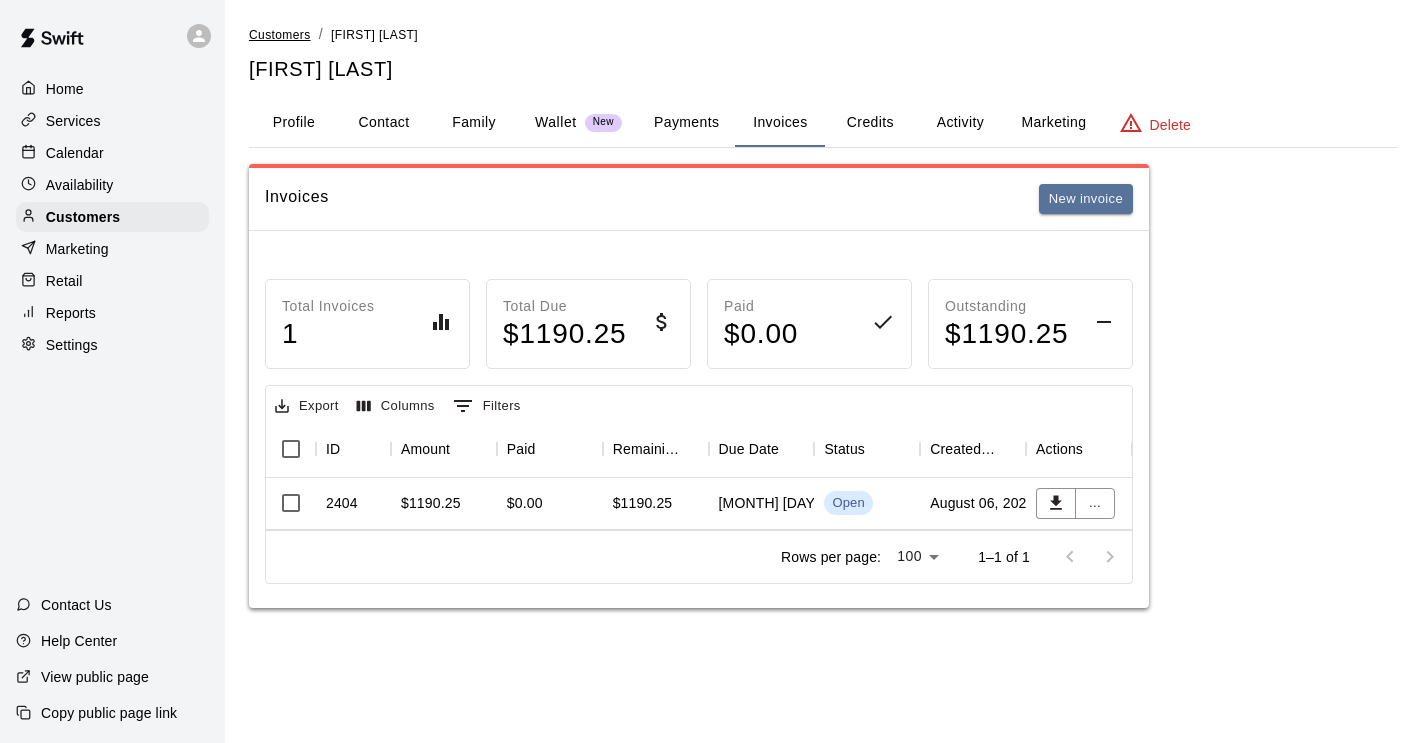 click on "Customers" at bounding box center [280, 35] 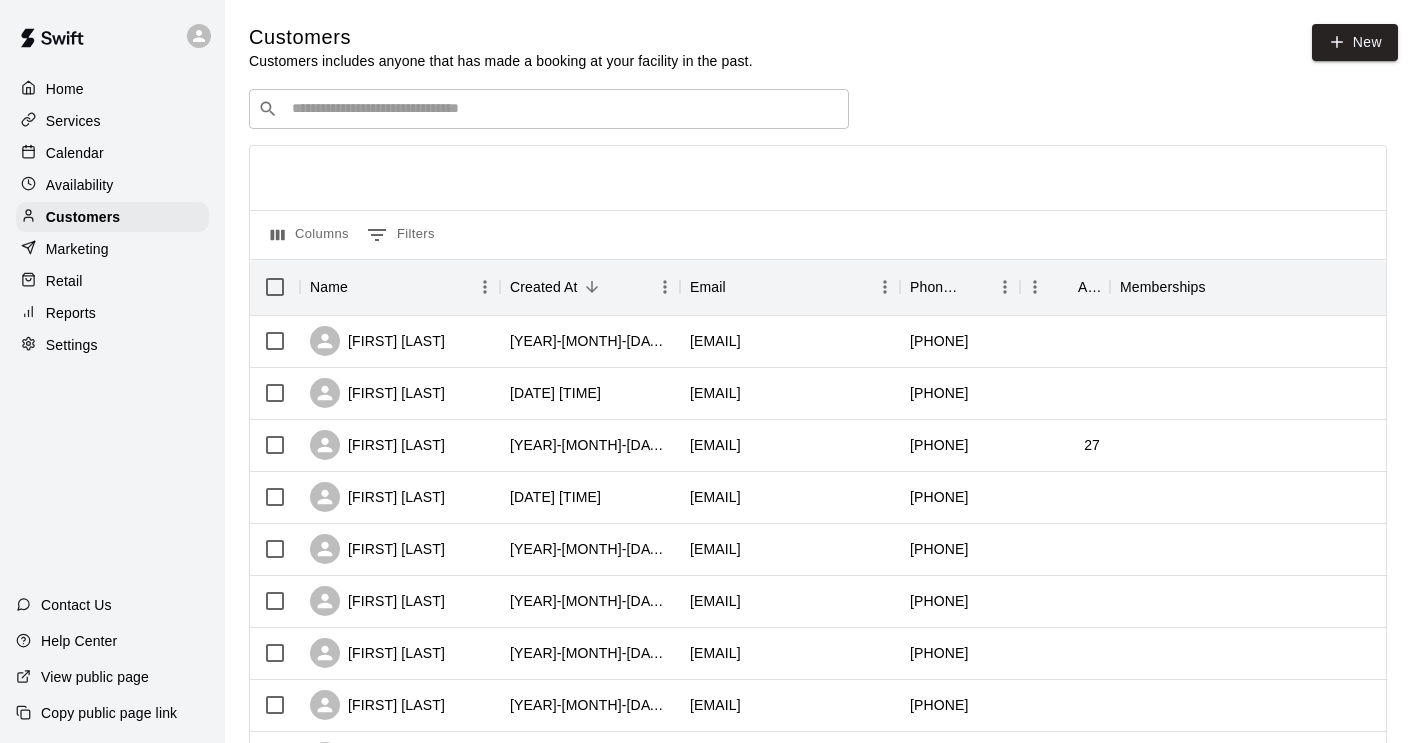 click at bounding box center (563, 109) 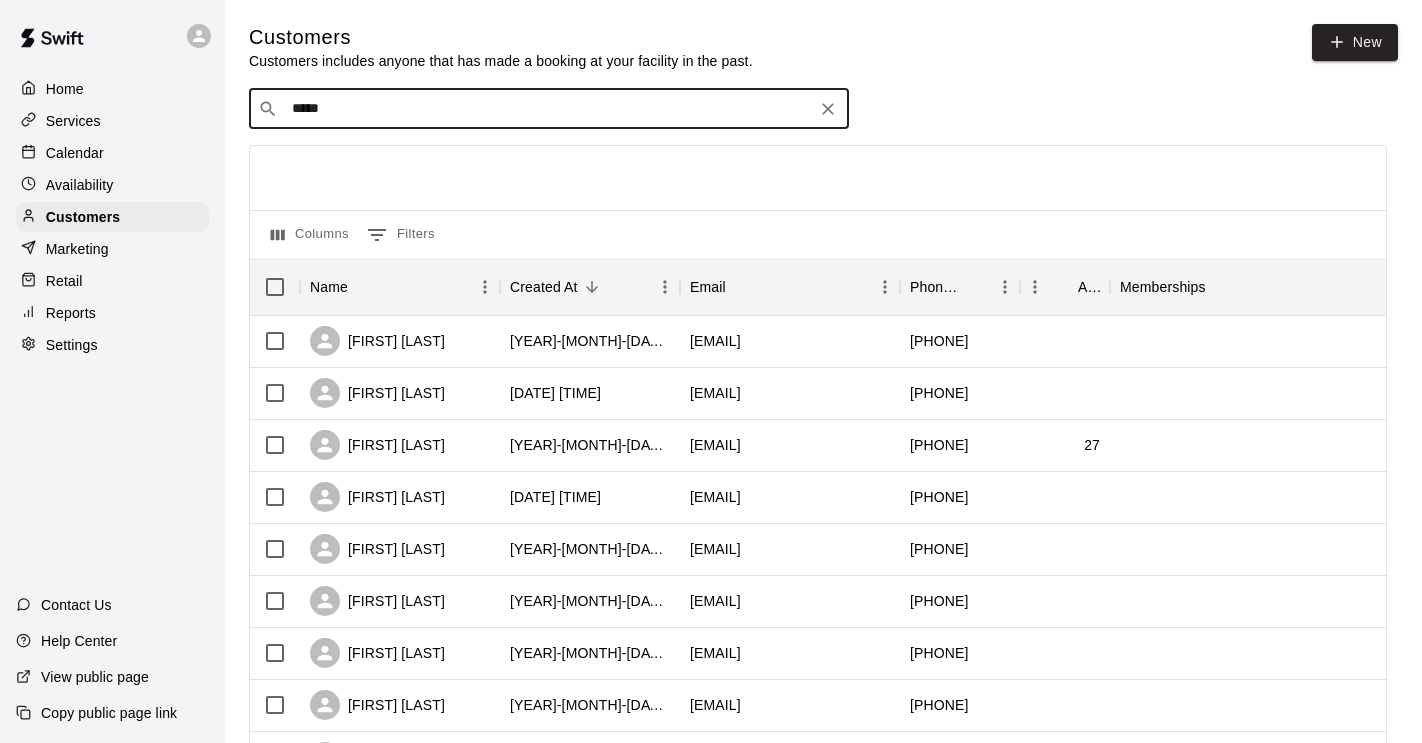 type on "******" 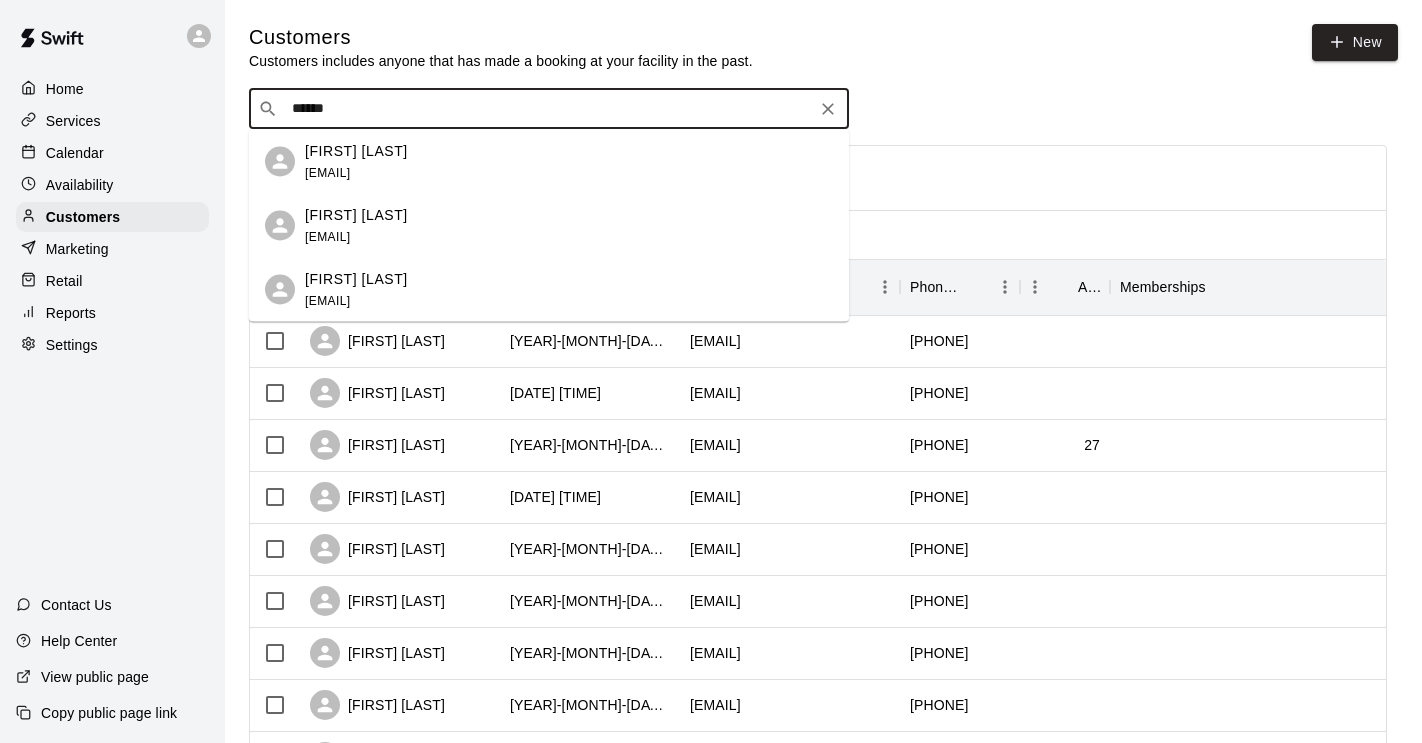 click on "[FIRST] [LAST]" at bounding box center (356, 278) 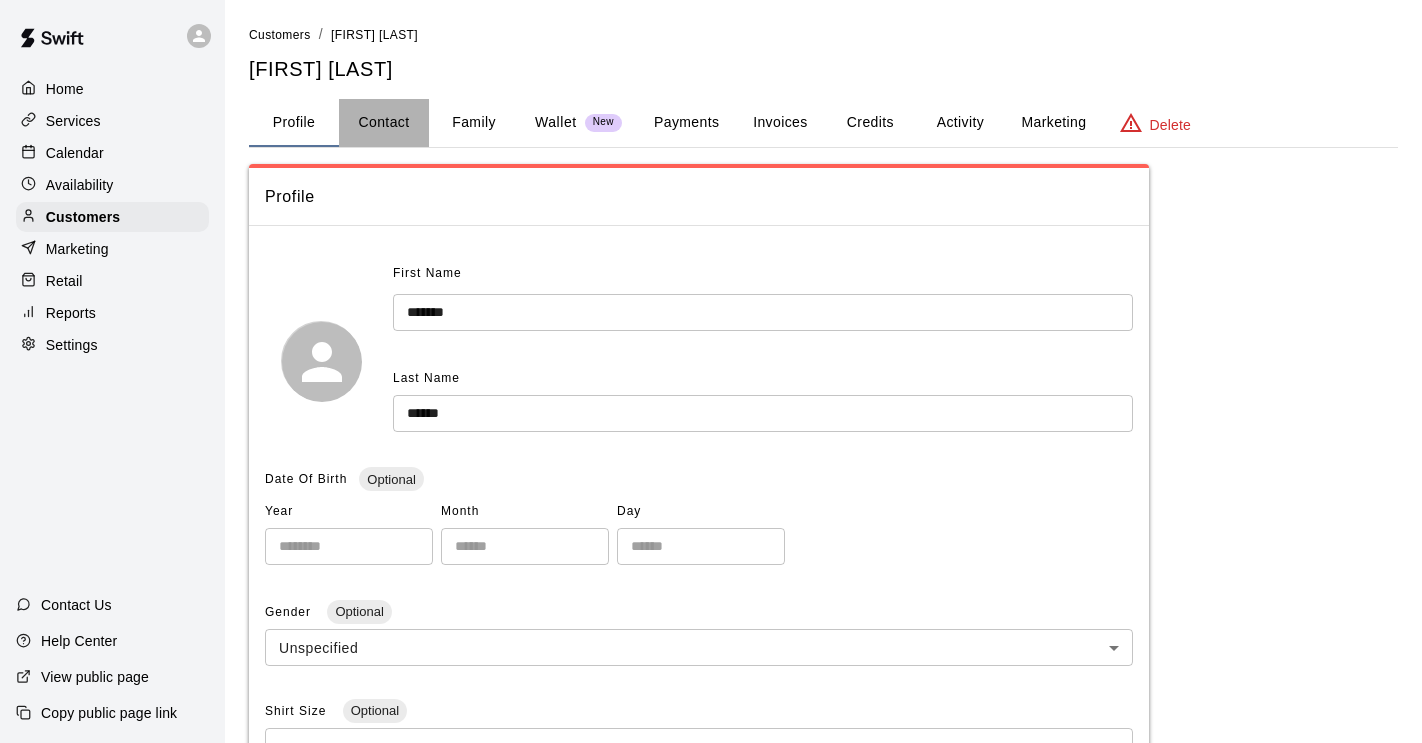 click on "Contact" at bounding box center (384, 123) 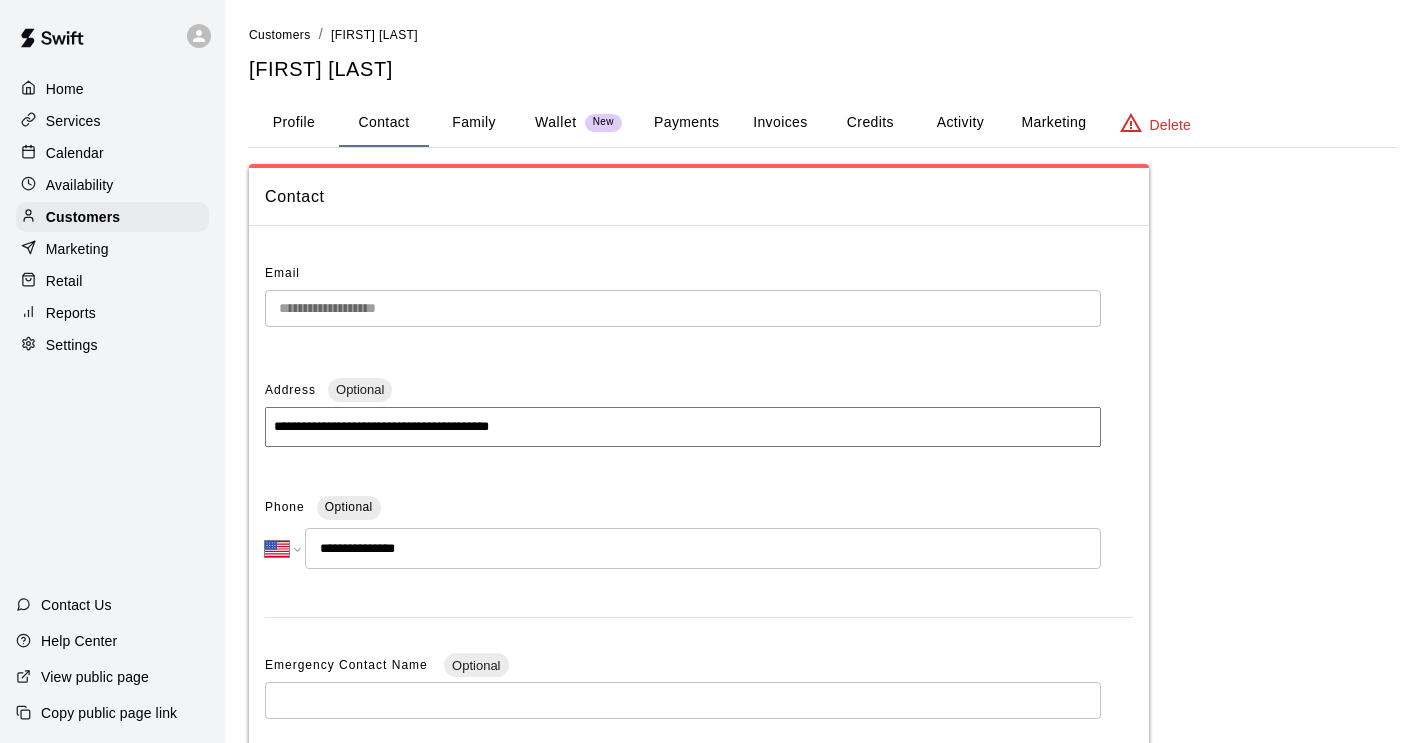 click on "Wallet" at bounding box center (556, 122) 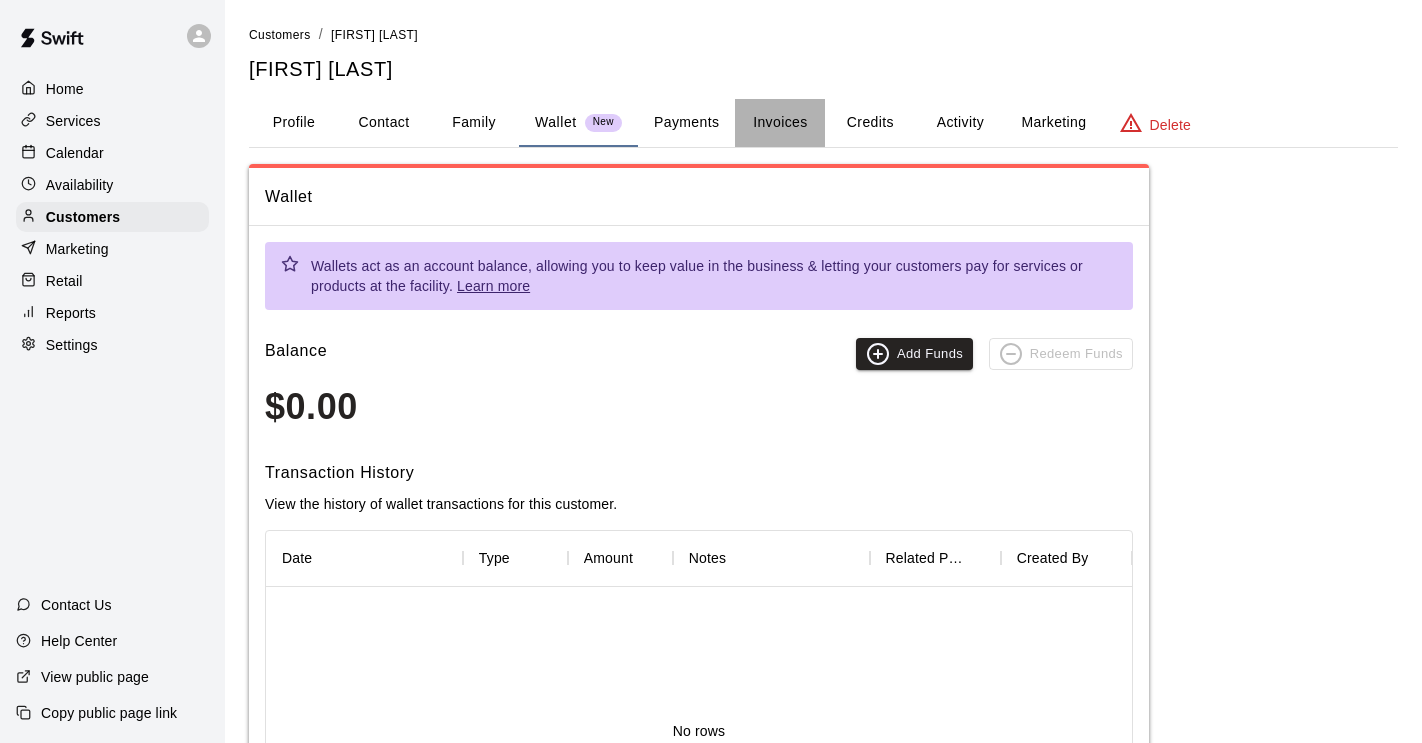 click on "Invoices" at bounding box center (780, 123) 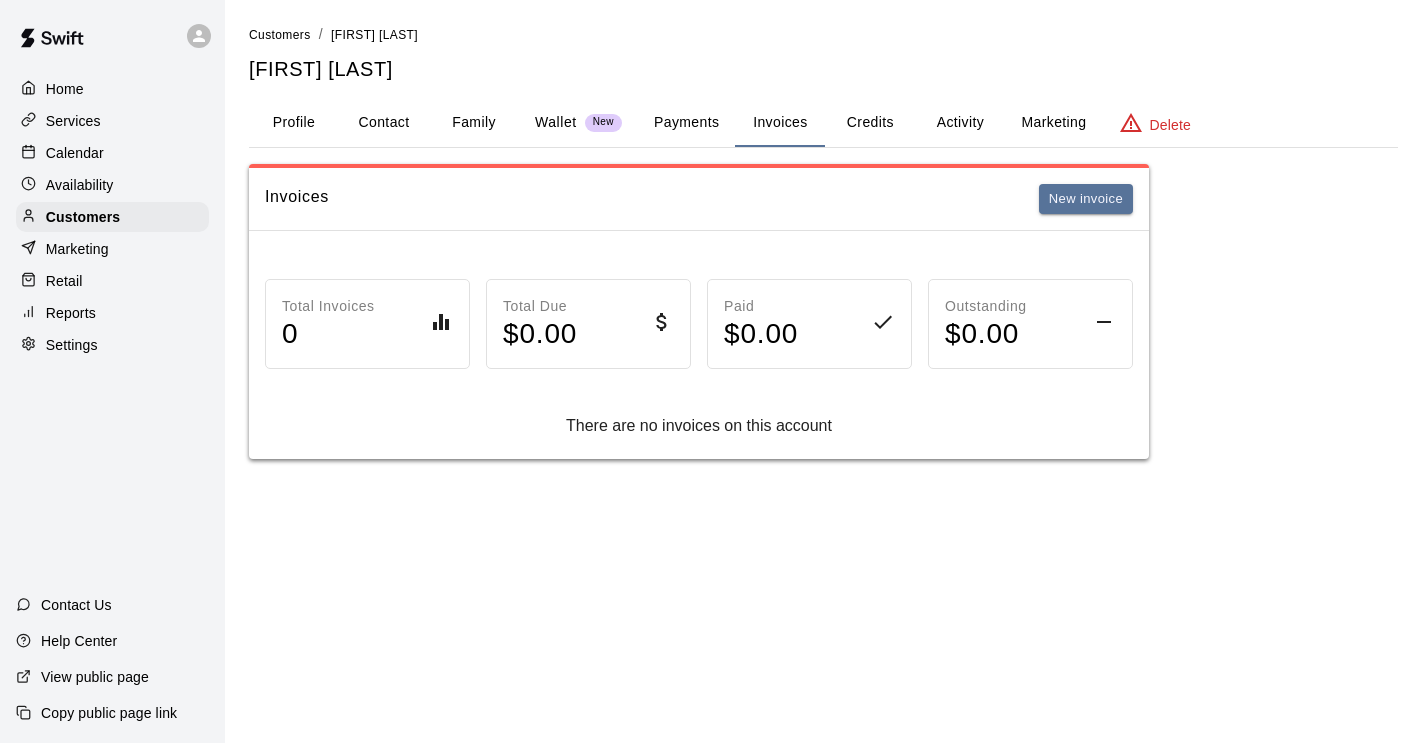 click on "Activity" at bounding box center [960, 123] 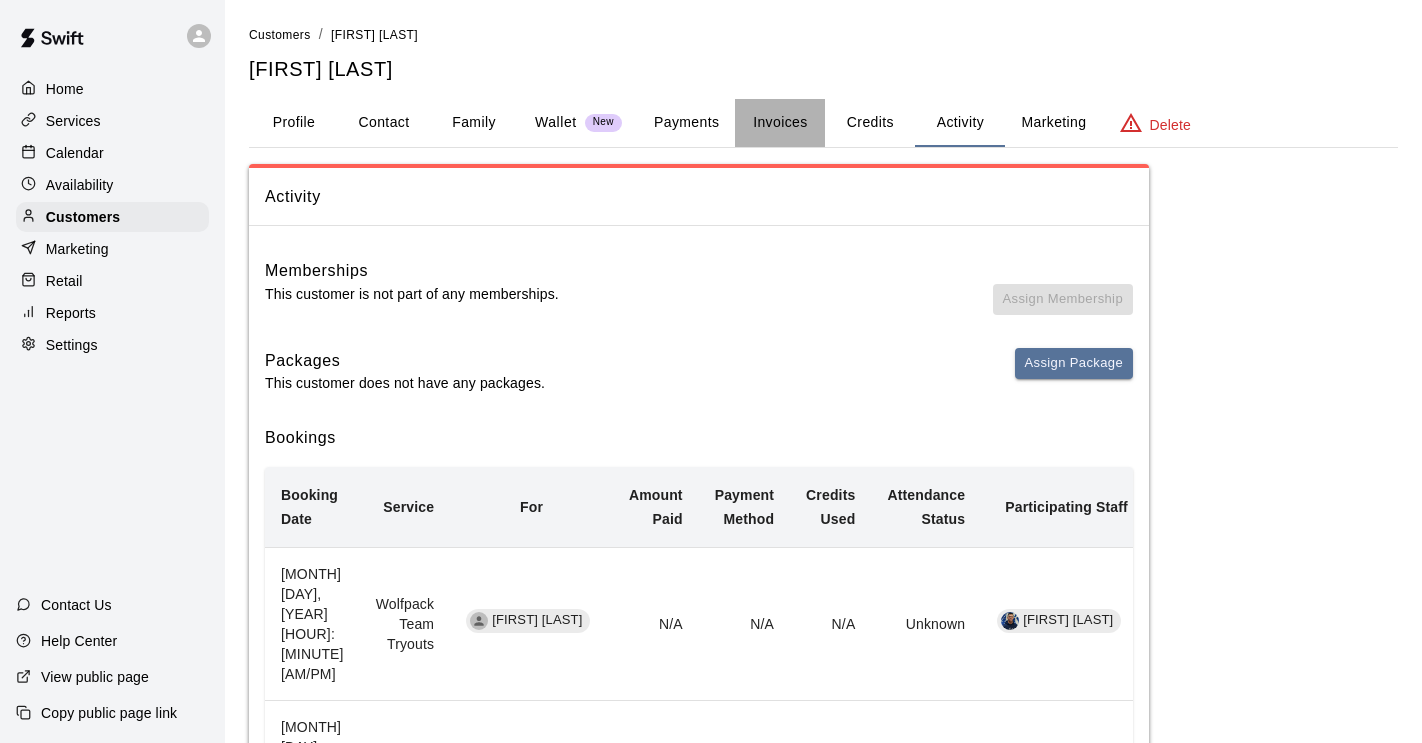 click on "Invoices" at bounding box center [780, 123] 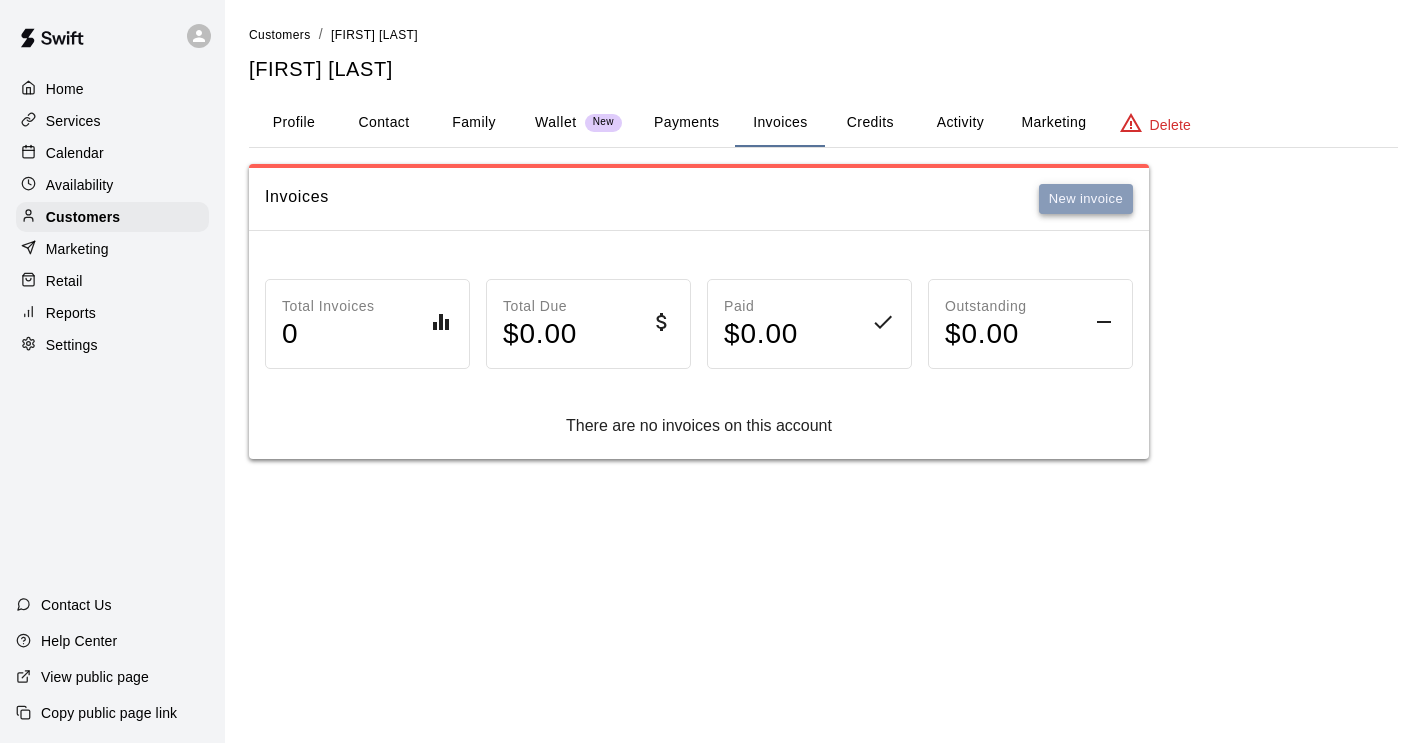 click on "New invoice" at bounding box center [1086, 199] 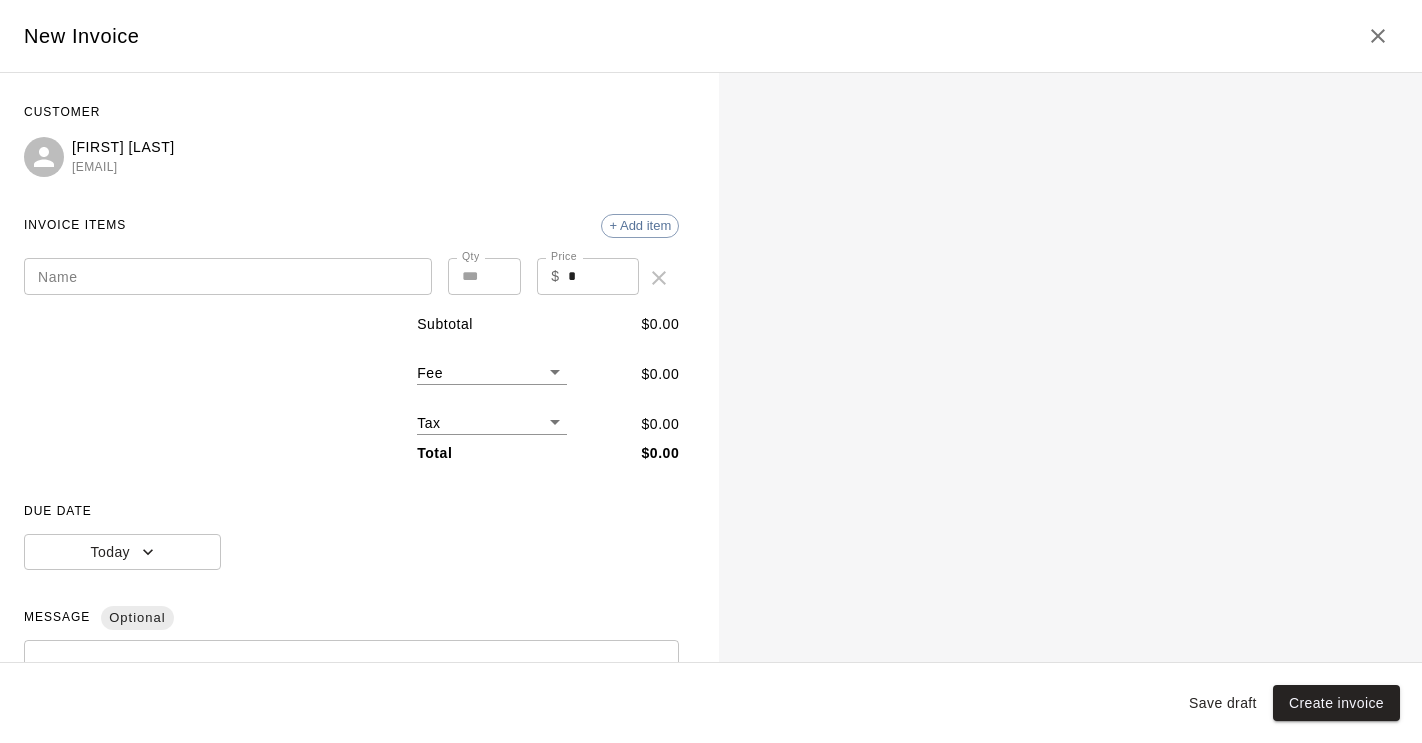 click on "Name" at bounding box center (228, 276) 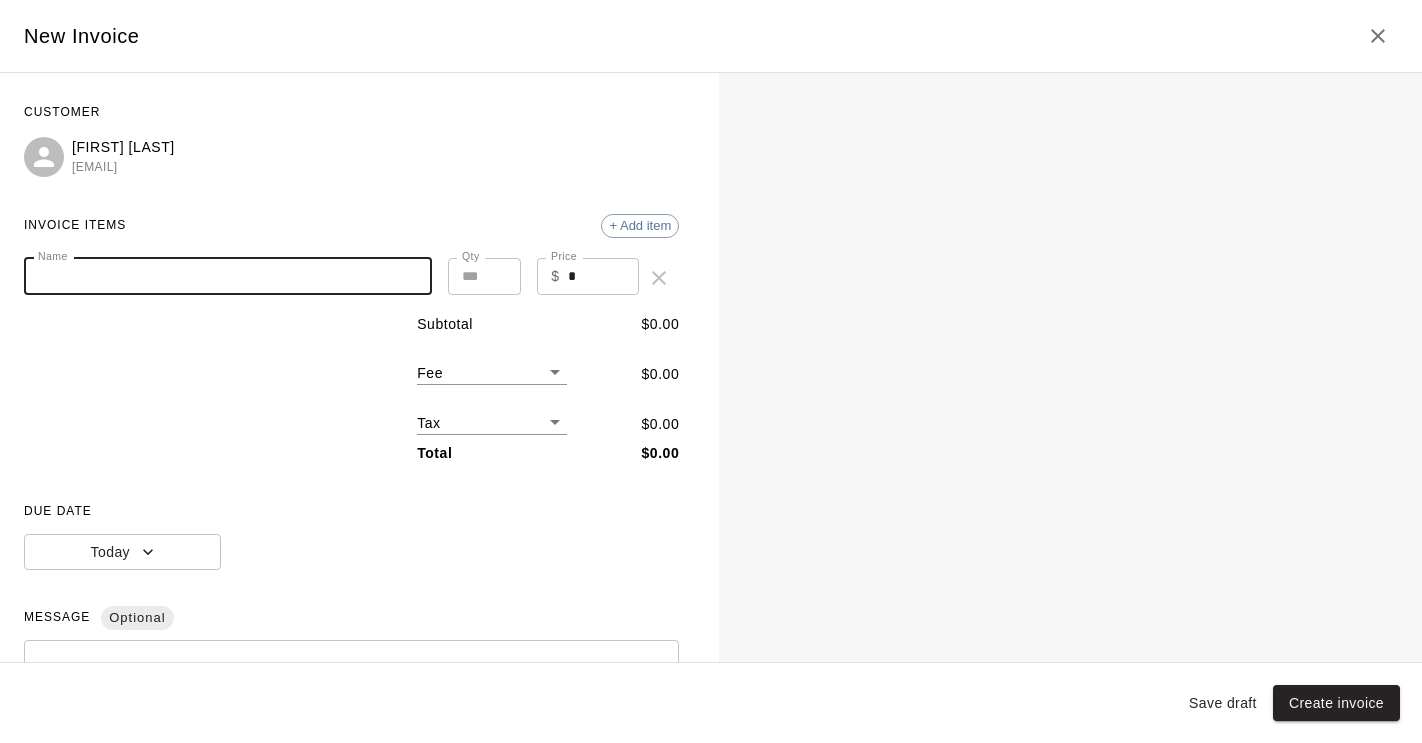 paste on "**********" 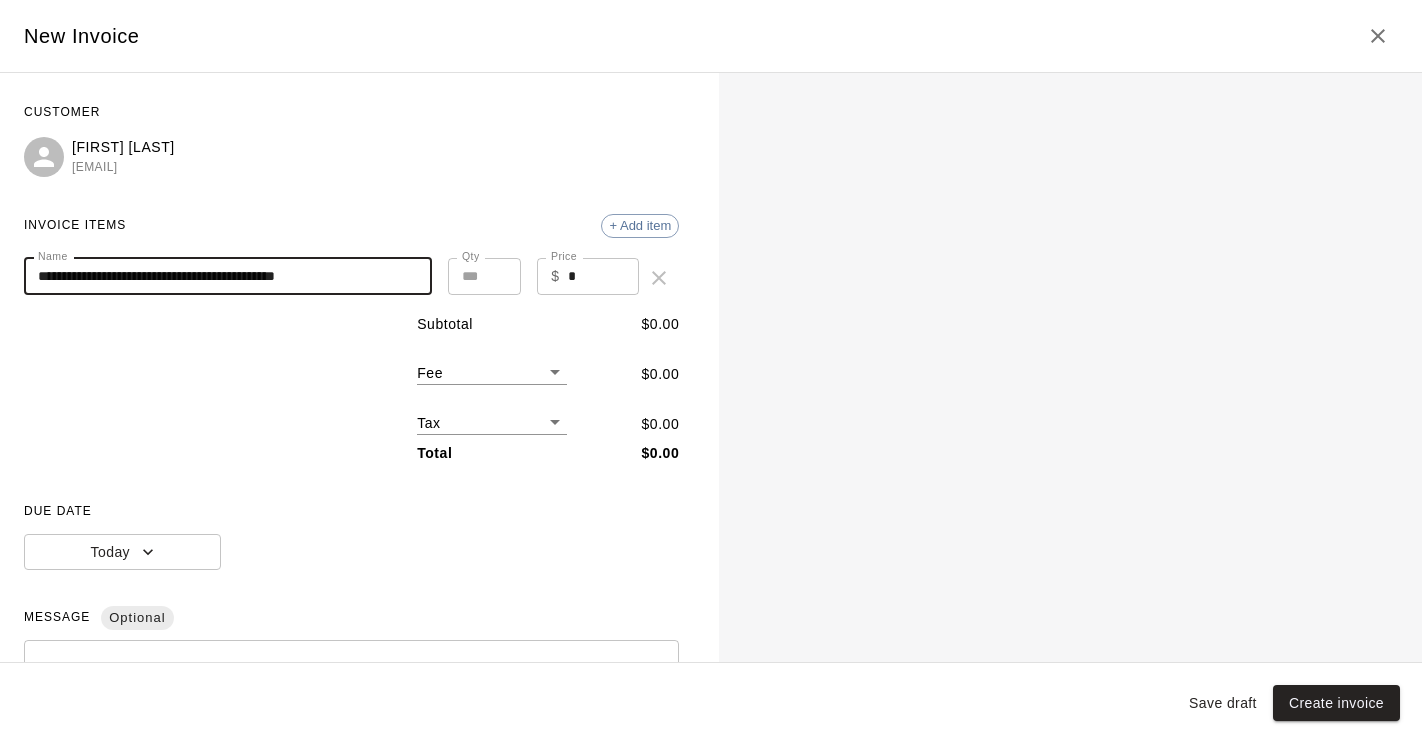 type on "**********" 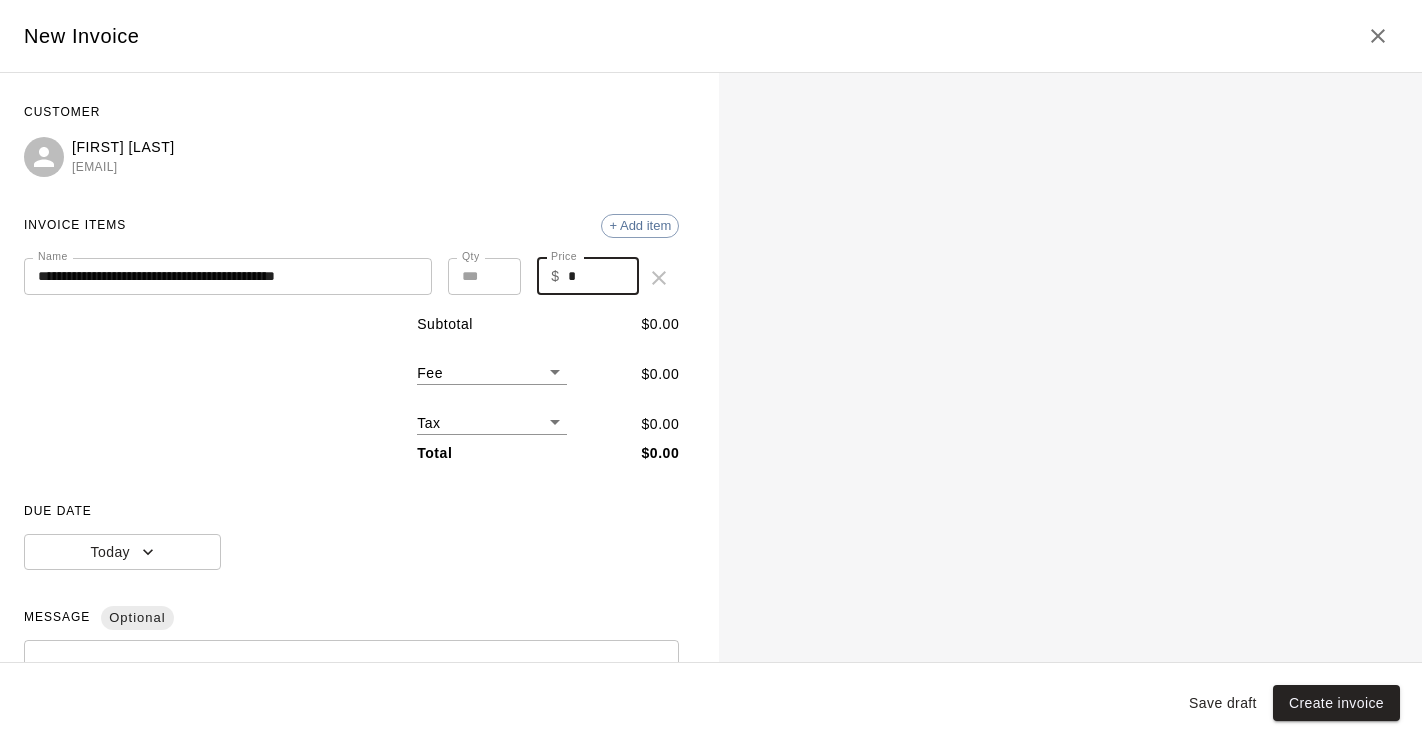 drag, startPoint x: 579, startPoint y: 273, endPoint x: 567, endPoint y: 273, distance: 12 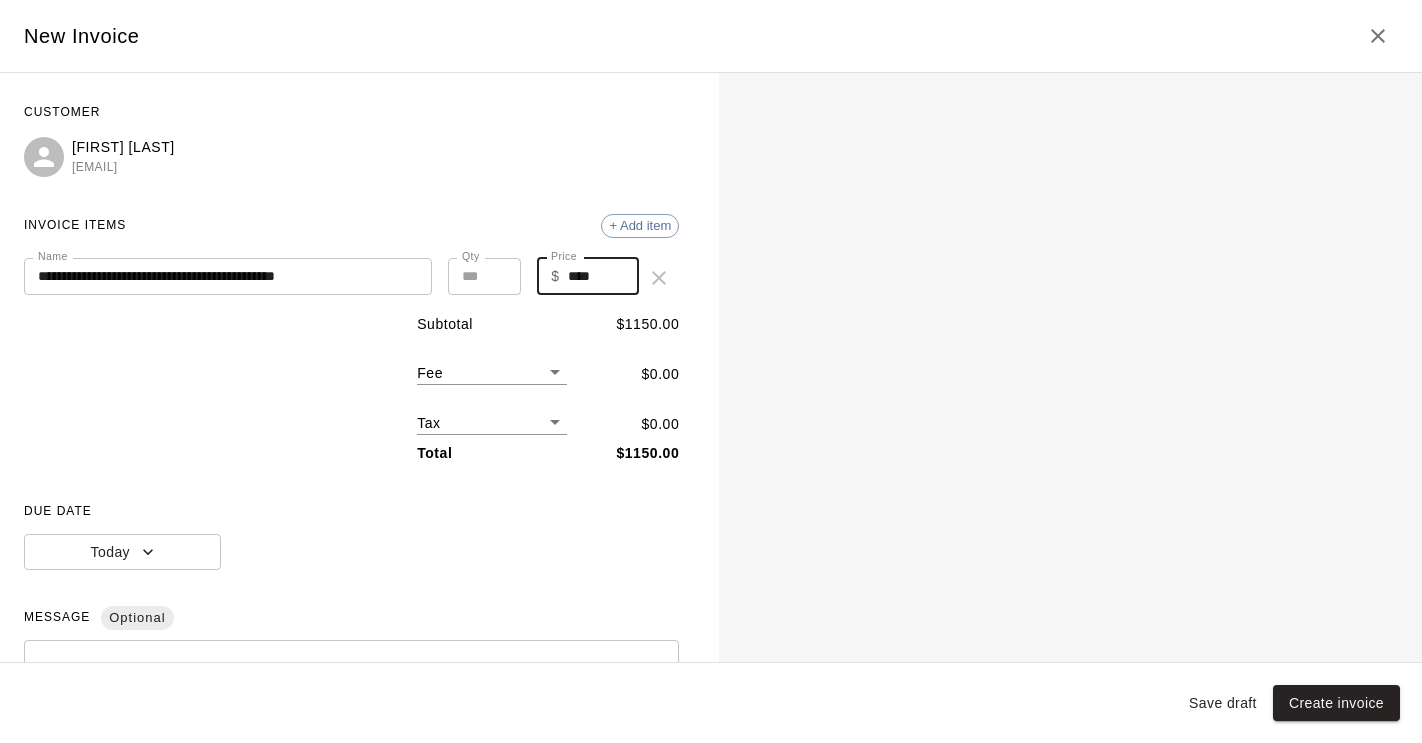 type on "****" 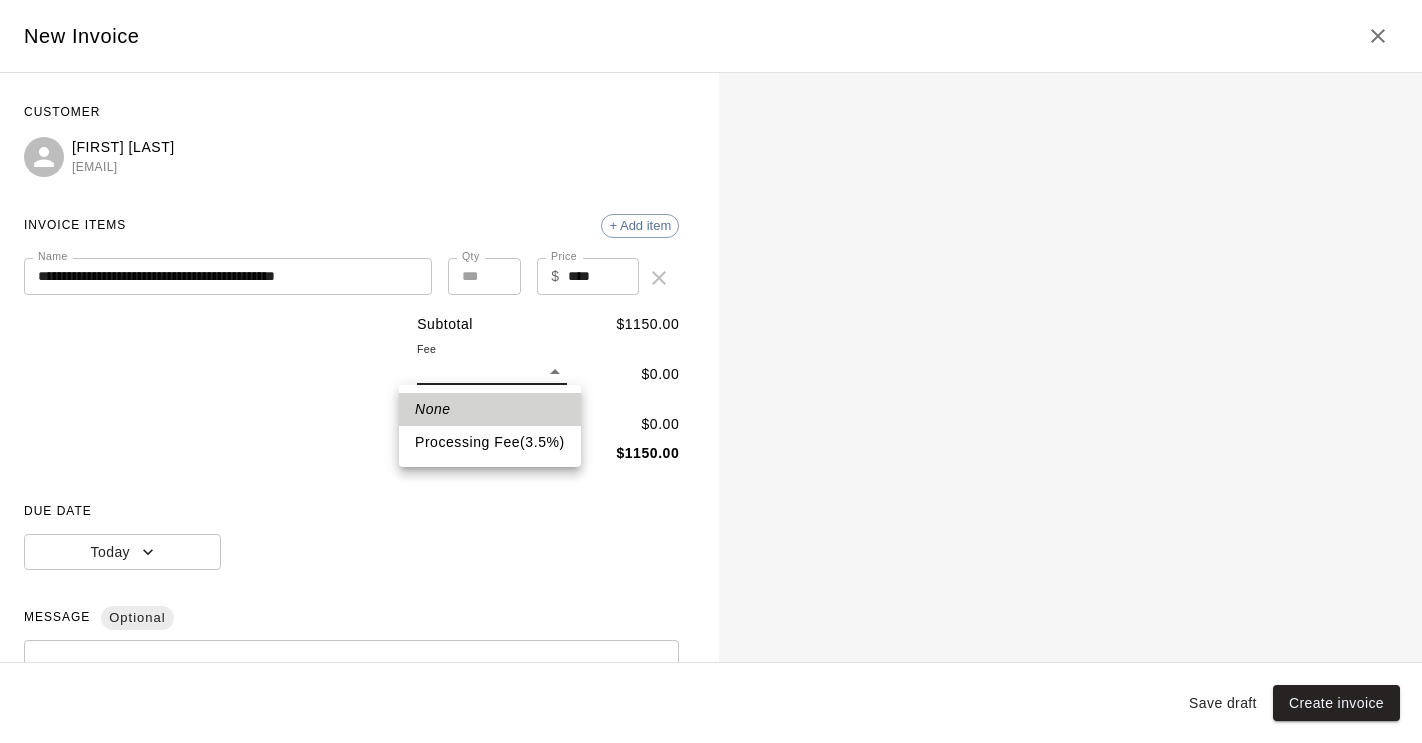 click on "Processing Fee  ( 3.5 % )" at bounding box center [490, 442] 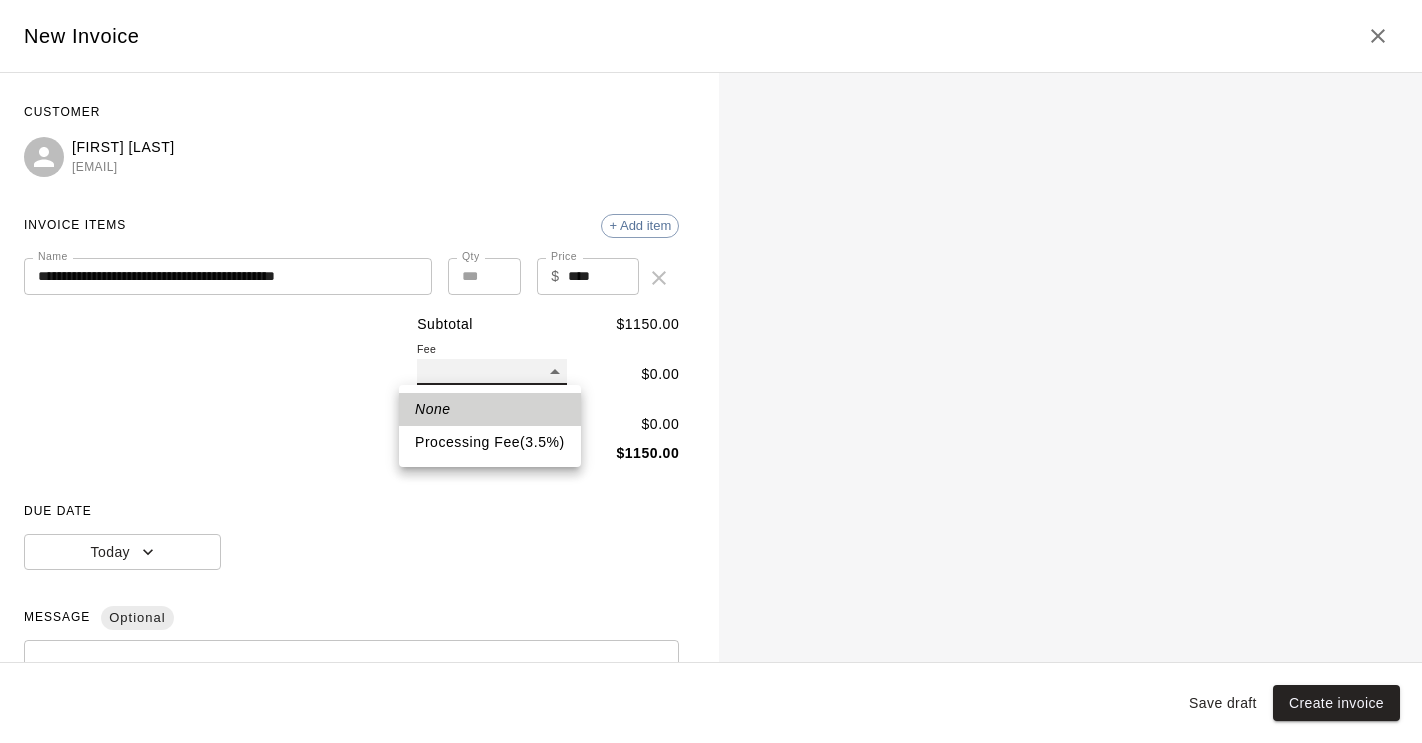 type on "**" 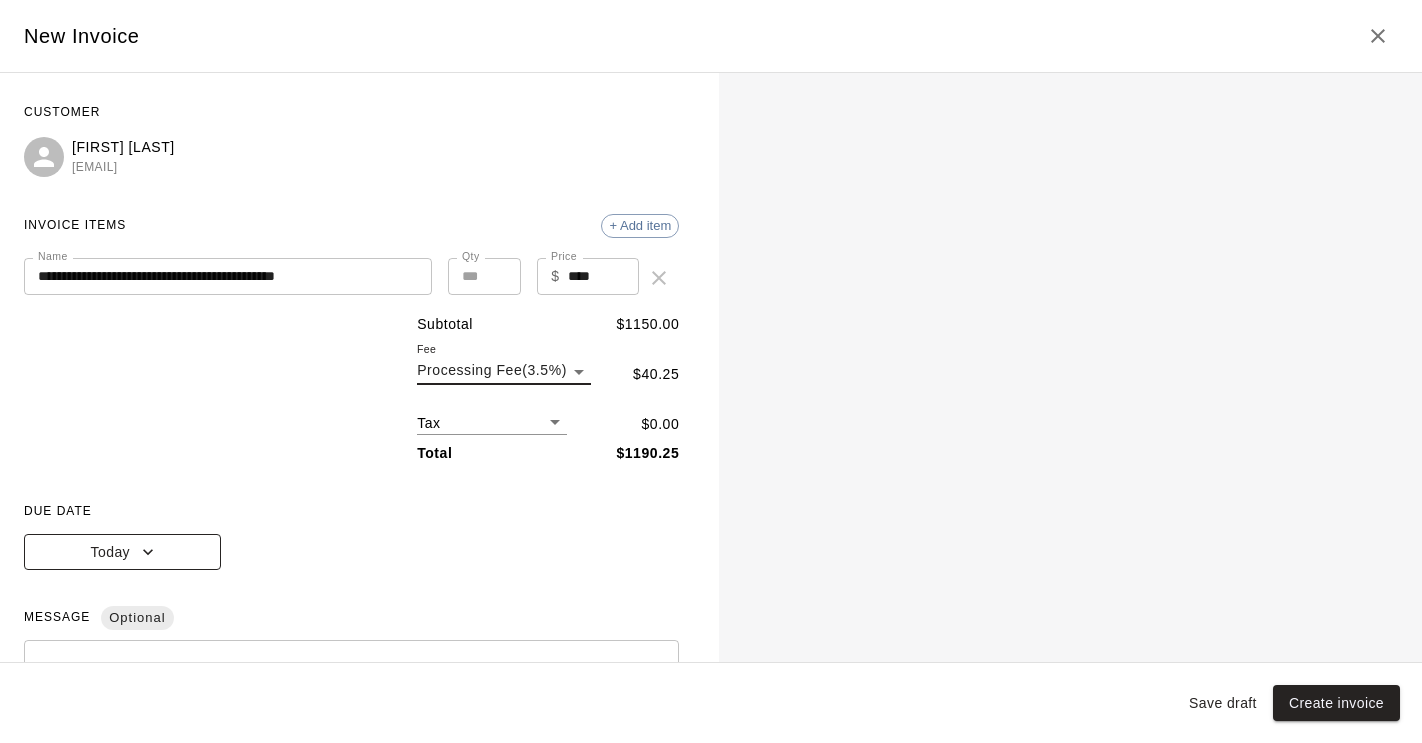 click on "Today" at bounding box center [122, 552] 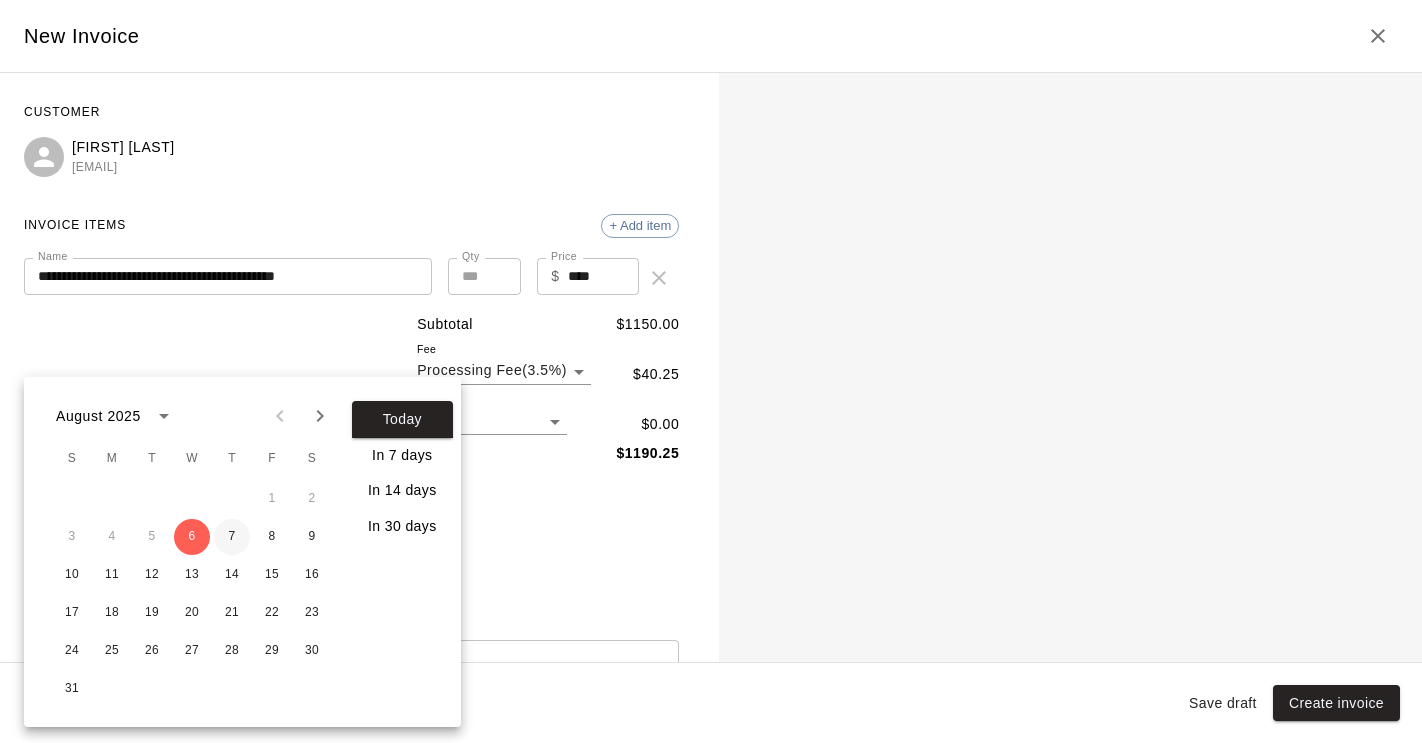 click on "7" at bounding box center [232, 537] 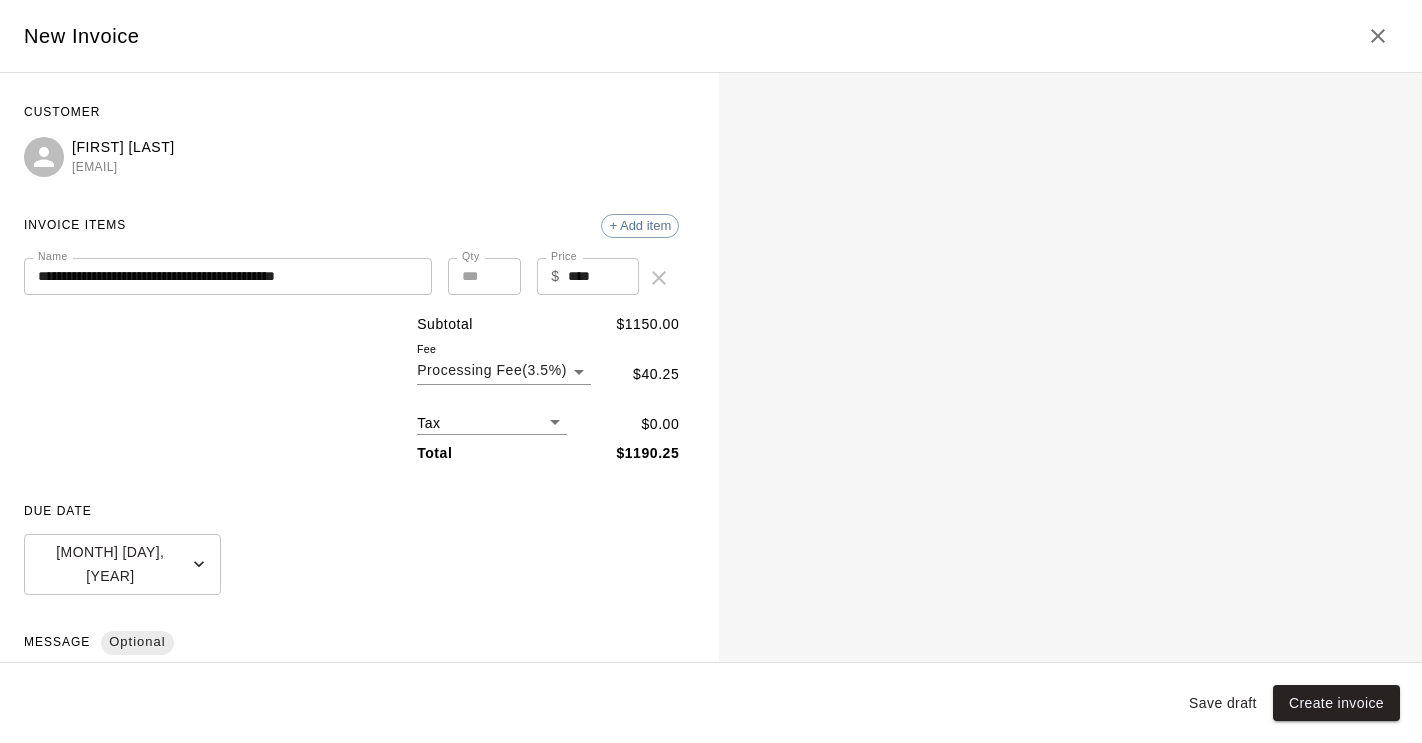 scroll, scrollTop: 243, scrollLeft: 0, axis: vertical 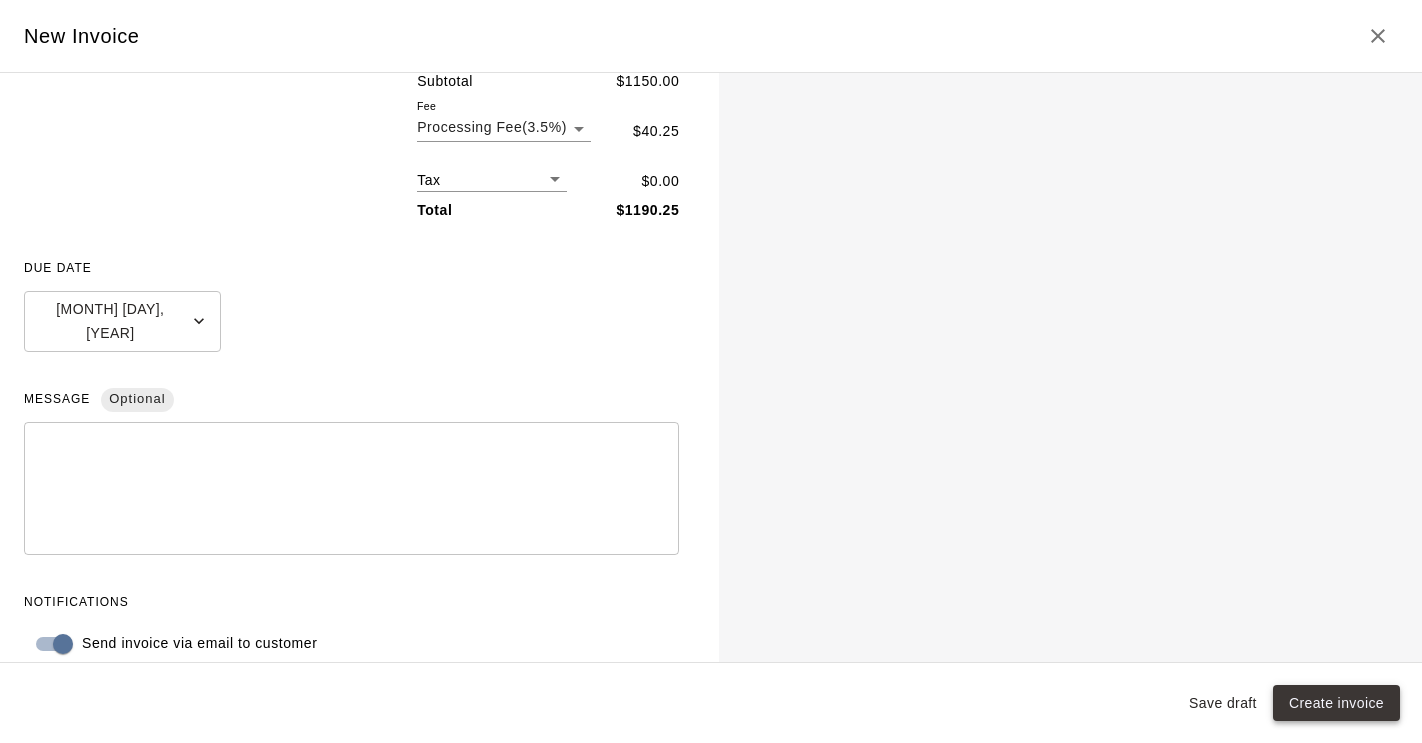 click on "Create invoice" at bounding box center (1336, 703) 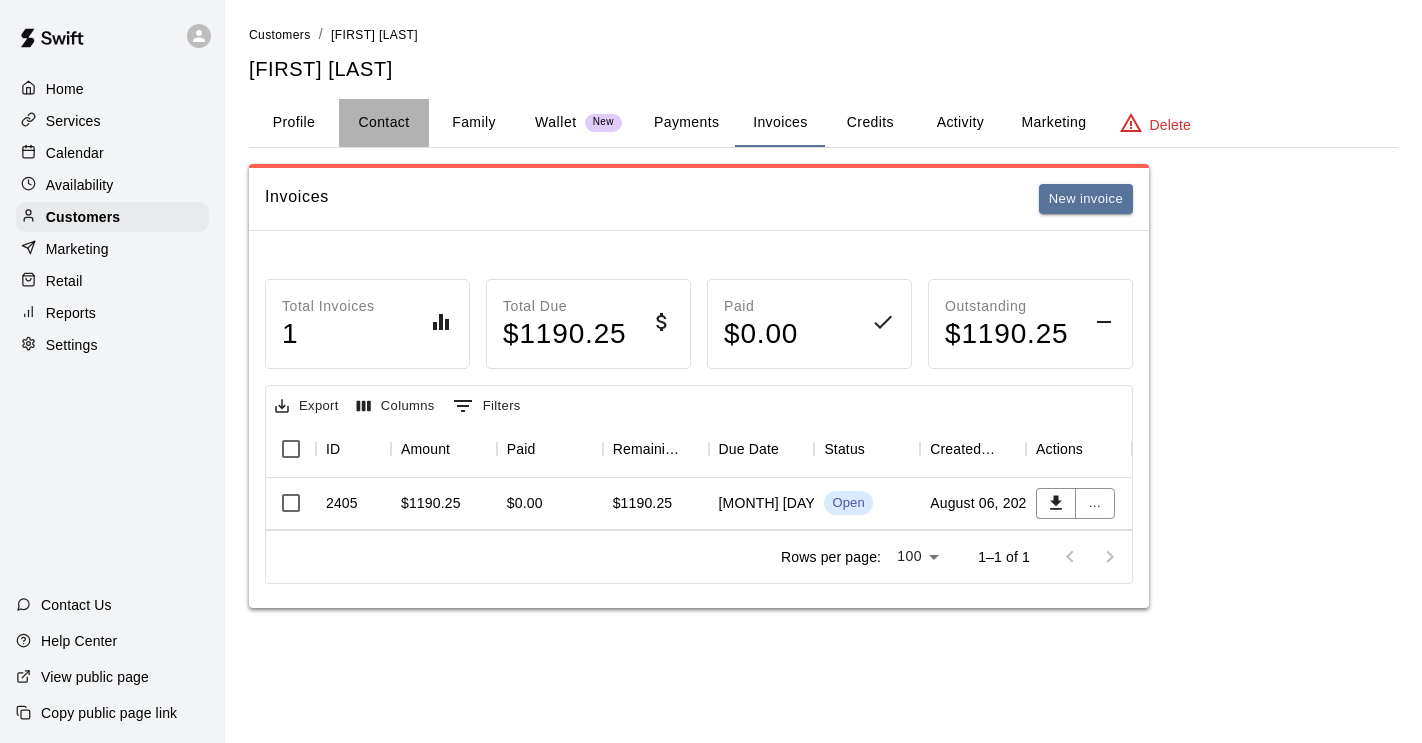 click on "Contact" at bounding box center (384, 123) 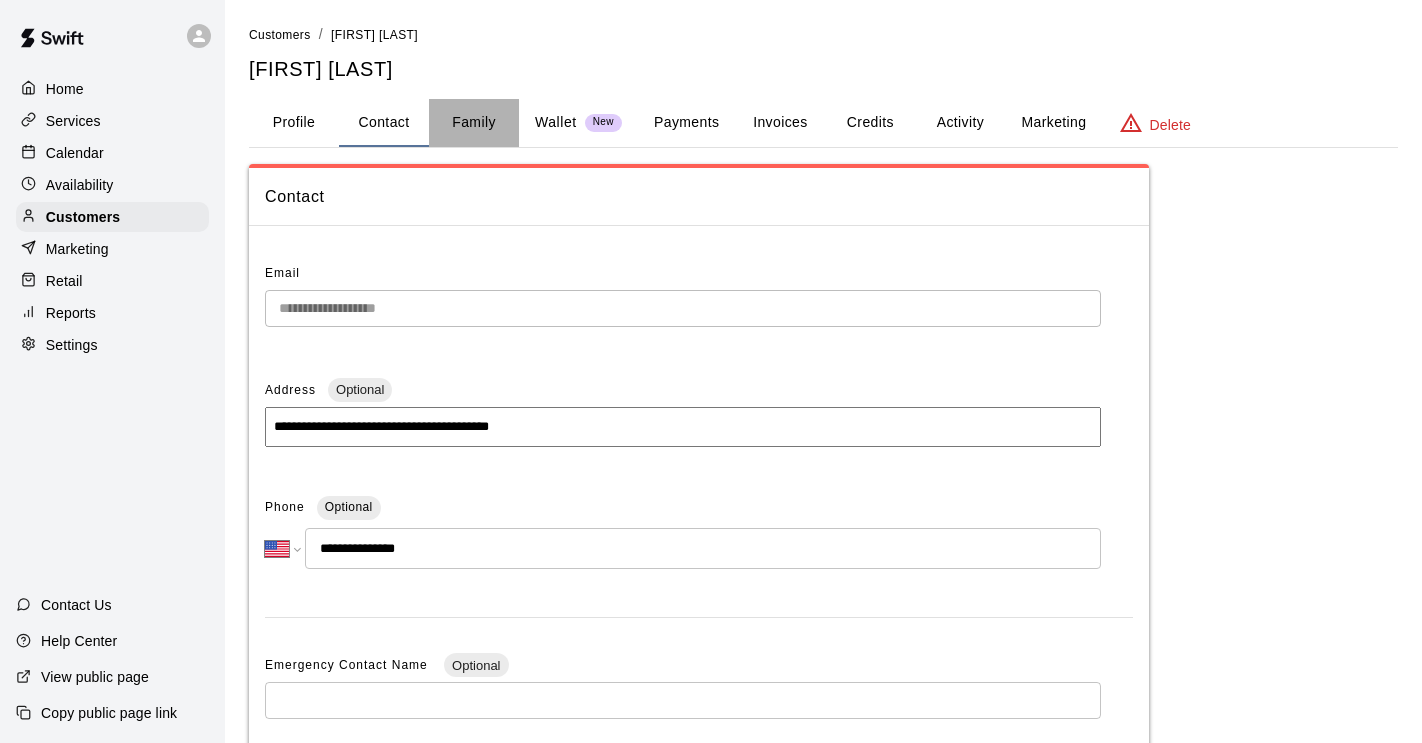 click on "Family" at bounding box center (474, 123) 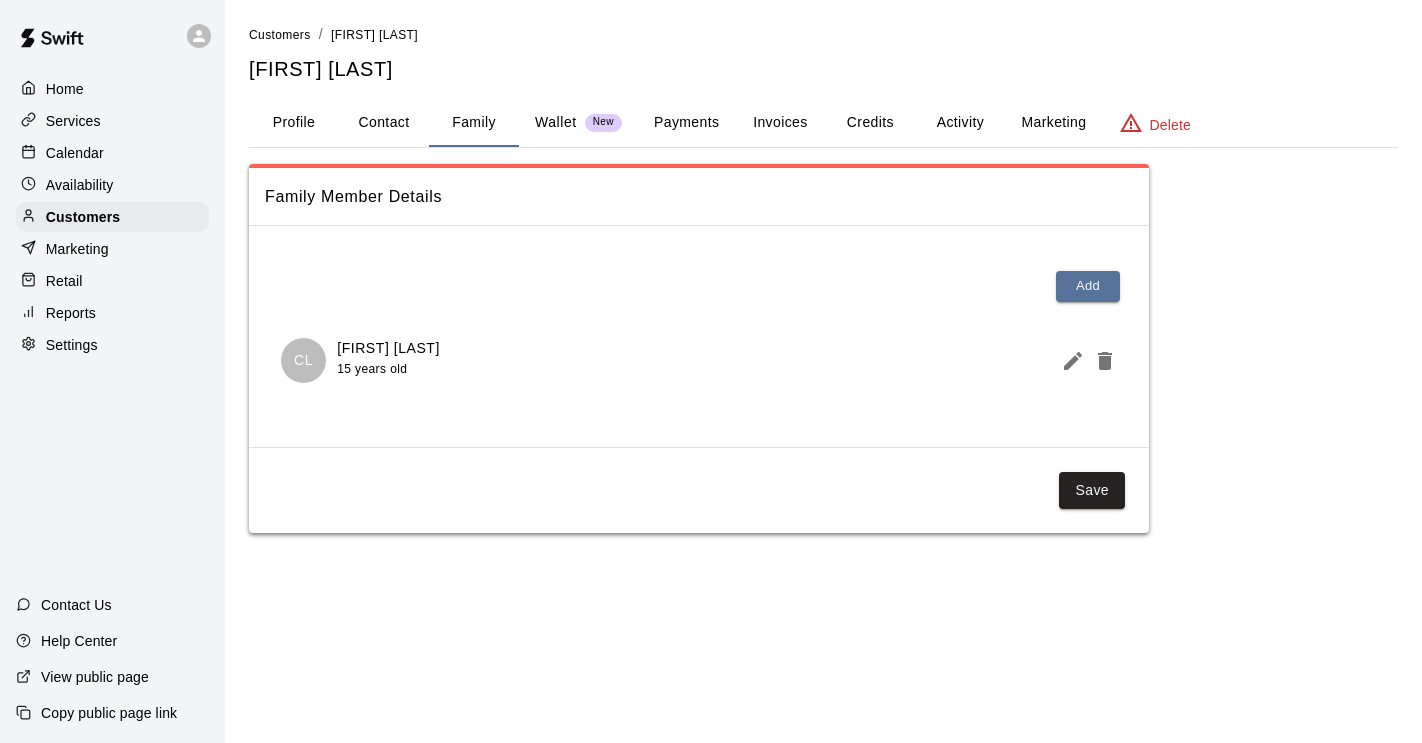 click on "Customers / [FIRST] [LAST] [FIRST] [LAST]" at bounding box center [823, 53] 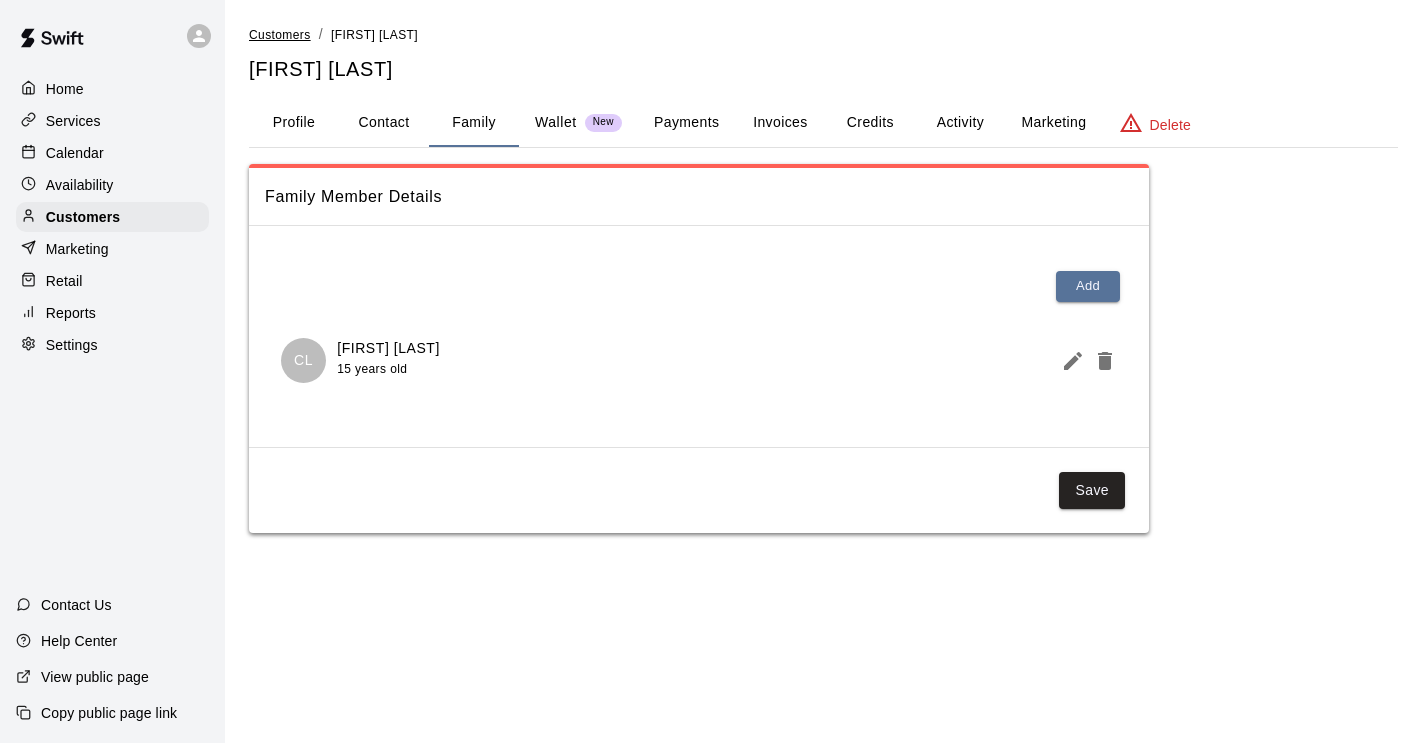 click on "Customers" at bounding box center (280, 35) 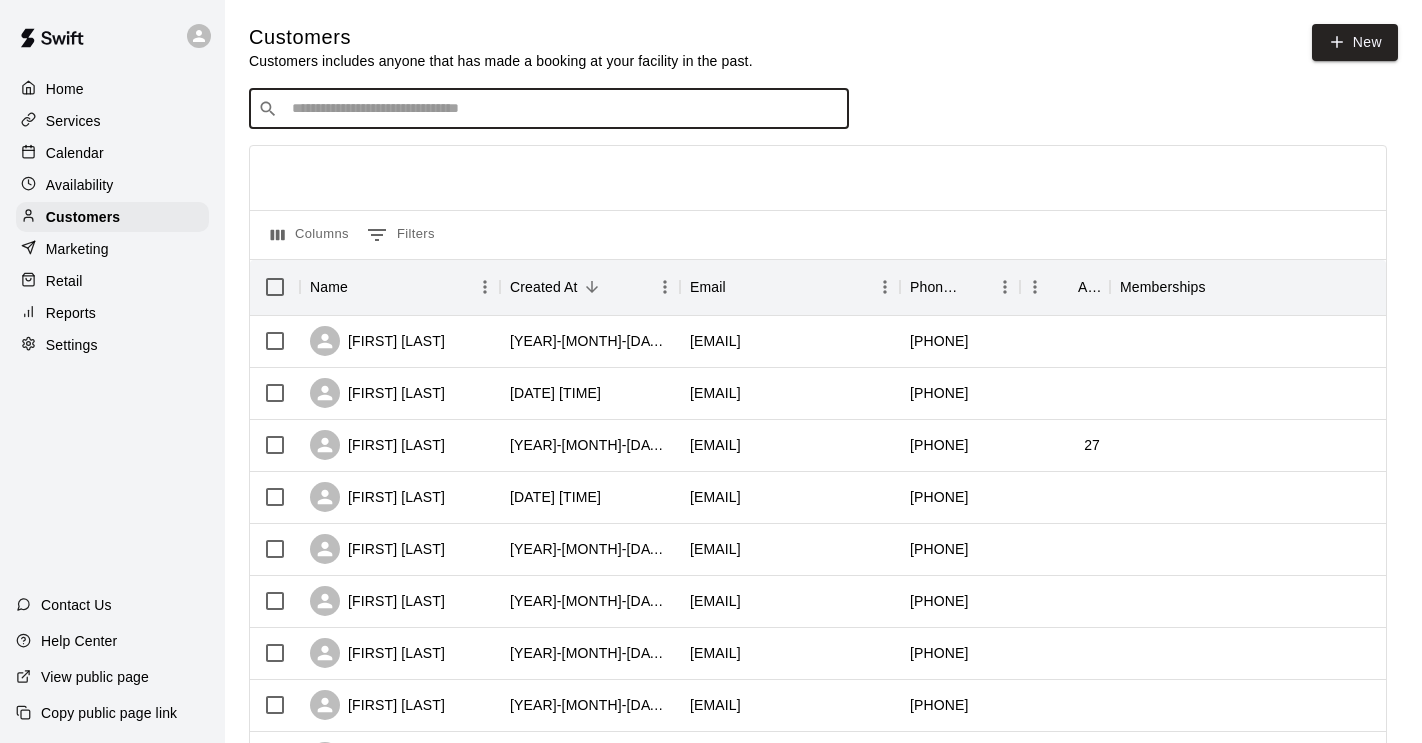 click at bounding box center (563, 109) 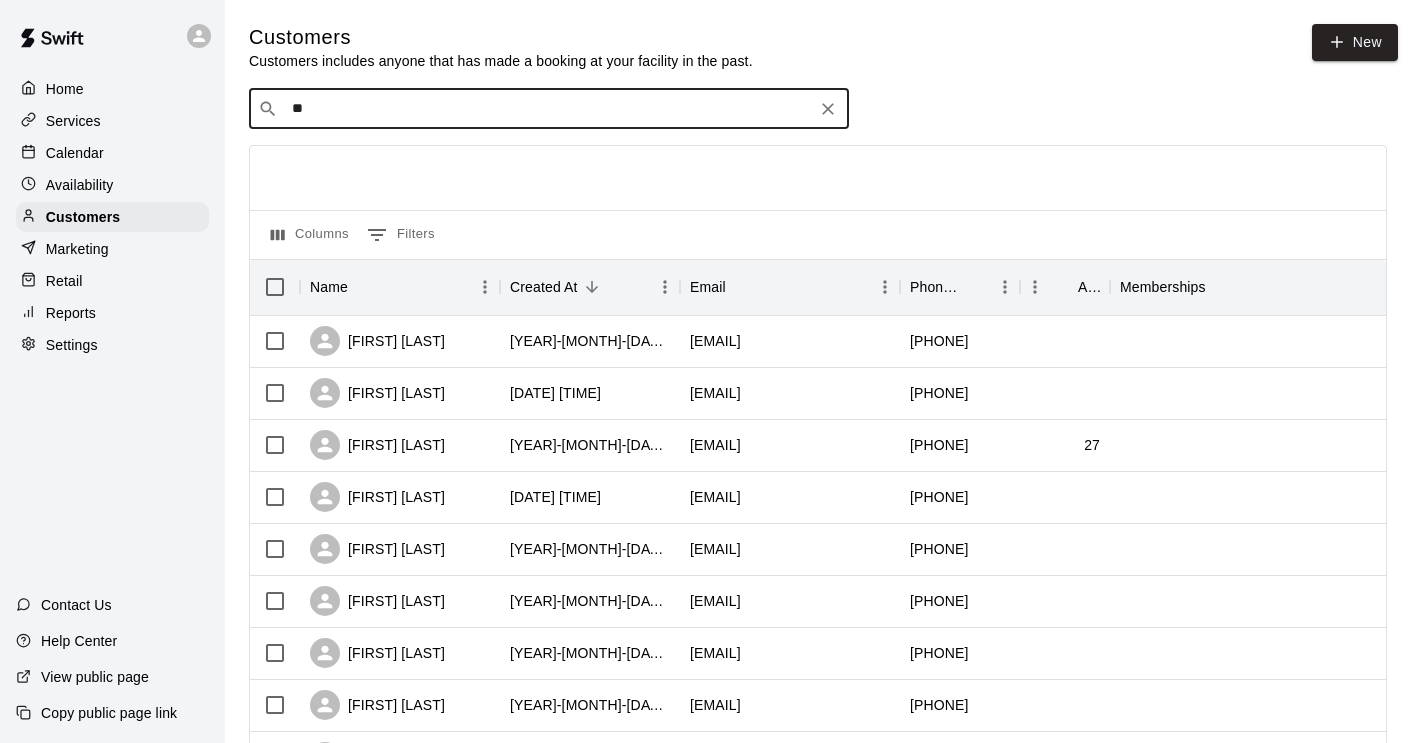 type on "***" 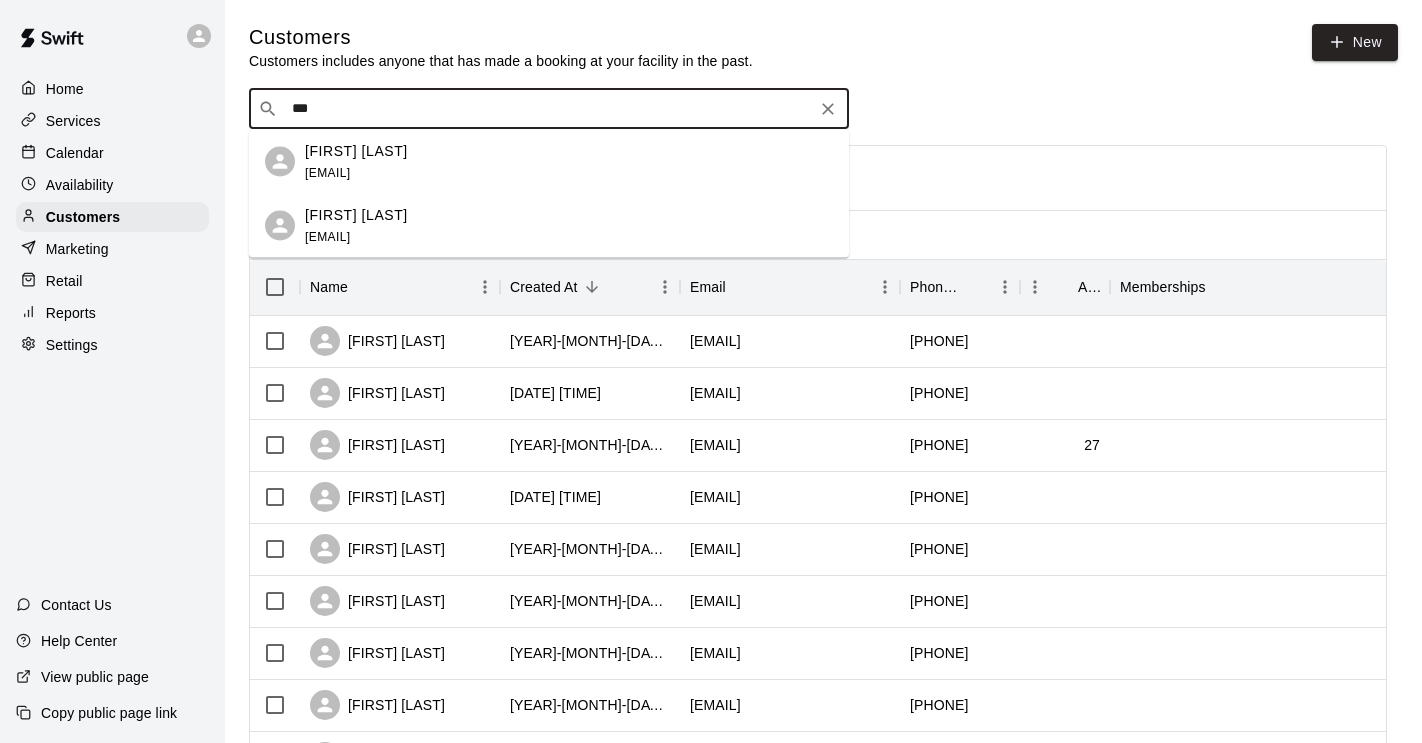 click on "[FIRST] [LAST]" at bounding box center [356, 214] 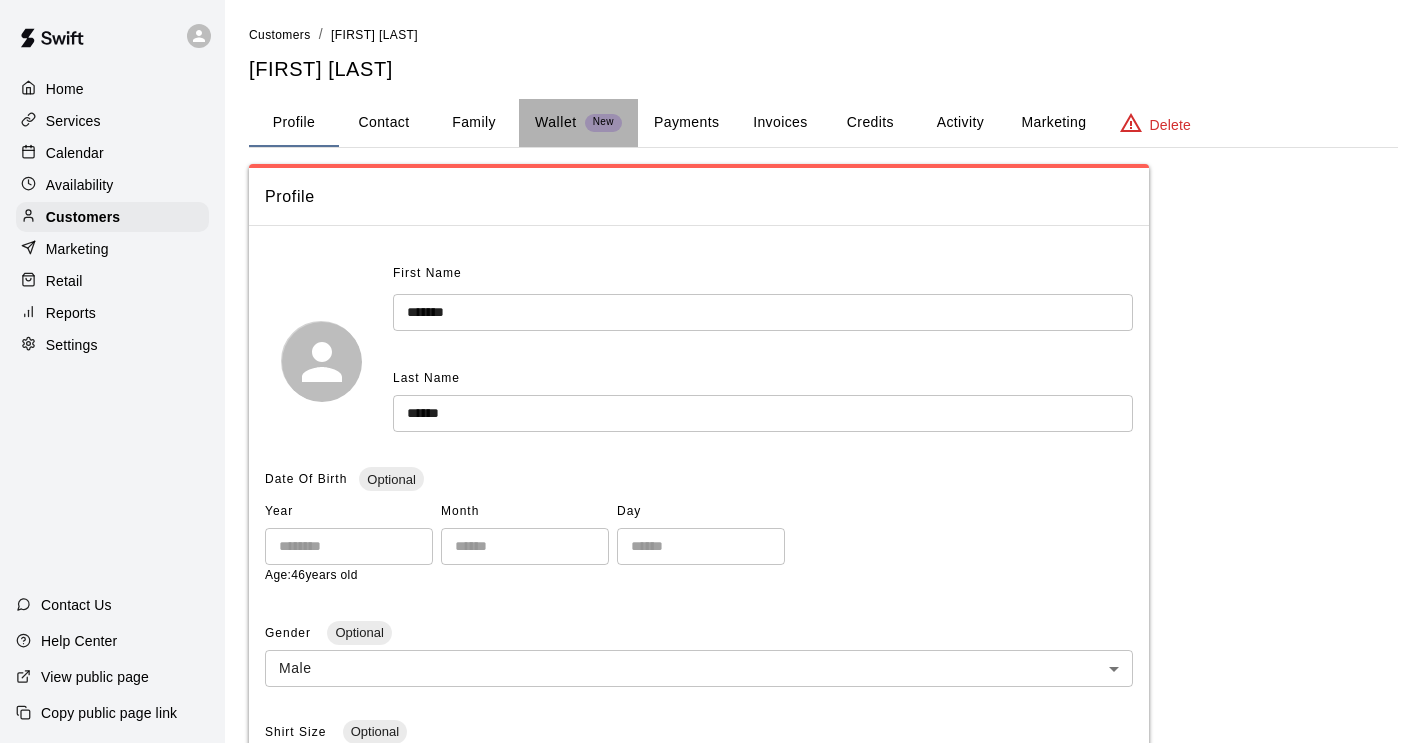 click on "Wallet" at bounding box center (556, 122) 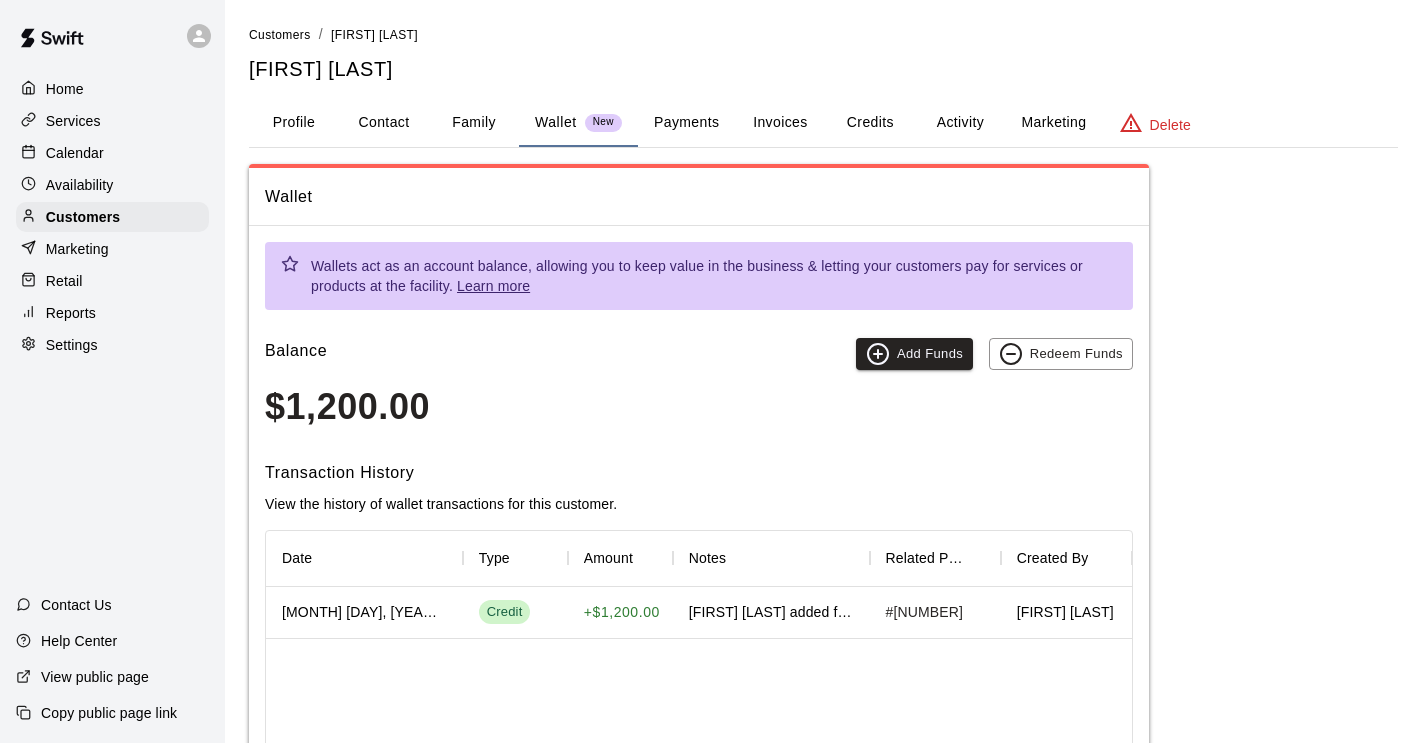 click on "Customers" at bounding box center [280, 35] 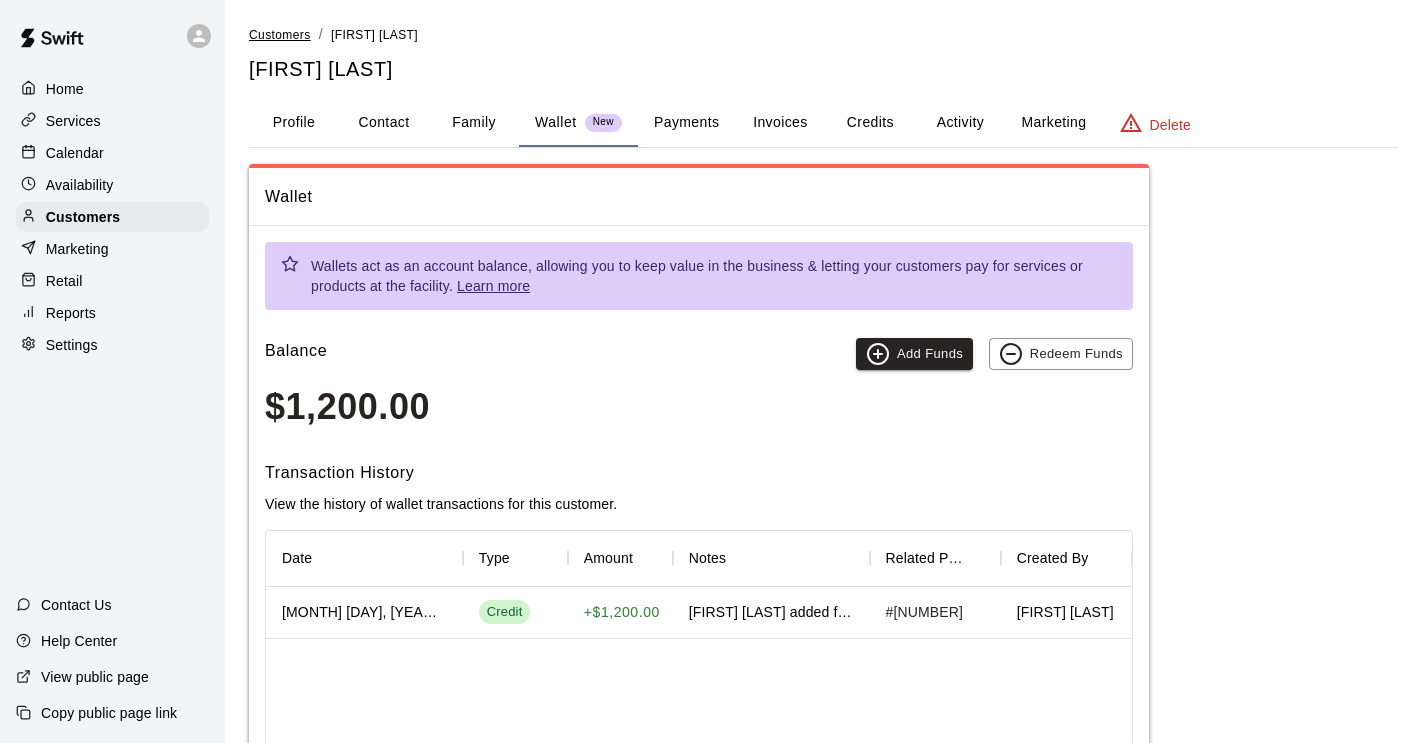 click on "Customers" at bounding box center (280, 35) 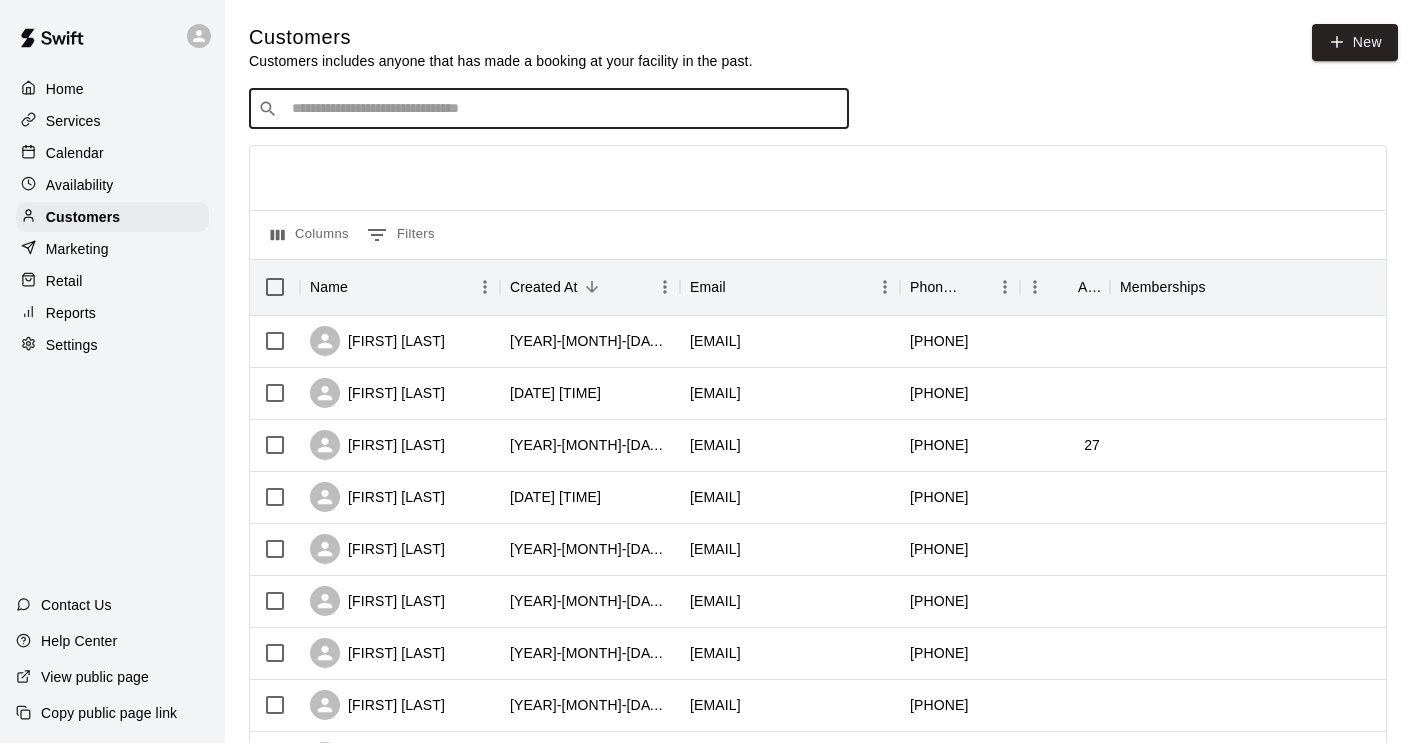 click at bounding box center (563, 109) 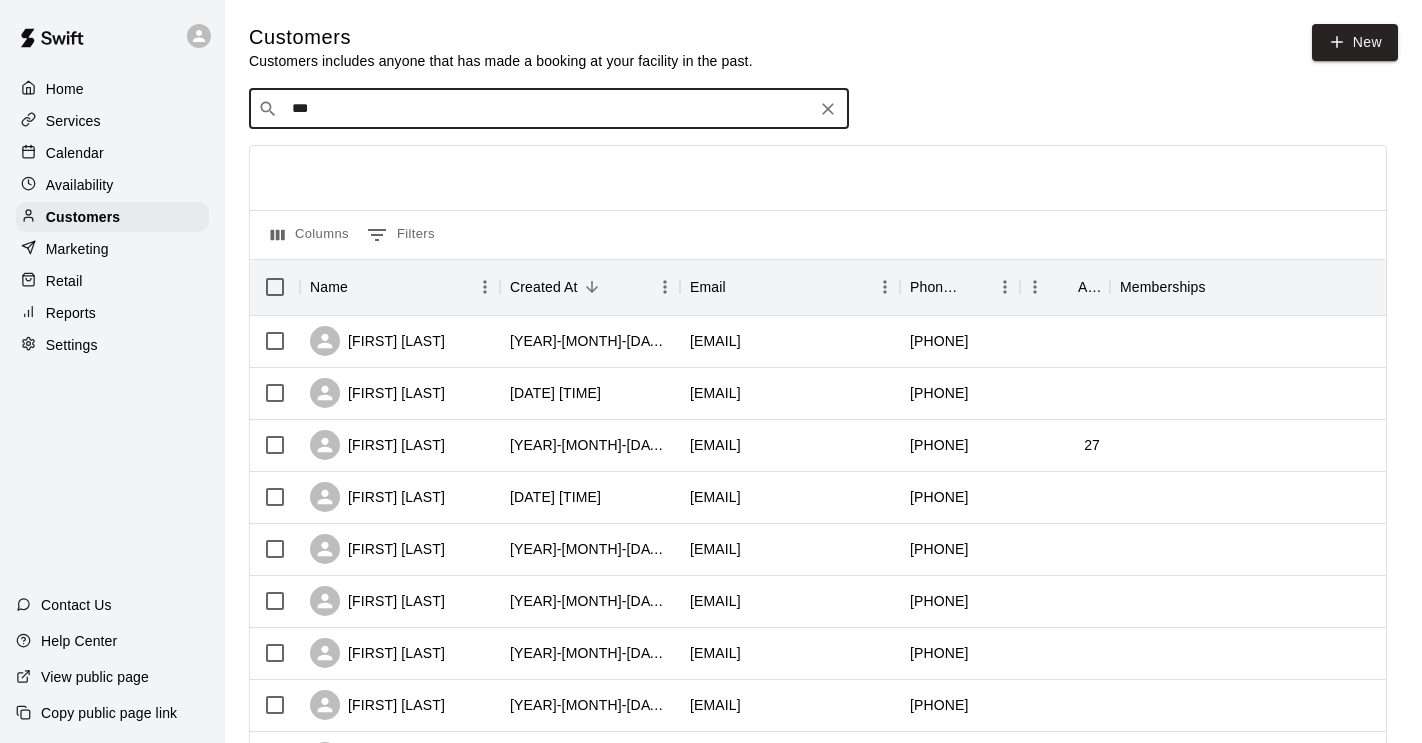 type on "****" 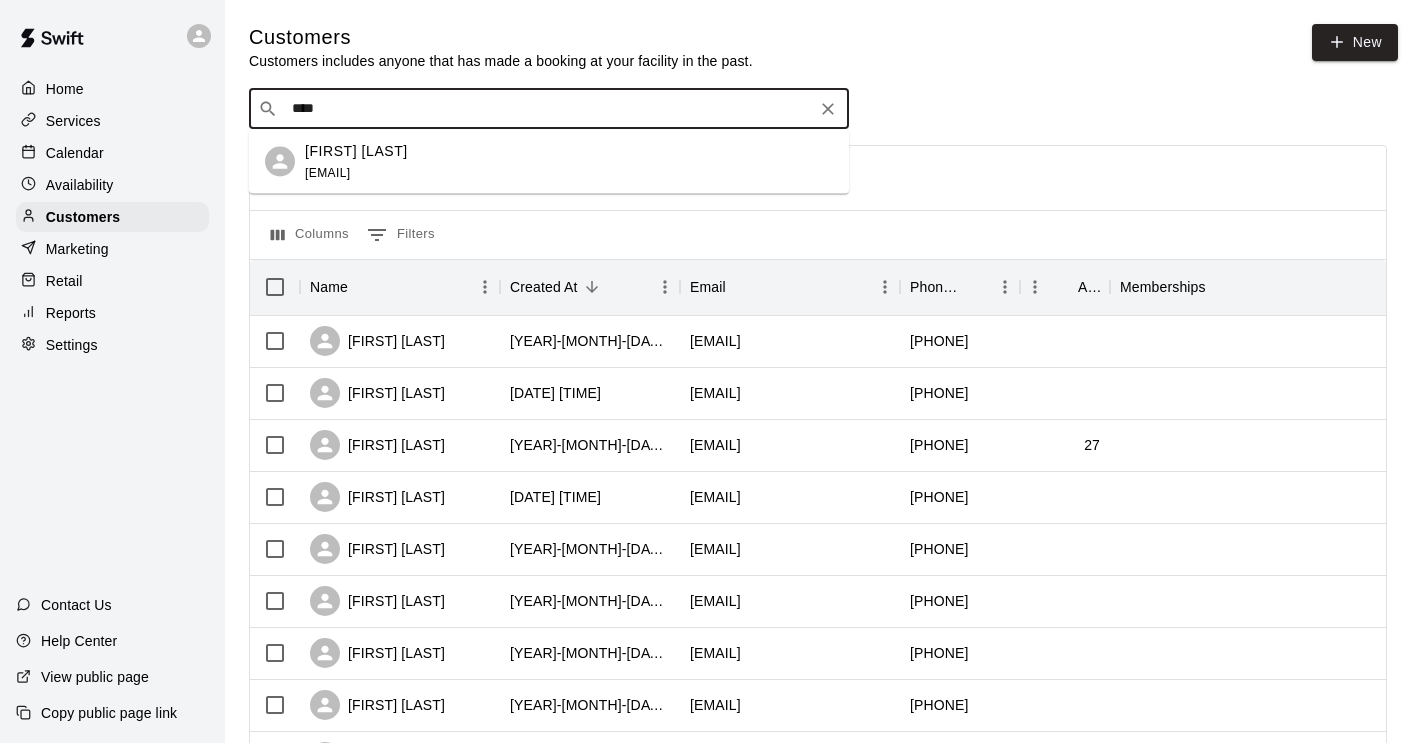 click on "[FIRST] [LAST]" at bounding box center (356, 150) 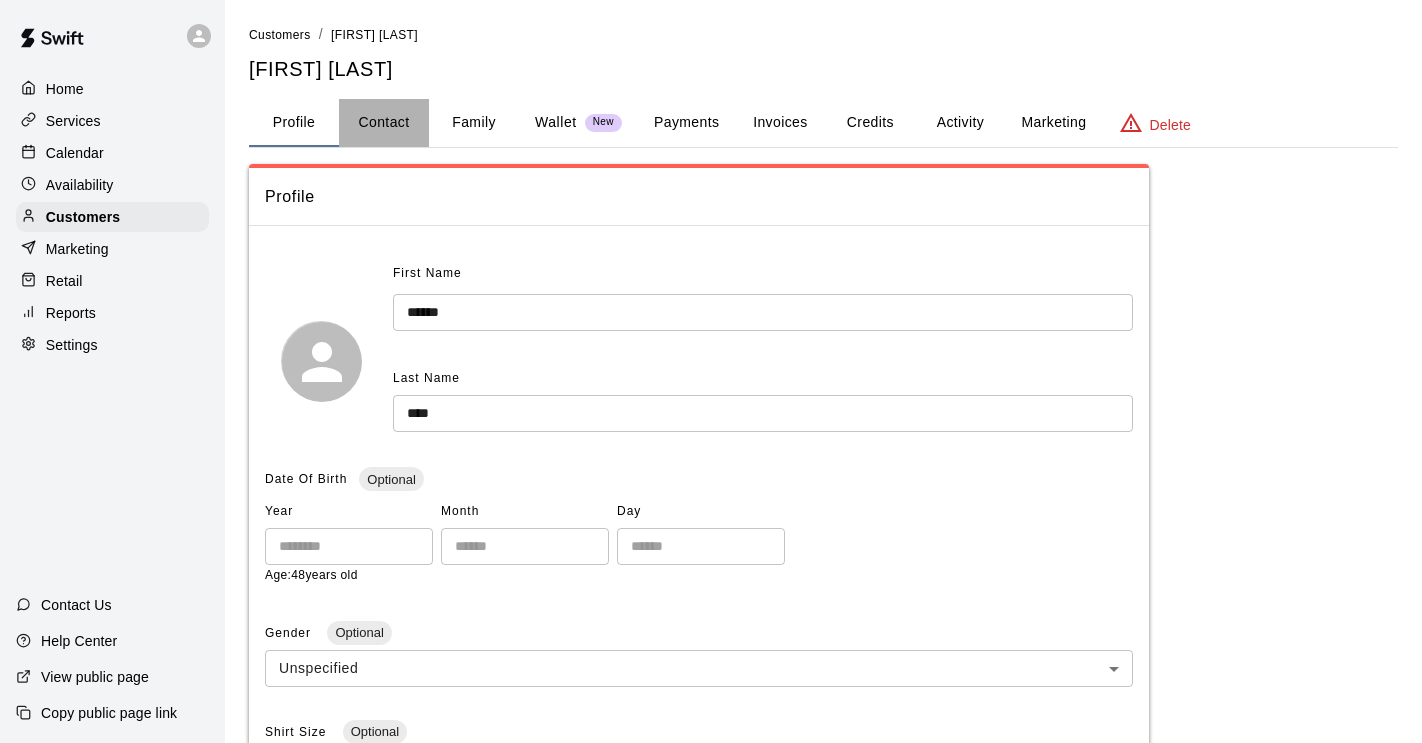 click on "Contact" at bounding box center (384, 123) 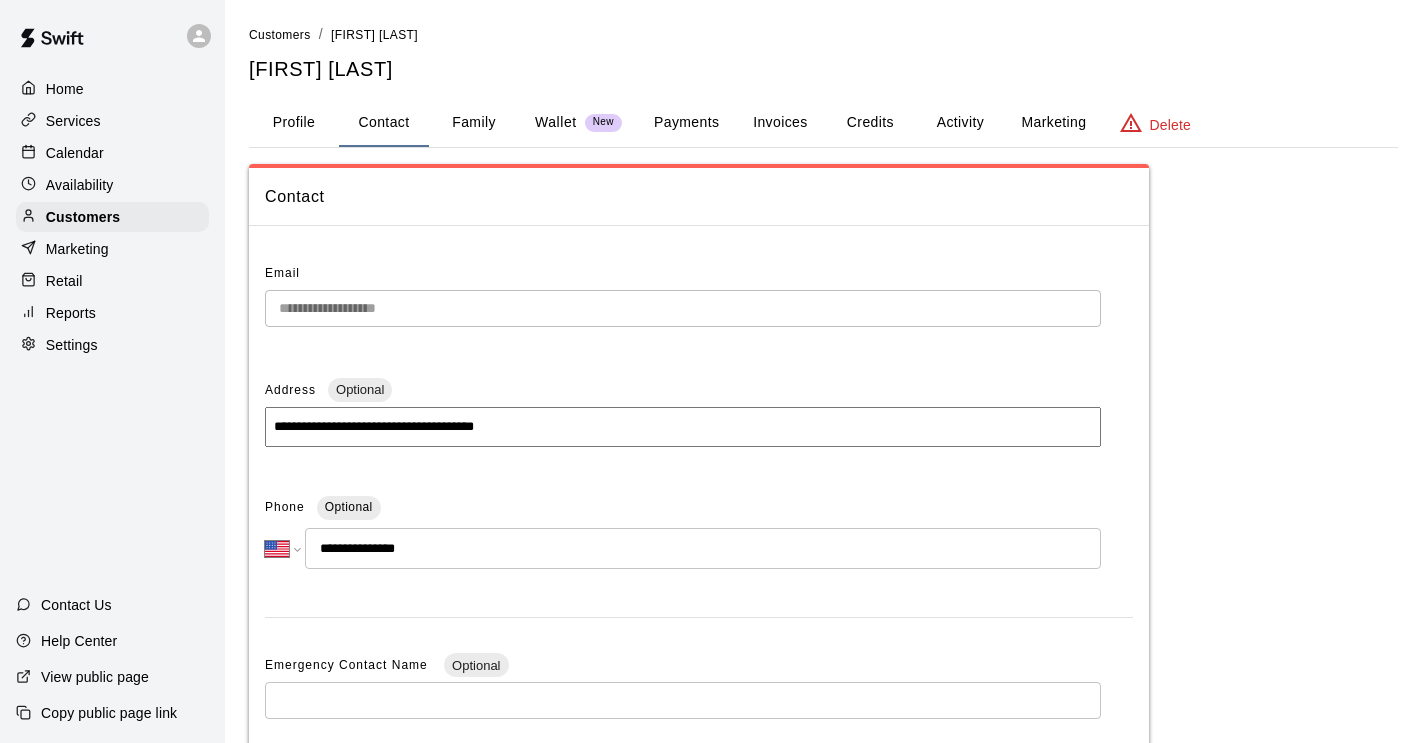 click on "Family" at bounding box center [474, 123] 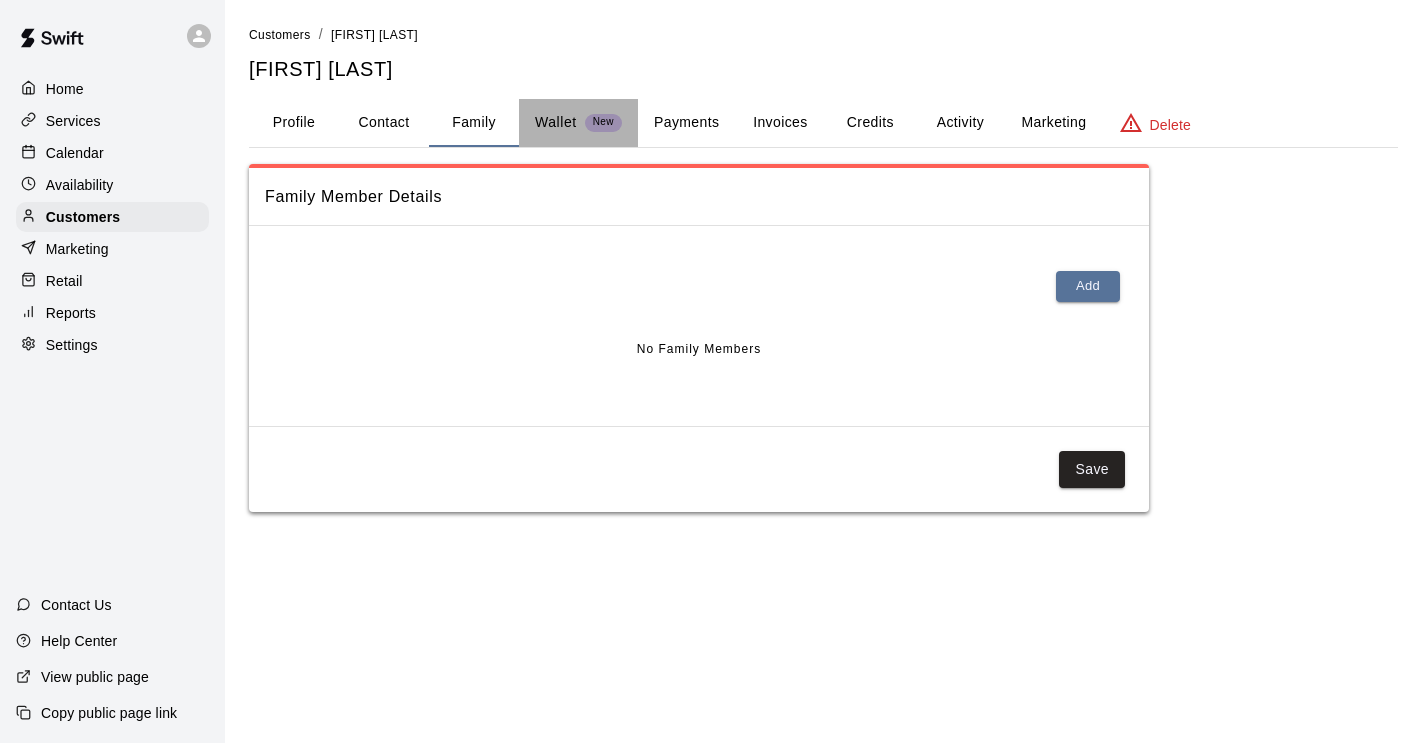 click on "Wallet" at bounding box center (556, 122) 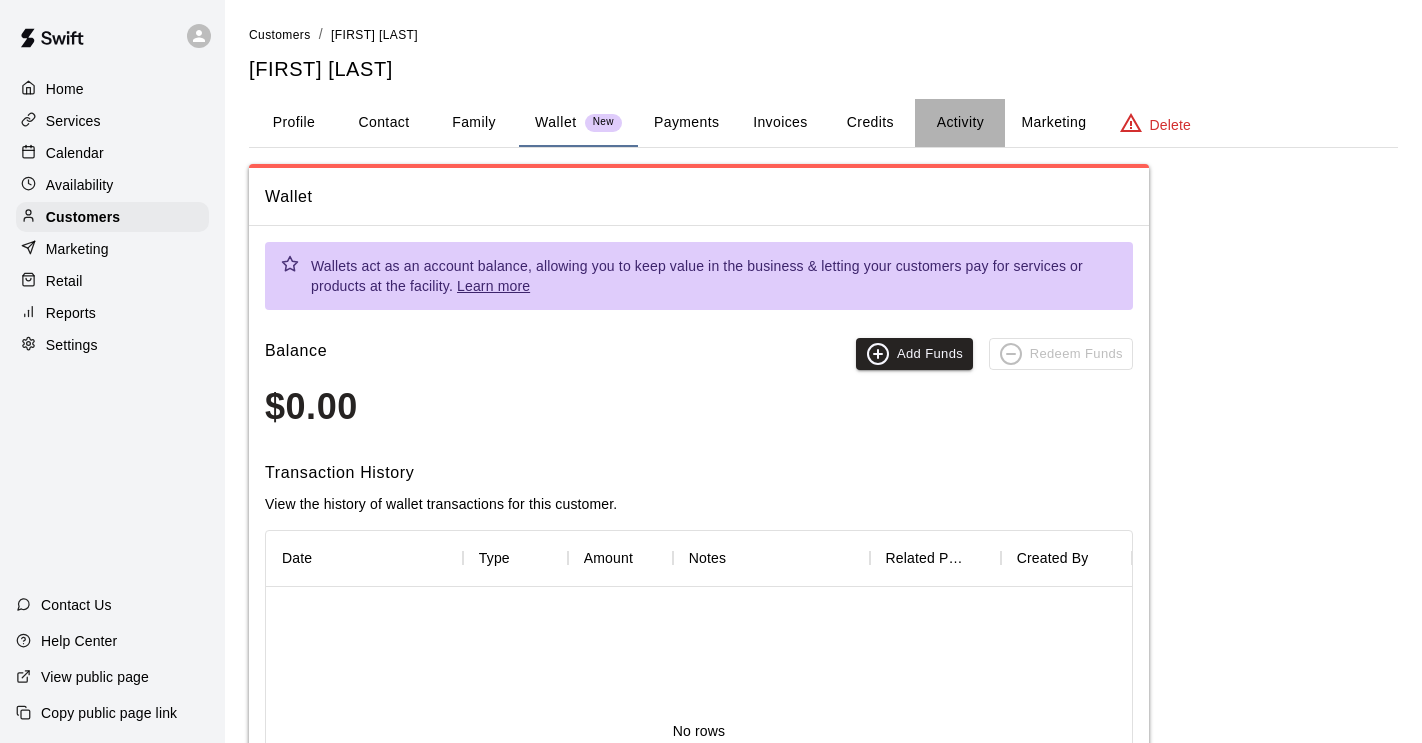 click on "Activity" at bounding box center (960, 123) 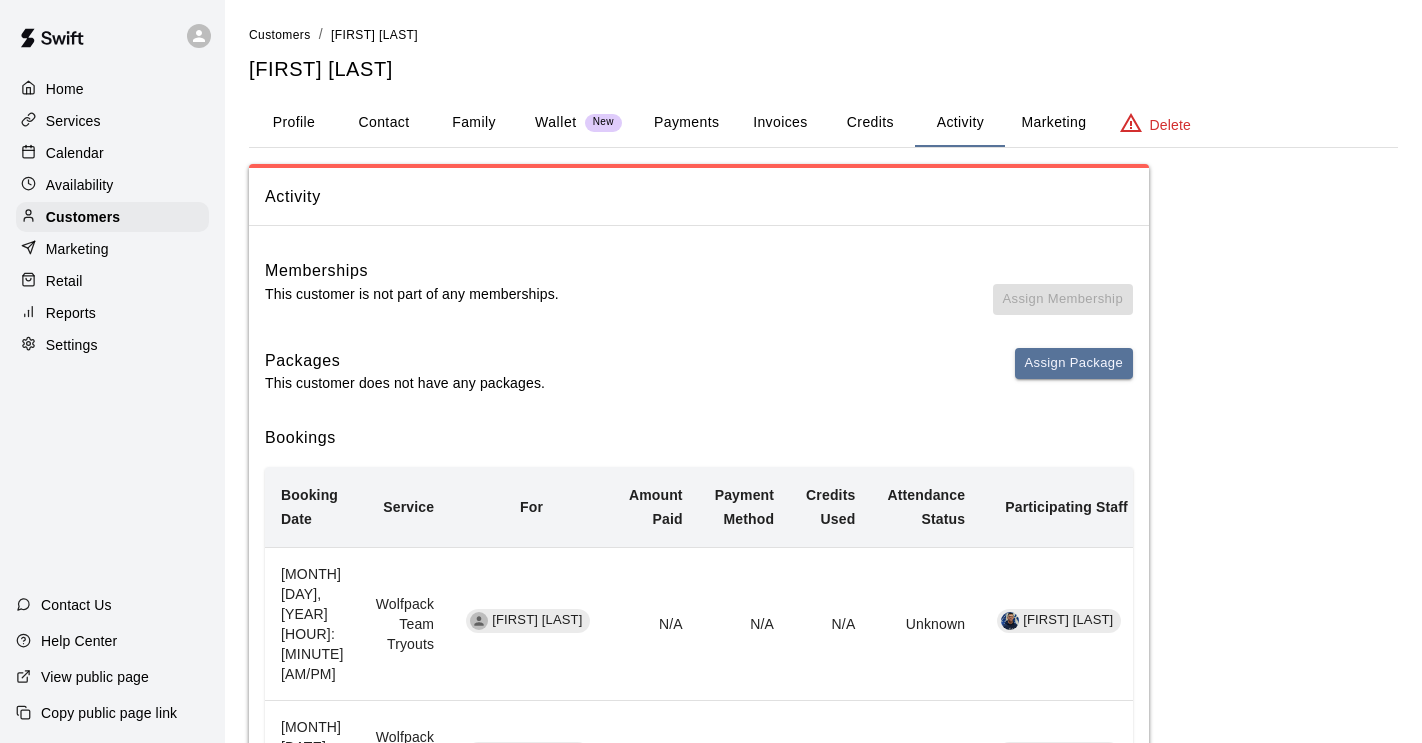 click on "Invoices" at bounding box center (780, 123) 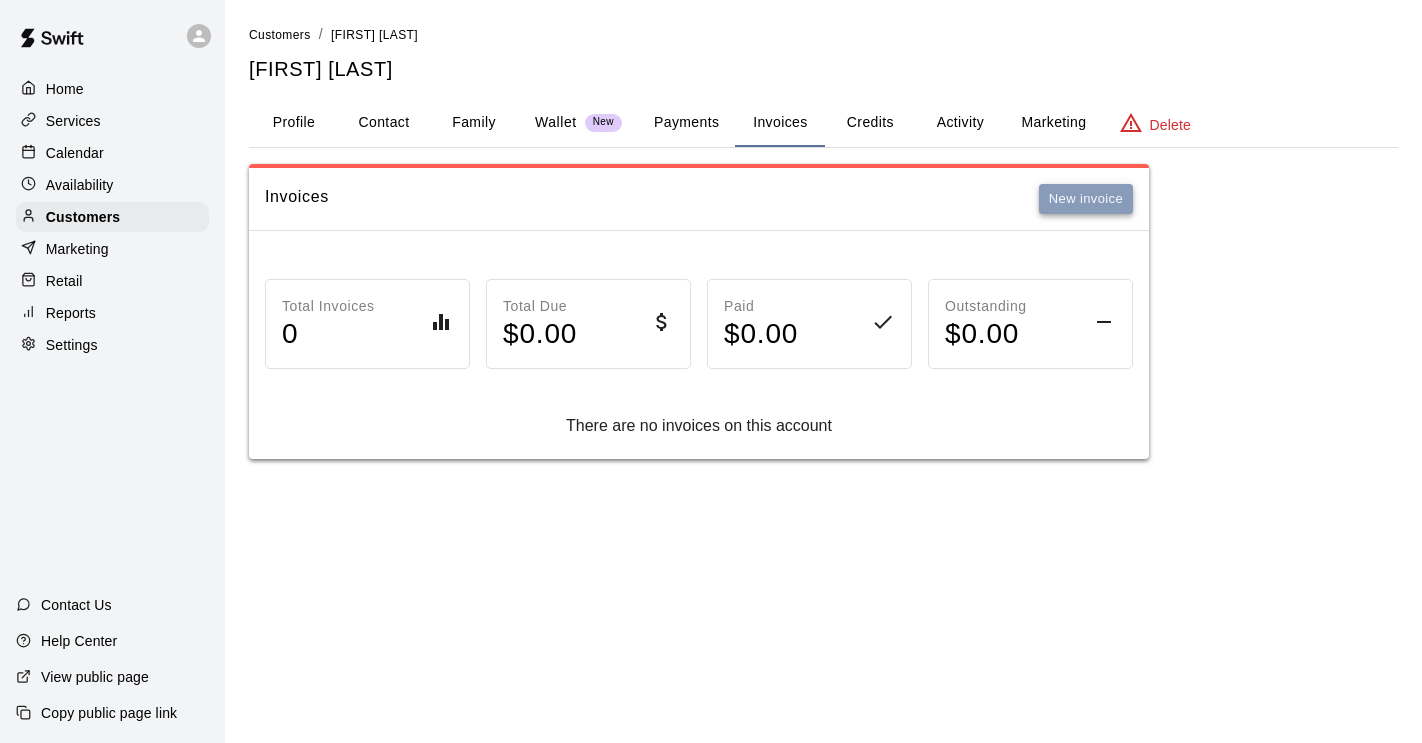 click on "New invoice" at bounding box center (1086, 199) 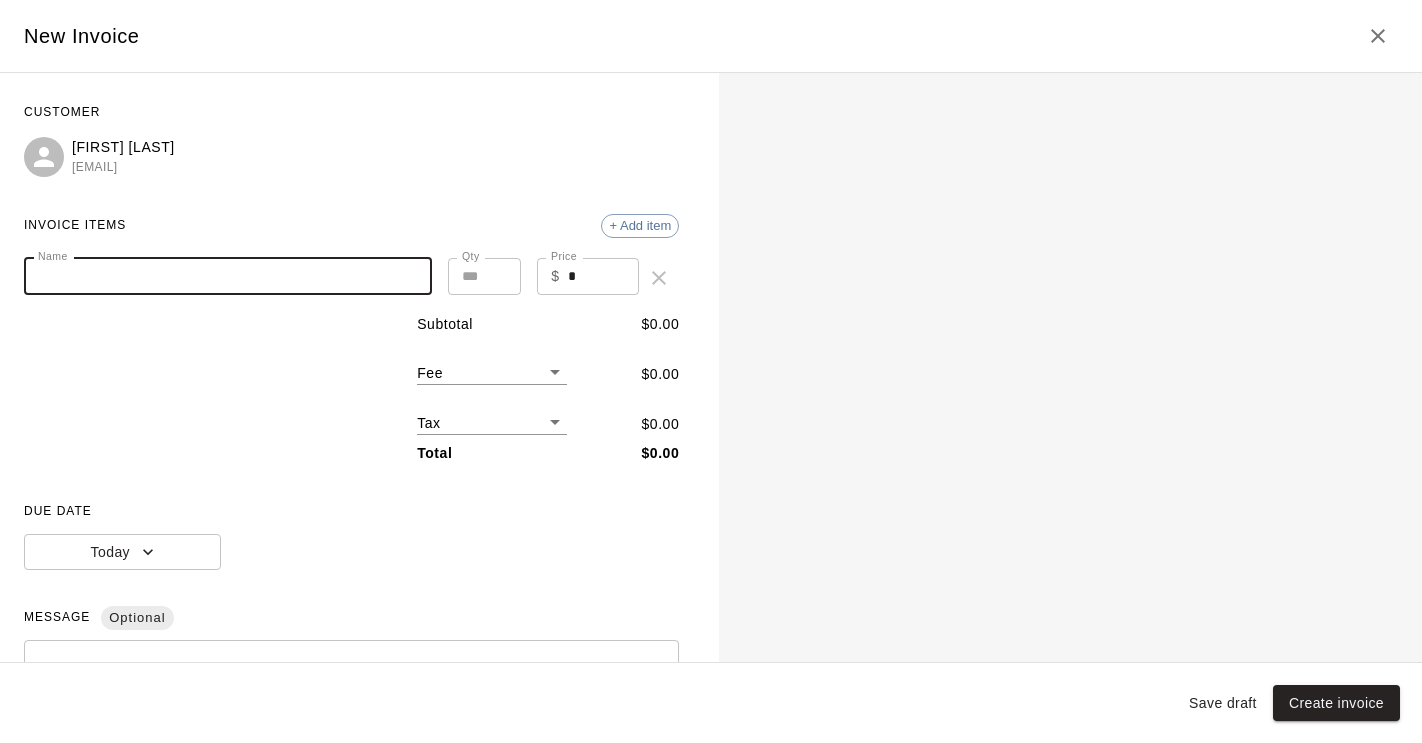click on "Name" at bounding box center (228, 276) 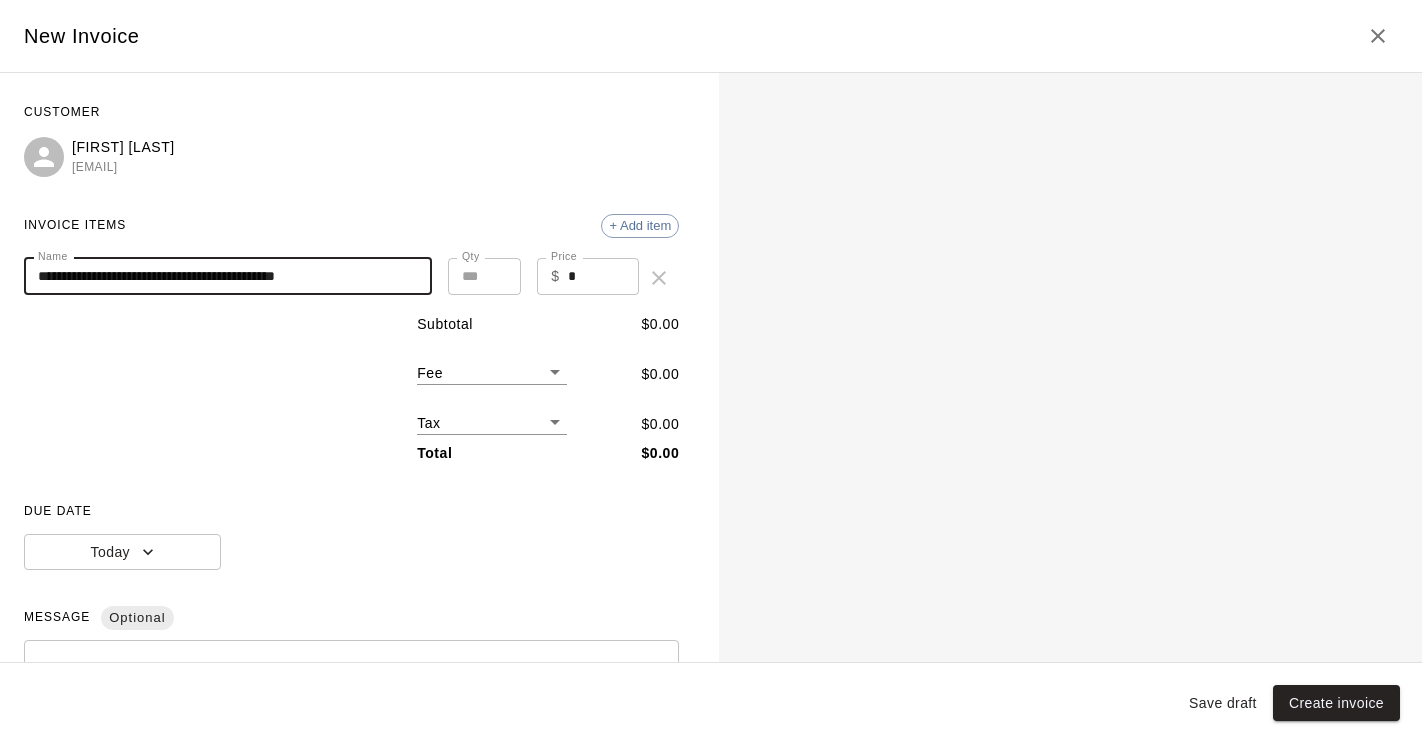 type on "**********" 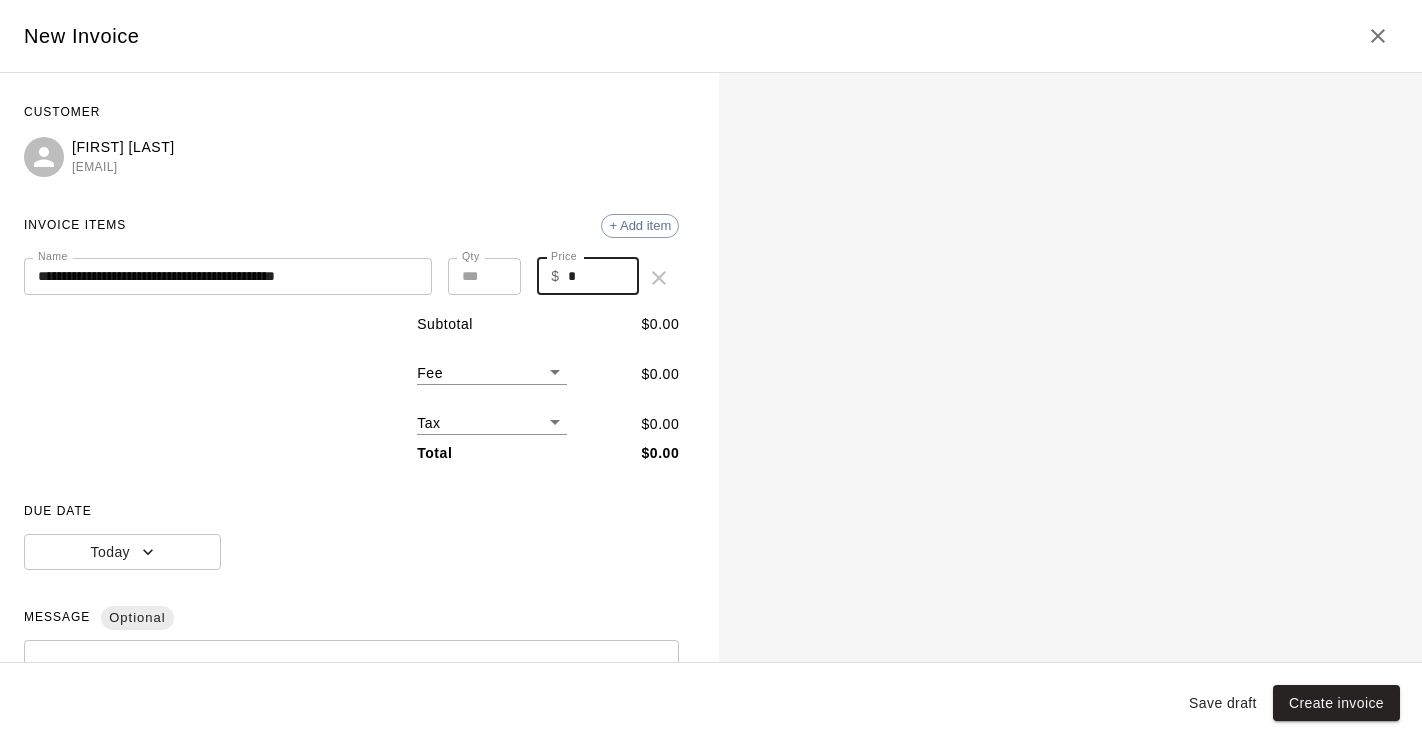 drag, startPoint x: 588, startPoint y: 277, endPoint x: 562, endPoint y: 277, distance: 26 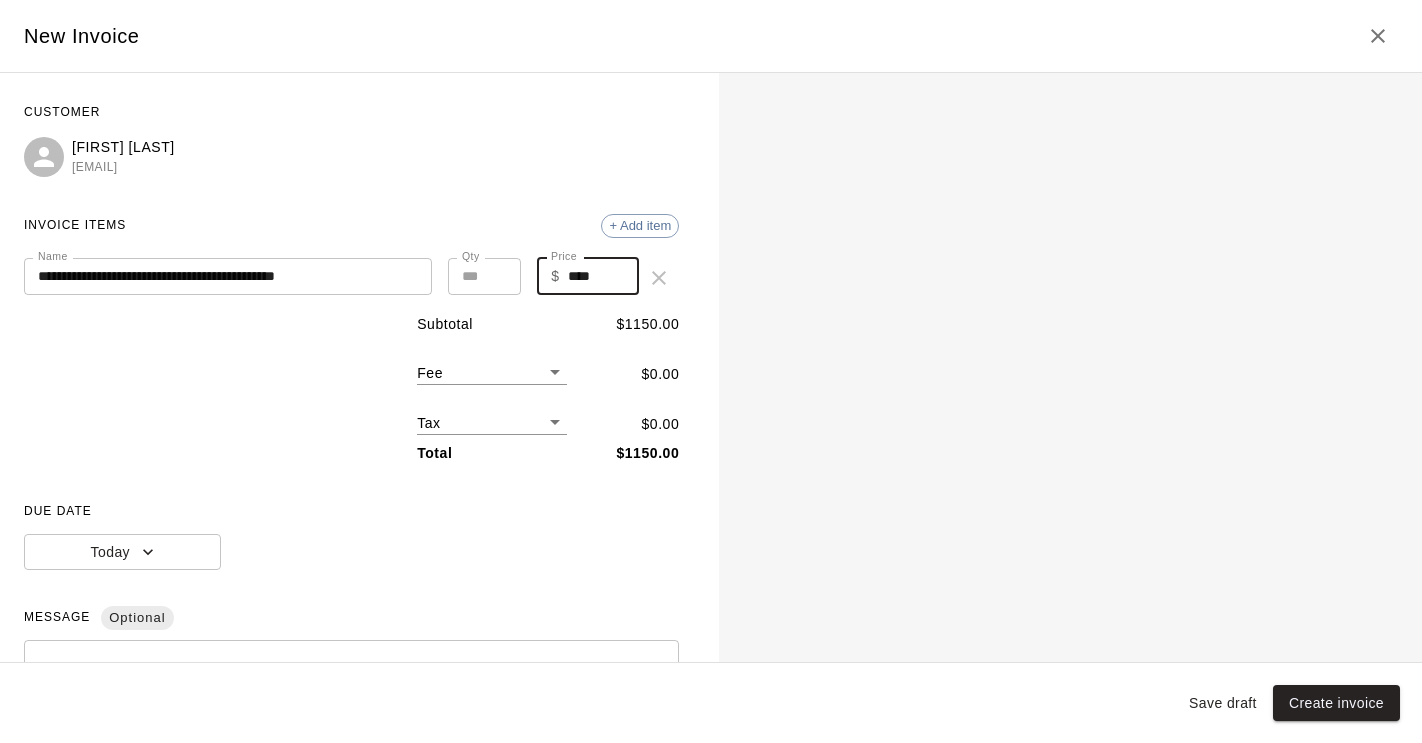 type on "****" 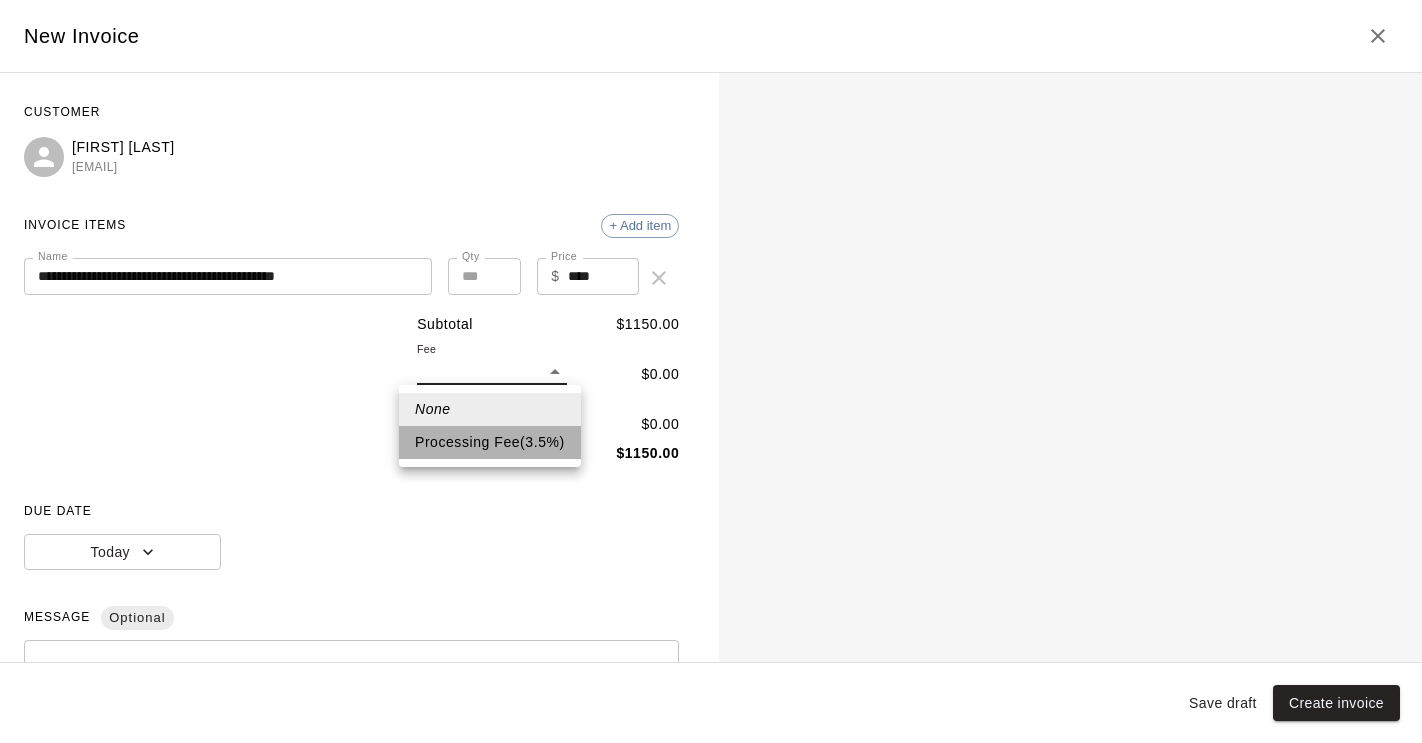 click on "Processing Fee  ( 3.5 % )" at bounding box center [490, 442] 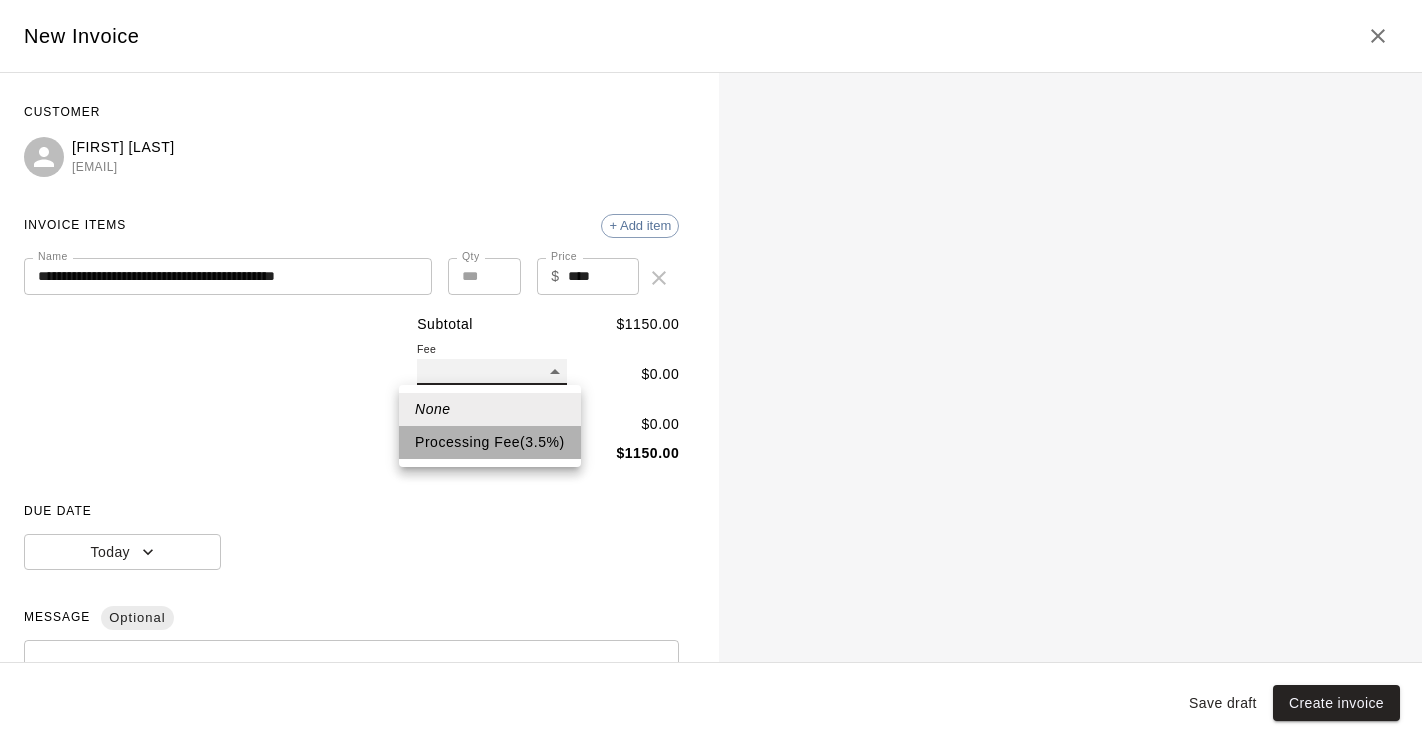 type on "**" 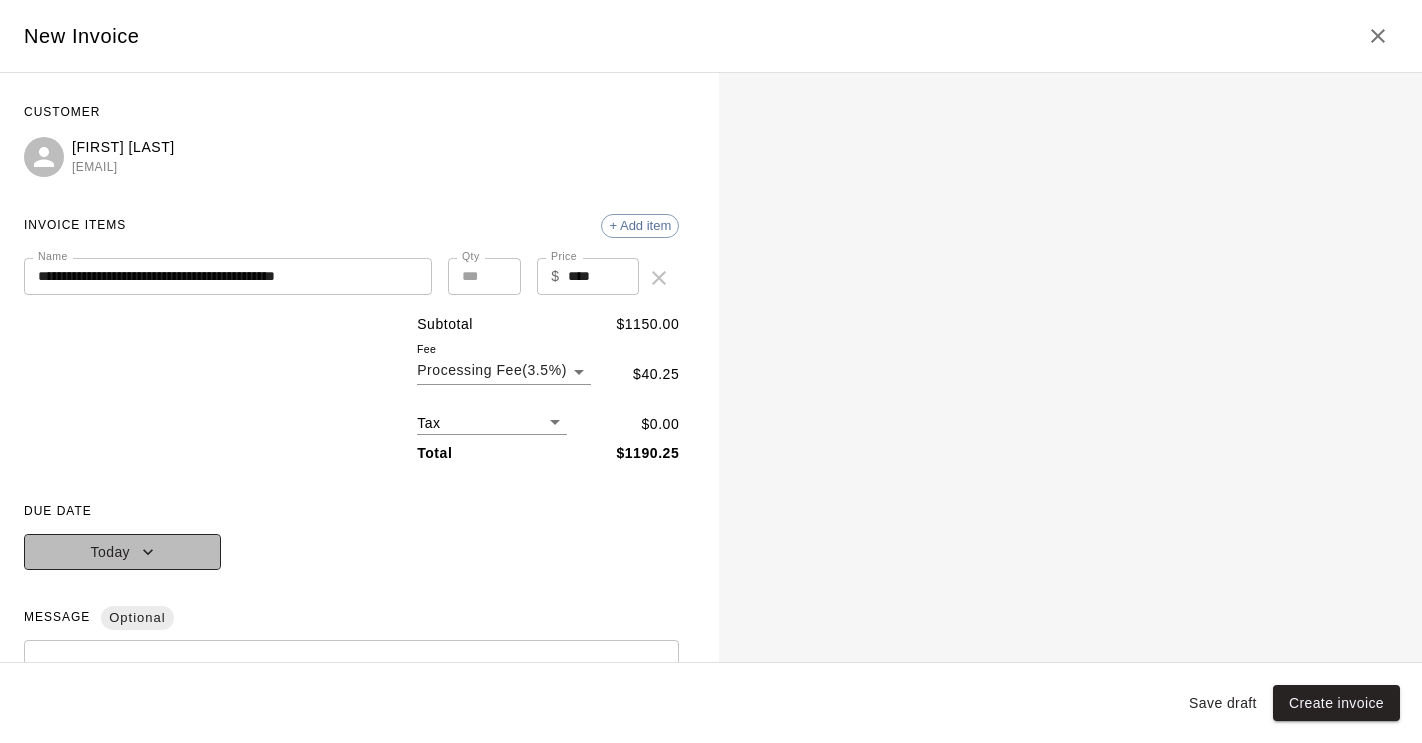 click on "Today" at bounding box center (122, 552) 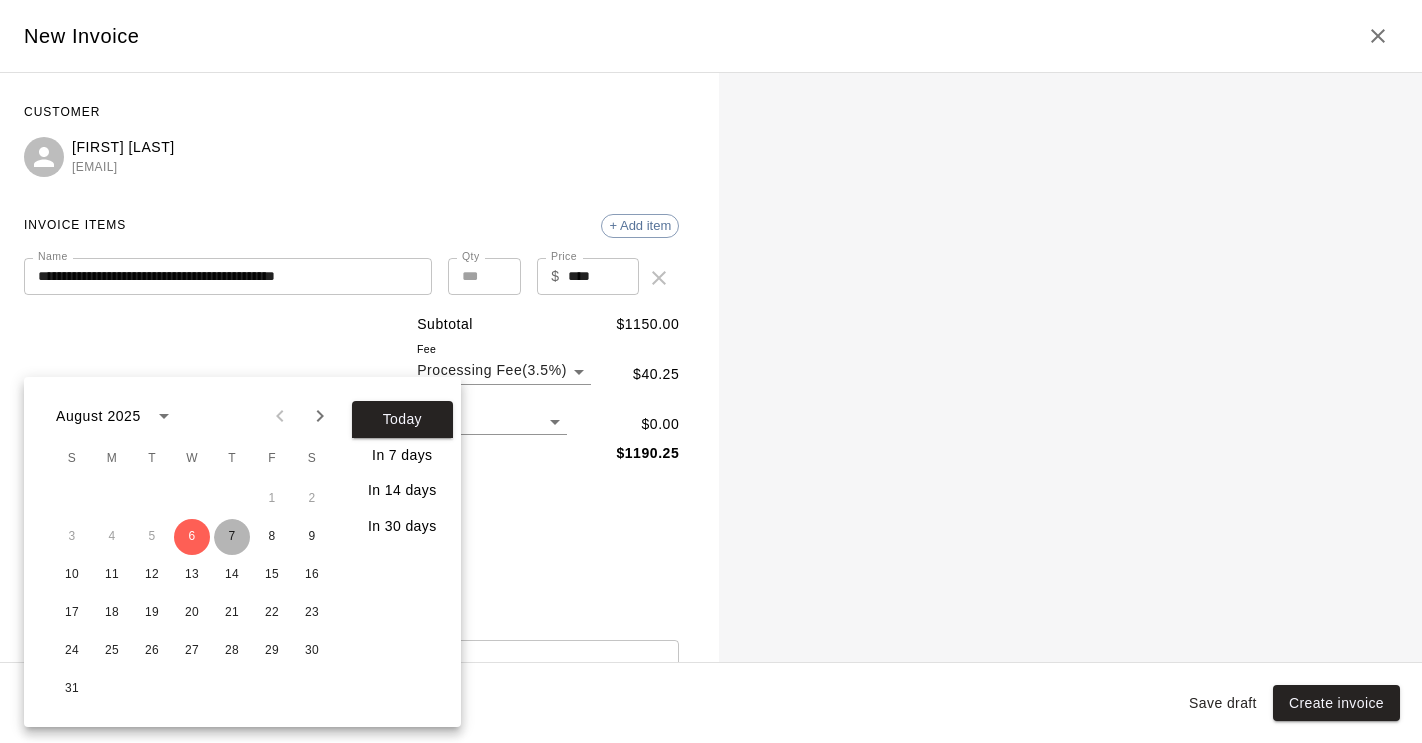 click on "7" at bounding box center [232, 537] 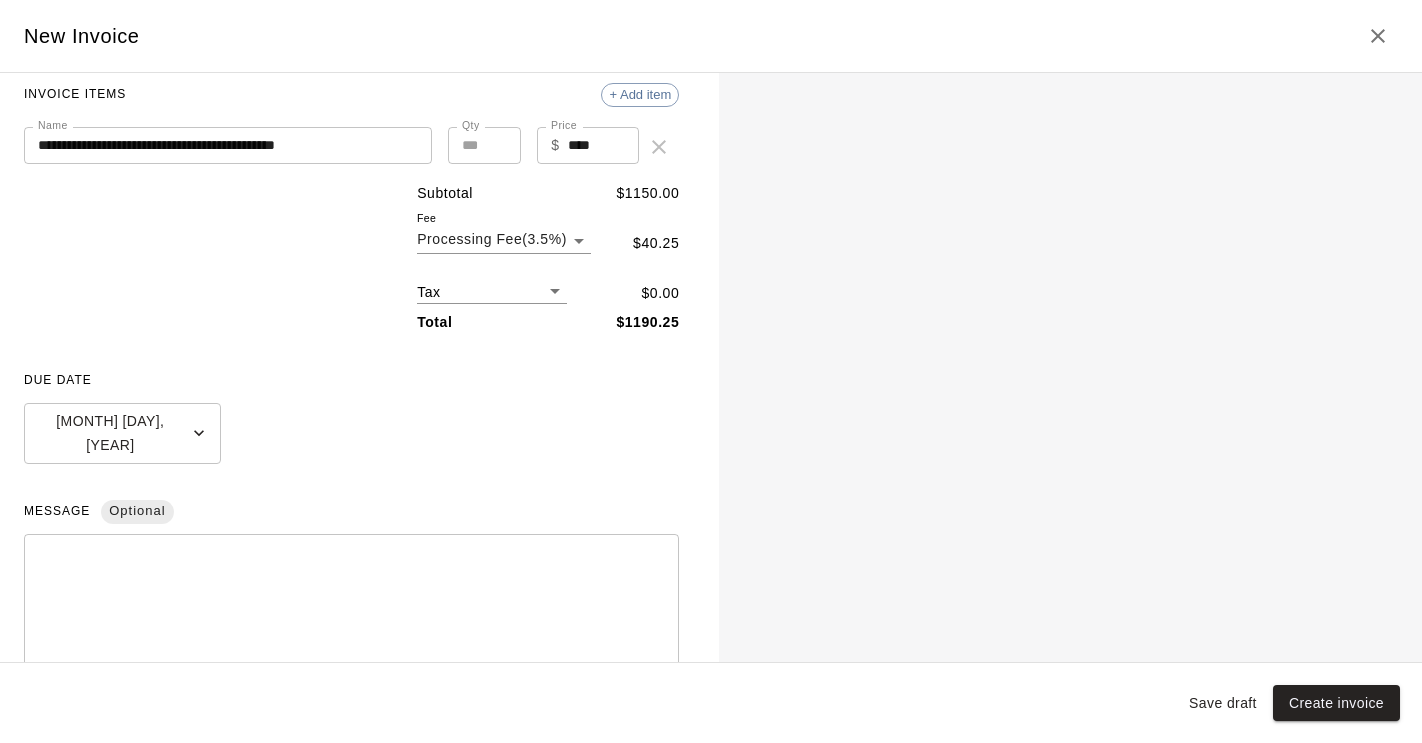 scroll, scrollTop: 243, scrollLeft: 0, axis: vertical 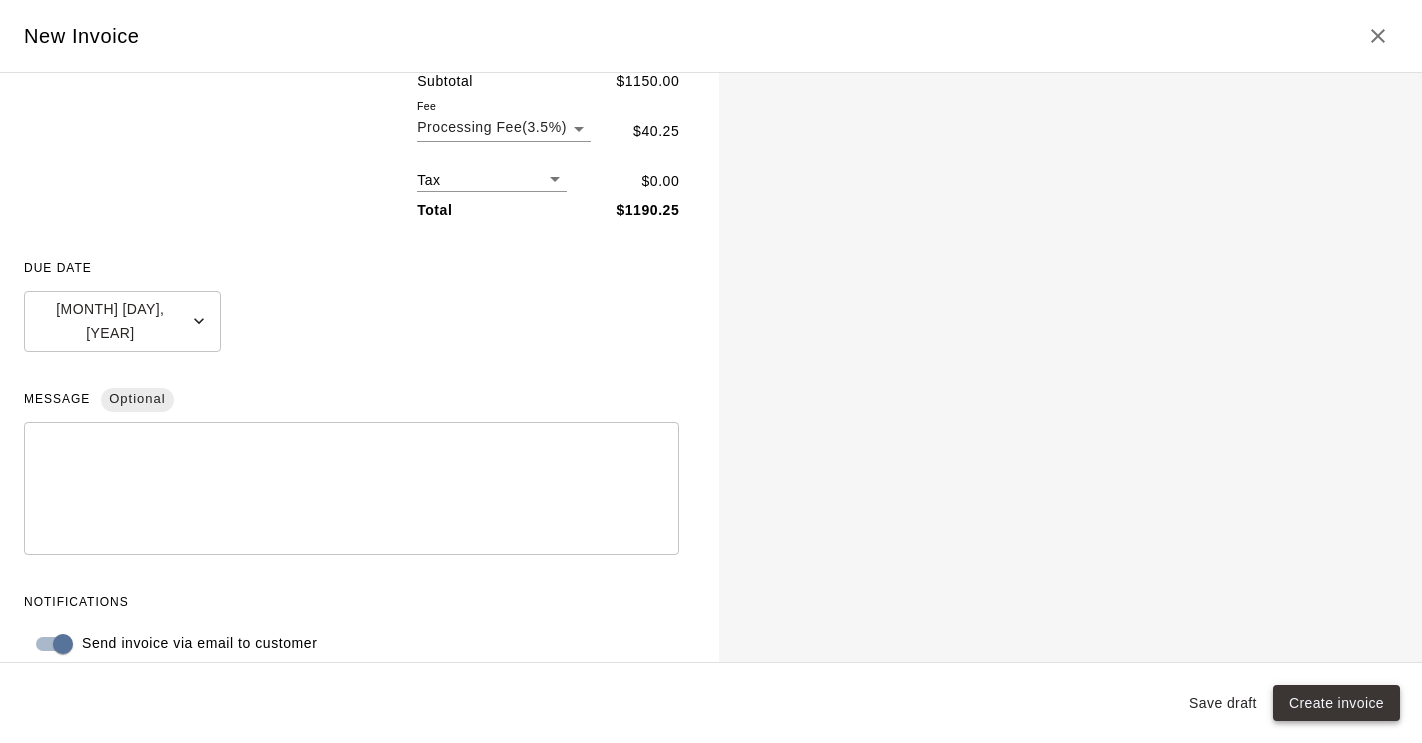 click on "Create invoice" at bounding box center [1336, 703] 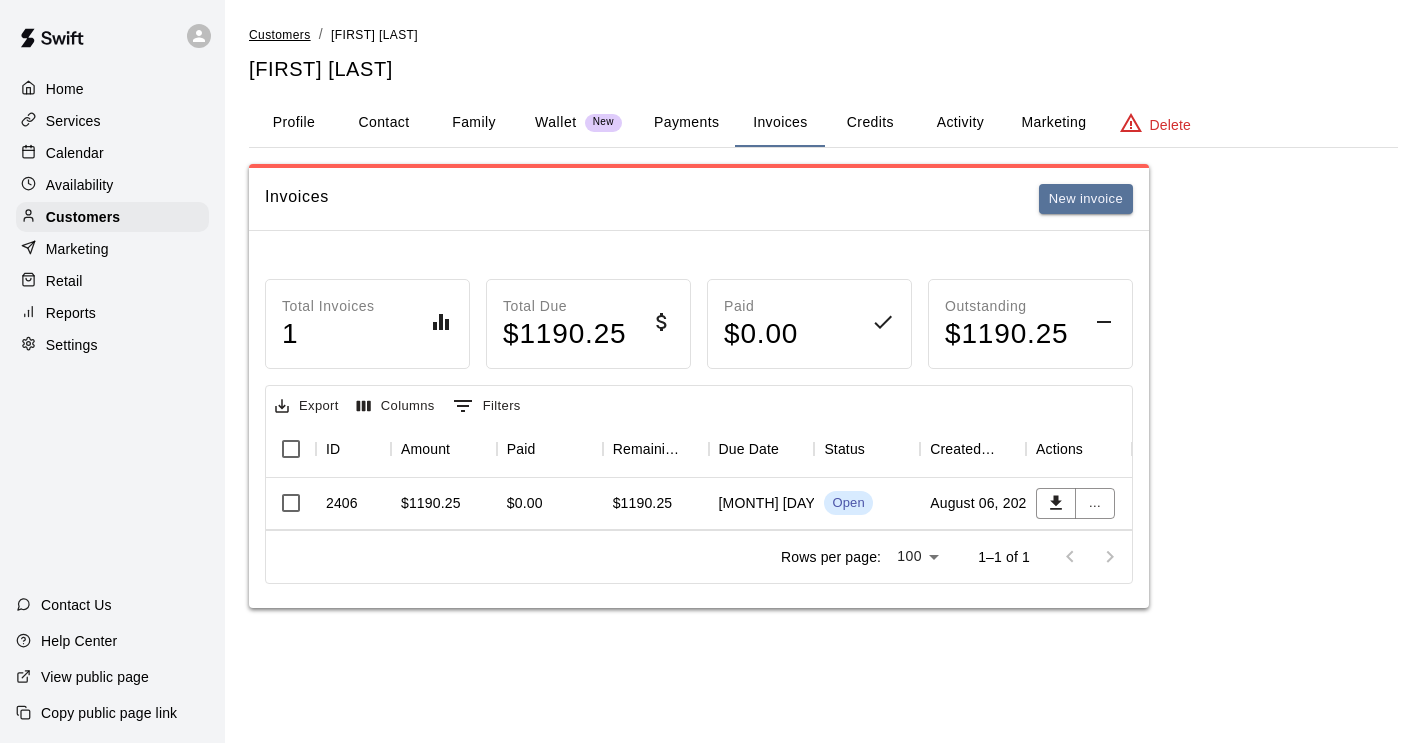 click on "Customers" at bounding box center (280, 35) 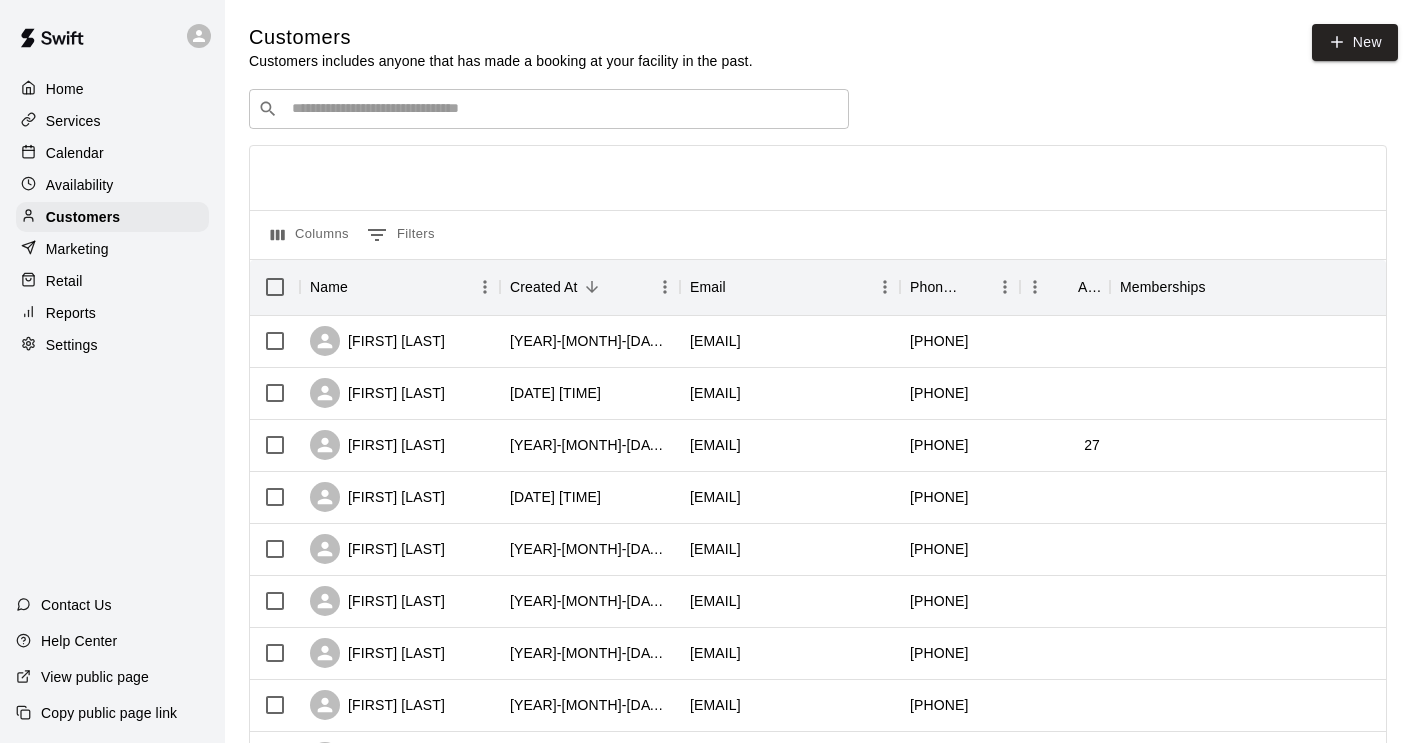 click at bounding box center [563, 109] 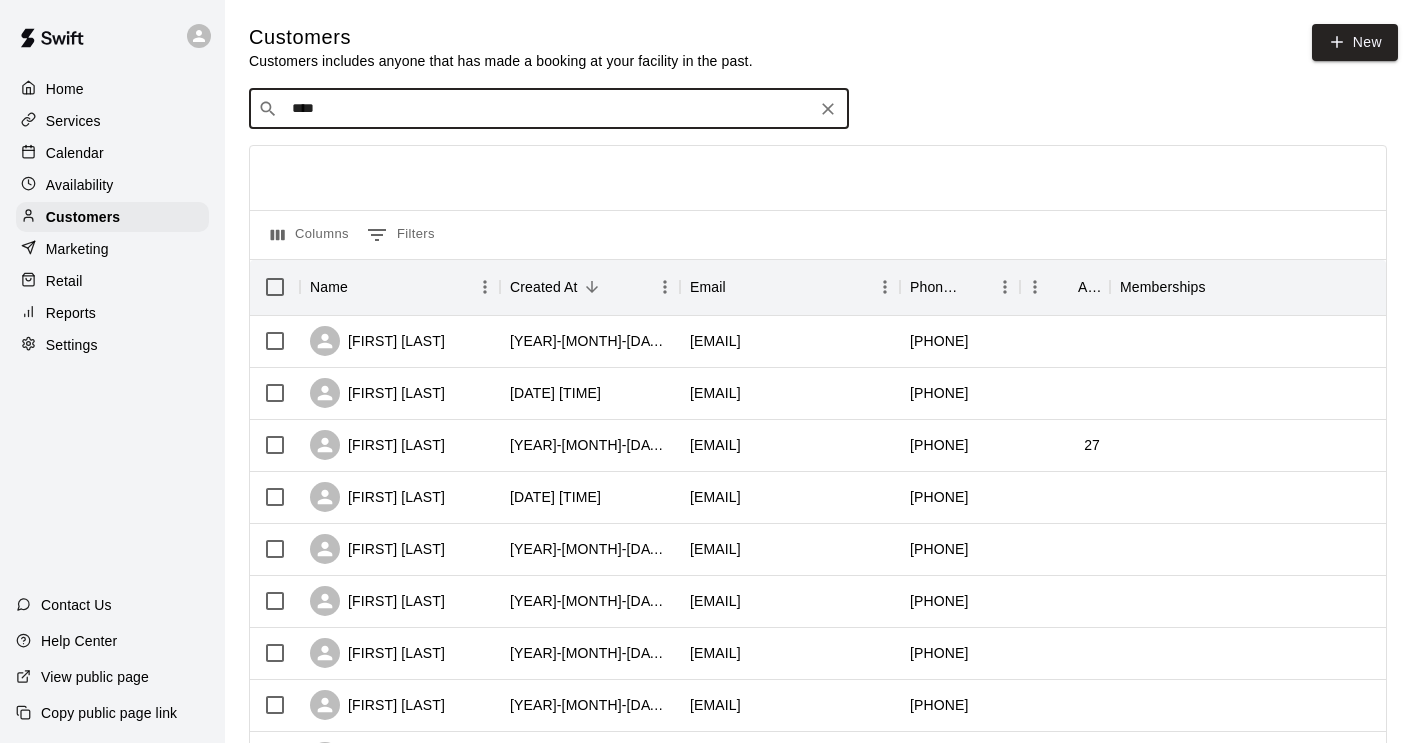 type on "*****" 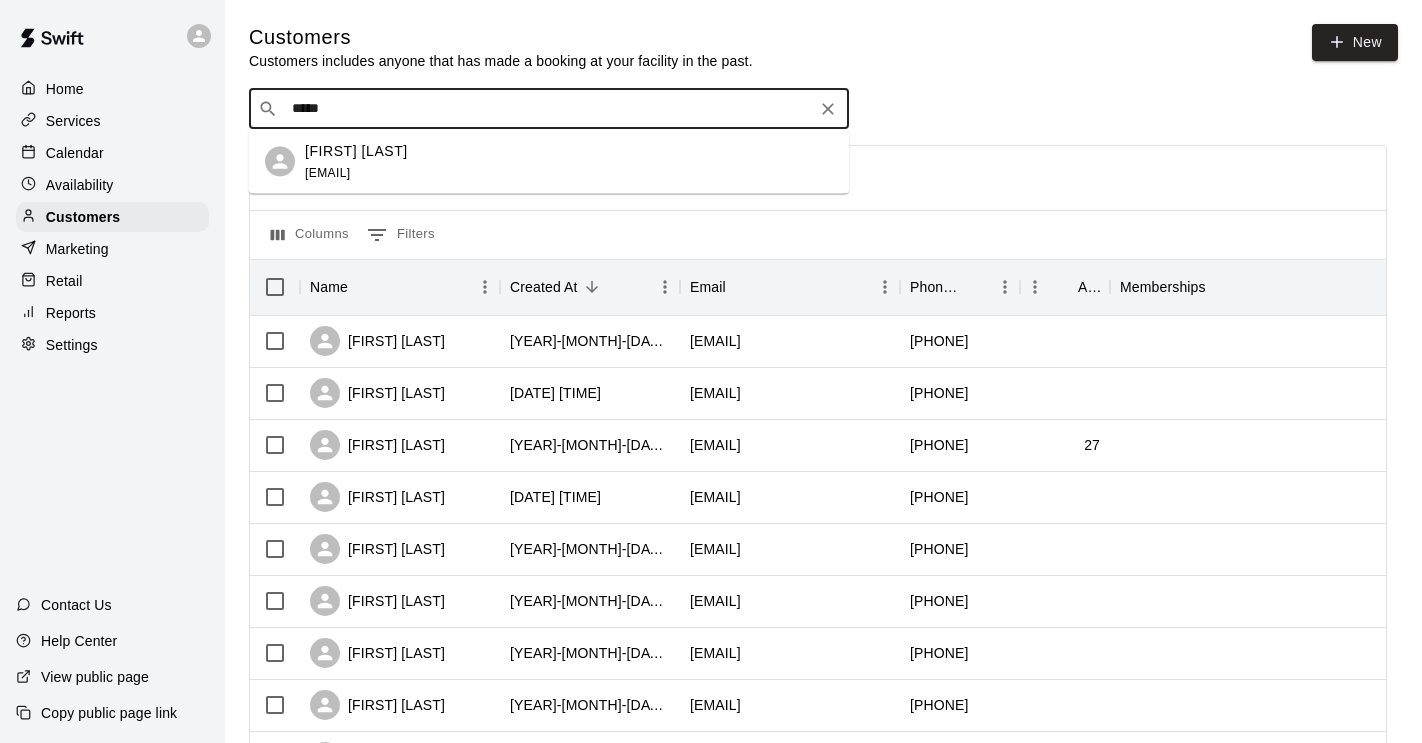 click on "[EMAIL]" at bounding box center (327, 172) 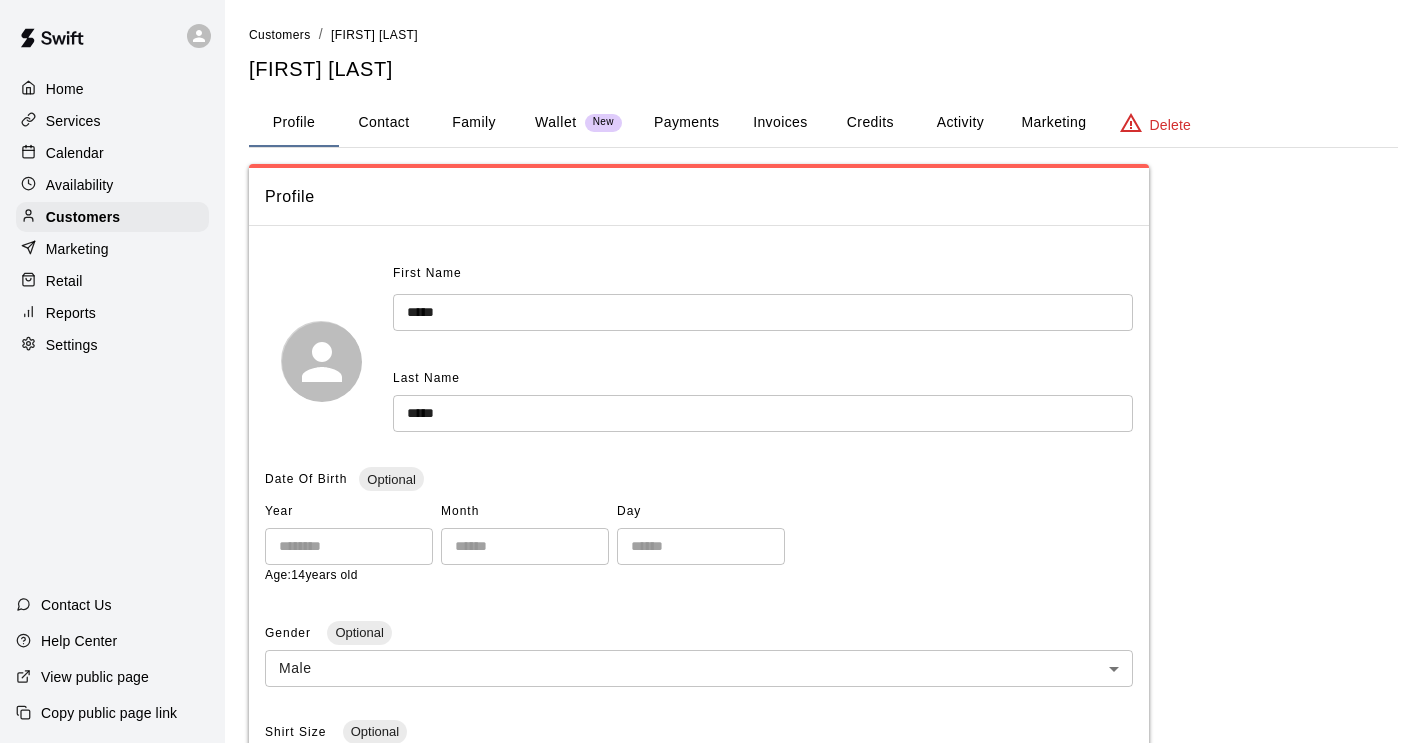 click on "Family" at bounding box center [474, 123] 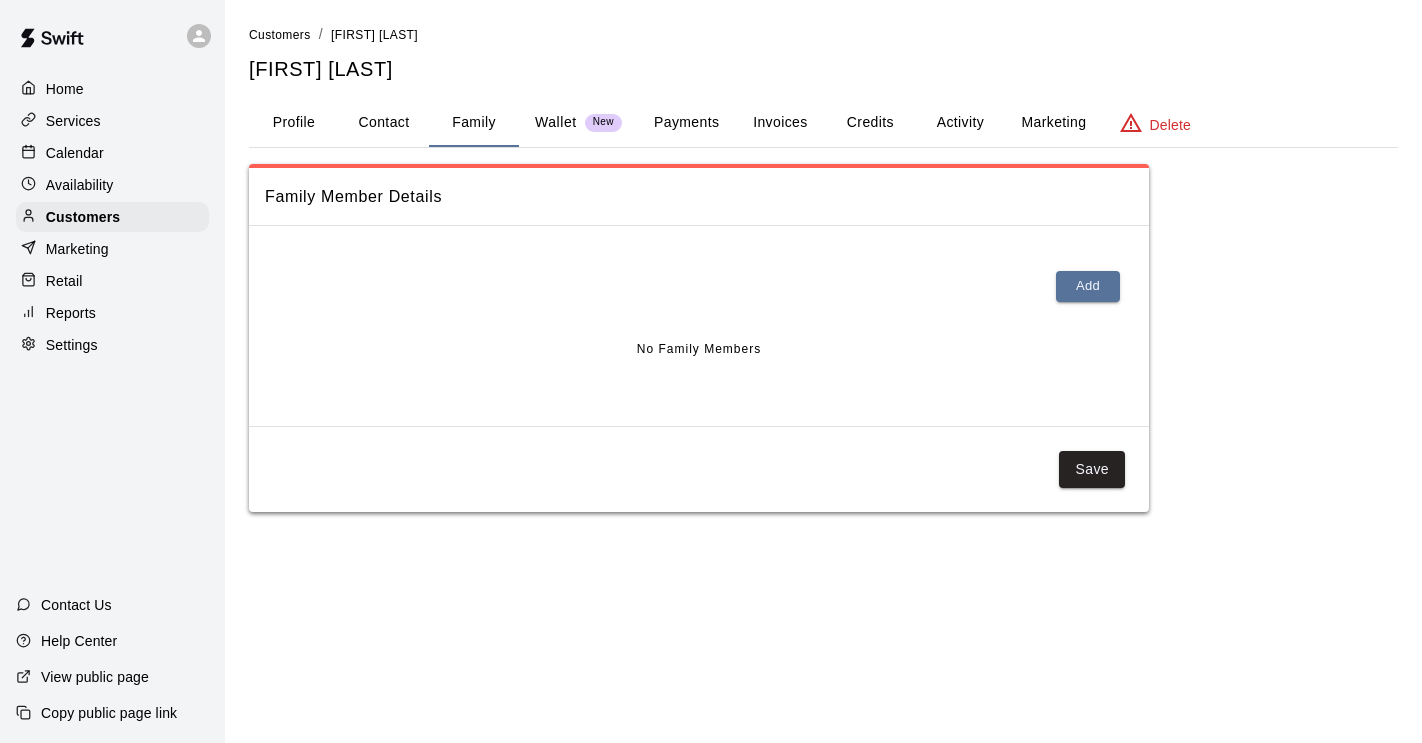 click on "Activity" at bounding box center (960, 123) 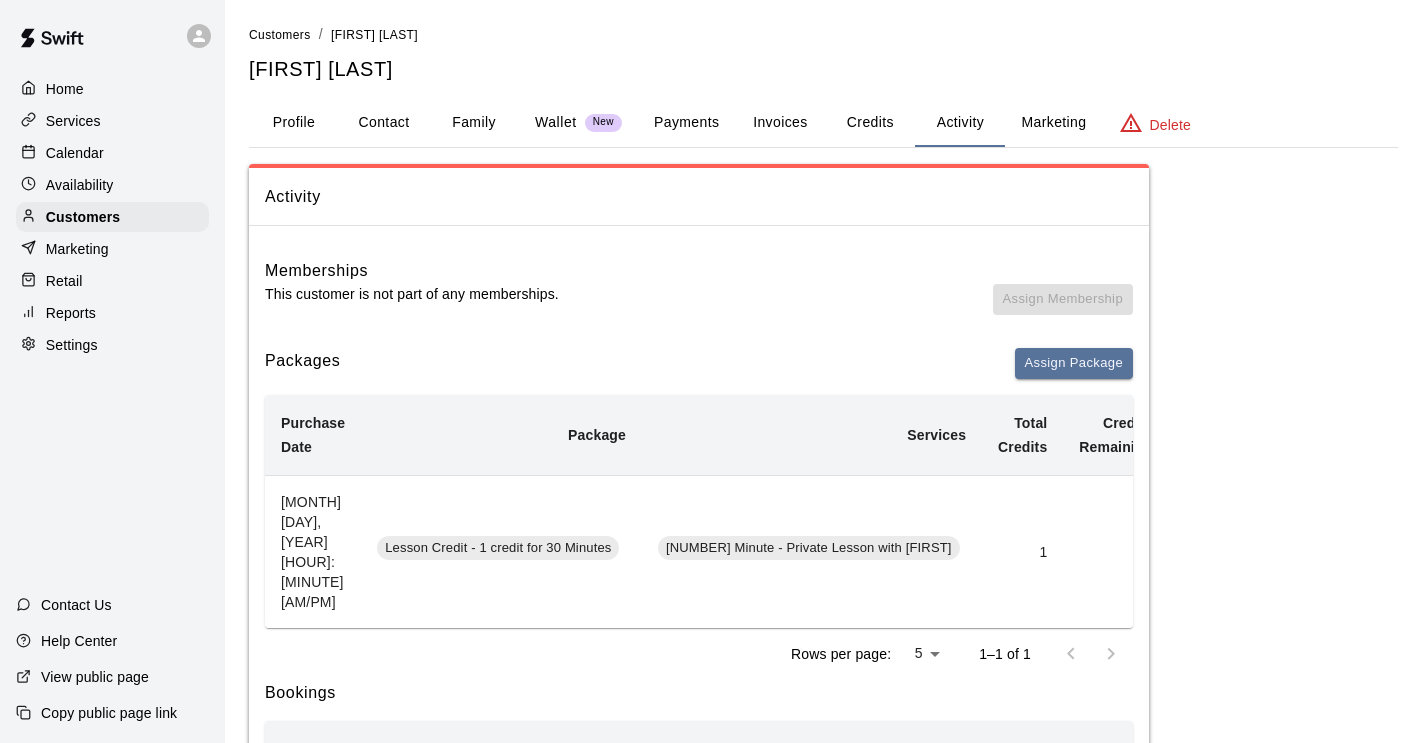 click on "Wallet" at bounding box center (556, 122) 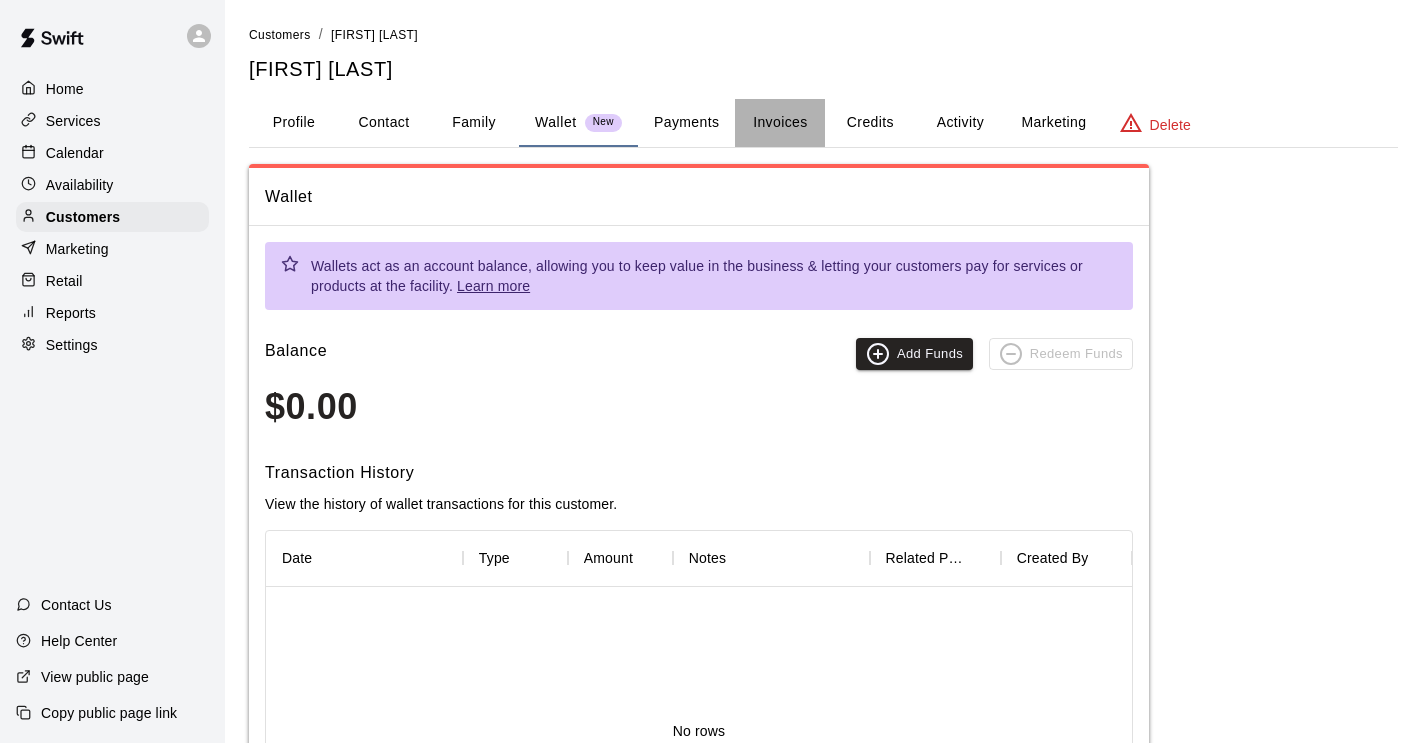 click on "Invoices" at bounding box center (780, 123) 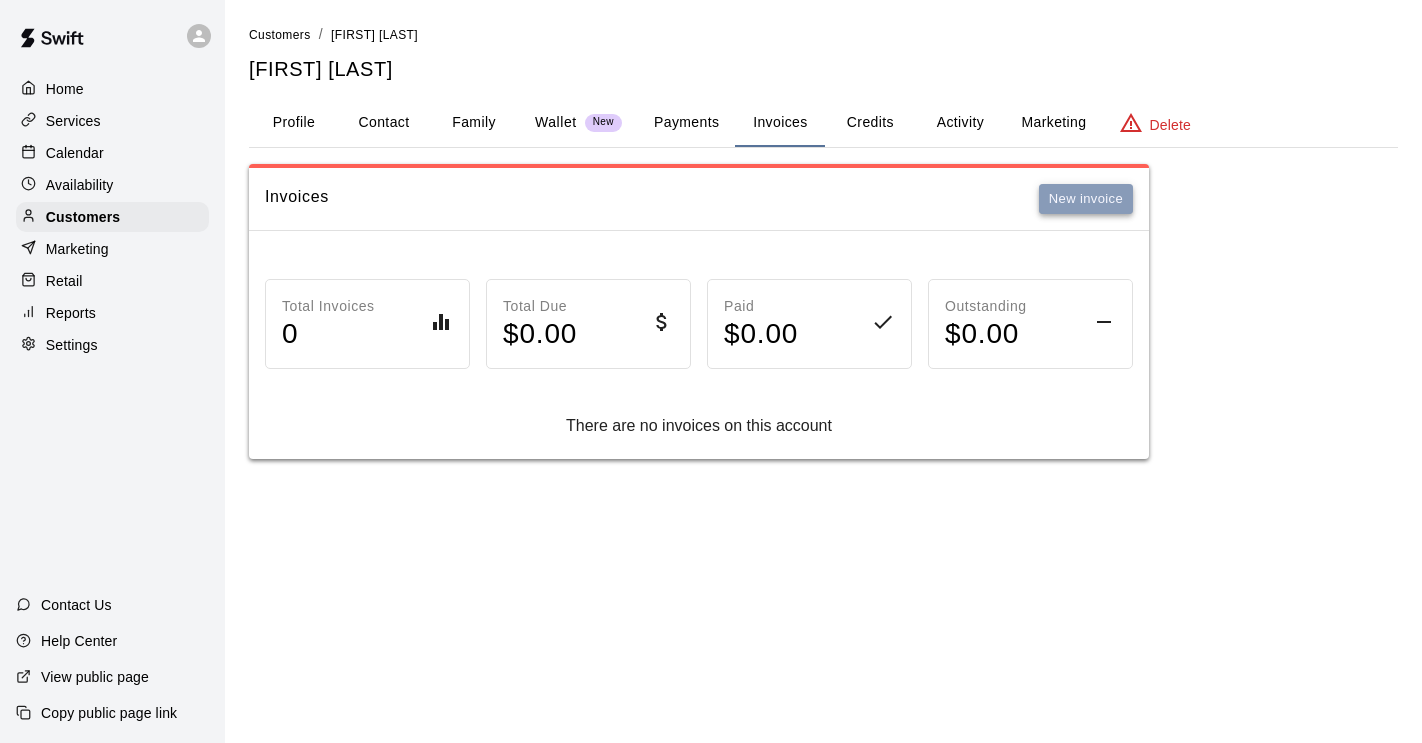 click on "New invoice" at bounding box center (1086, 199) 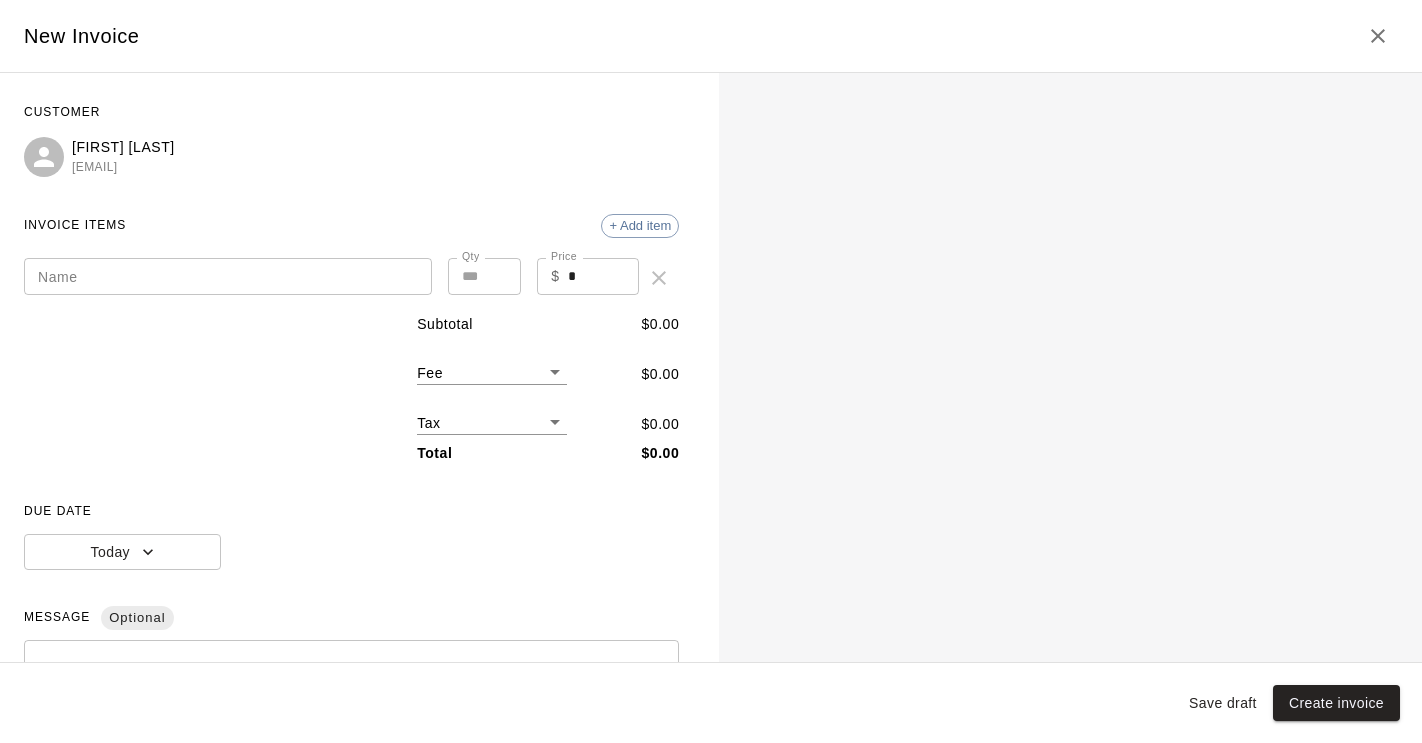 click on "Name" at bounding box center [228, 276] 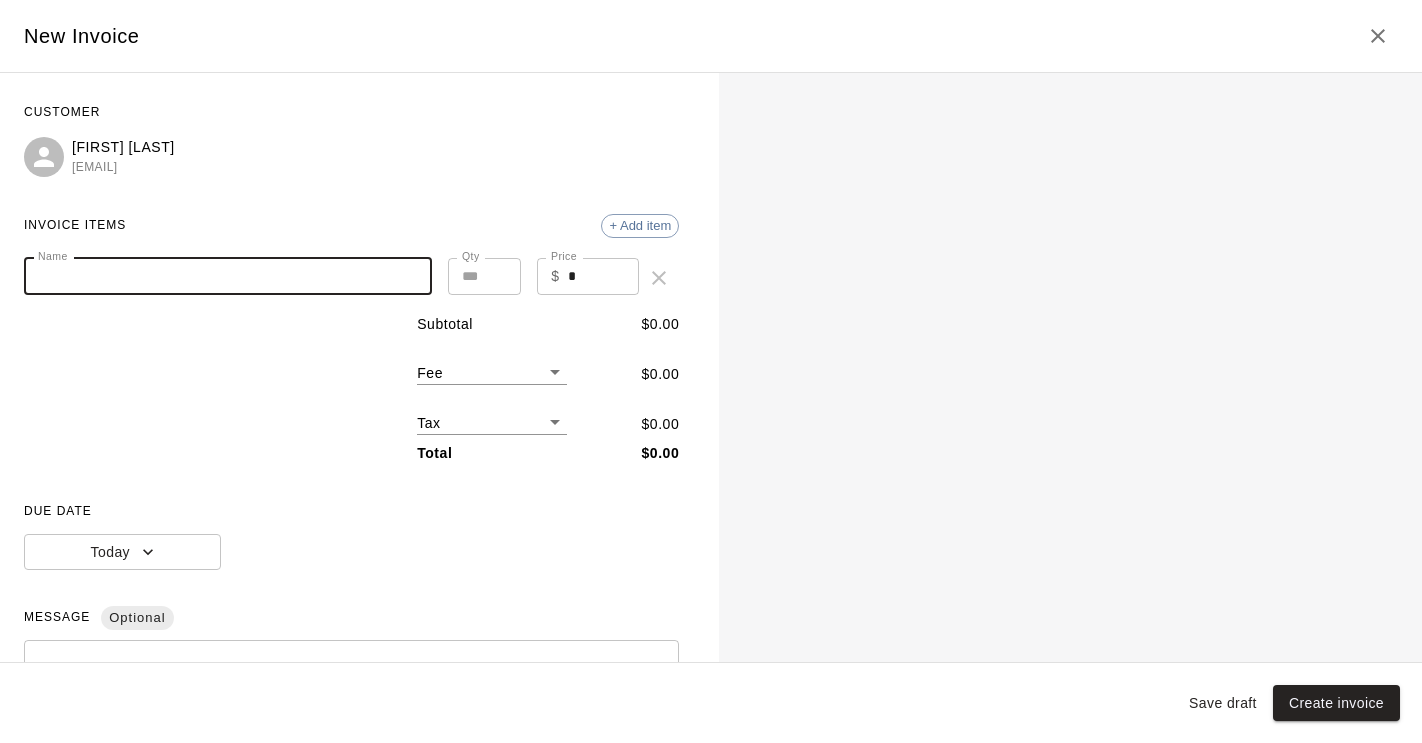 paste on "**********" 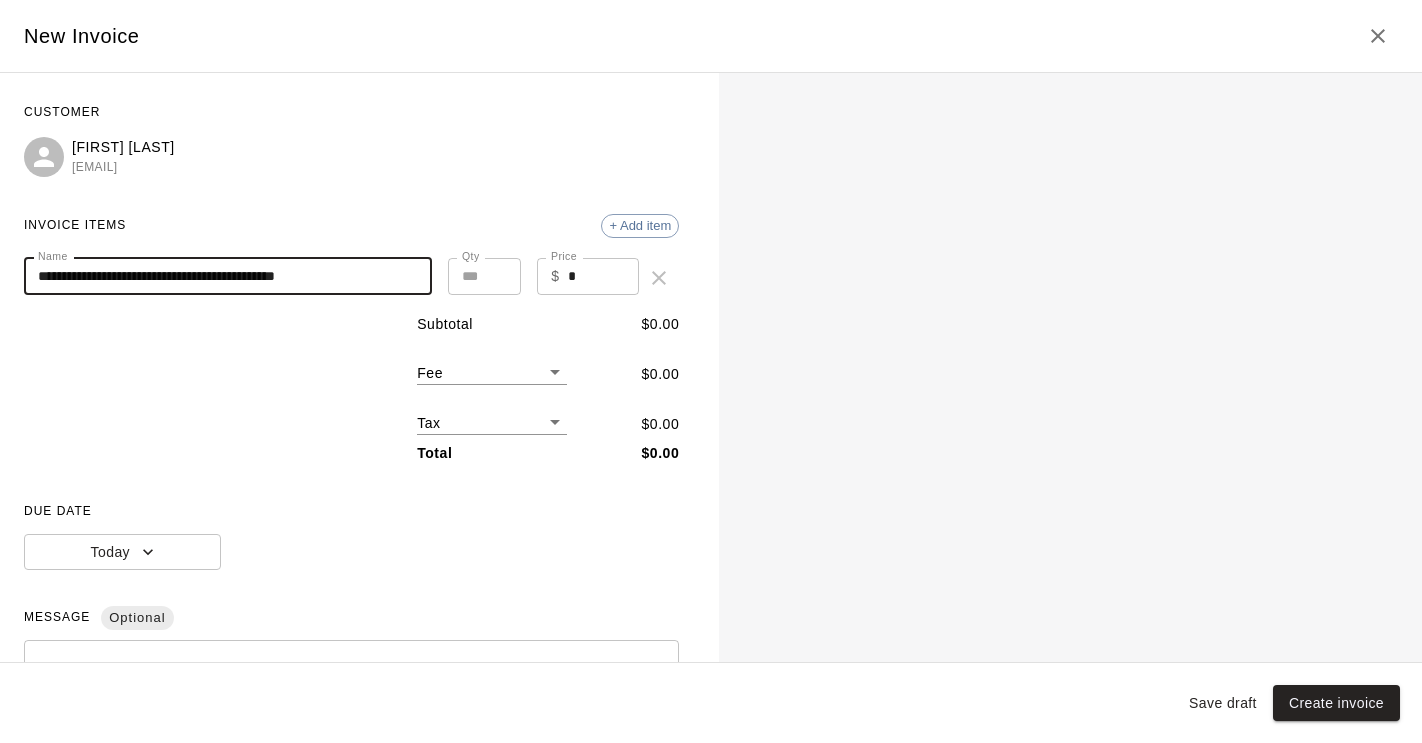 type on "**********" 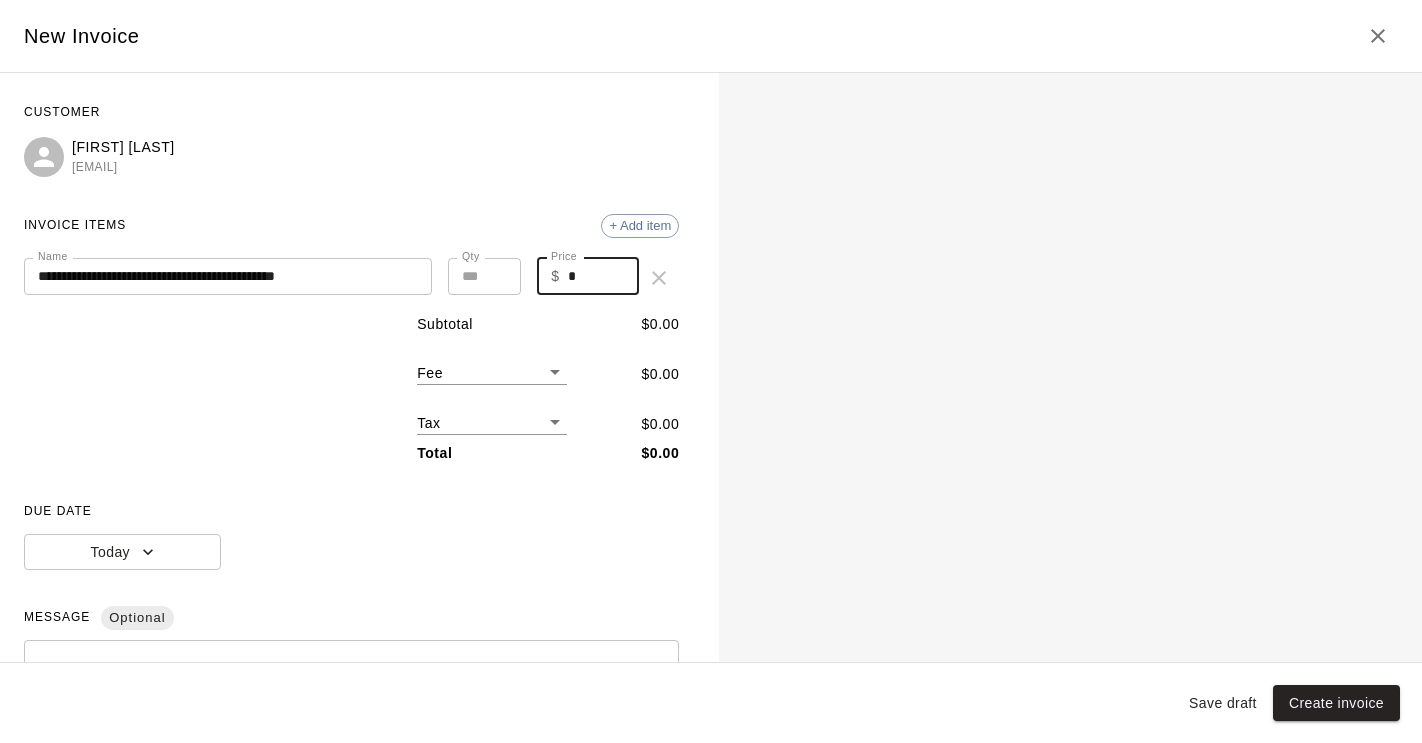 drag, startPoint x: 582, startPoint y: 274, endPoint x: 560, endPoint y: 273, distance: 22.022715 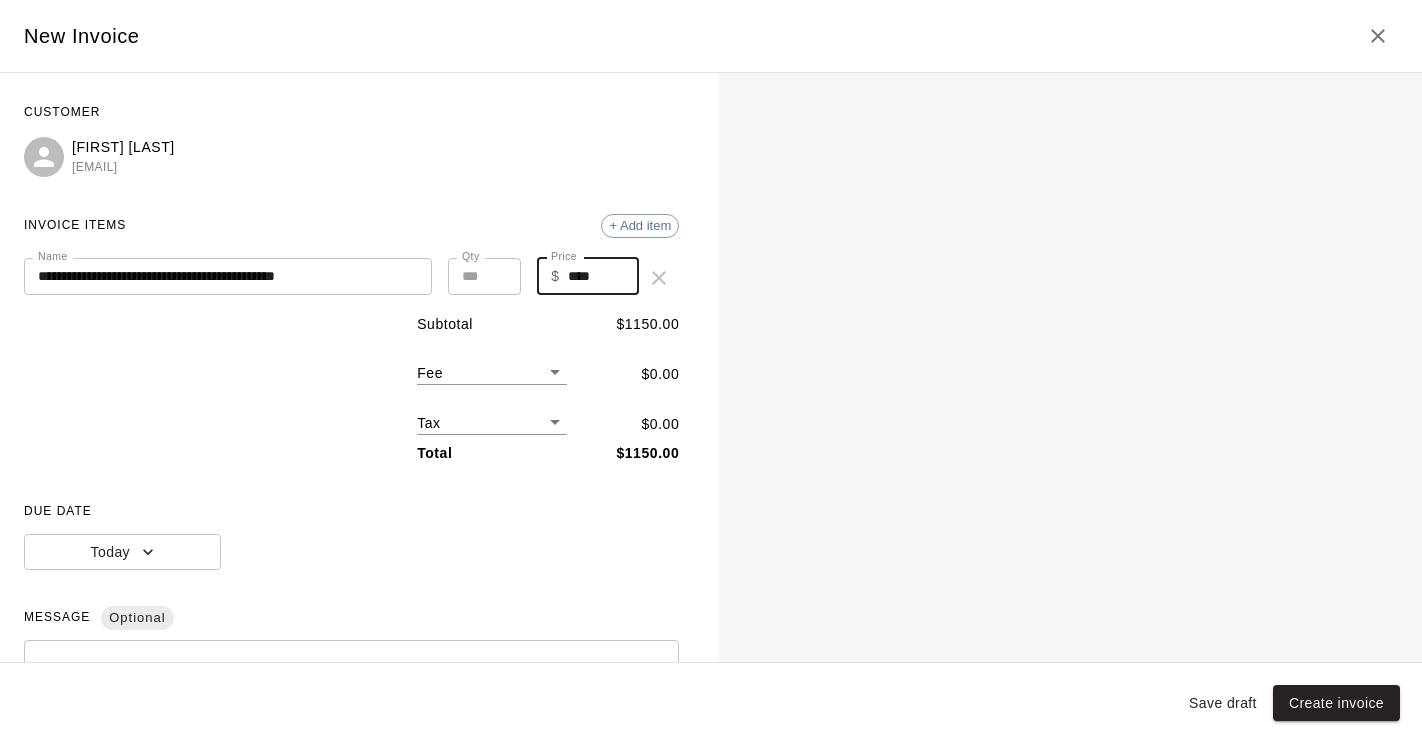 type on "****" 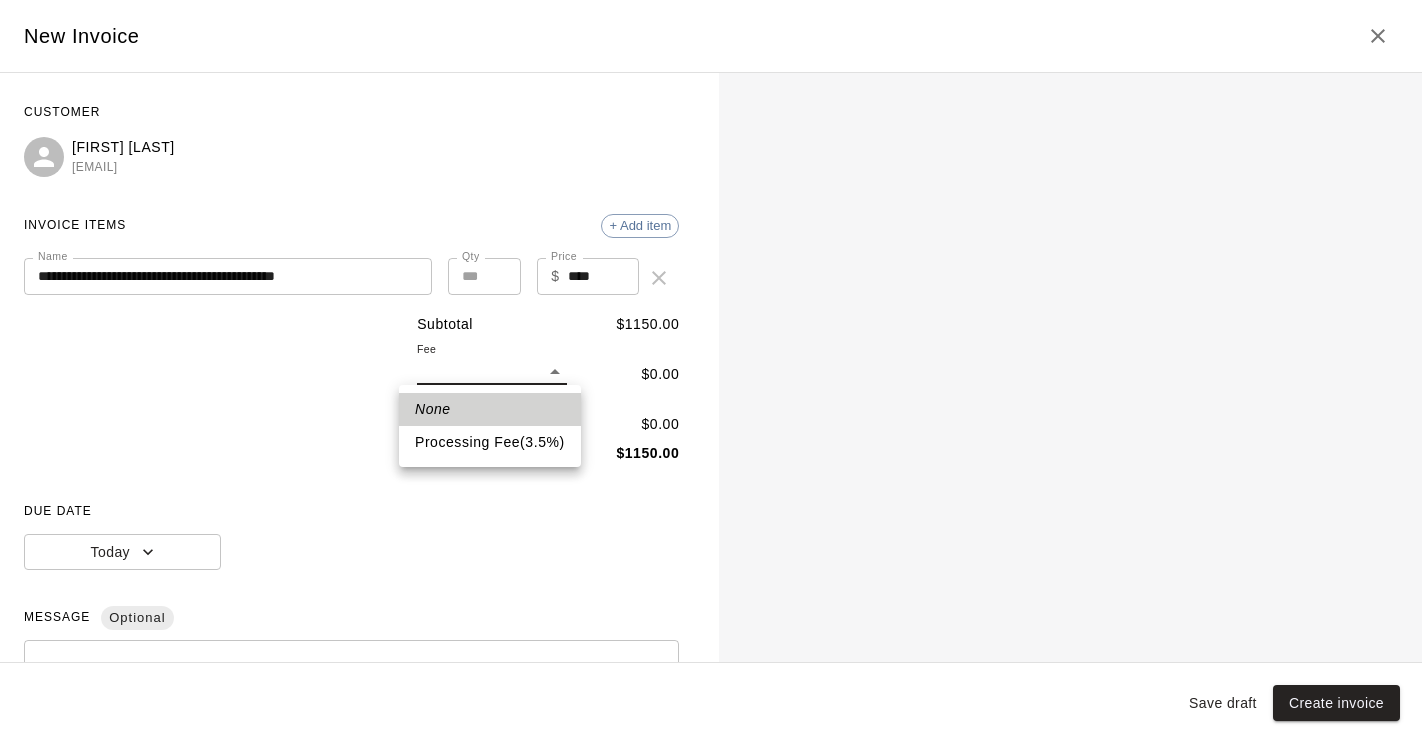 click on "Processing Fee  ( 3.5 % )" at bounding box center [490, 442] 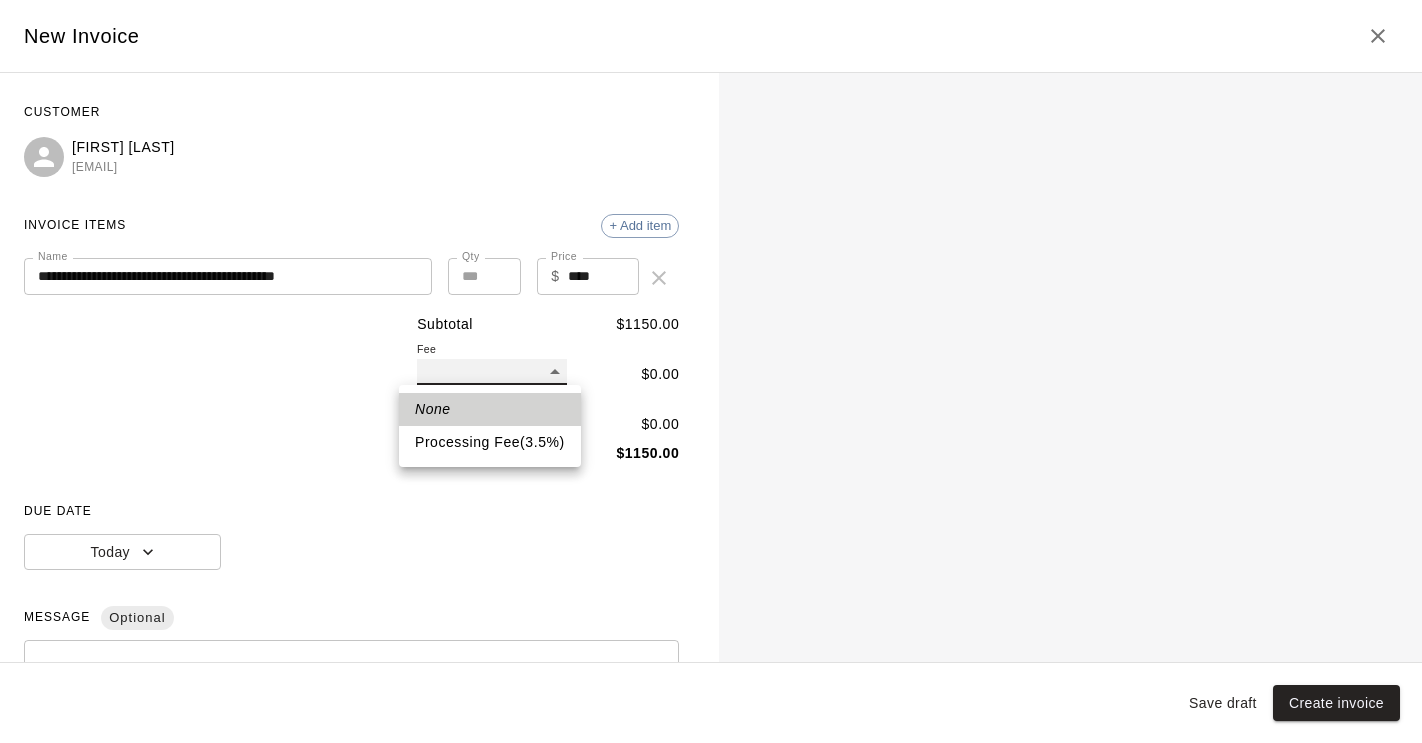 type on "**" 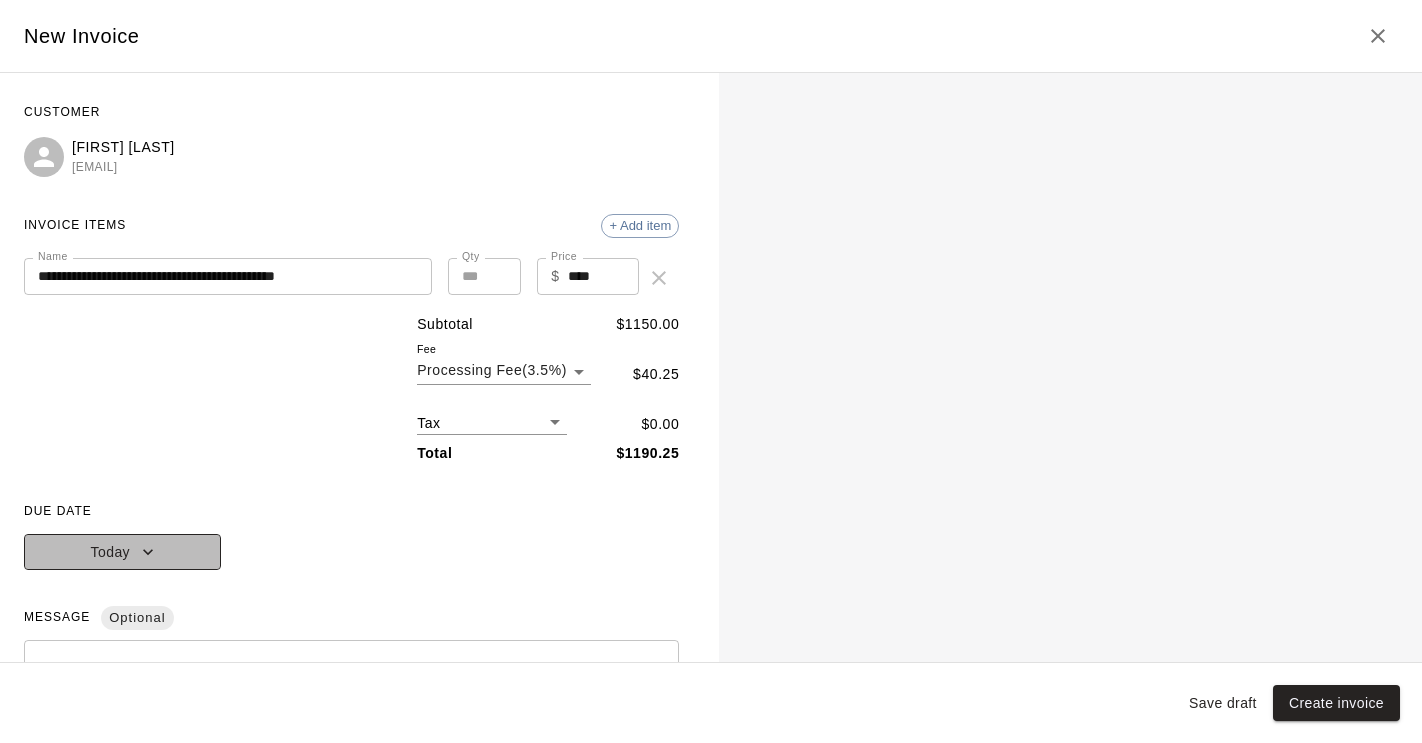 click on "Today" at bounding box center (122, 552) 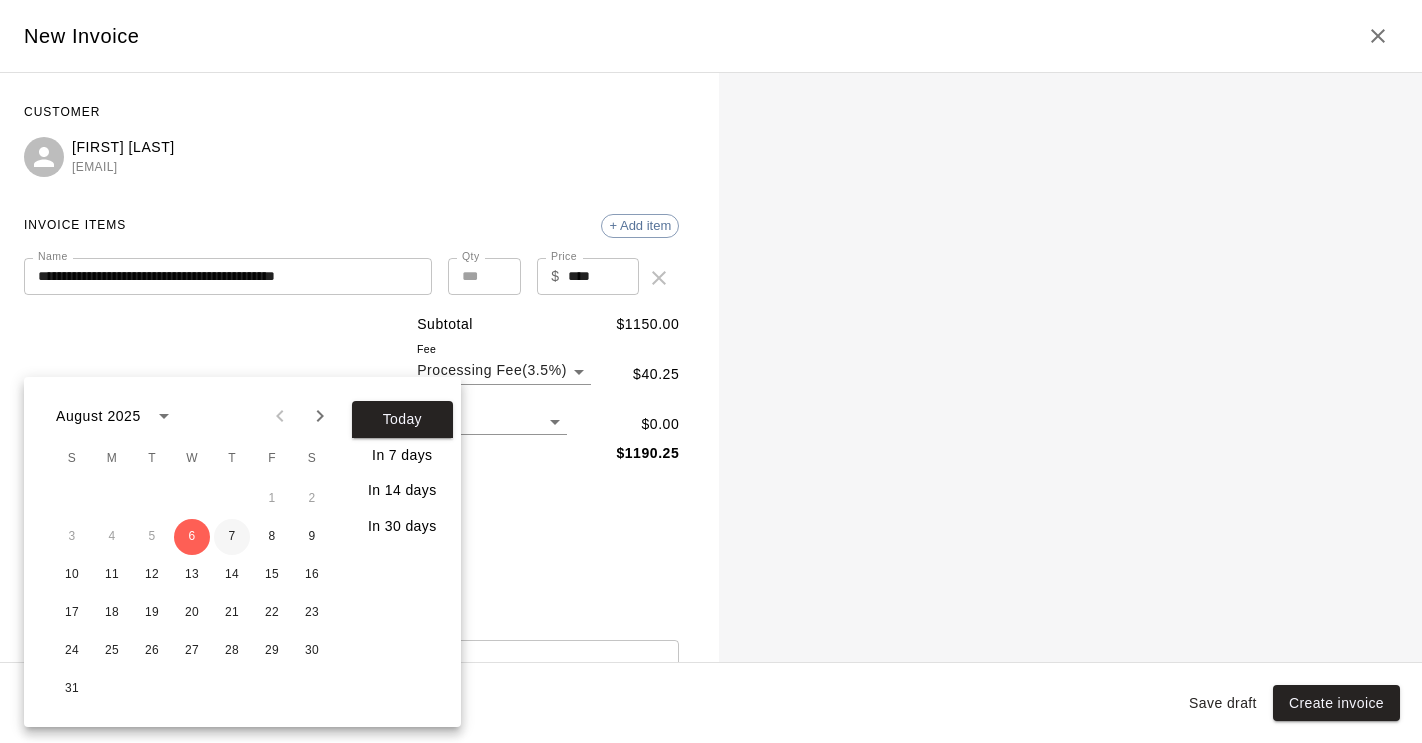 click on "7" at bounding box center [232, 537] 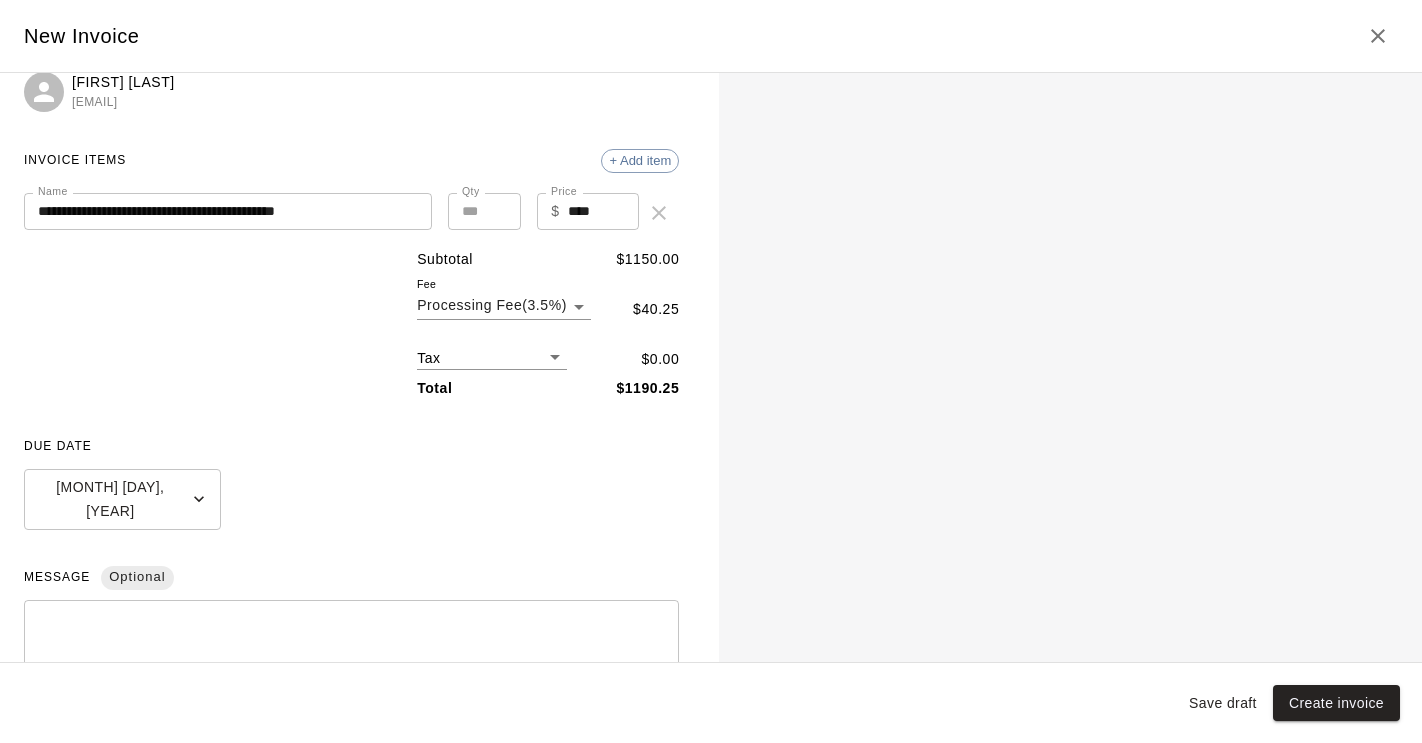 scroll, scrollTop: 0, scrollLeft: 0, axis: both 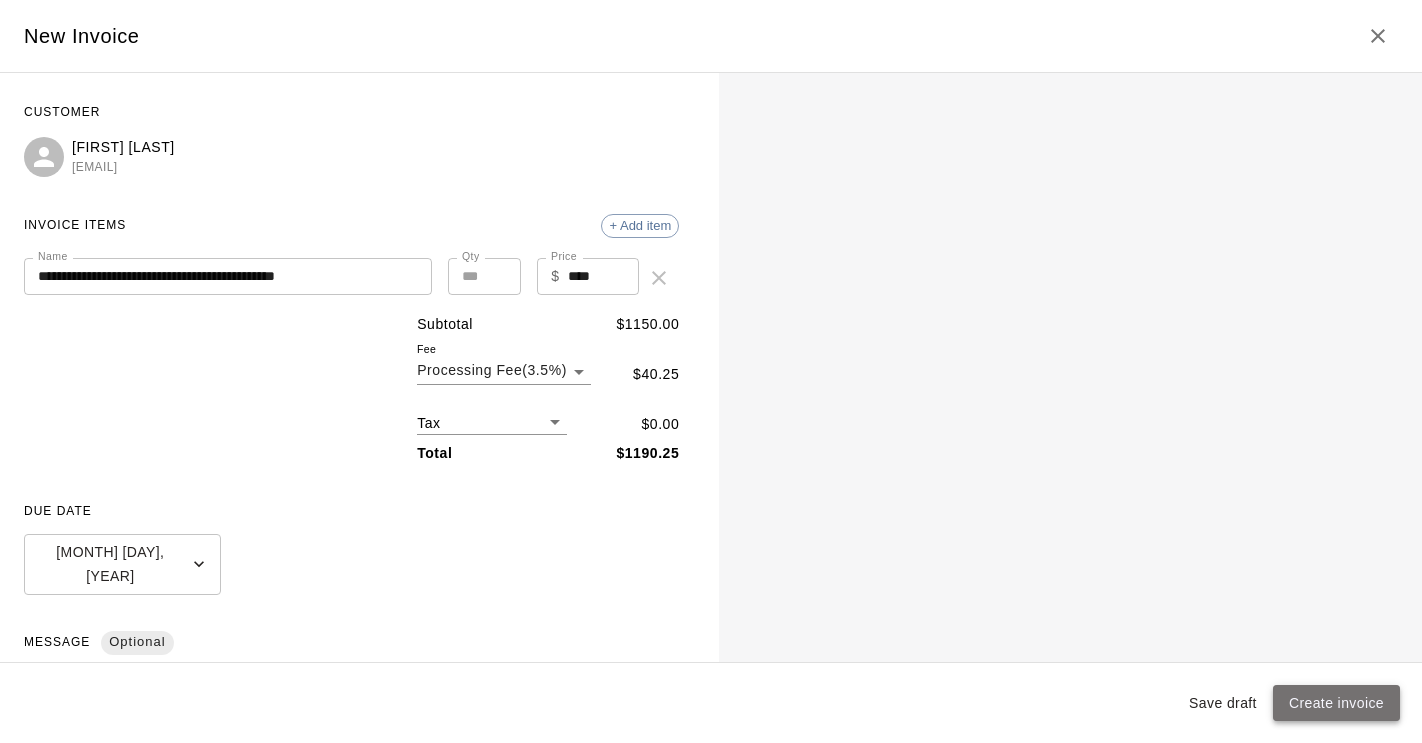 click on "Create invoice" at bounding box center [1336, 703] 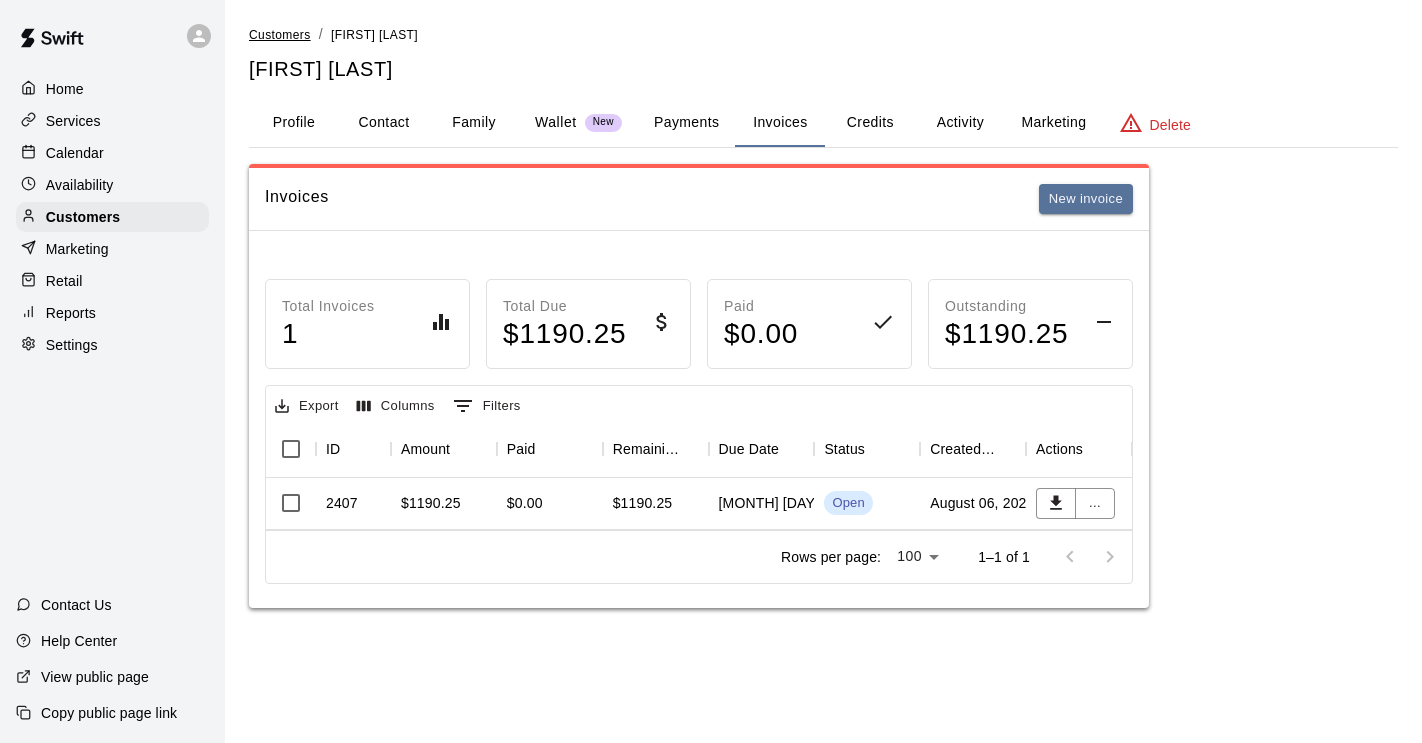 click on "Customers" at bounding box center [280, 35] 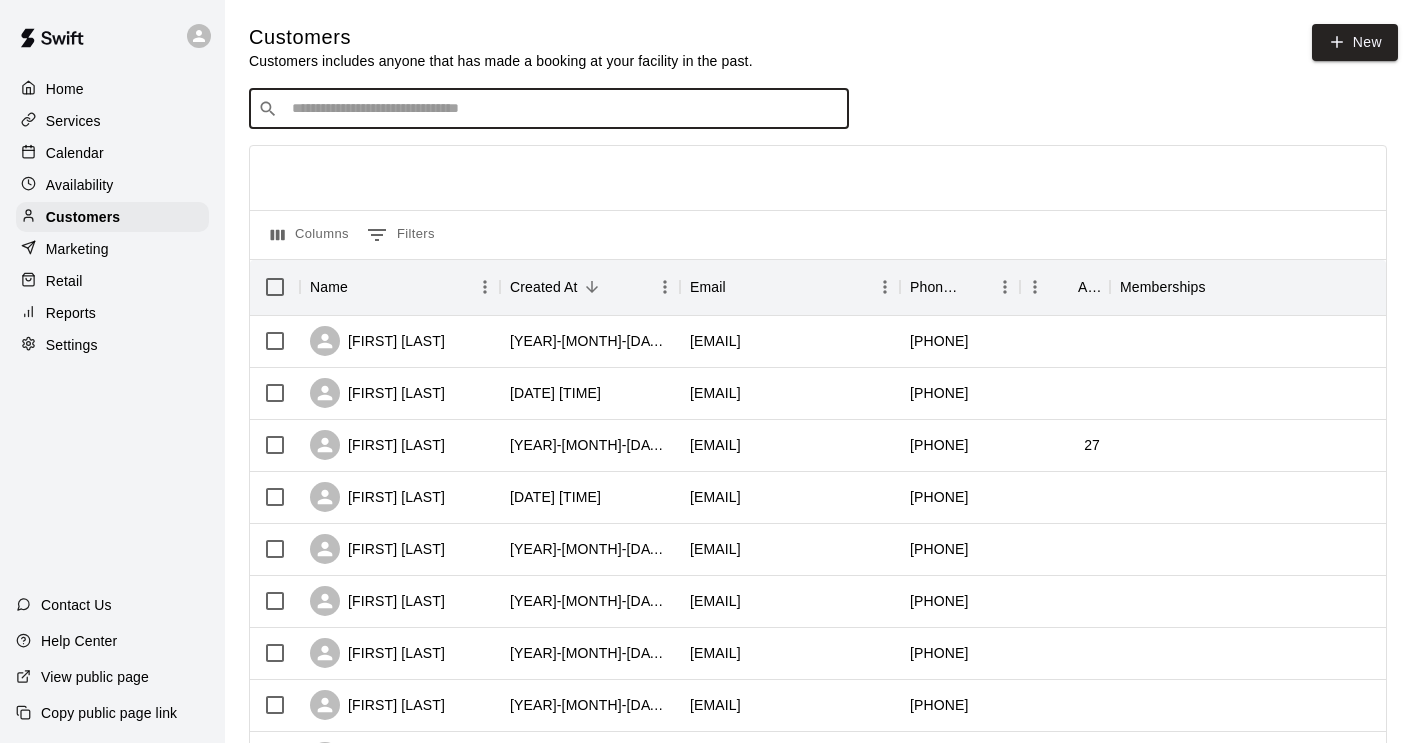 click at bounding box center [563, 109] 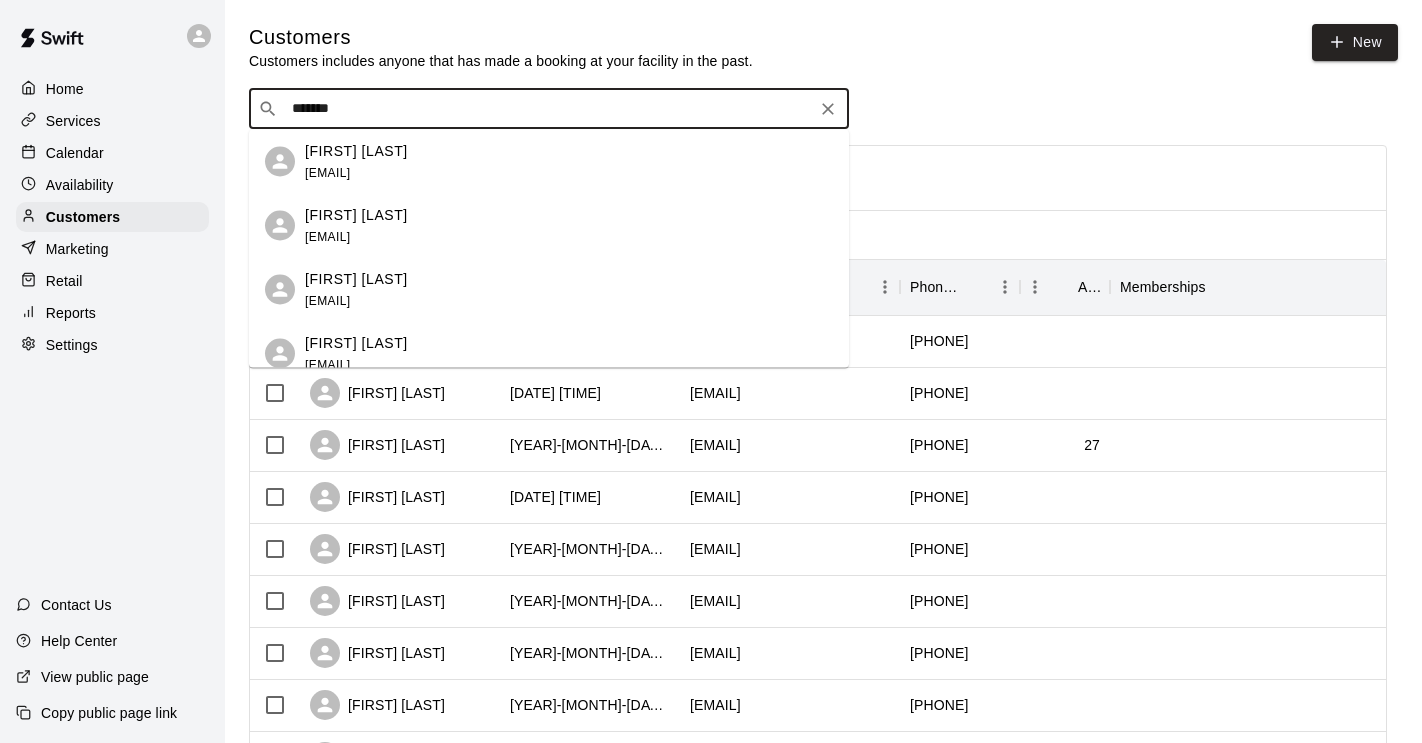 type on "*******" 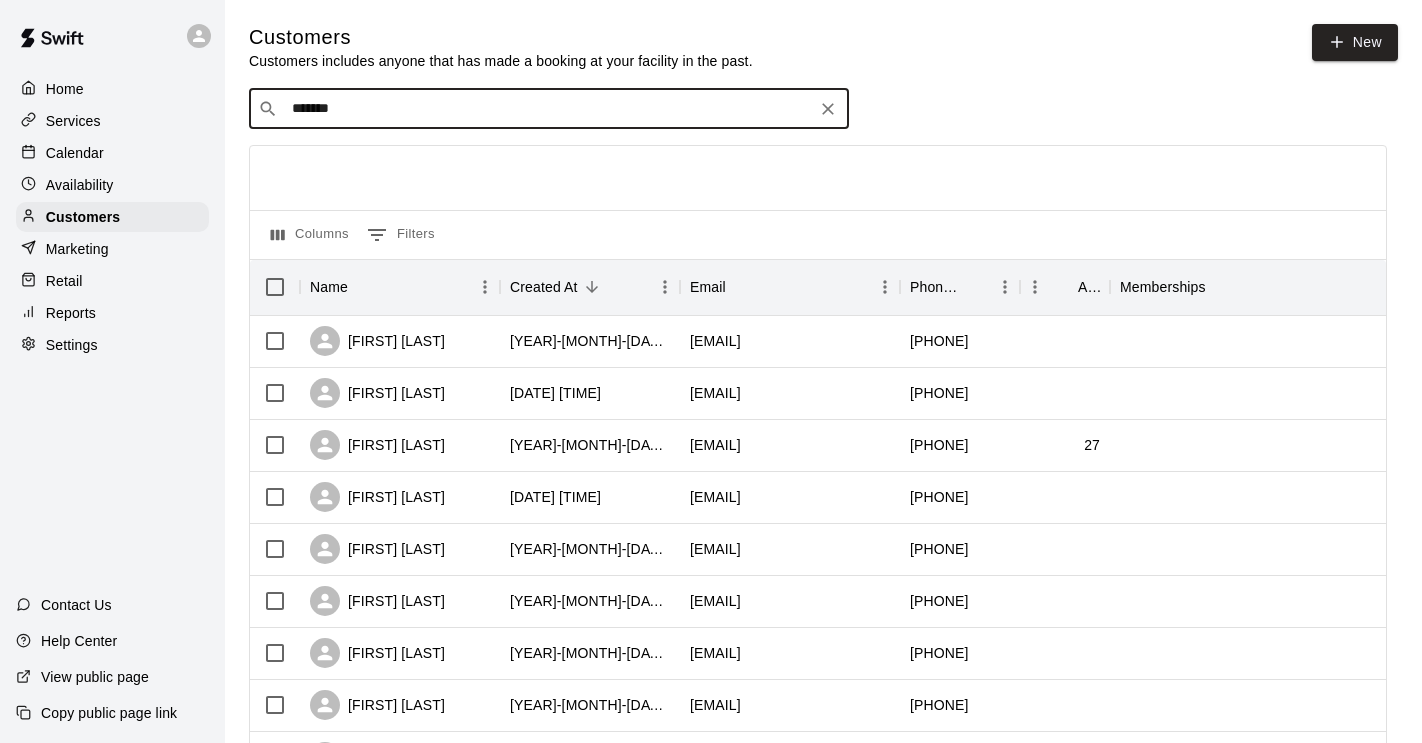 click on "*******" at bounding box center (548, 109) 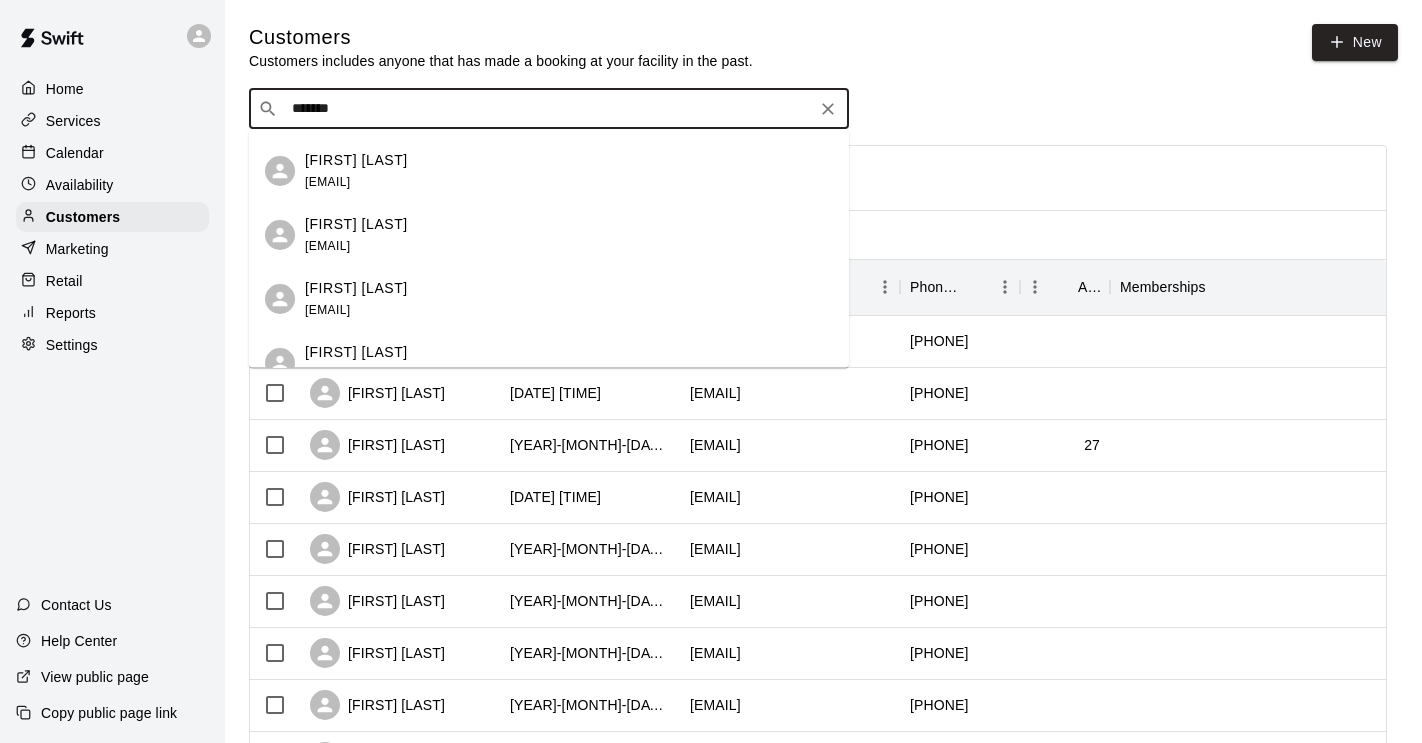 scroll, scrollTop: 146, scrollLeft: 0, axis: vertical 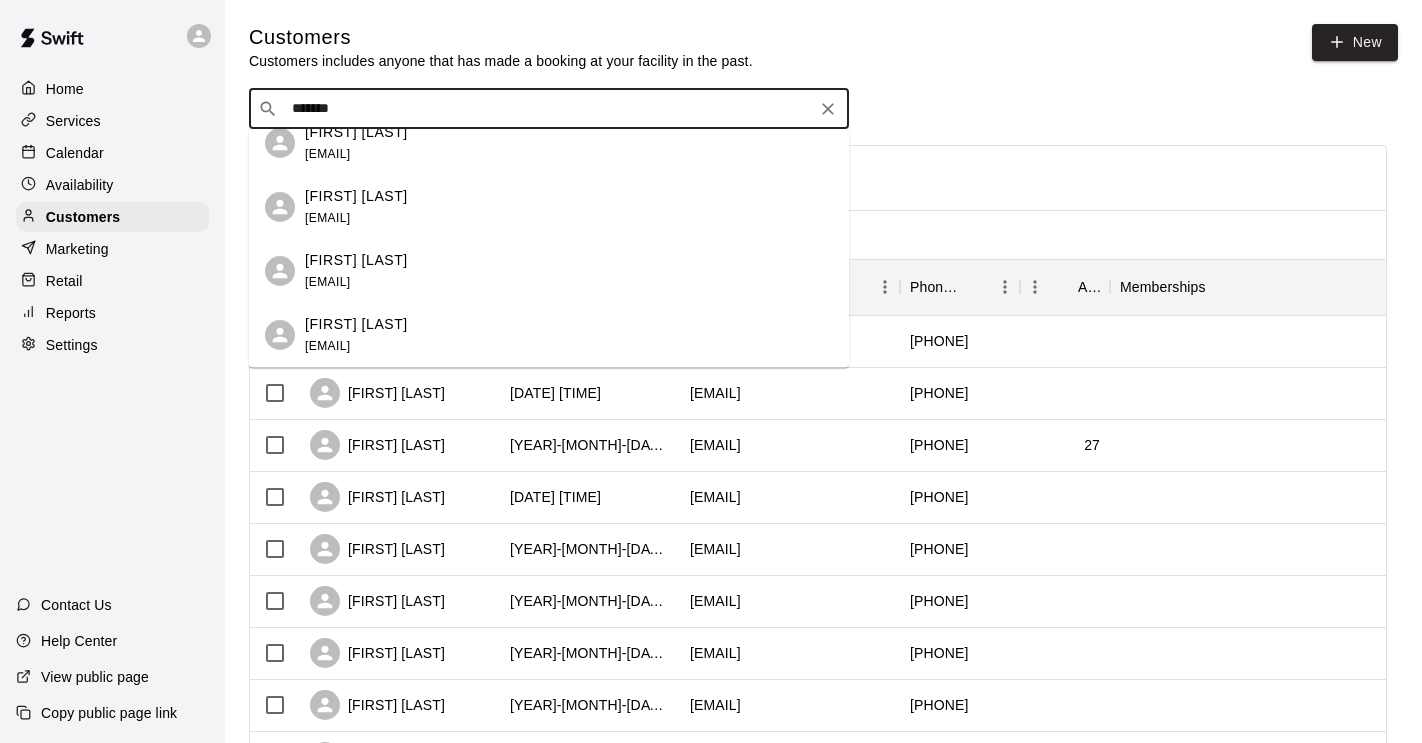 click on "[EMAIL]" at bounding box center (327, 346) 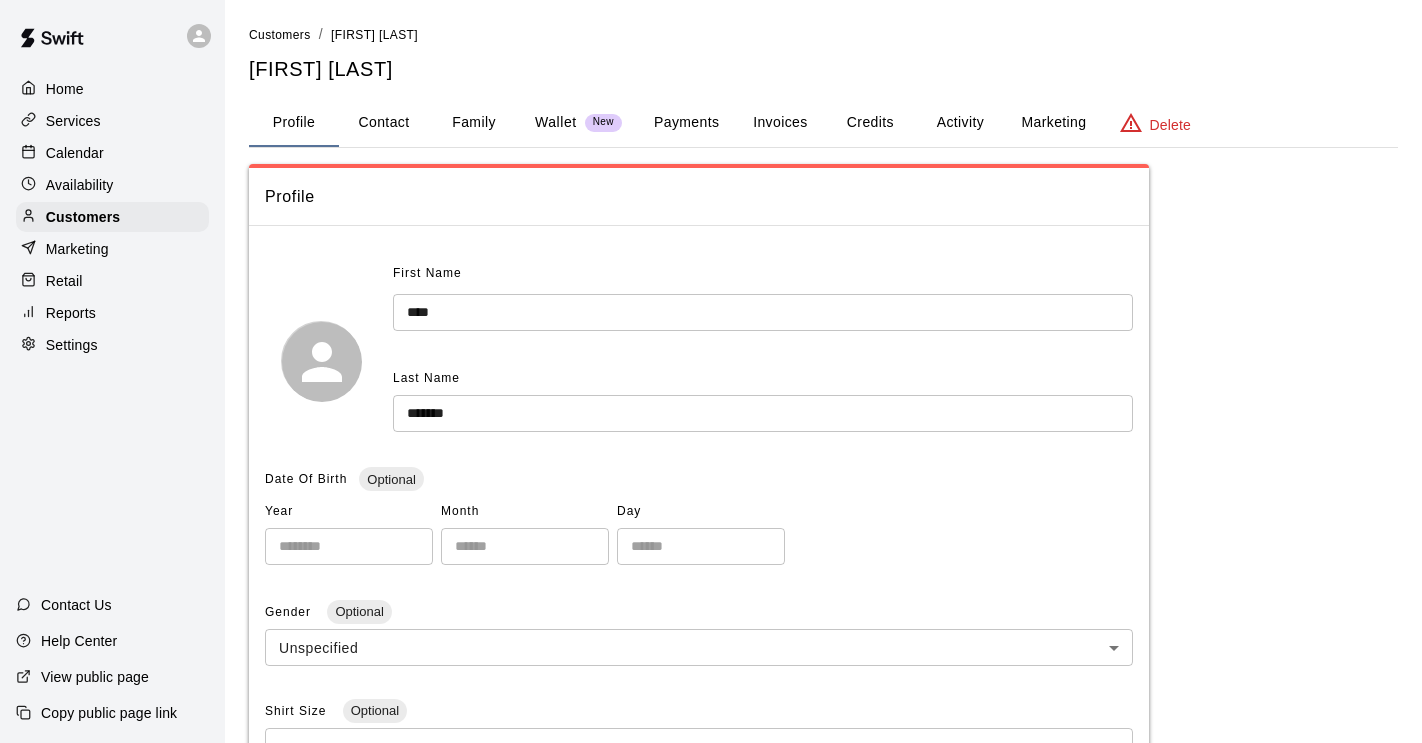 click on "Contact" at bounding box center (384, 123) 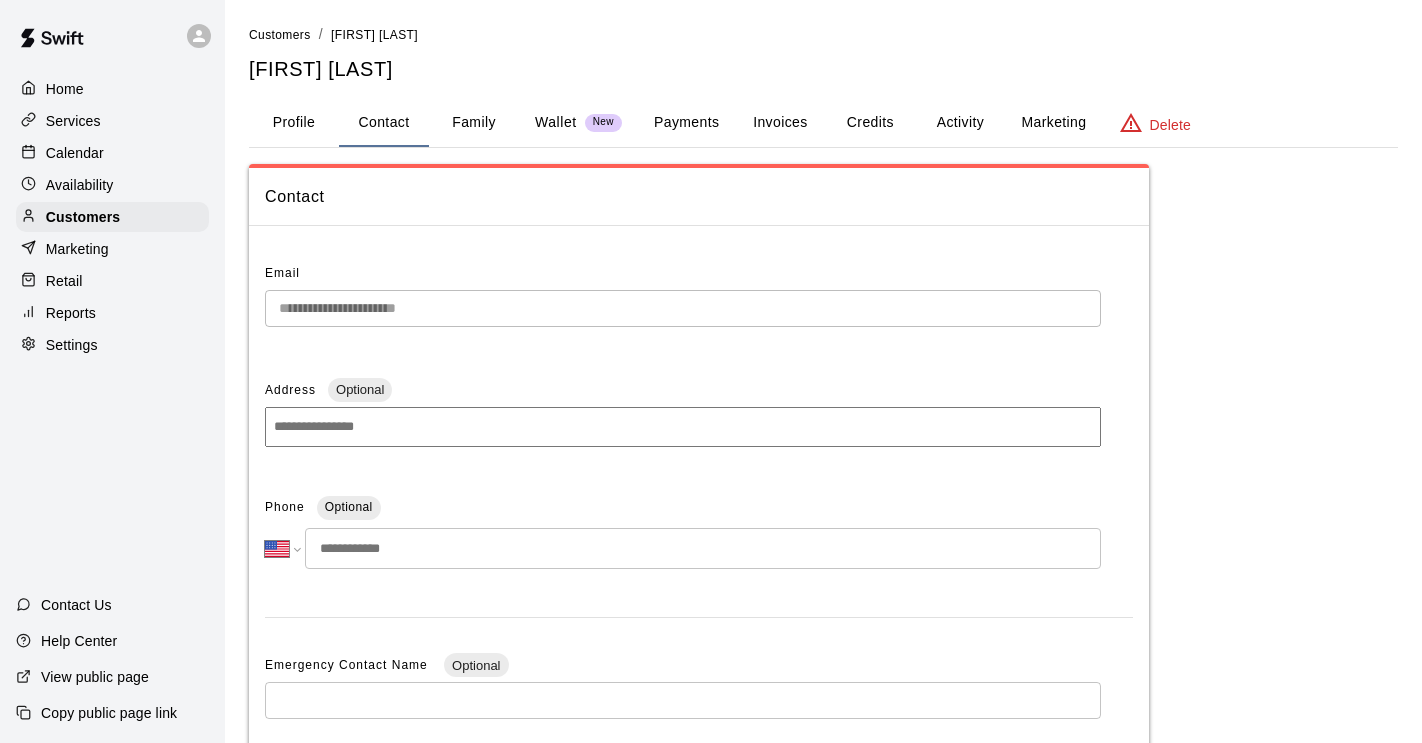 click on "Family" at bounding box center [474, 123] 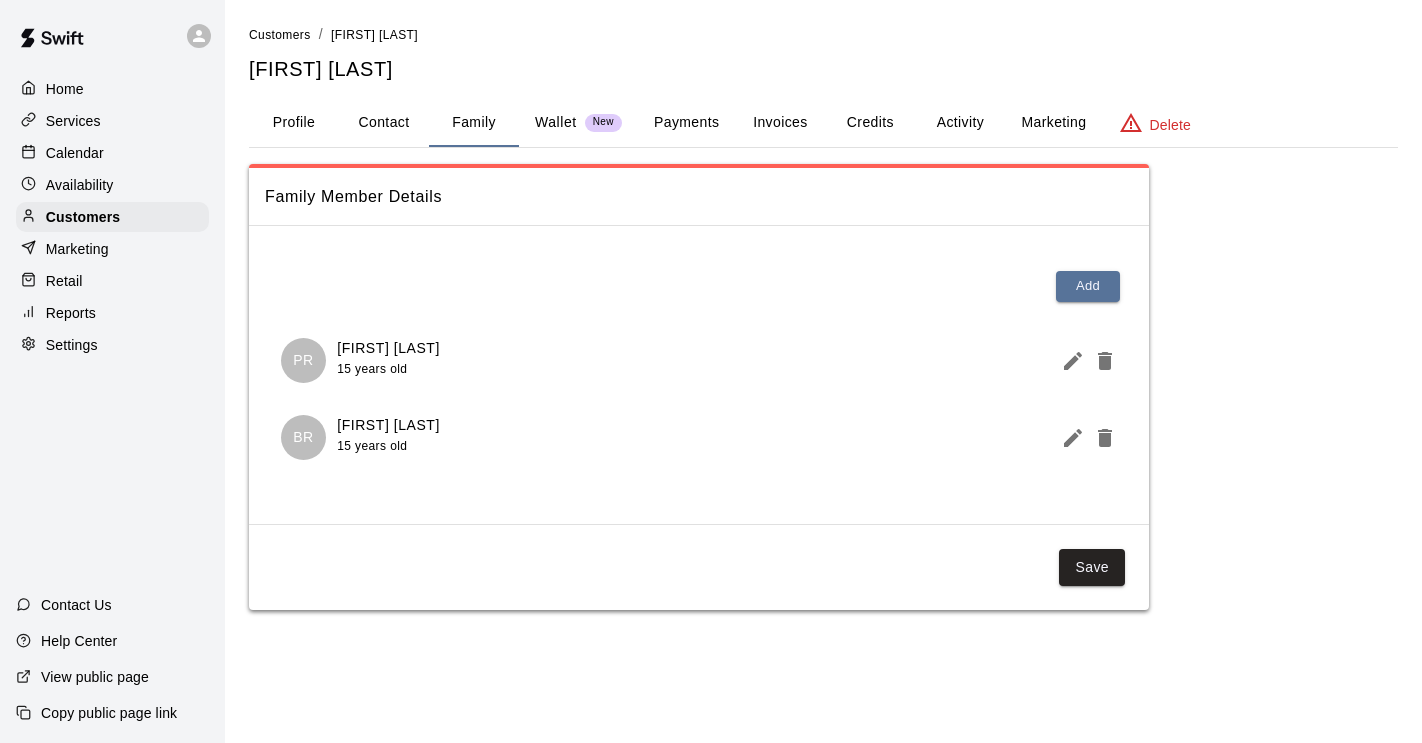 click on "Wallet" at bounding box center [556, 122] 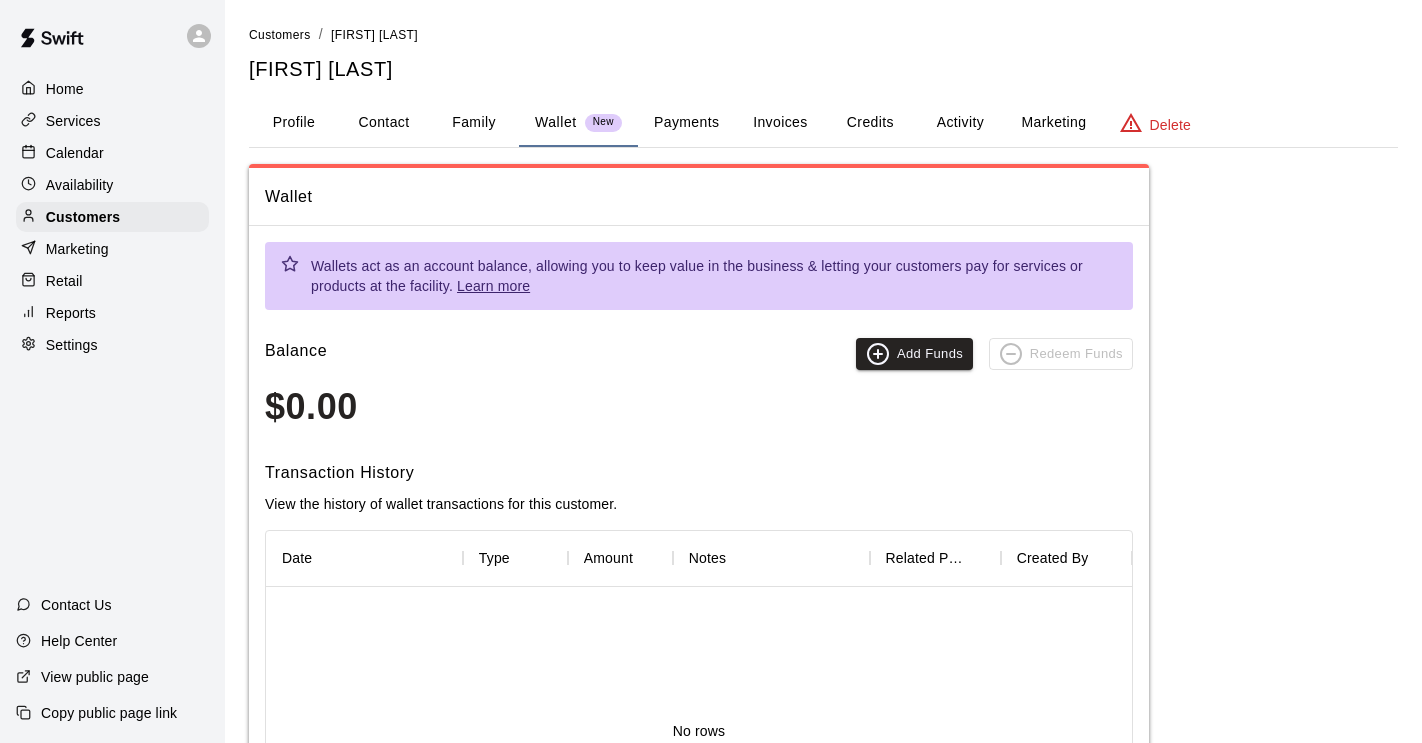 click on "Activity" at bounding box center [960, 123] 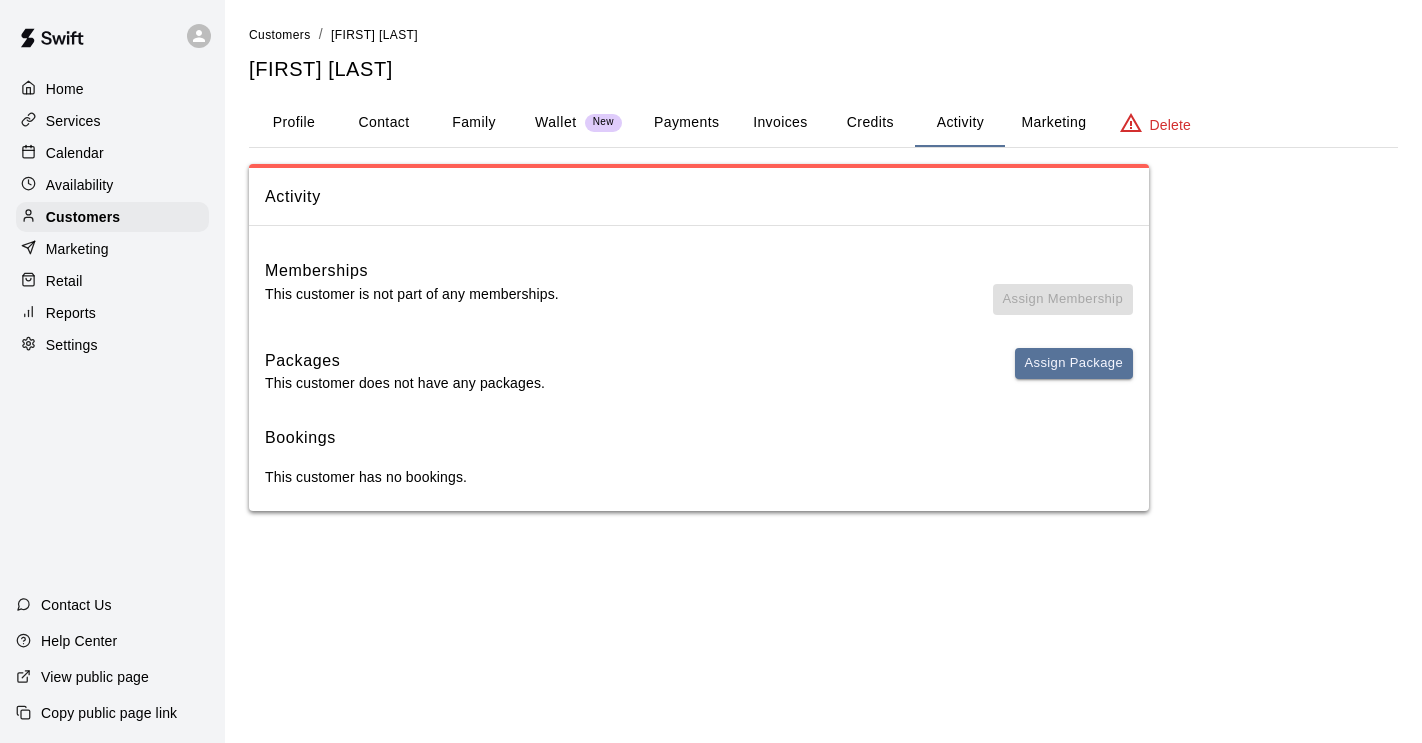 click on "Invoices" at bounding box center [780, 123] 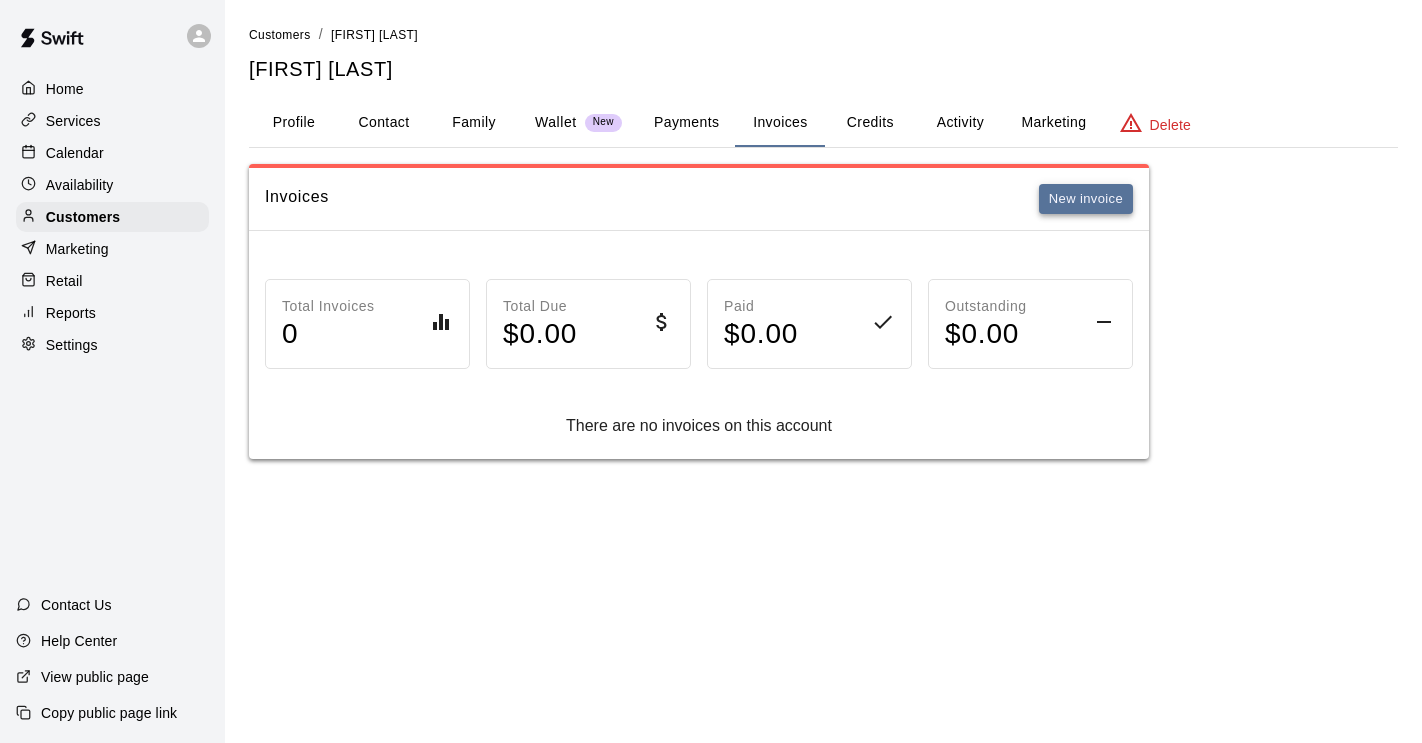 click on "New invoice" at bounding box center [1086, 199] 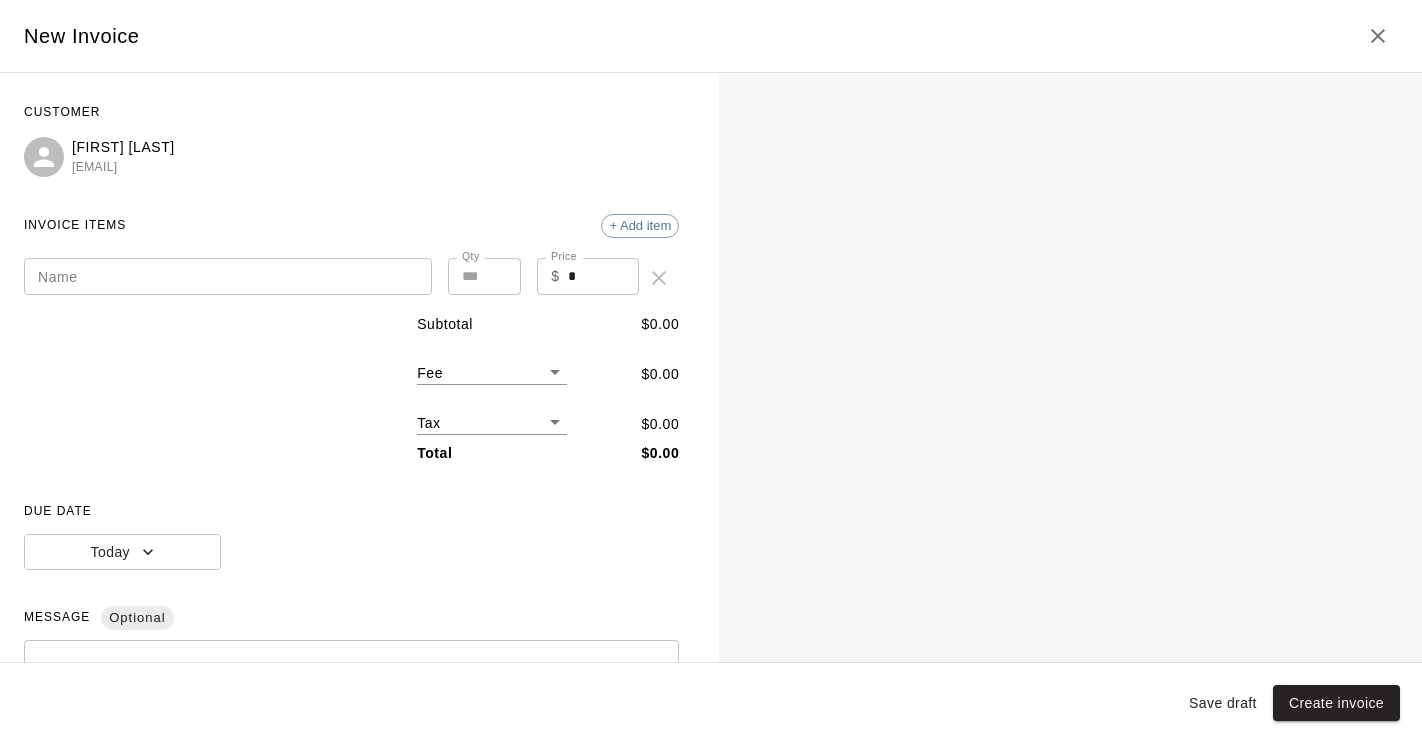 click on "Name" at bounding box center (228, 276) 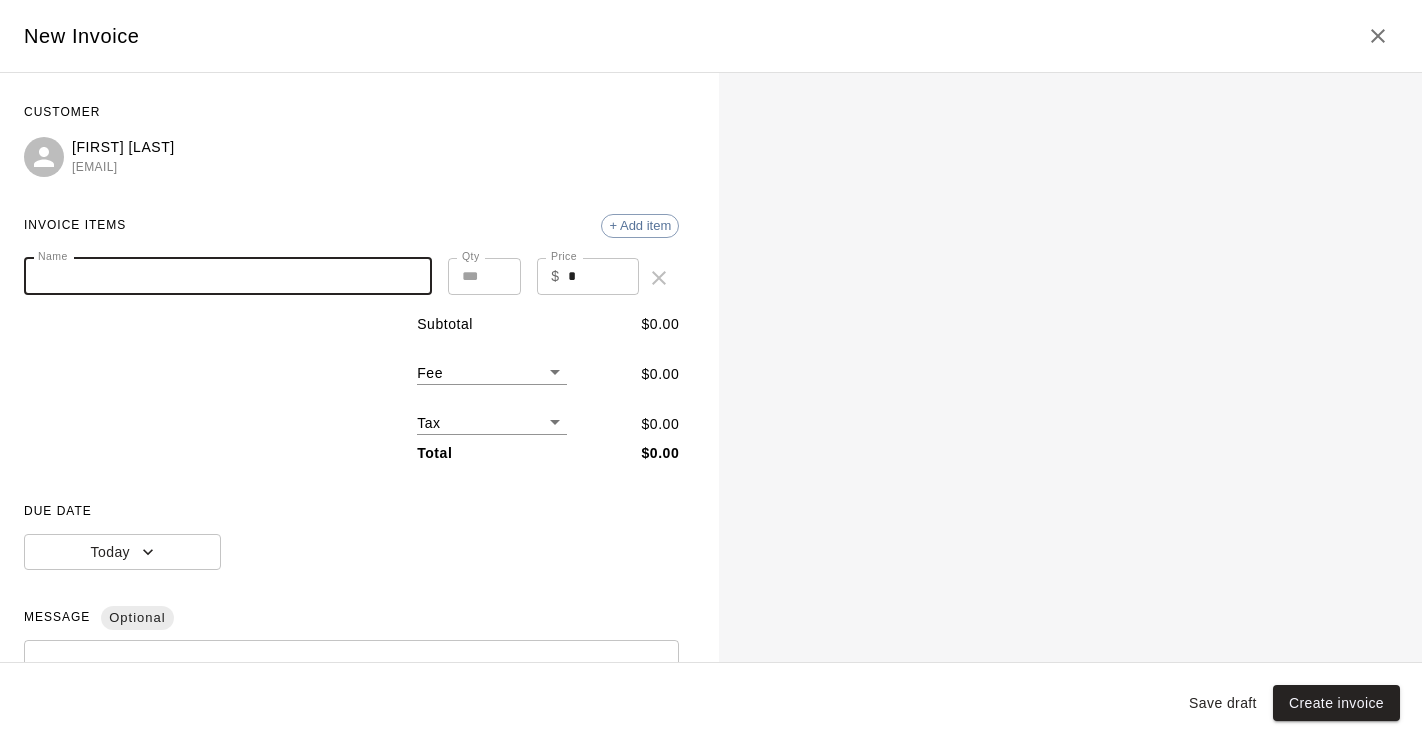 paste on "**********" 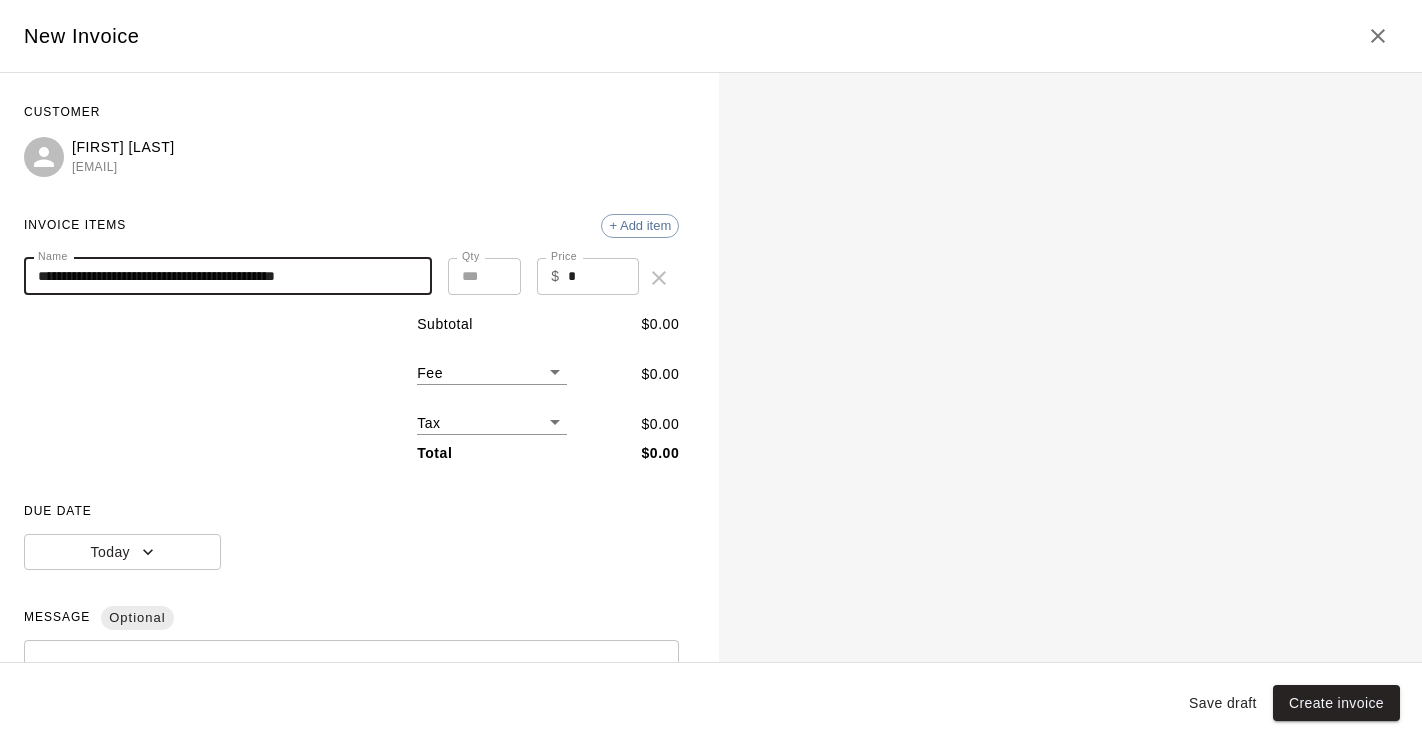 type on "**********" 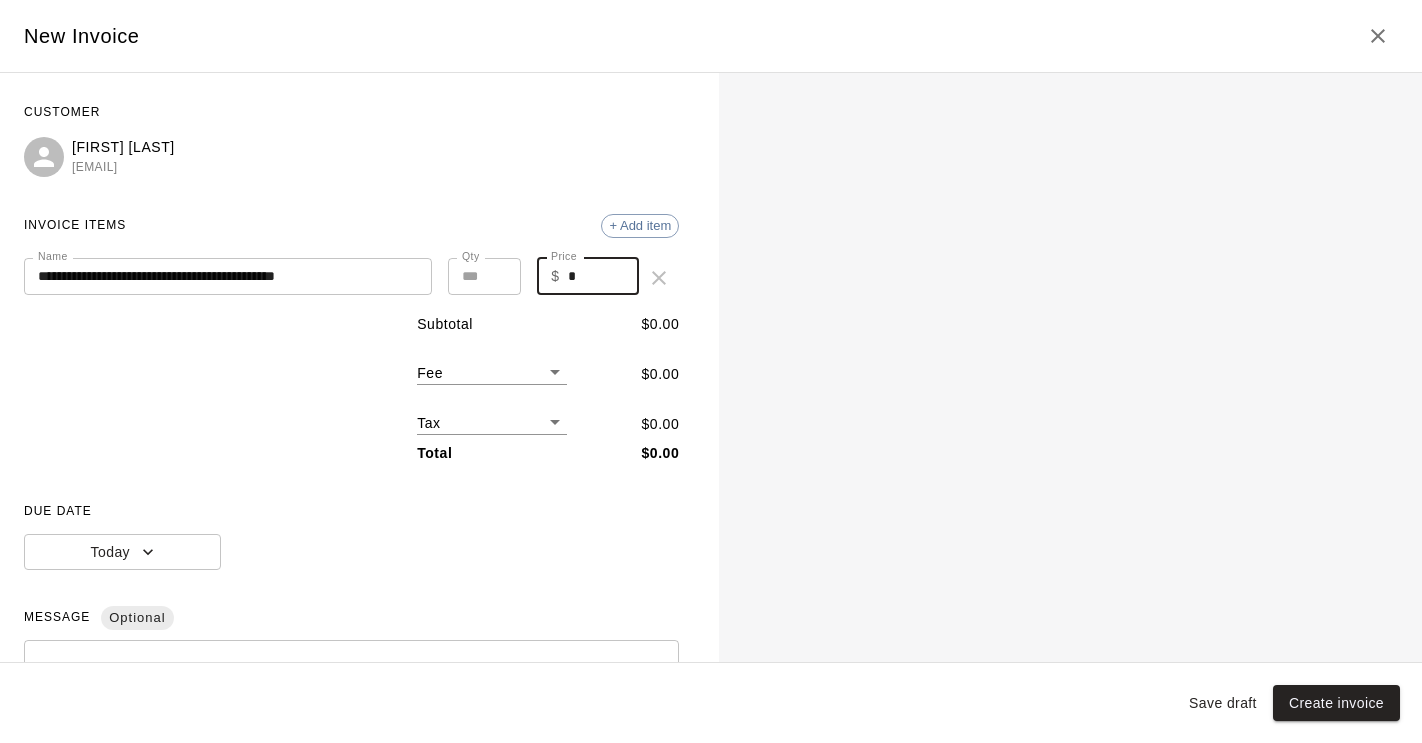 drag, startPoint x: 585, startPoint y: 278, endPoint x: 564, endPoint y: 276, distance: 21.095022 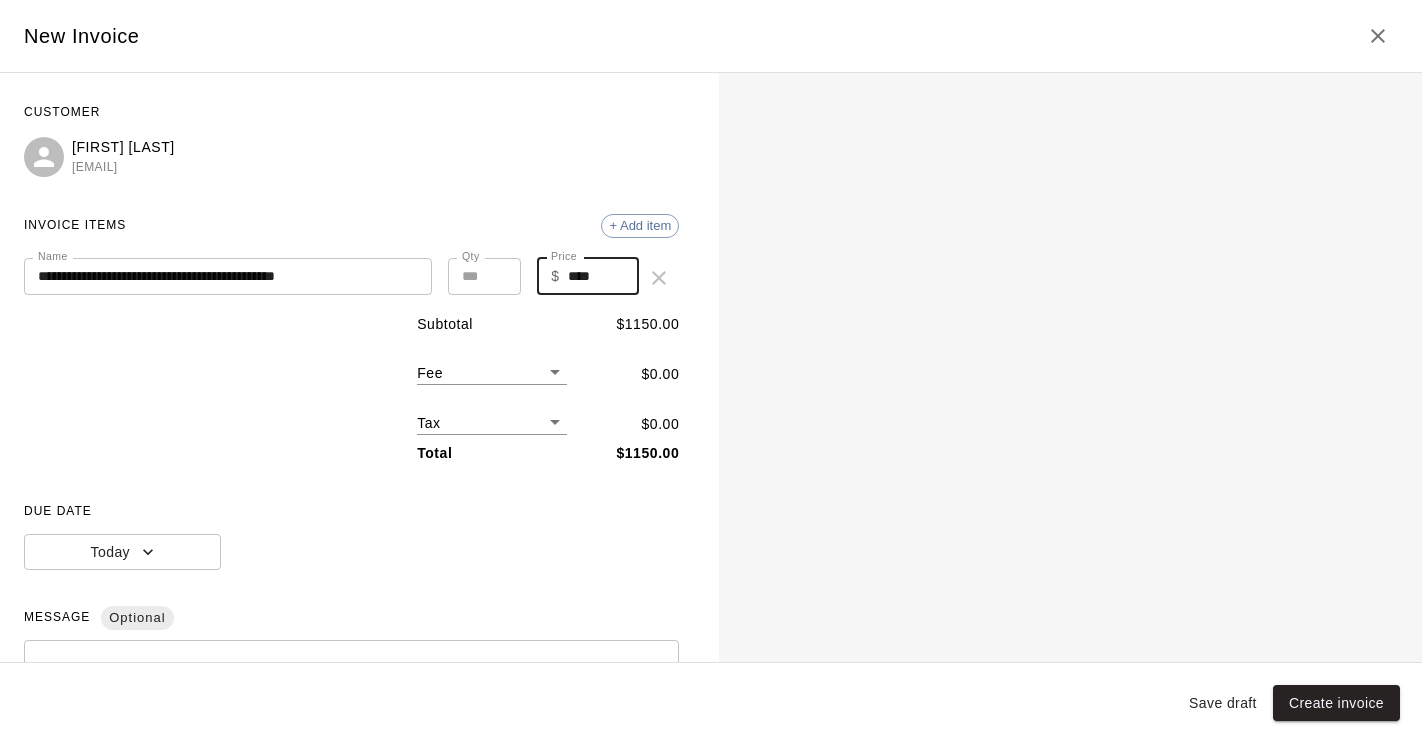 type on "****" 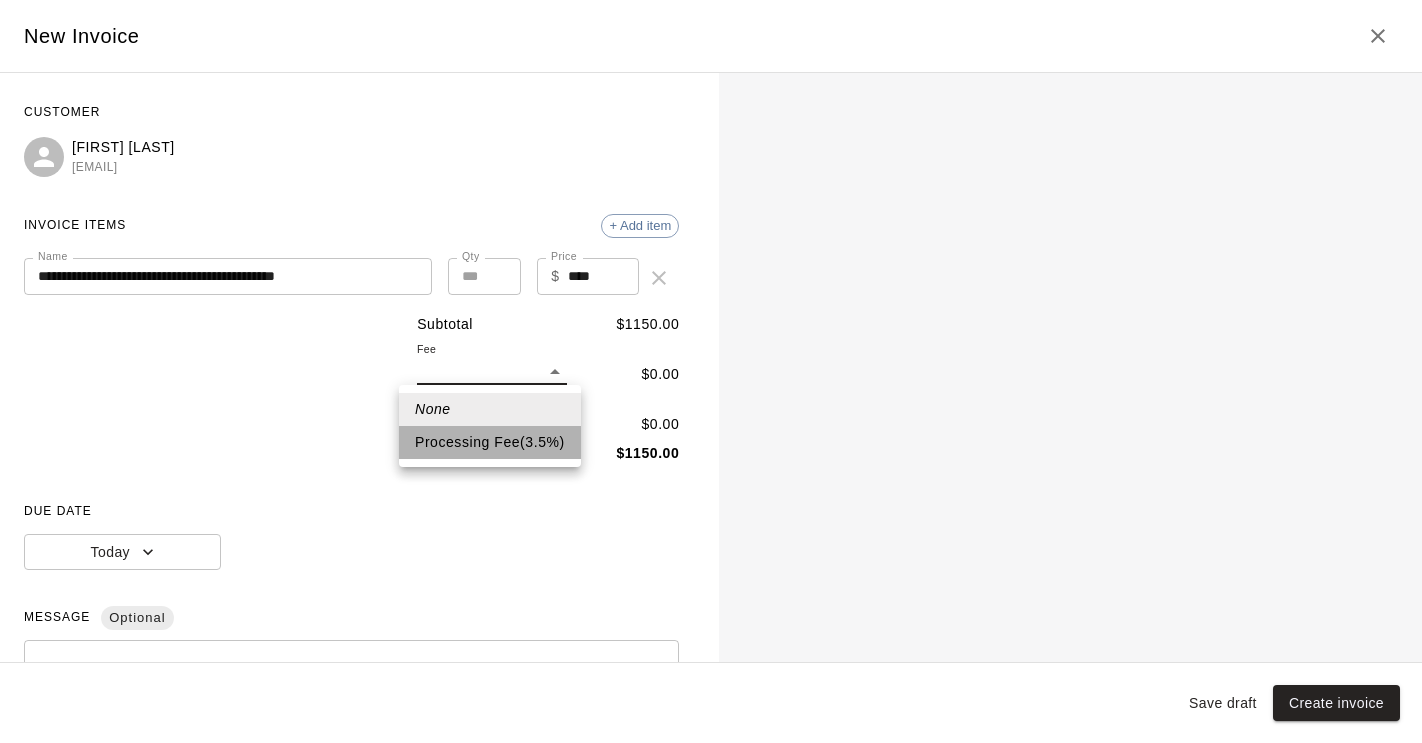 click on "Processing Fee  ( 3.5 % )" at bounding box center [490, 442] 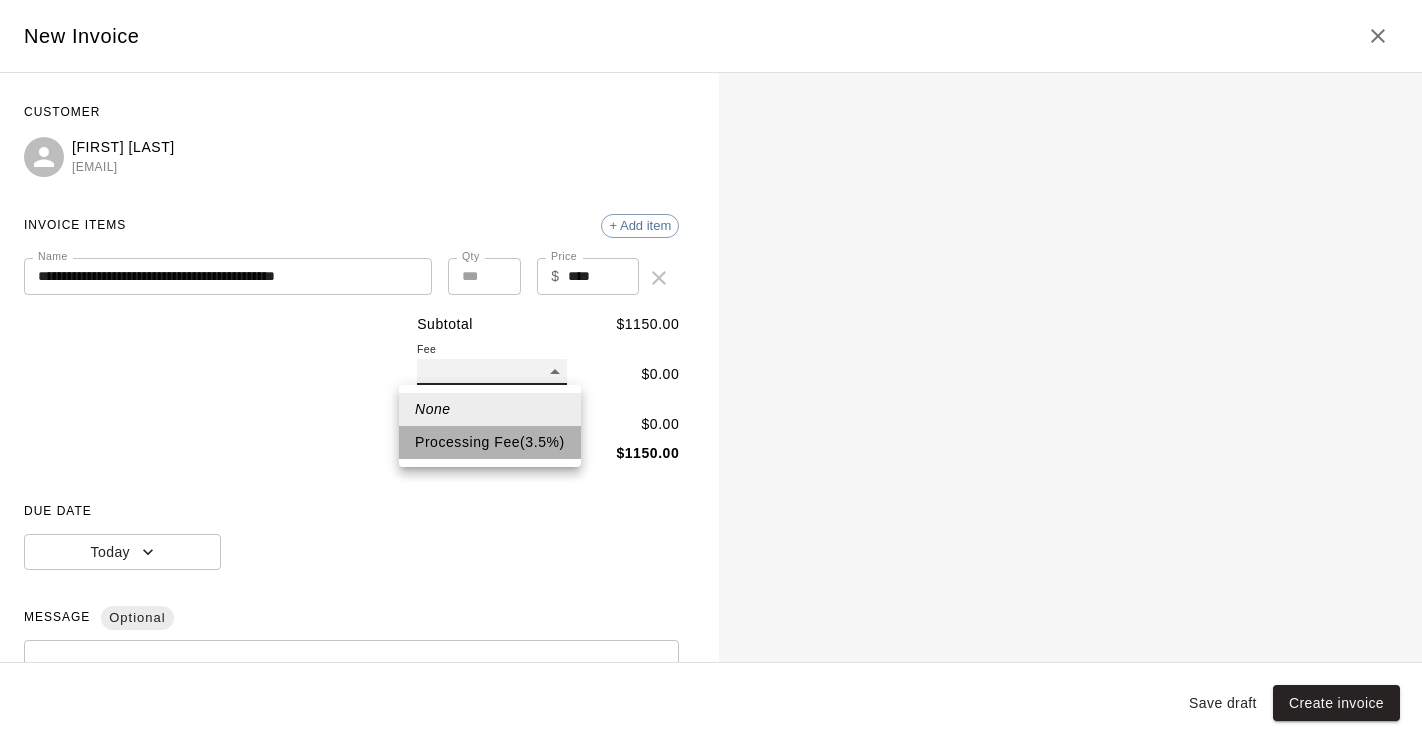 type on "**" 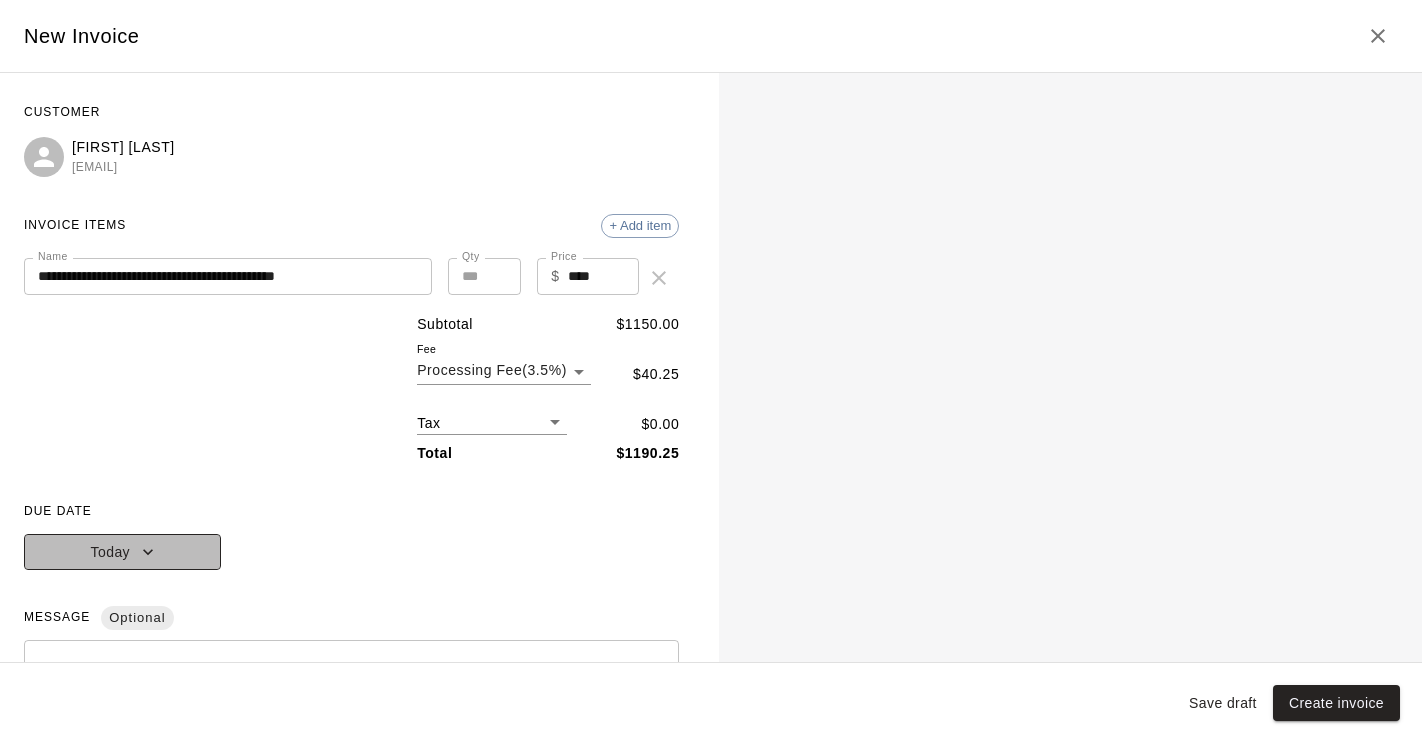 click 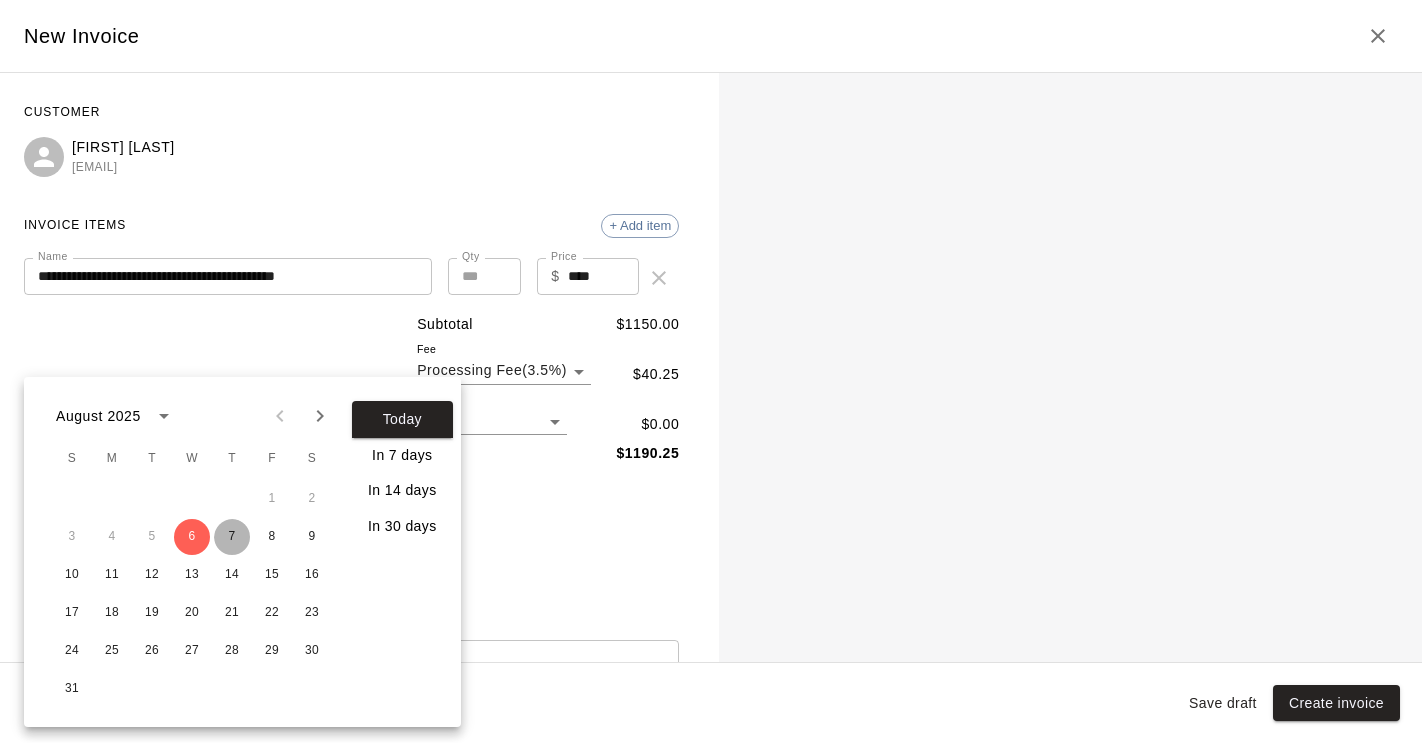 click on "7" at bounding box center (232, 537) 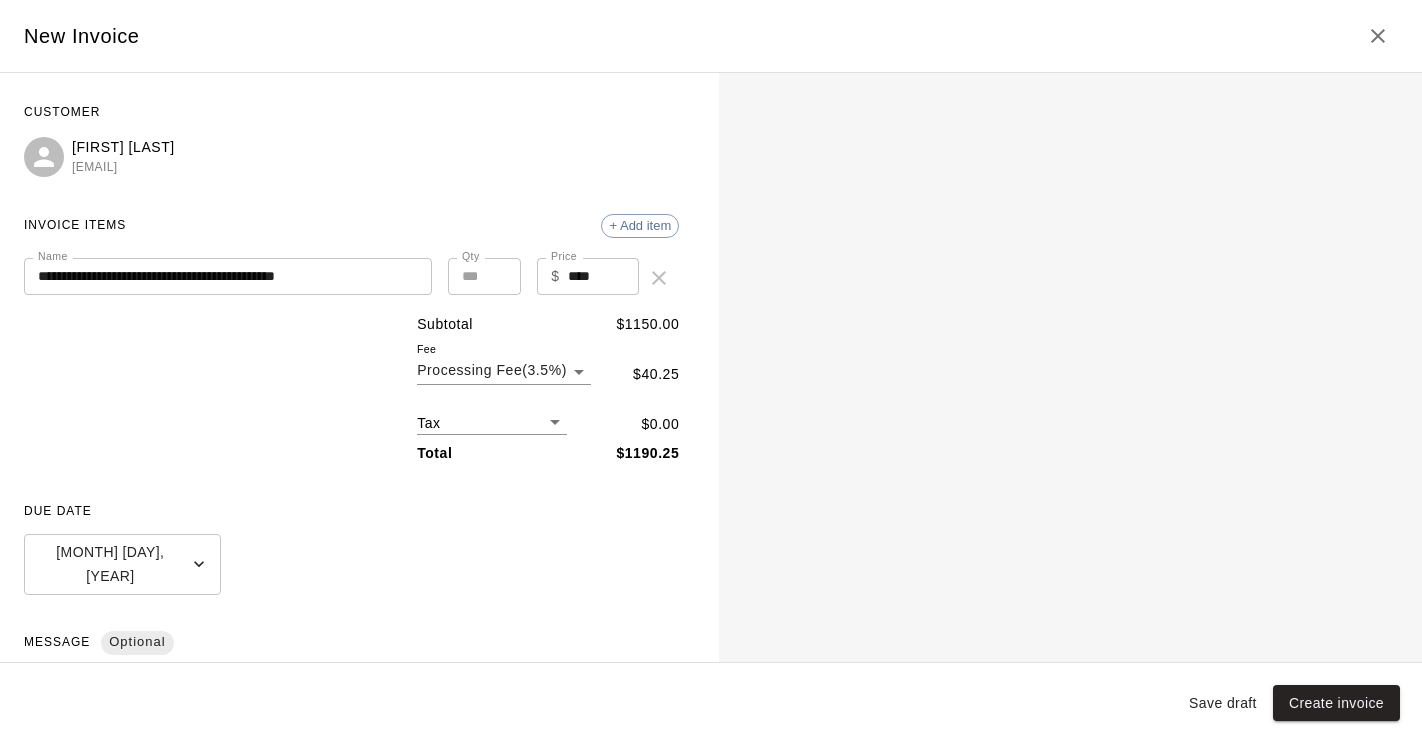 scroll, scrollTop: 243, scrollLeft: 0, axis: vertical 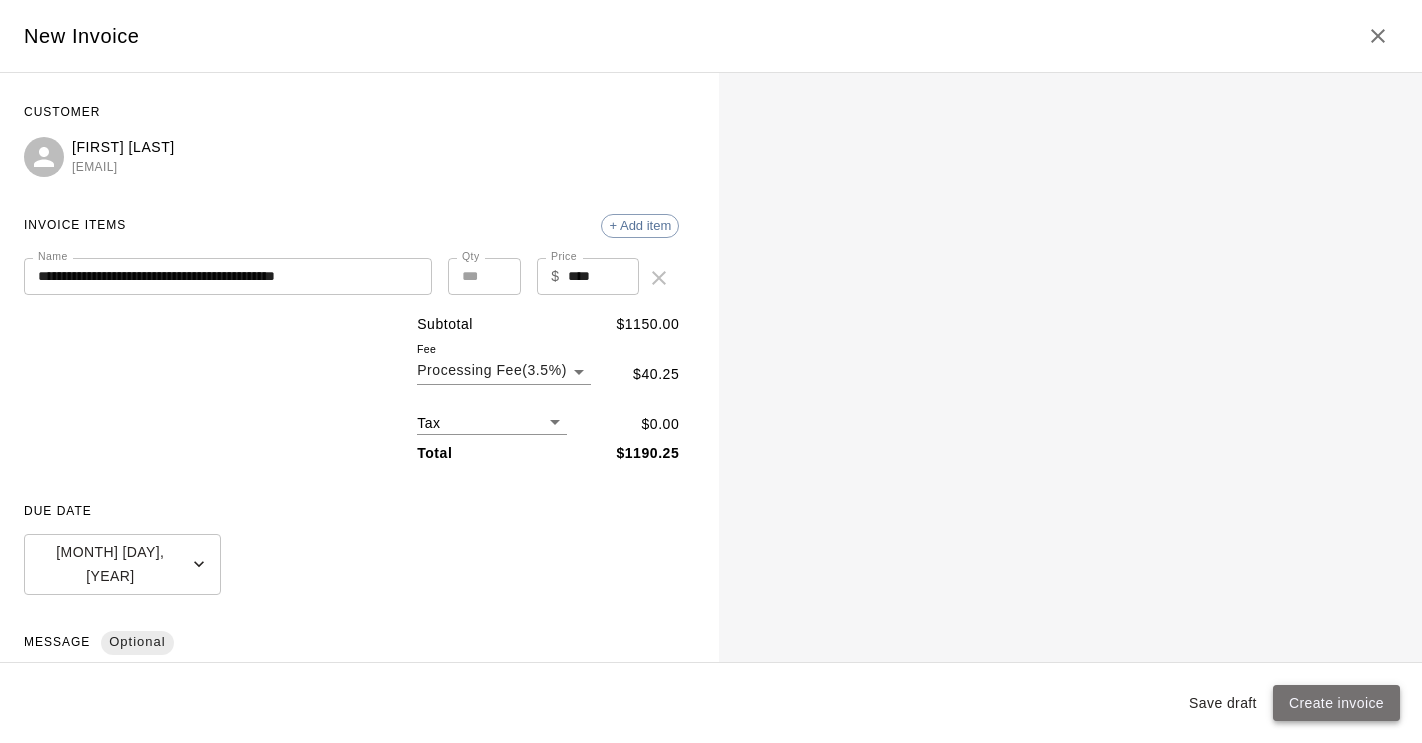 click on "Create invoice" at bounding box center (1336, 703) 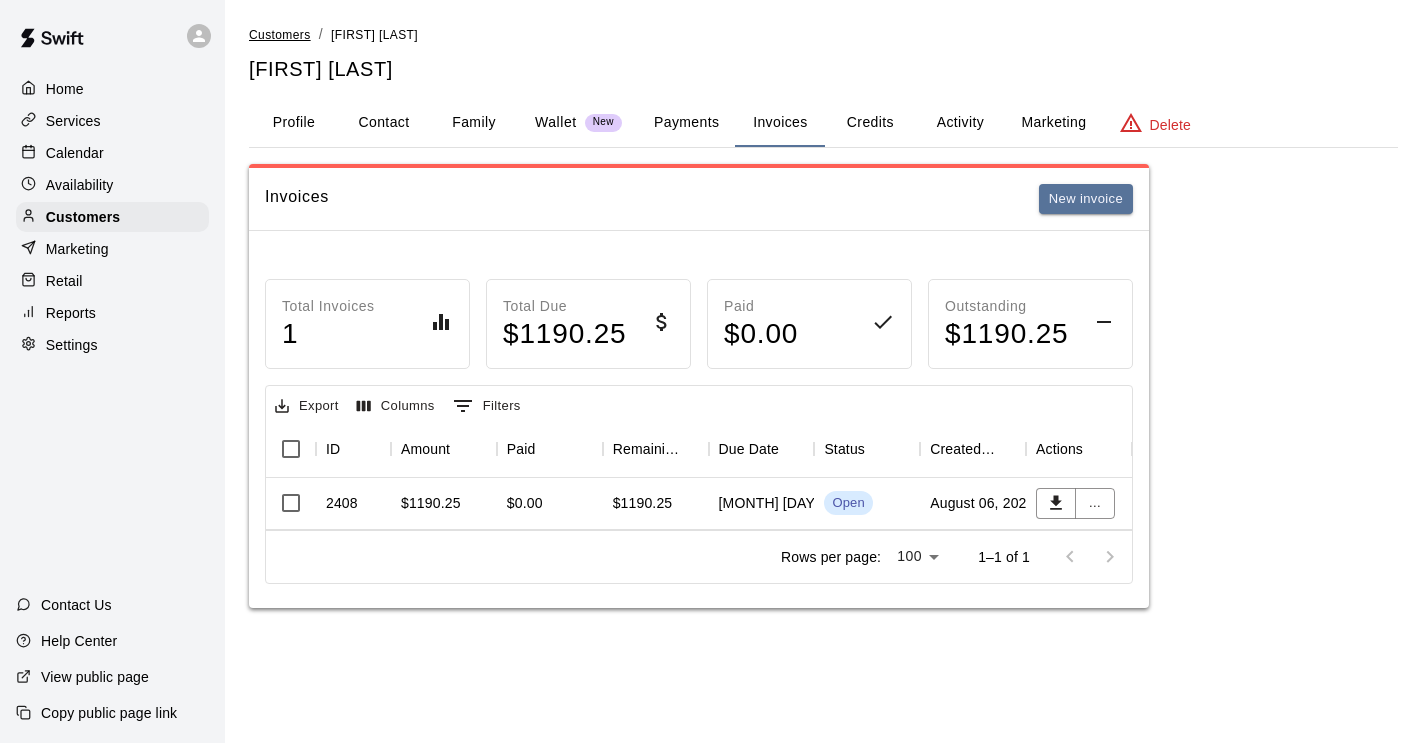 click on "Customers" at bounding box center [280, 35] 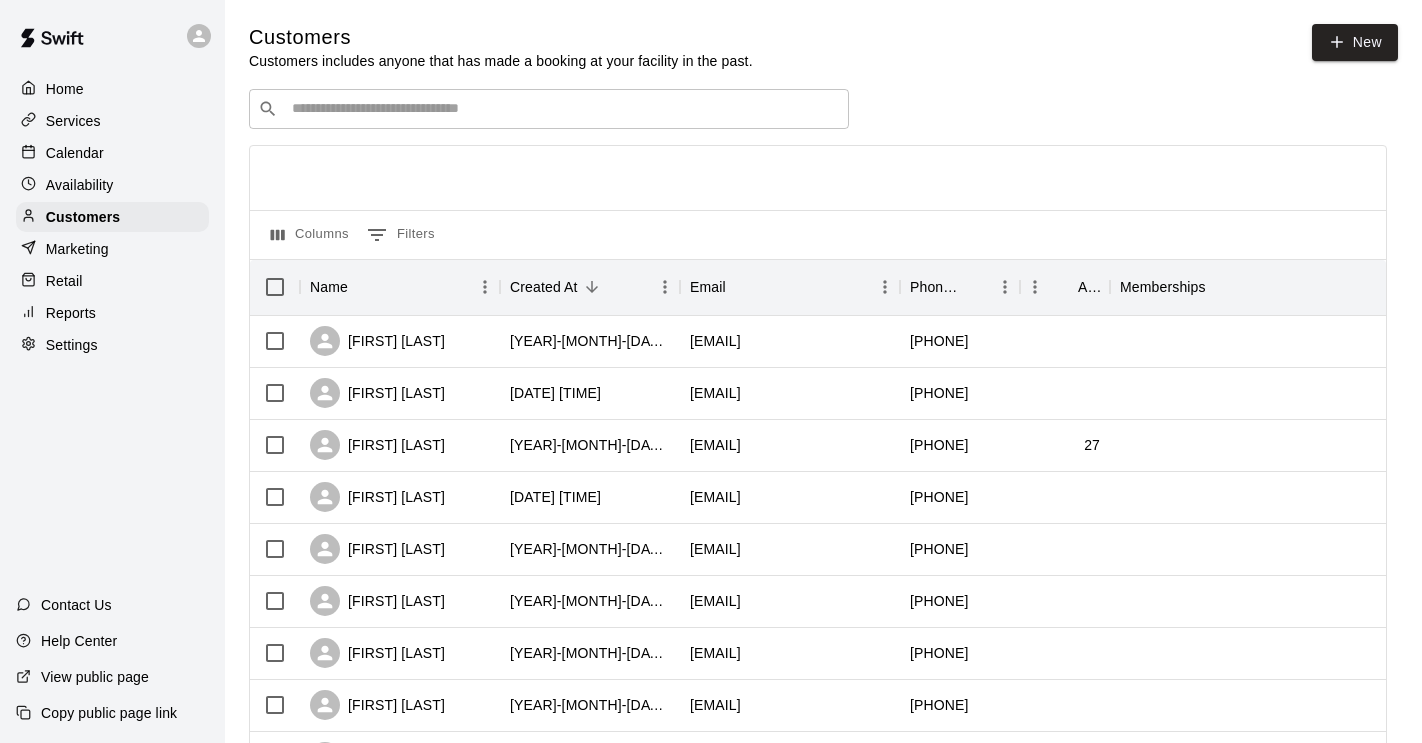 click at bounding box center [563, 109] 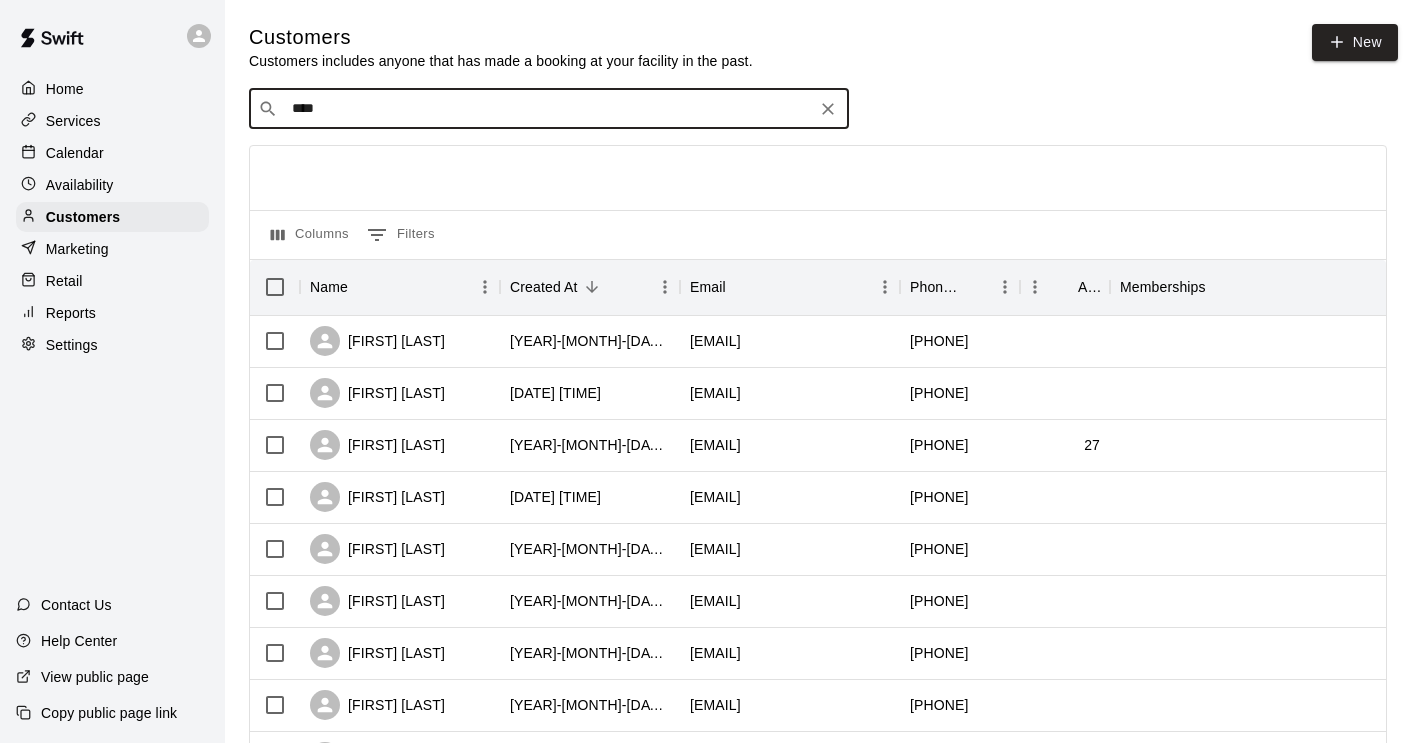 type on "*****" 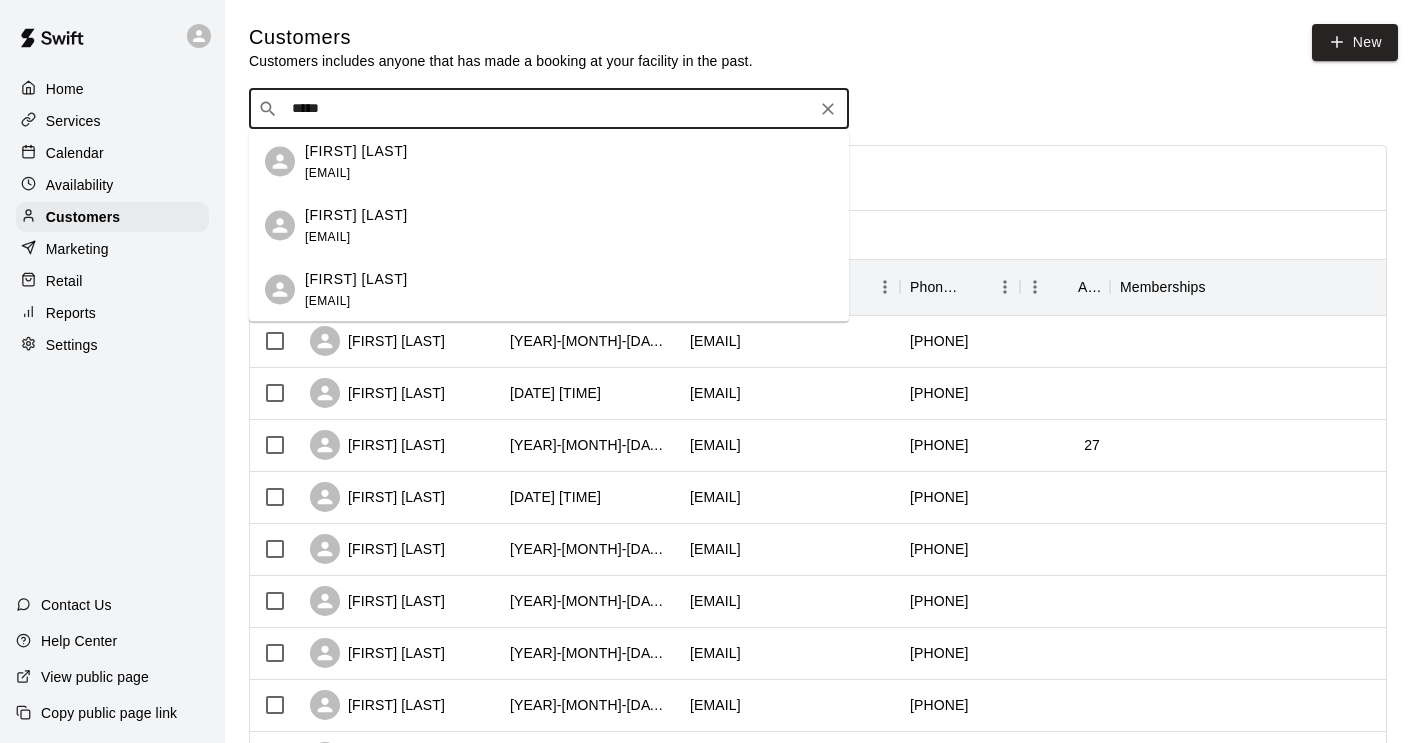 click on "[FIRST] [LAST]" at bounding box center (356, 278) 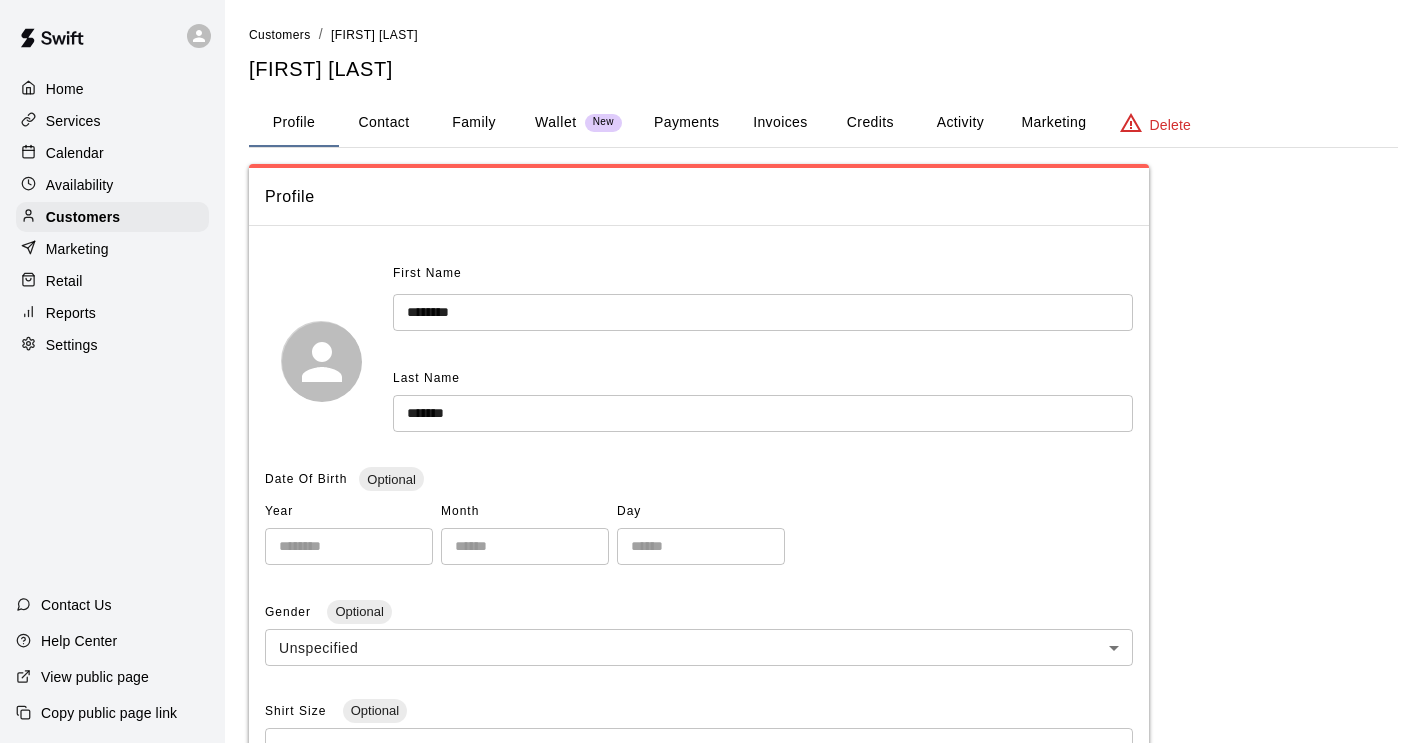 click on "Family" at bounding box center [474, 123] 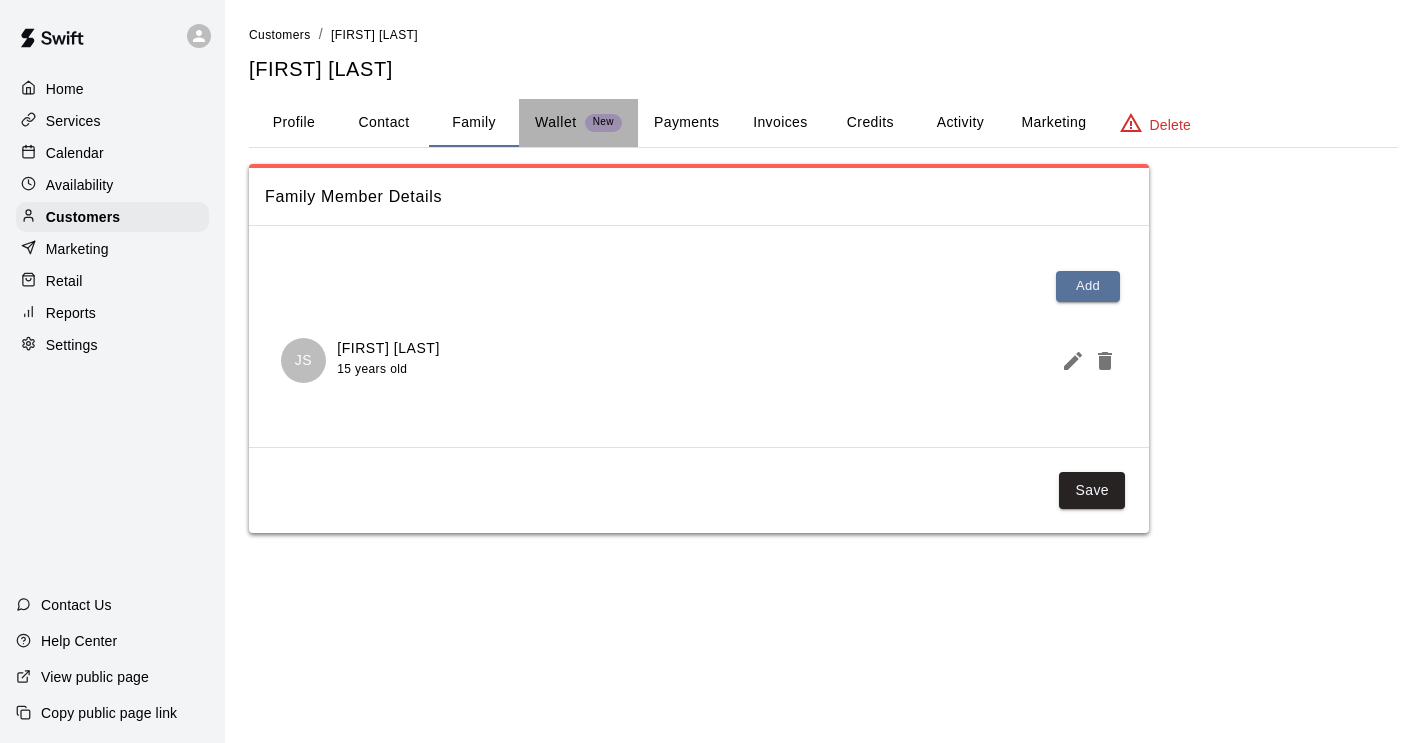 click on "Wallet" at bounding box center [556, 122] 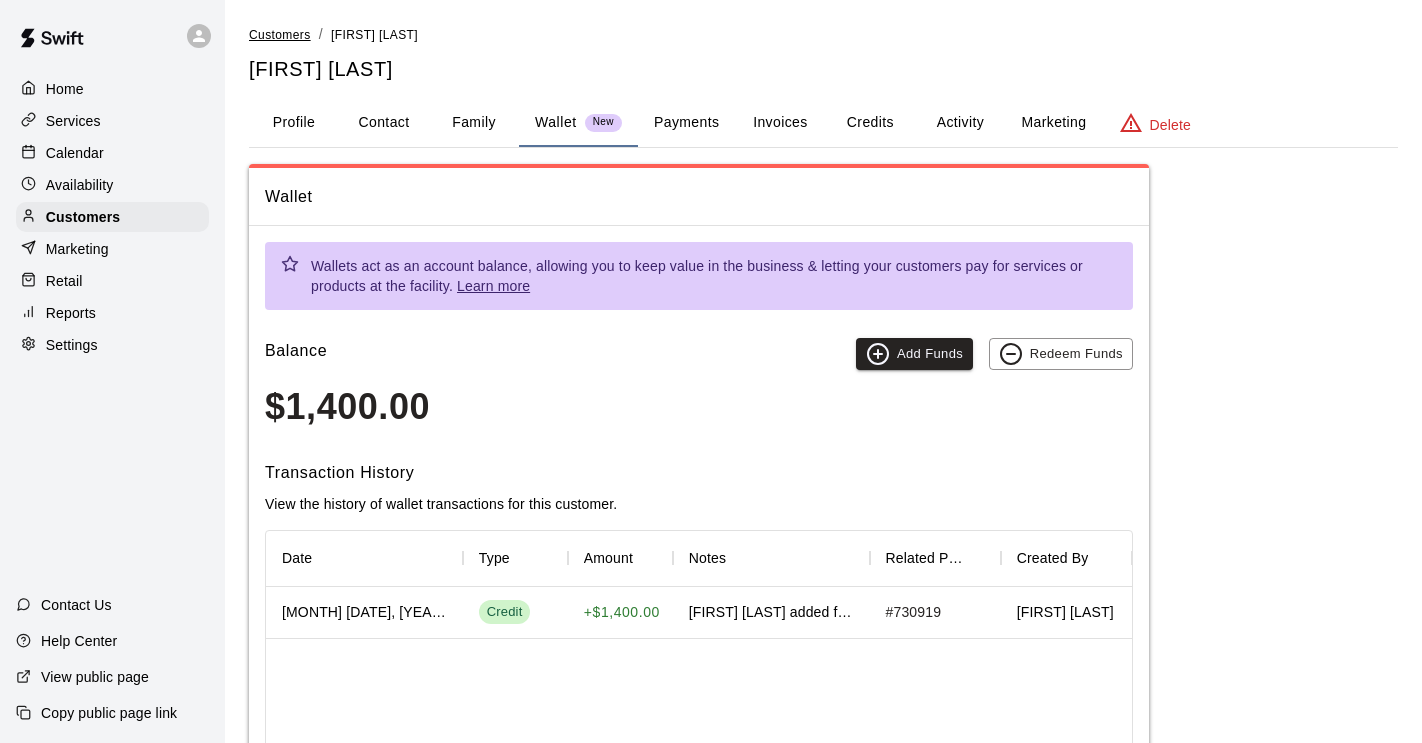click on "Customers" at bounding box center [280, 35] 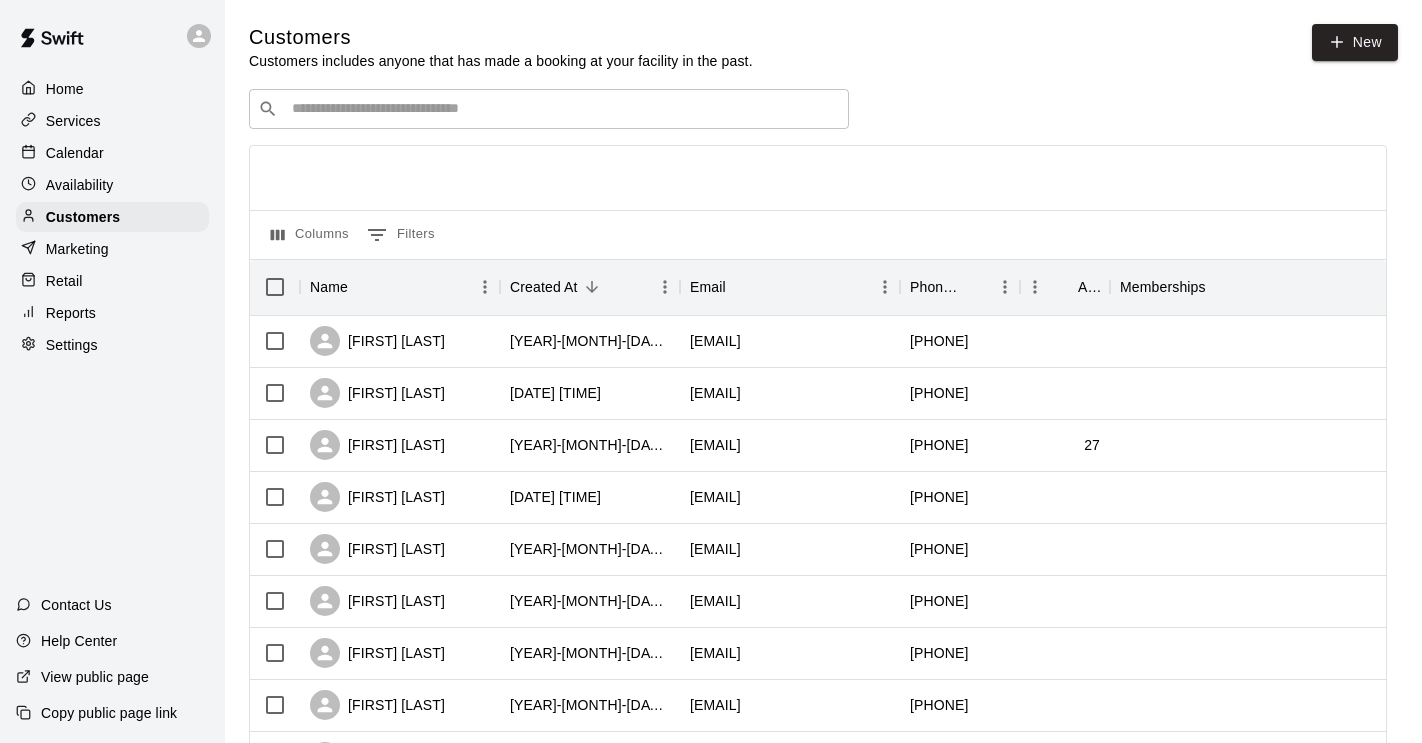 click at bounding box center [563, 109] 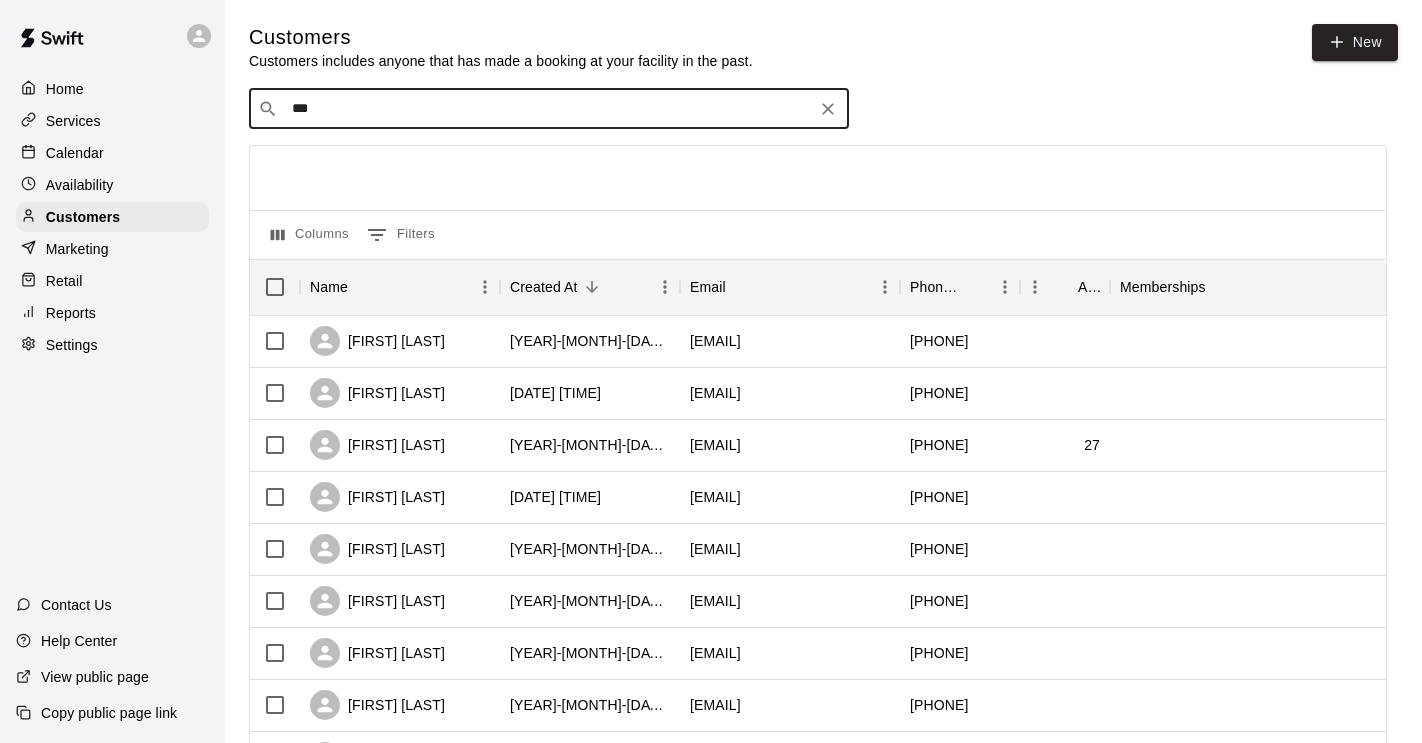 type on "****" 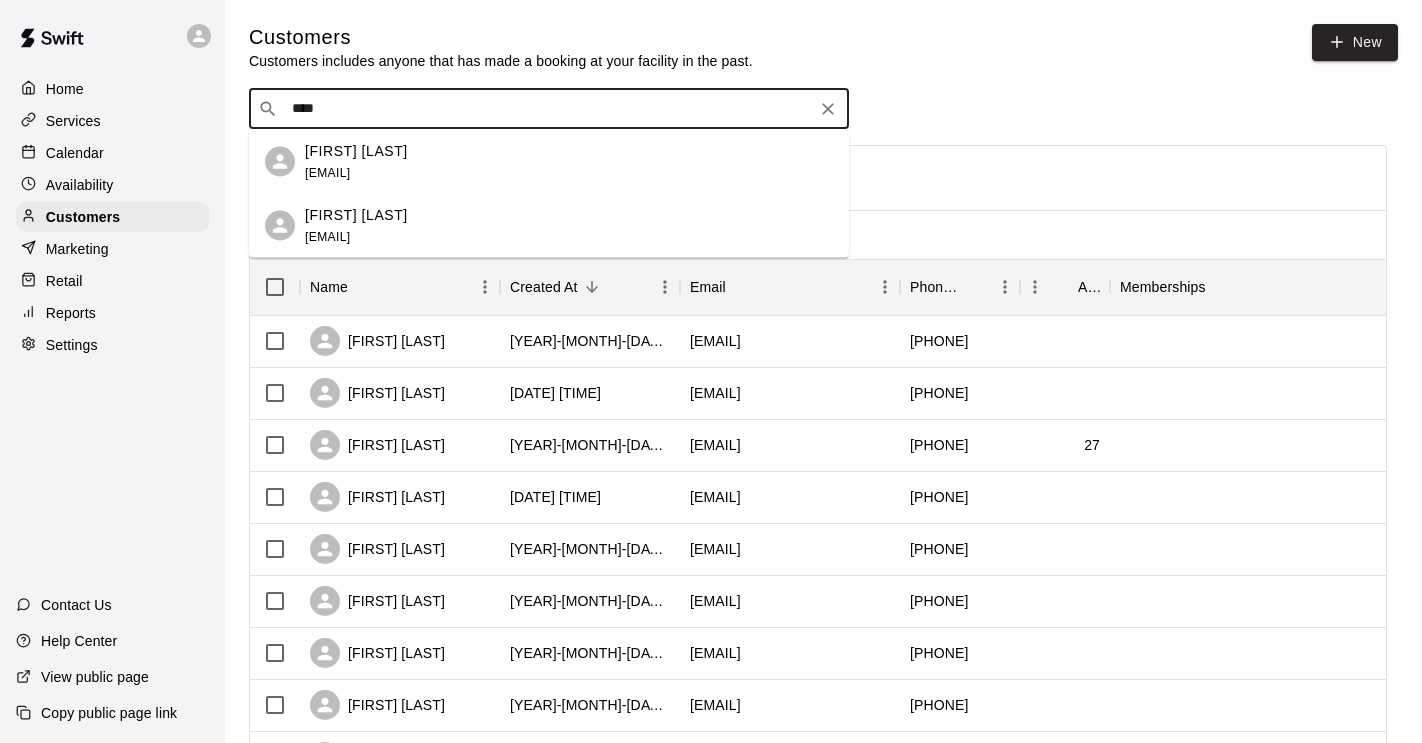 click on "[FIRST] [LAST] [EMAIL]" at bounding box center [569, 161] 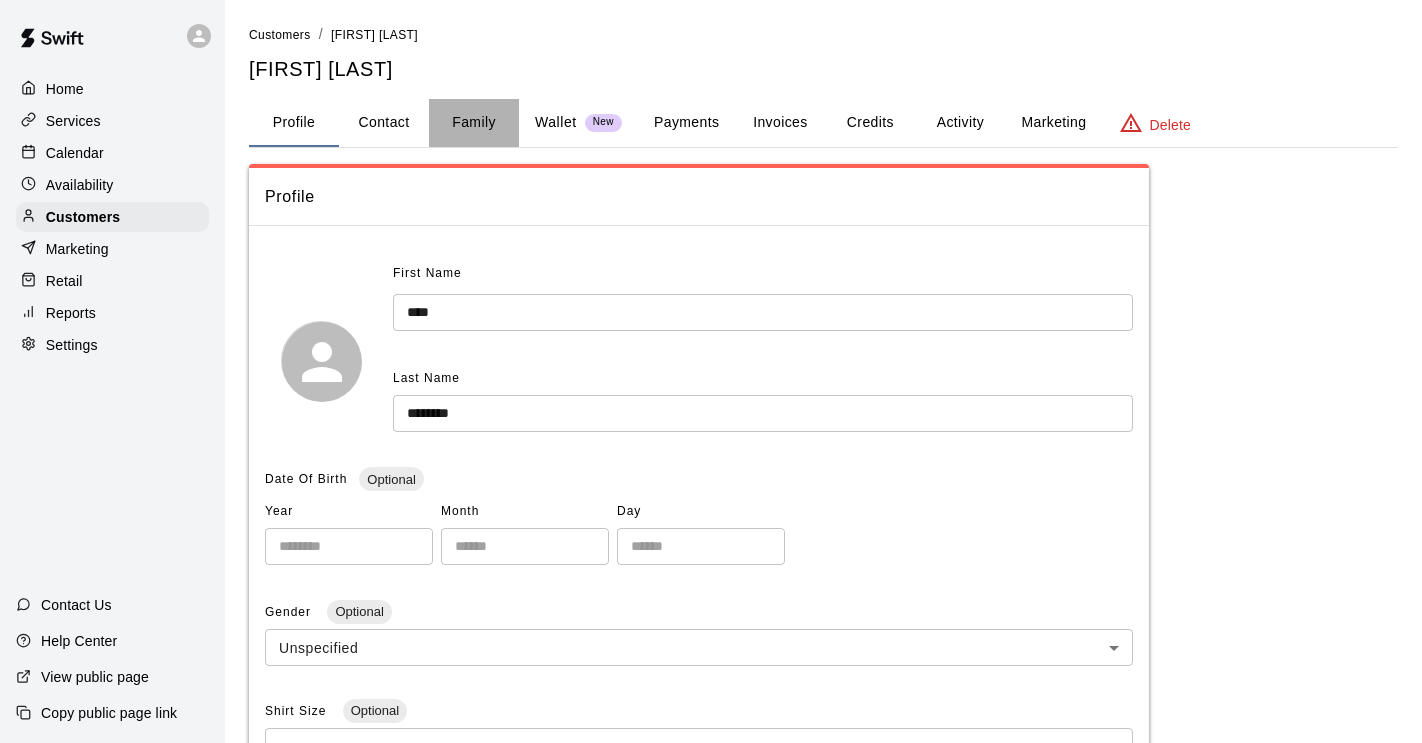 click on "Family" at bounding box center (474, 123) 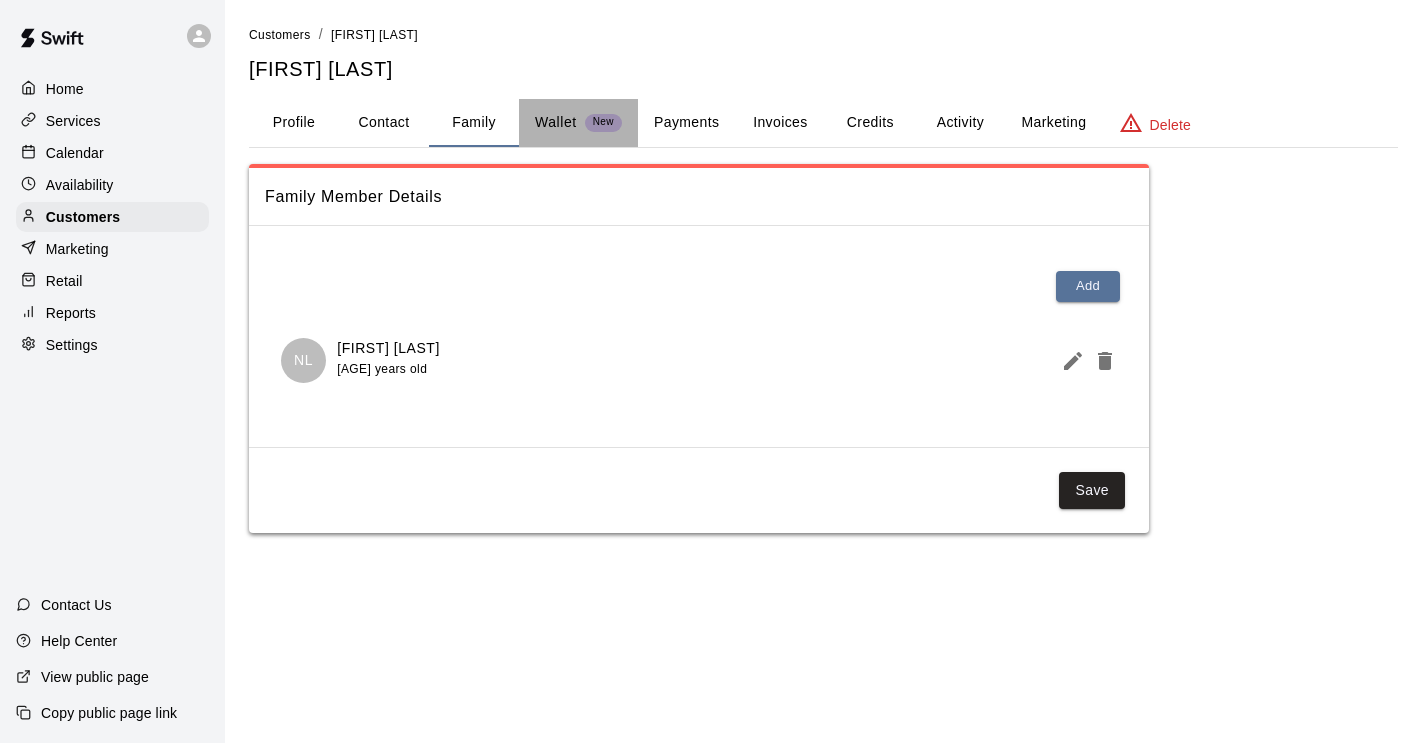 click on "Wallet" at bounding box center [556, 122] 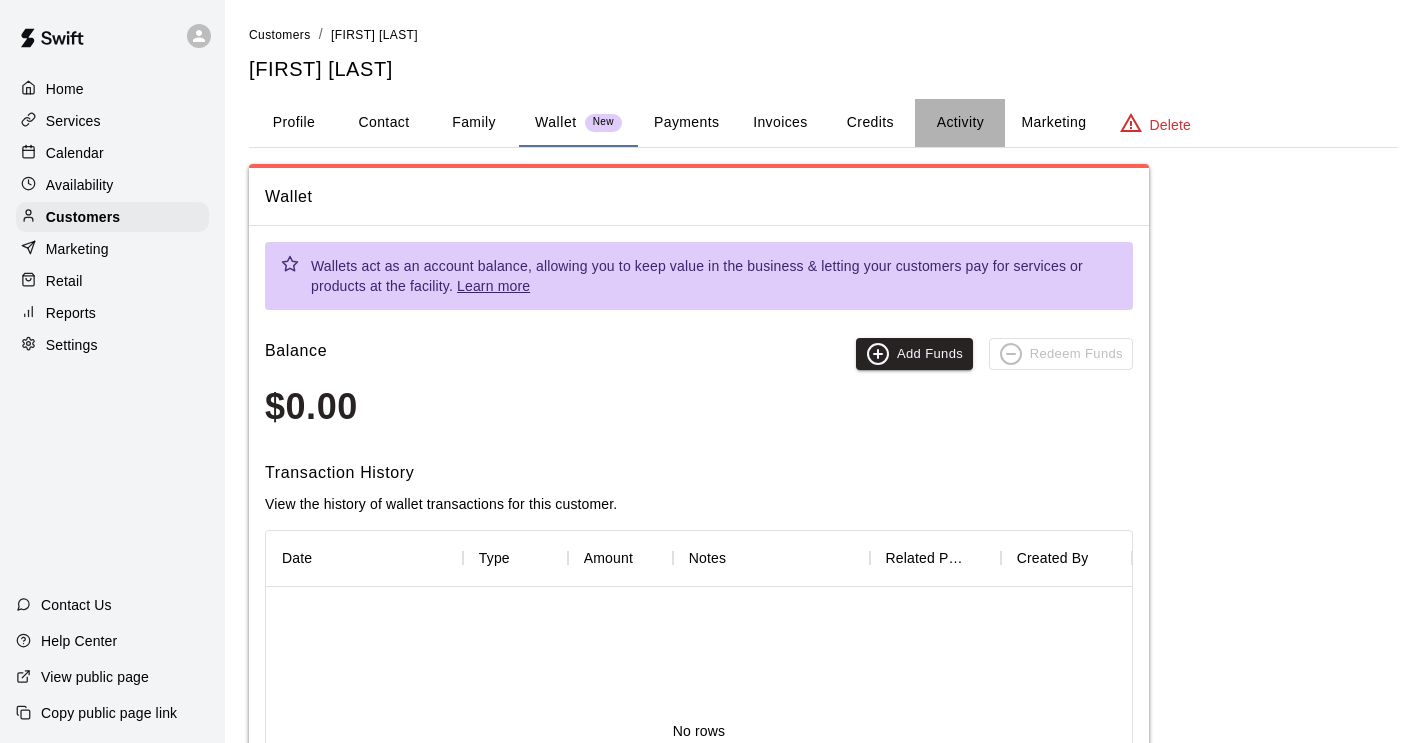 click on "Activity" at bounding box center (960, 123) 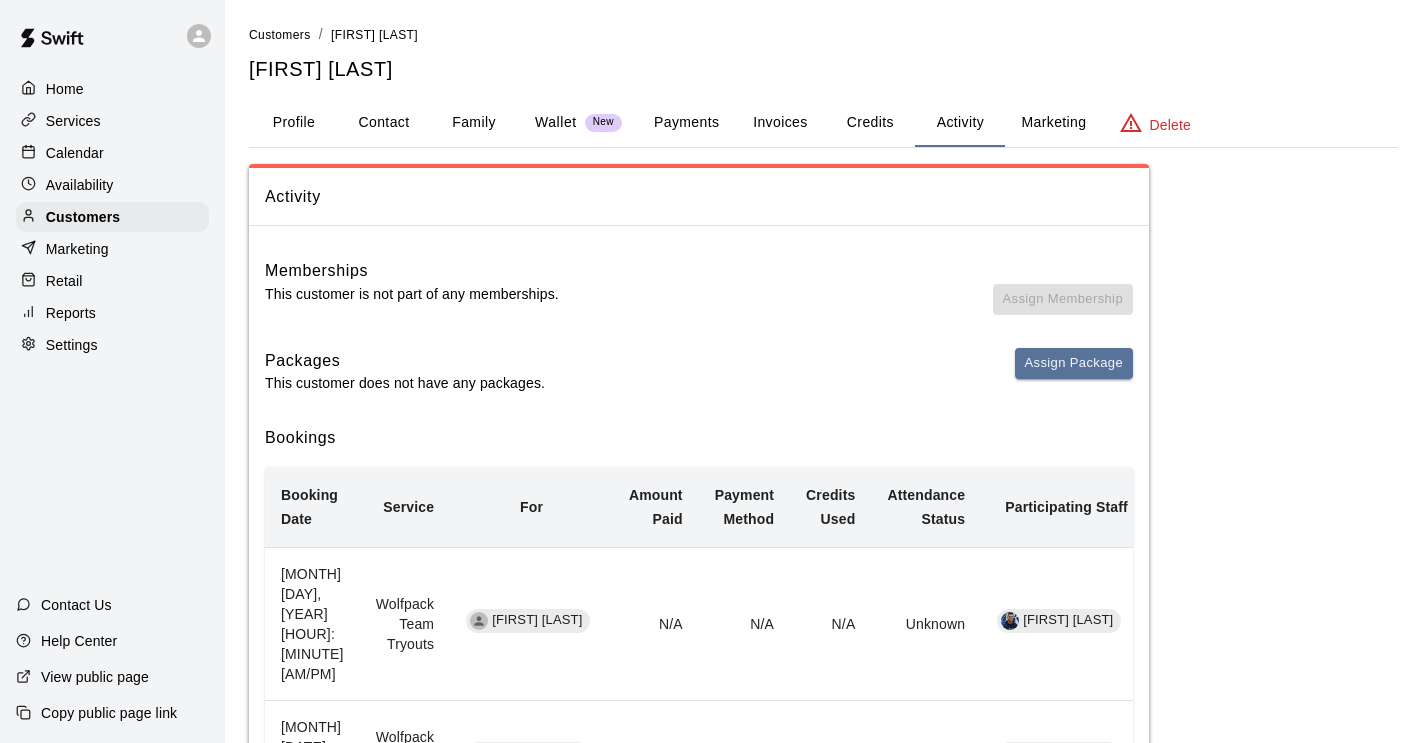 click on "Invoices" at bounding box center [780, 123] 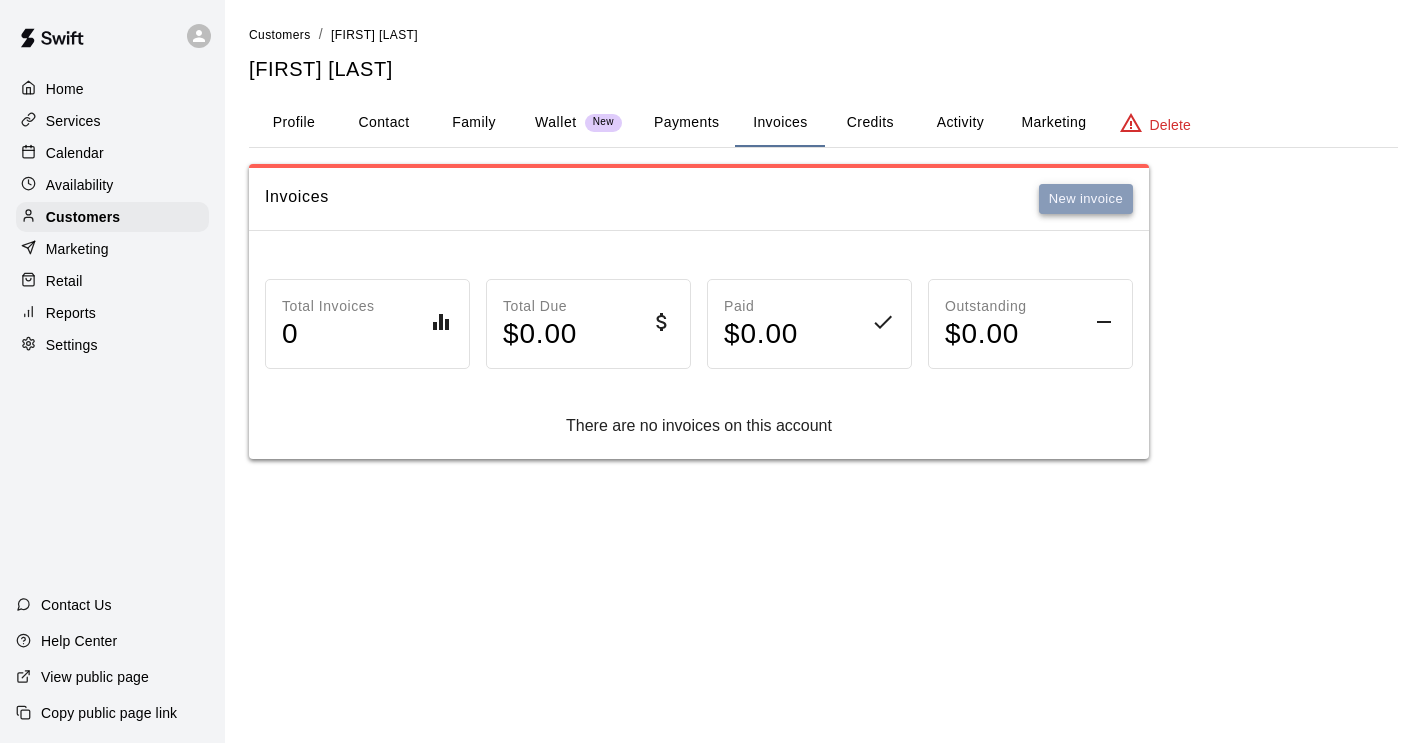 click on "New invoice" at bounding box center [1086, 199] 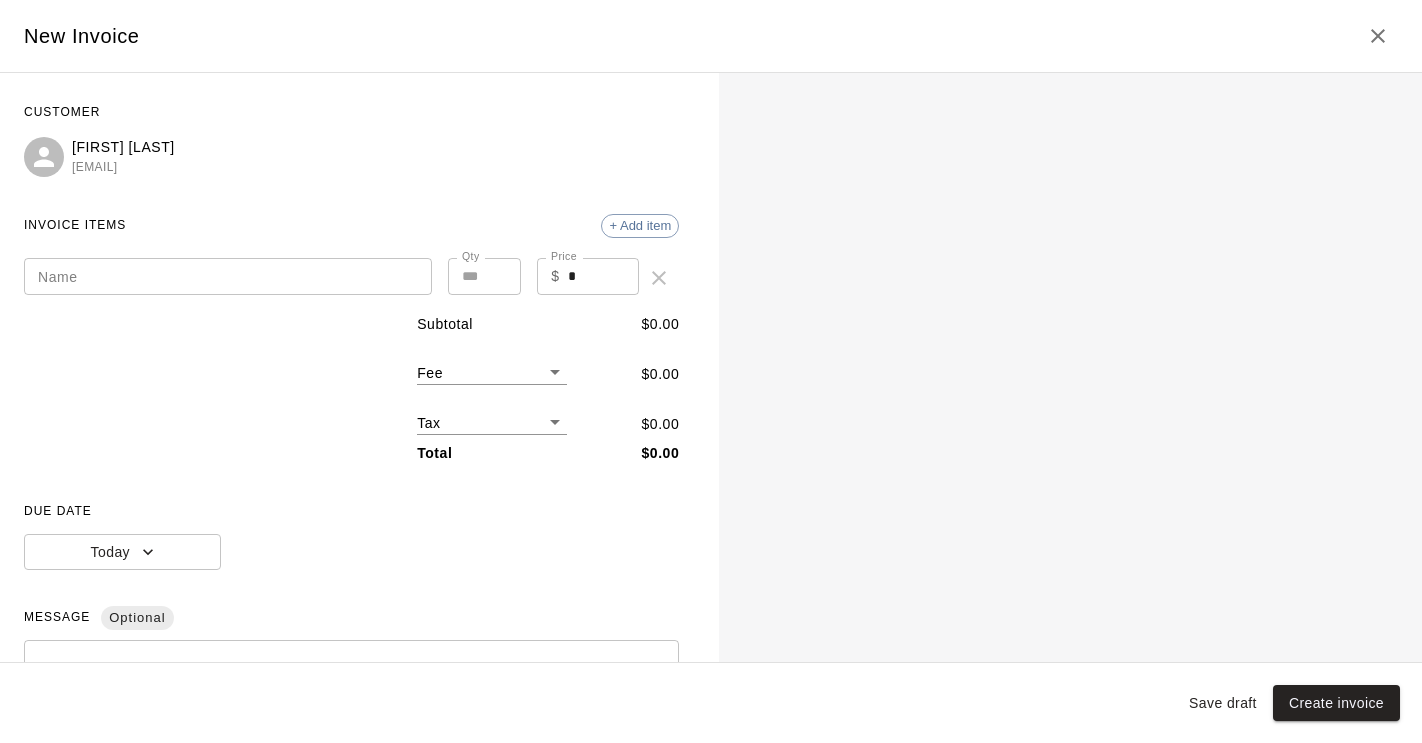 click on "Name" at bounding box center (228, 276) 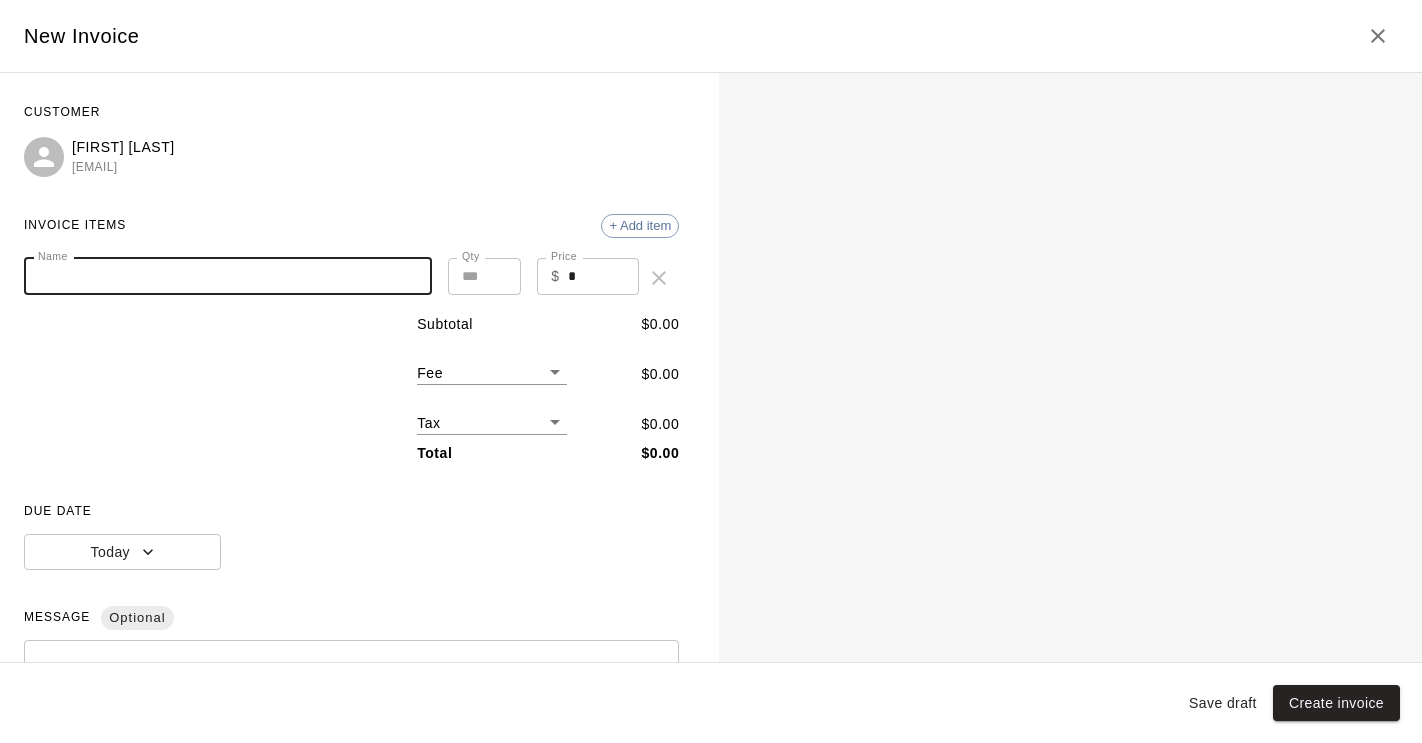 paste on "**********" 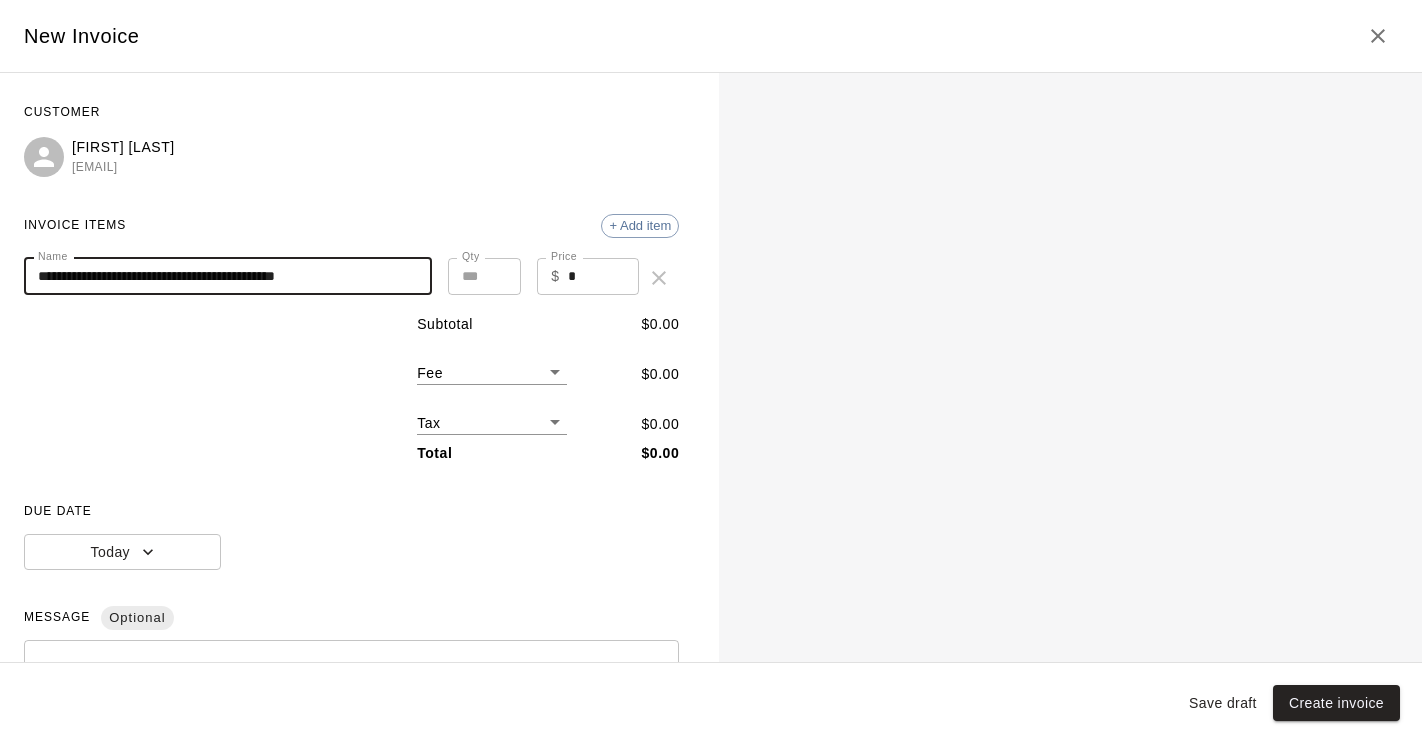 type on "**********" 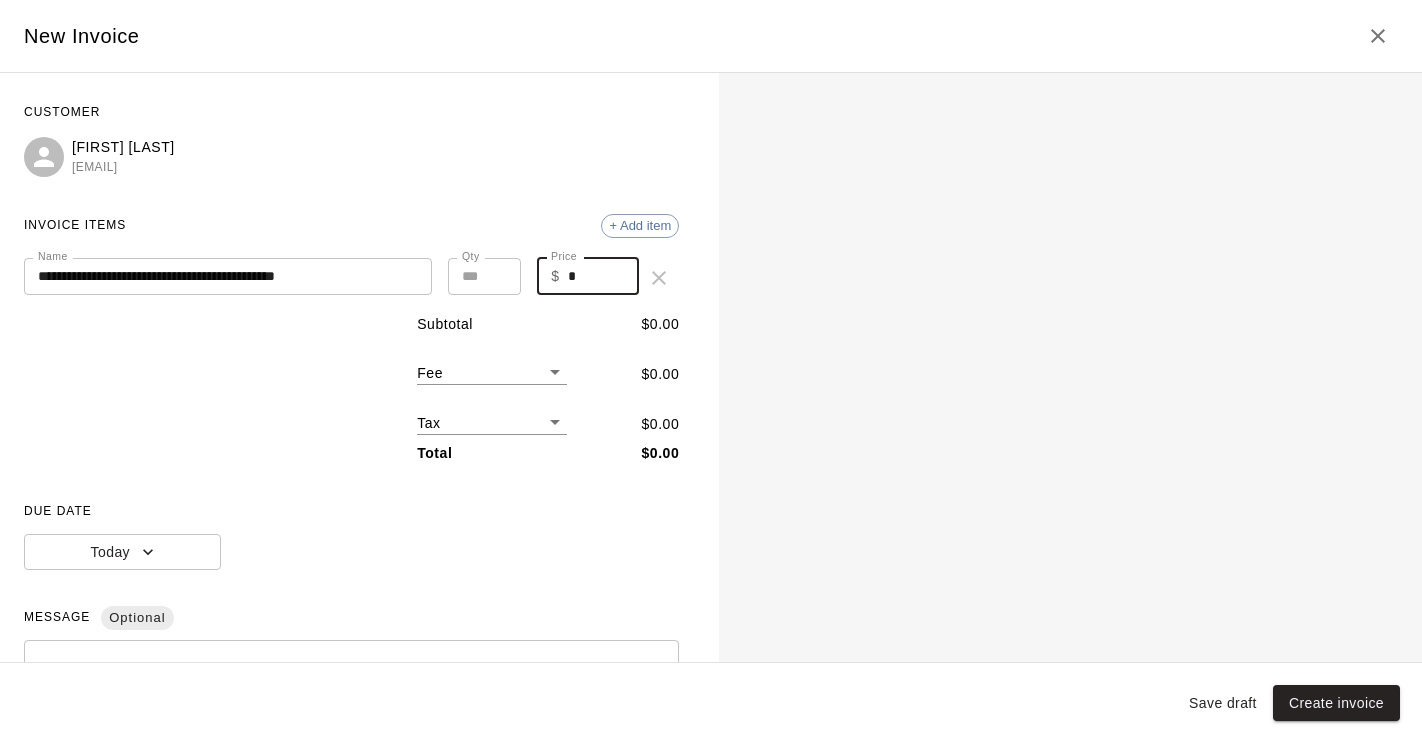 drag, startPoint x: 585, startPoint y: 276, endPoint x: 565, endPoint y: 275, distance: 20.024984 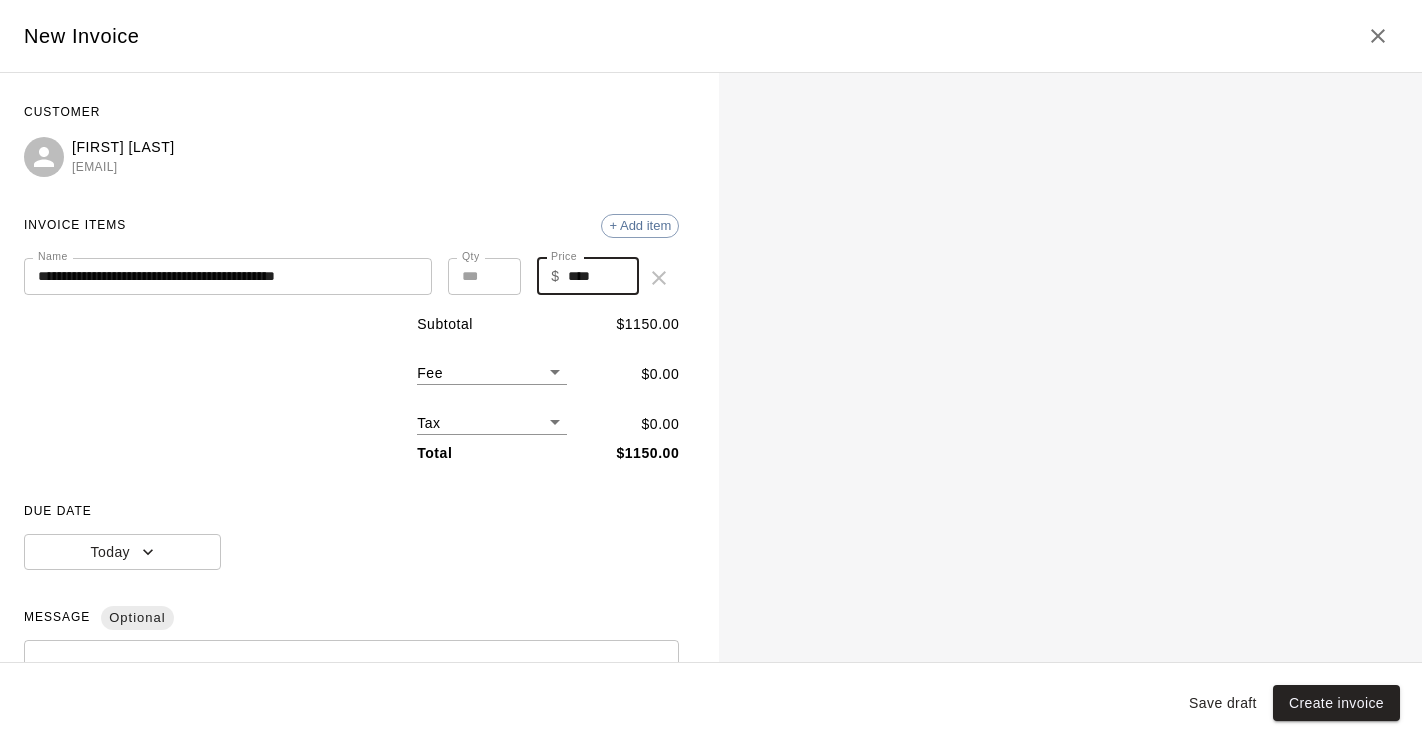type on "****" 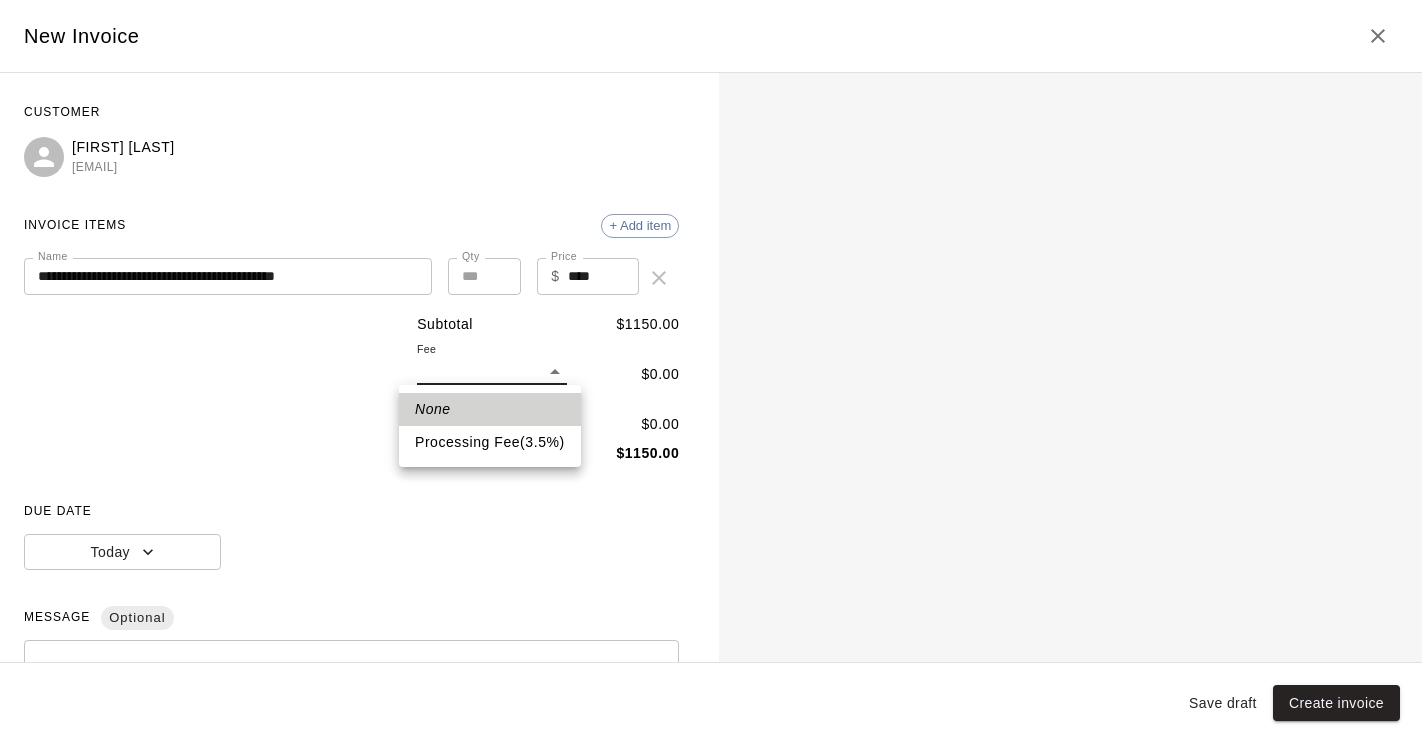 click on "**********" at bounding box center (711, 249) 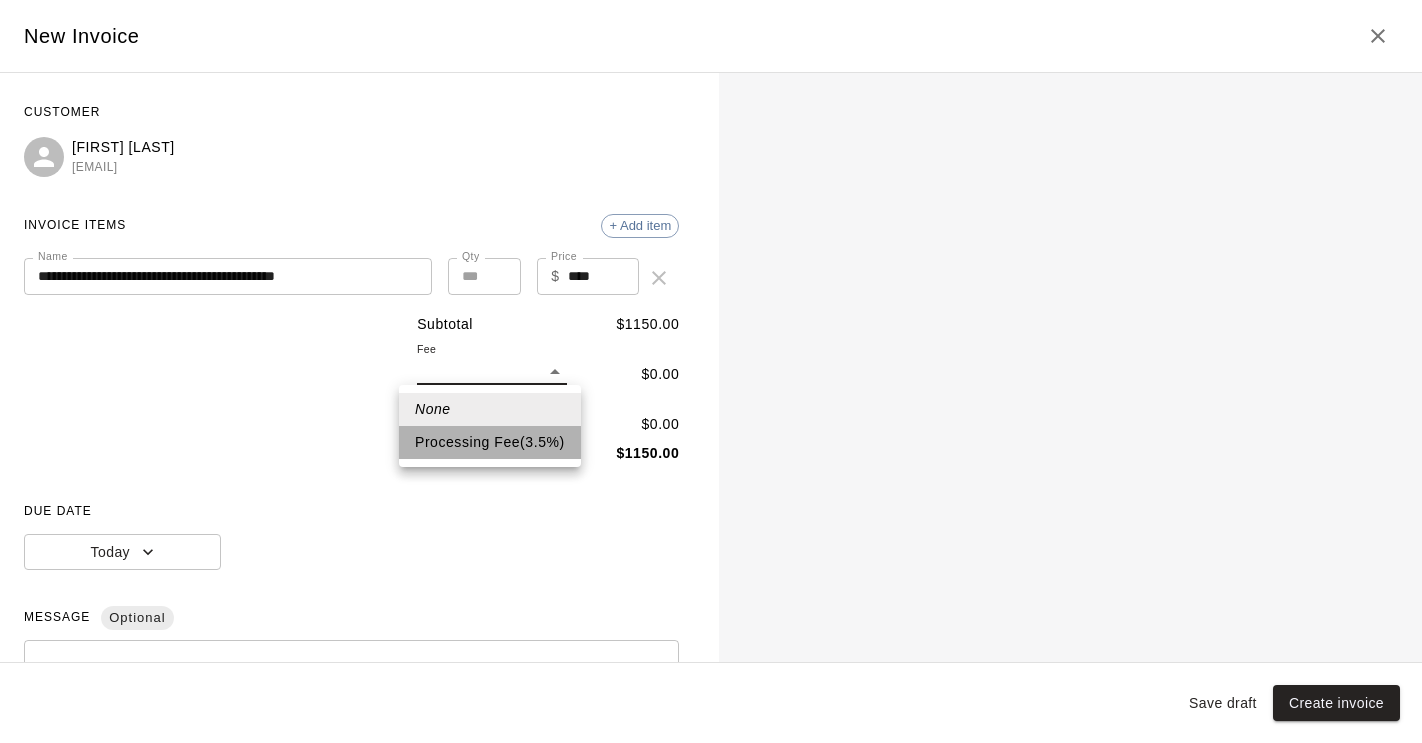click on "Processing Fee  ( 3.5 % )" at bounding box center [490, 442] 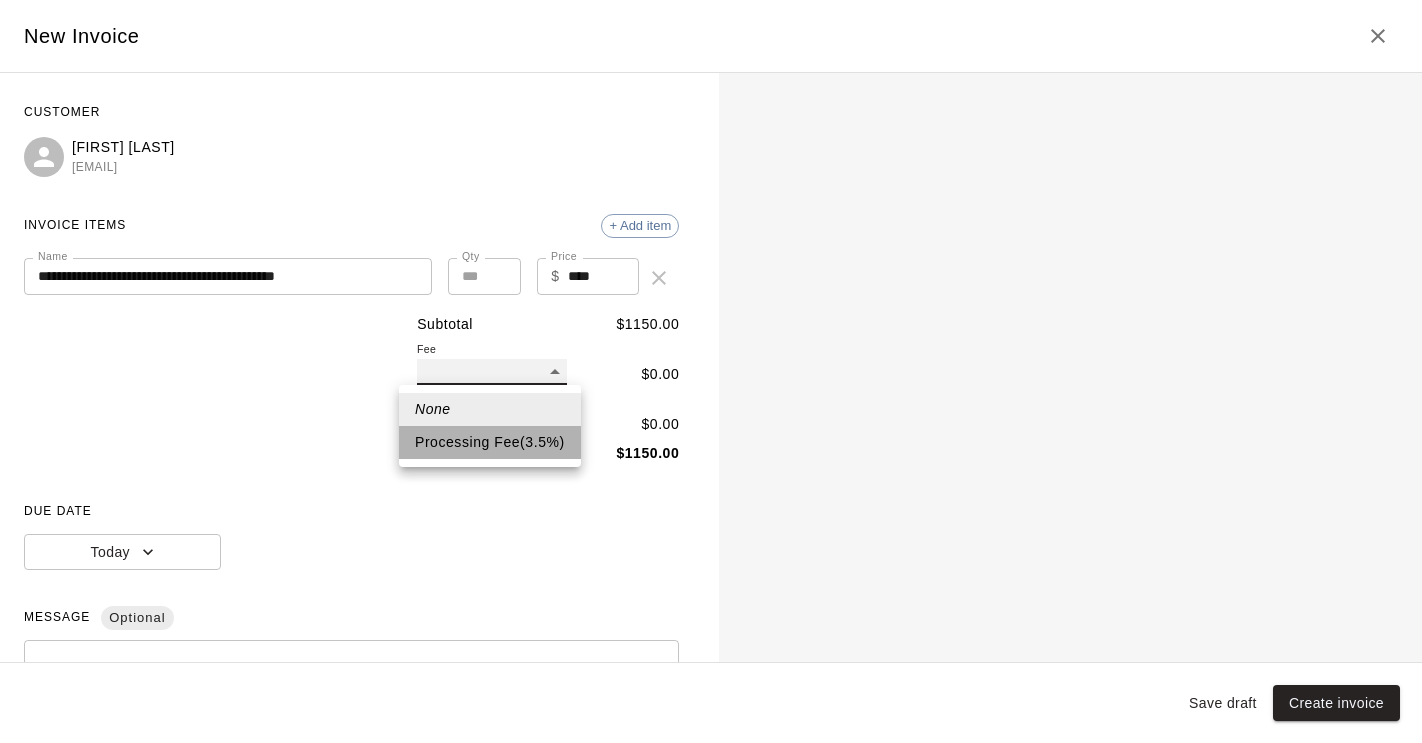 type on "**" 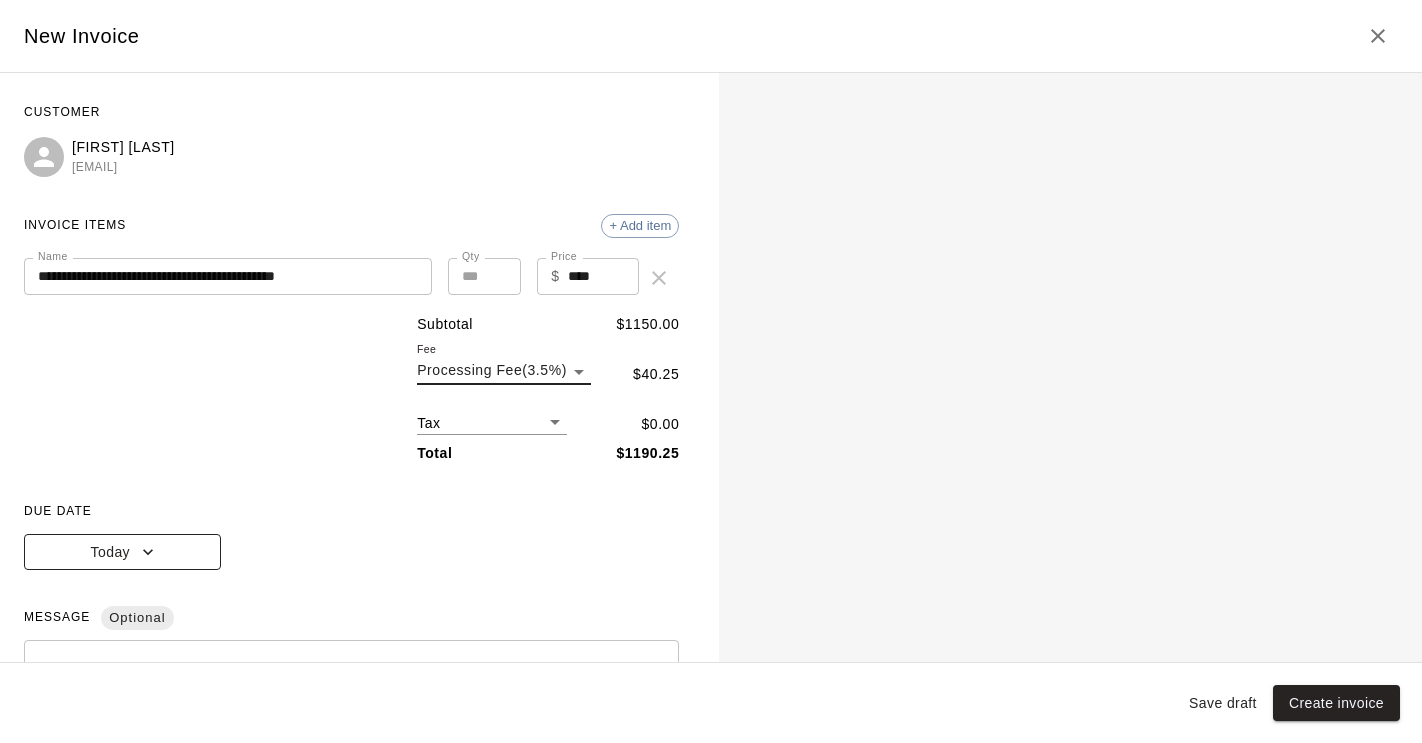 click 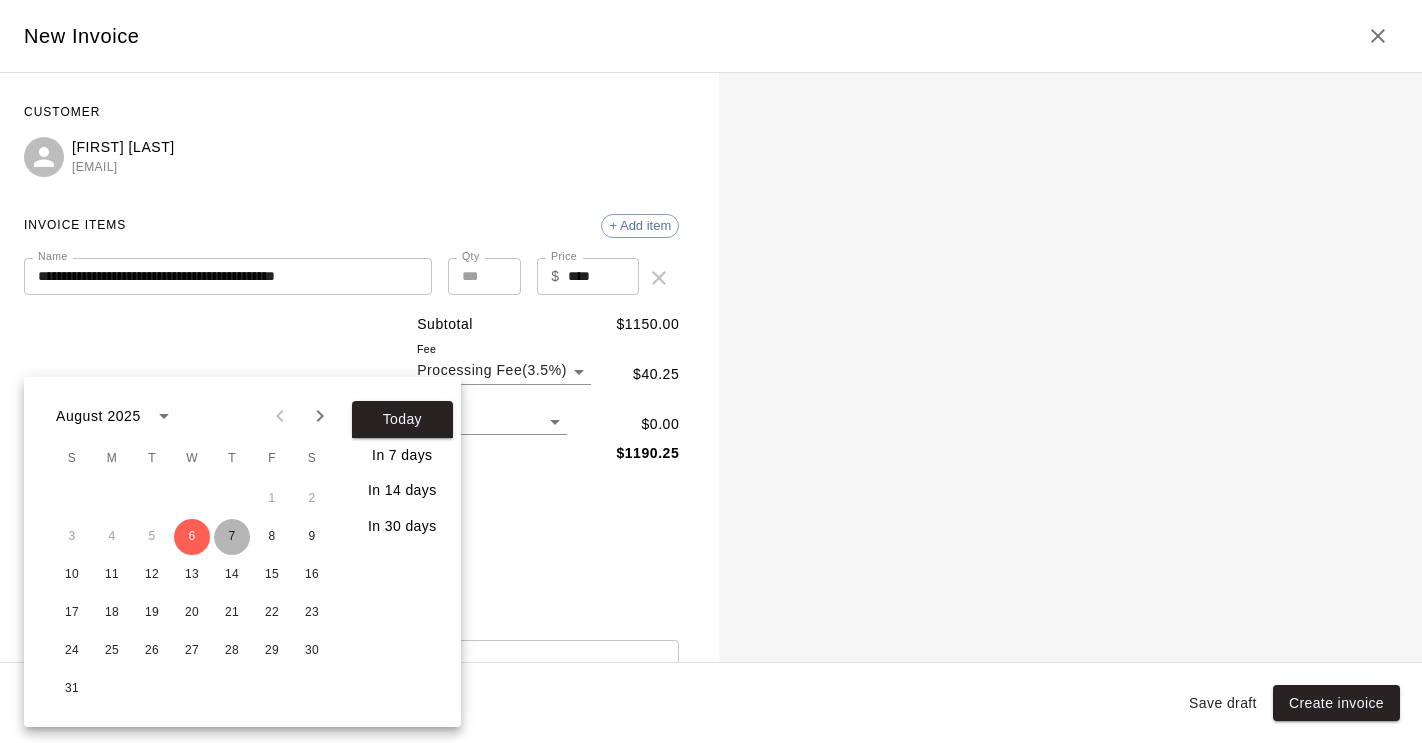 click on "7" at bounding box center (232, 537) 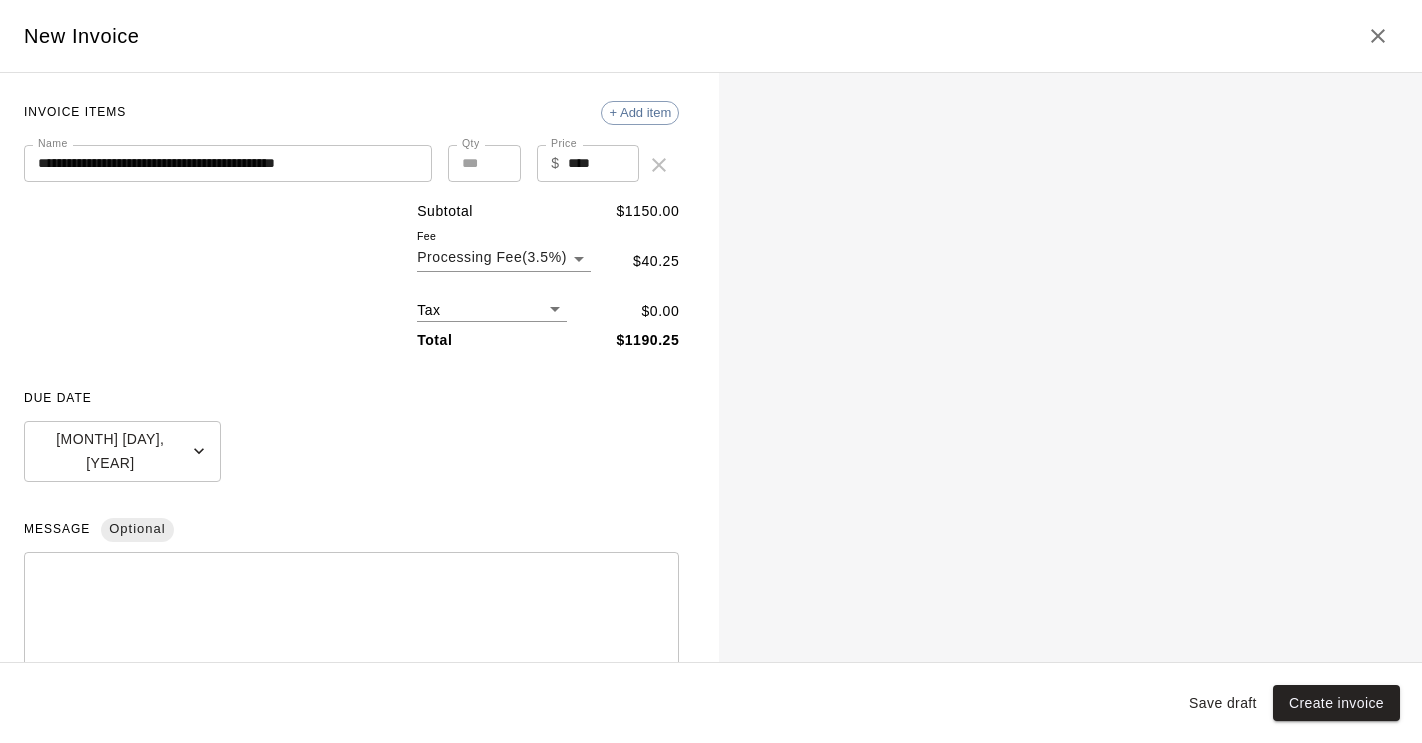 scroll, scrollTop: 243, scrollLeft: 0, axis: vertical 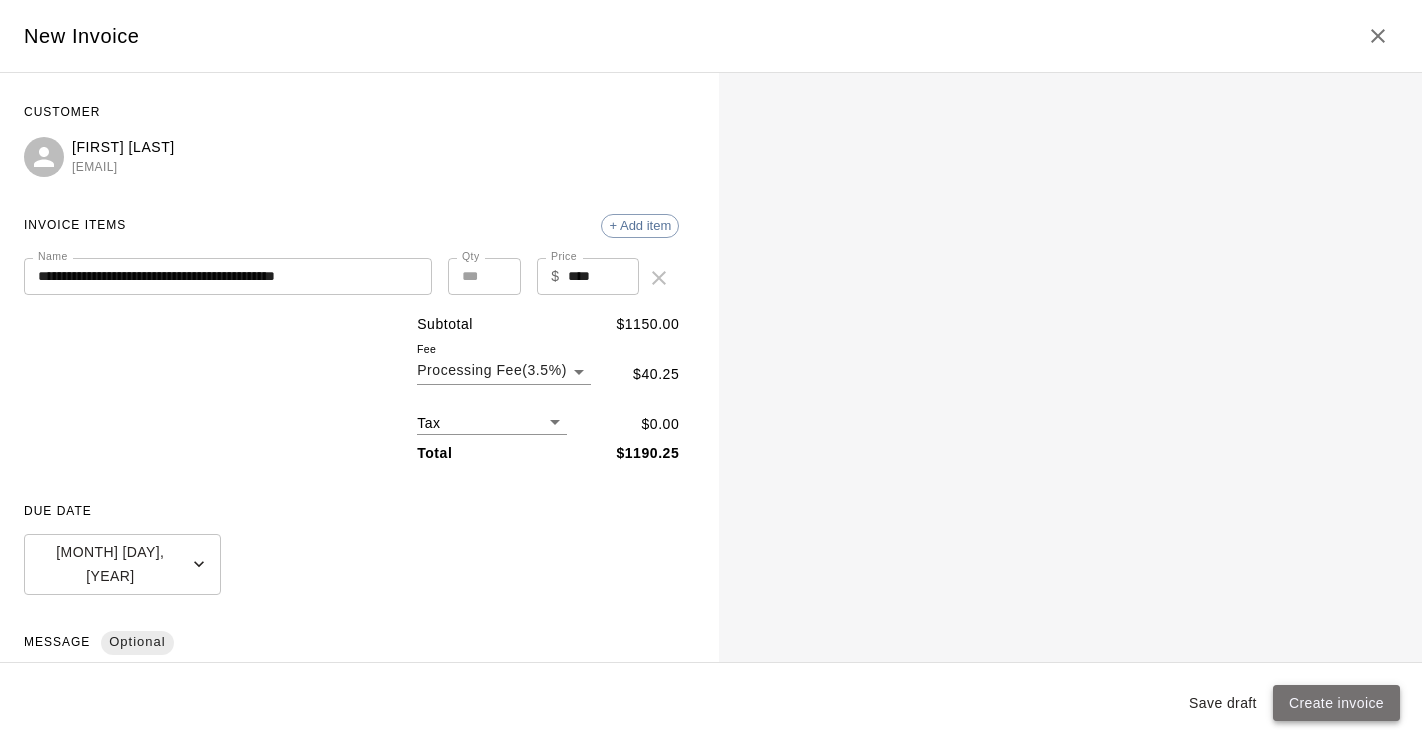 click on "Create invoice" at bounding box center (1336, 703) 